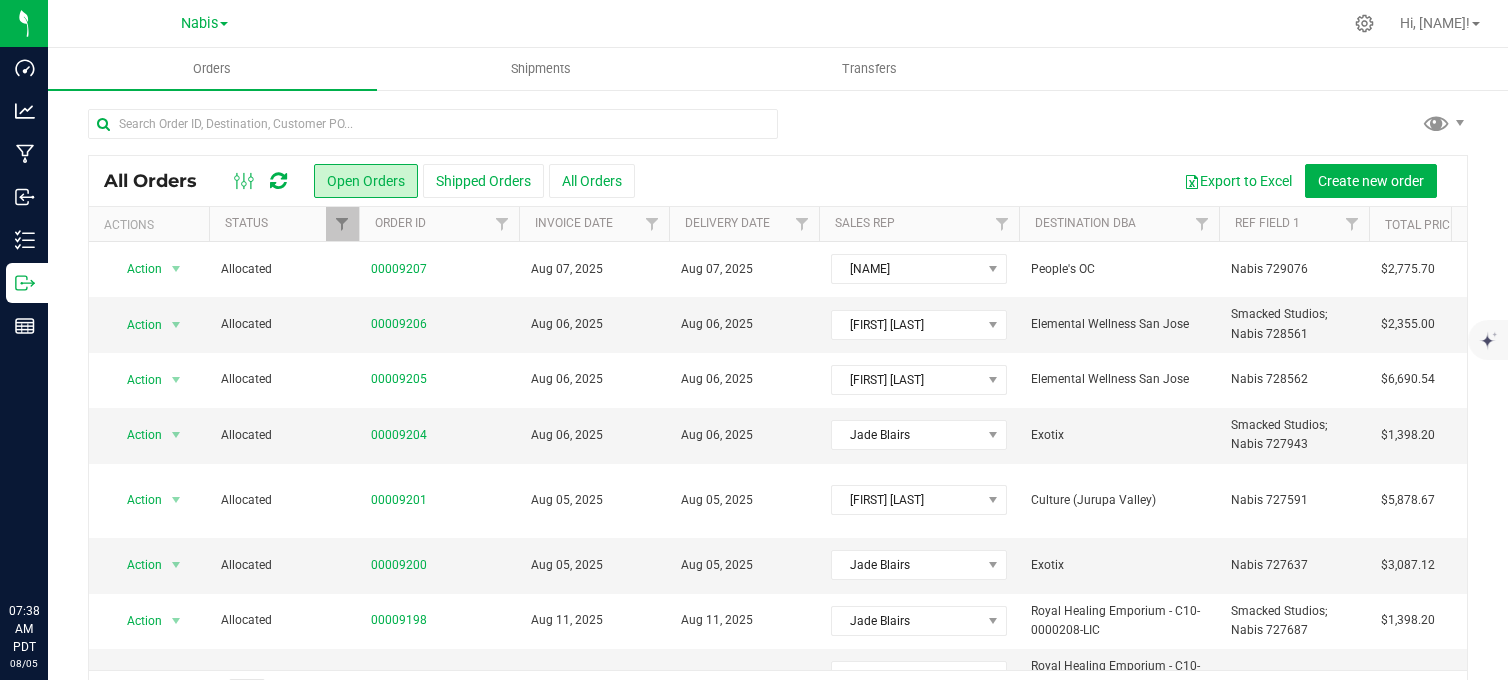 scroll, scrollTop: 0, scrollLeft: 0, axis: both 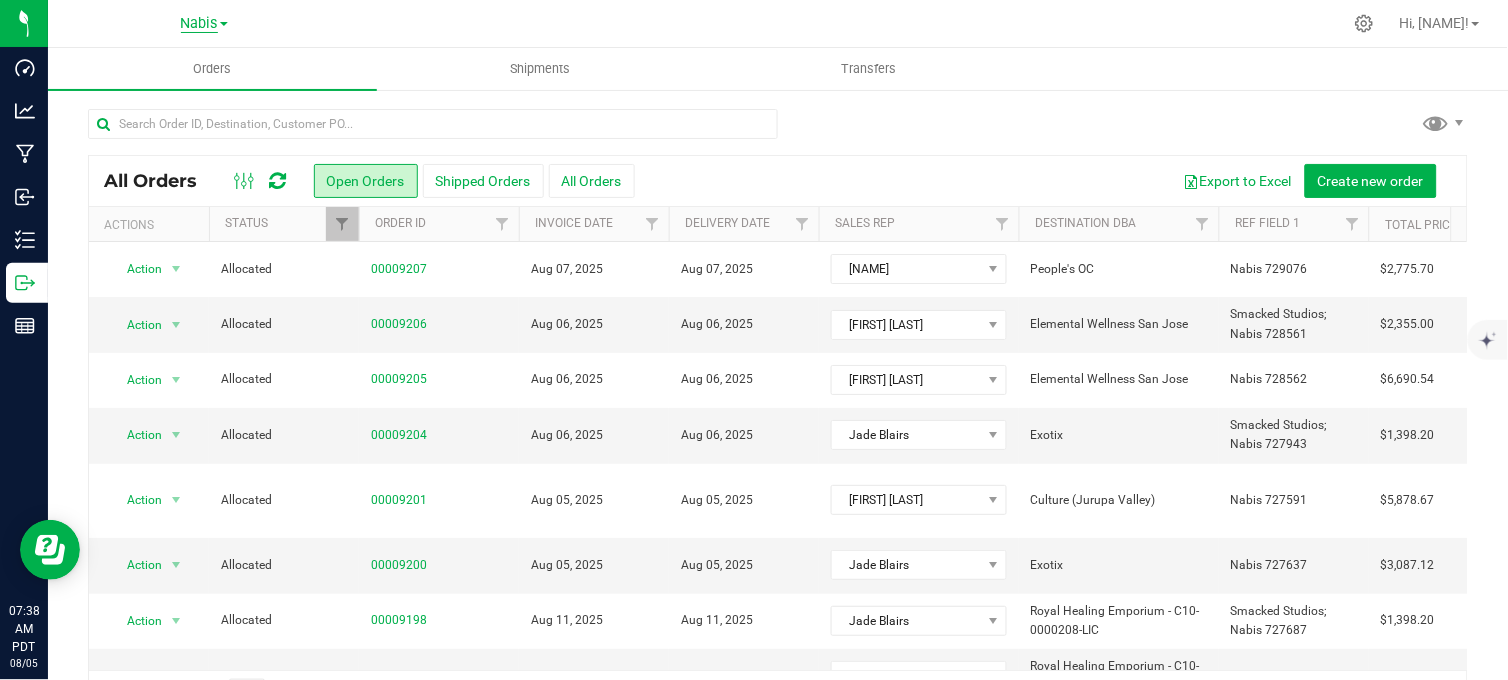 click on "Nabis" at bounding box center [199, 24] 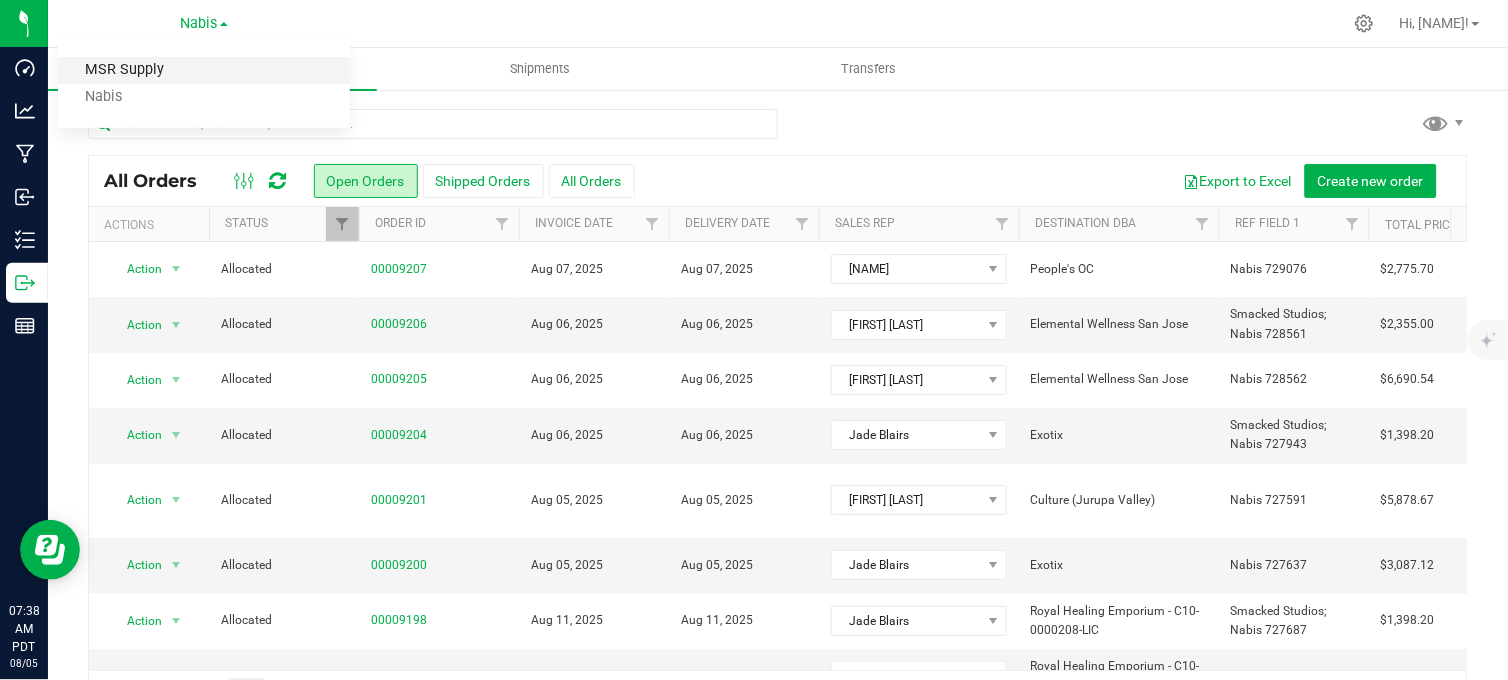 click on "MSR Supply" at bounding box center [204, 70] 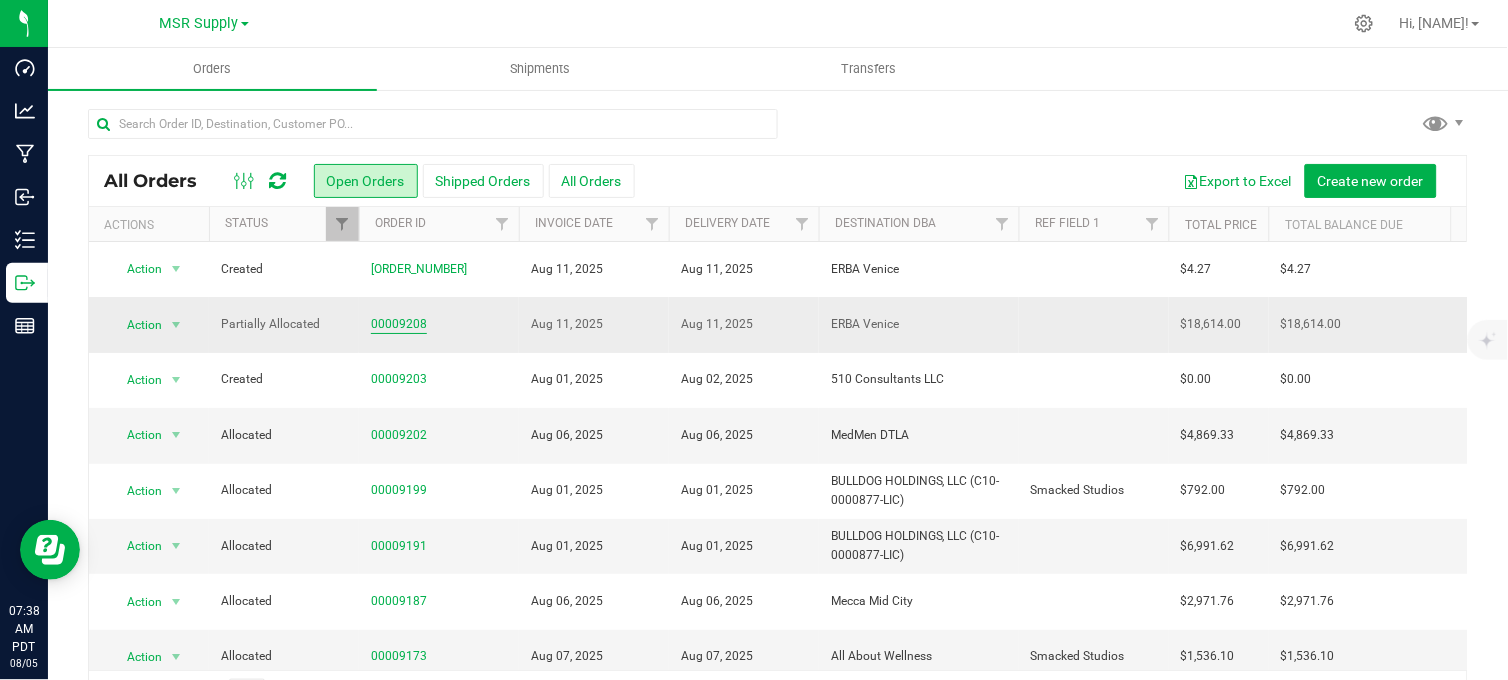 click on "00009208" at bounding box center (399, 324) 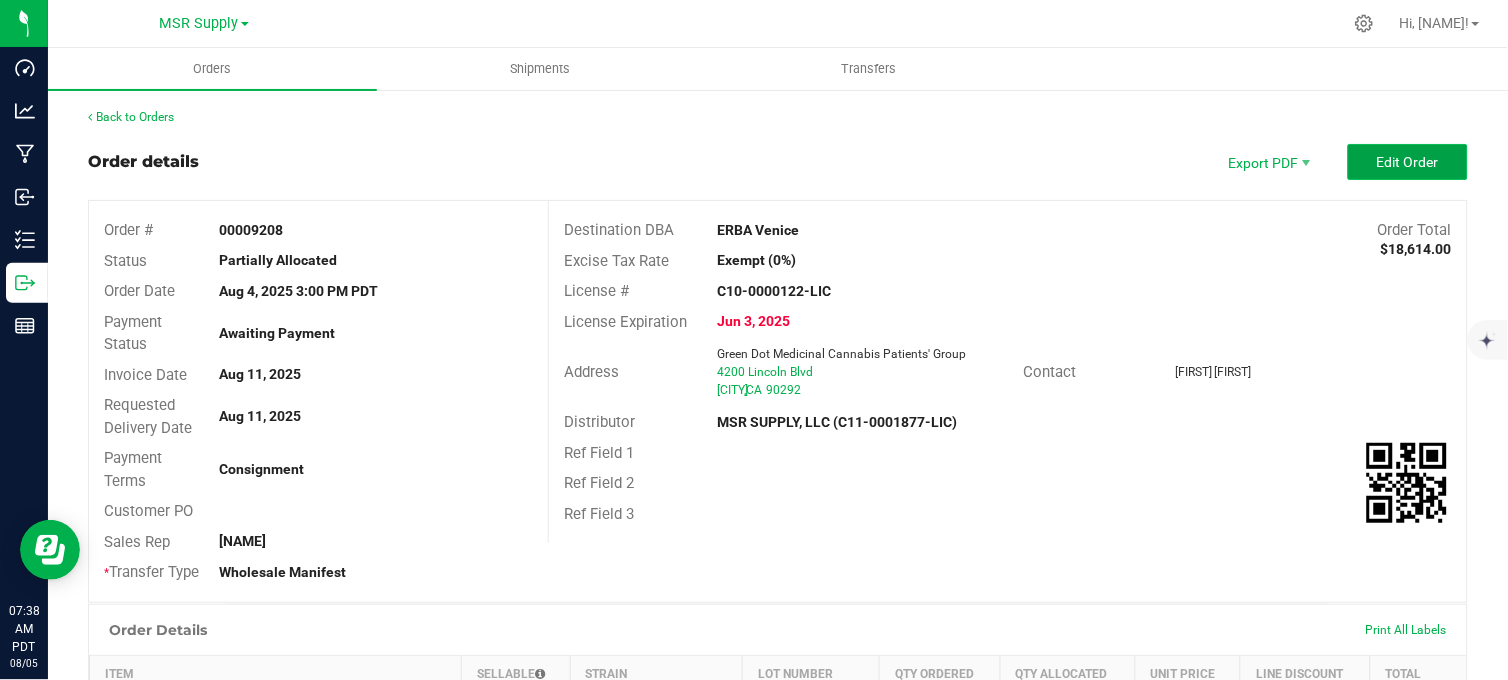click on "Edit Order" at bounding box center [1408, 162] 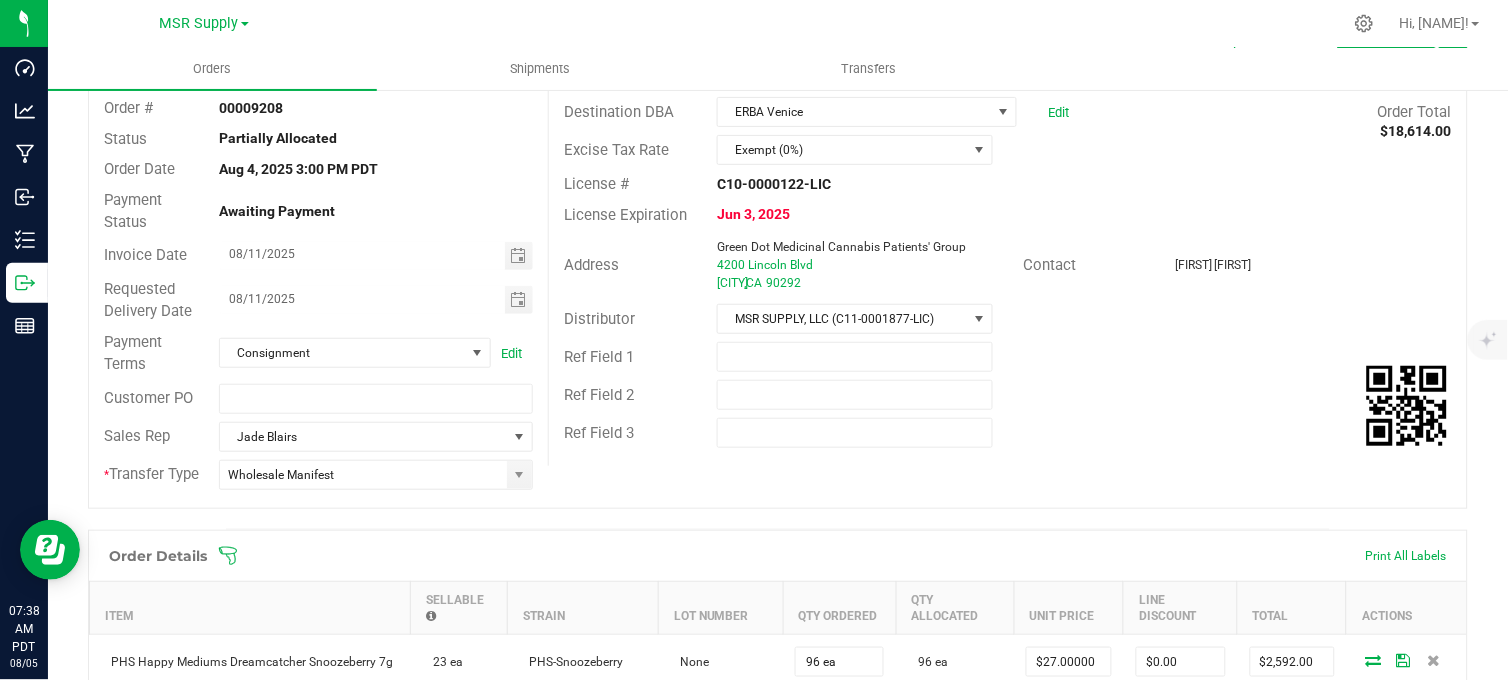 scroll, scrollTop: 111, scrollLeft: 0, axis: vertical 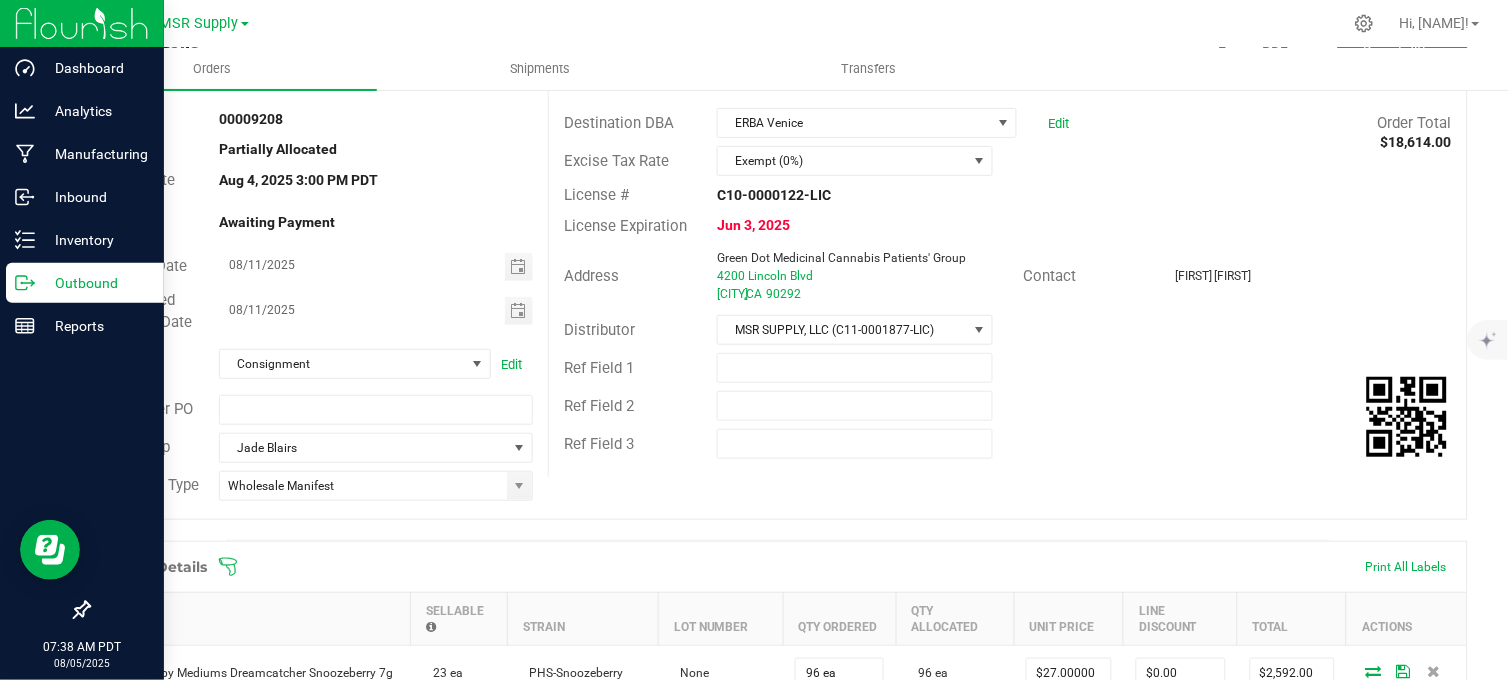 click 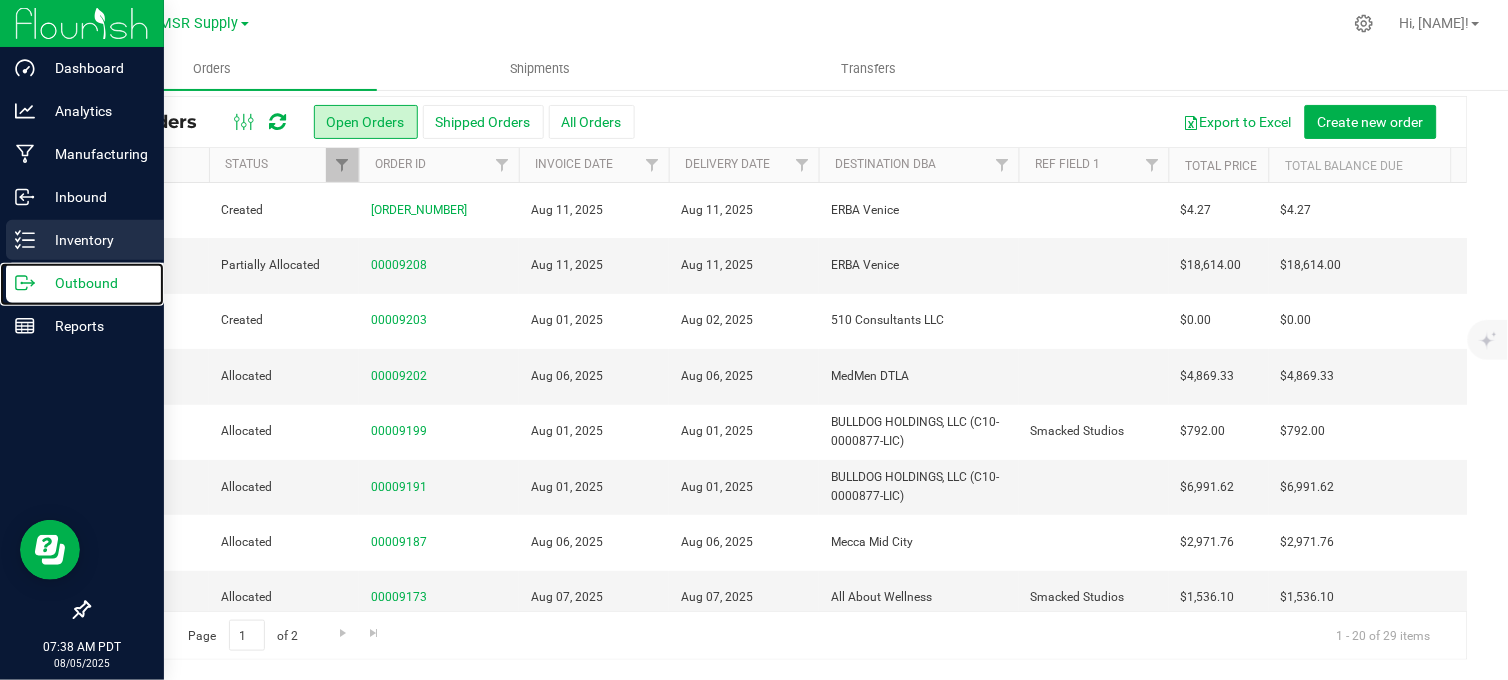 scroll, scrollTop: 0, scrollLeft: 0, axis: both 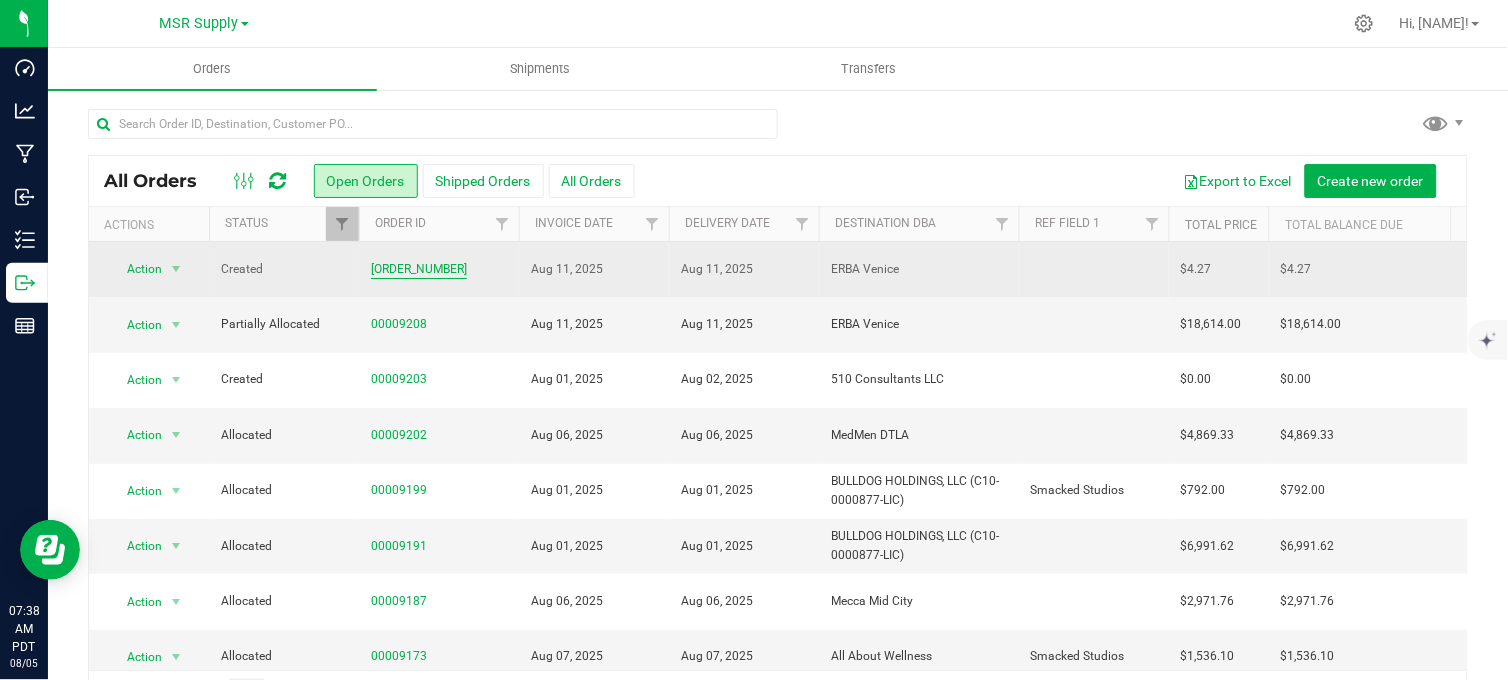 click on "00009209" at bounding box center (419, 269) 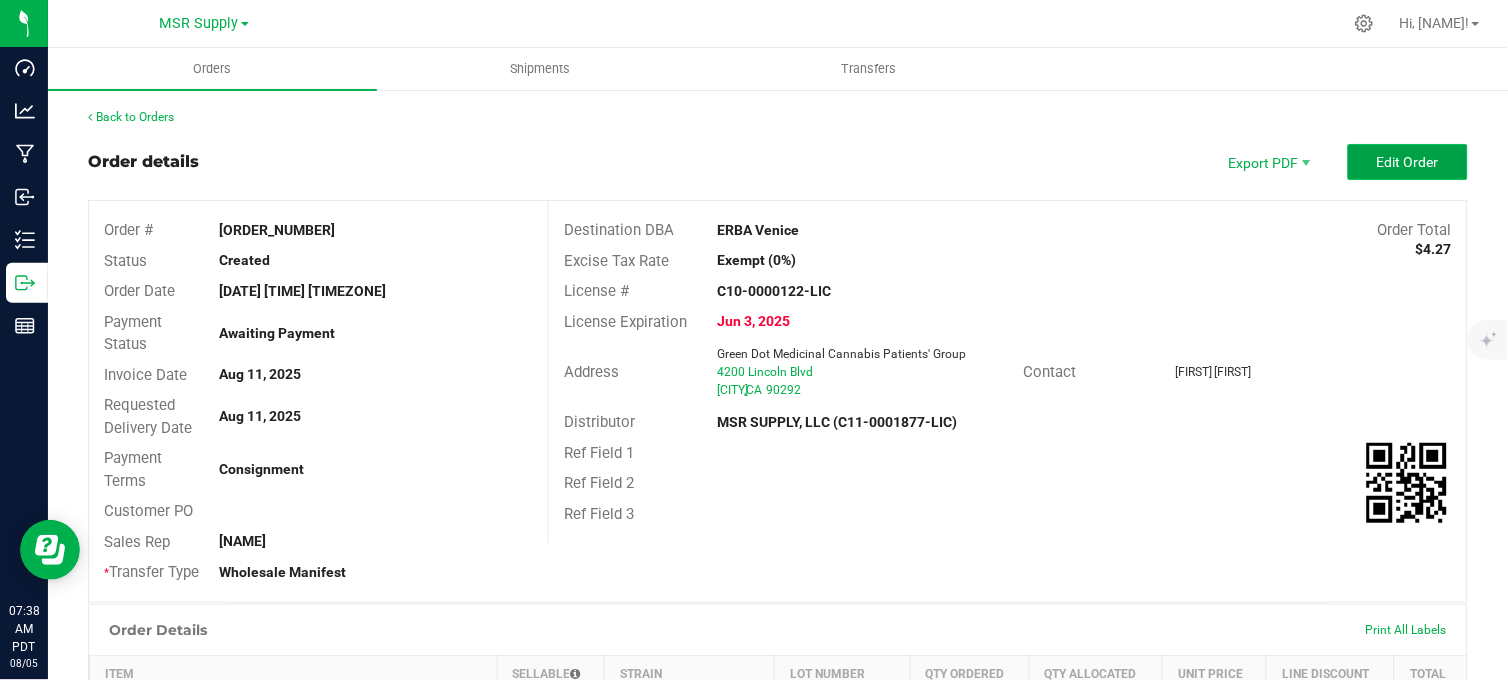 click on "Edit Order" at bounding box center (1408, 162) 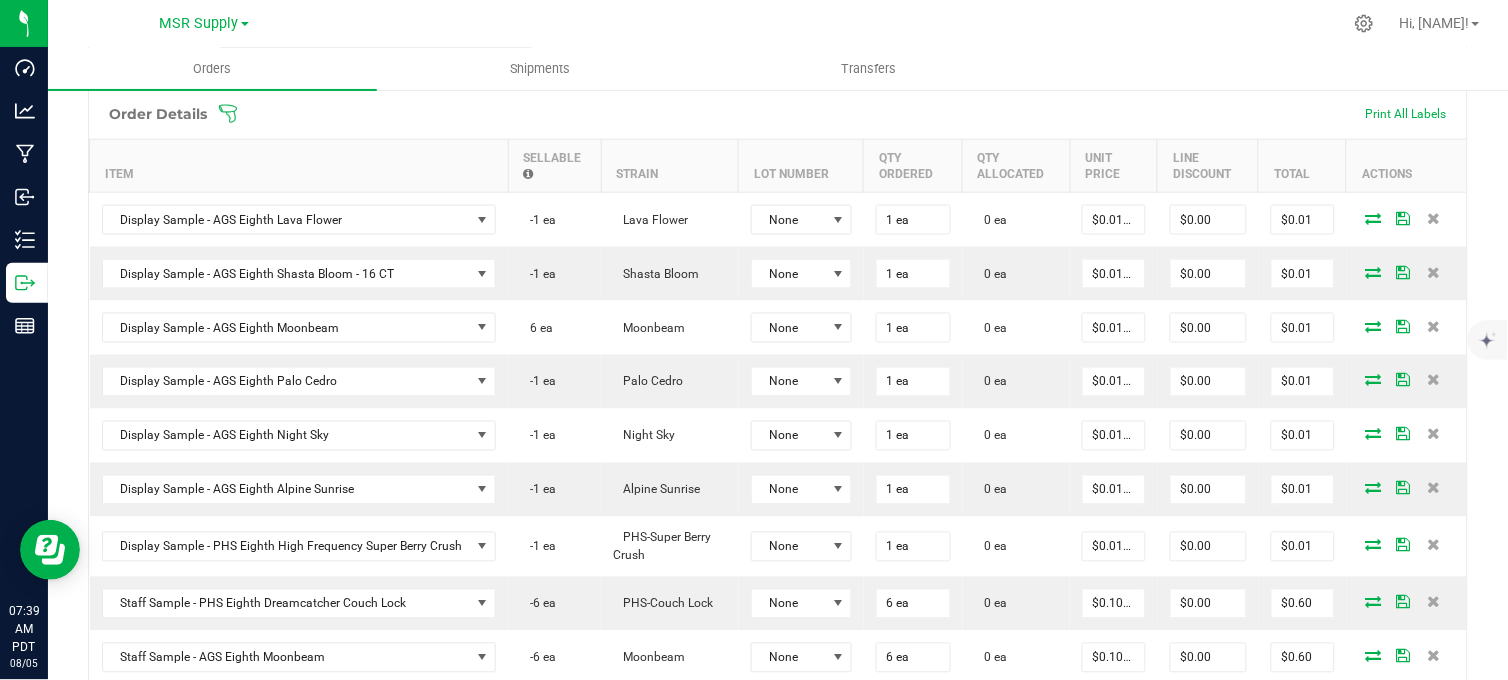 scroll, scrollTop: 565, scrollLeft: 0, axis: vertical 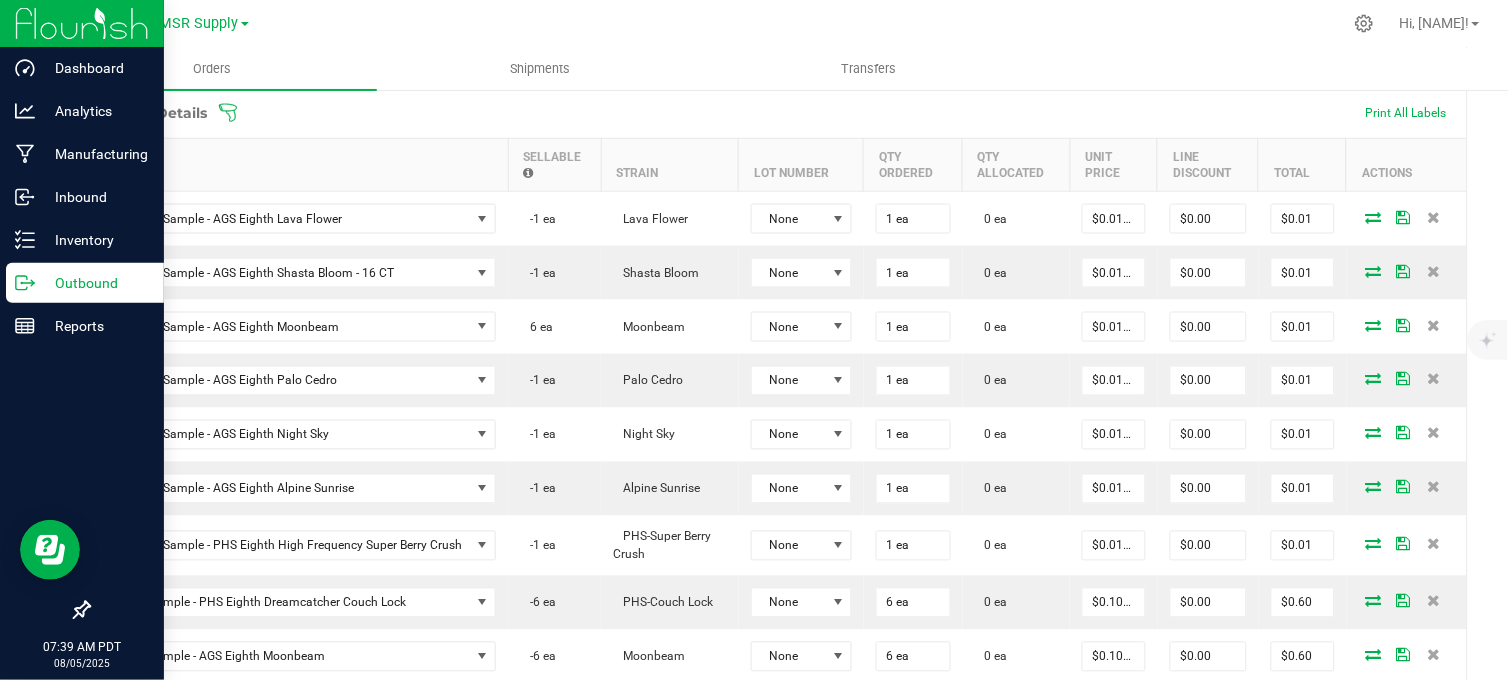 click 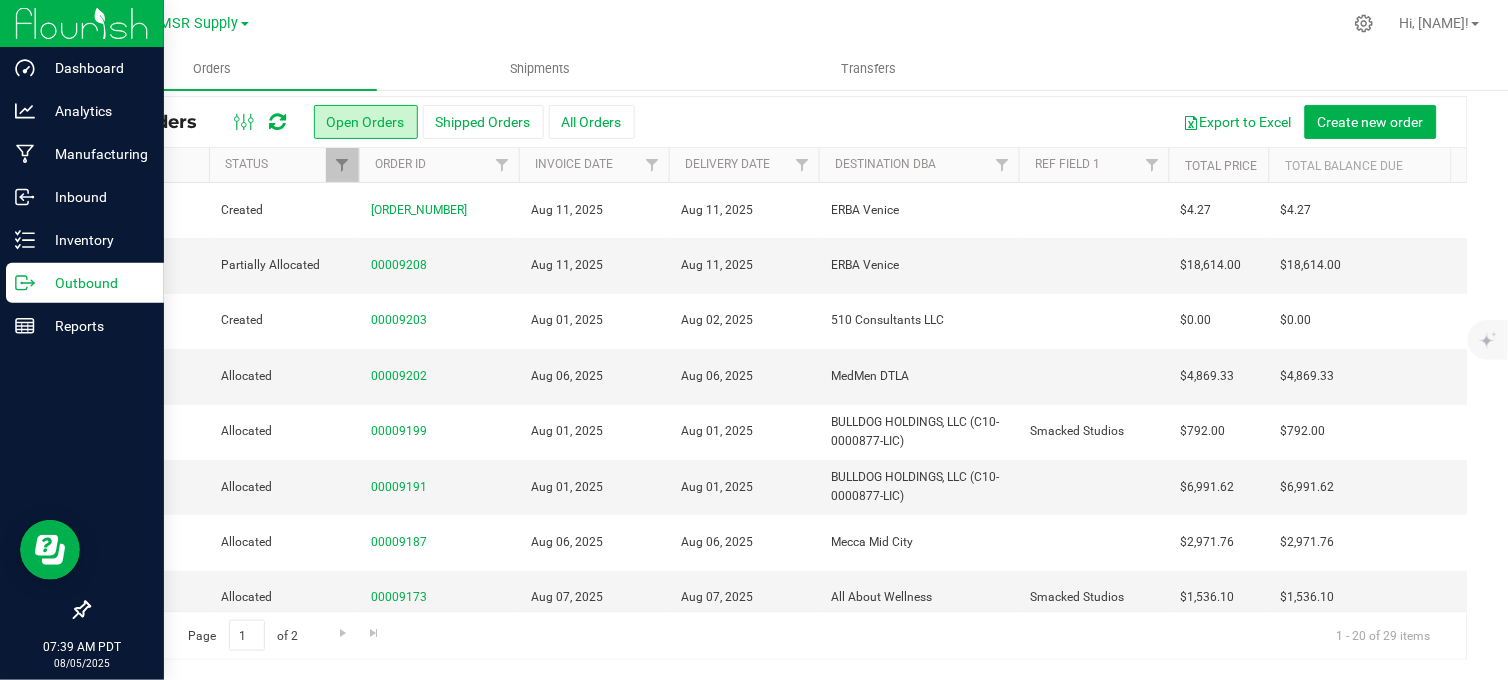 scroll, scrollTop: 0, scrollLeft: 0, axis: both 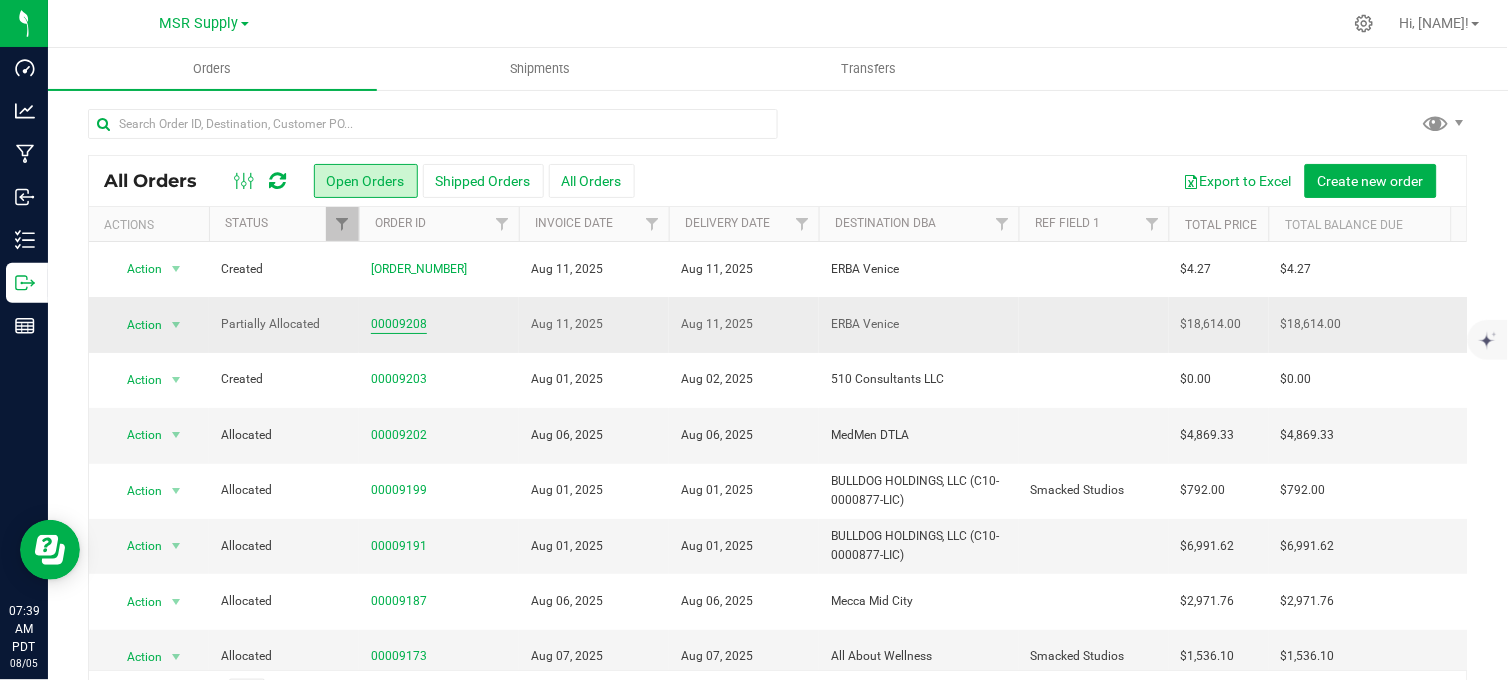 click on "00009208" at bounding box center [399, 324] 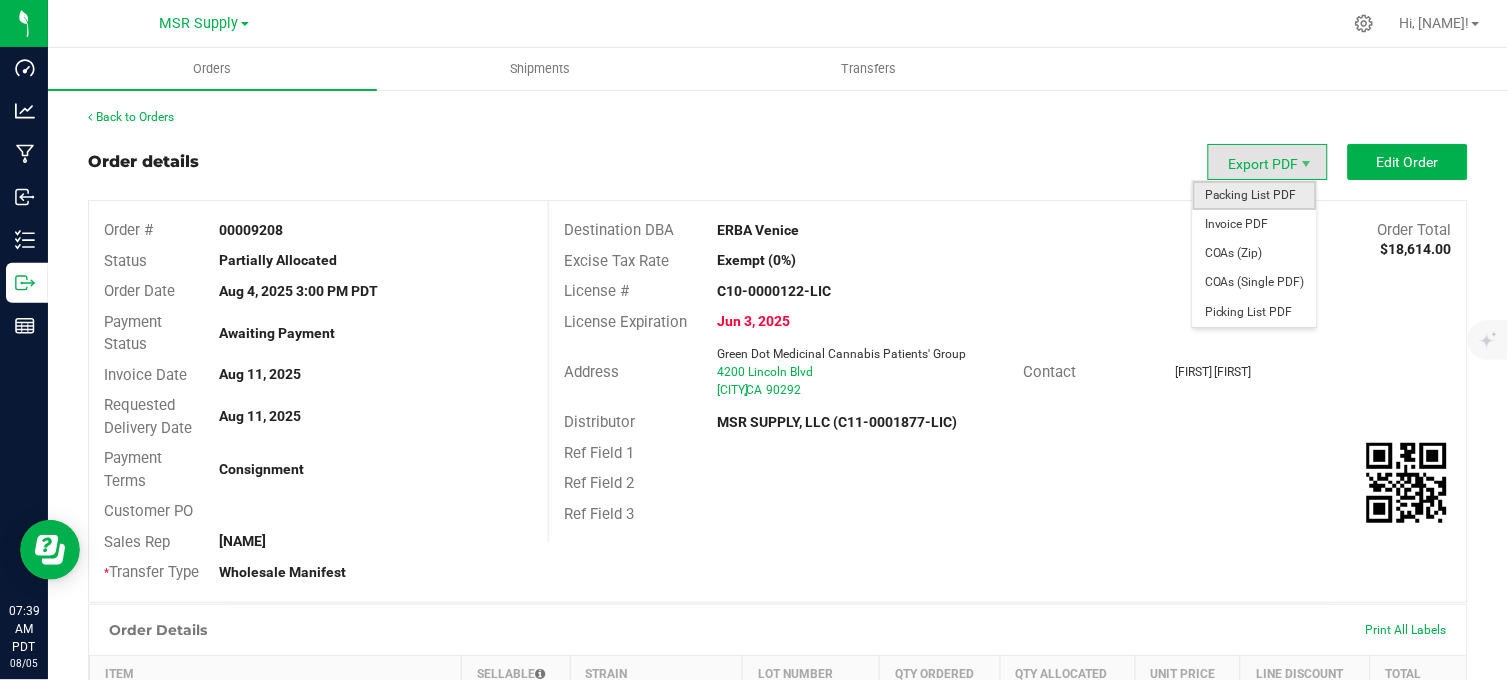 click on "Packing List PDF" at bounding box center (1255, 195) 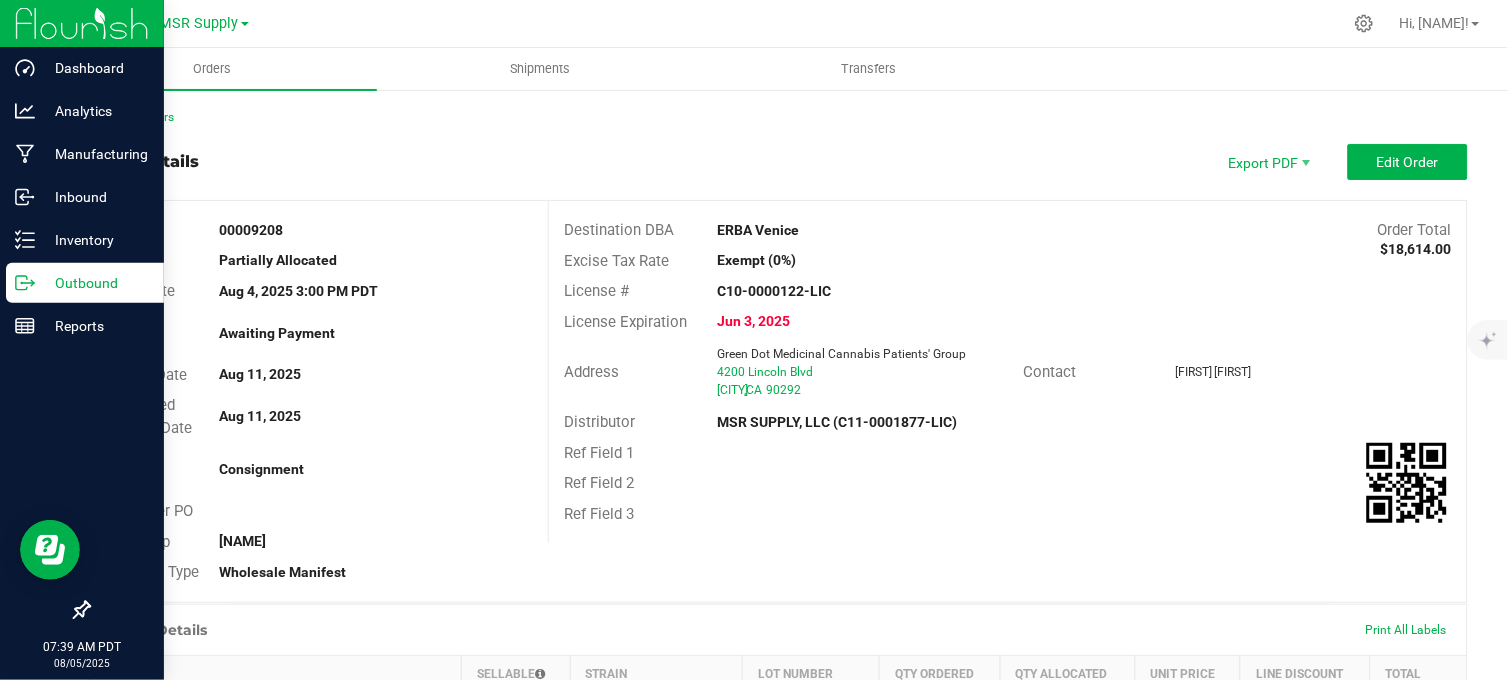 click 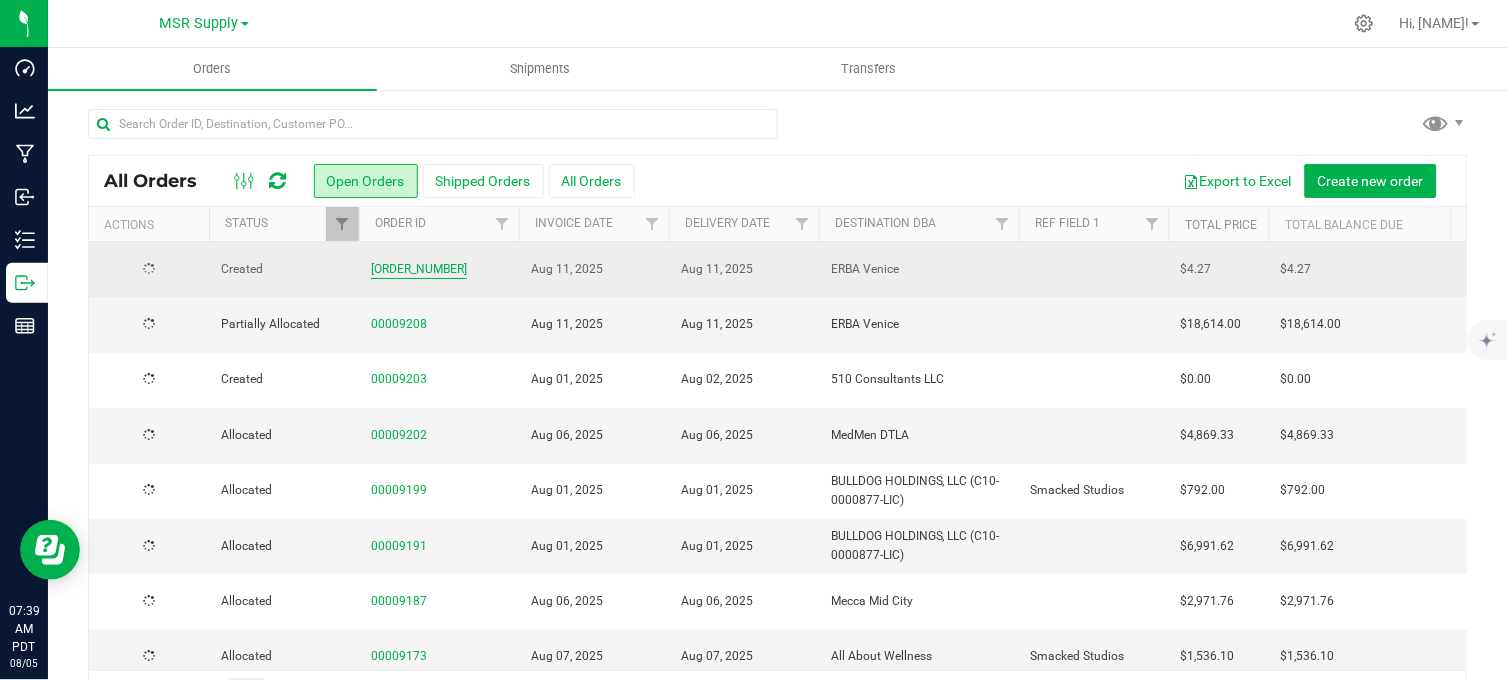 click on "00009209" at bounding box center (419, 269) 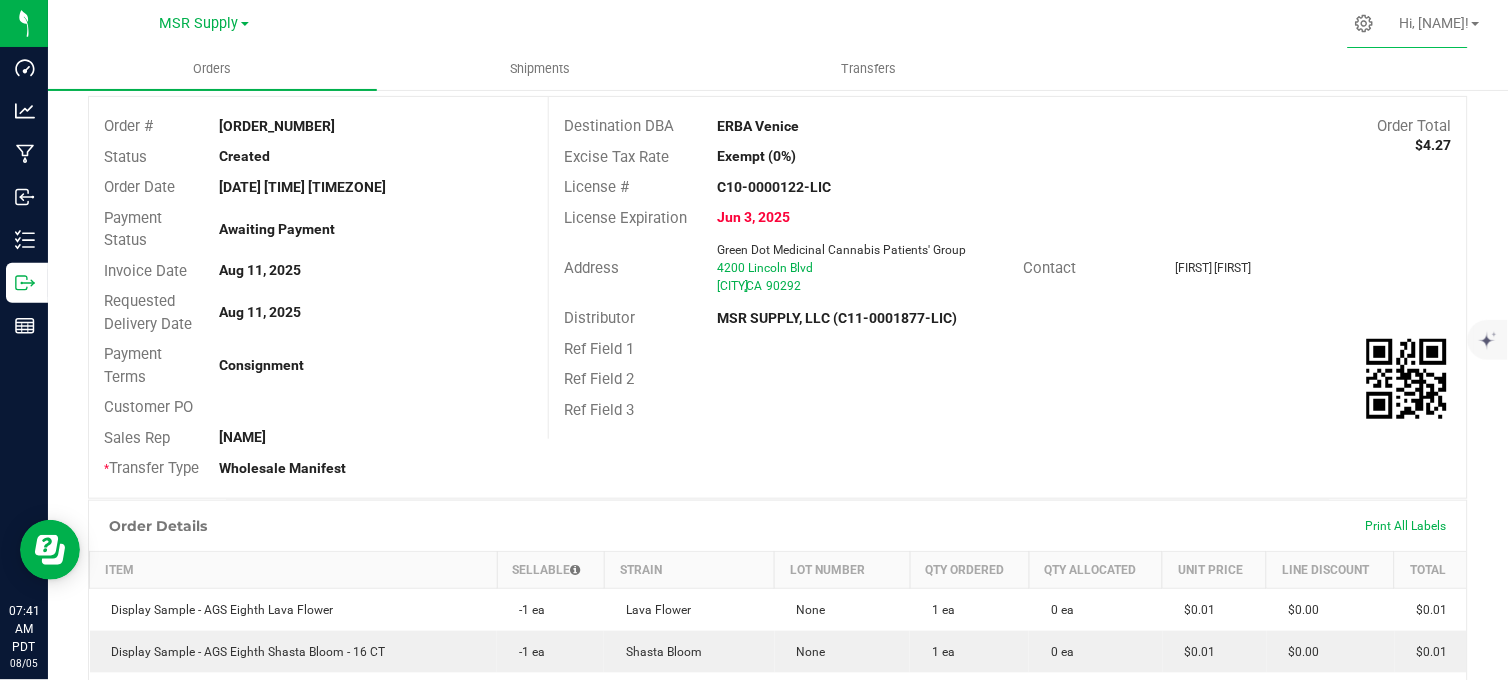 scroll, scrollTop: 0, scrollLeft: 0, axis: both 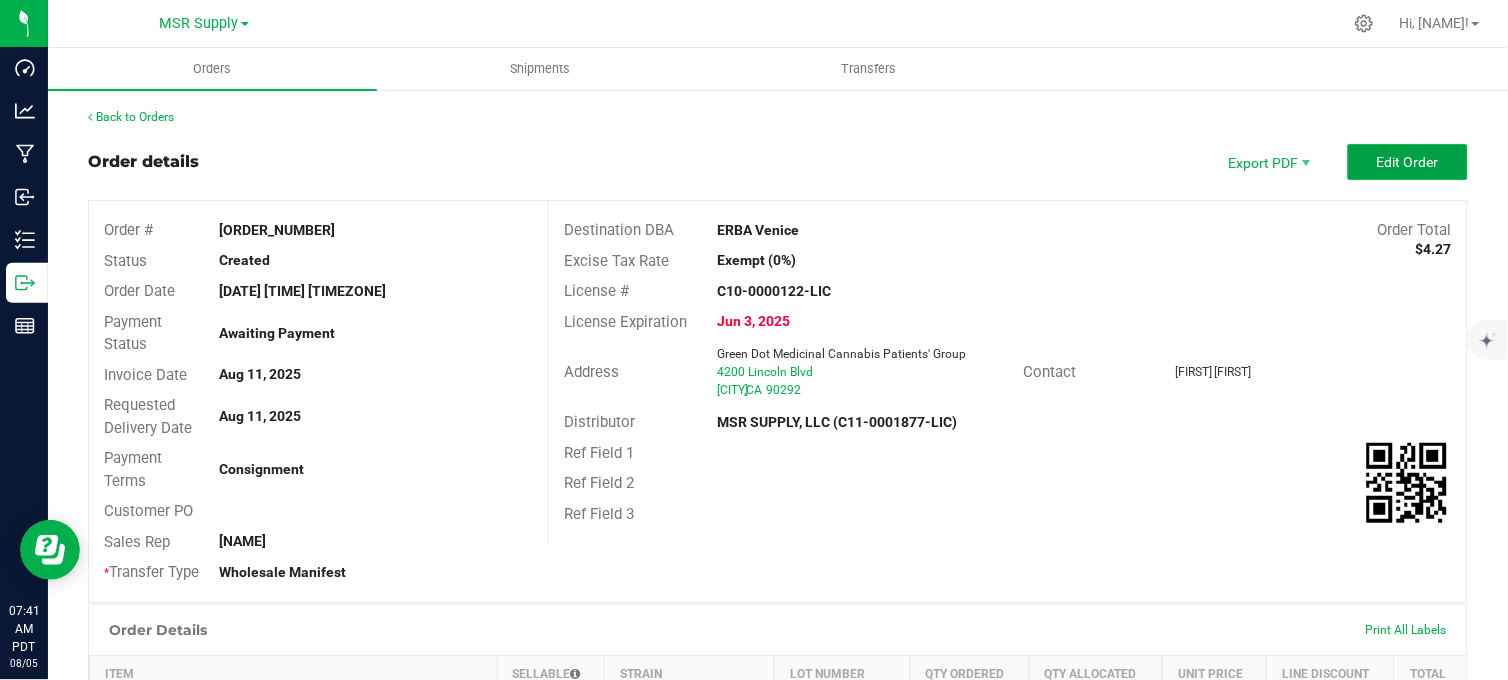 click on "Edit Order" at bounding box center [1408, 162] 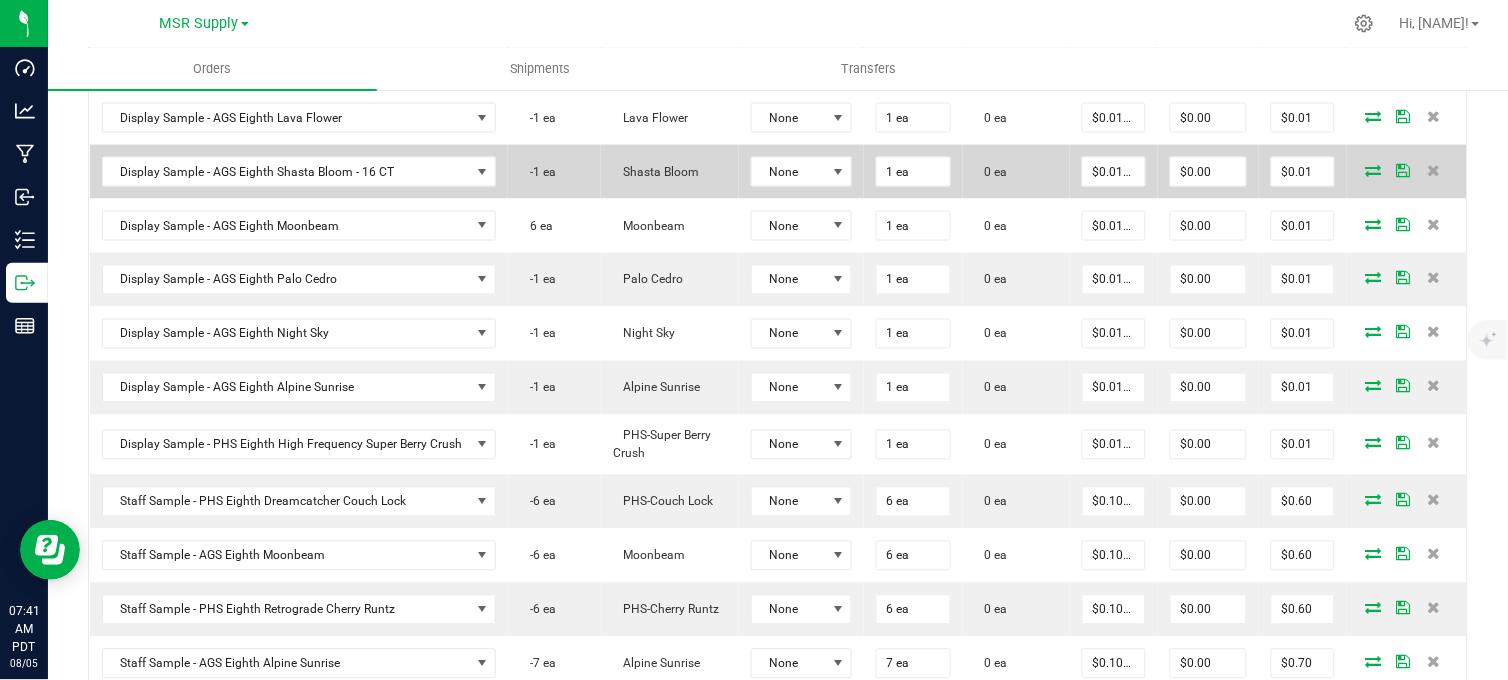 scroll, scrollTop: 444, scrollLeft: 0, axis: vertical 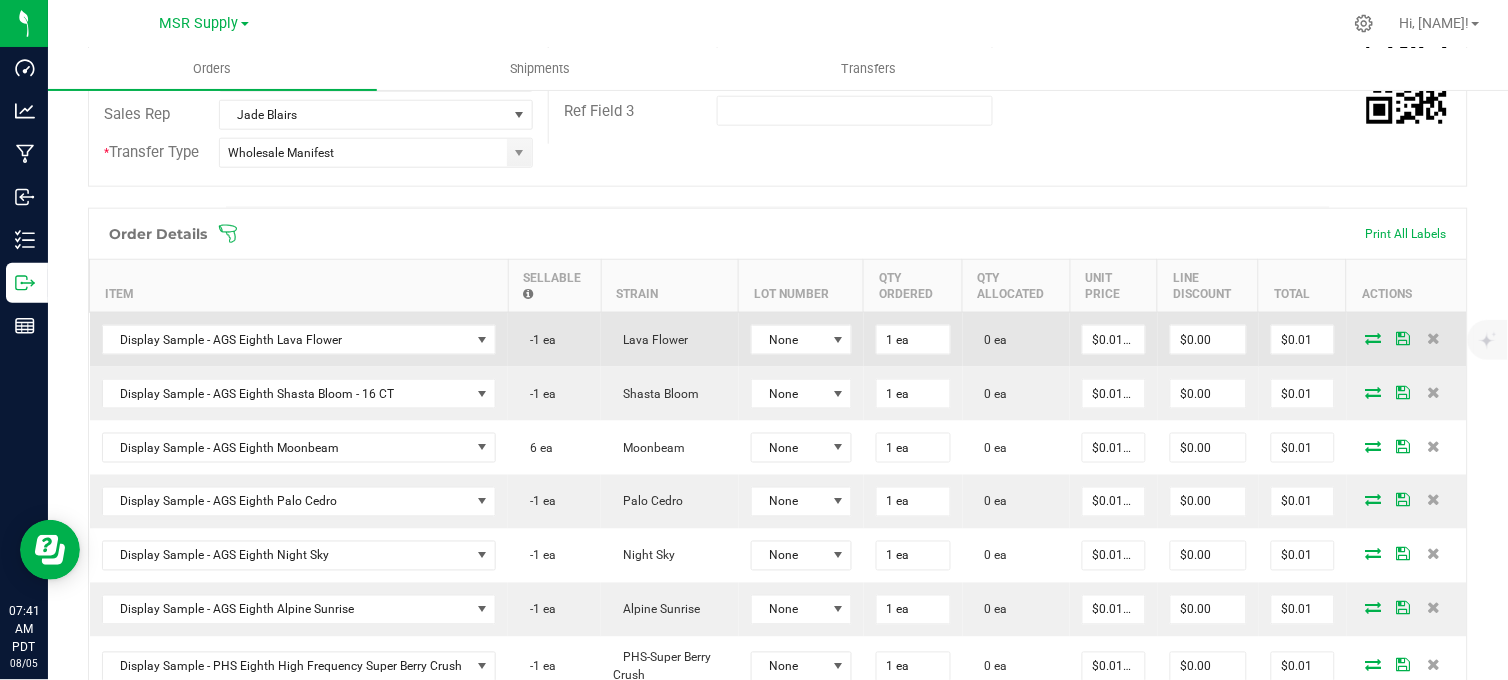 click at bounding box center [1374, 338] 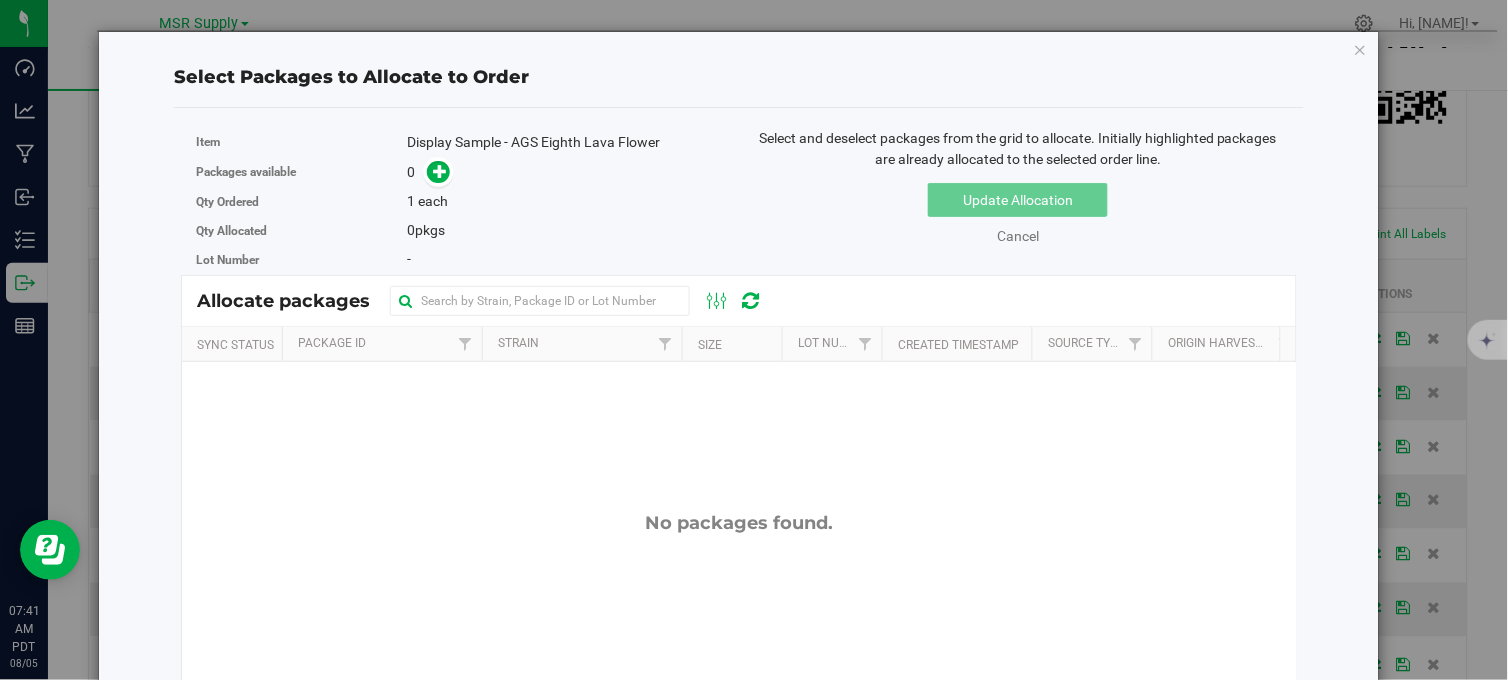 drag, startPoint x: 1348, startPoint y: 48, endPoint x: 1340, endPoint y: 70, distance: 23.409399 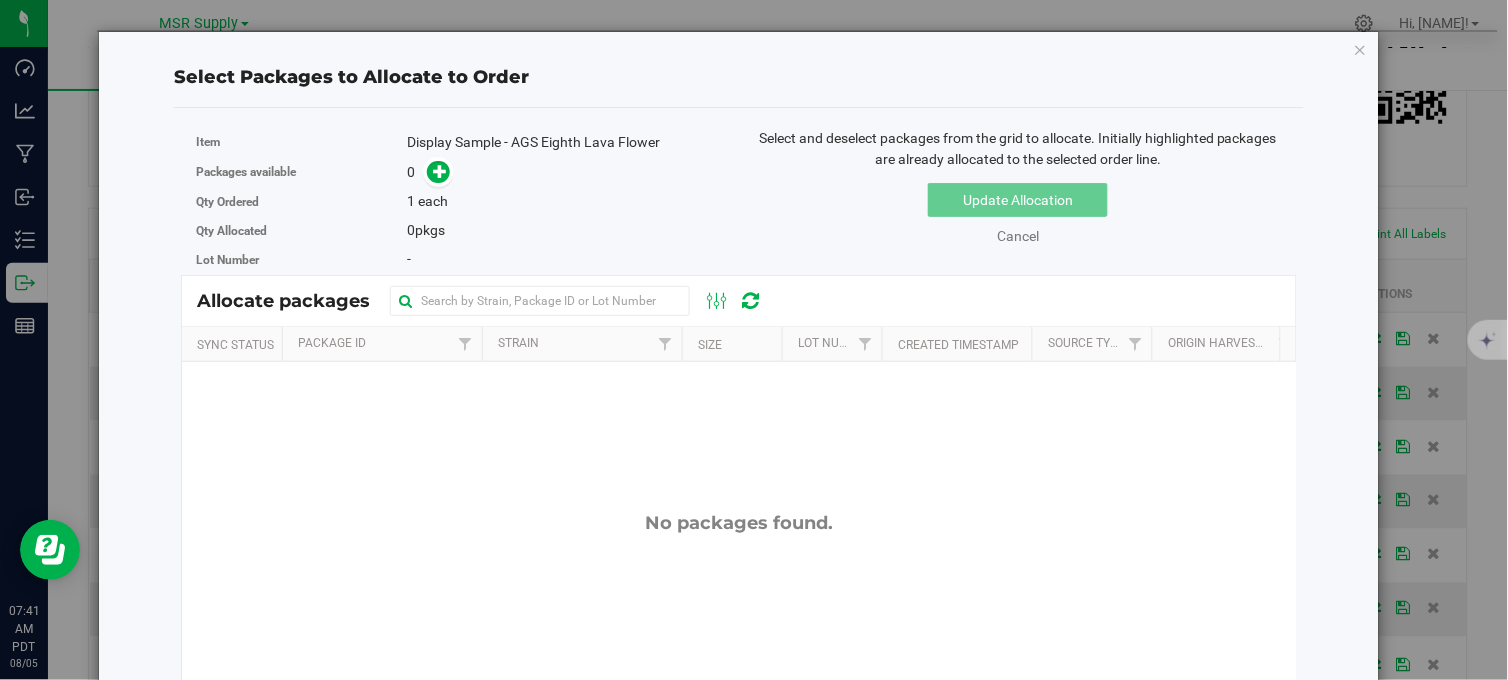 click at bounding box center (1361, 49) 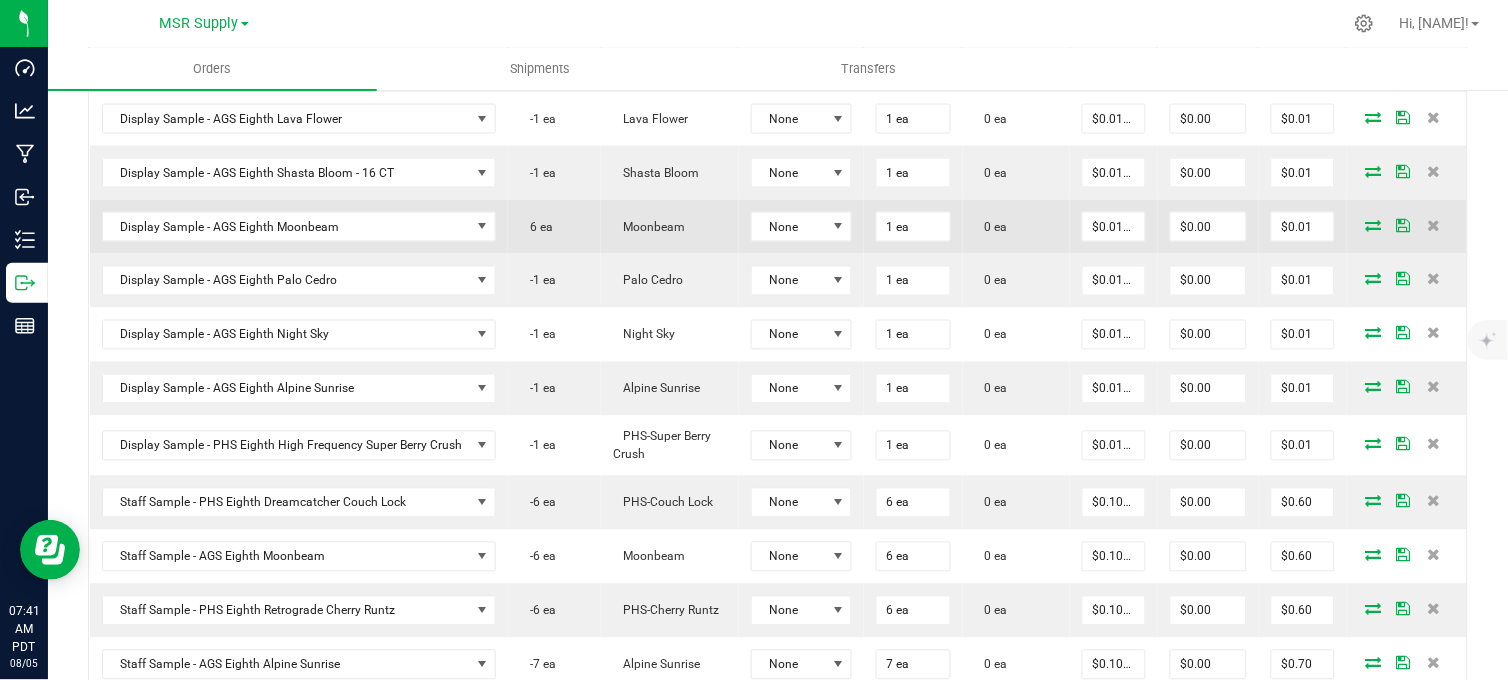 scroll, scrollTop: 666, scrollLeft: 0, axis: vertical 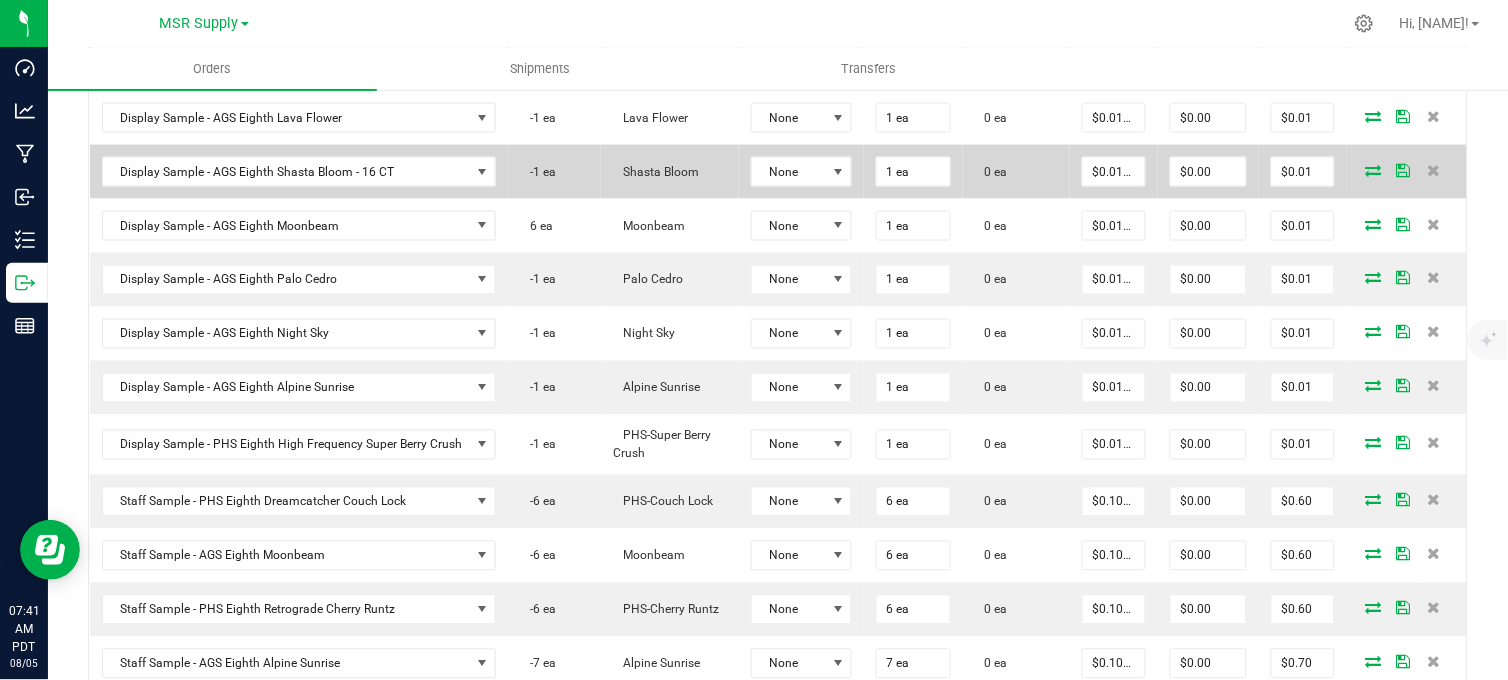 click at bounding box center [1374, 170] 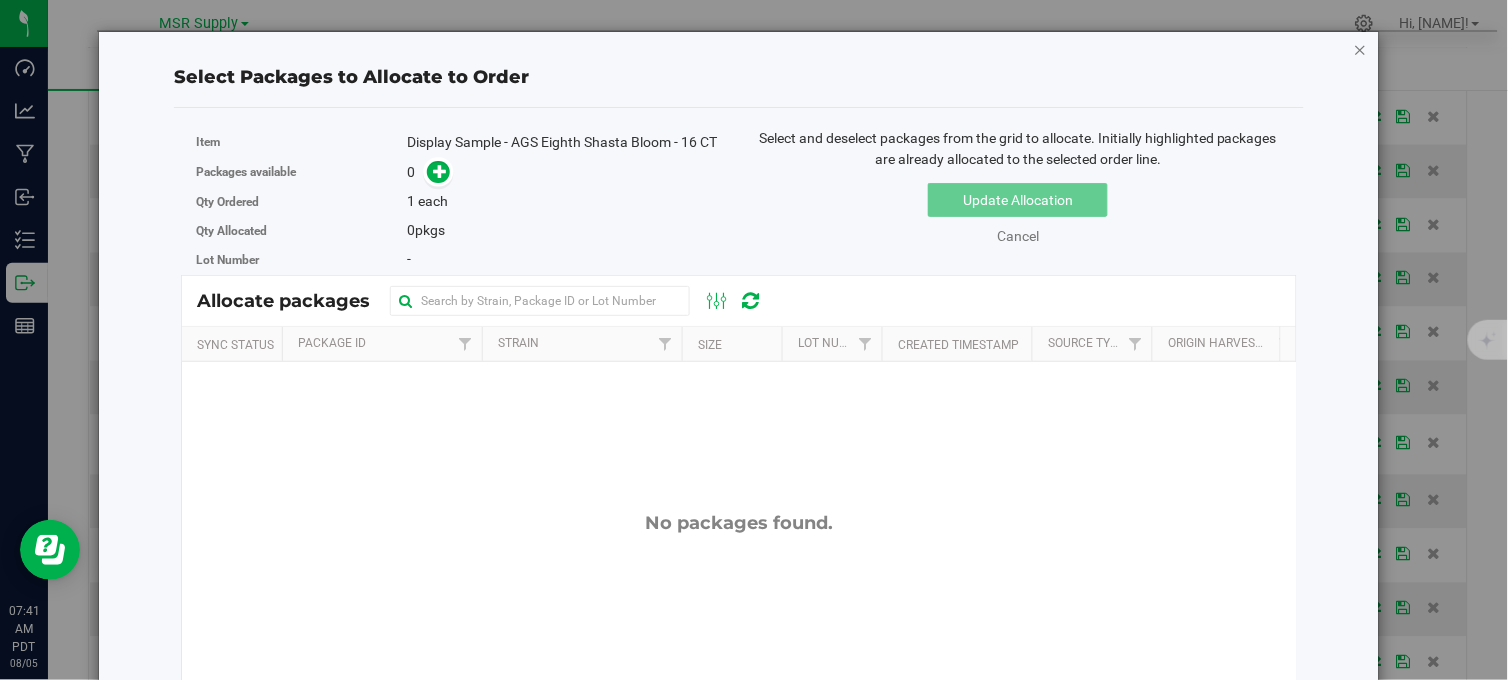click at bounding box center (1361, 49) 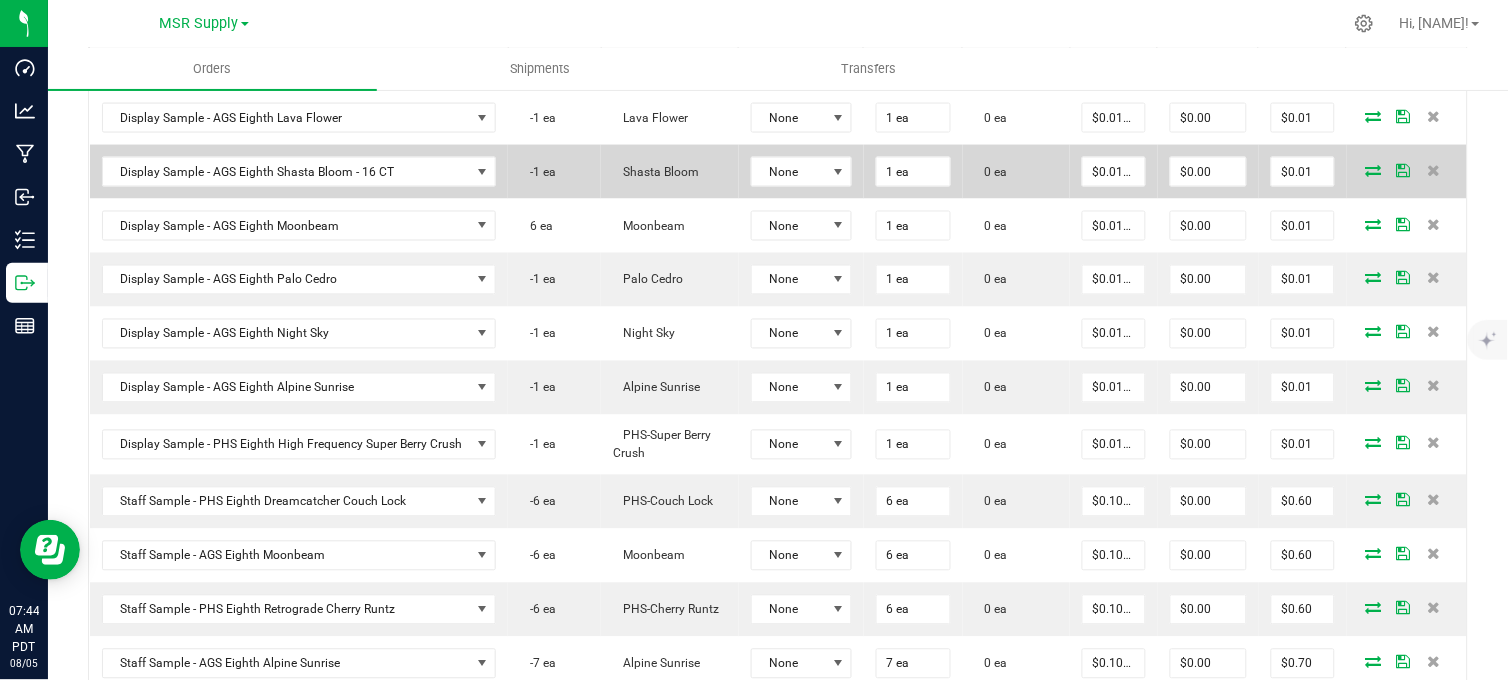 click at bounding box center (1374, 170) 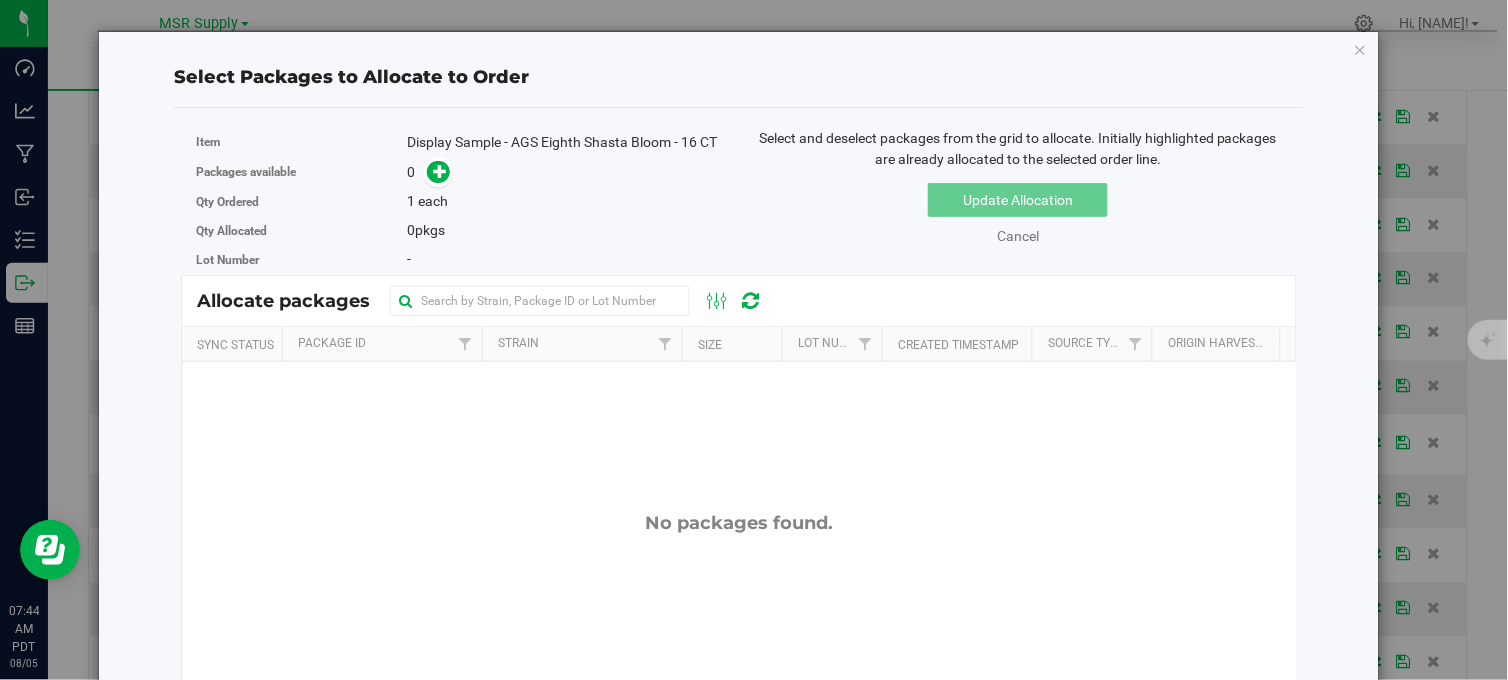 click on "Select Packages to Allocate to Order
Item
Display Sample - AGS Eighth Shasta Bloom - 16 CT
Packages available
0
Qty Ordered
1" at bounding box center (739, 498) 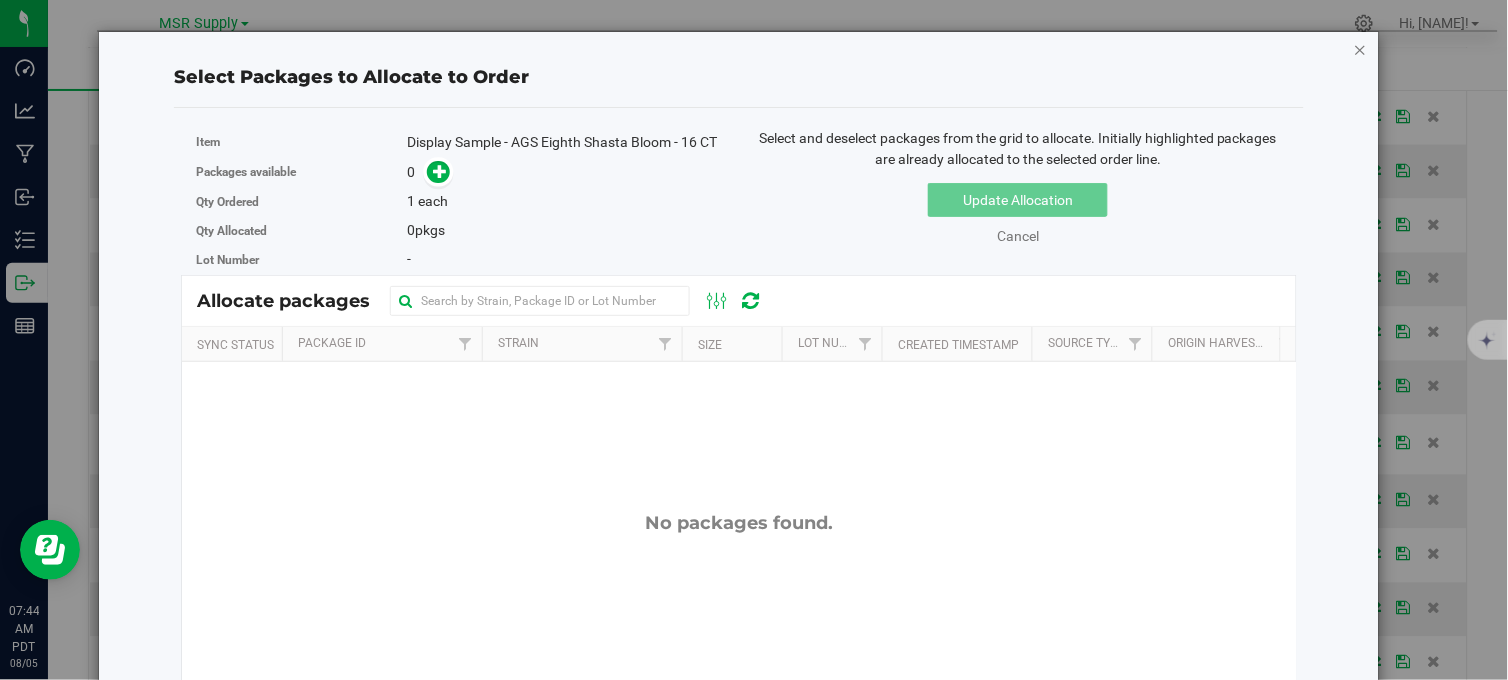 click at bounding box center [1361, 49] 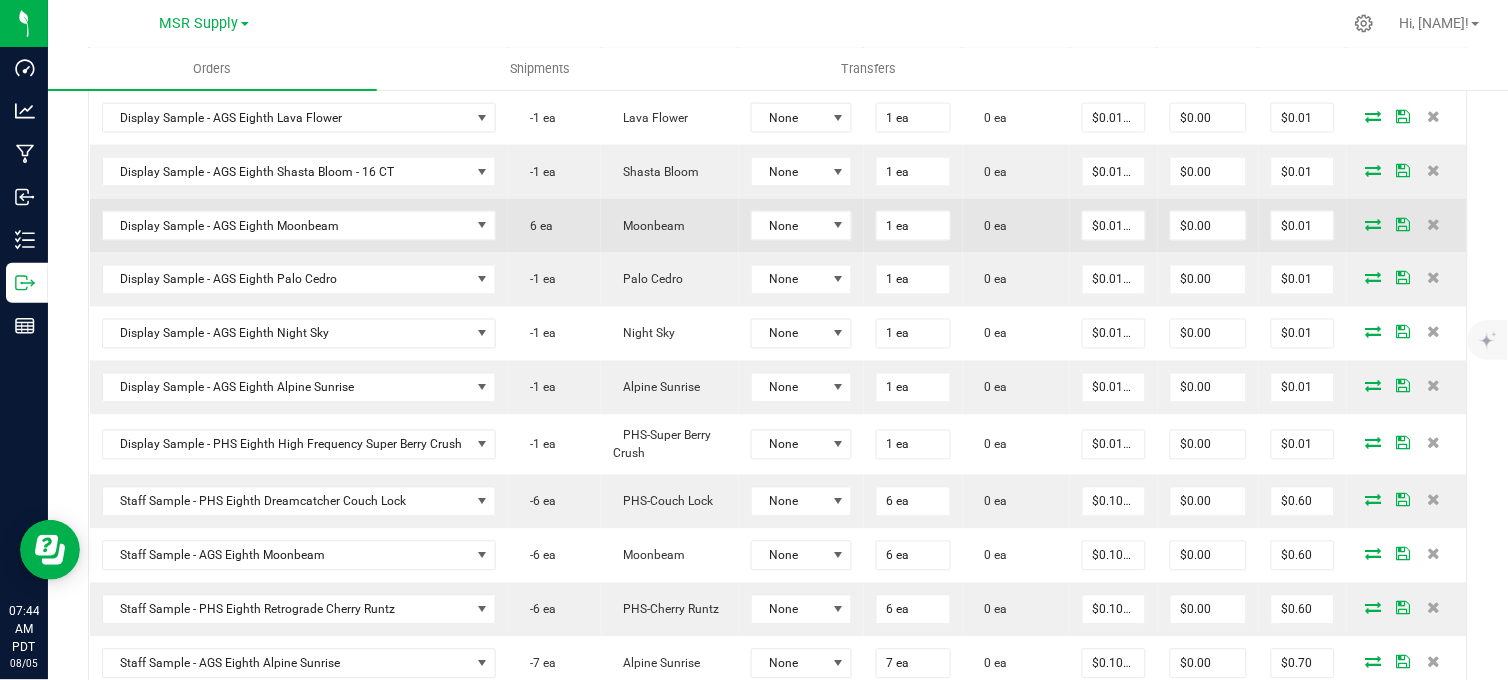 click at bounding box center [1374, 224] 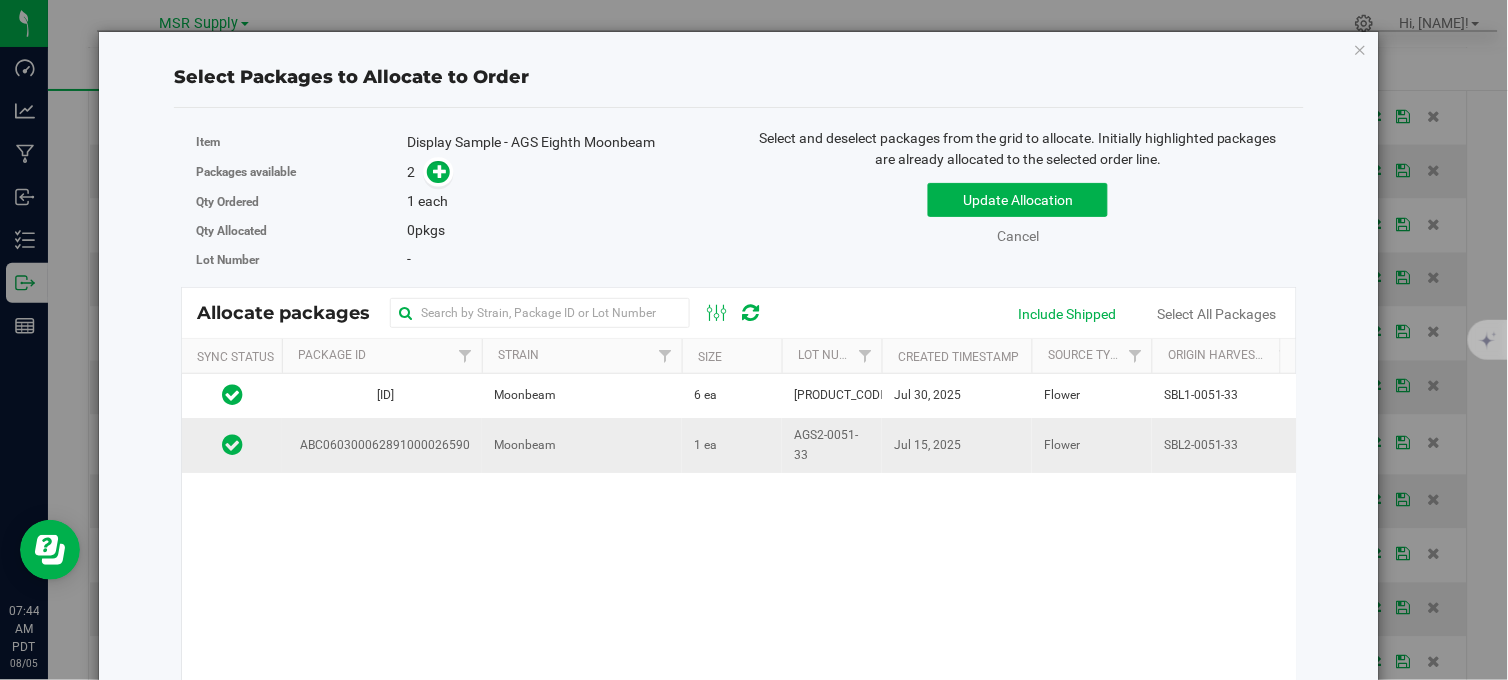 click on "1 ea" at bounding box center [732, 445] 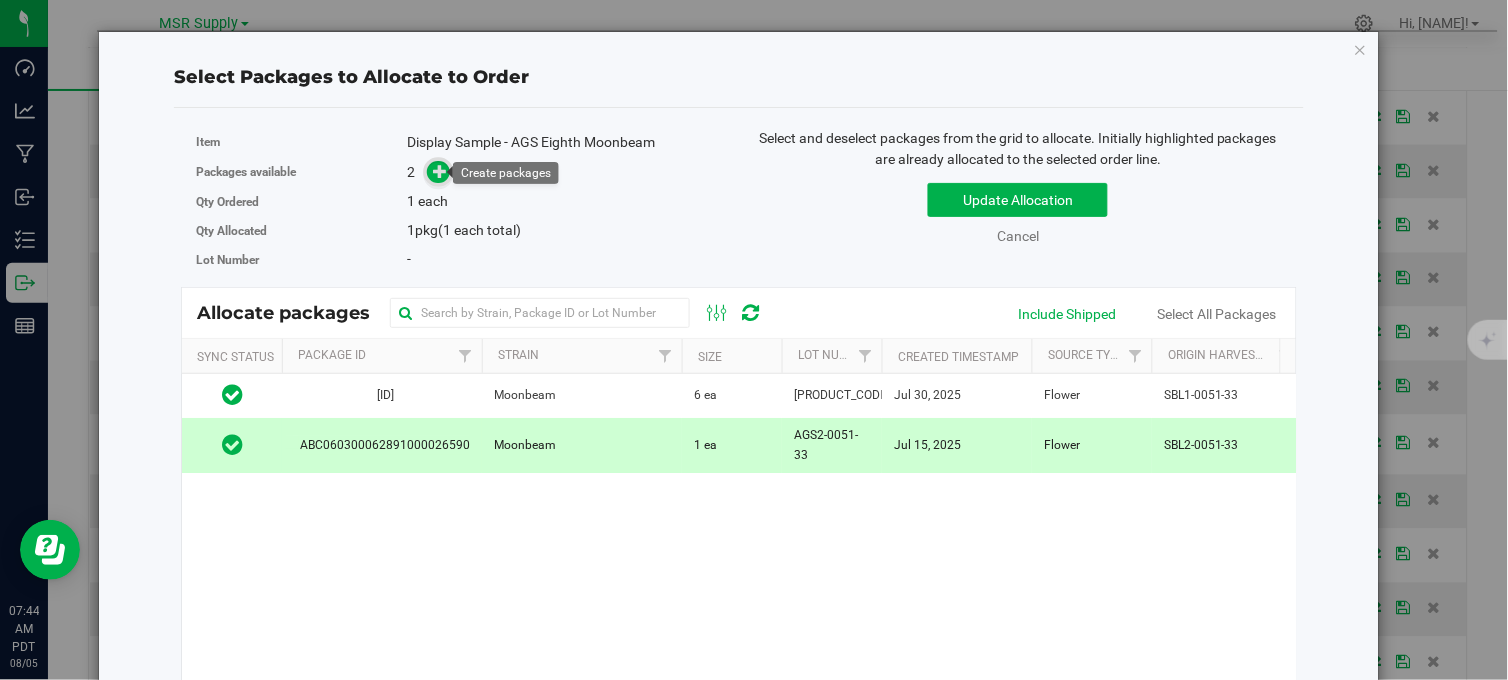 click at bounding box center [440, 171] 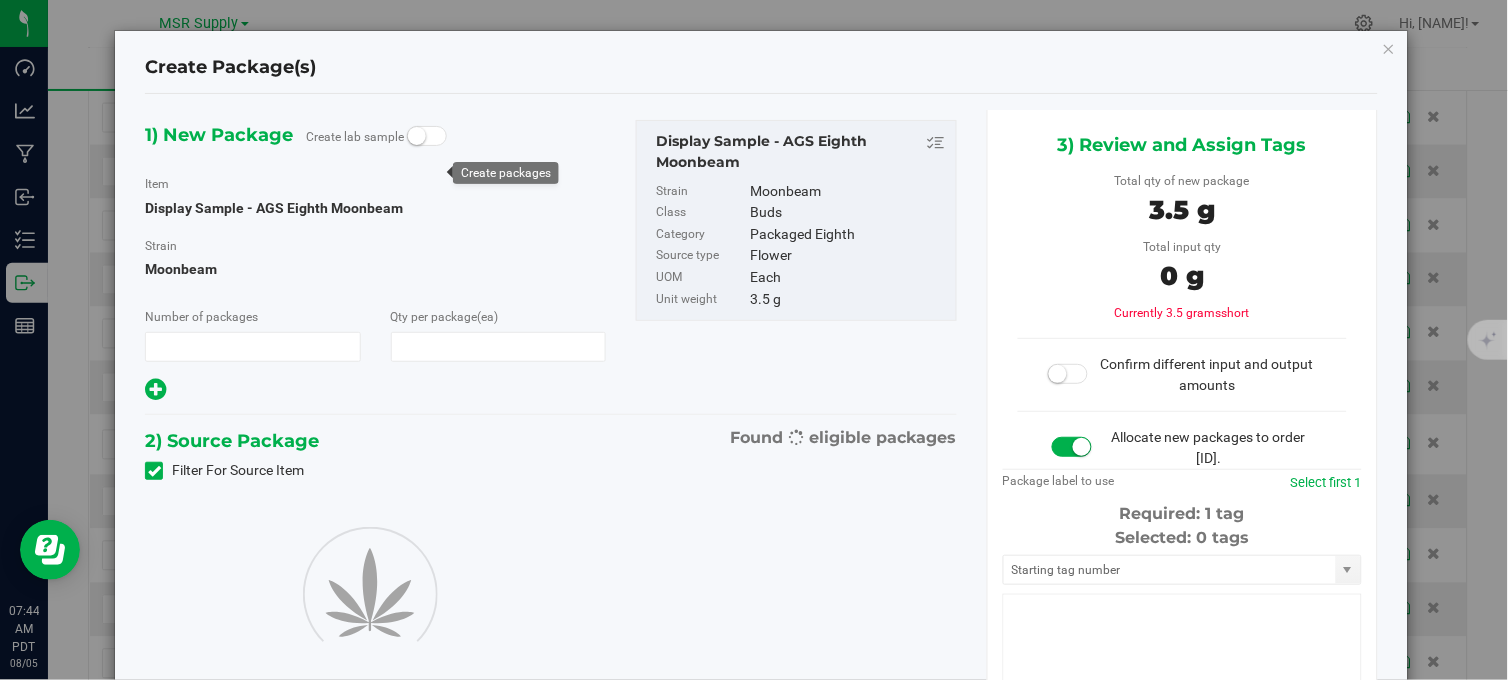 type on "1" 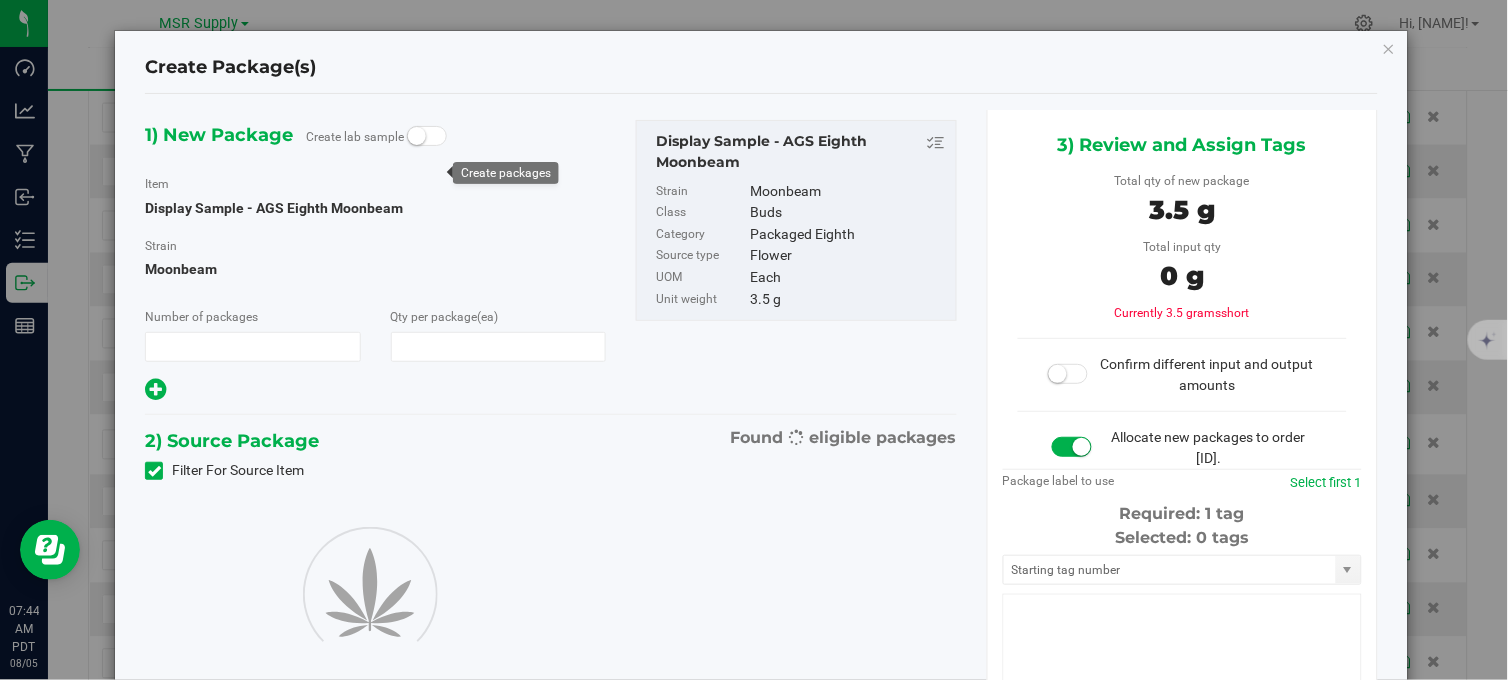 type on "1" 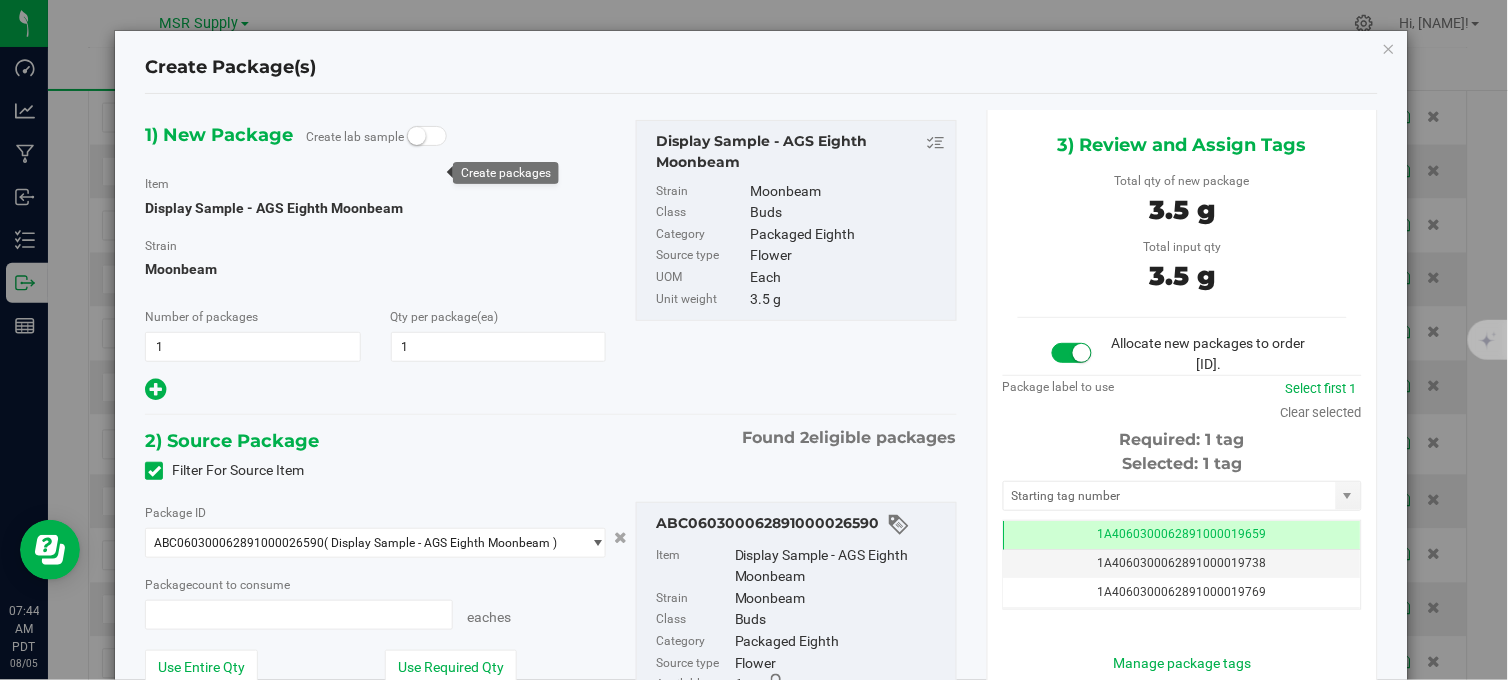 type on "1 ea" 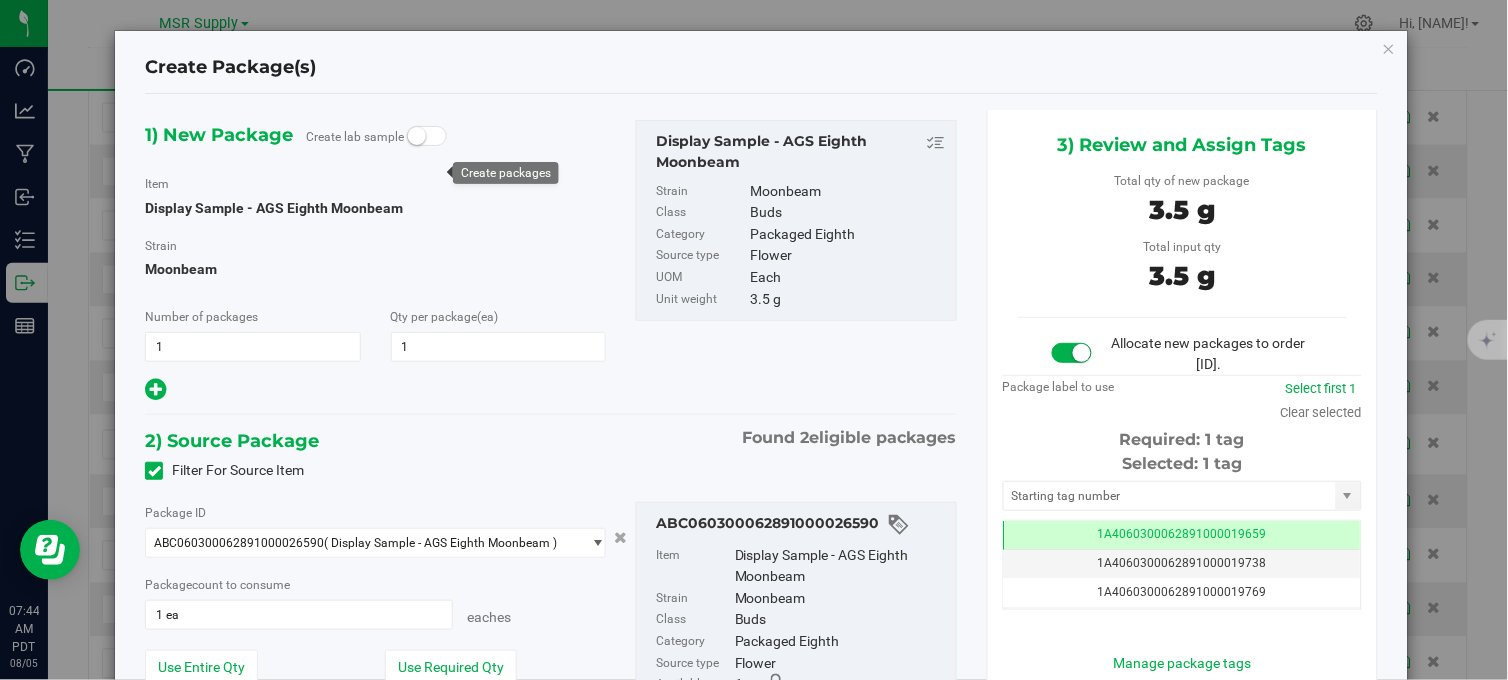 scroll, scrollTop: 0, scrollLeft: -1, axis: horizontal 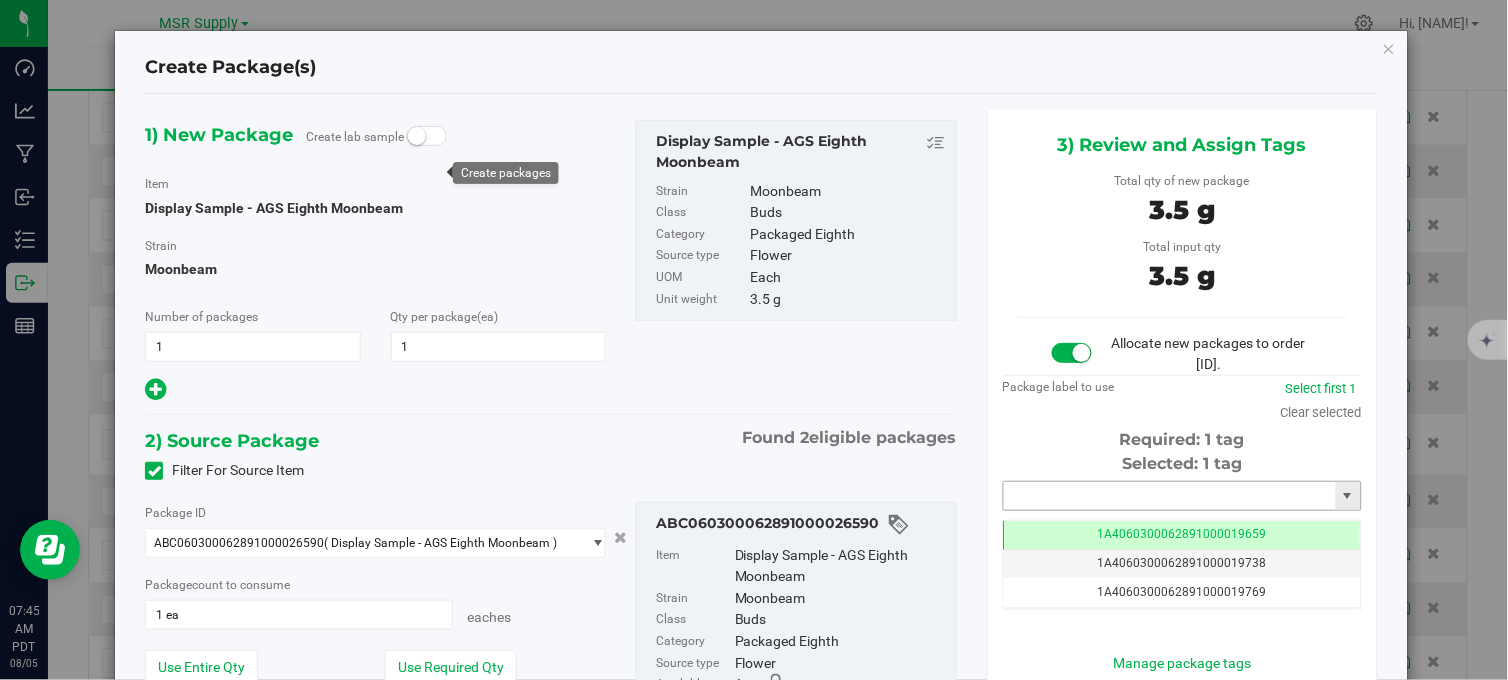 click at bounding box center [1170, 496] 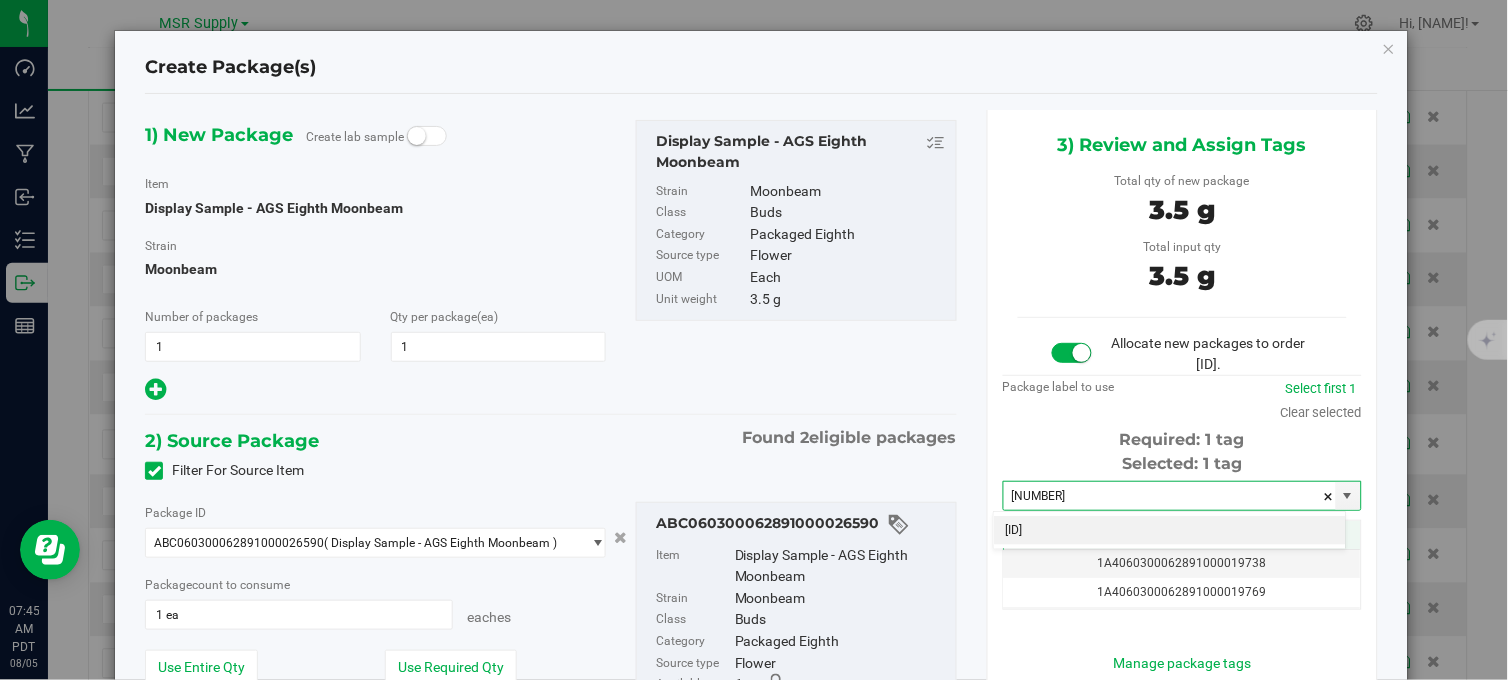 click on "[ID]" at bounding box center [1170, 531] 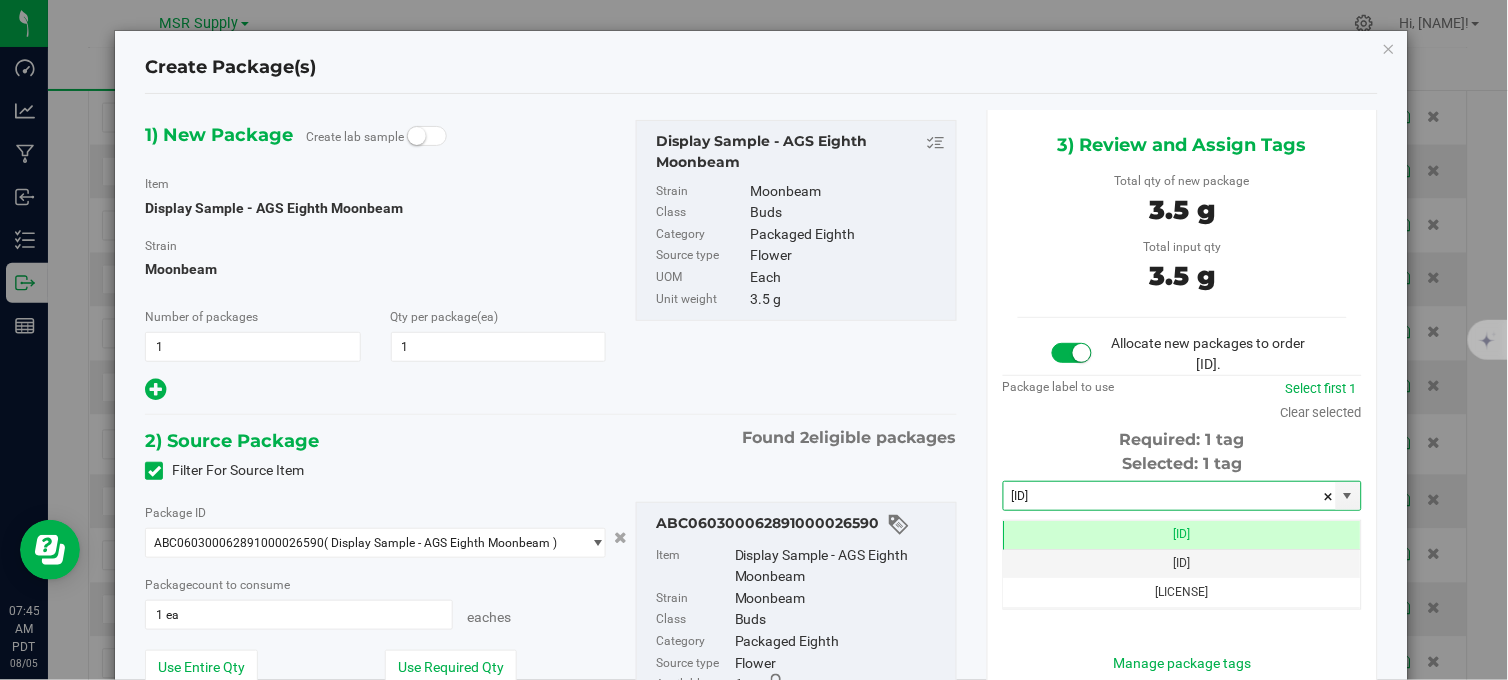 scroll, scrollTop: 121, scrollLeft: 0, axis: vertical 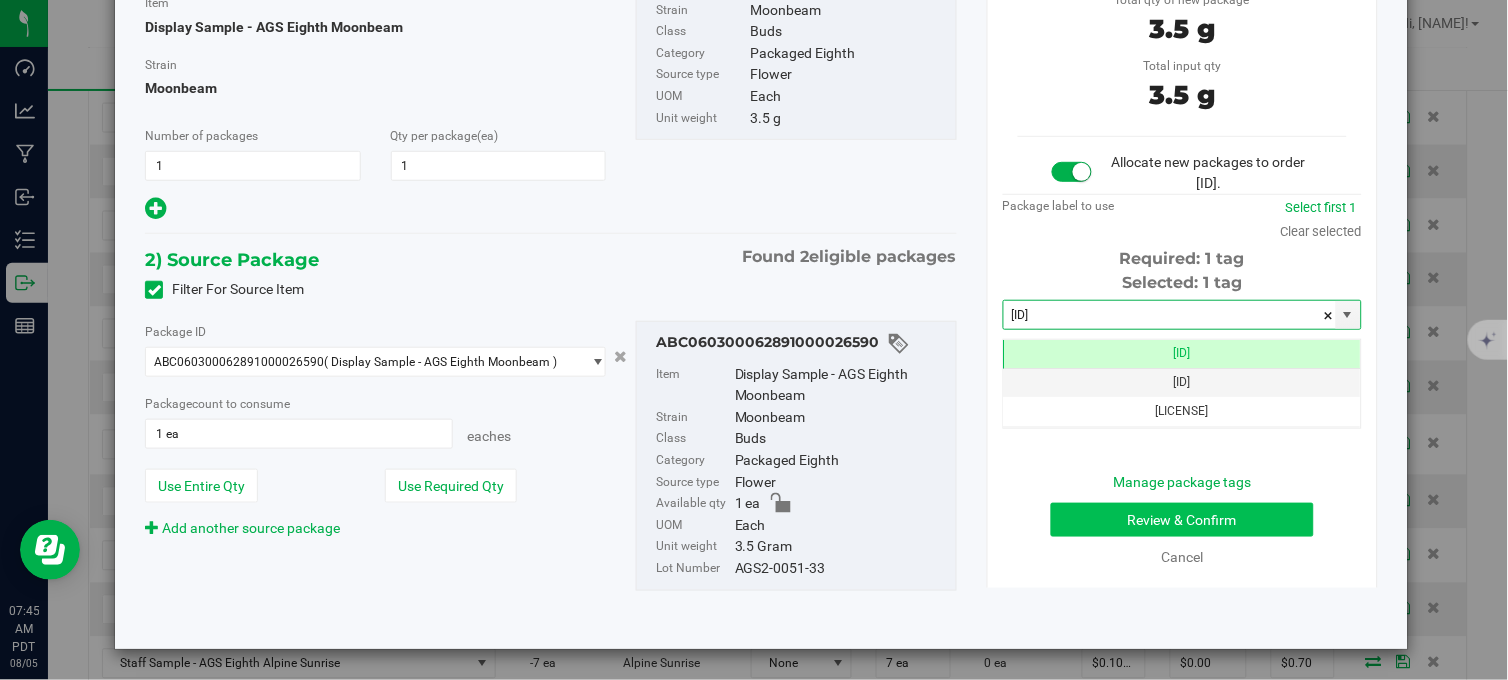 type on "[ID]" 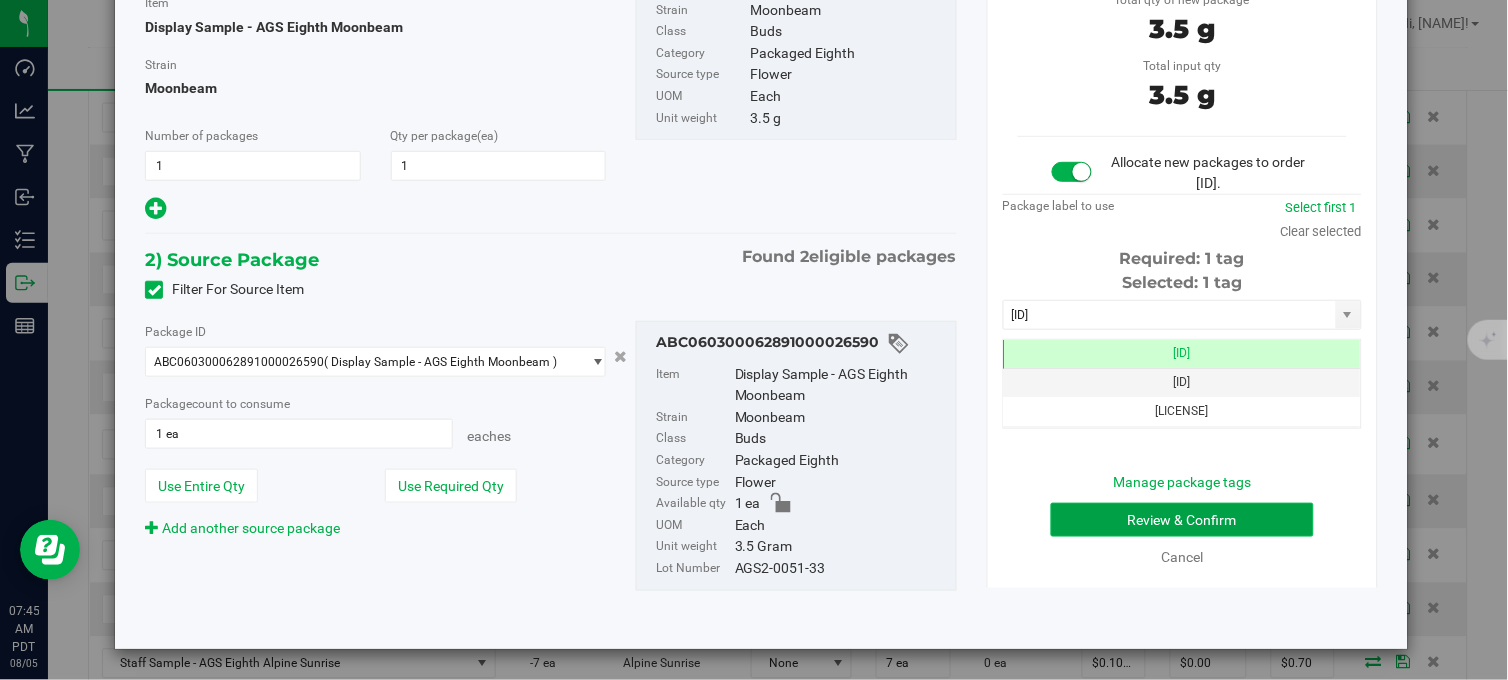 click on "Review & Confirm" at bounding box center (1182, 520) 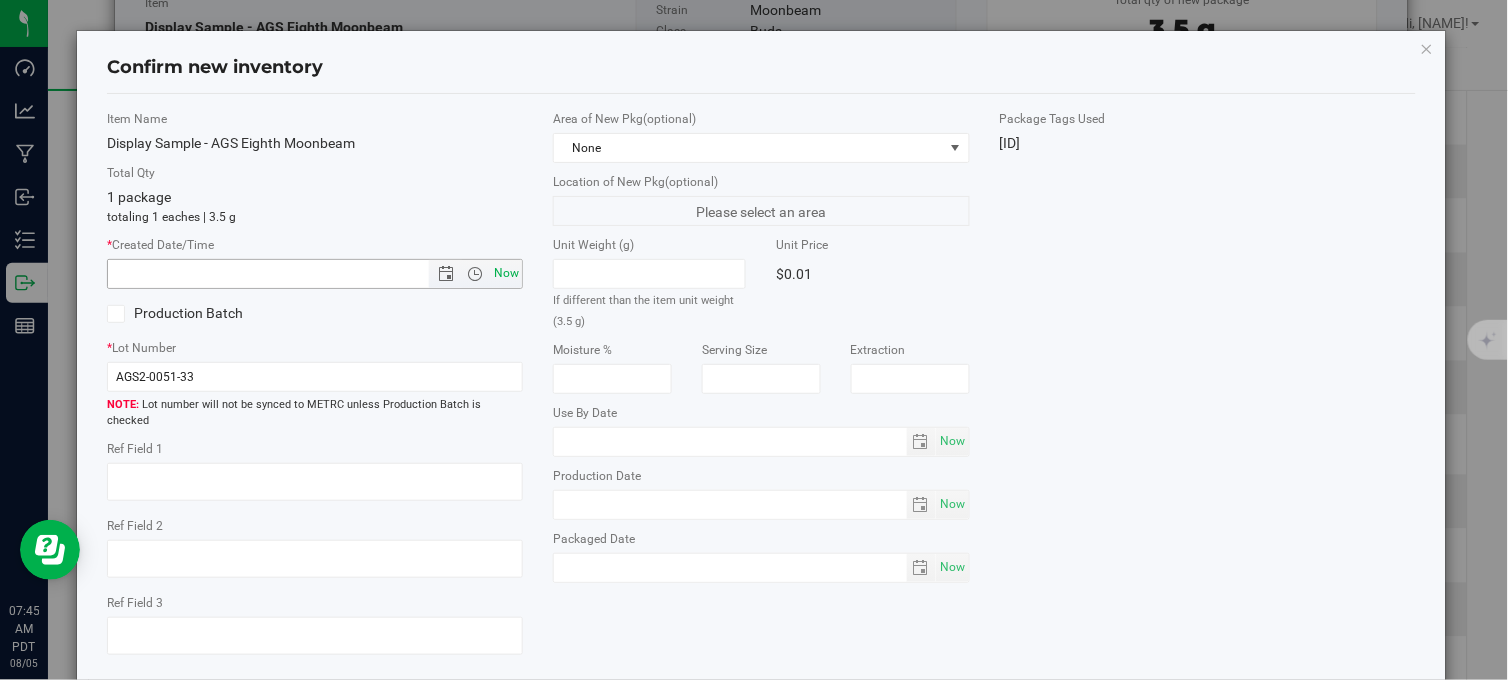 click on "Now" at bounding box center (507, 273) 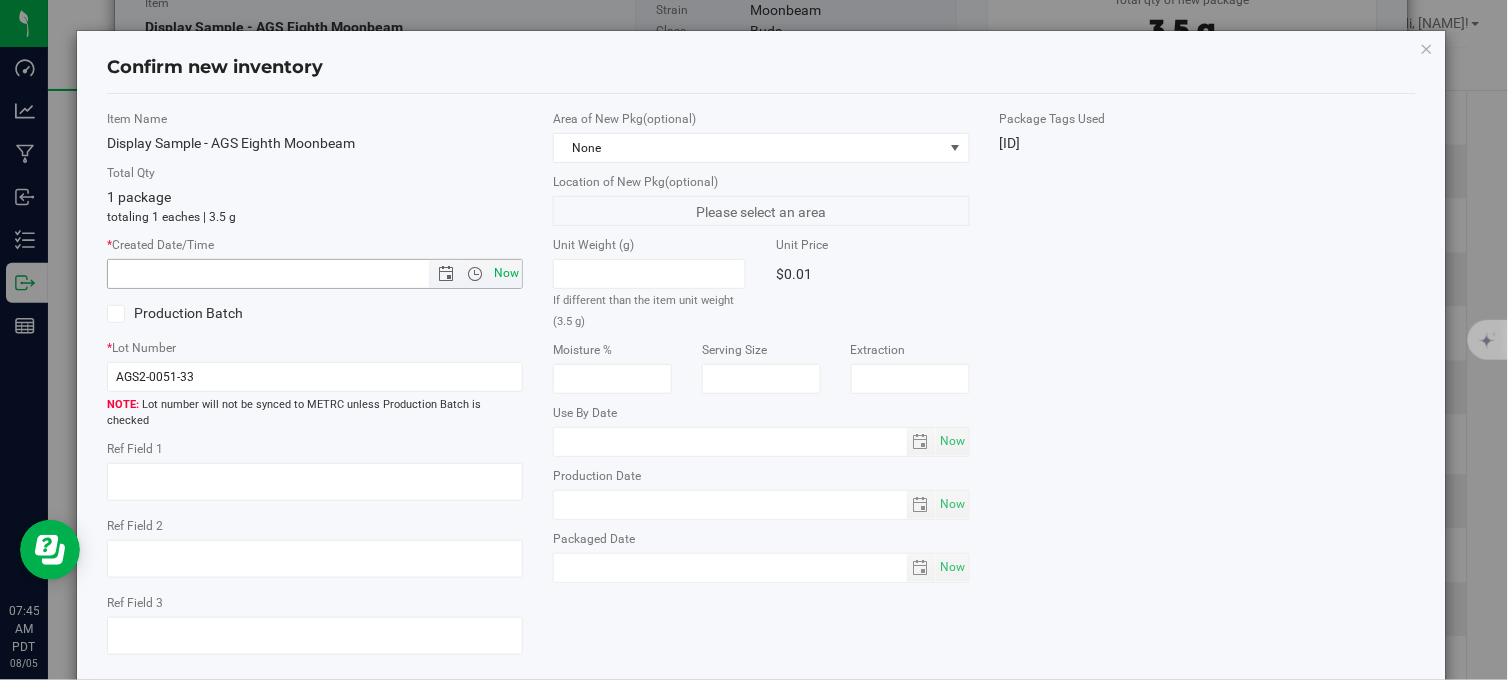 type on "8/5/2025 7:45 AM" 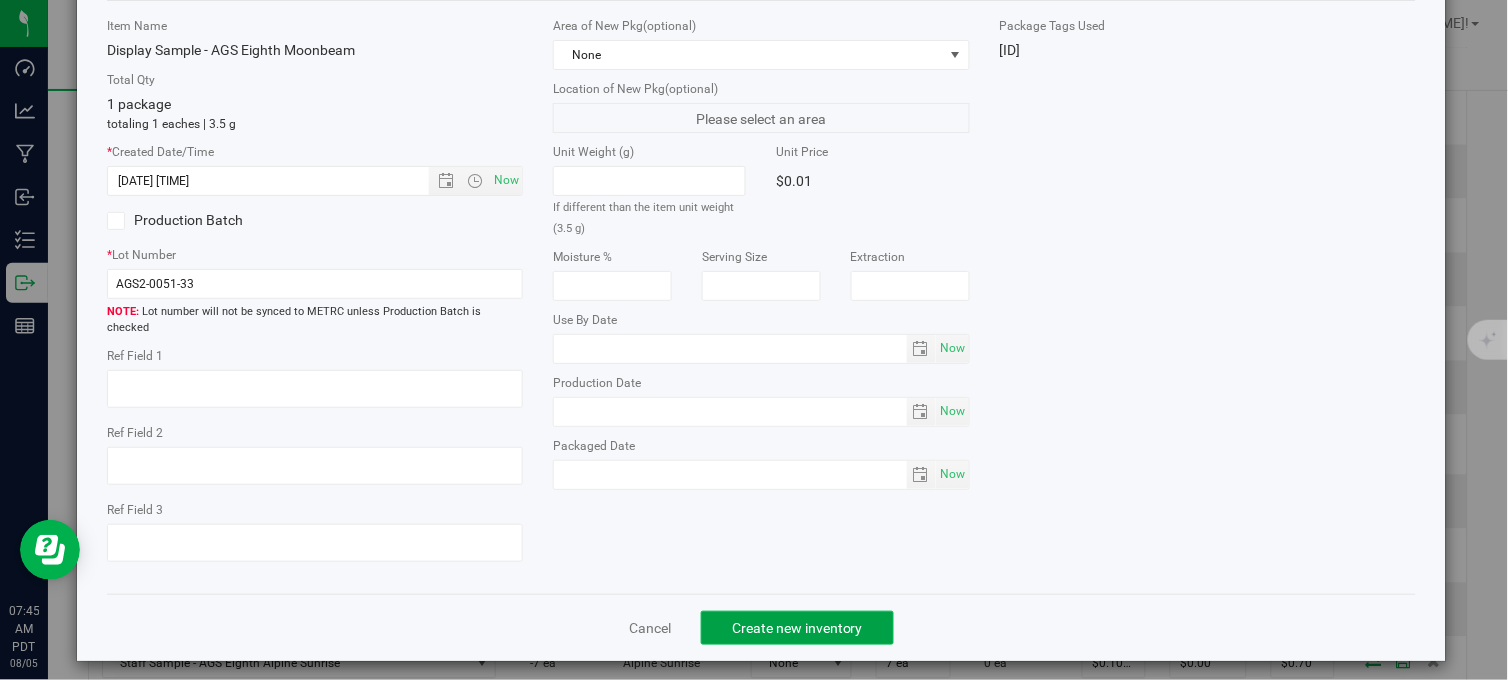 click on "Create new inventory" 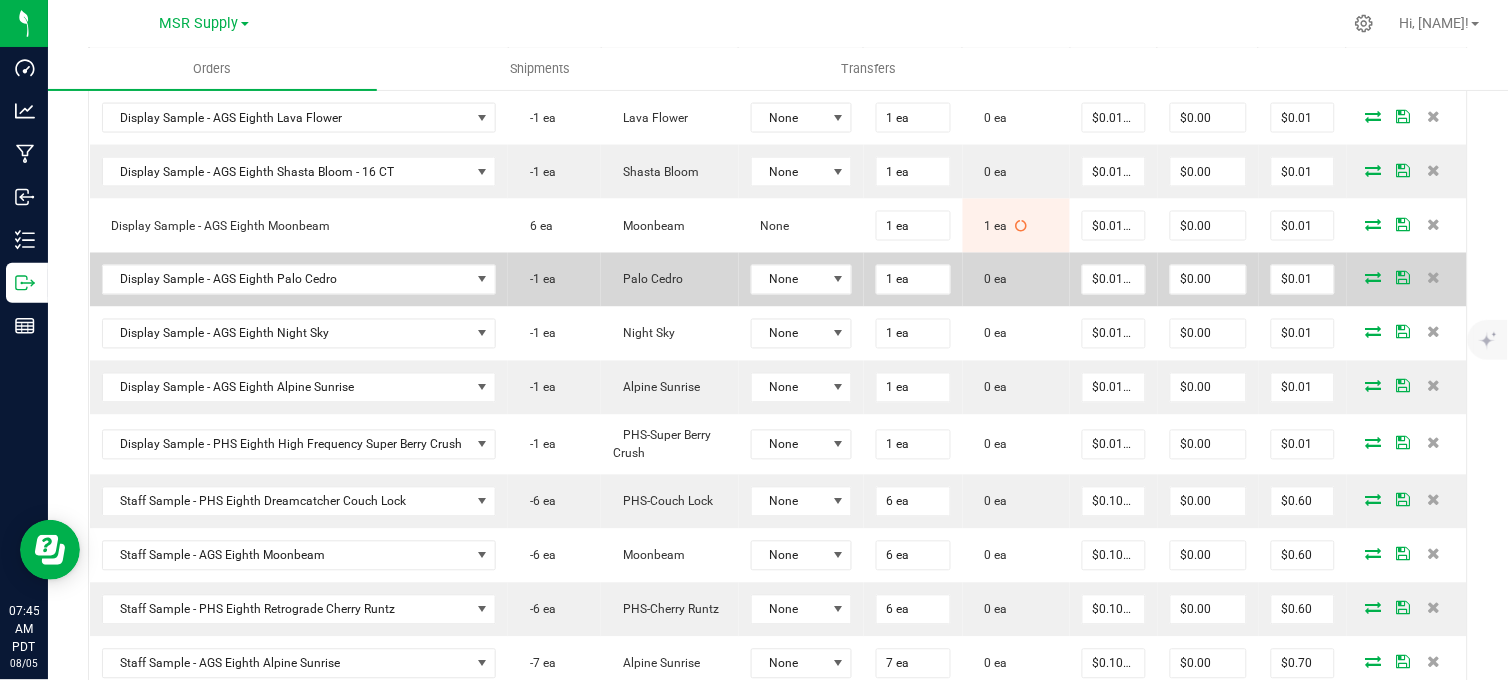 click at bounding box center (1374, 278) 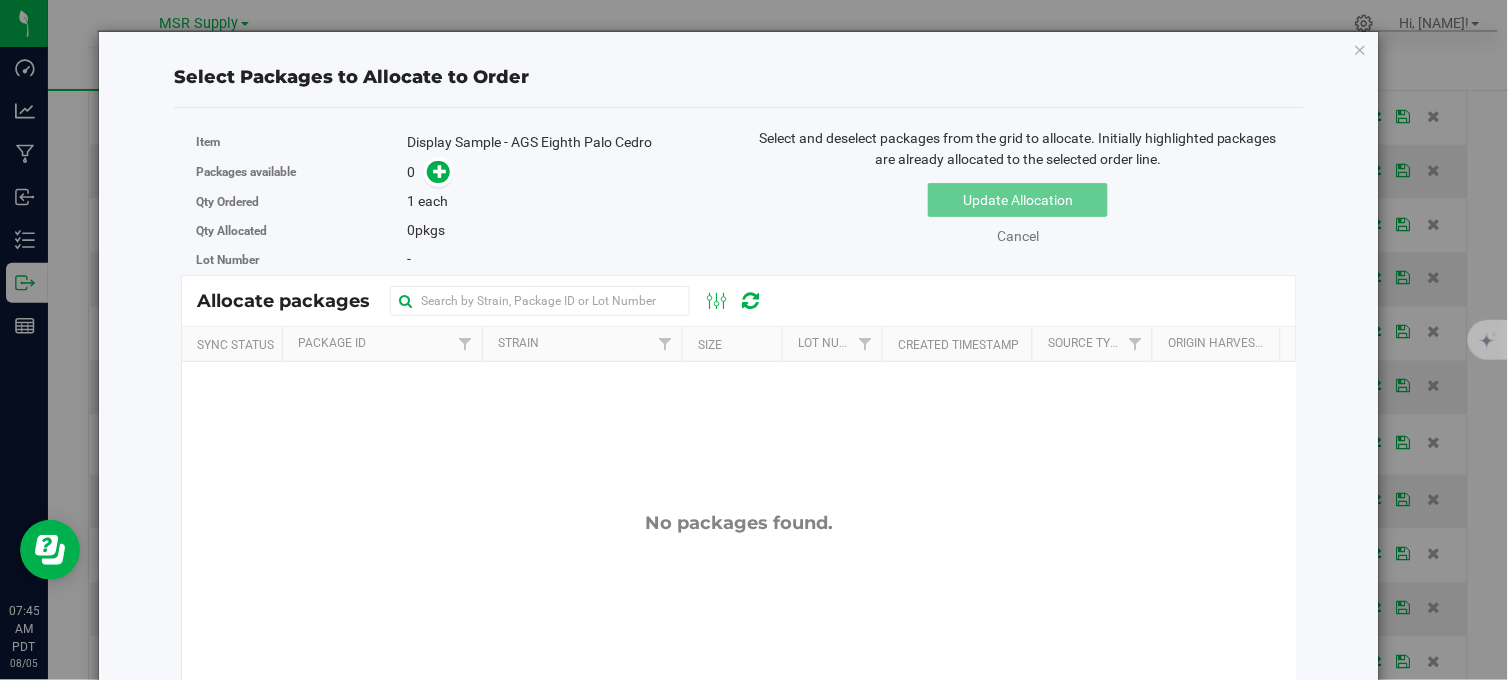 click at bounding box center (1361, 49) 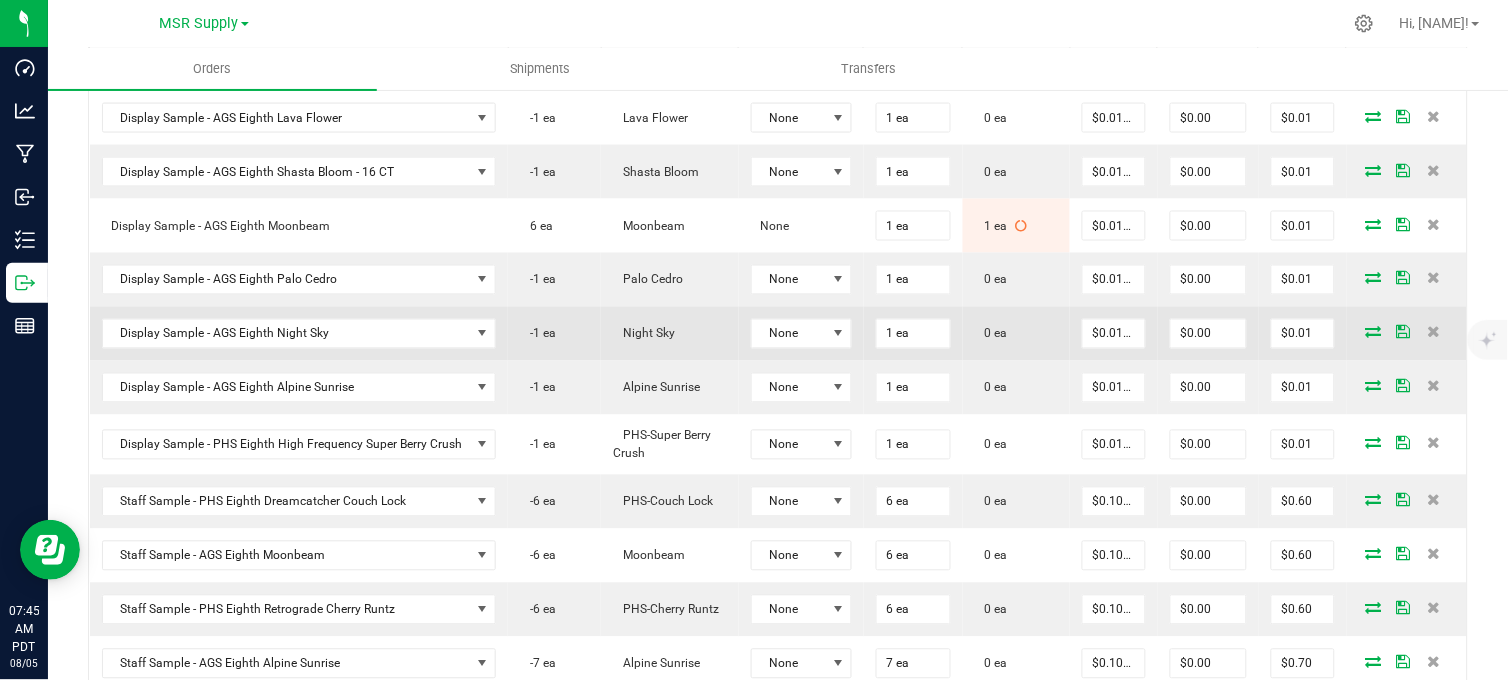click at bounding box center (1374, 332) 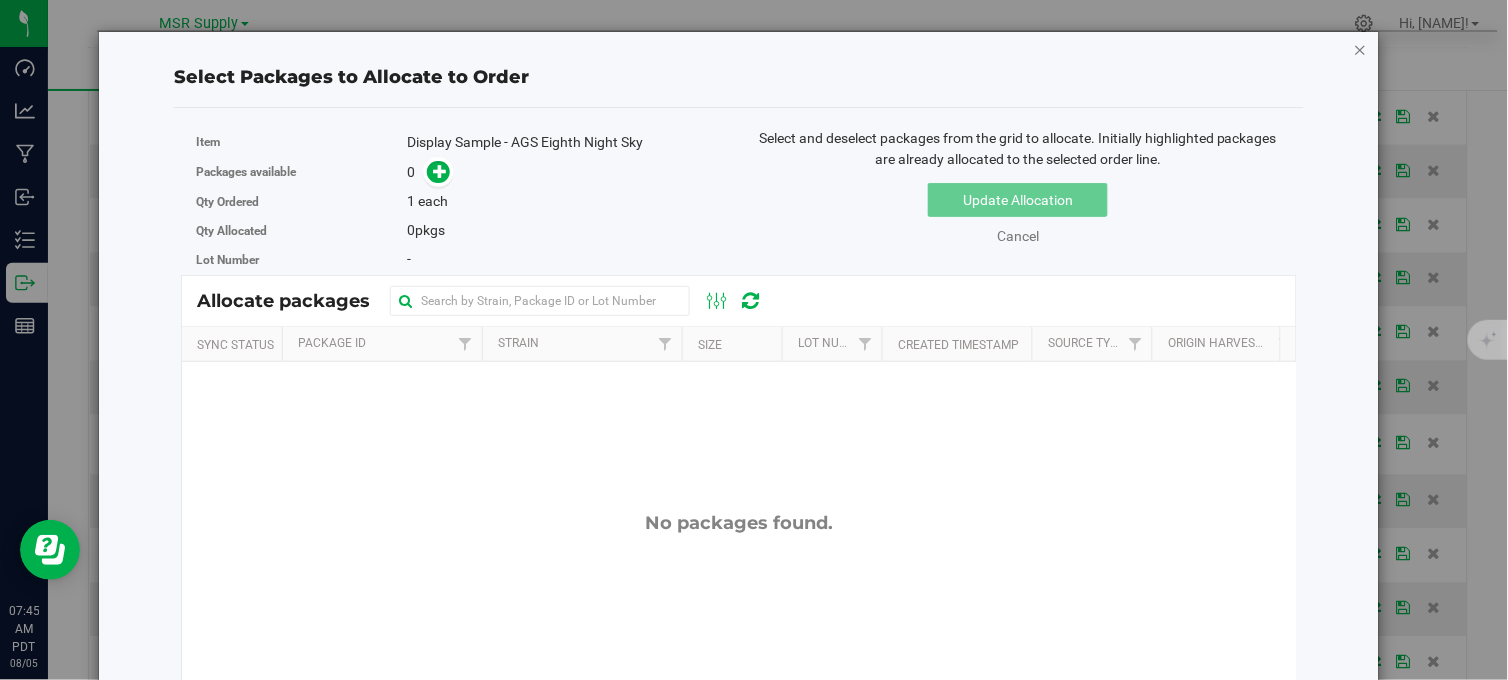 click at bounding box center (1361, 49) 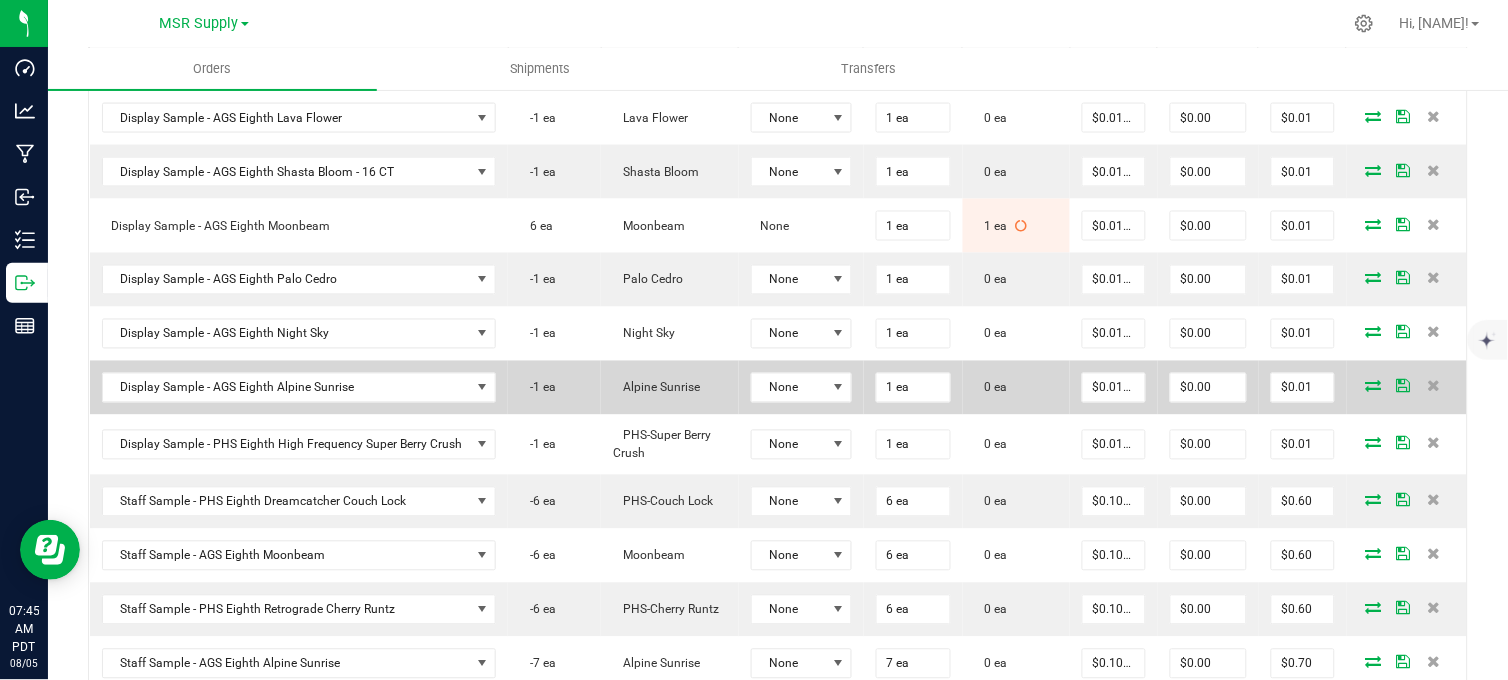 click at bounding box center (1374, 386) 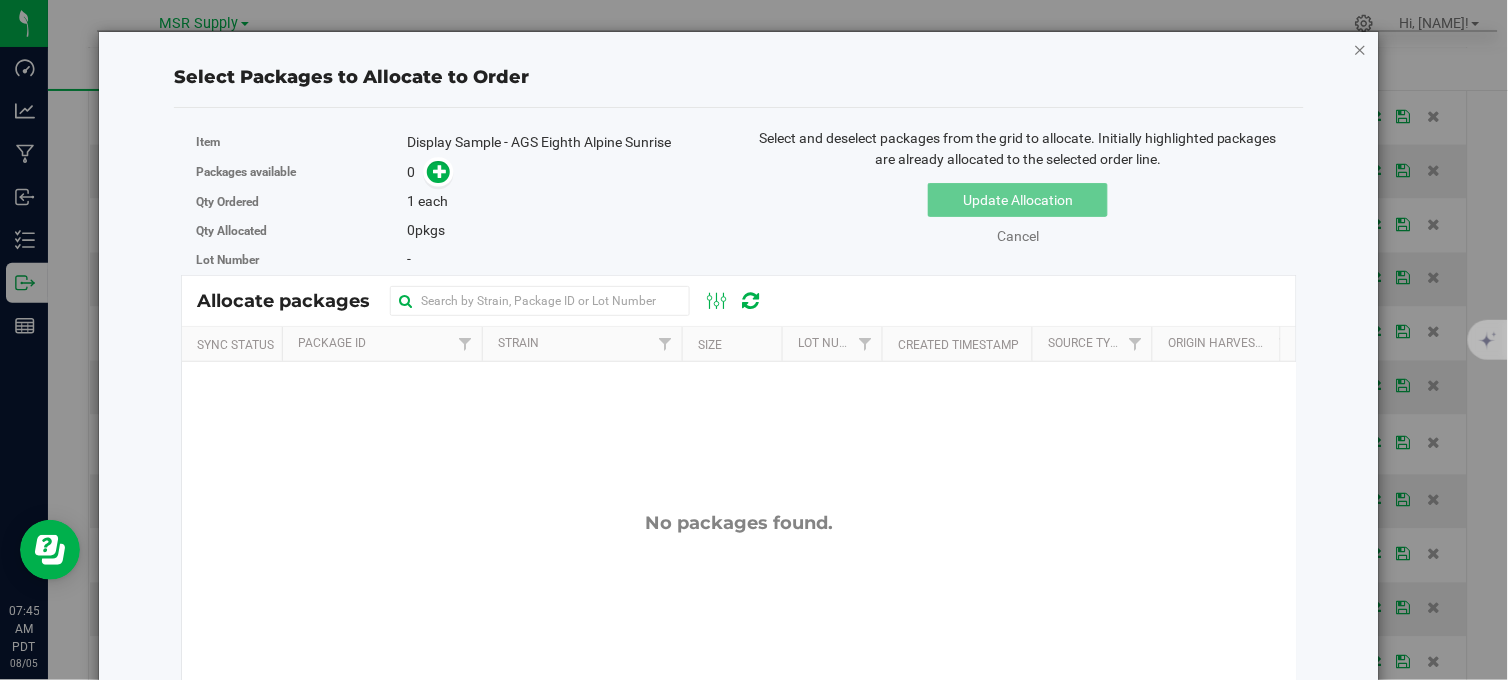 click at bounding box center [1361, 49] 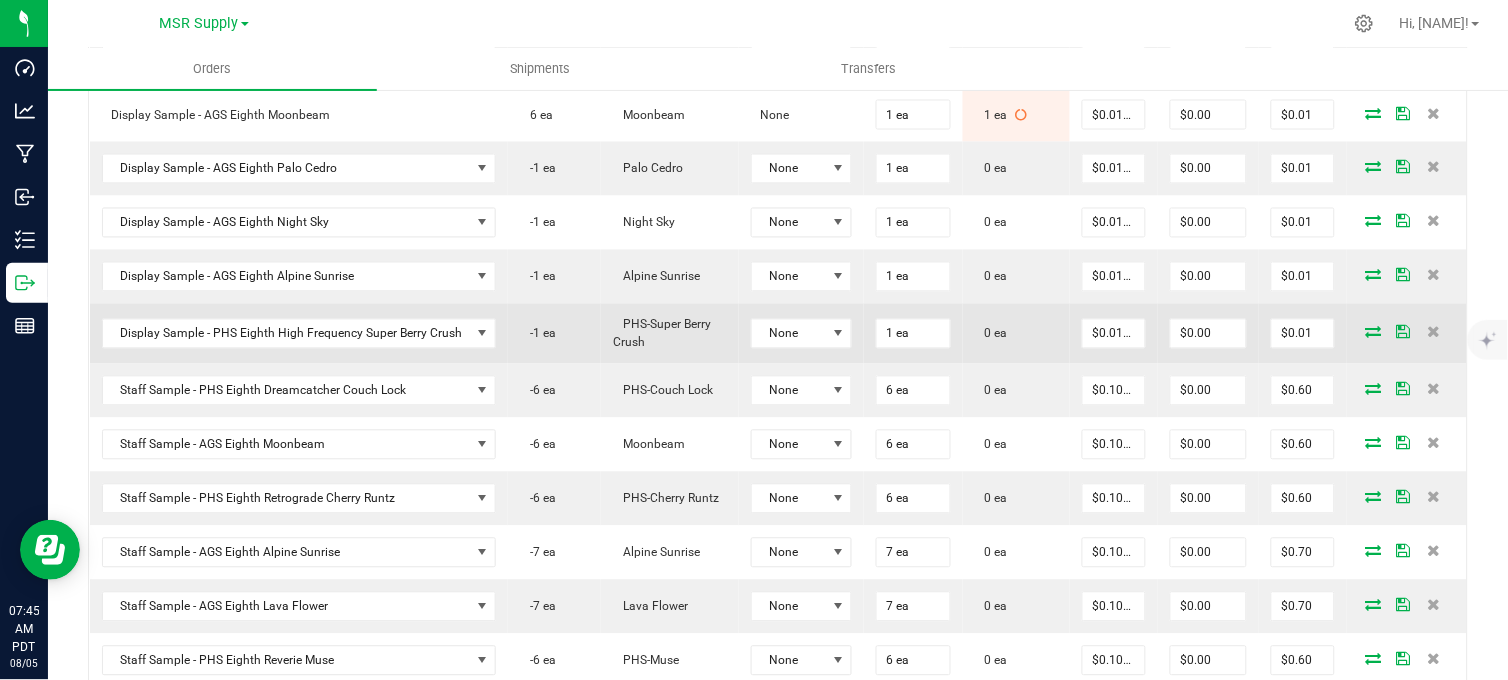 click at bounding box center (1374, 332) 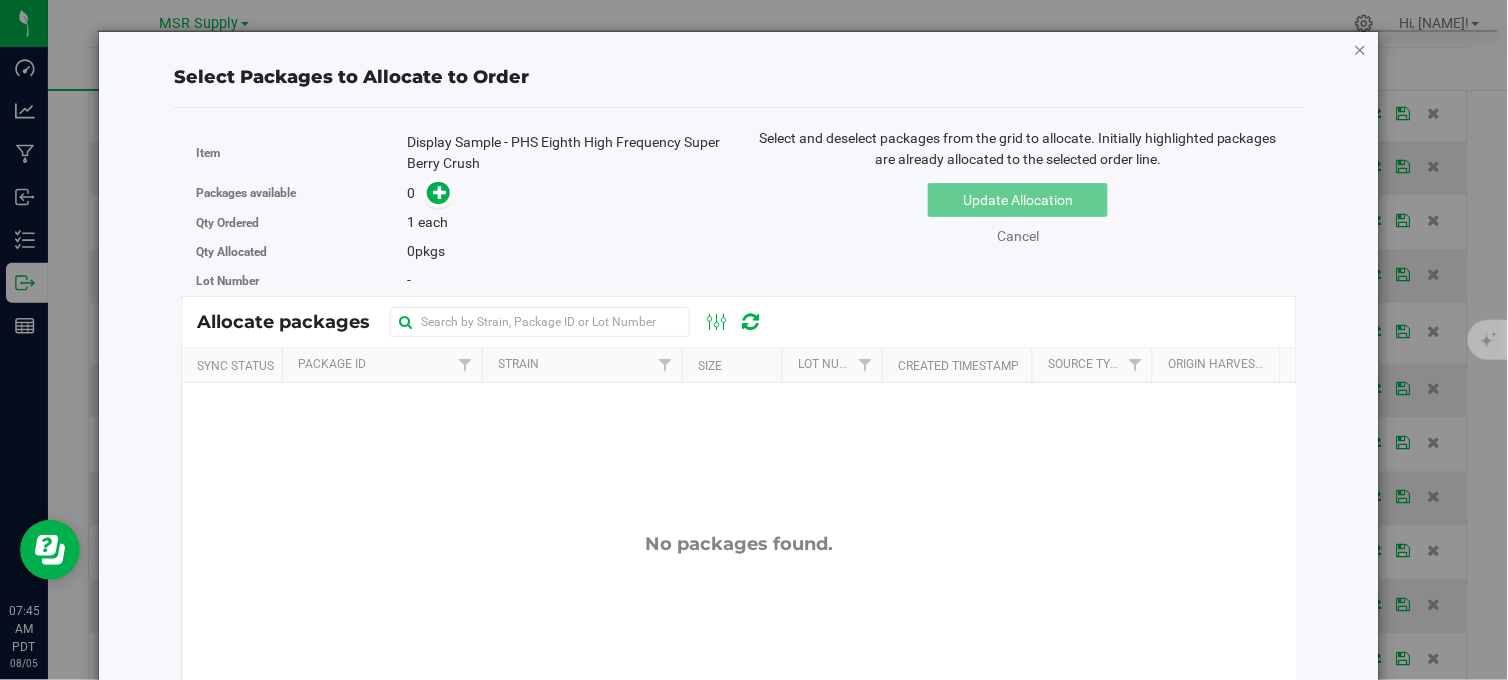 click at bounding box center (1361, 49) 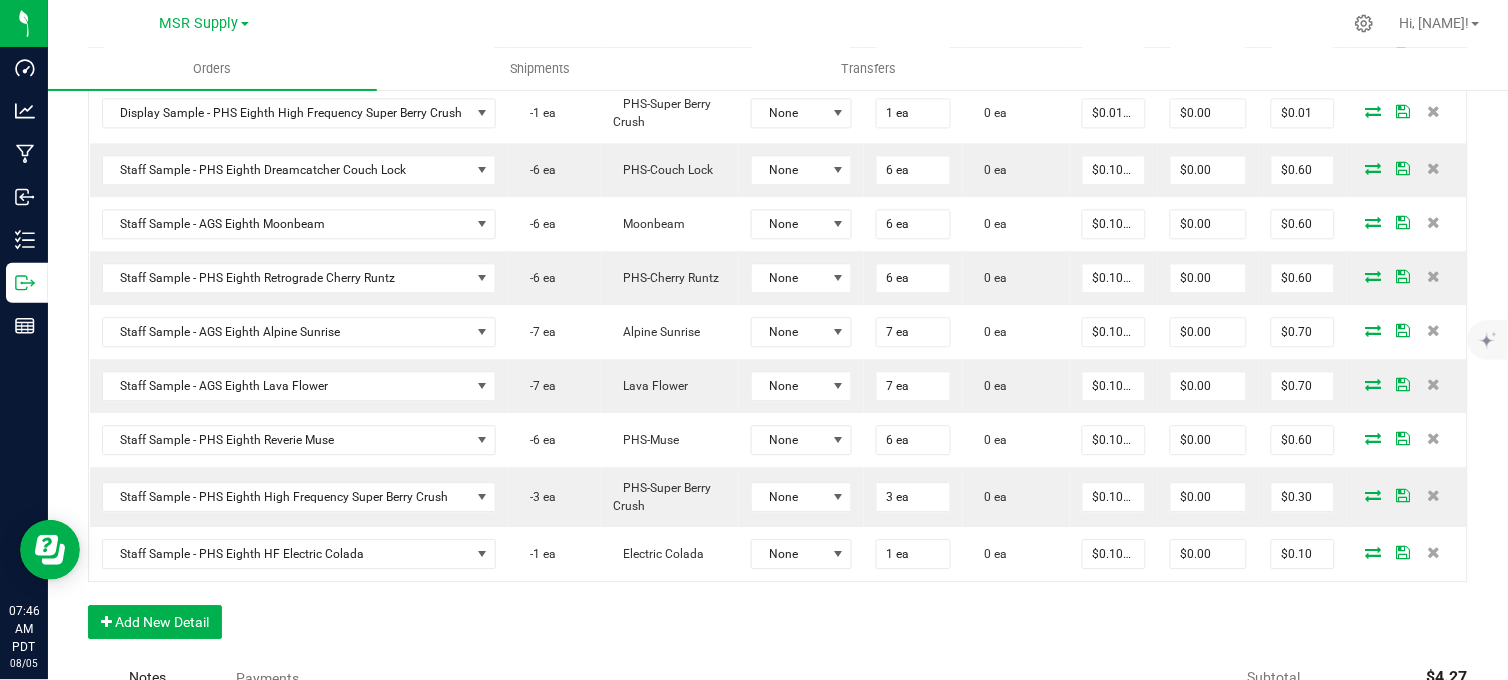 scroll, scrollTop: 1000, scrollLeft: 0, axis: vertical 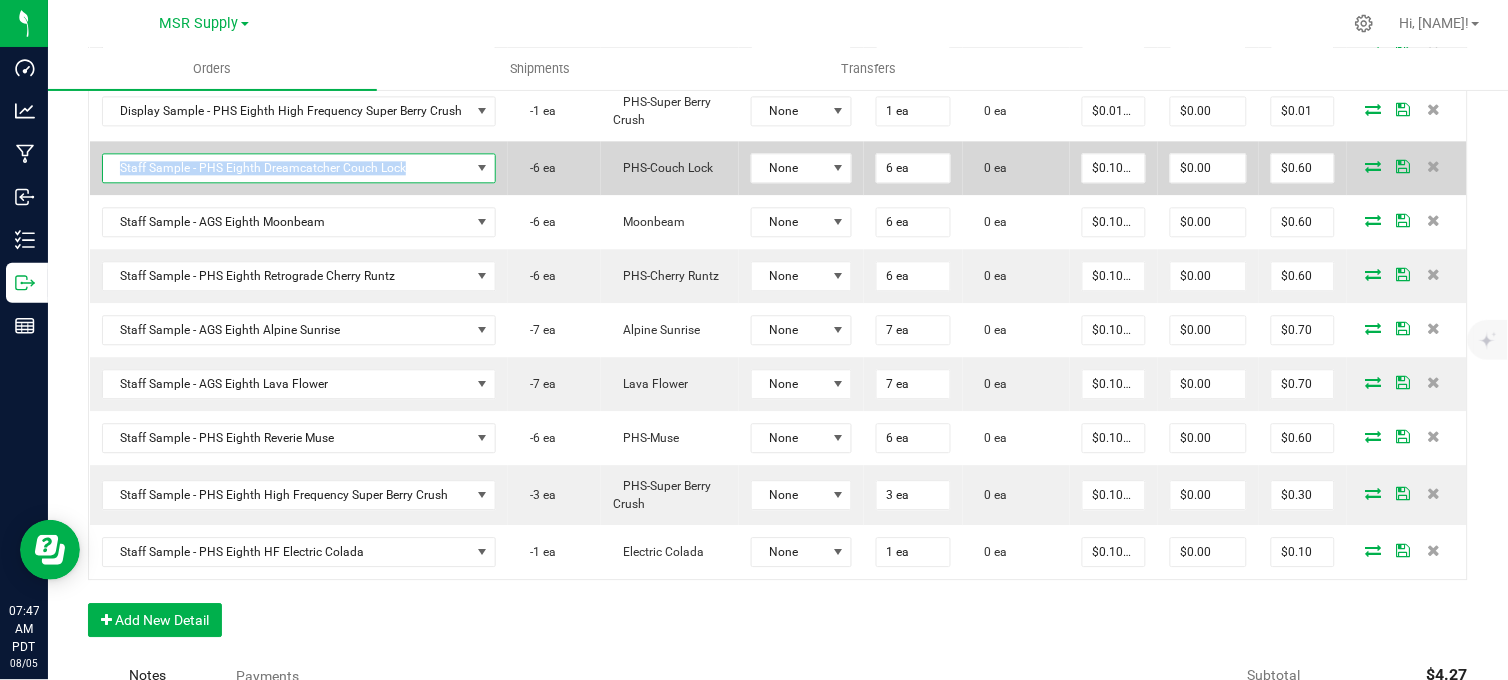copy on "Staff Sample - PHS Eighth Dreamcatcher Couch Lock" 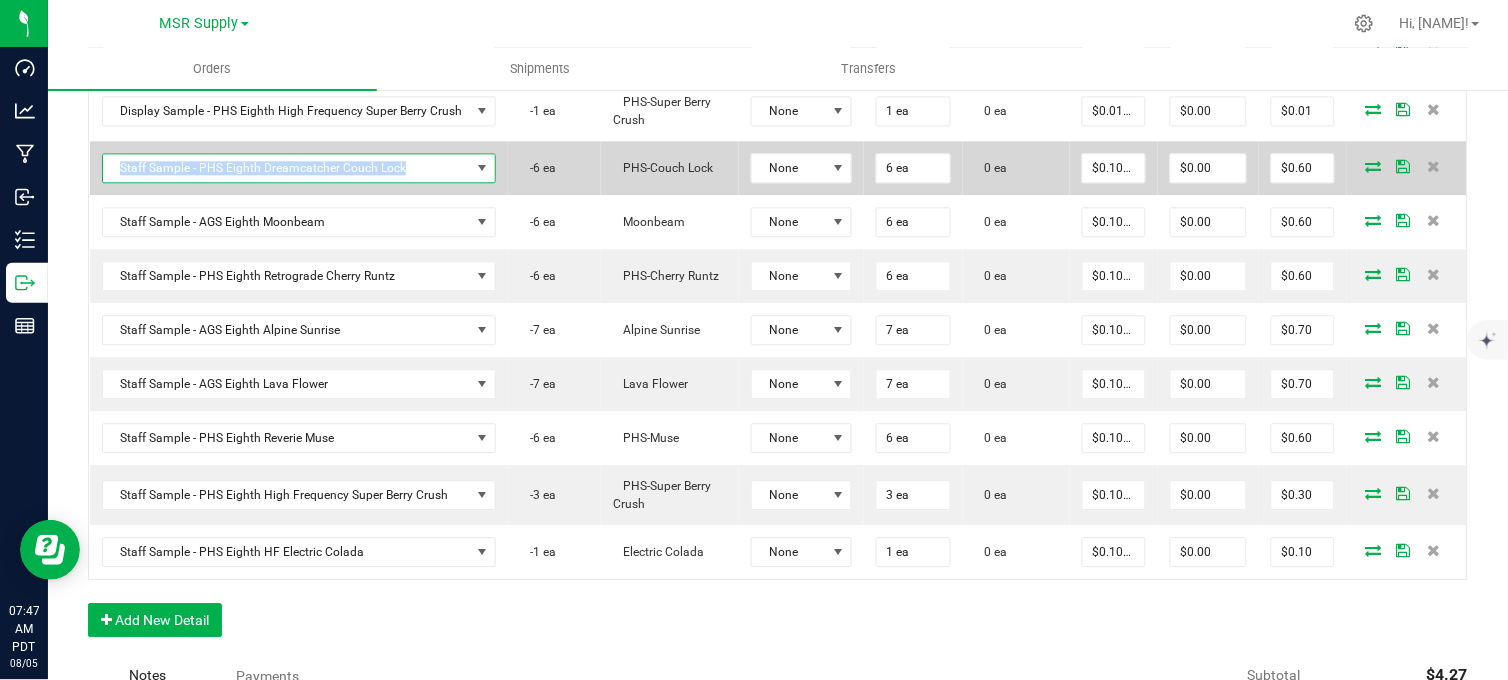 drag, startPoint x: 407, startPoint y: 181, endPoint x: 117, endPoint y: 192, distance: 290.20856 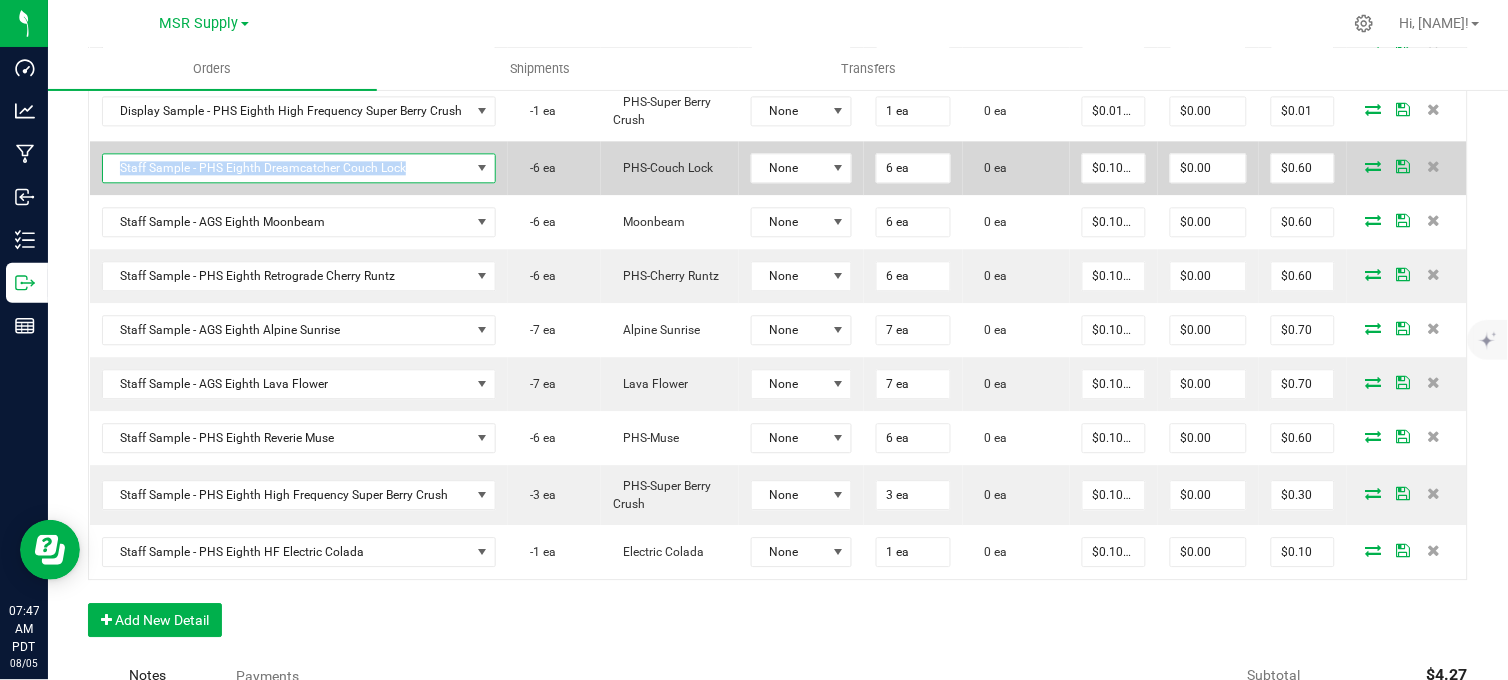 click on "Staff Sample - PHS Eighth Dreamcatcher Couch Lock" at bounding box center (287, 168) 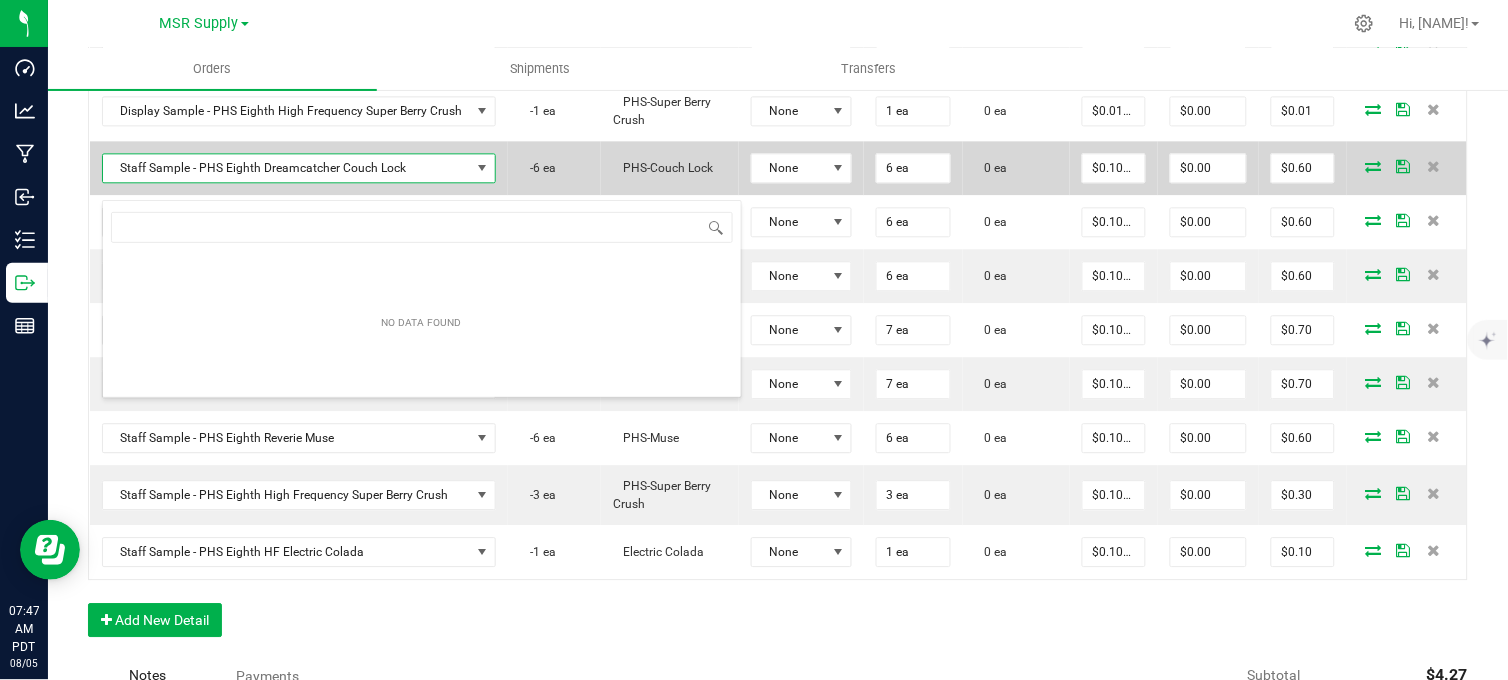 scroll, scrollTop: 99970, scrollLeft: 99611, axis: both 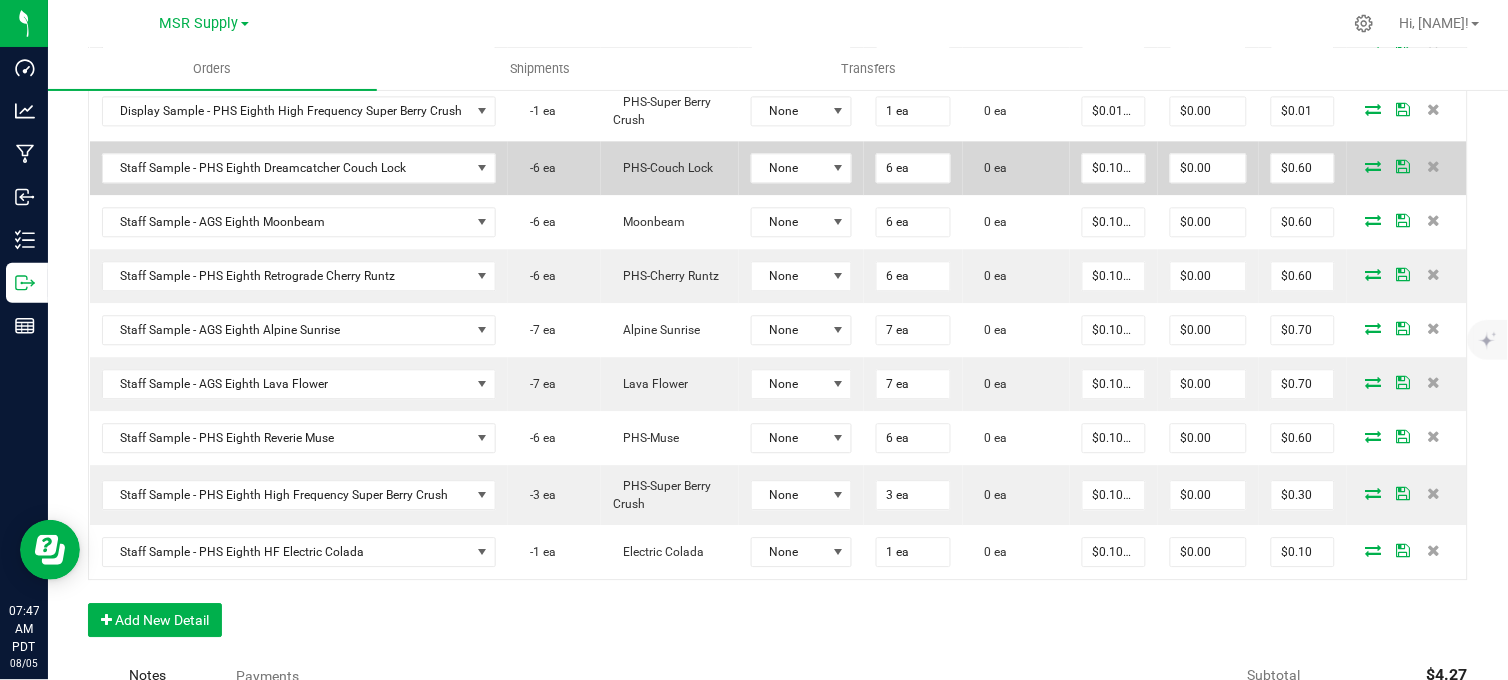click at bounding box center [1374, 166] 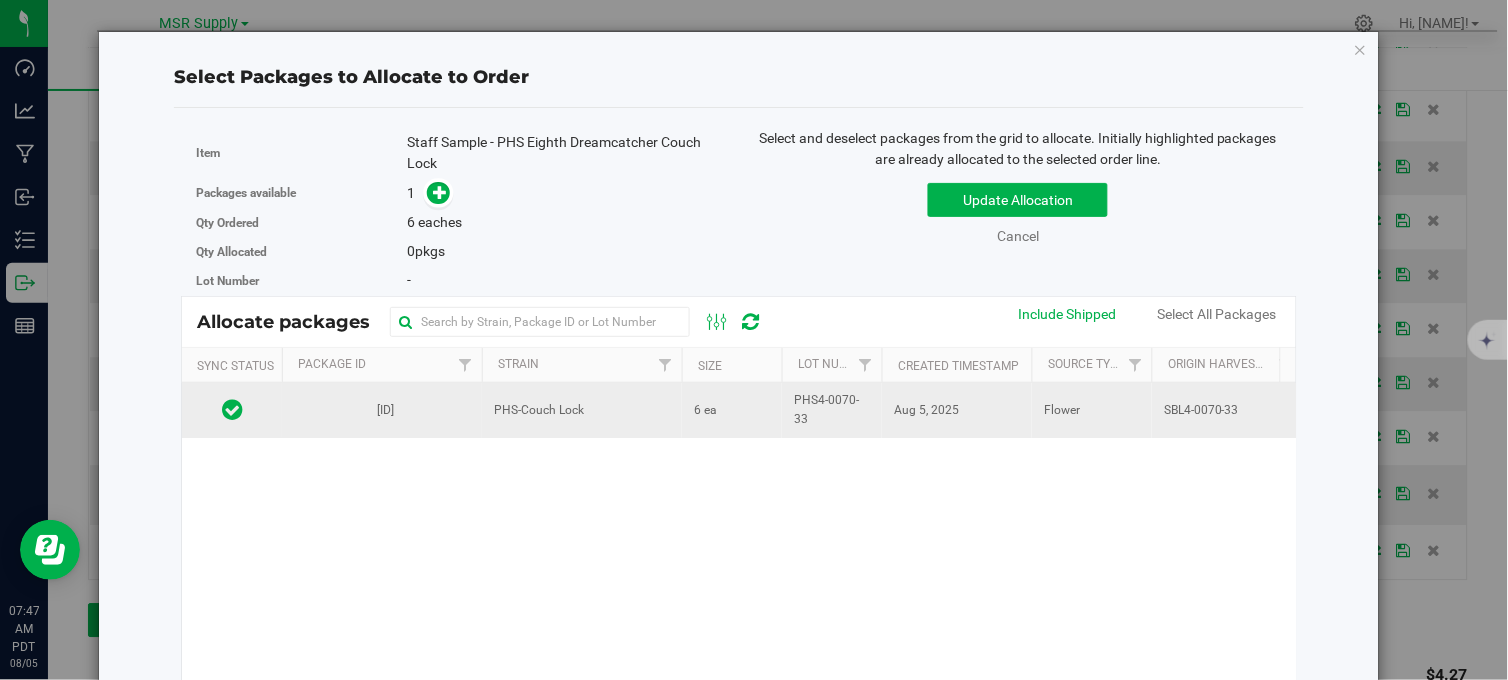 click on "6 ea" at bounding box center [705, 410] 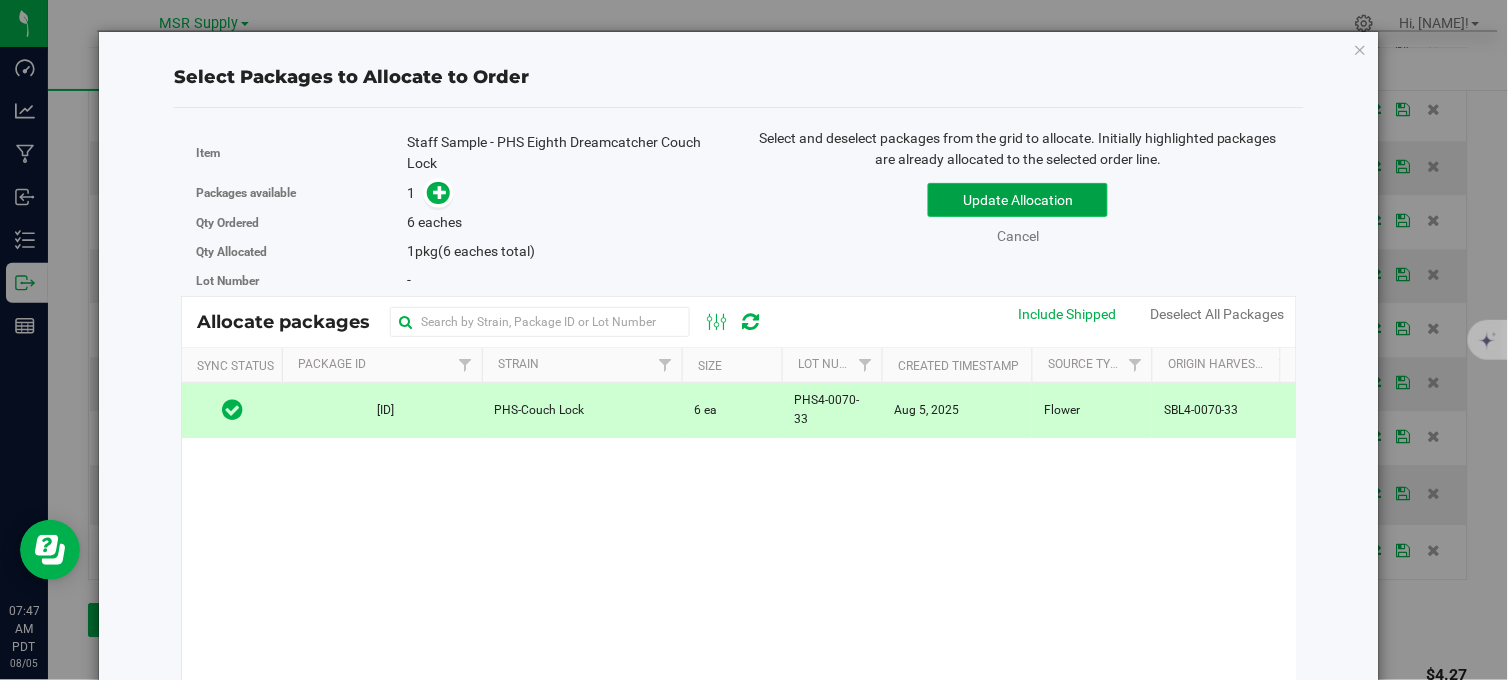 click on "Update Allocation" at bounding box center [1018, 200] 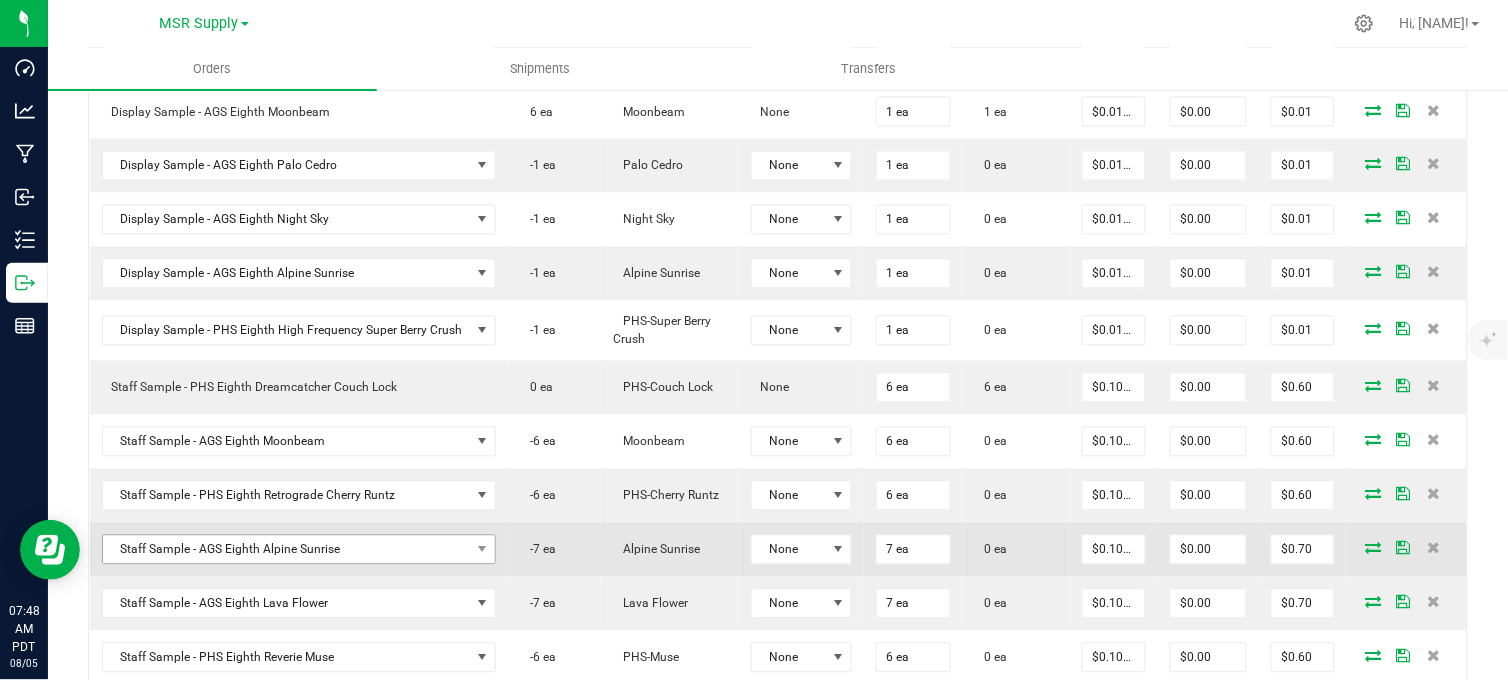 scroll, scrollTop: 888, scrollLeft: 0, axis: vertical 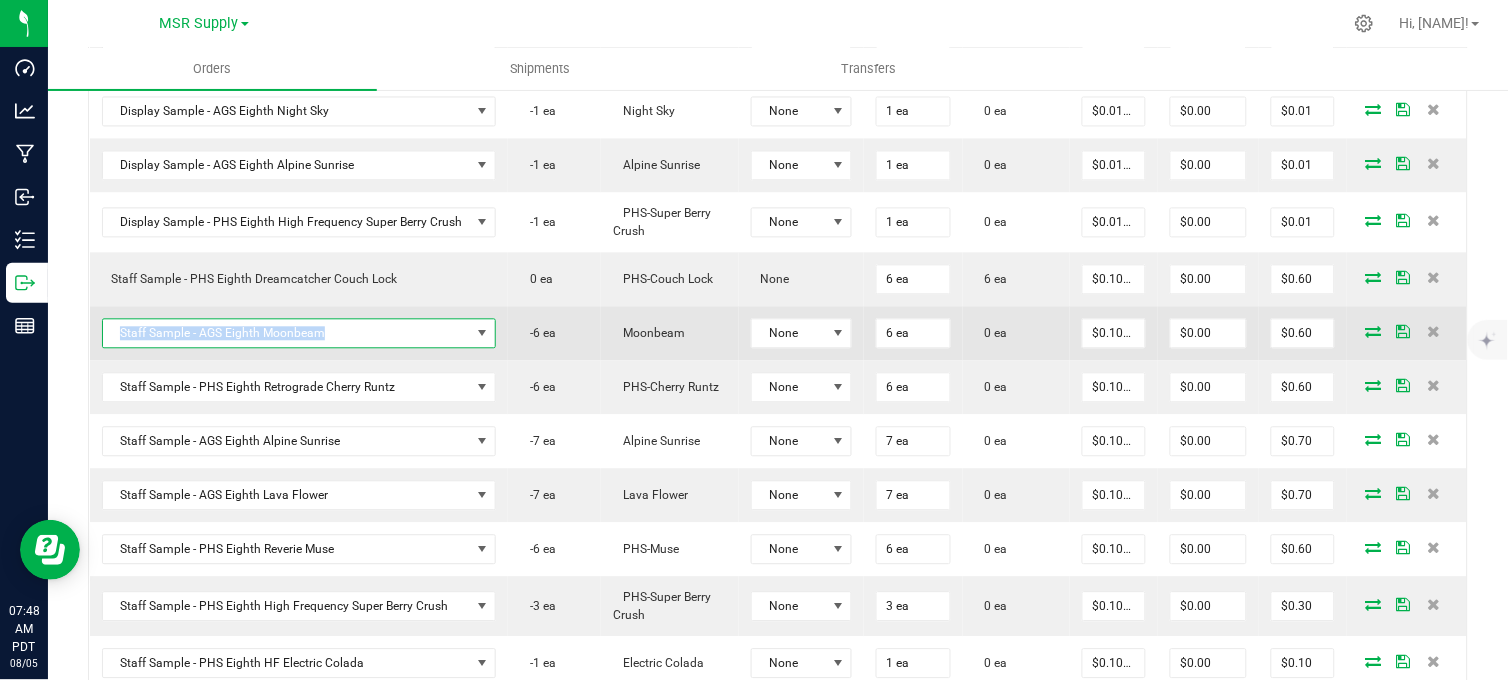 copy on "Staff Sample - AGS Eighth Moonbeam" 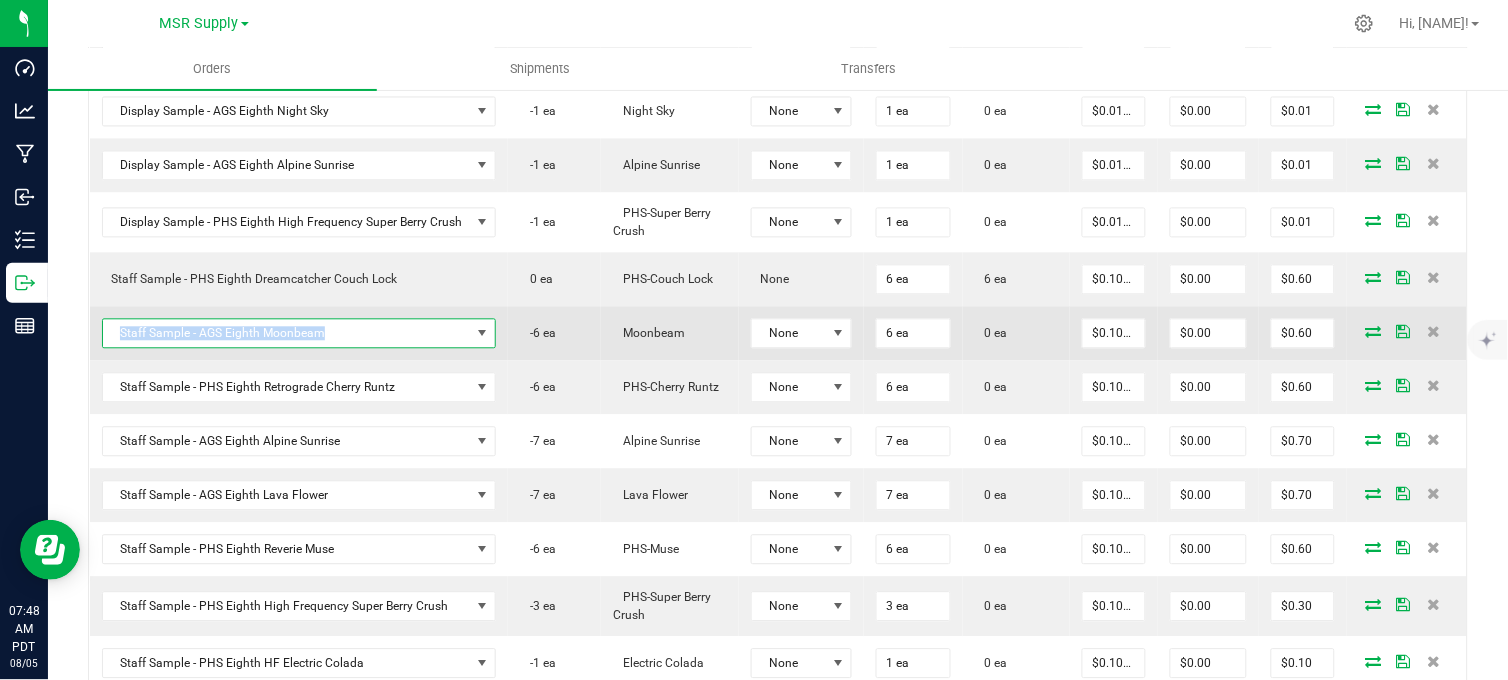 drag, startPoint x: 333, startPoint y: 356, endPoint x: 113, endPoint y: 356, distance: 220 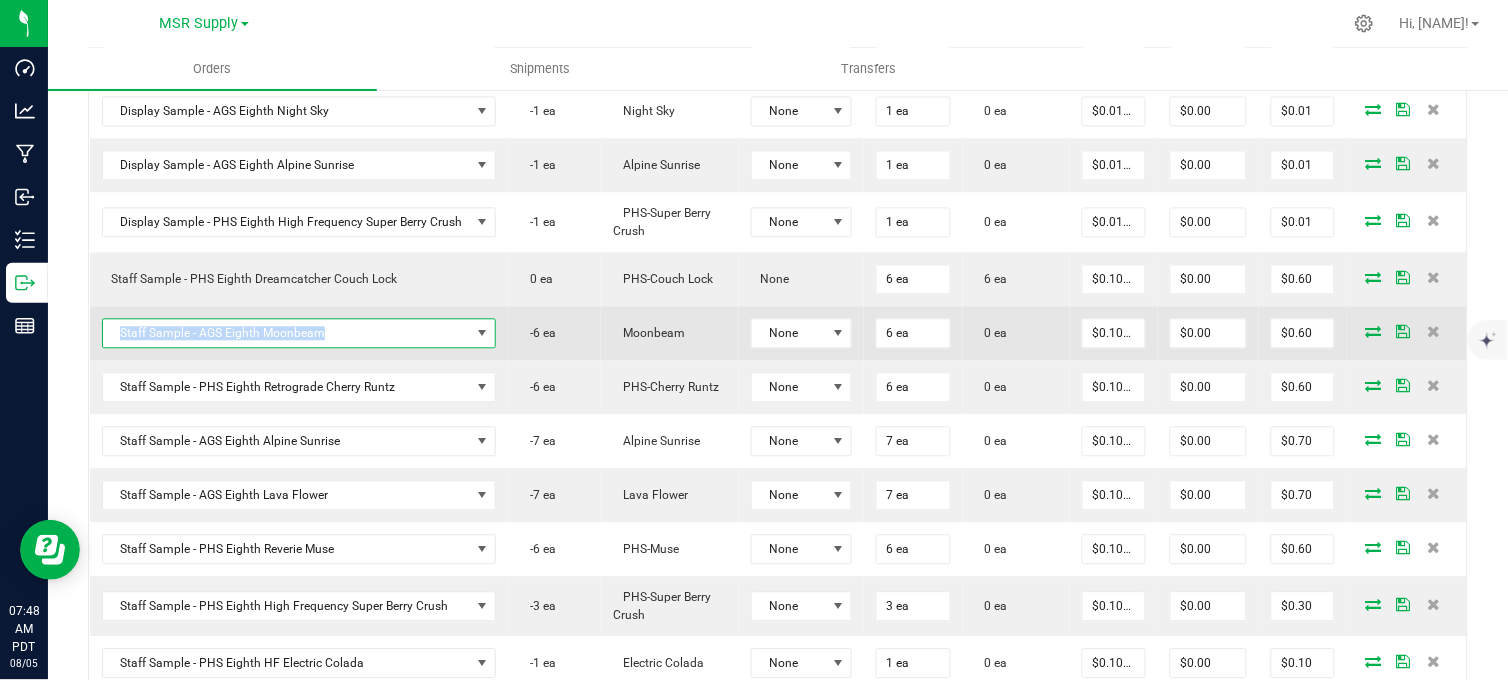 click on "Staff Sample - AGS Eighth Moonbeam" at bounding box center [287, 334] 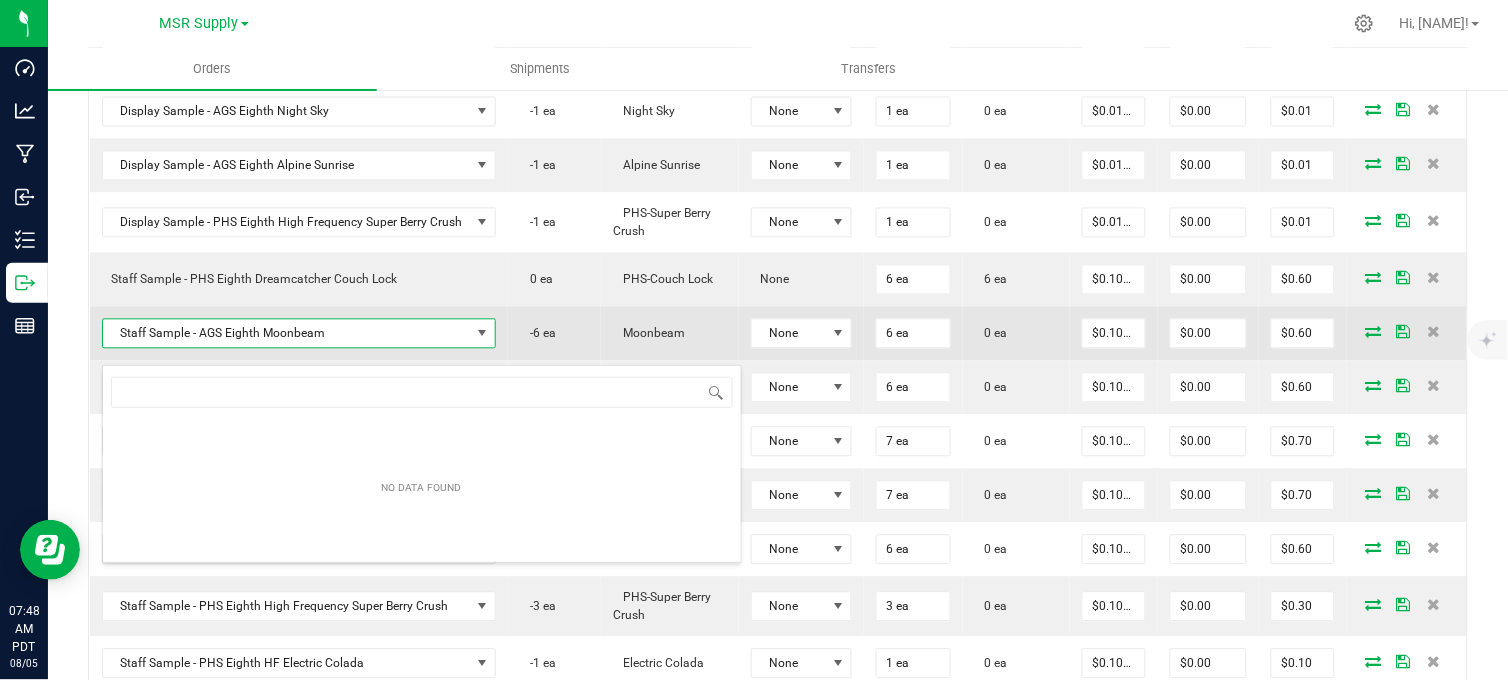 scroll, scrollTop: 99970, scrollLeft: 99611, axis: both 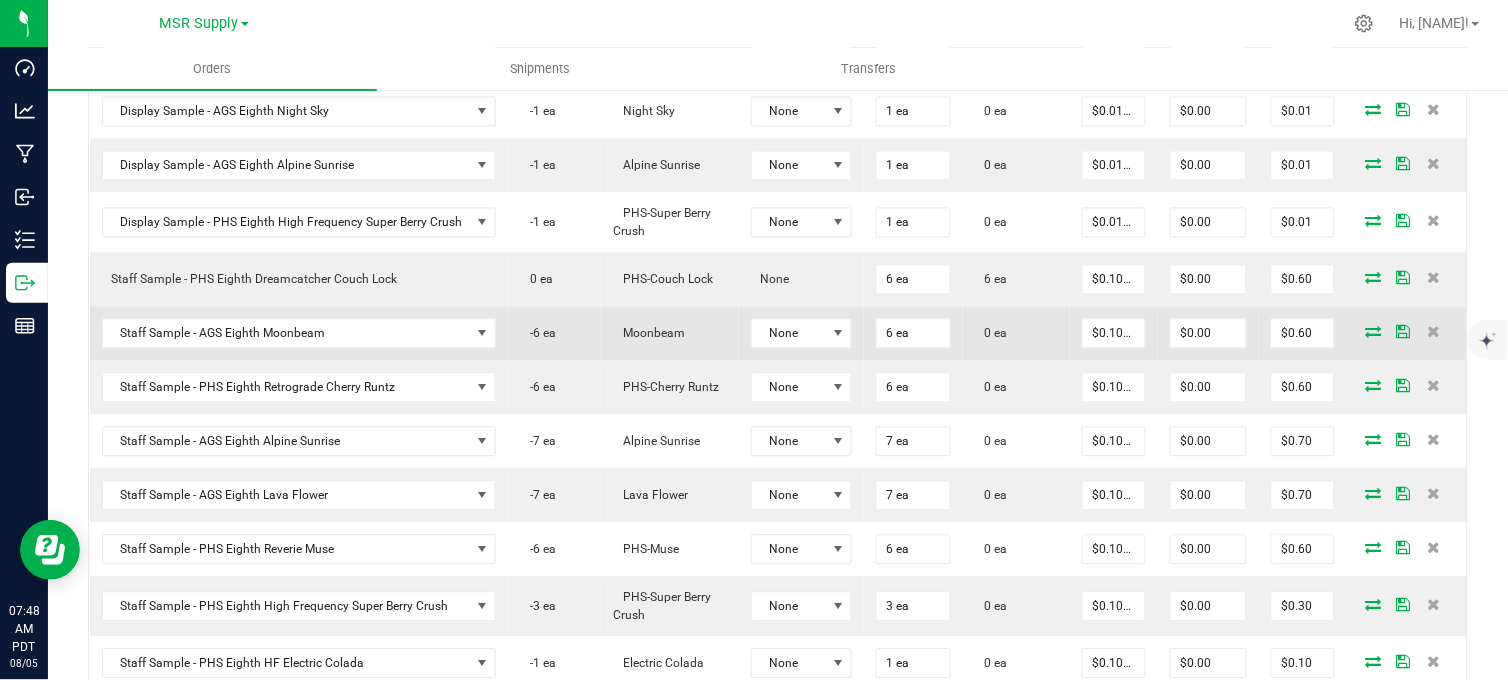 click at bounding box center [1374, 332] 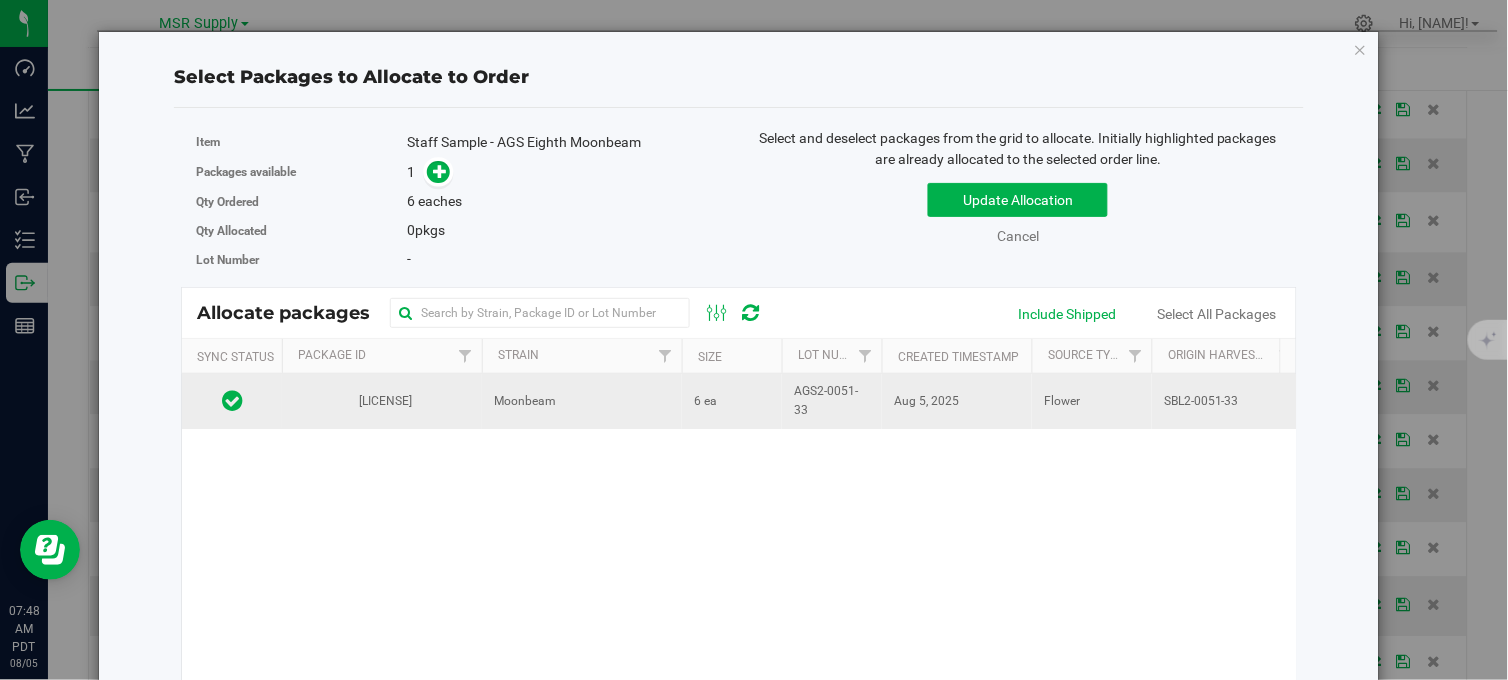 click on "6 ea" at bounding box center [705, 401] 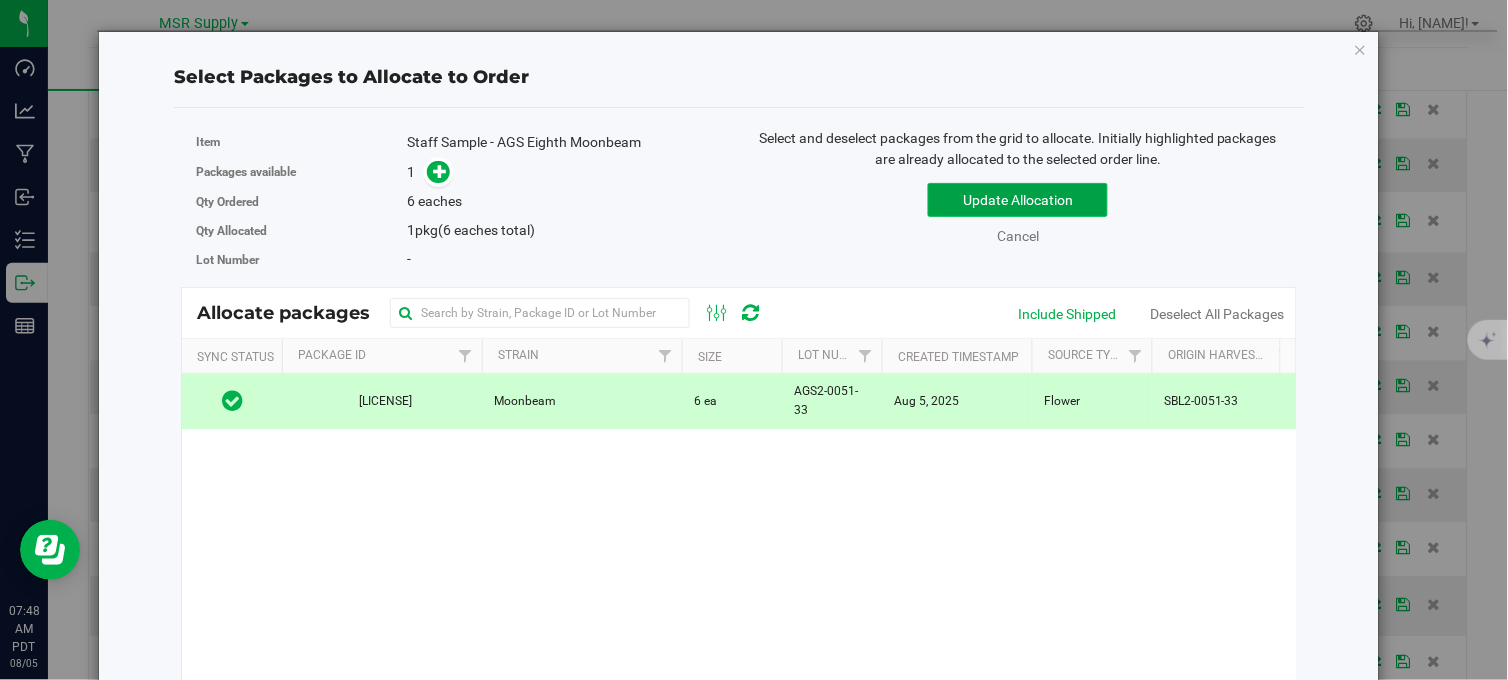 click on "Update Allocation" at bounding box center [1018, 200] 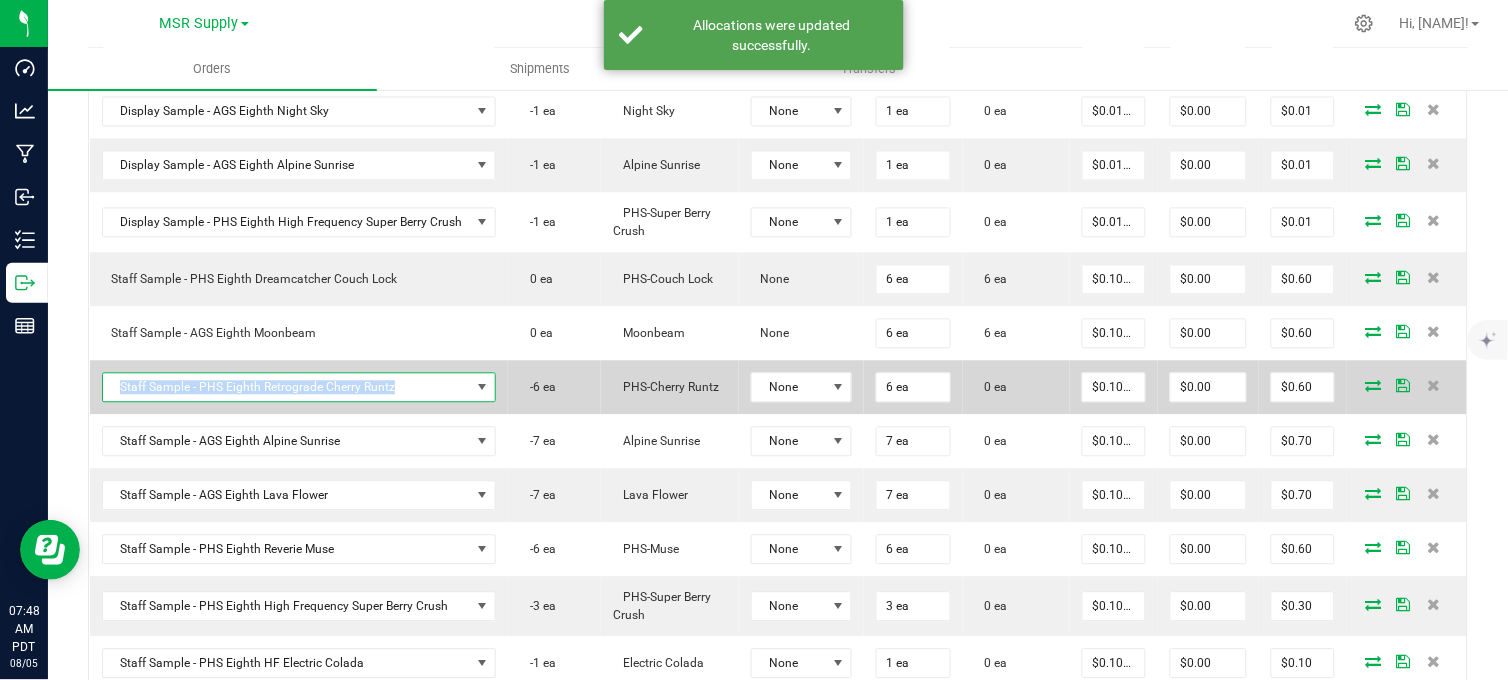 copy on "Staff Sample - PHS Eighth Retrograde Cherry Runtz" 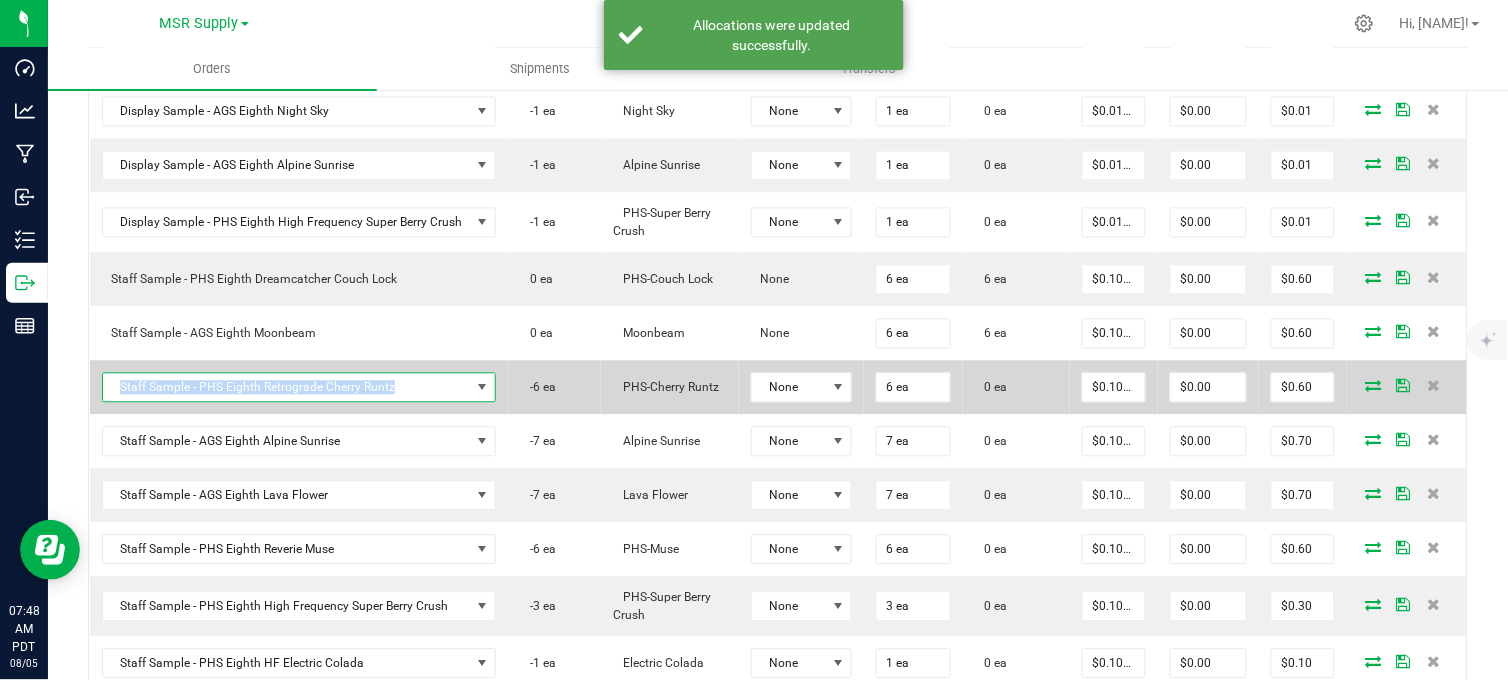 drag, startPoint x: 401, startPoint y: 403, endPoint x: 108, endPoint y: 413, distance: 293.1706 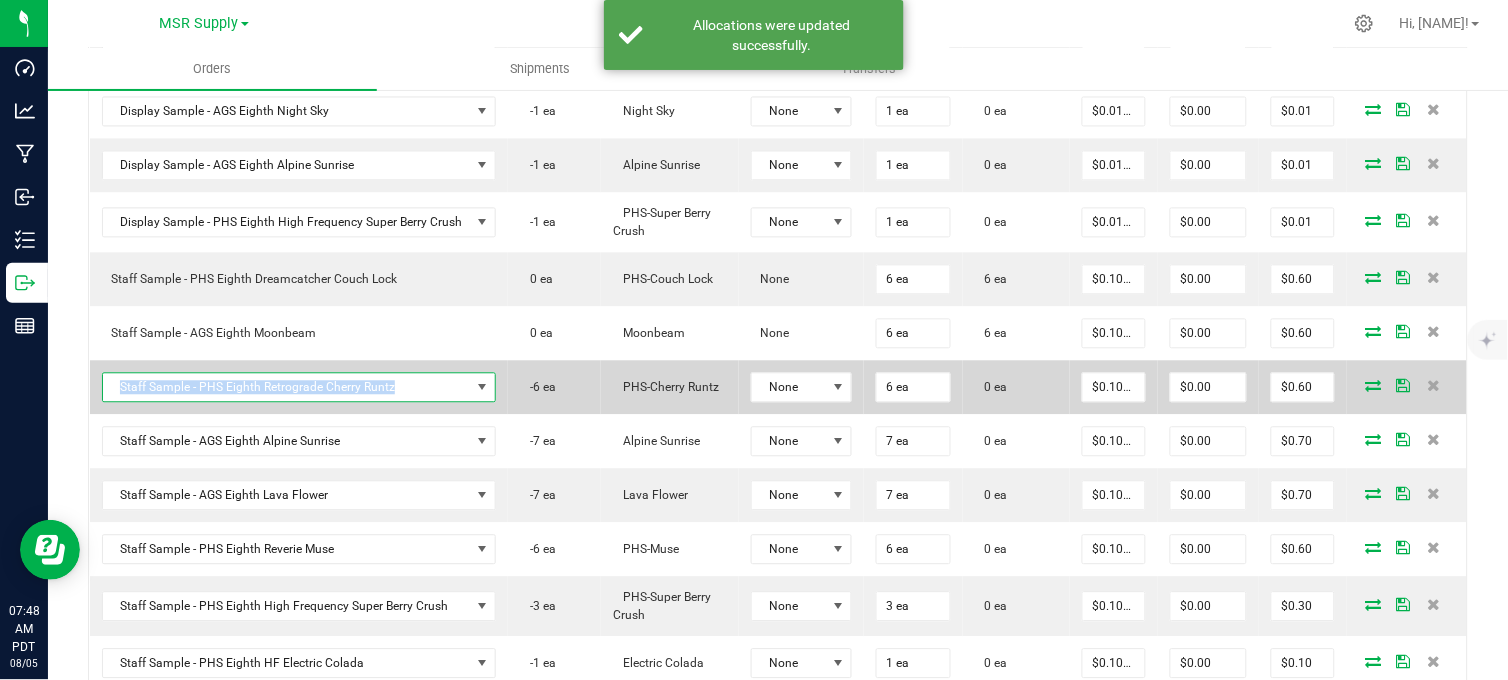 click on "Staff Sample - PHS Eighth Retrograde Cherry Runtz" at bounding box center (287, 388) 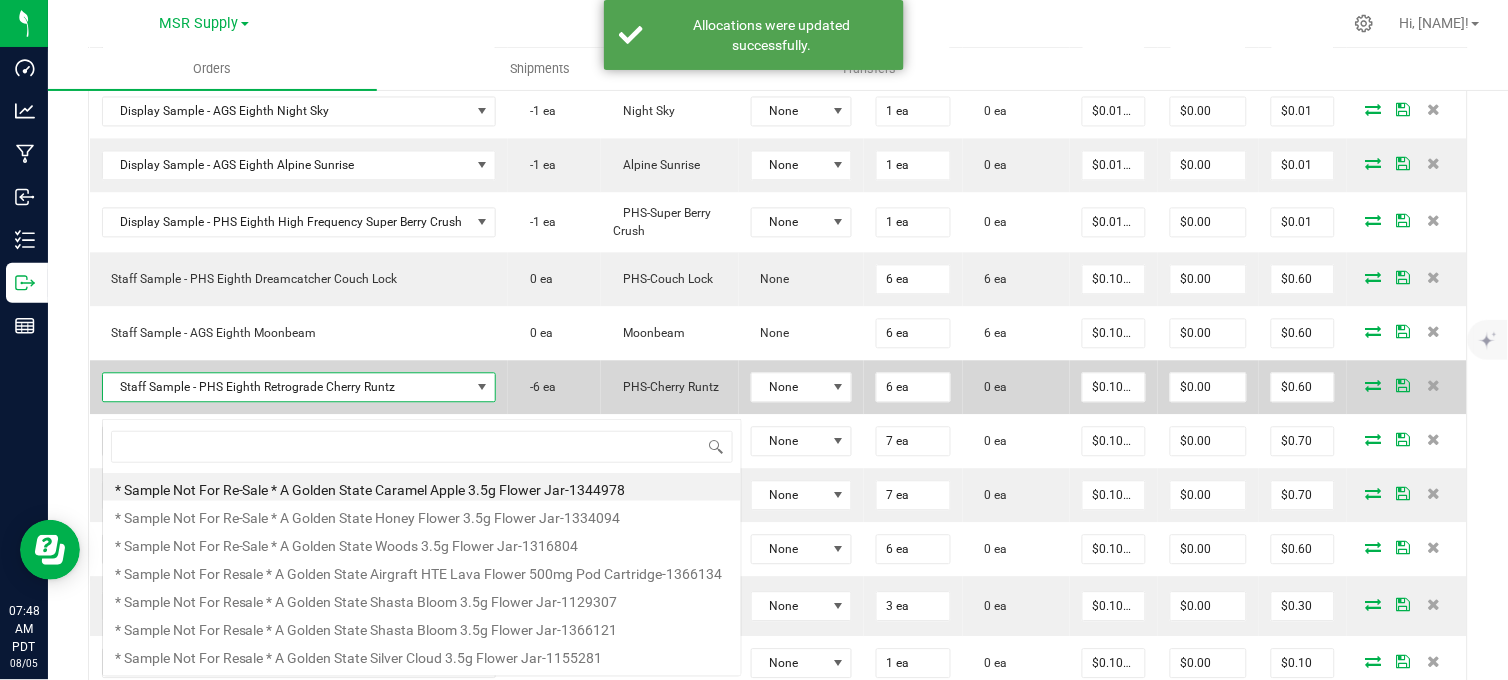 scroll, scrollTop: 99970, scrollLeft: 99611, axis: both 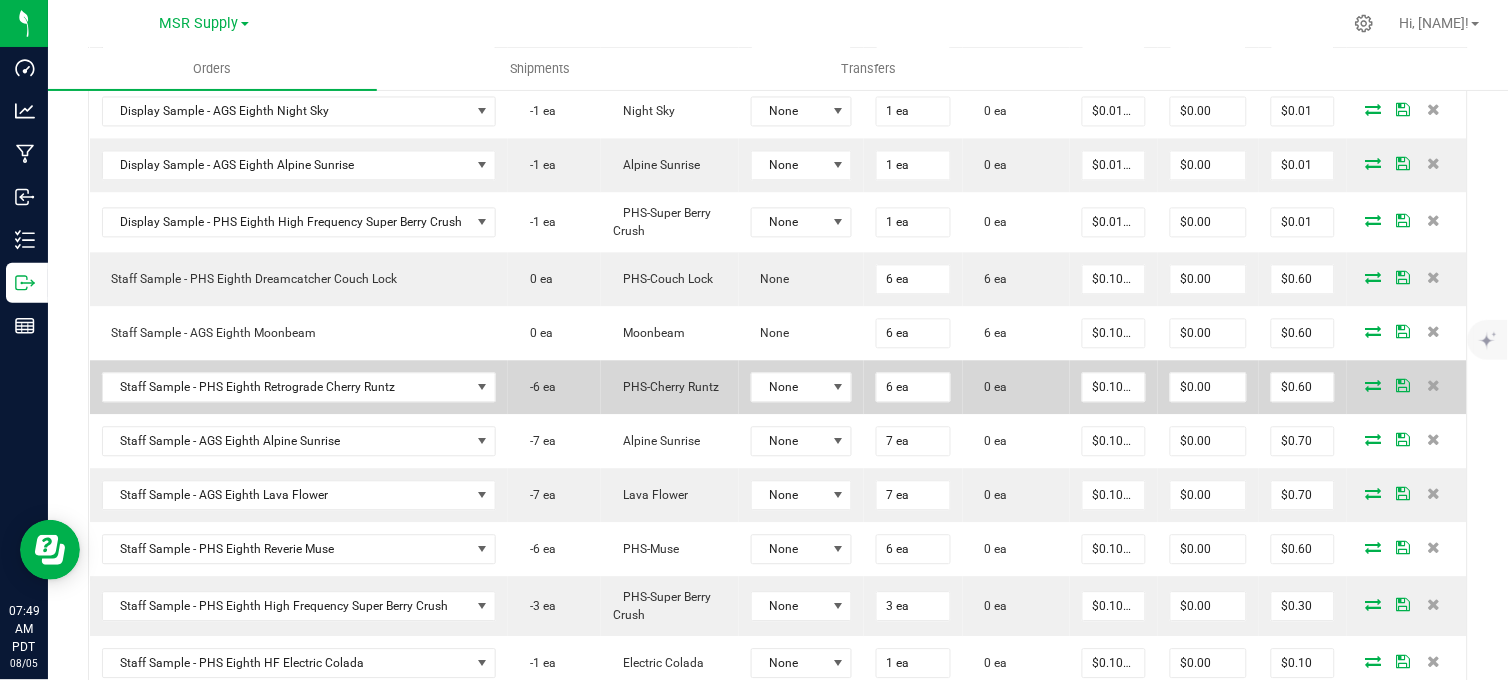 click at bounding box center (1374, 386) 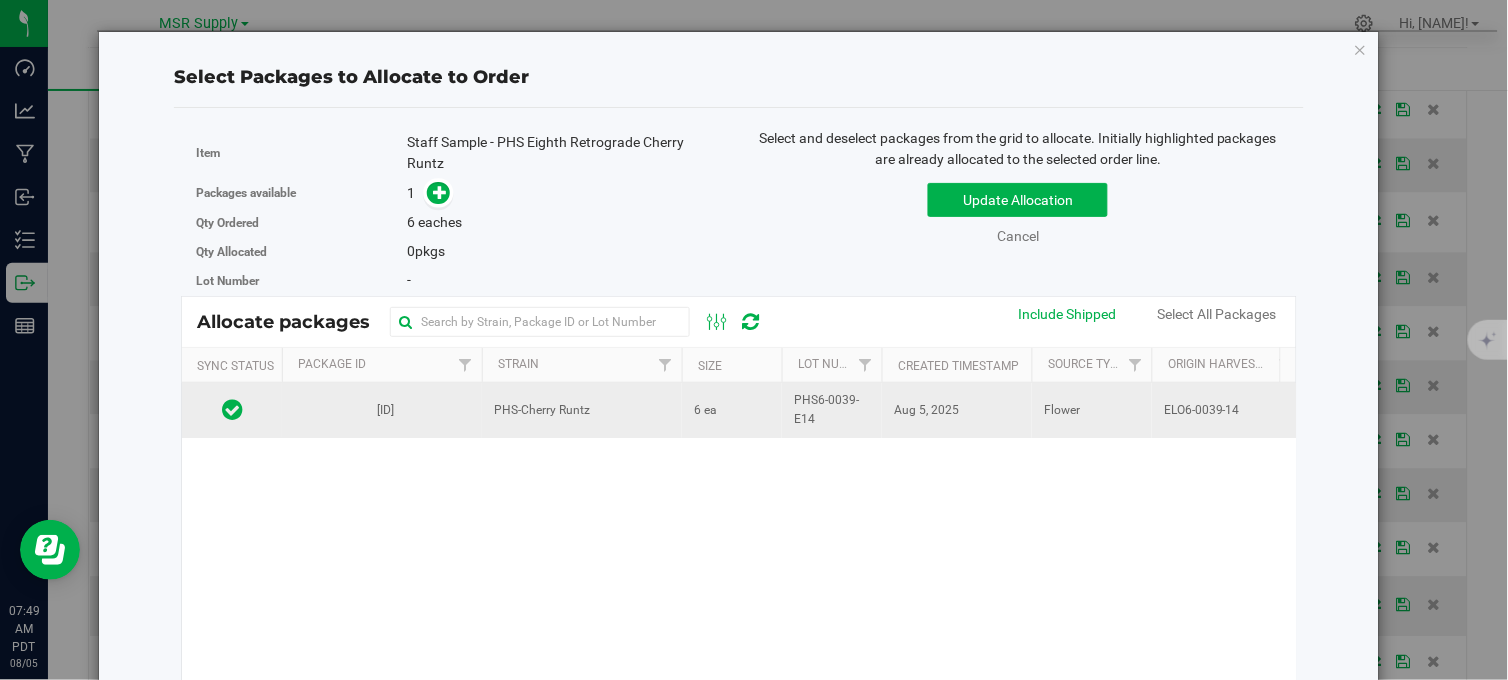 click on "PHS-Cherry Runtz" at bounding box center [582, 410] 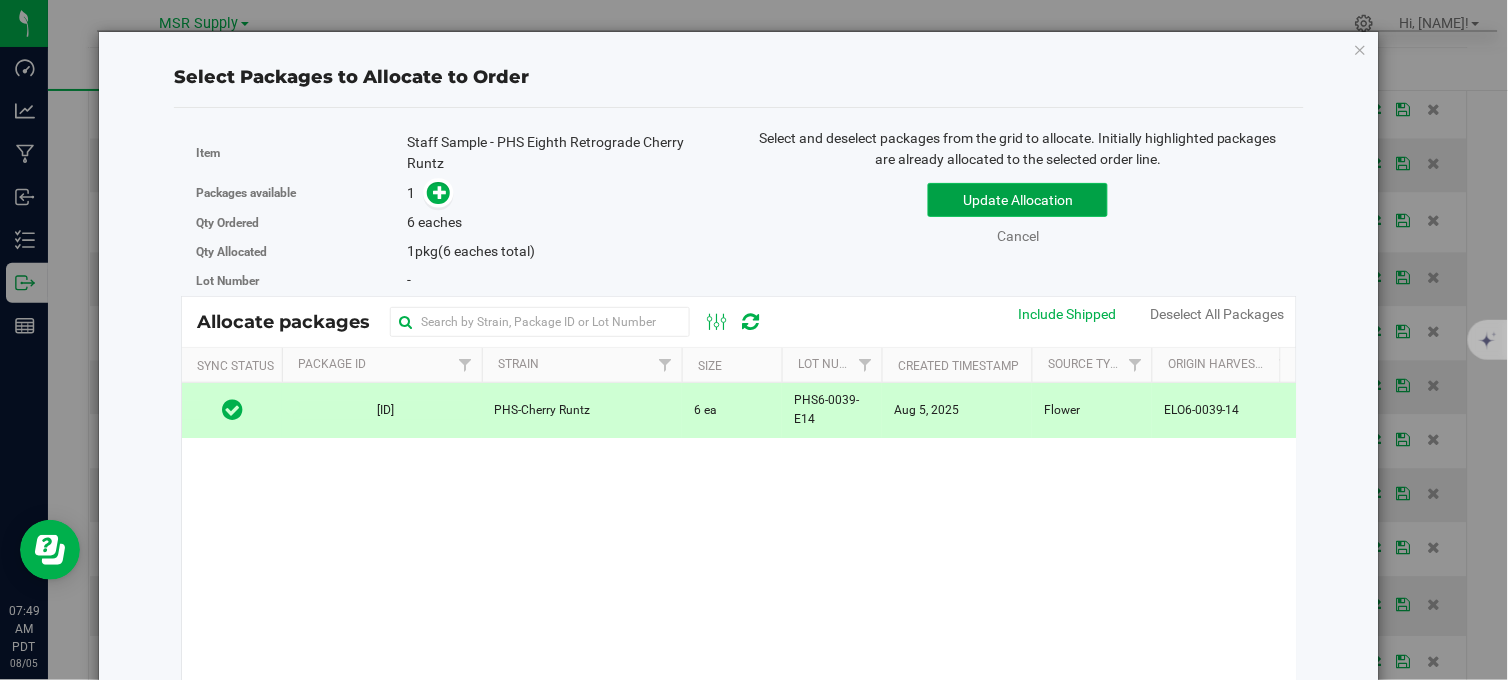 click on "Update Allocation" at bounding box center [1018, 200] 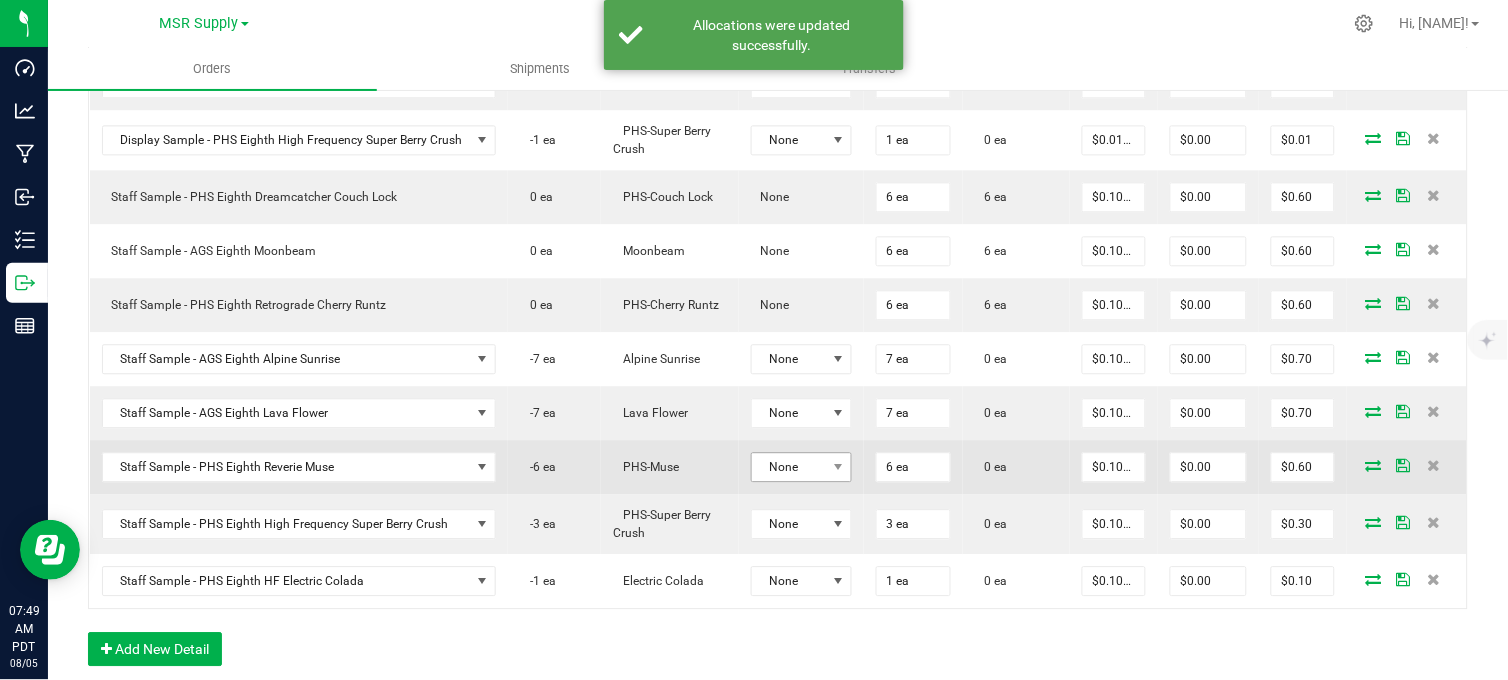 scroll, scrollTop: 1111, scrollLeft: 0, axis: vertical 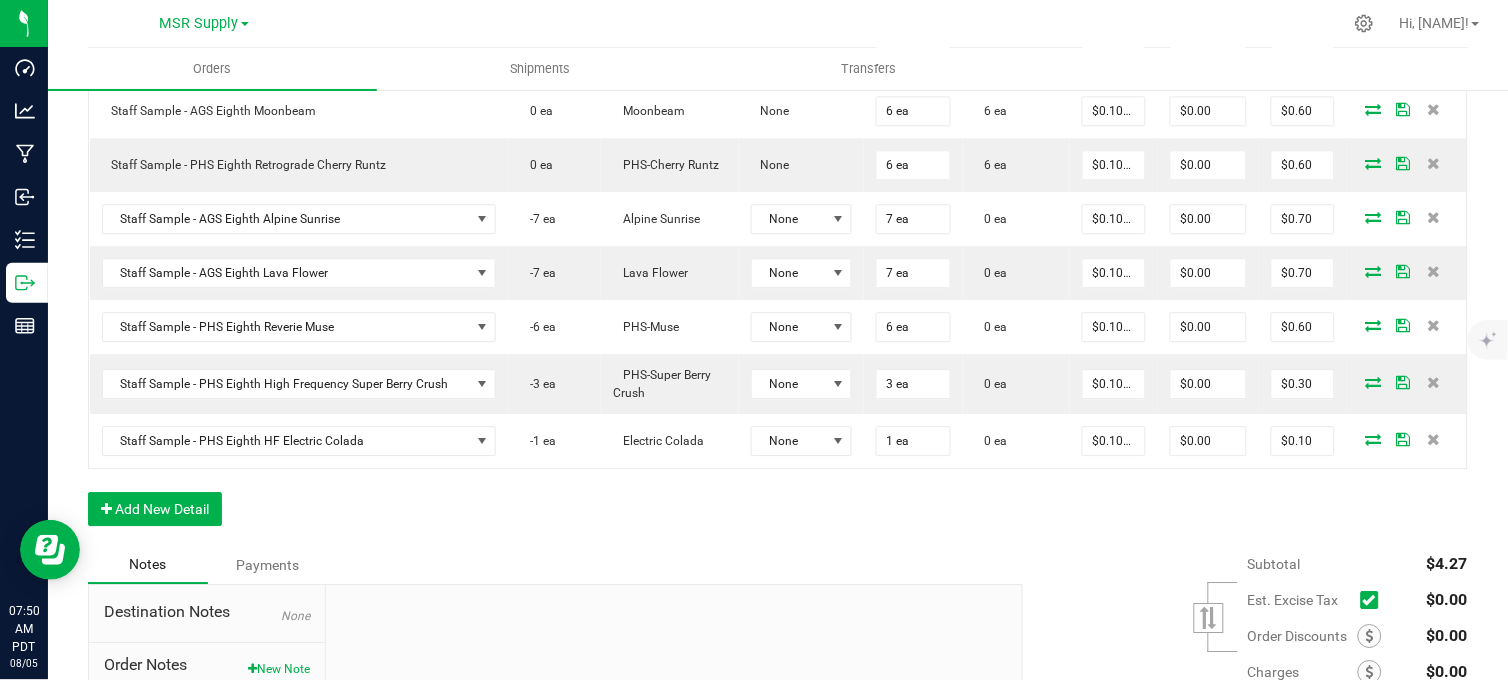 click on "Order Details Print All Labels Item  Sellable  Strain  Lot Number  Qty Ordered Qty Allocated Unit Price Line Discount Total Actions Display Sample - AGS Eighth Lava Flower  -1 ea   Lava Flower  None 1 ea  0 ea  $0.01000 $0.00 $0.01 Display Sample - AGS Eighth Shasta Bloom - 16 CT  -1 ea   Shasta Bloom  None 1 ea  0 ea  $0.01000 $0.00 $0.01  Display Sample - AGS Eighth Moonbeam   6 ea   Moonbeam   None  1 ea  1 ea  $0.01000 $0.00 $0.01 Display Sample - AGS Eighth Palo Cedro  -1 ea   Palo Cedro  None 1 ea  0 ea  $0.01000 $0.00 $0.01 Display Sample - AGS Eighth Night Sky  -1 ea   Night Sky  None 1 ea  0 ea  $0.01000 $0.00 $0.01 Display Sample - AGS Eighth Alpine Sunrise  -1 ea   Alpine Sunrise  None 1 ea  0 ea  $0.01000 $0.00 $0.01 Display Sample - PHS Eighth High Frequency Super Berry Crush  -1 ea   PHS-Super Berry Crush  None 1 ea  0 ea  $0.01000 $0.00 $0.01  Staff Sample - PHS Eighth Dreamcatcher Couch Lock   0 ea   PHS-Couch Lock   None  6 ea  6 ea  $0.10000 $0.00 $0.60 6 ea" at bounding box center (778, 43) 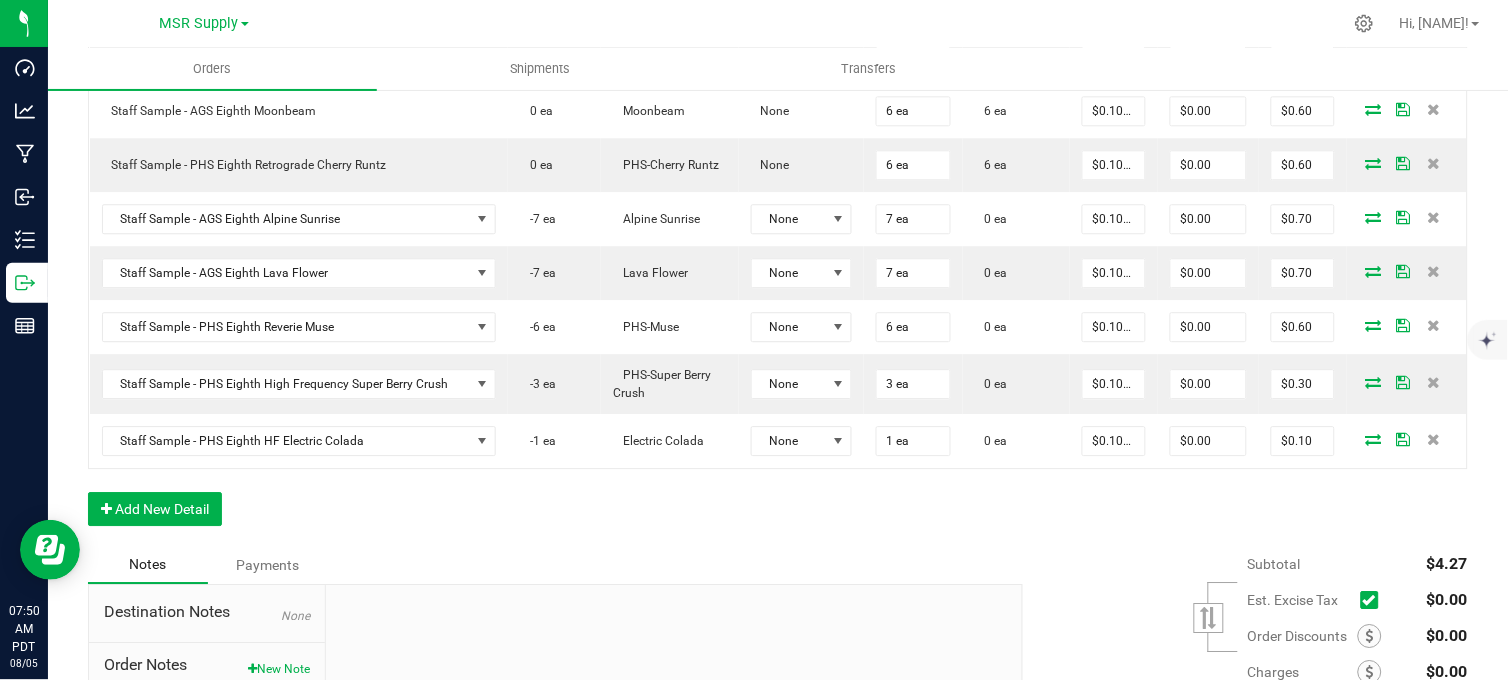 click on "Order Details Print All Labels Item  Sellable  Strain  Lot Number  Qty Ordered Qty Allocated Unit Price Line Discount Total Actions Display Sample - AGS Eighth Lava Flower  -1 ea   Lava Flower  None 1 ea  0 ea  $0.01000 $0.00 $0.01 Display Sample - AGS Eighth Shasta Bloom - 16 CT  -1 ea   Shasta Bloom  None 1 ea  0 ea  $0.01000 $0.00 $0.01  Display Sample - AGS Eighth Moonbeam   6 ea   Moonbeam   None  1 ea  1 ea  $0.01000 $0.00 $0.01 Display Sample - AGS Eighth Palo Cedro  -1 ea   Palo Cedro  None 1 ea  0 ea  $0.01000 $0.00 $0.01 Display Sample - AGS Eighth Night Sky  -1 ea   Night Sky  None 1 ea  0 ea  $0.01000 $0.00 $0.01 Display Sample - AGS Eighth Alpine Sunrise  -1 ea   Alpine Sunrise  None 1 ea  0 ea  $0.01000 $0.00 $0.01 Display Sample - PHS Eighth High Frequency Super Berry Crush  -1 ea   PHS-Super Berry Crush  None 1 ea  0 ea  $0.01000 $0.00 $0.01  Staff Sample - PHS Eighth Dreamcatcher Couch Lock   0 ea   PHS-Couch Lock   None  6 ea  6 ea  $0.10000 $0.00 $0.60 6 ea" at bounding box center (778, 43) 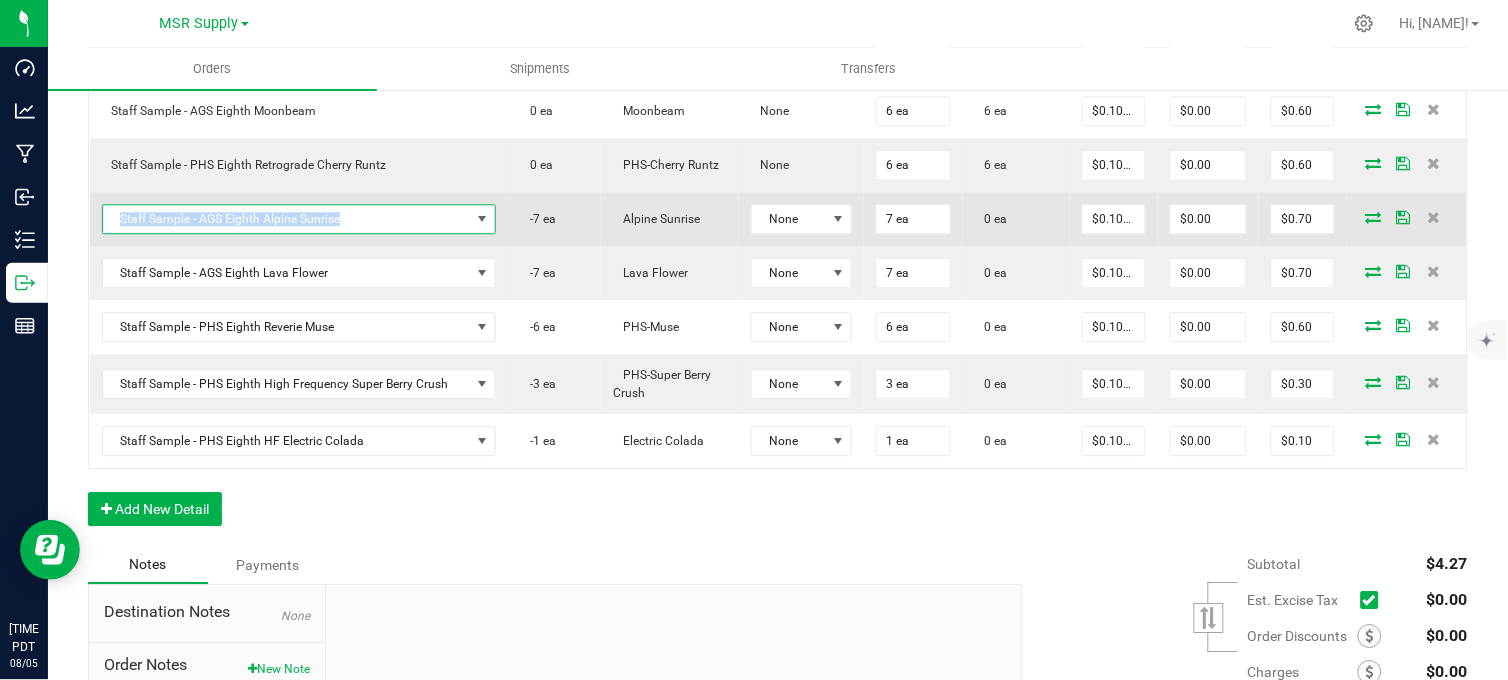copy on "Staff Sample - AGS Eighth Alpine Sunrise" 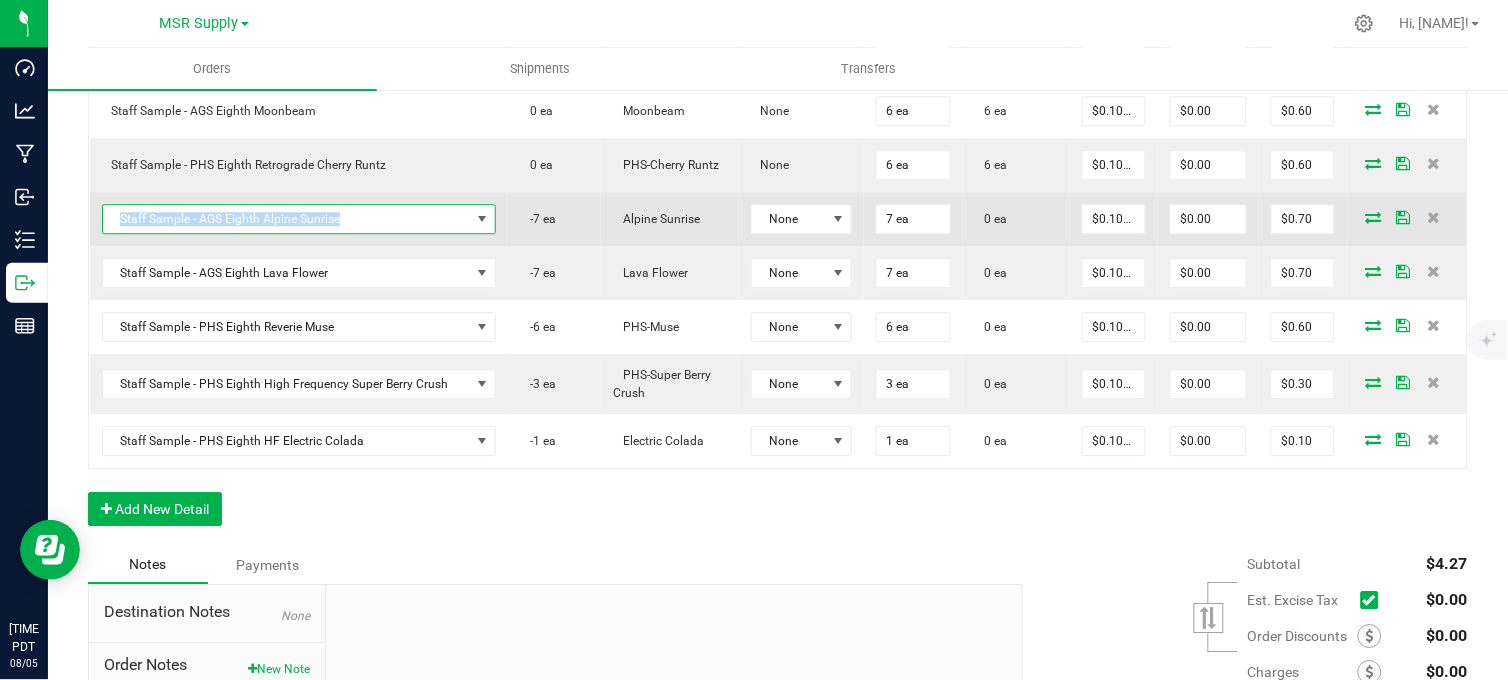 drag, startPoint x: 353, startPoint y: 237, endPoint x: 116, endPoint y: 246, distance: 237.17082 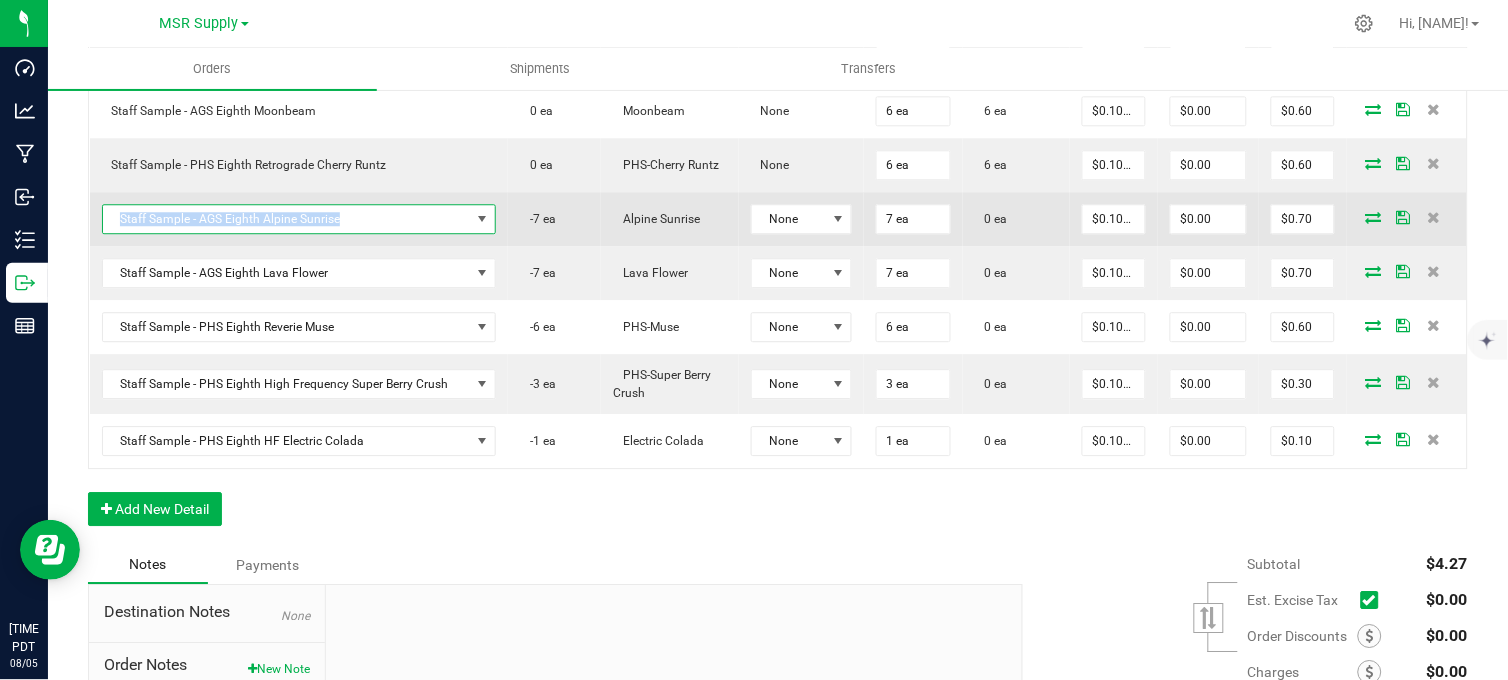 click on "Staff Sample - AGS Eighth Alpine Sunrise" at bounding box center (287, 219) 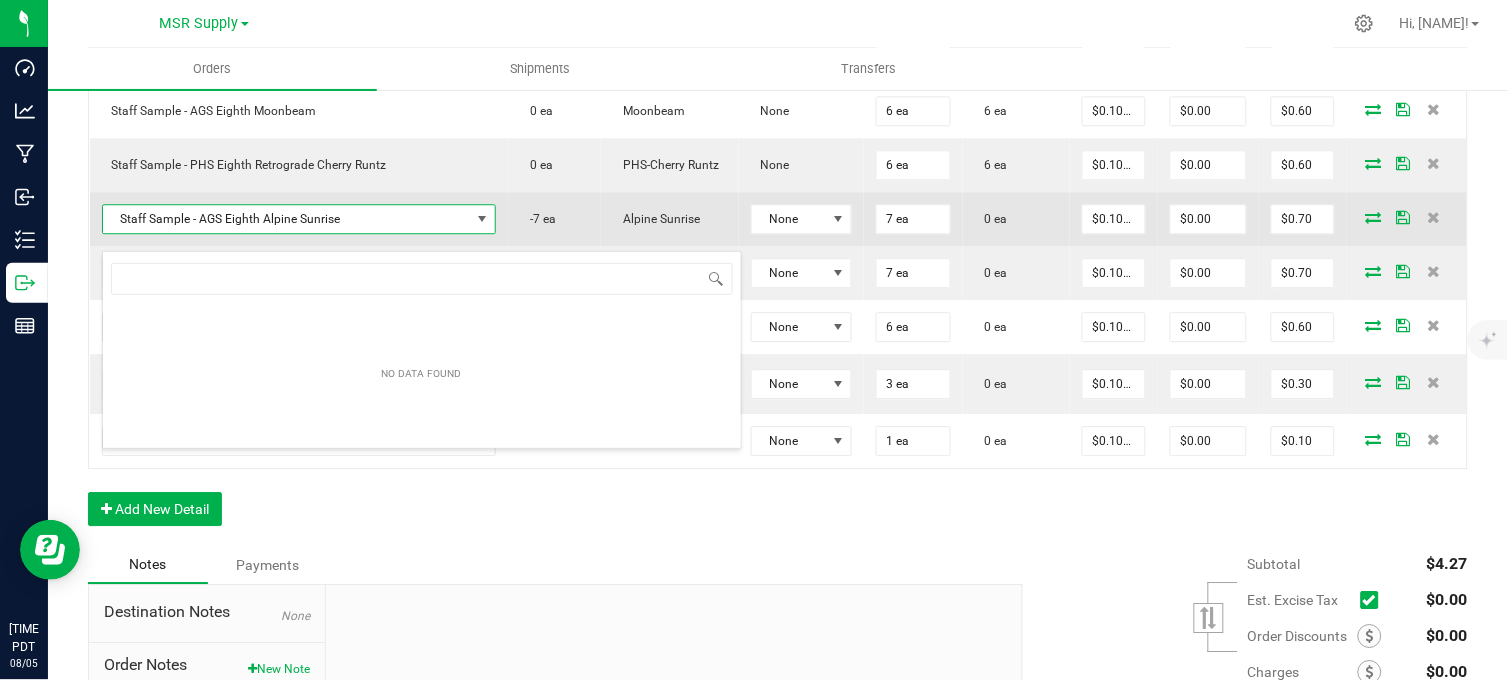 scroll, scrollTop: 99970, scrollLeft: 99611, axis: both 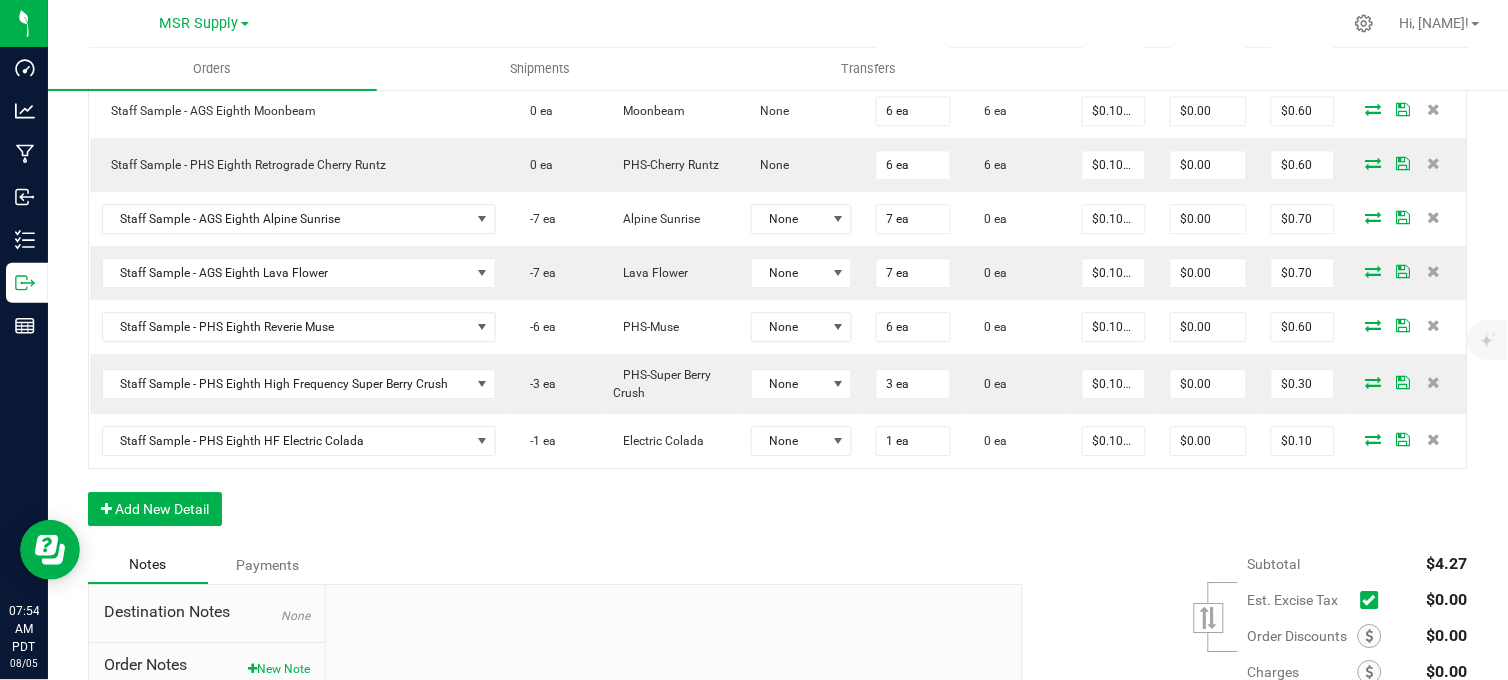 drag, startPoint x: 116, startPoint y: 246, endPoint x: 327, endPoint y: 27, distance: 304.10852 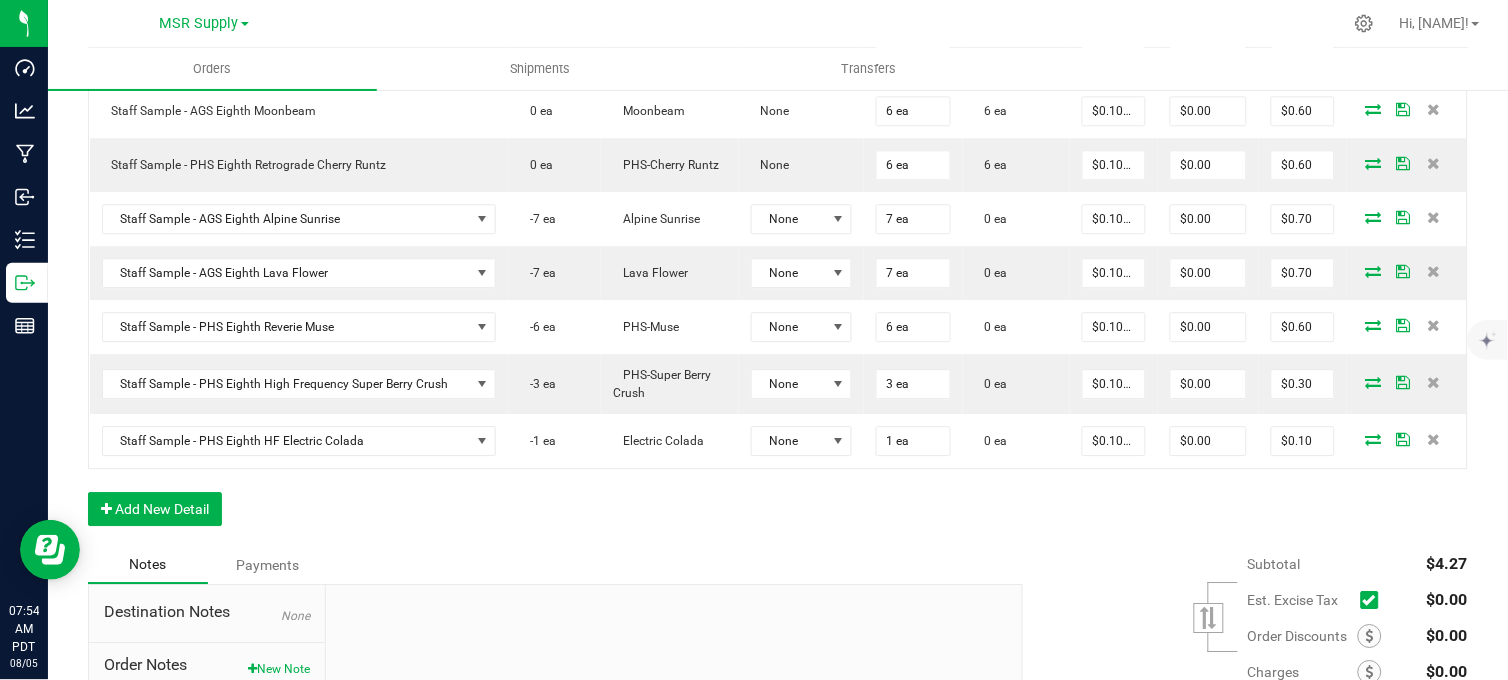 click on "MSR Supply   MSR Supply   Nabis" at bounding box center (204, 23) 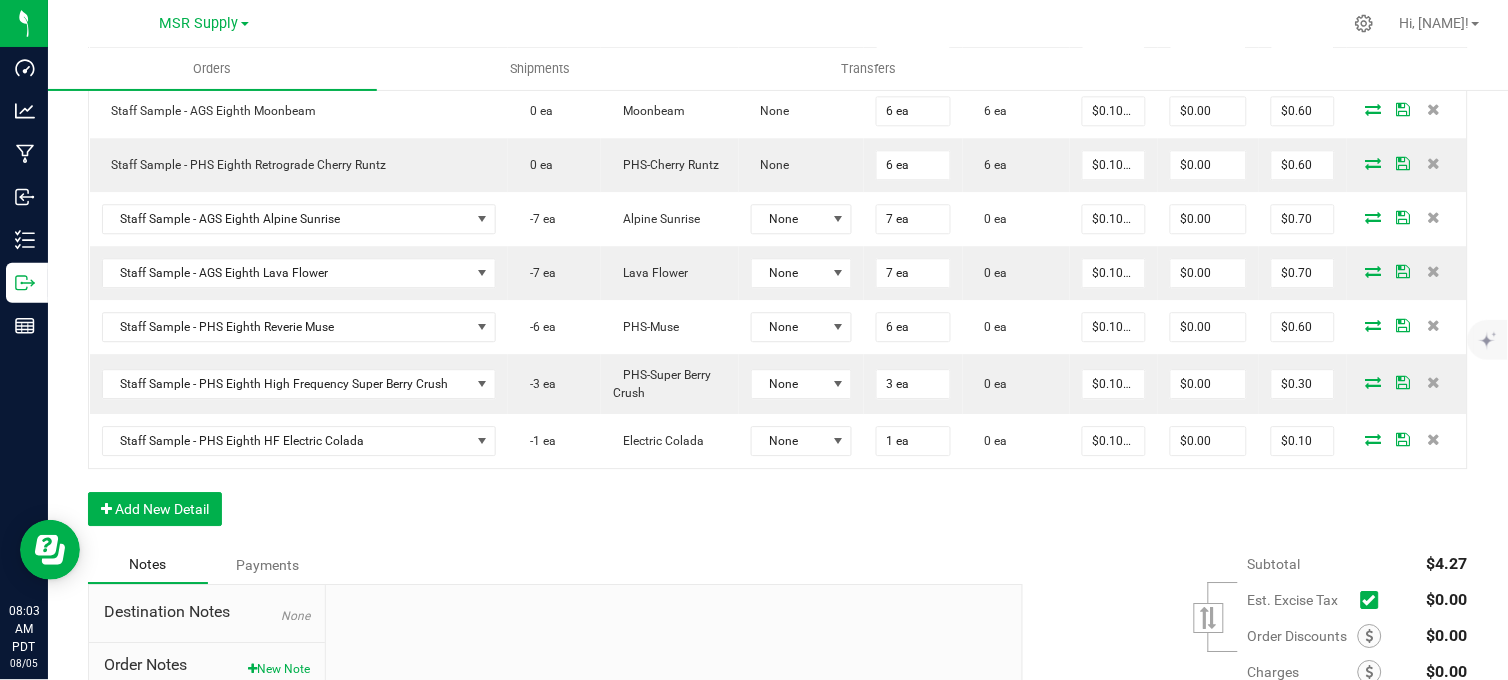 click on "MSR Supply   MSR Supply   Nabis   Hi, Stevie!" at bounding box center [778, 24] 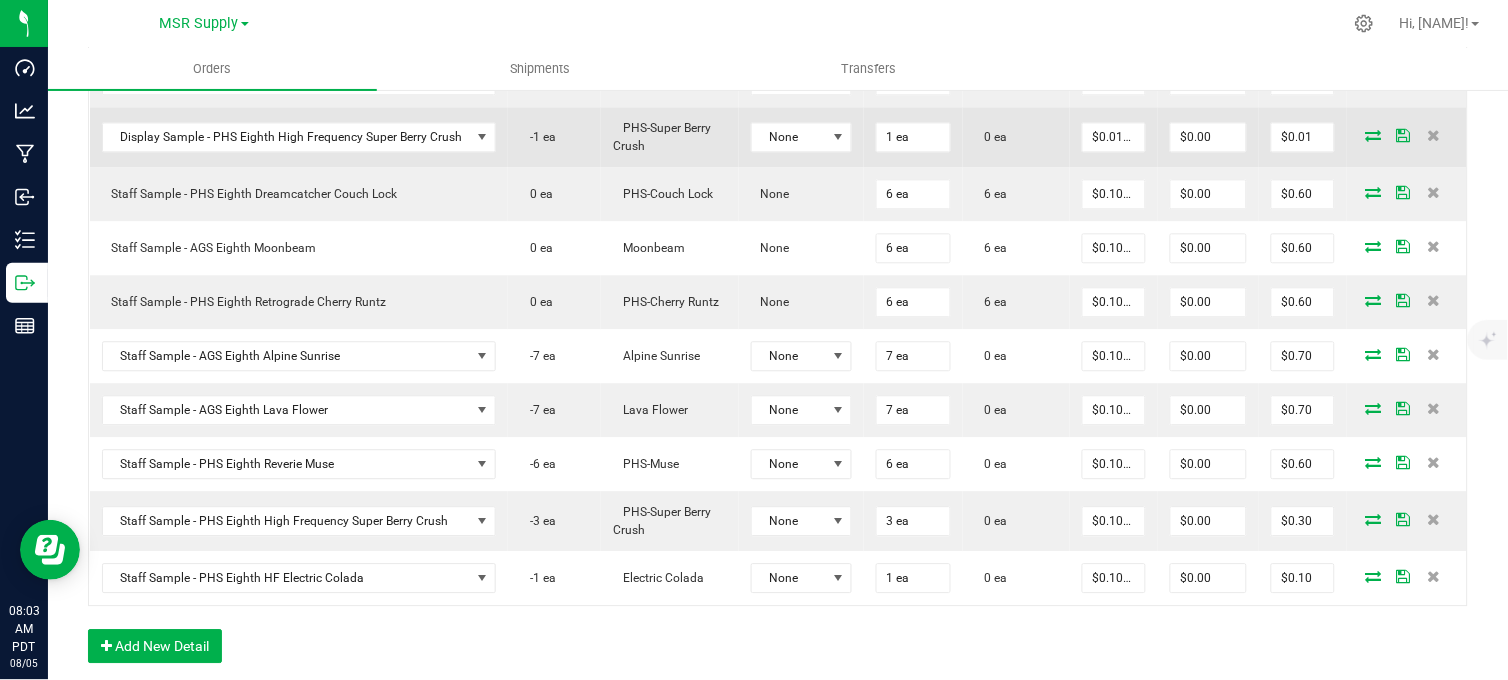 scroll, scrollTop: 1000, scrollLeft: 0, axis: vertical 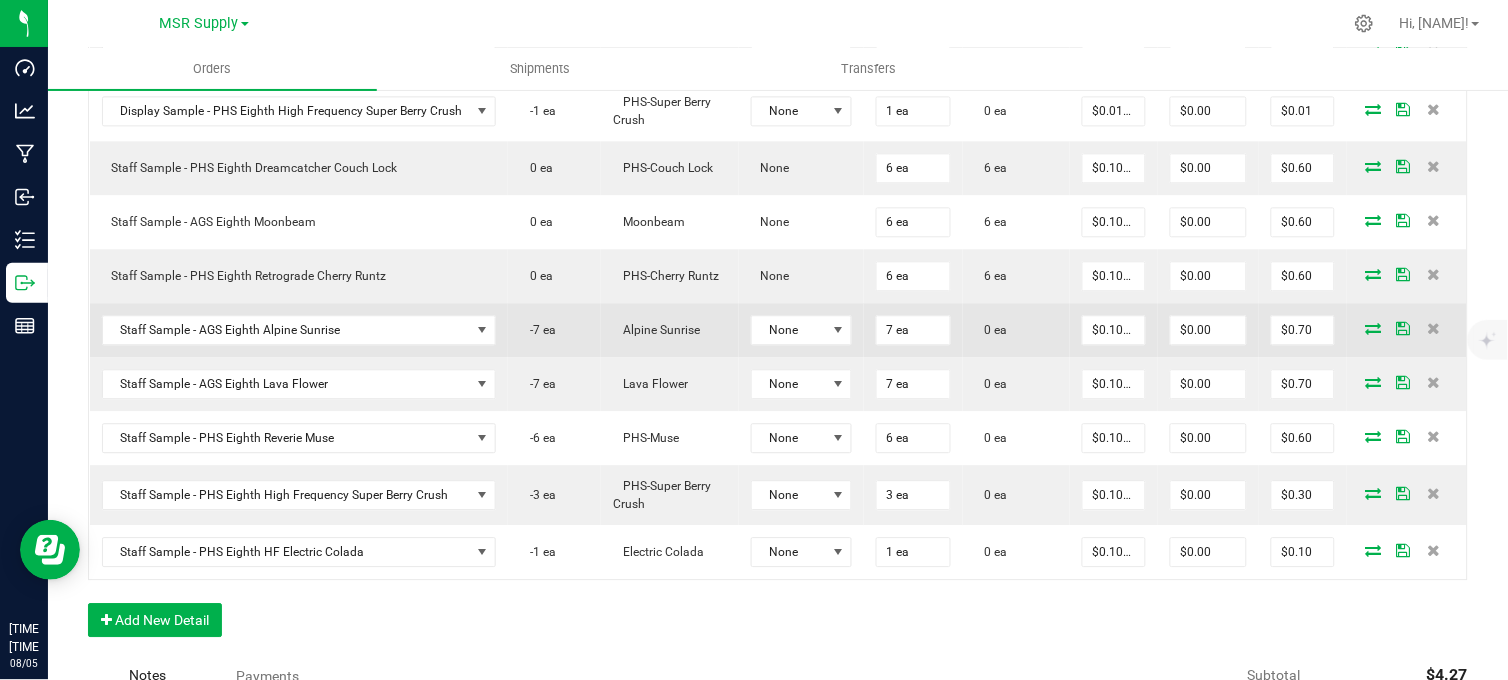 click at bounding box center (1374, 328) 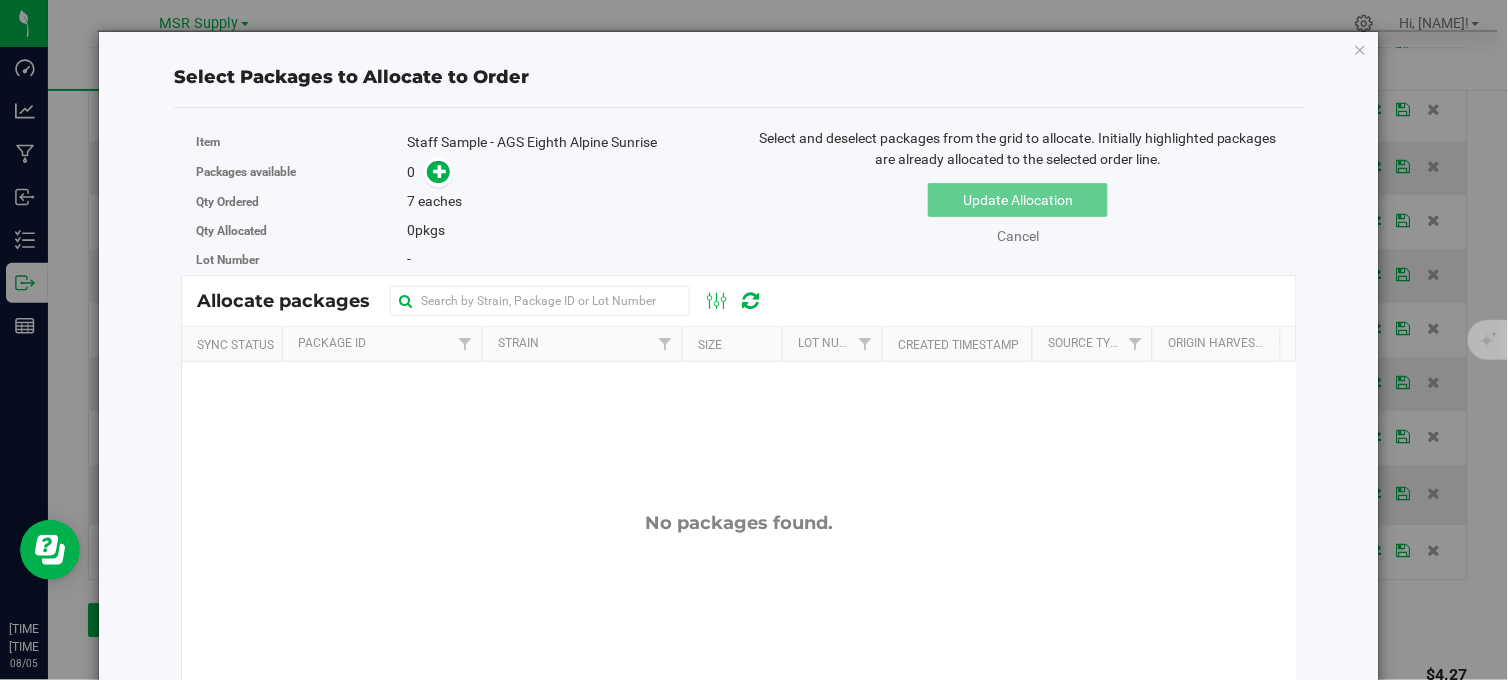 click at bounding box center [1361, 49] 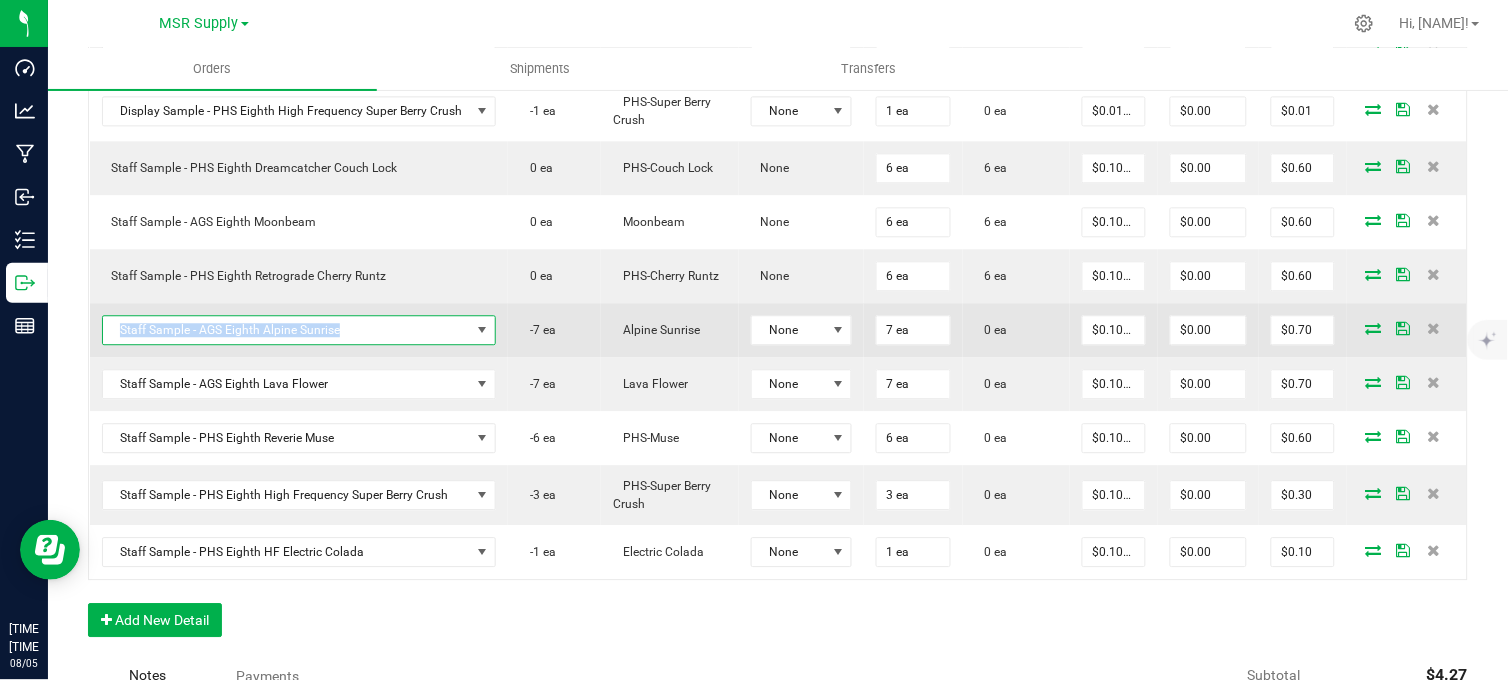 copy on "Staff Sample - AGS Eighth Alpine Sunrise" 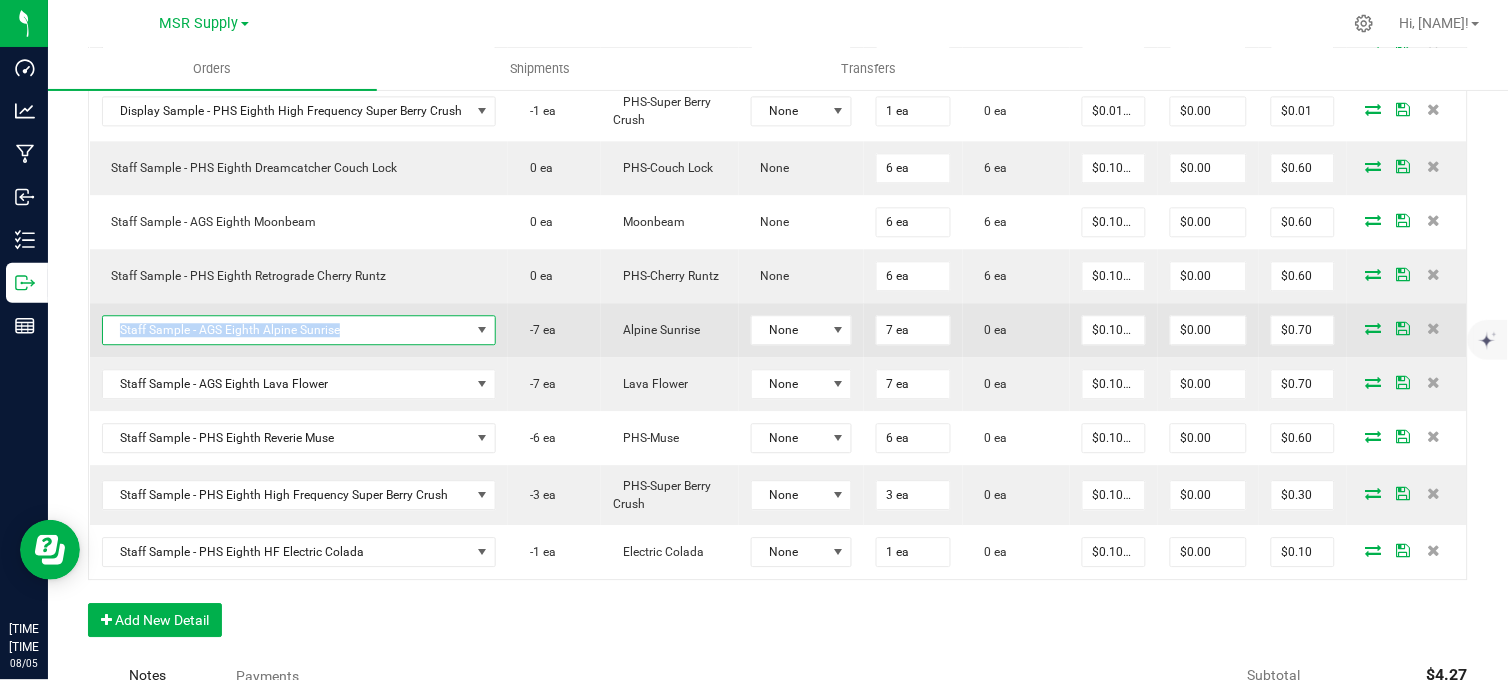 drag, startPoint x: 354, startPoint y: 348, endPoint x: 115, endPoint y: 347, distance: 239.00209 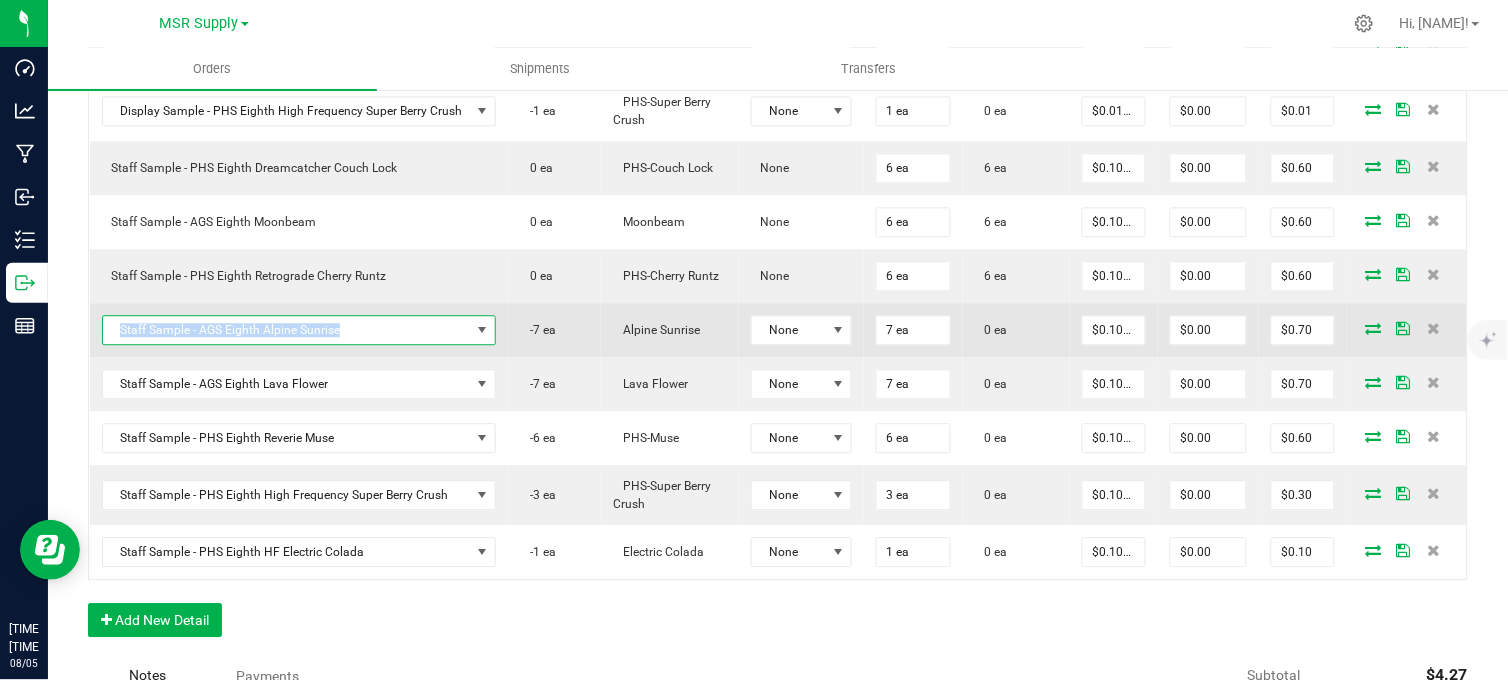 click on "Staff Sample - AGS Eighth Alpine Sunrise" at bounding box center [287, 330] 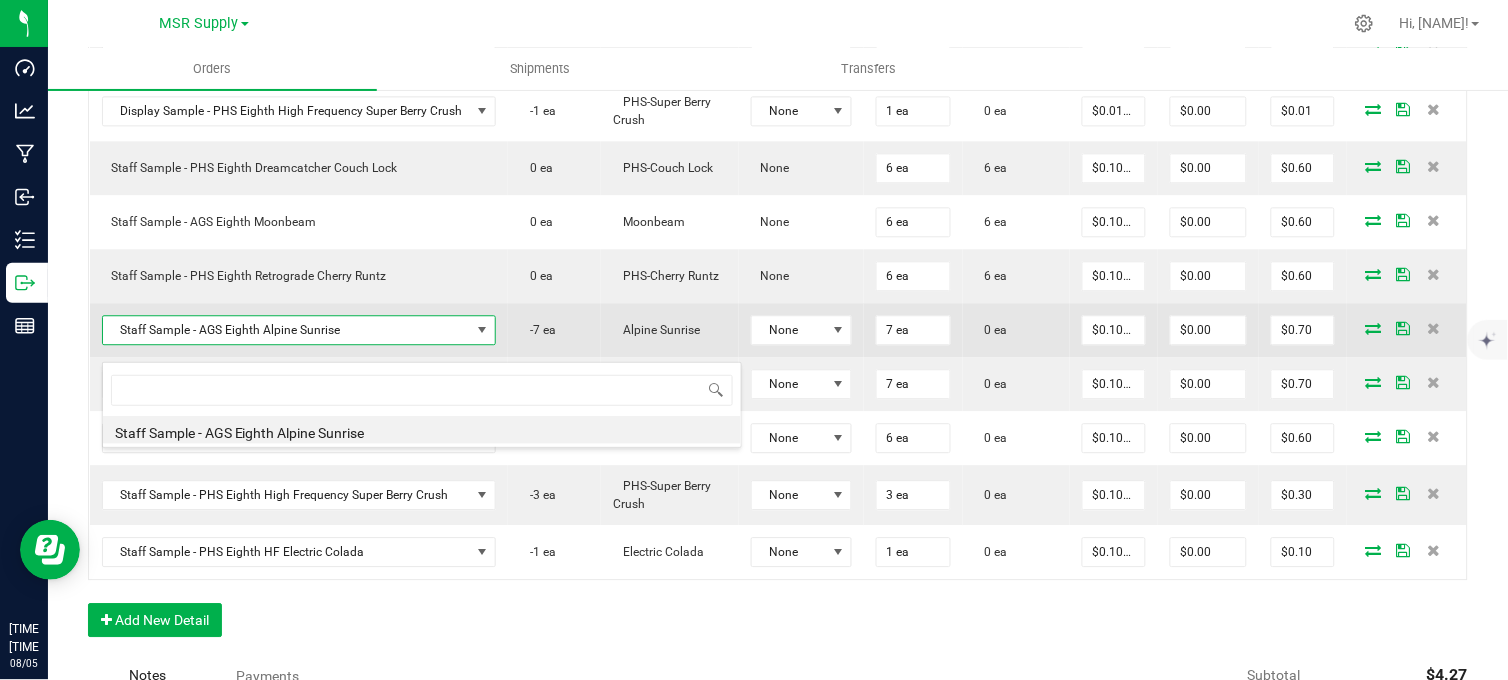 scroll, scrollTop: 99970, scrollLeft: 99611, axis: both 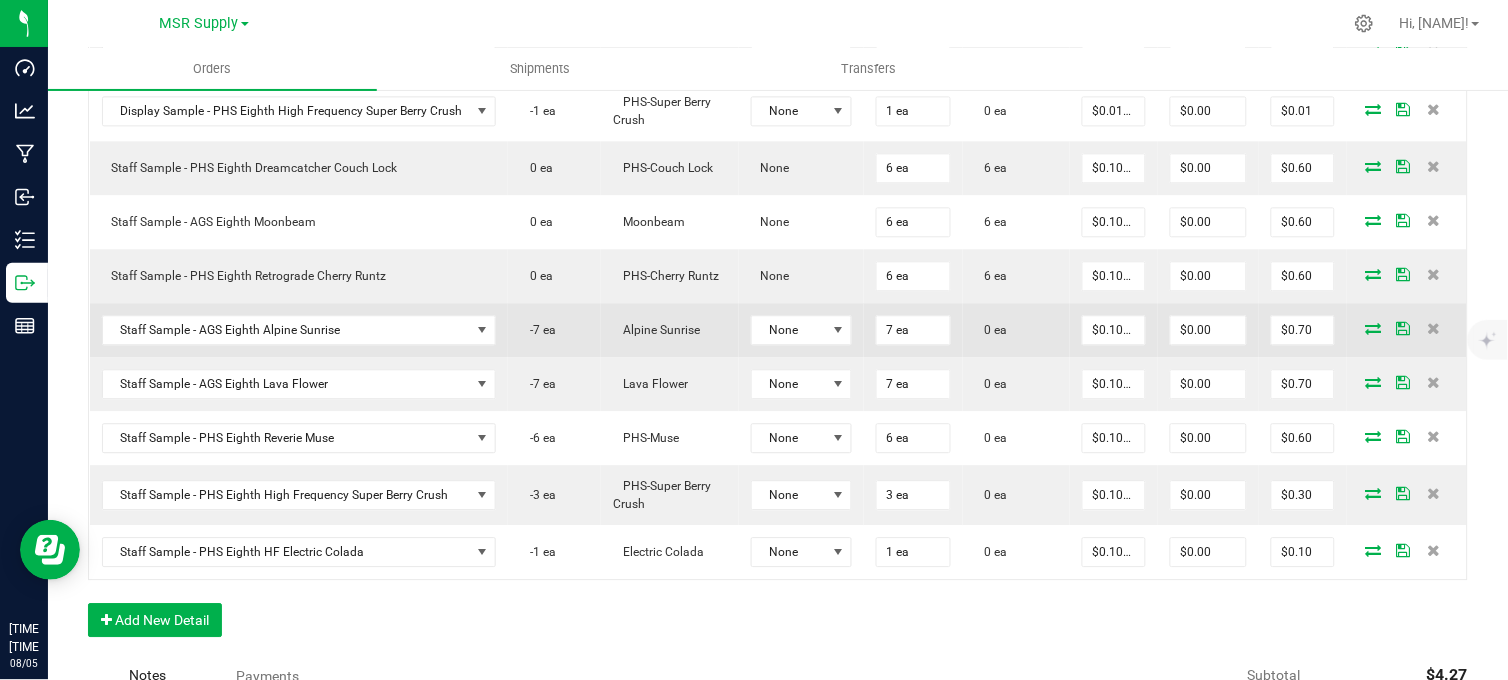 click at bounding box center [1374, 328] 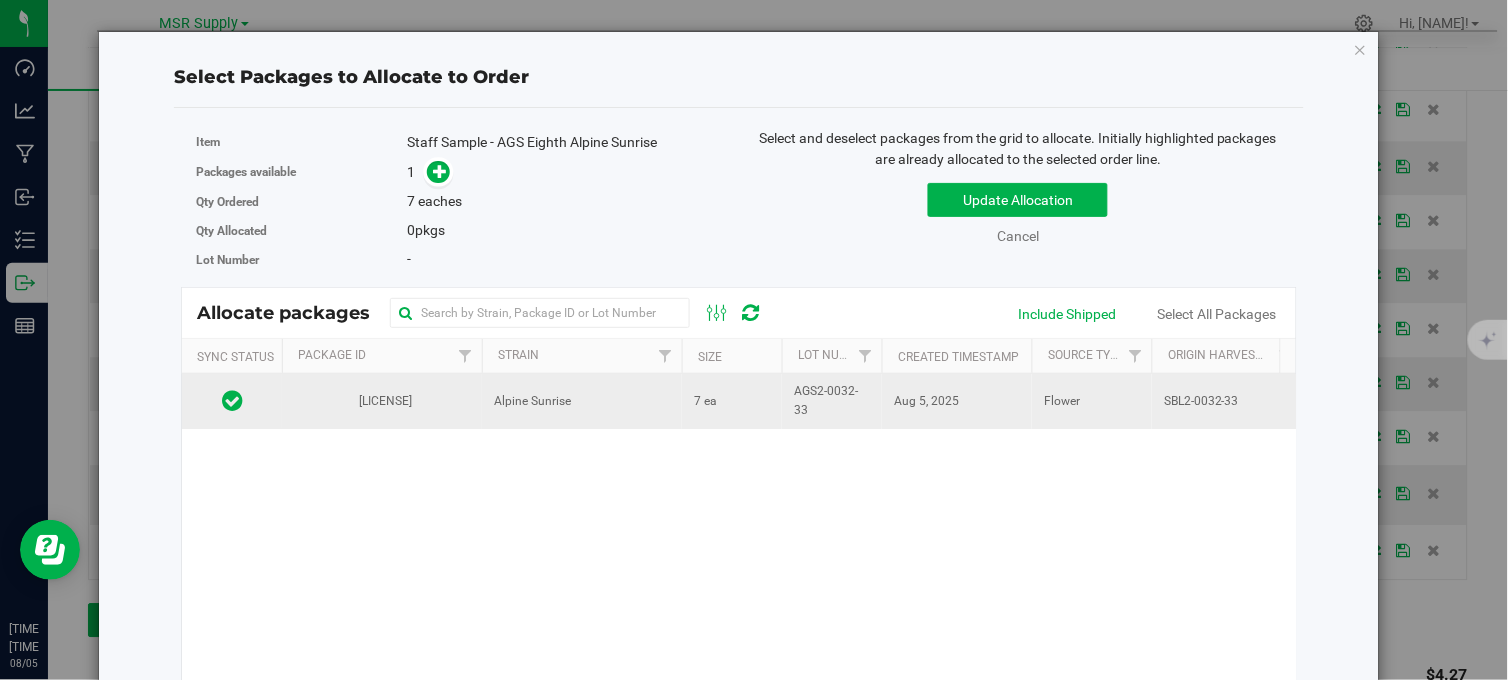click on "7 ea" at bounding box center [732, 401] 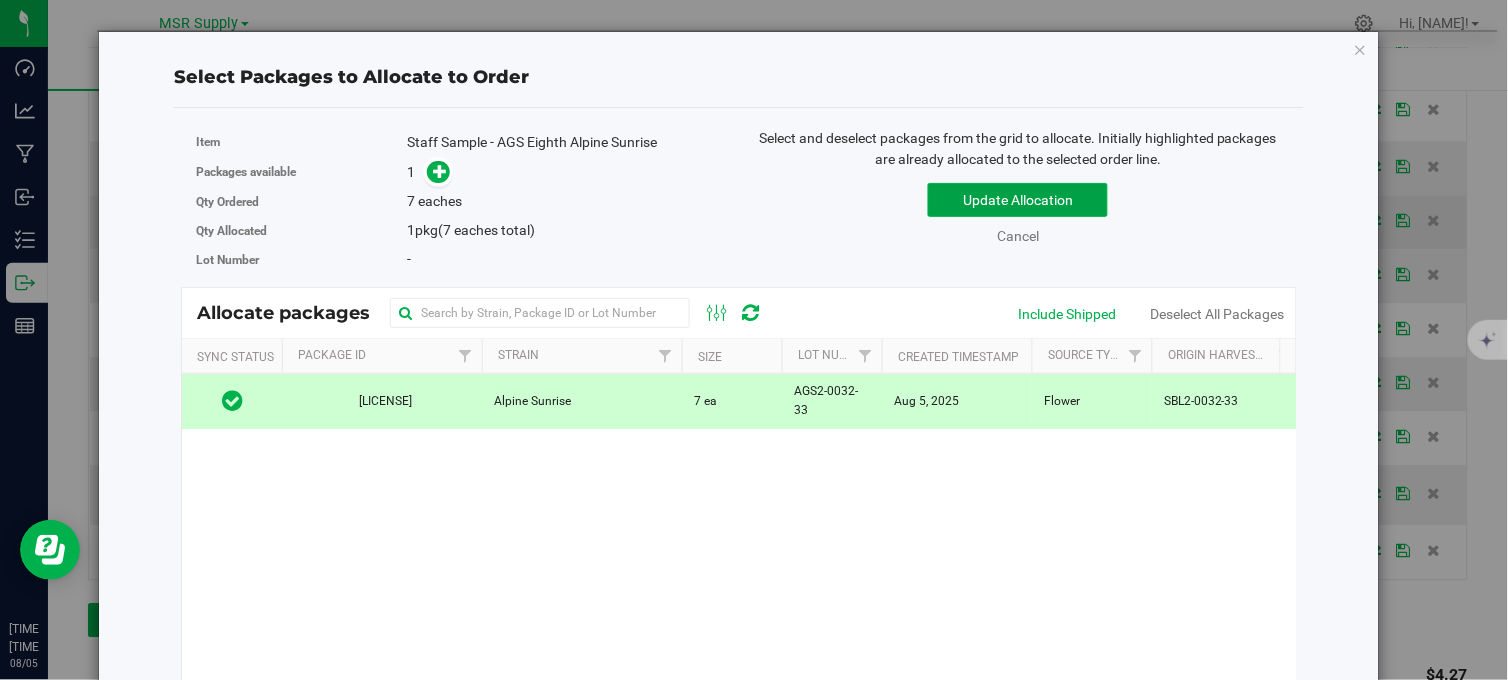 drag, startPoint x: 944, startPoint y: 205, endPoint x: 967, endPoint y: 227, distance: 31.827662 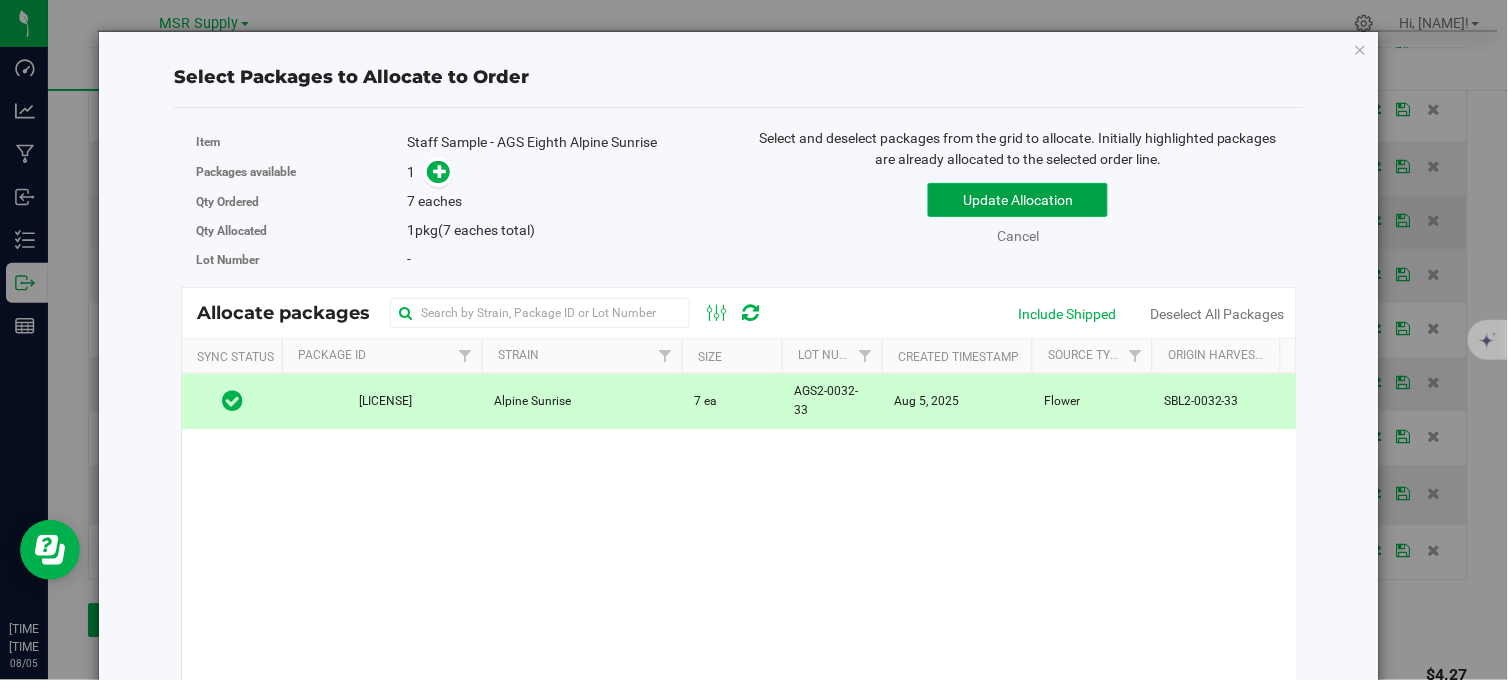 click on "Update Allocation" at bounding box center (1018, 200) 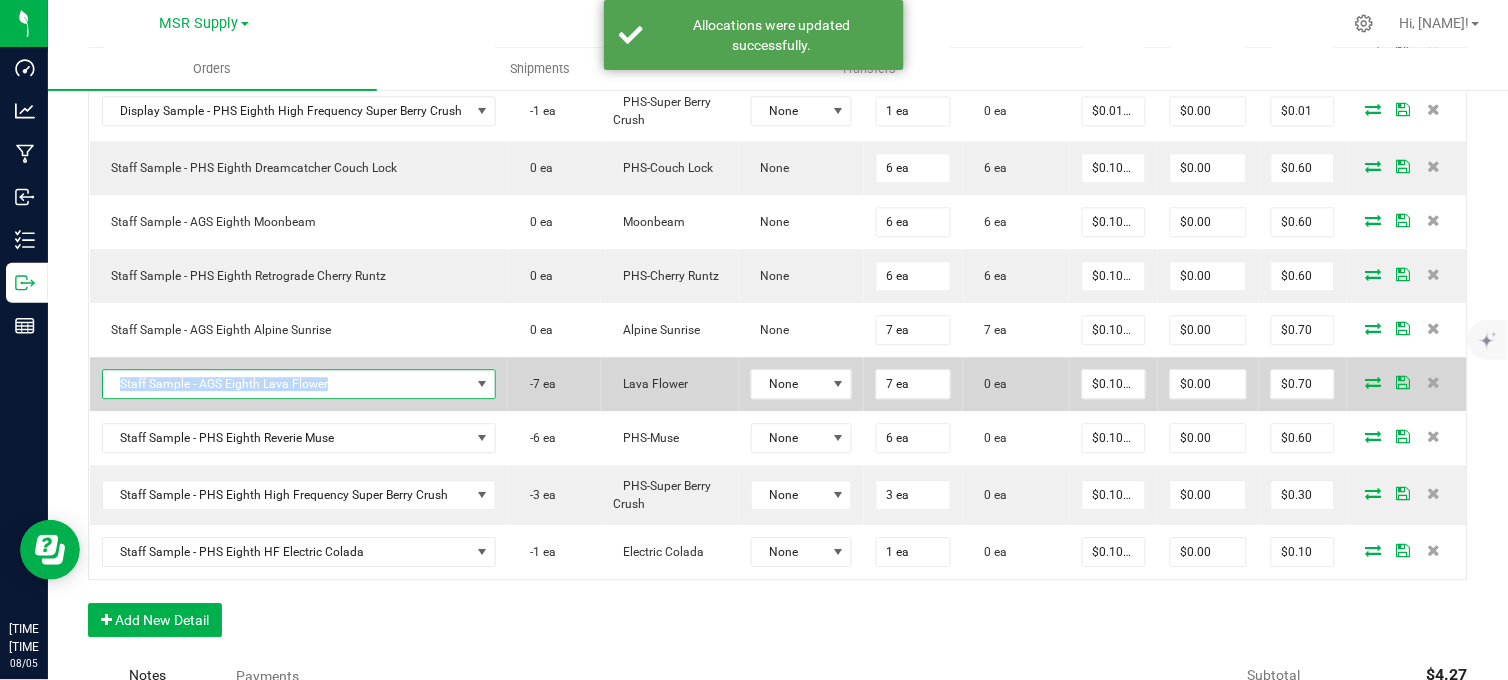 copy on "Staff Sample - AGS Eighth Lava Flower" 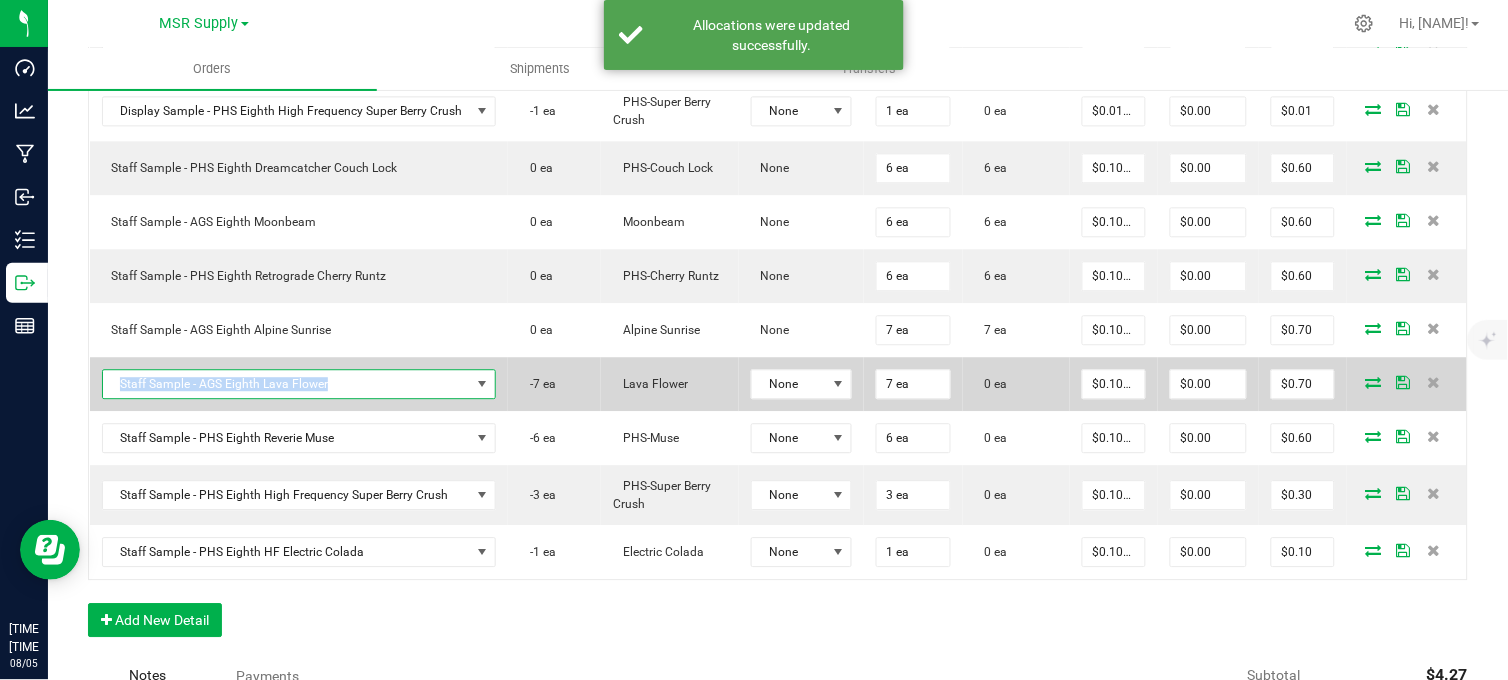drag, startPoint x: 334, startPoint y: 397, endPoint x: 115, endPoint y: 405, distance: 219.14607 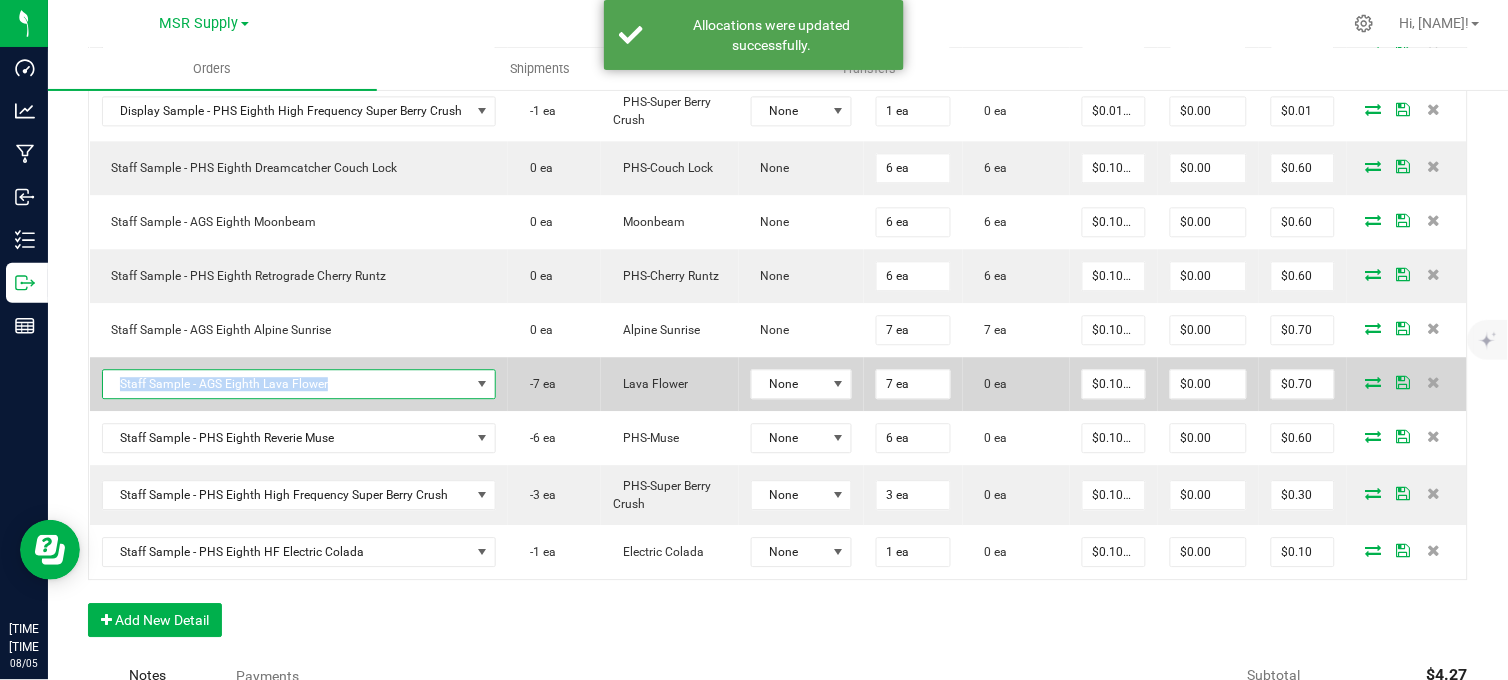 click on "Staff Sample - AGS Eighth Lava Flower" at bounding box center [287, 384] 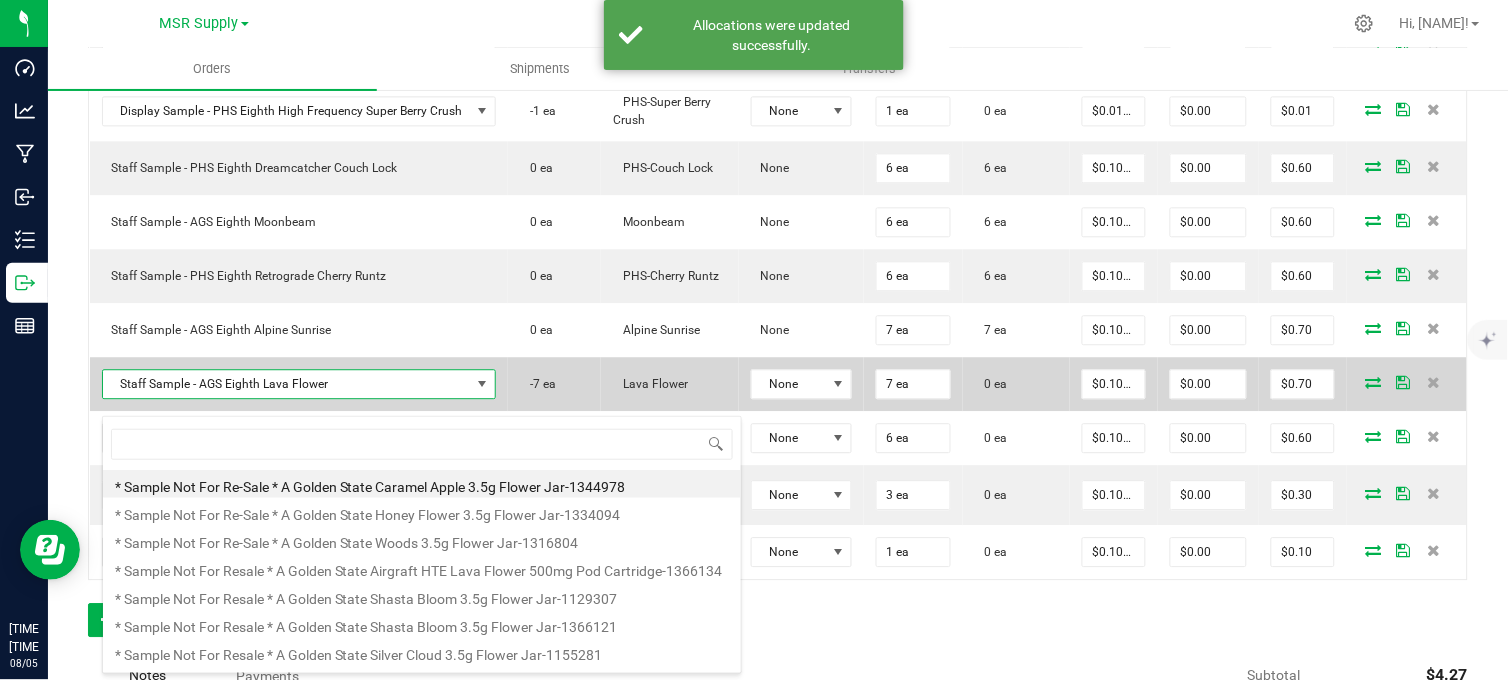 scroll, scrollTop: 99970, scrollLeft: 99611, axis: both 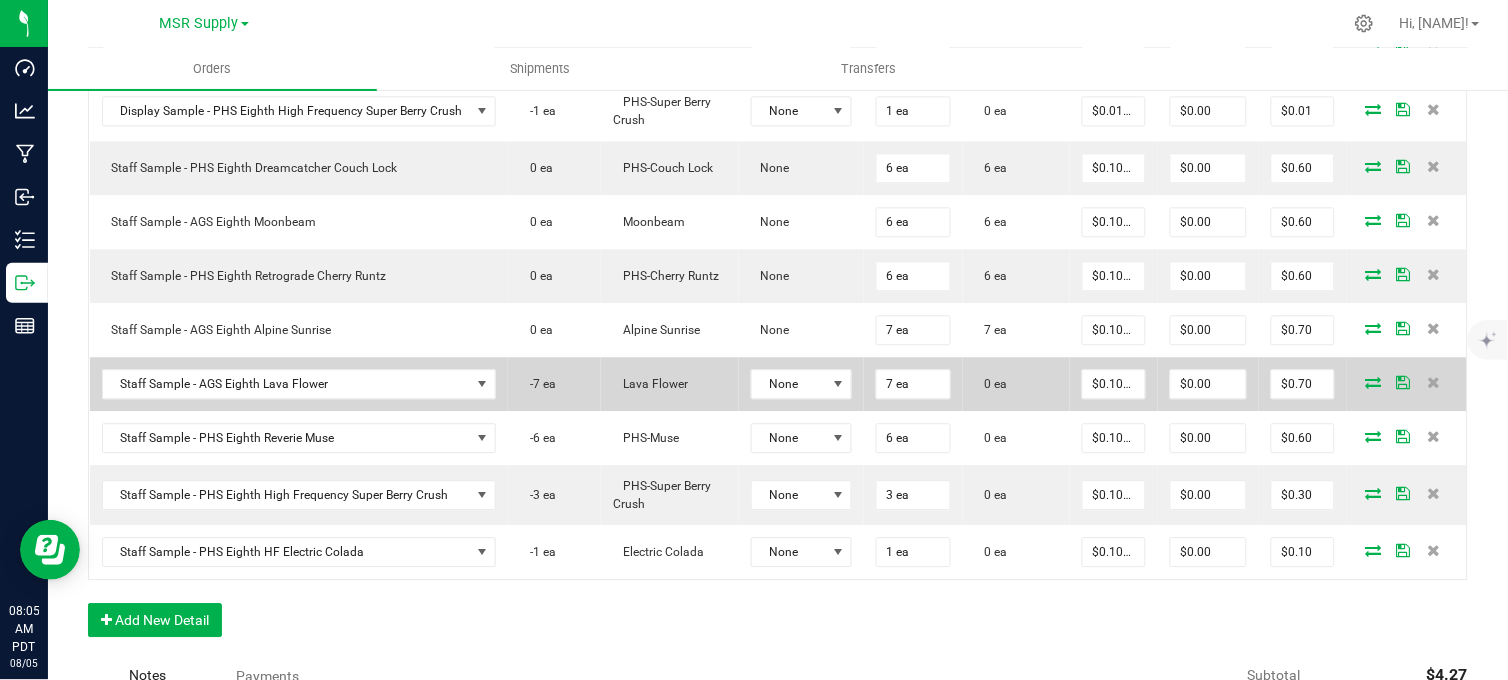 click at bounding box center (1374, 382) 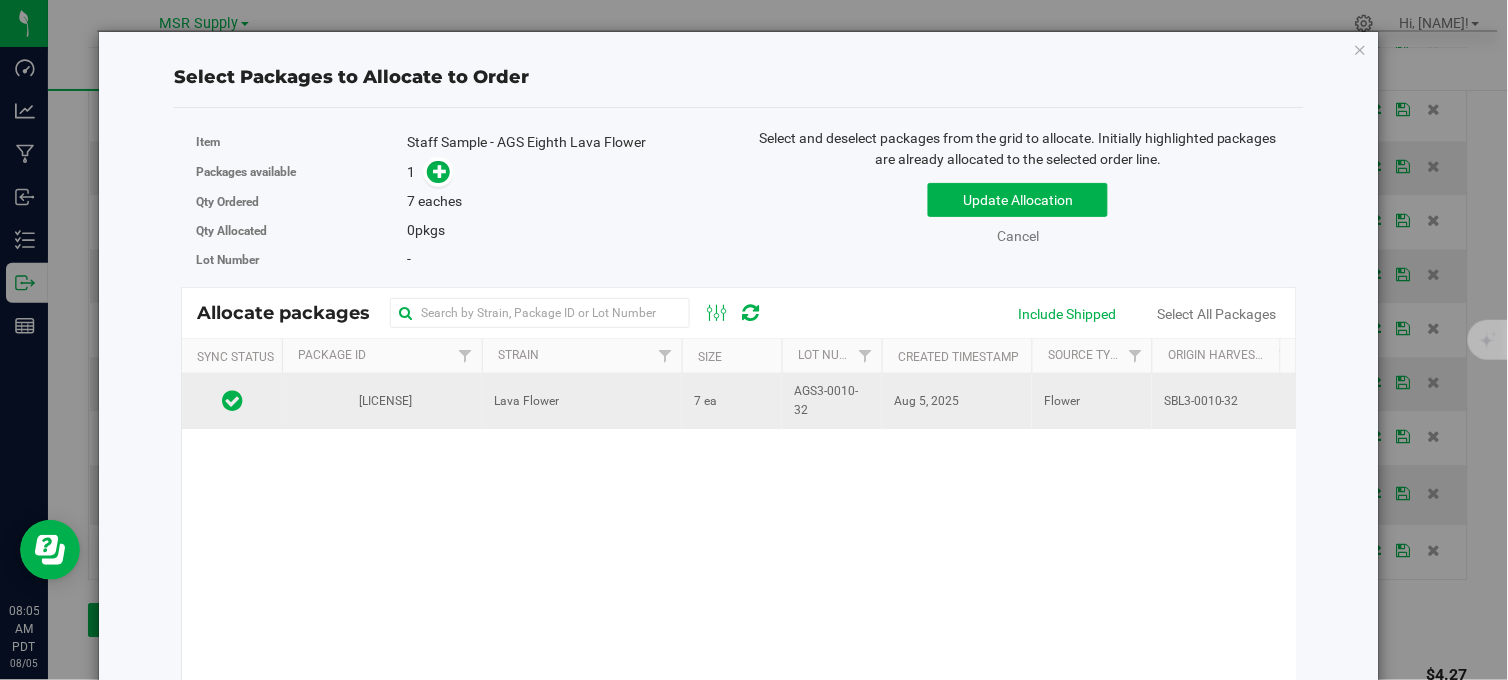click on "Lava Flower" at bounding box center (582, 401) 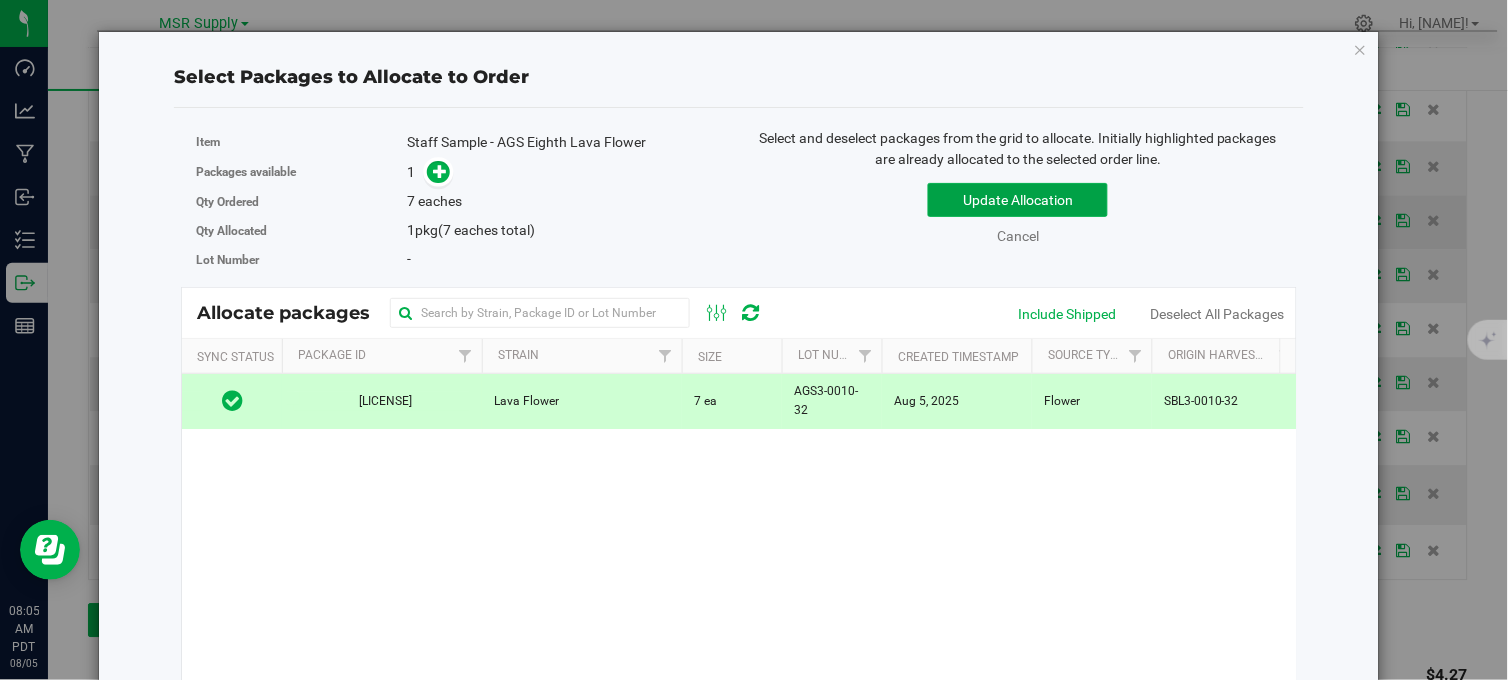 click on "Update Allocation" at bounding box center (1018, 200) 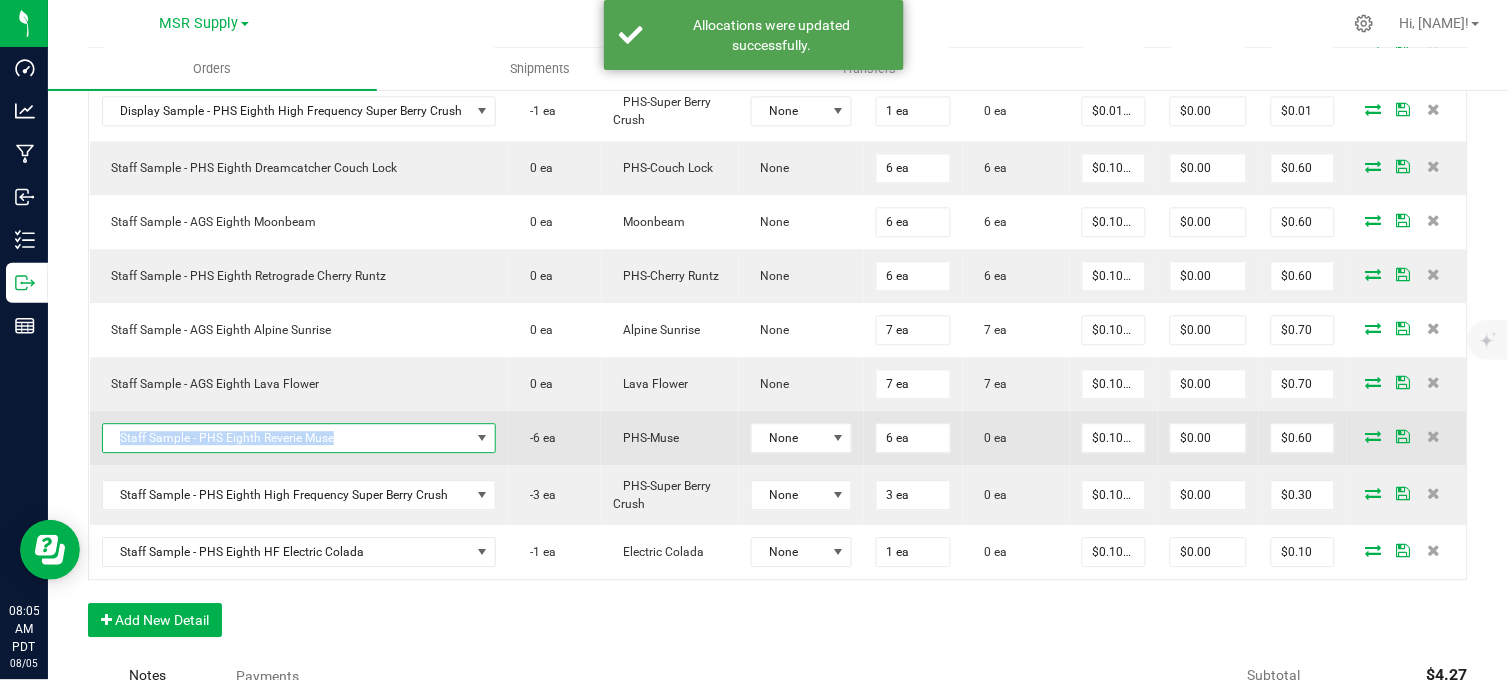 copy on "Staff Sample - PHS Eighth Reverie Muse" 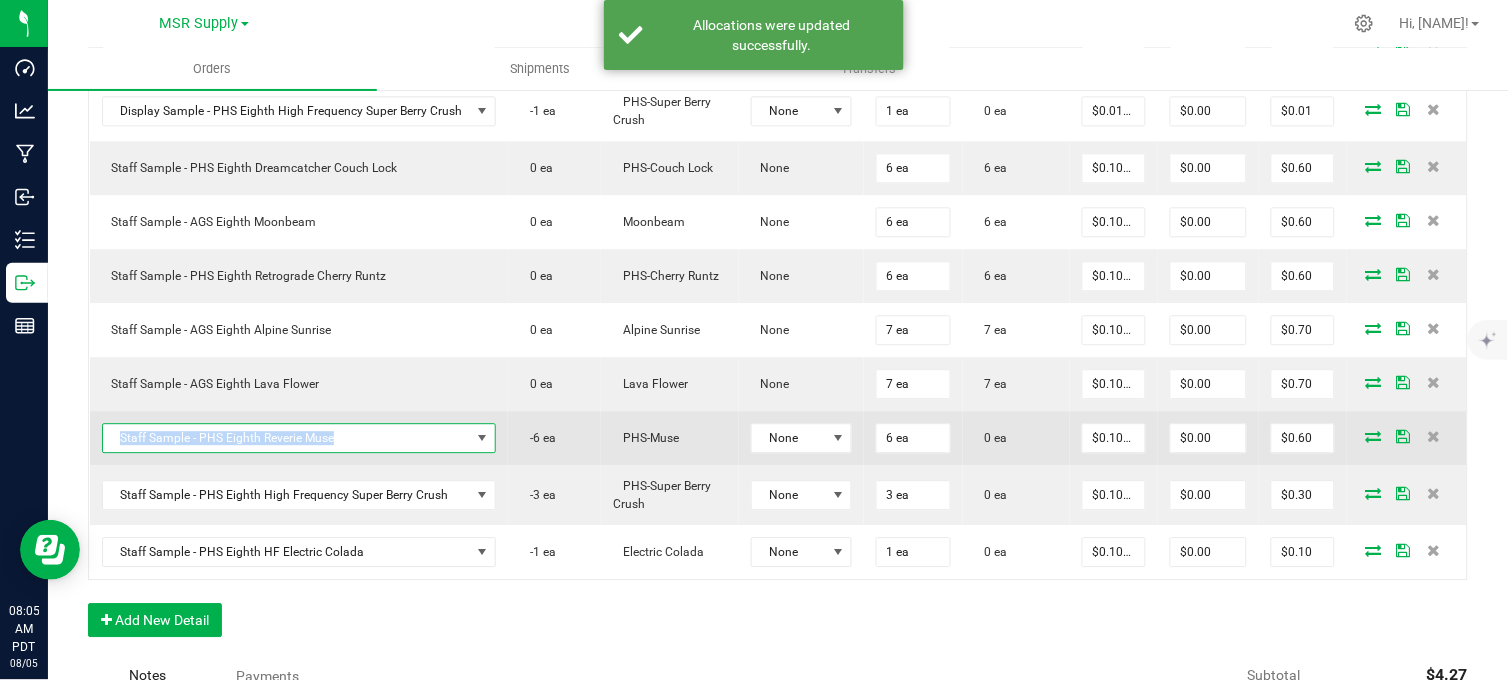 drag, startPoint x: 341, startPoint y: 450, endPoint x: 117, endPoint y: 458, distance: 224.1428 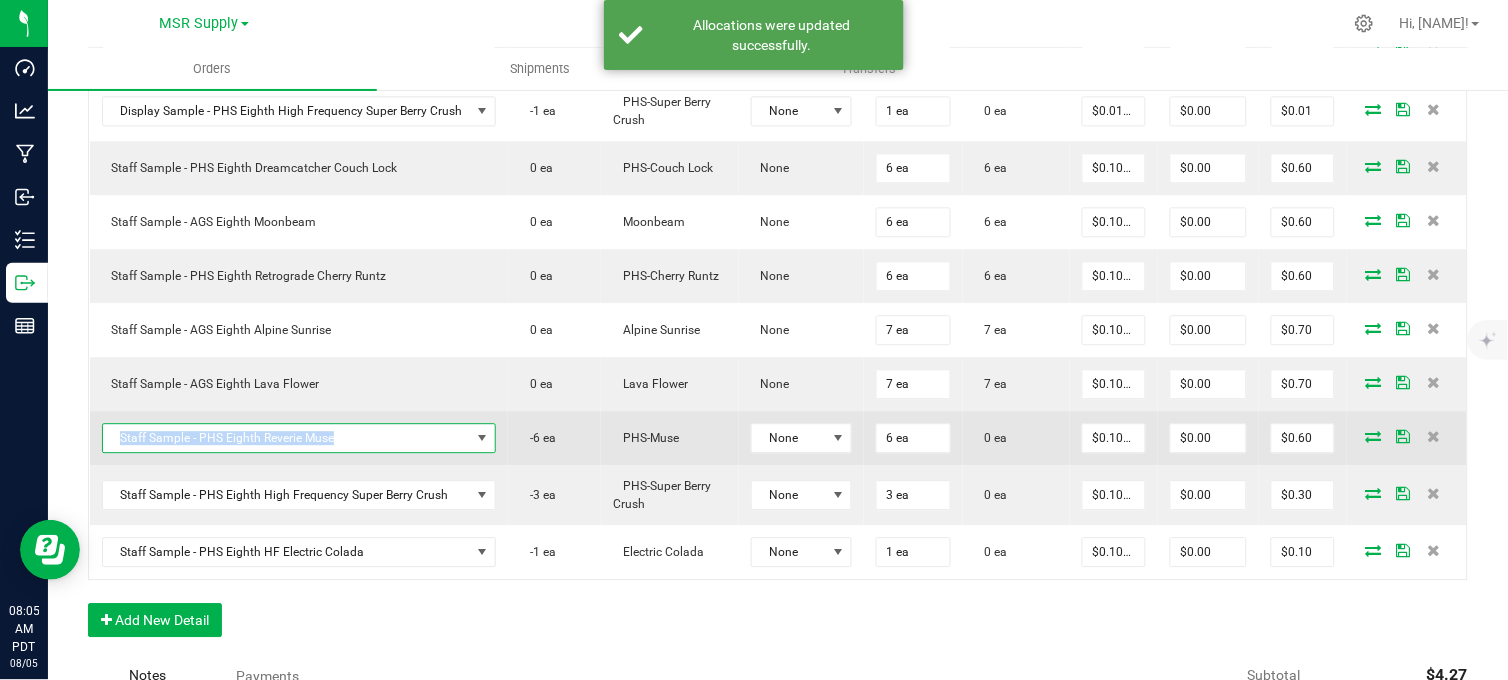 click on "Staff Sample - PHS Eighth Reverie Muse" at bounding box center [287, 438] 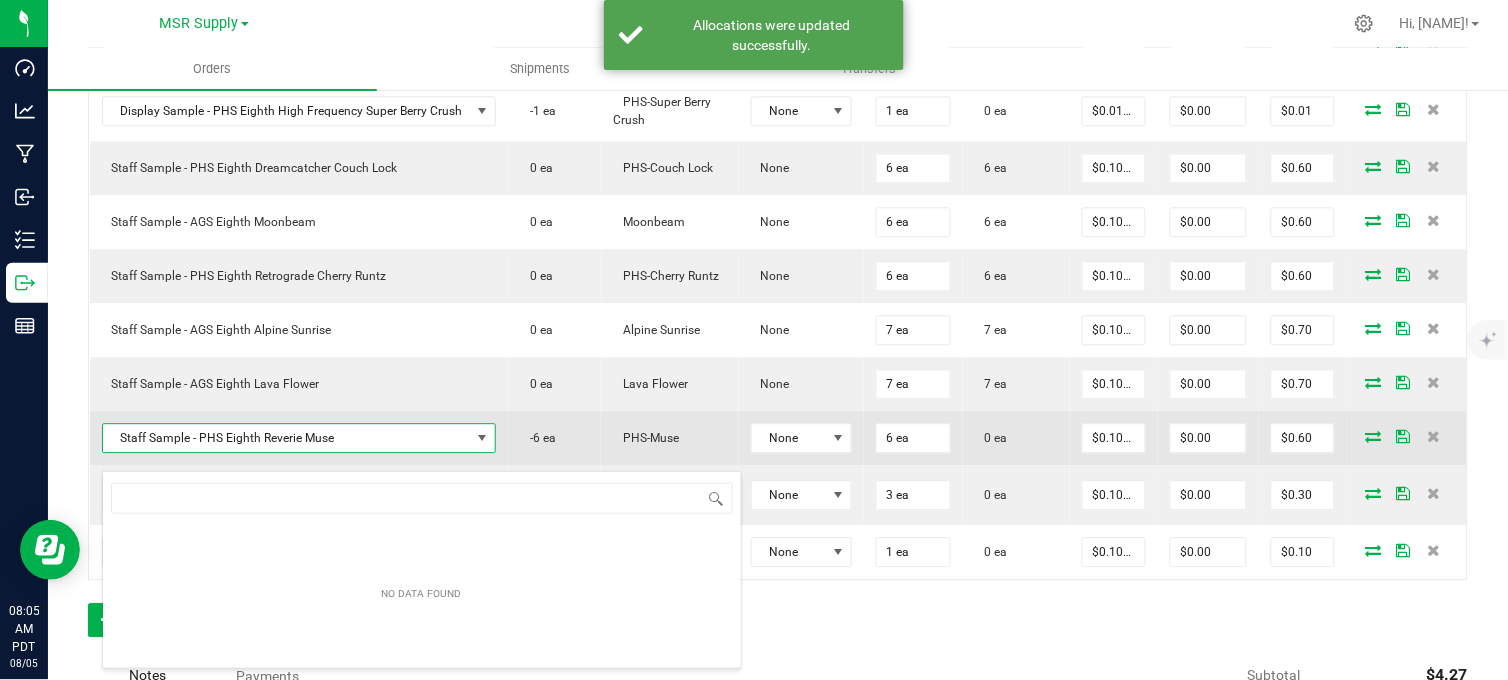 scroll, scrollTop: 99970, scrollLeft: 99611, axis: both 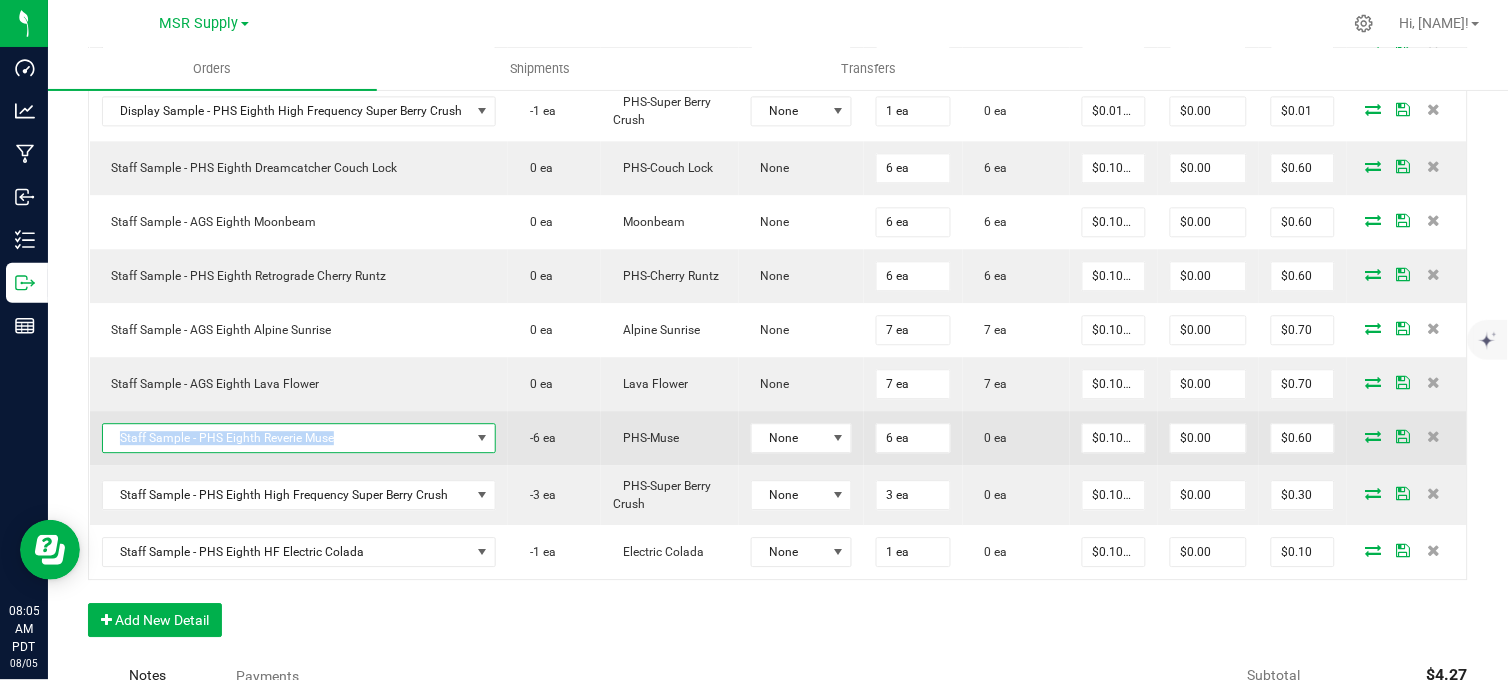 copy on "Staff Sample - PHS Eighth Reverie Muse" 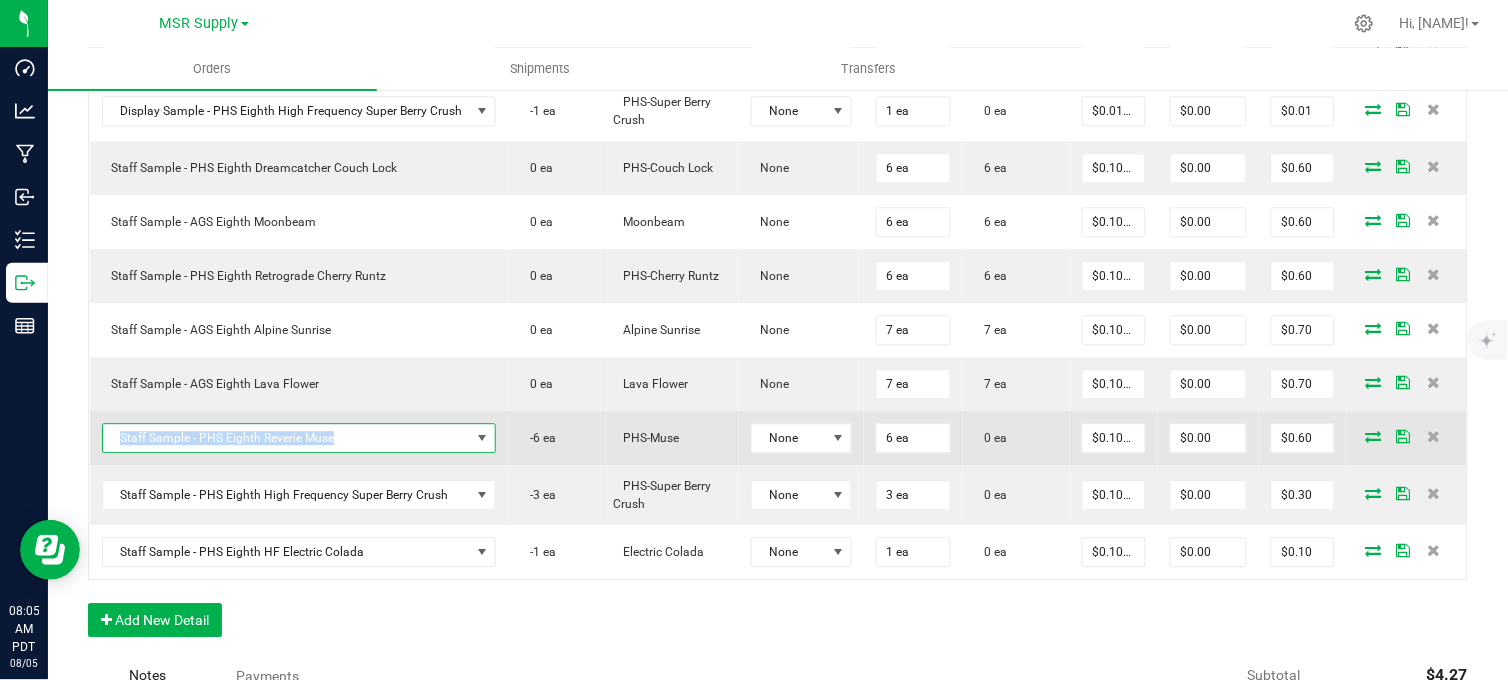 drag, startPoint x: 341, startPoint y: 450, endPoint x: 111, endPoint y: 467, distance: 230.62741 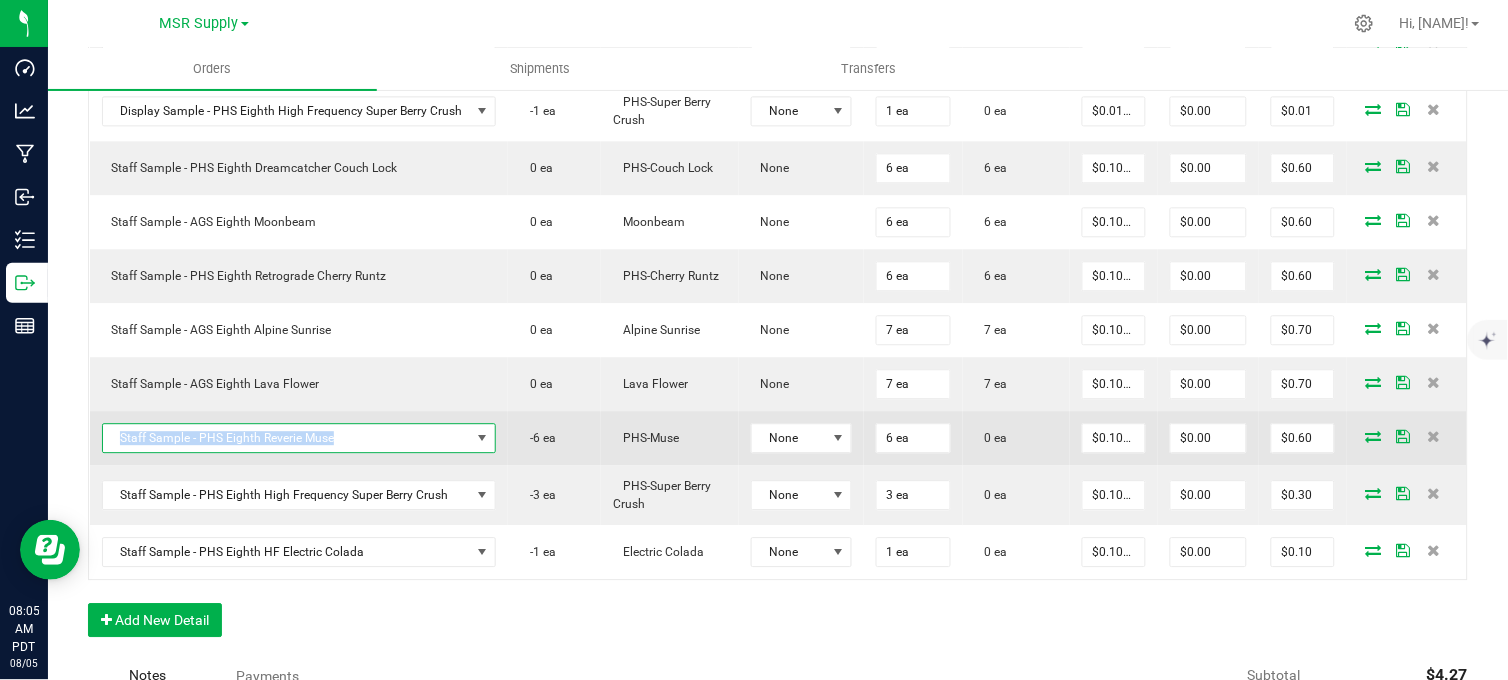 click on "Staff Sample - PHS Eighth Reverie Muse" at bounding box center (287, 438) 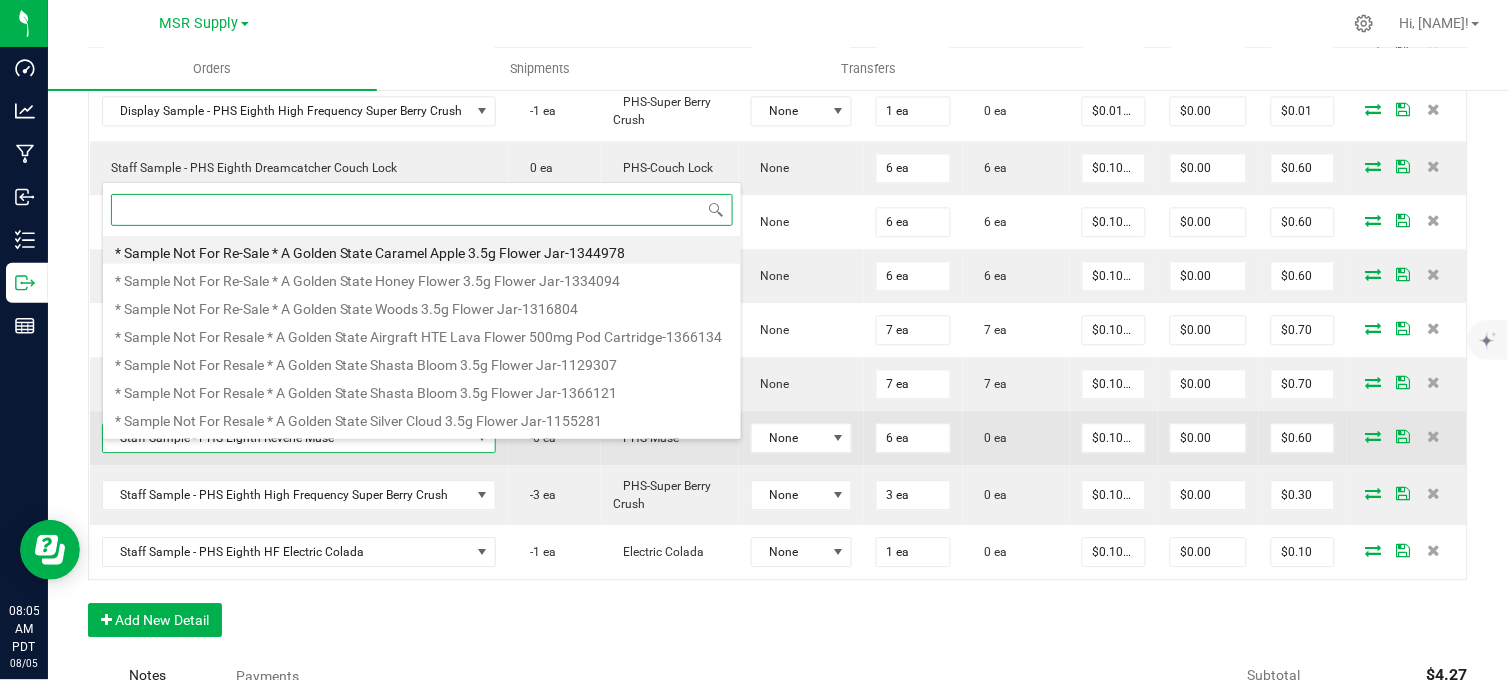 scroll, scrollTop: 99970, scrollLeft: 99611, axis: both 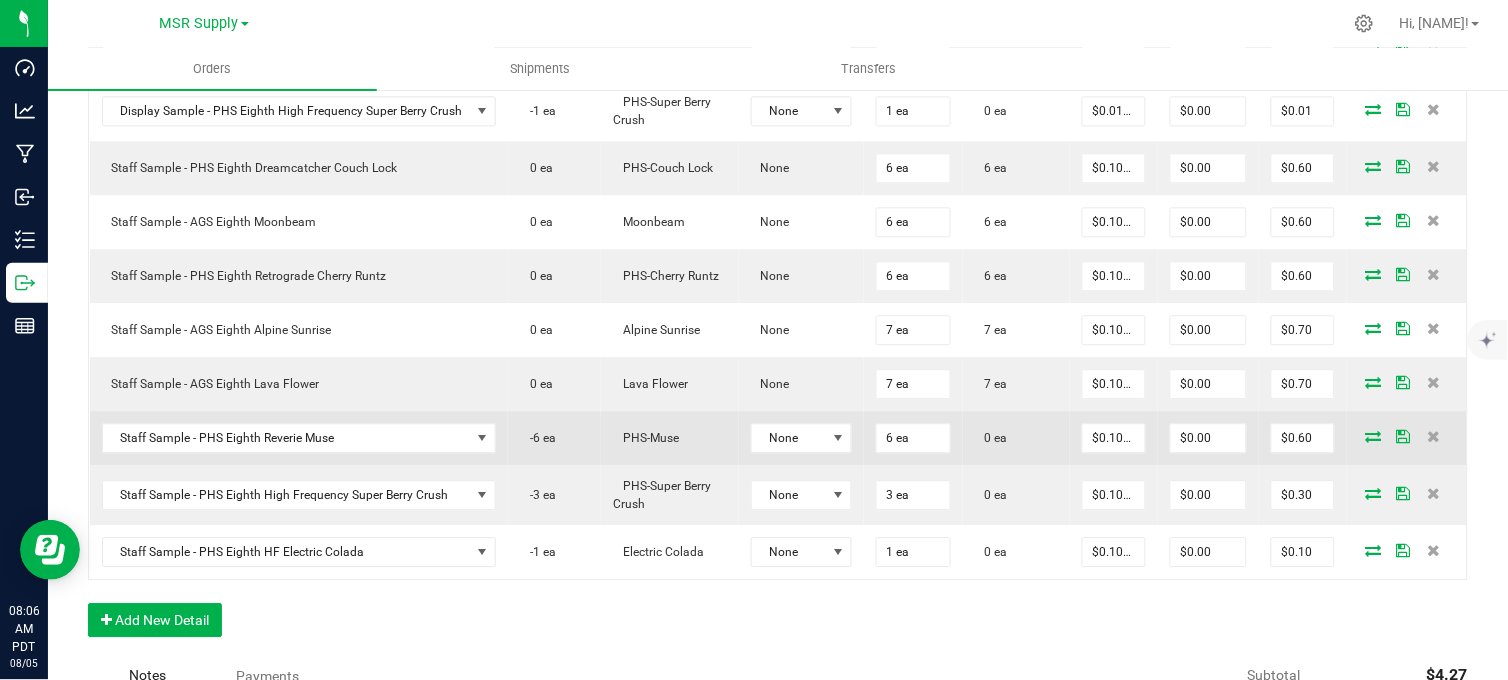 click at bounding box center (1374, 436) 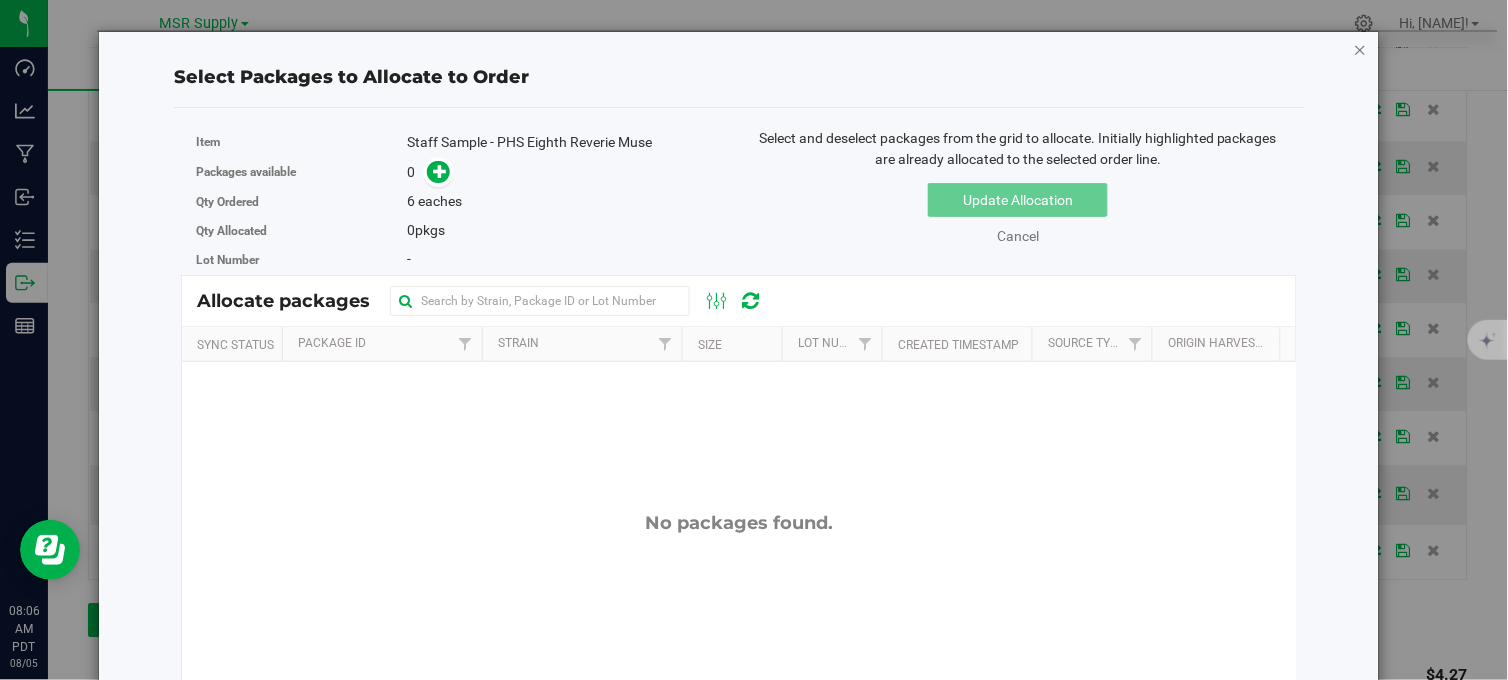 click at bounding box center [1361, 49] 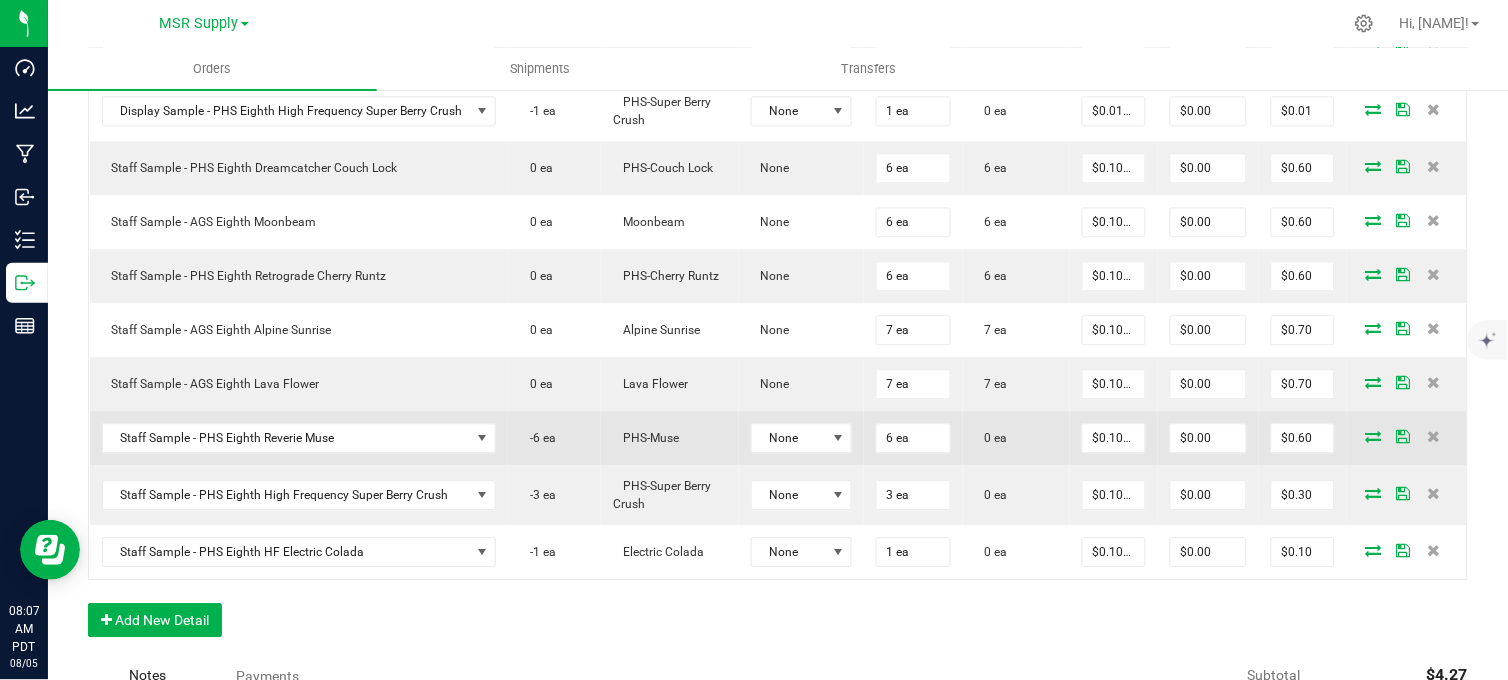 click at bounding box center (1374, 436) 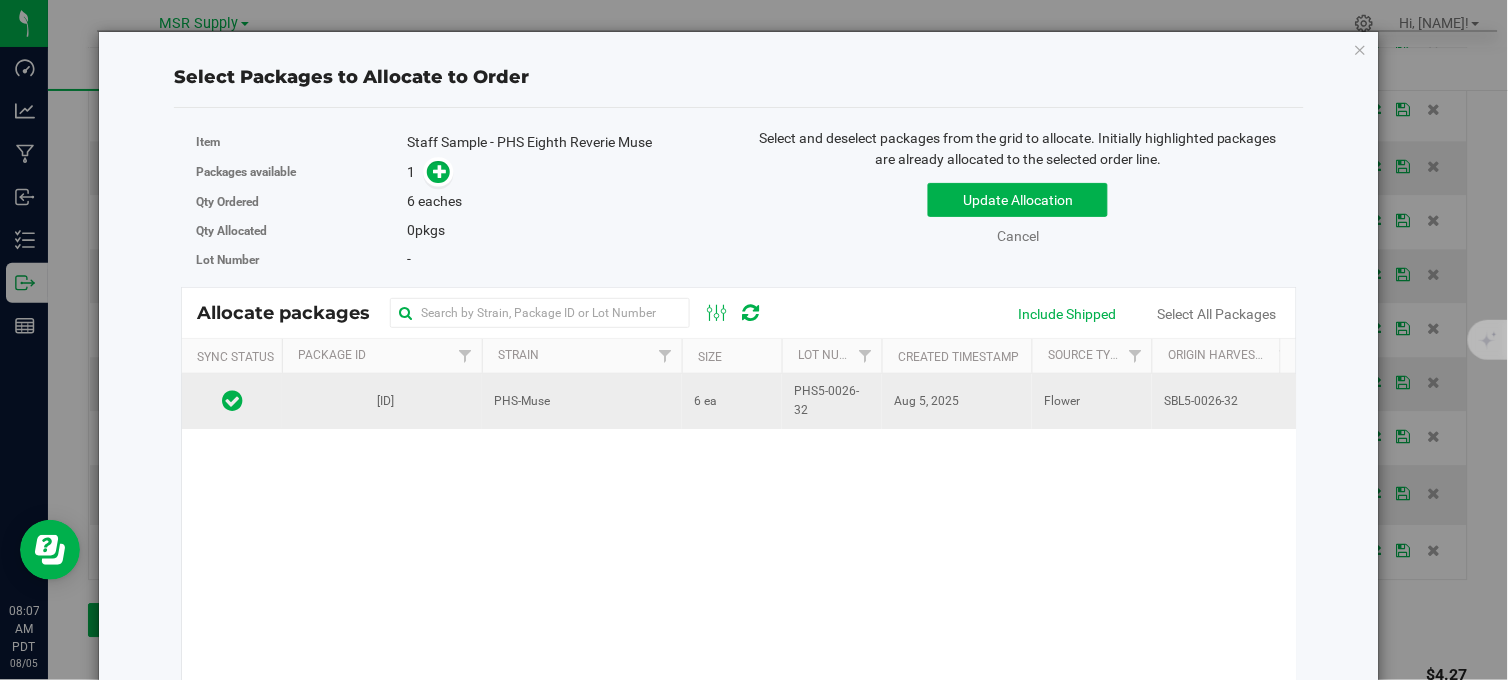 click on "PHS-Muse" at bounding box center [582, 401] 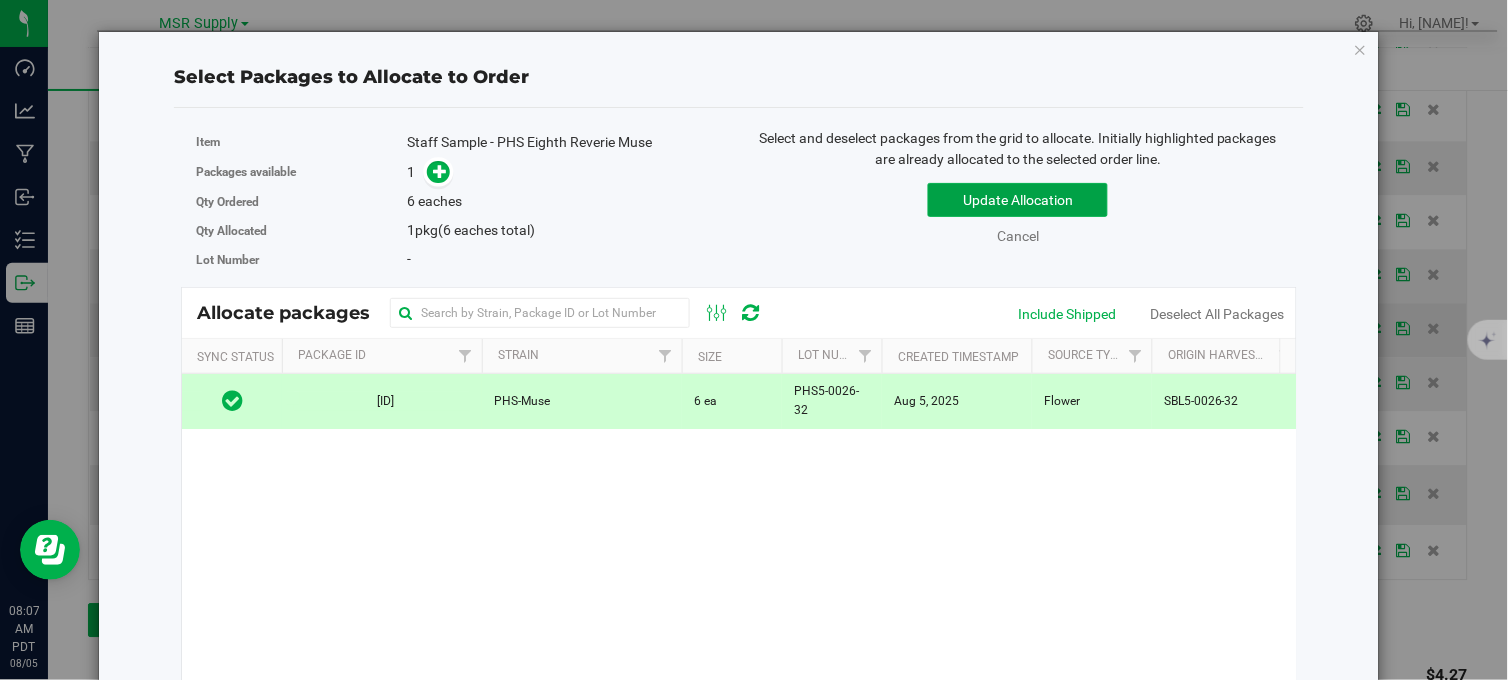 drag, startPoint x: 1013, startPoint y: 207, endPoint x: 914, endPoint y: 324, distance: 153.26448 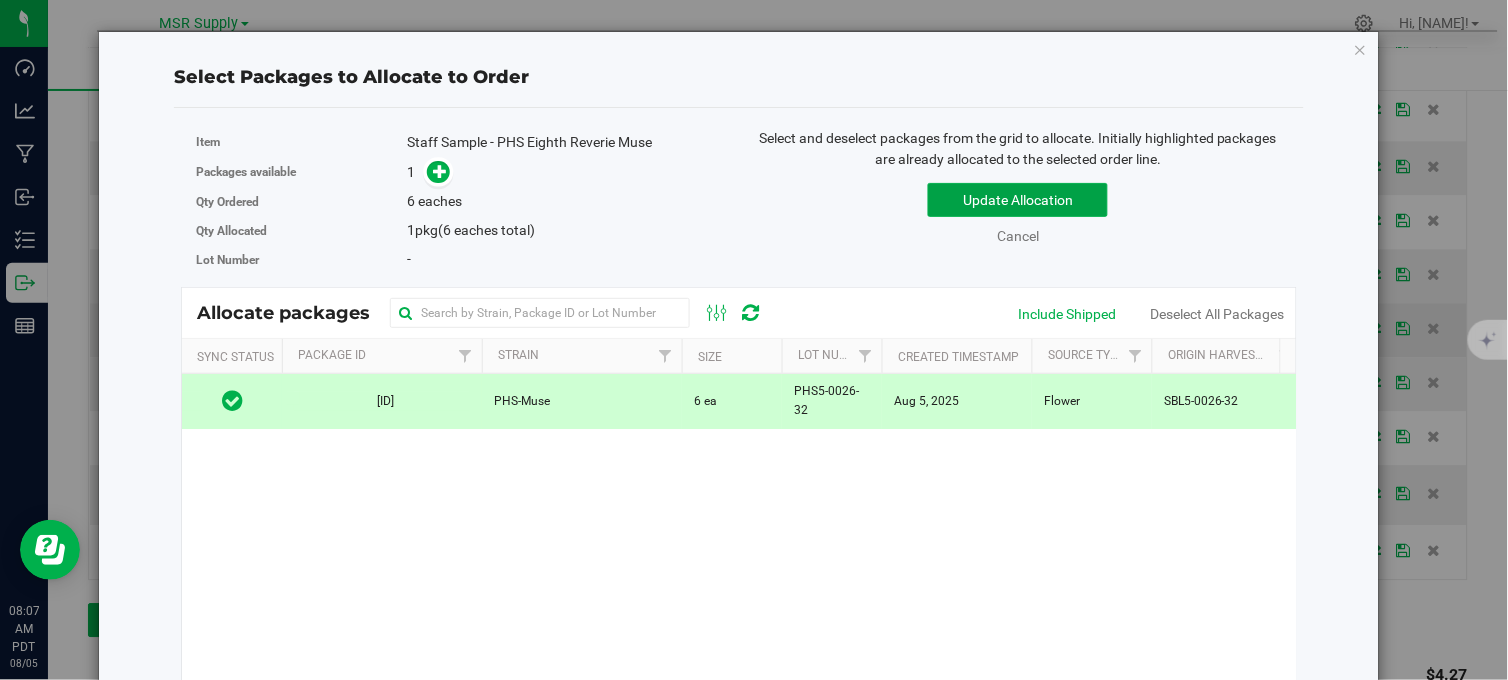 click on "Update Allocation" at bounding box center [1018, 200] 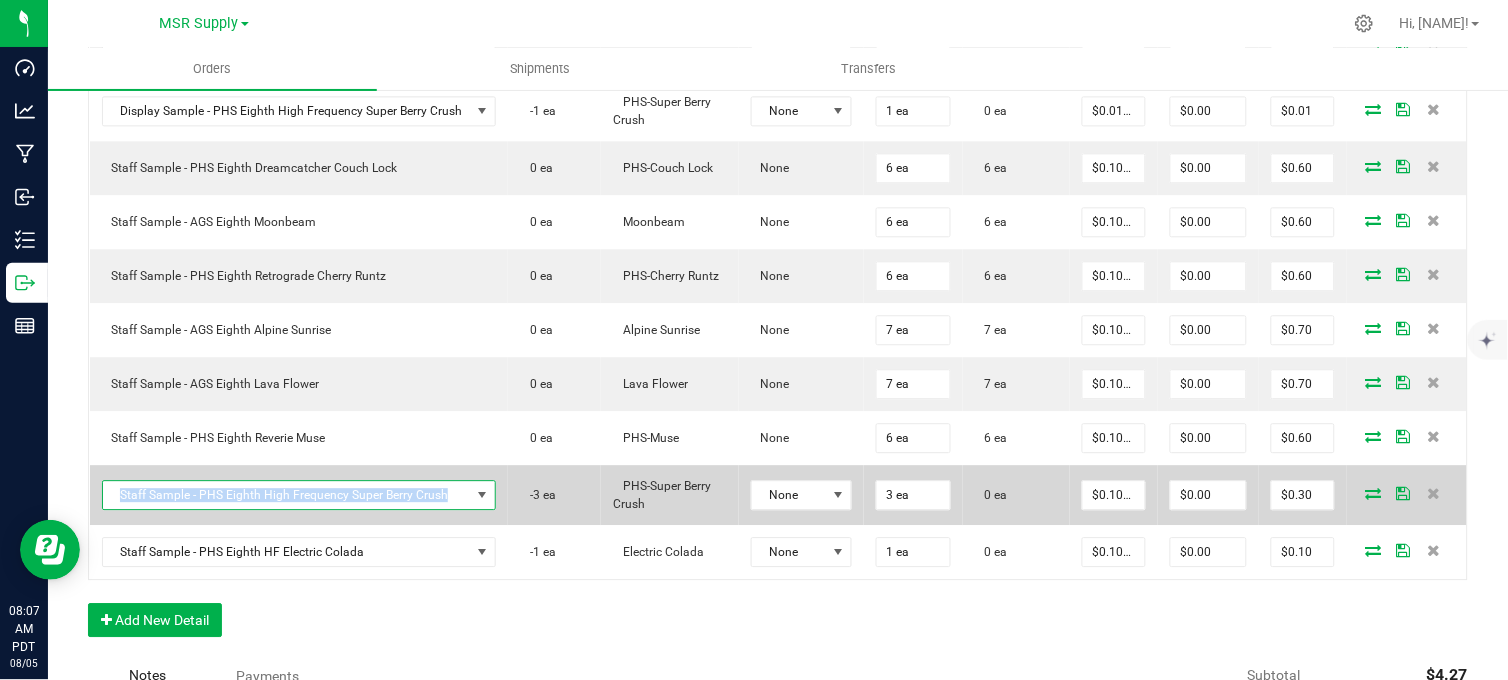 copy on "Staff Sample - PHS Eighth High Frequency Super Berry Crush" 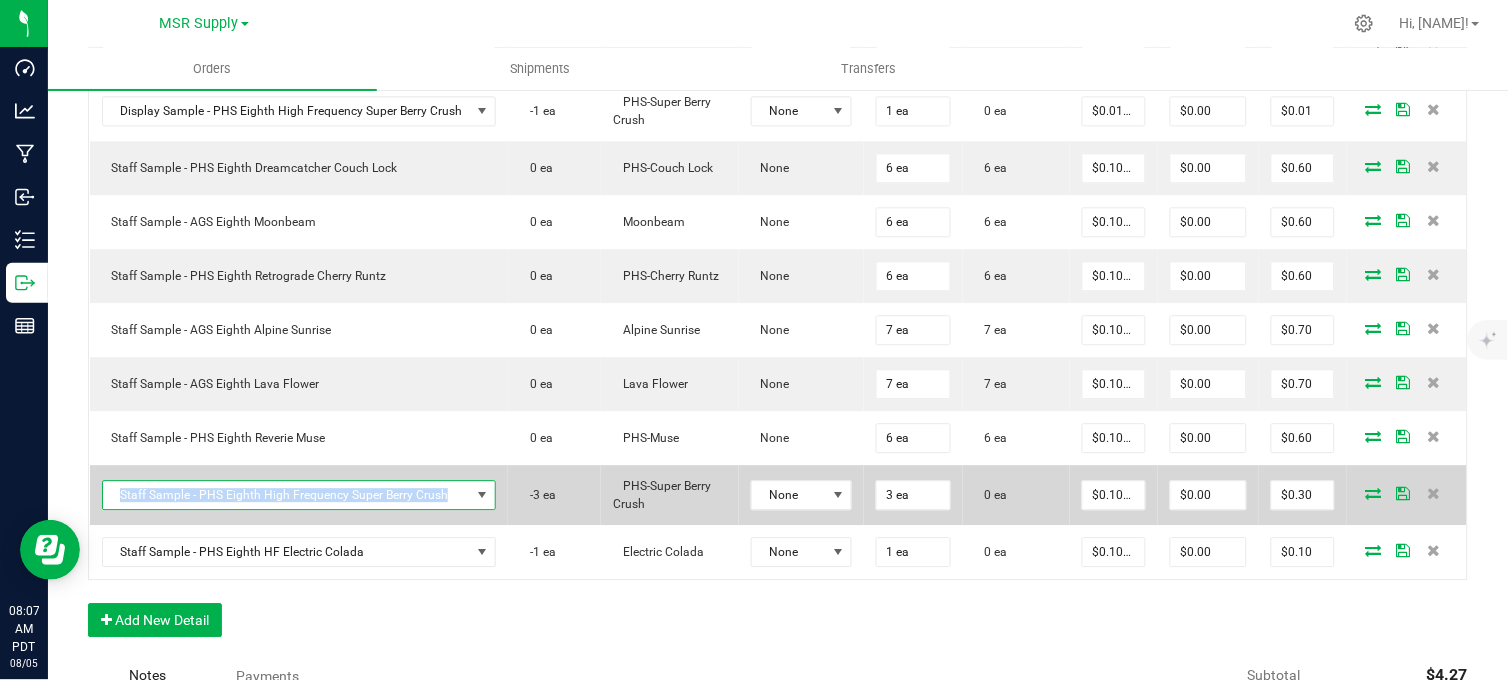 drag, startPoint x: 447, startPoint y: 516, endPoint x: 117, endPoint y: 525, distance: 330.1227 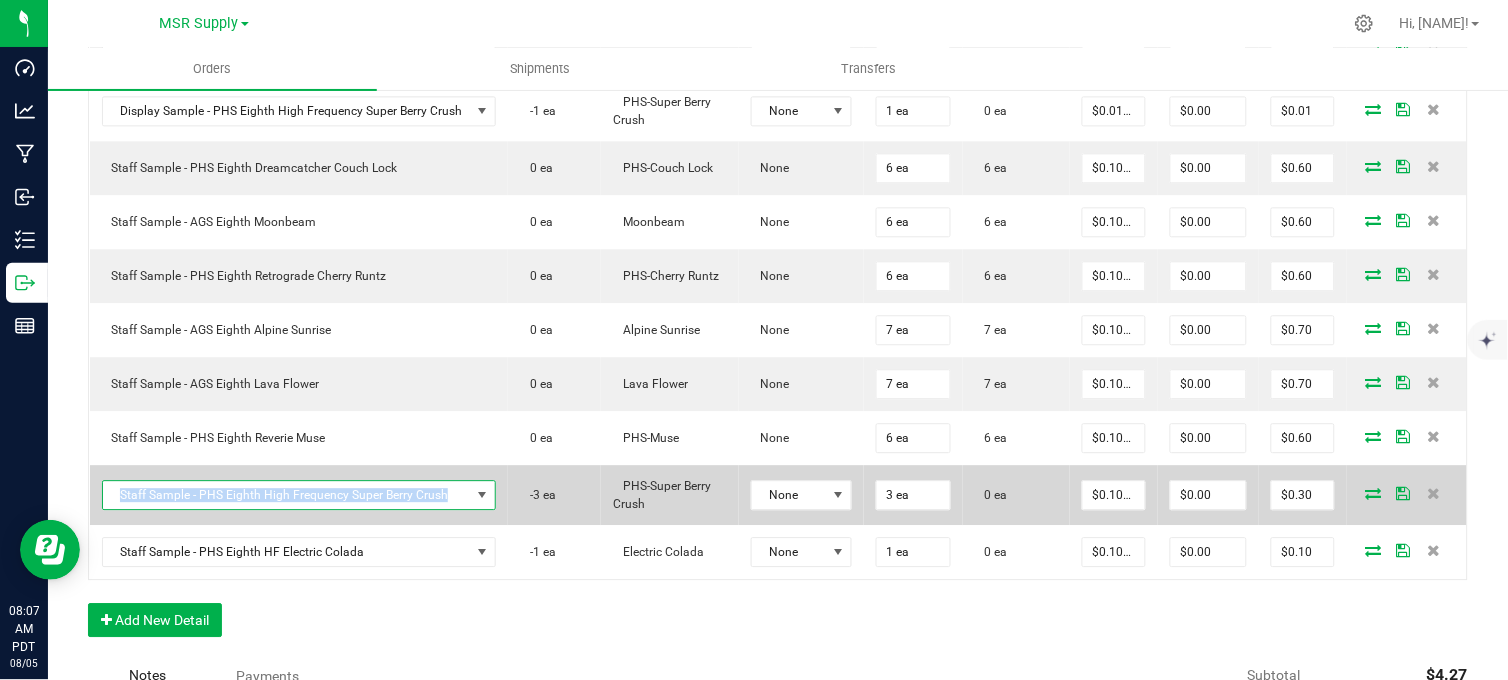 click on "Staff Sample - PHS Eighth High Frequency Super Berry Crush" at bounding box center [287, 495] 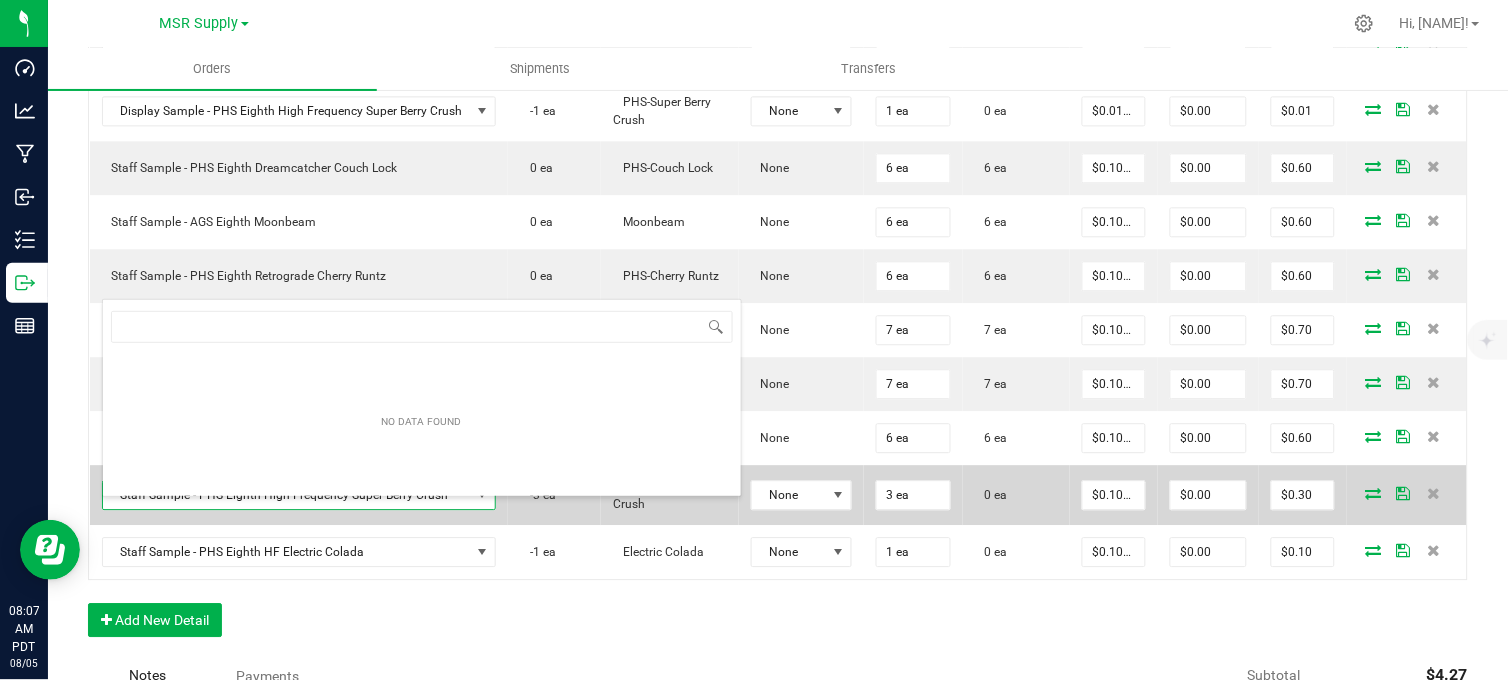 scroll, scrollTop: 99970, scrollLeft: 99611, axis: both 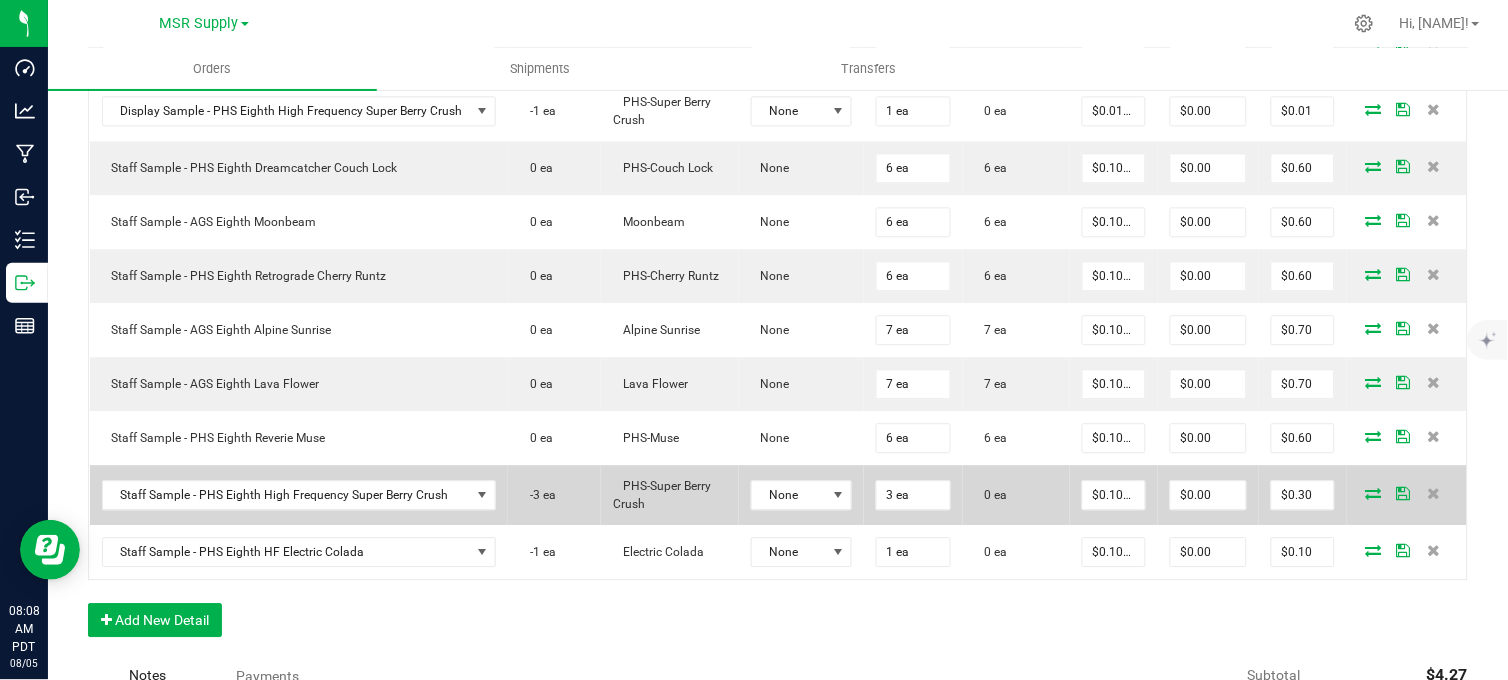 click at bounding box center (1374, 493) 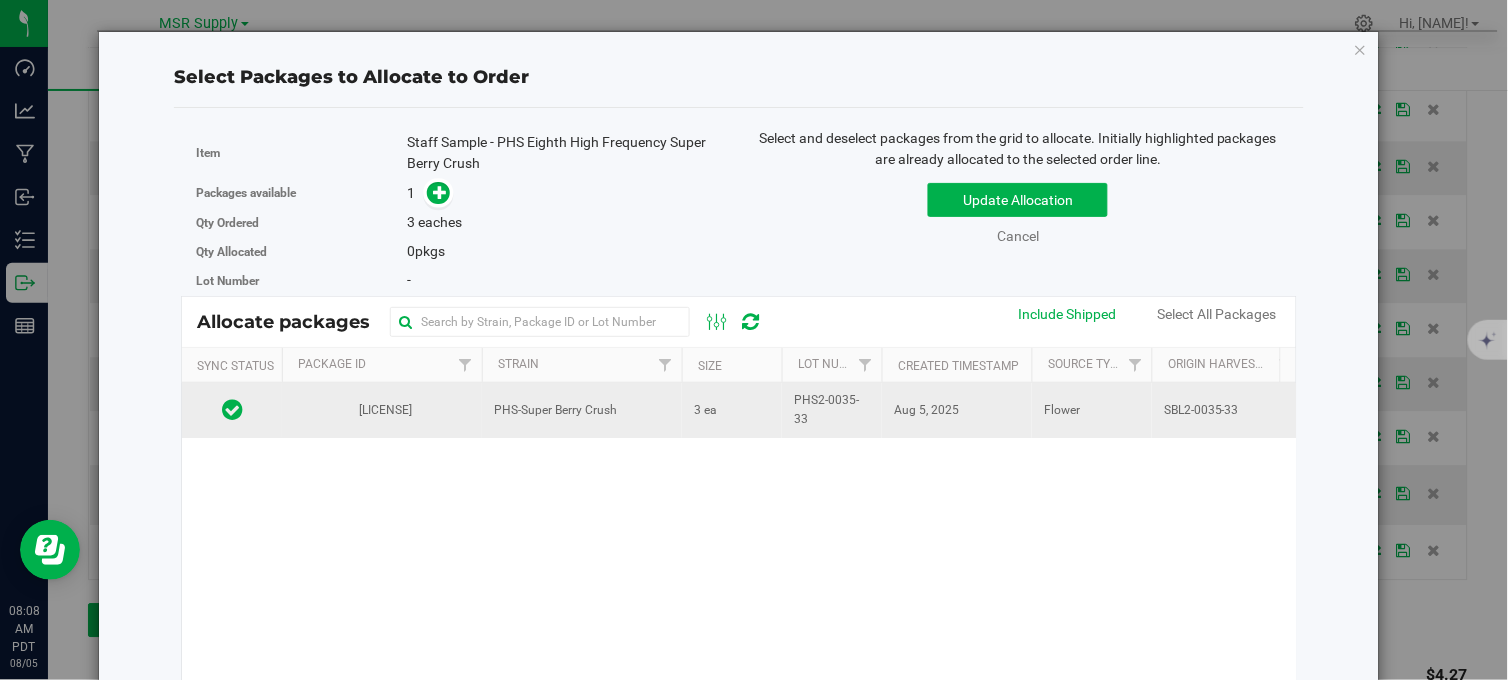 click on "PHS-Super Berry Crush" at bounding box center [582, 410] 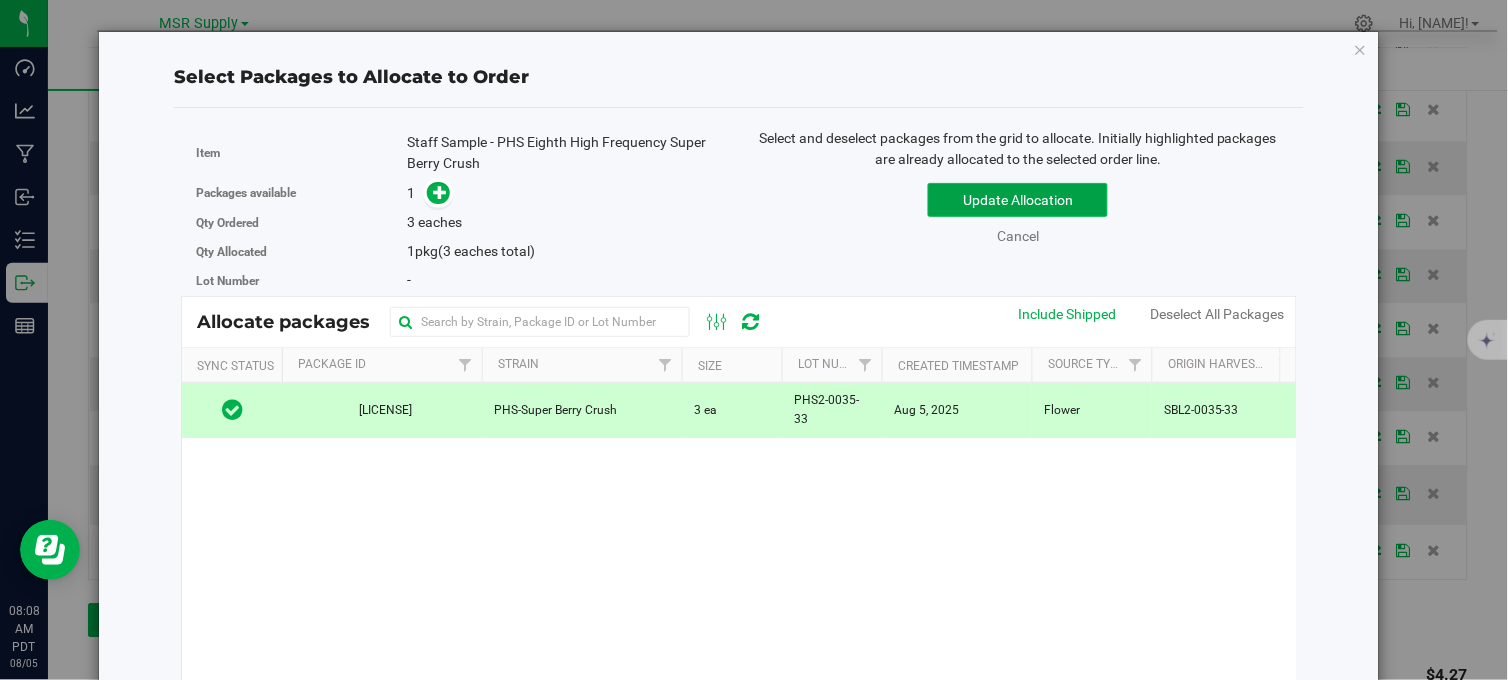 click on "Update Allocation" at bounding box center [1018, 200] 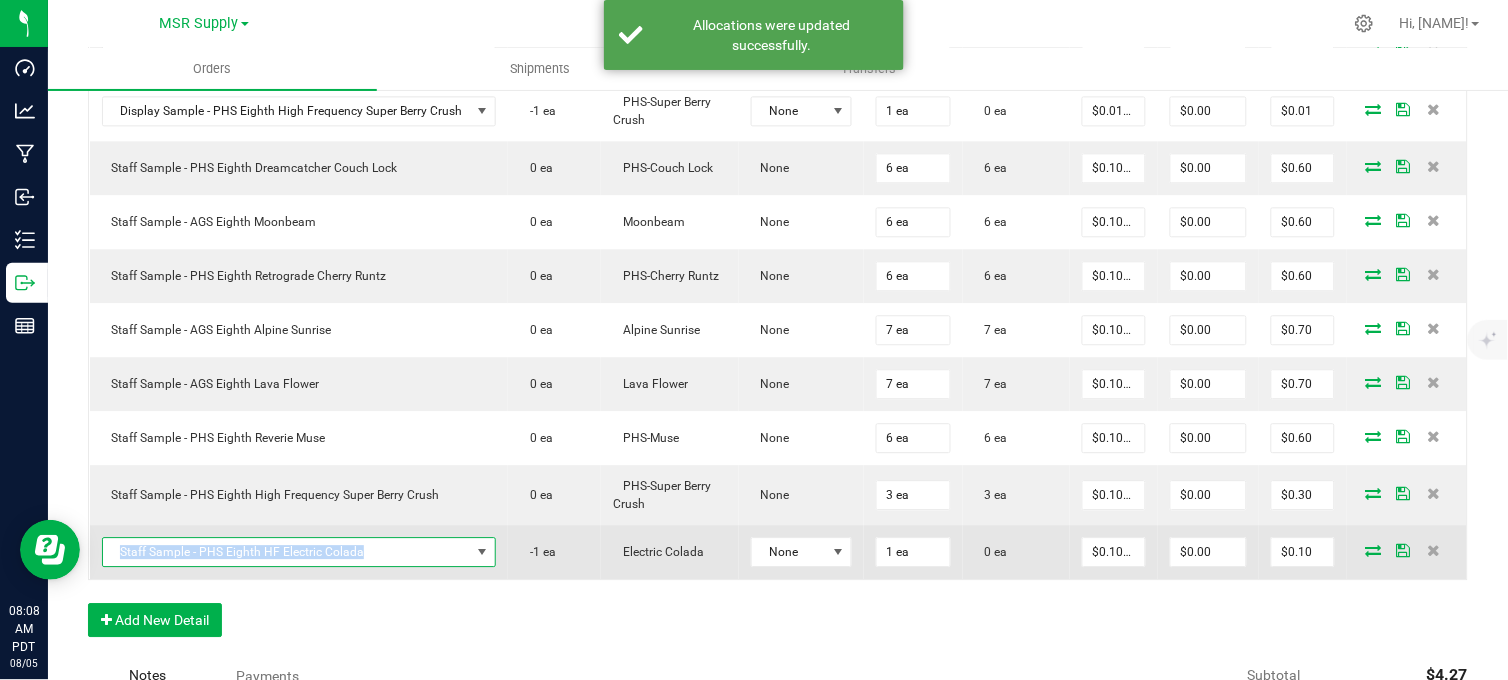copy on "Staff Sample - PHS Eighth HF Electric Colada" 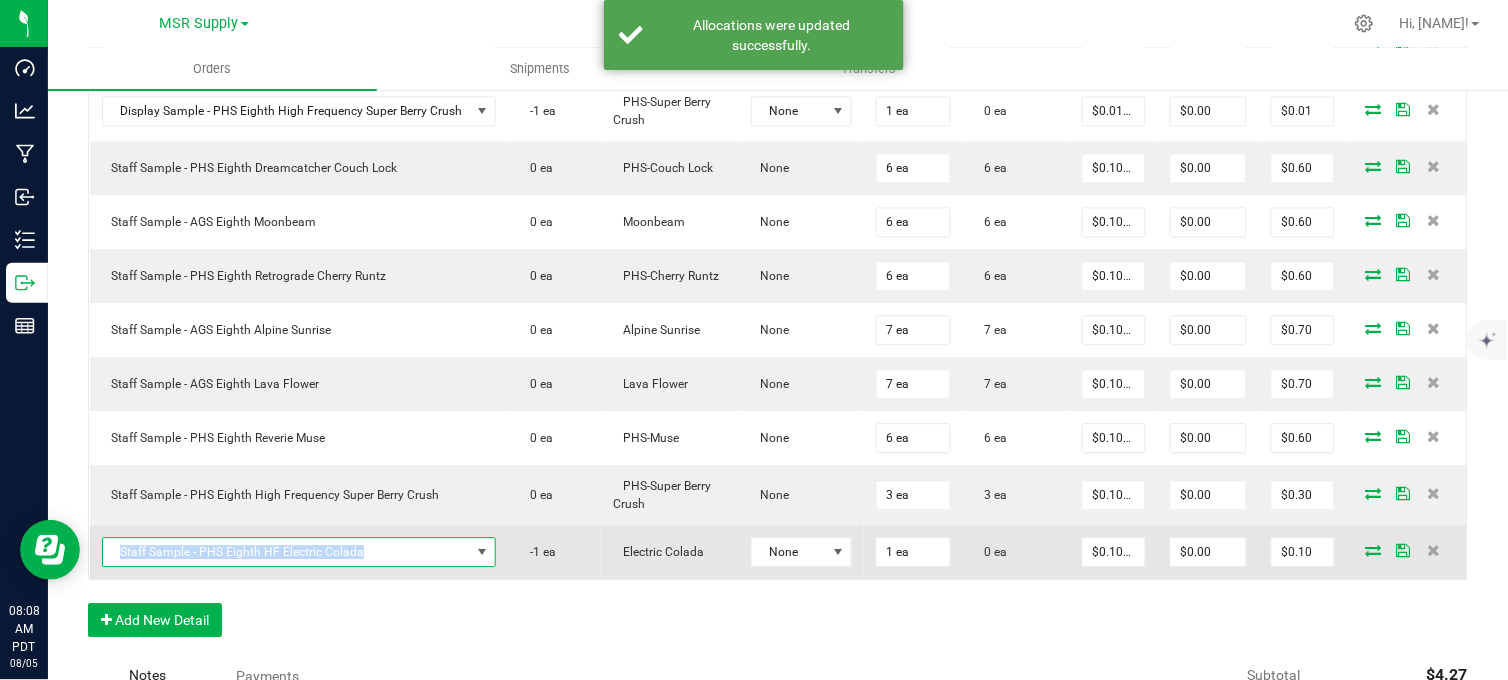 click on "Staff Sample - PHS Eighth HF Electric Colada" at bounding box center (287, 552) 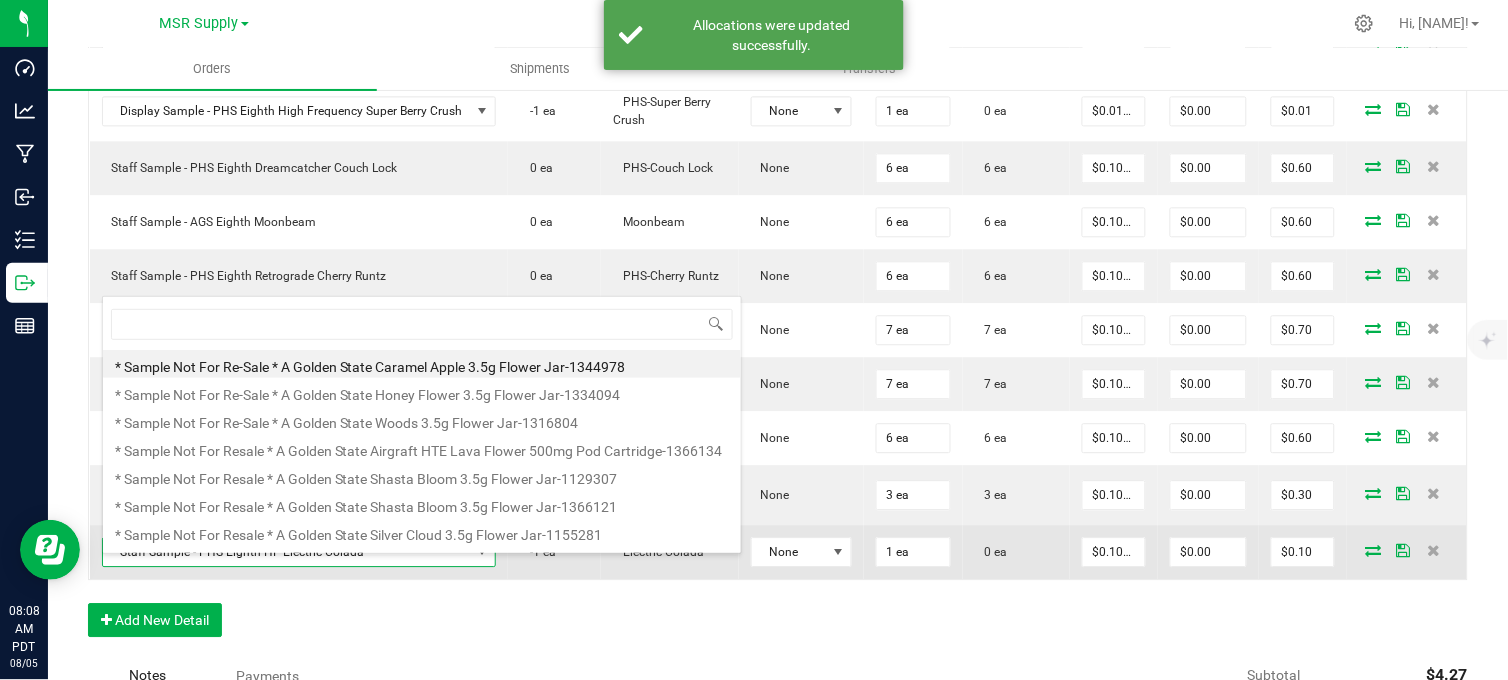 scroll, scrollTop: 99970, scrollLeft: 99611, axis: both 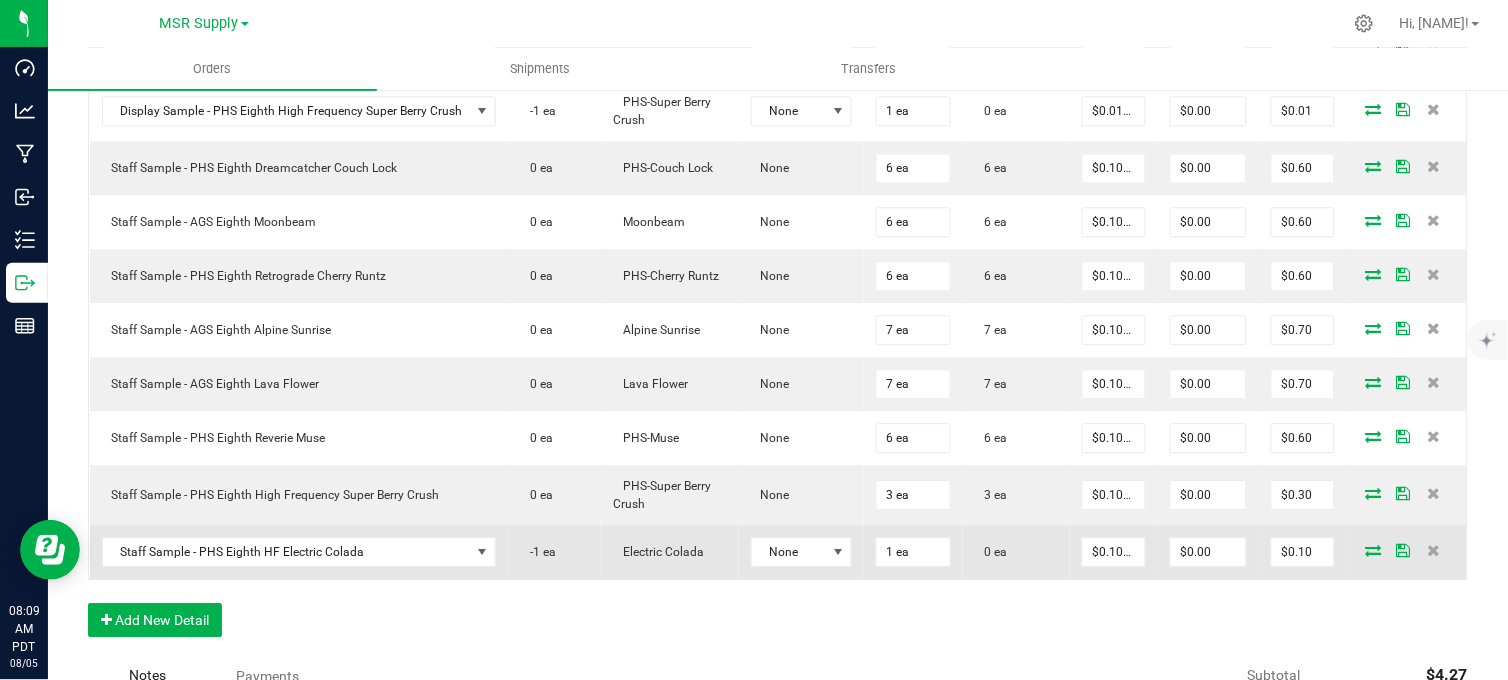 click at bounding box center [1374, 550] 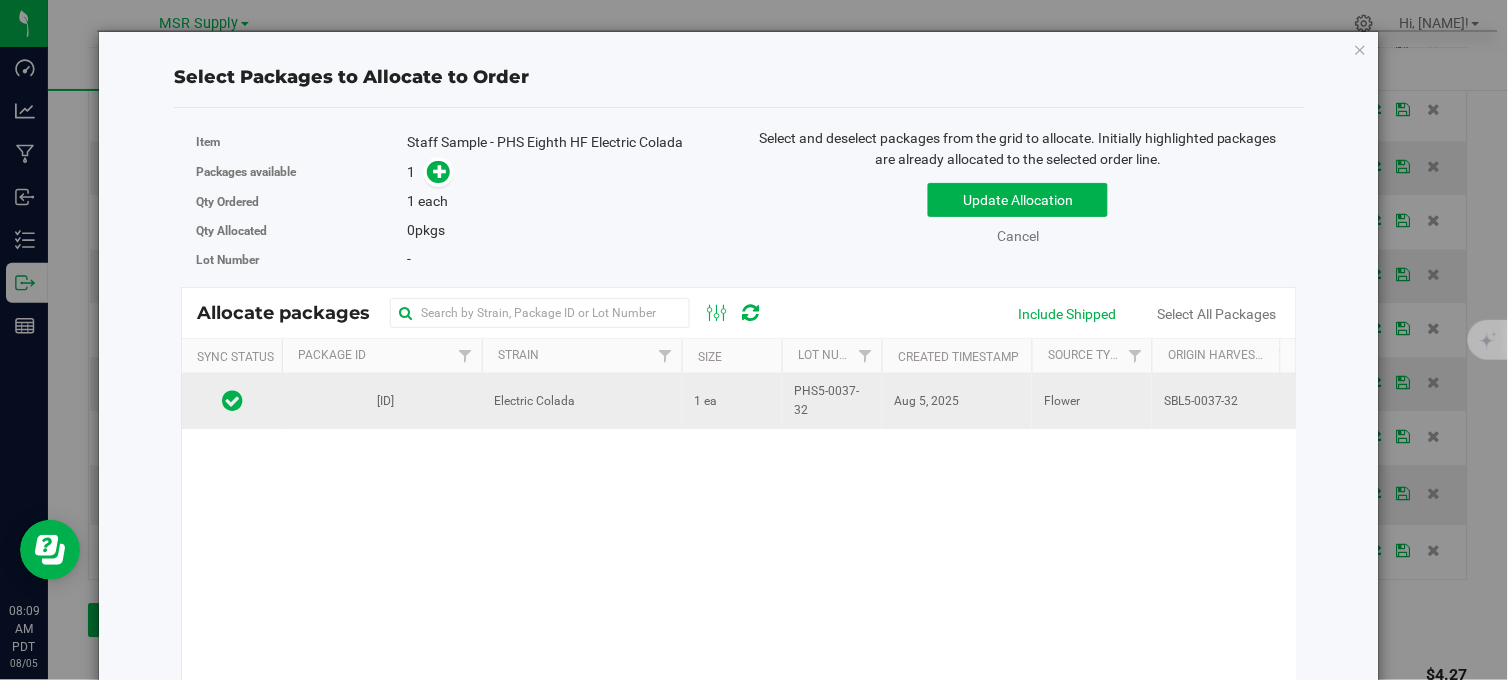 drag, startPoint x: 718, startPoint y: 421, endPoint x: 725, endPoint y: 413, distance: 10.630146 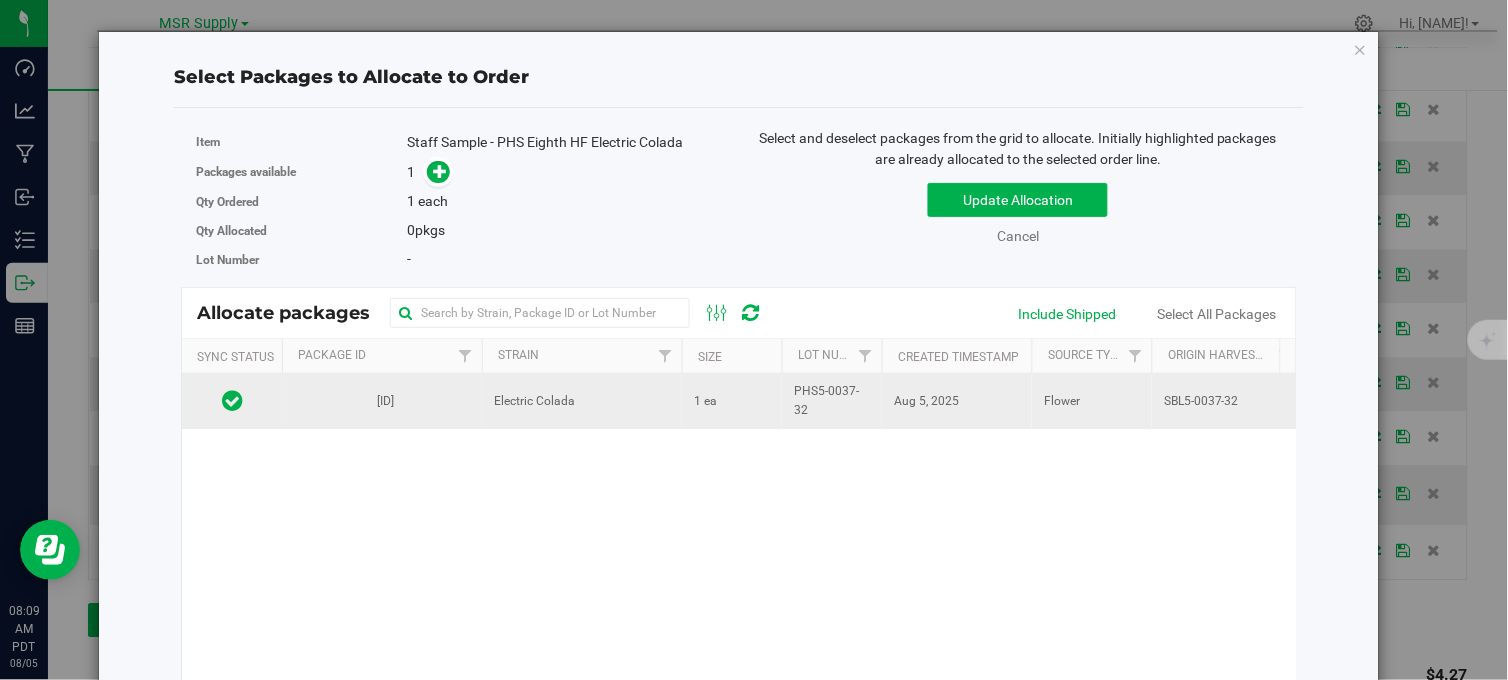 click on "1 ea" at bounding box center (732, 401) 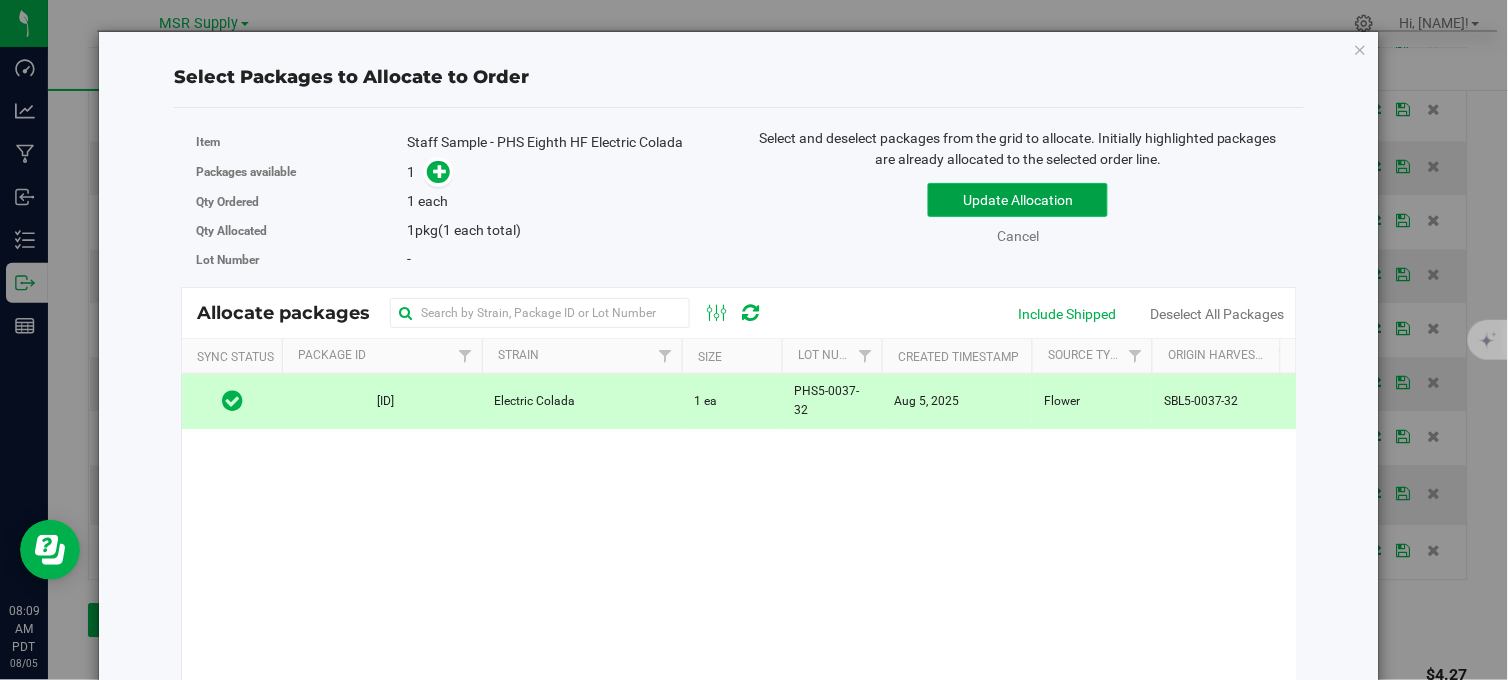 click on "Update Allocation" at bounding box center [1018, 200] 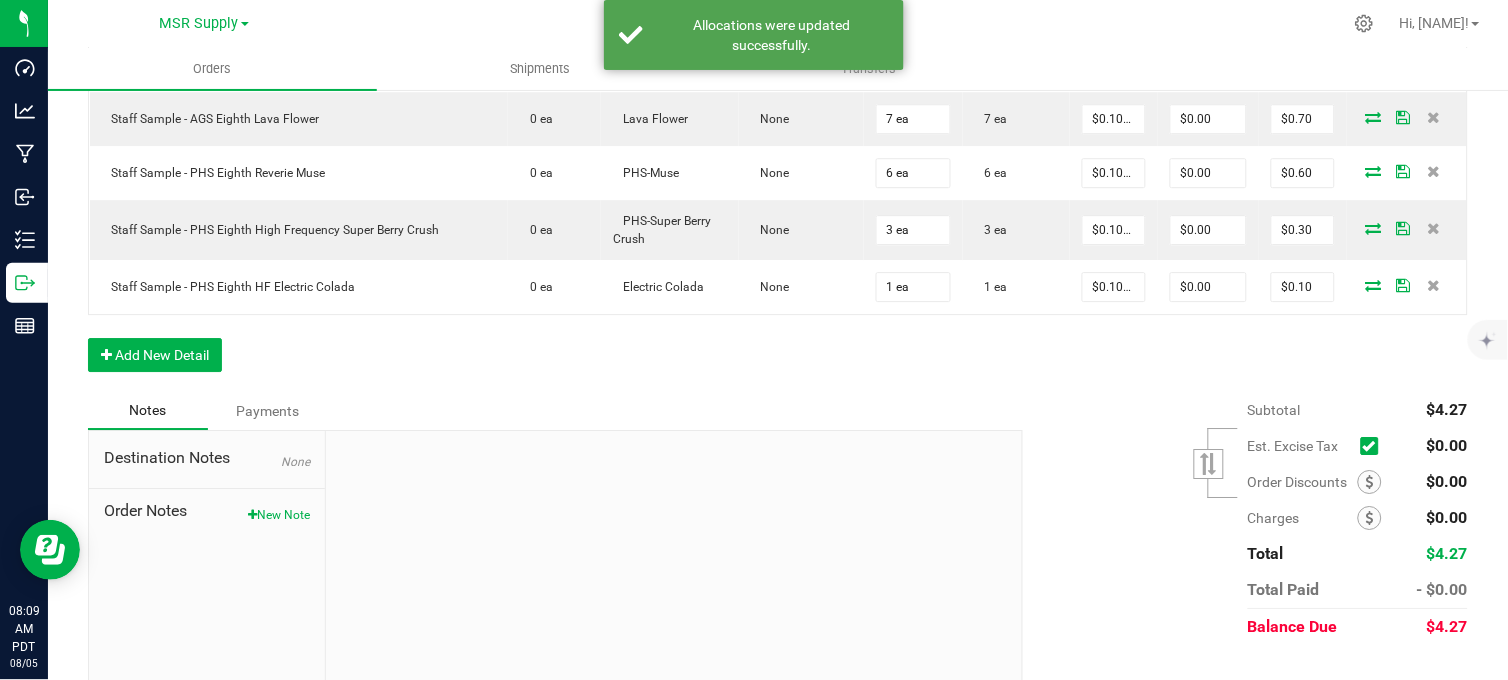 scroll, scrollTop: 1322, scrollLeft: 0, axis: vertical 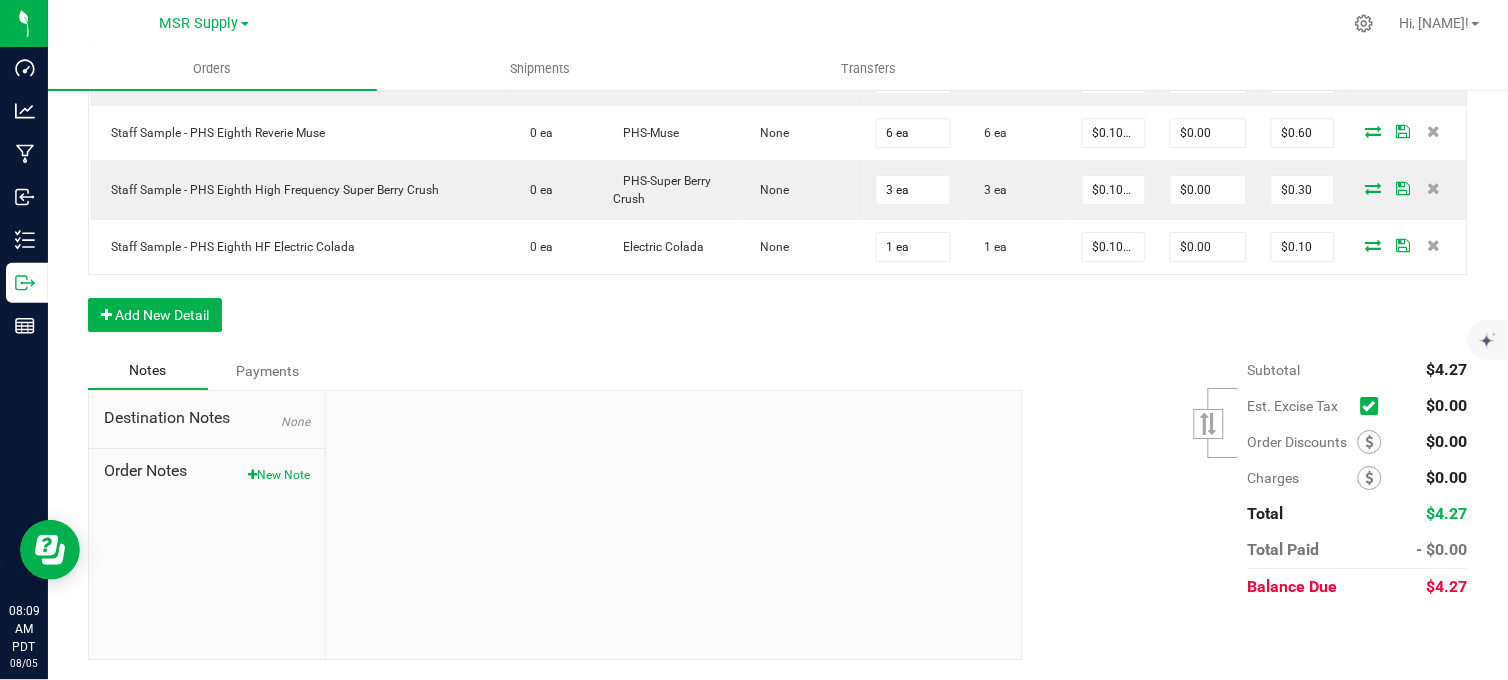 click on "New Note" at bounding box center [279, 475] 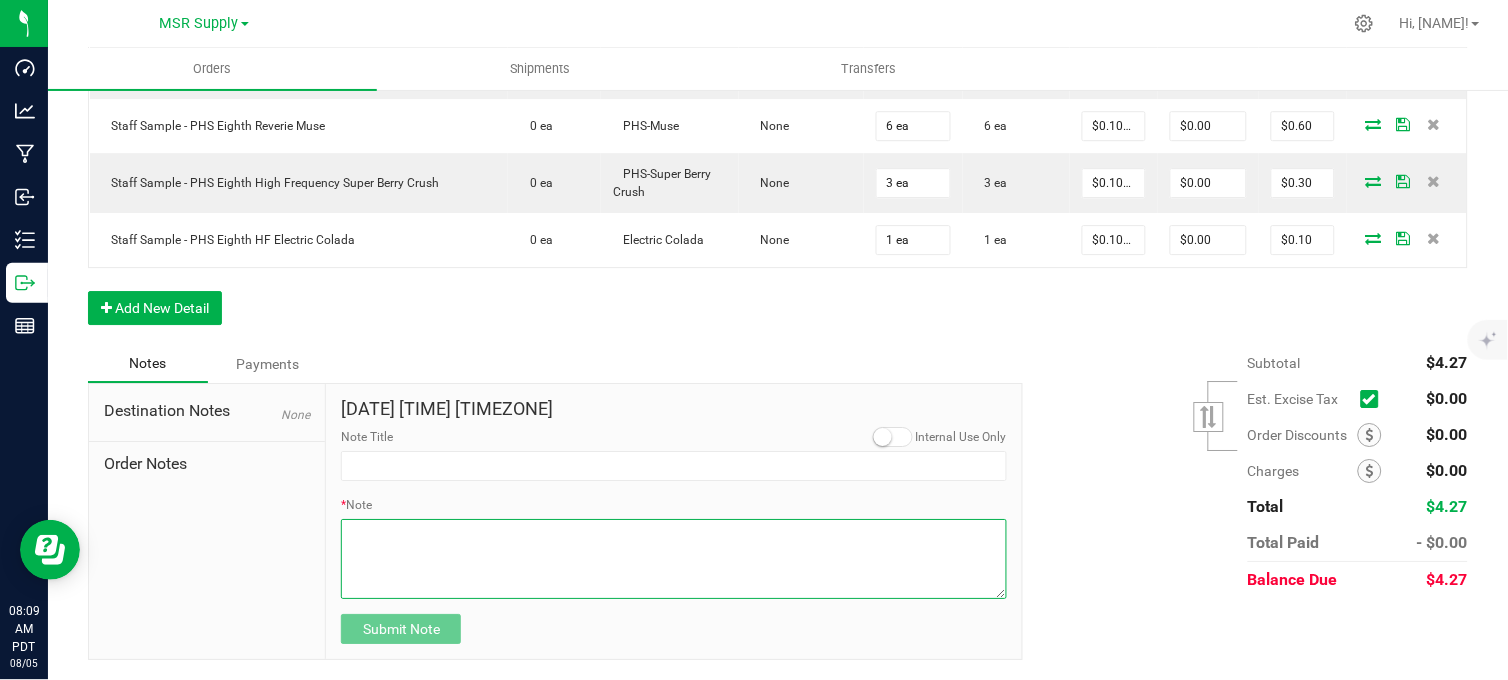 click on "*
Note" at bounding box center (674, 559) 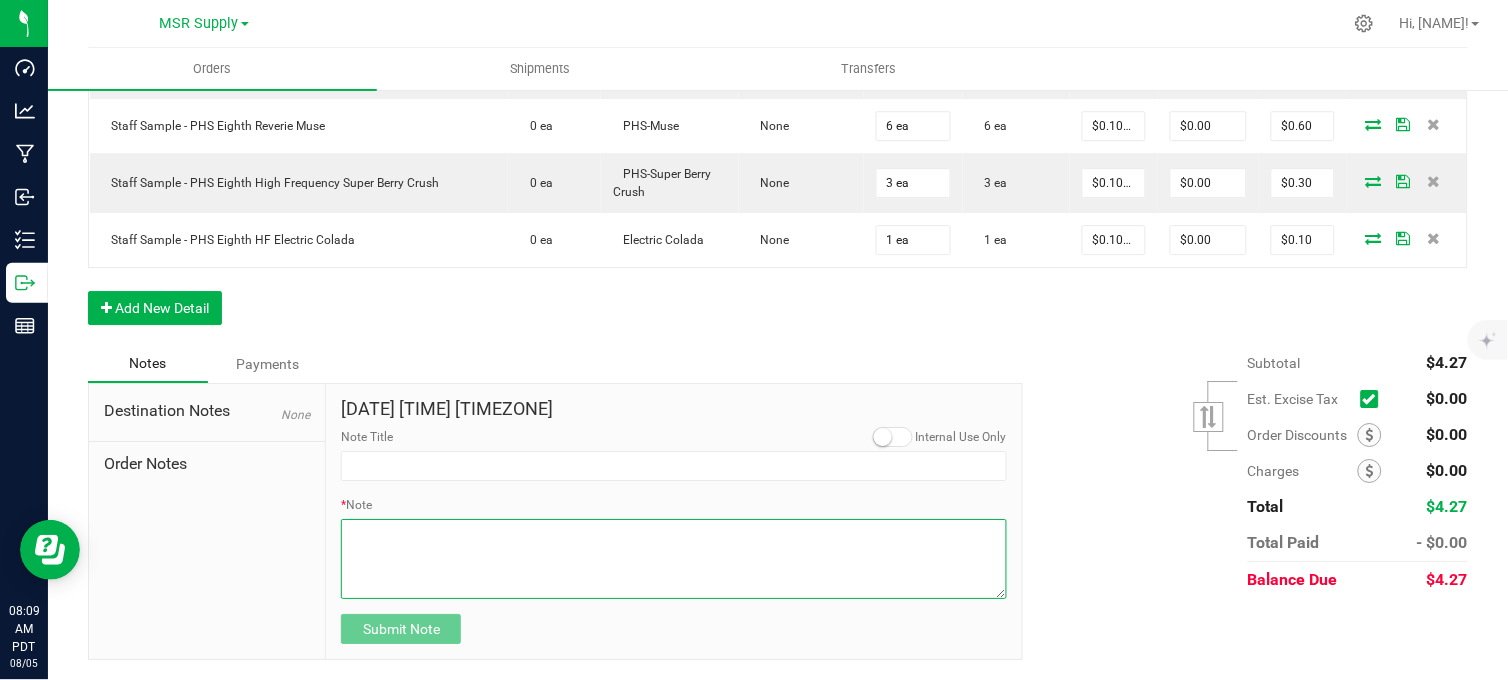 paste on "Domestic Wire and ACH Instructions
Beneficiary Name: MSR Supply LLC
Beneficiary Address:
2219 Main Street, Unit 650
Santa Monica, CA 90405
ABA/Routing Number: 121182865
Bank Account Number: 28-03-01-000289
Bank Name: North Bay Credit Union
Check / Money Order Instructions
Payable To: MSR Supply LLC
Mail To:
2219 Main Street, Unit 650
Santa Monica, CA 90405
Cash Payments
Please contact Finance@vantagepointdistro.com to schedule a cash payment." 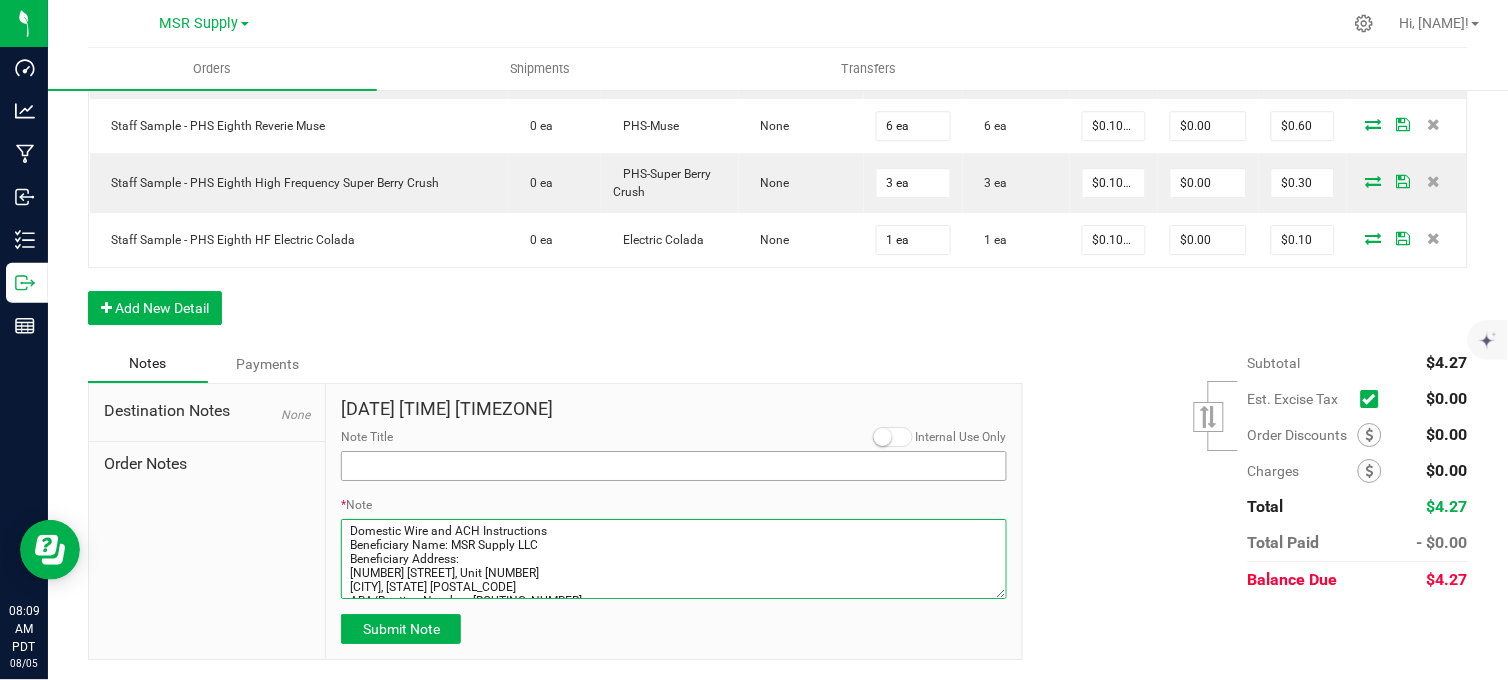 scroll, scrollTop: 170, scrollLeft: 0, axis: vertical 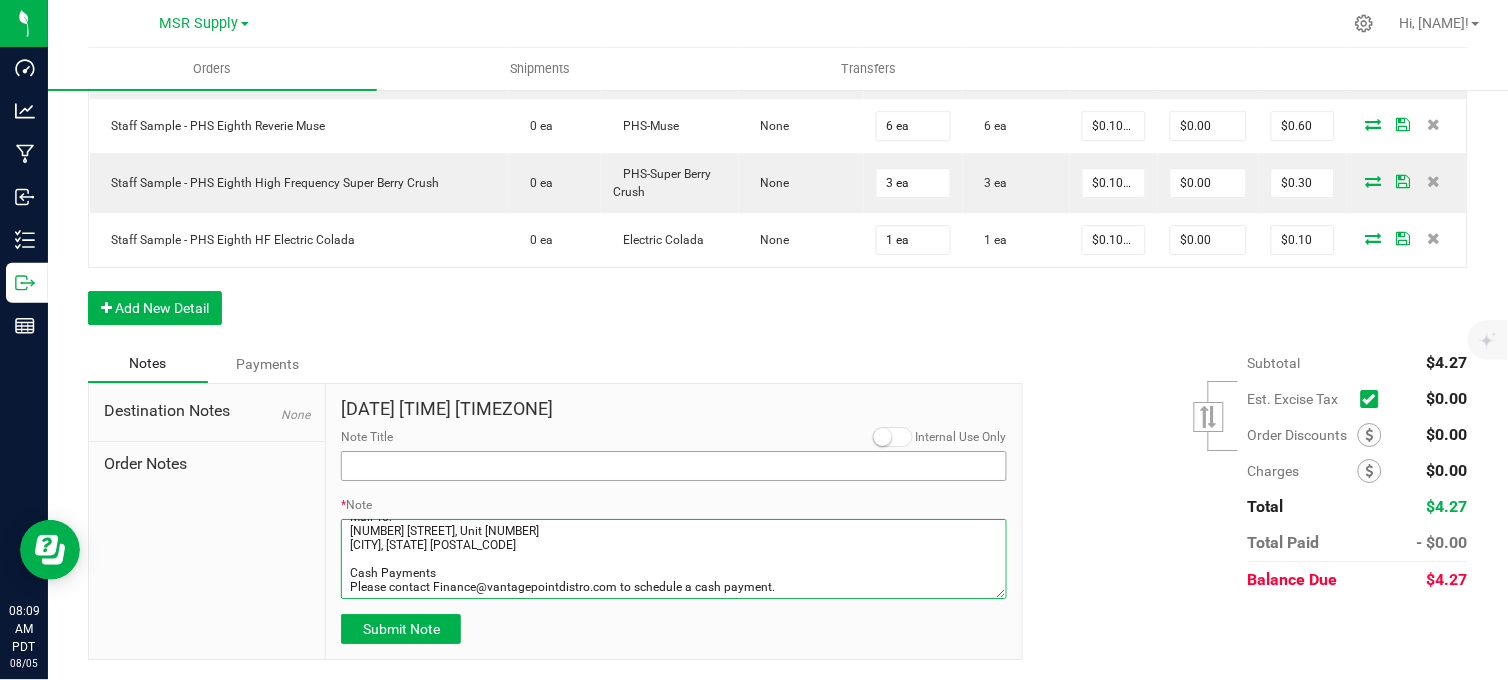 type on "Domestic Wire and ACH Instructions
Beneficiary Name: MSR Supply LLC
Beneficiary Address:
2219 Main Street, Unit 650
Santa Monica, CA 90405
ABA/Routing Number: 121182865
Bank Account Number: 28-03-01-000289
Bank Name: North Bay Credit Union
Check / Money Order Instructions
Payable To: MSR Supply LLC
Mail To:
2219 Main Street, Unit 650
Santa Monica, CA 90405
Cash Payments
Please contact Finance@vantagepointdistro.com to schedule a cash payment." 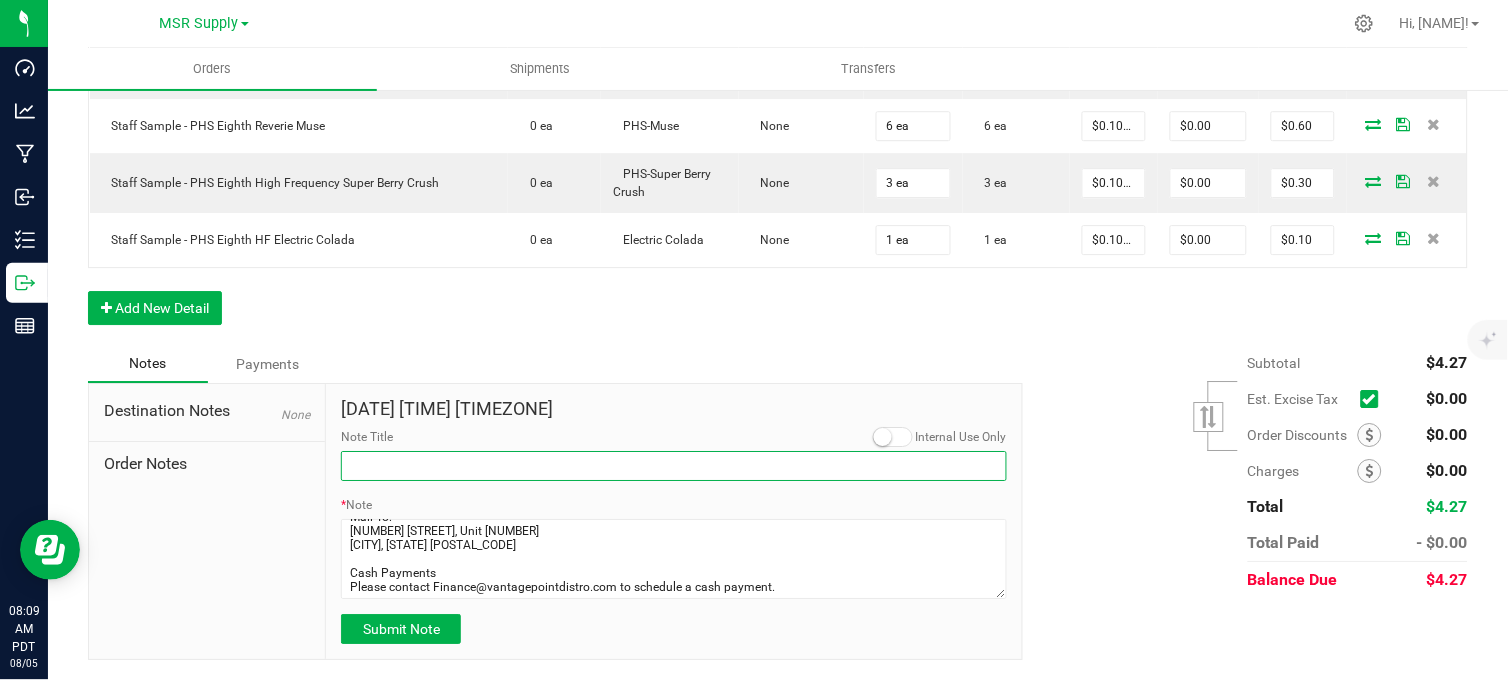 click on "Note Title" at bounding box center (674, 466) 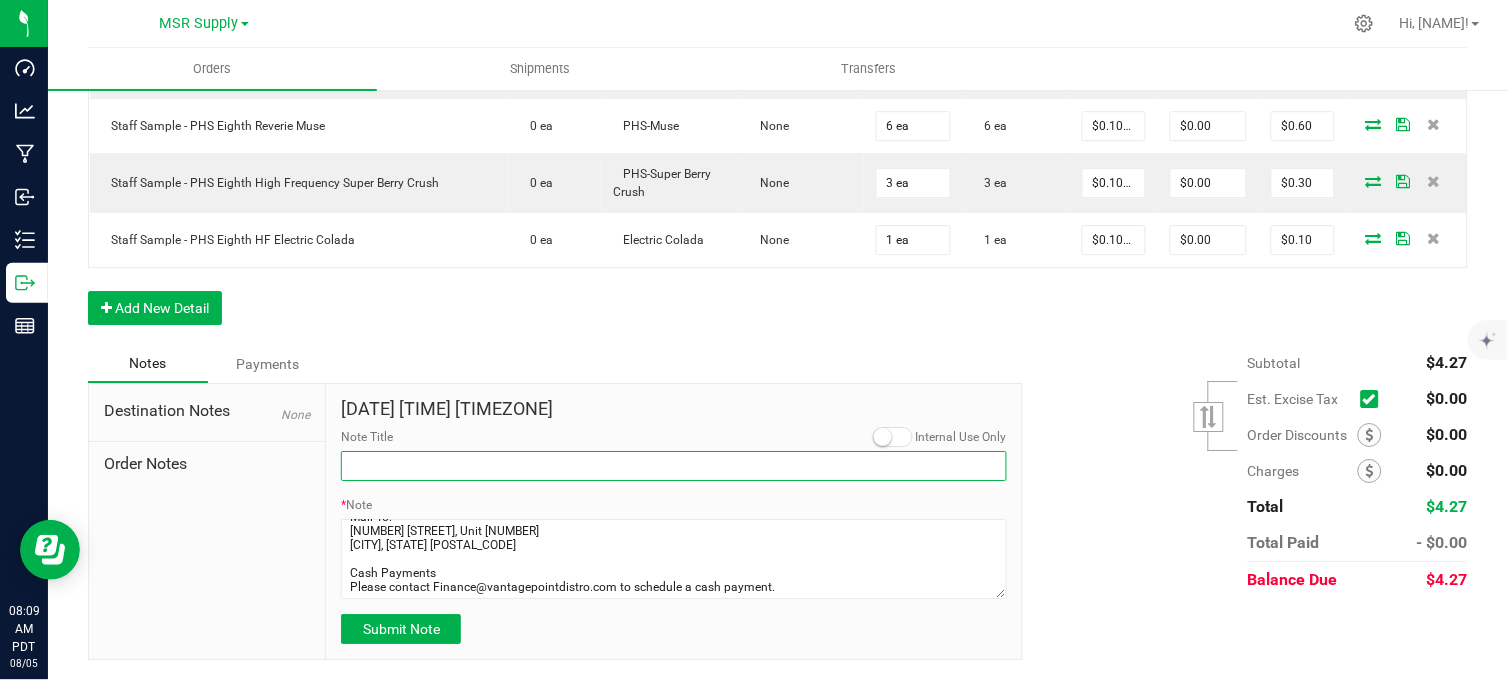 type on "Payment Details" 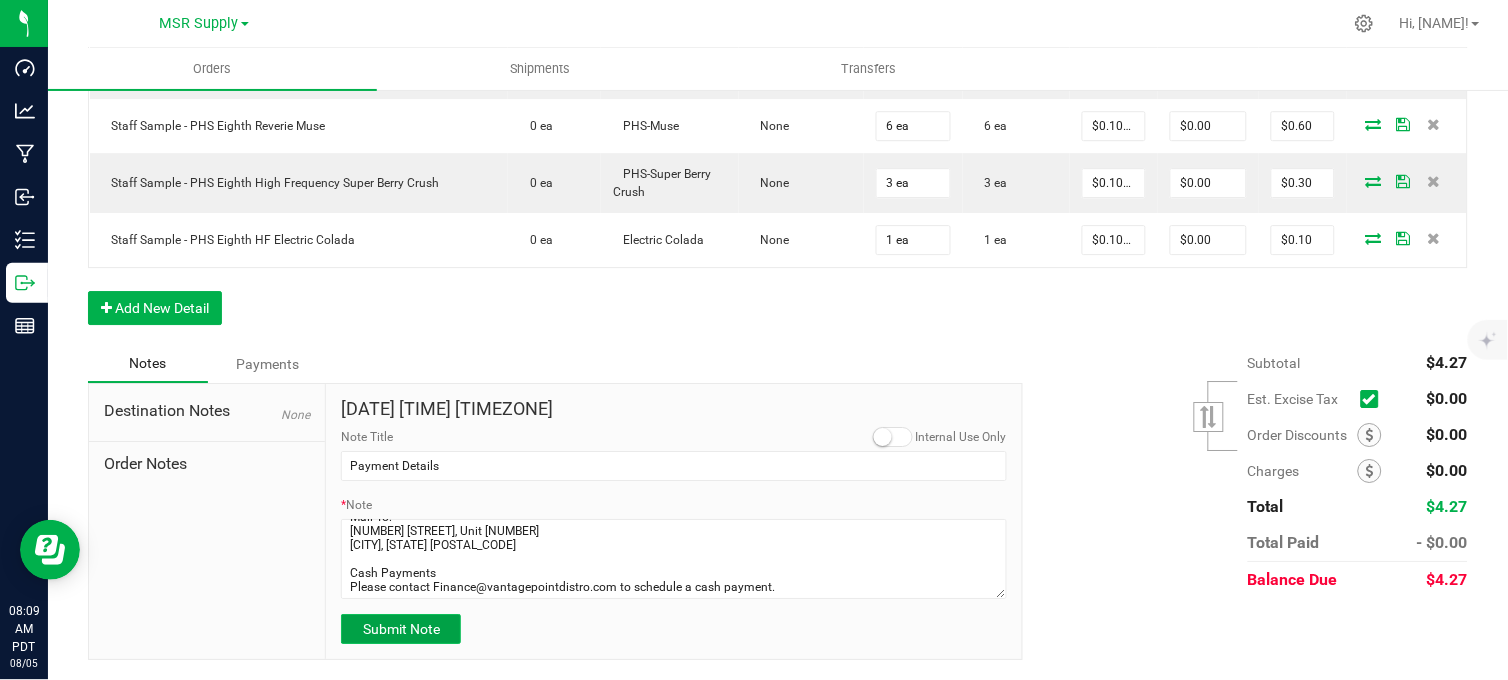 click on "Submit Note" at bounding box center [401, 629] 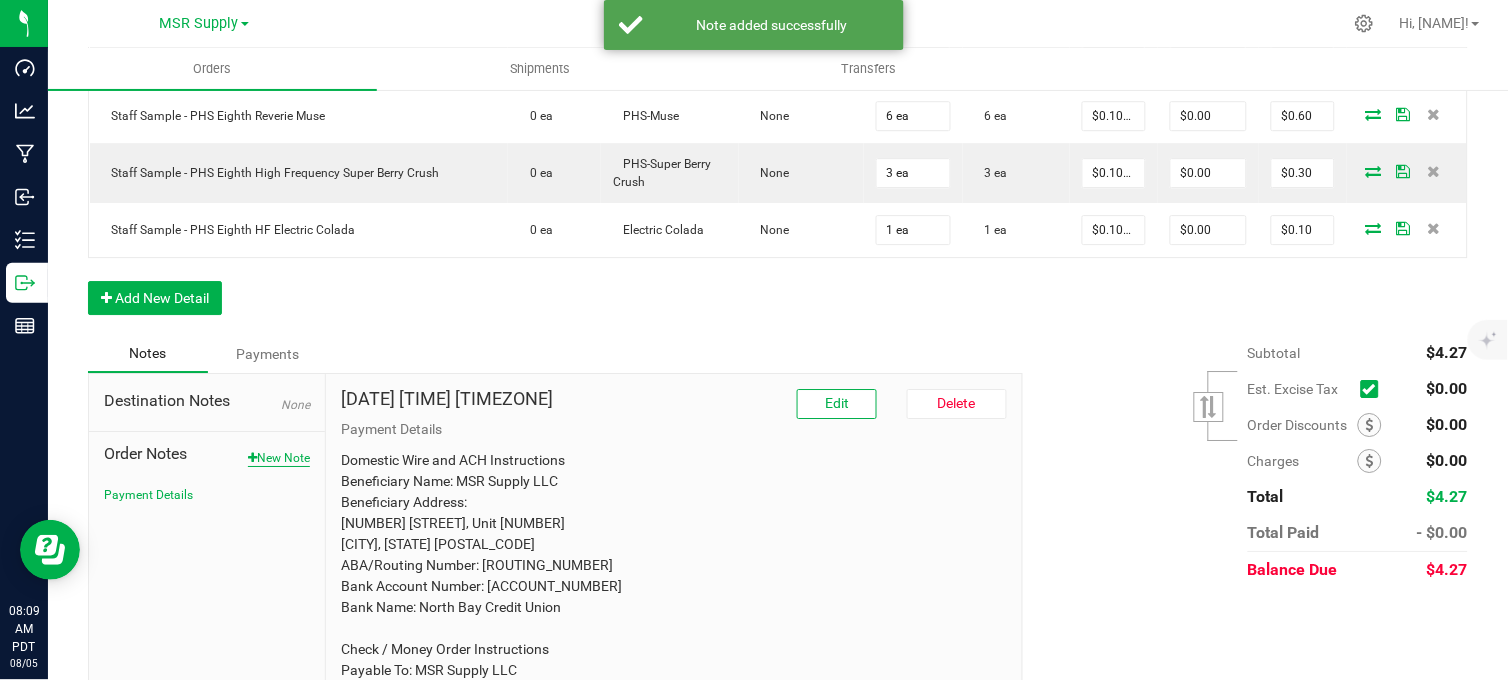 click on "New Note" at bounding box center (279, 458) 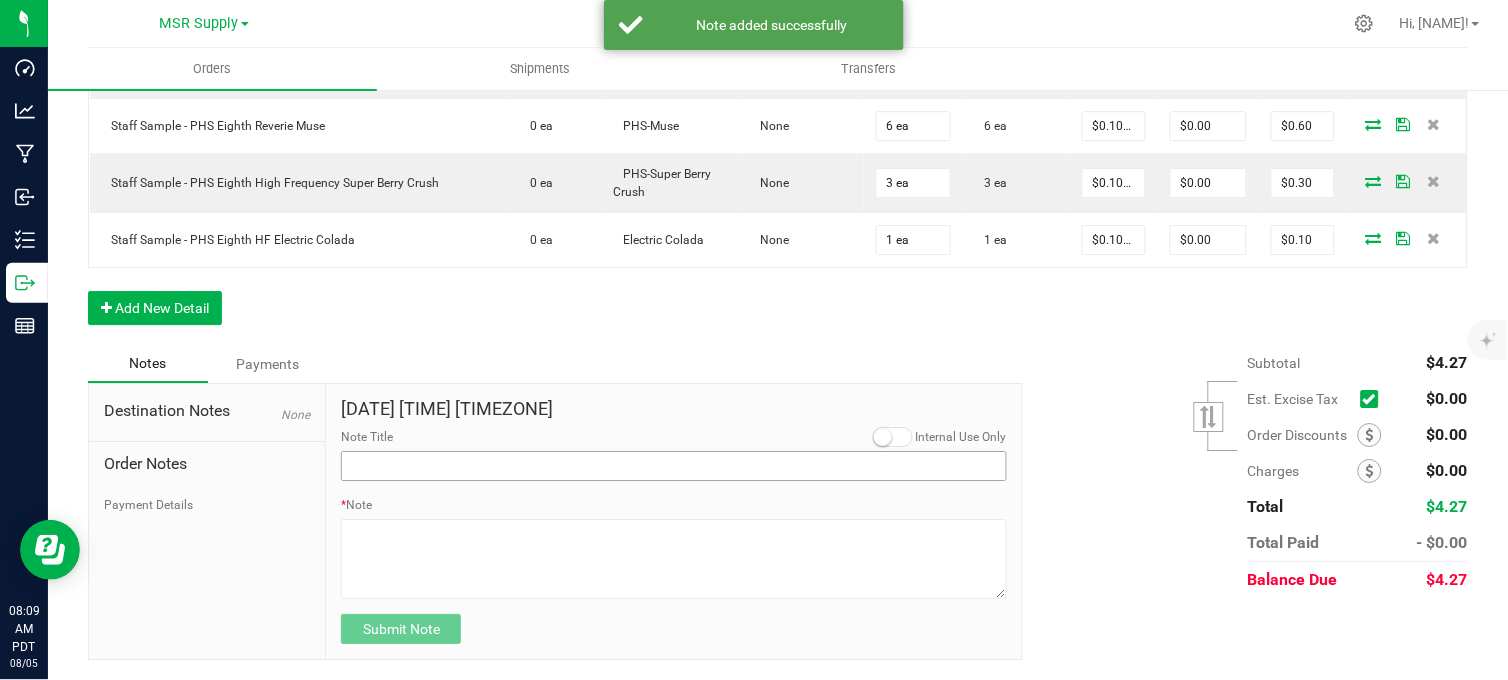 click on "Aug 5, 2025 8:09 AM PDT
Internal Use Only
Note Title
*
Note
Submit Note" at bounding box center [674, 522] 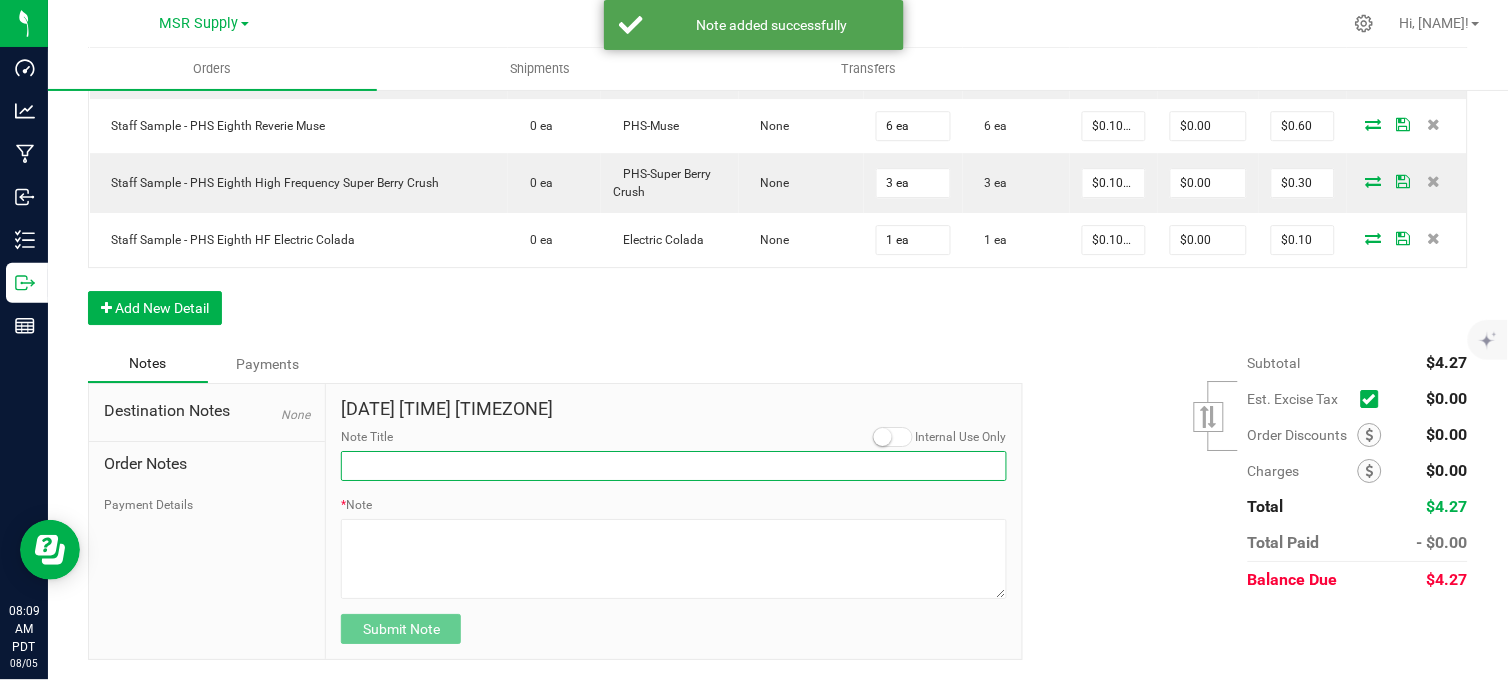 click on "Note Title" at bounding box center (674, 466) 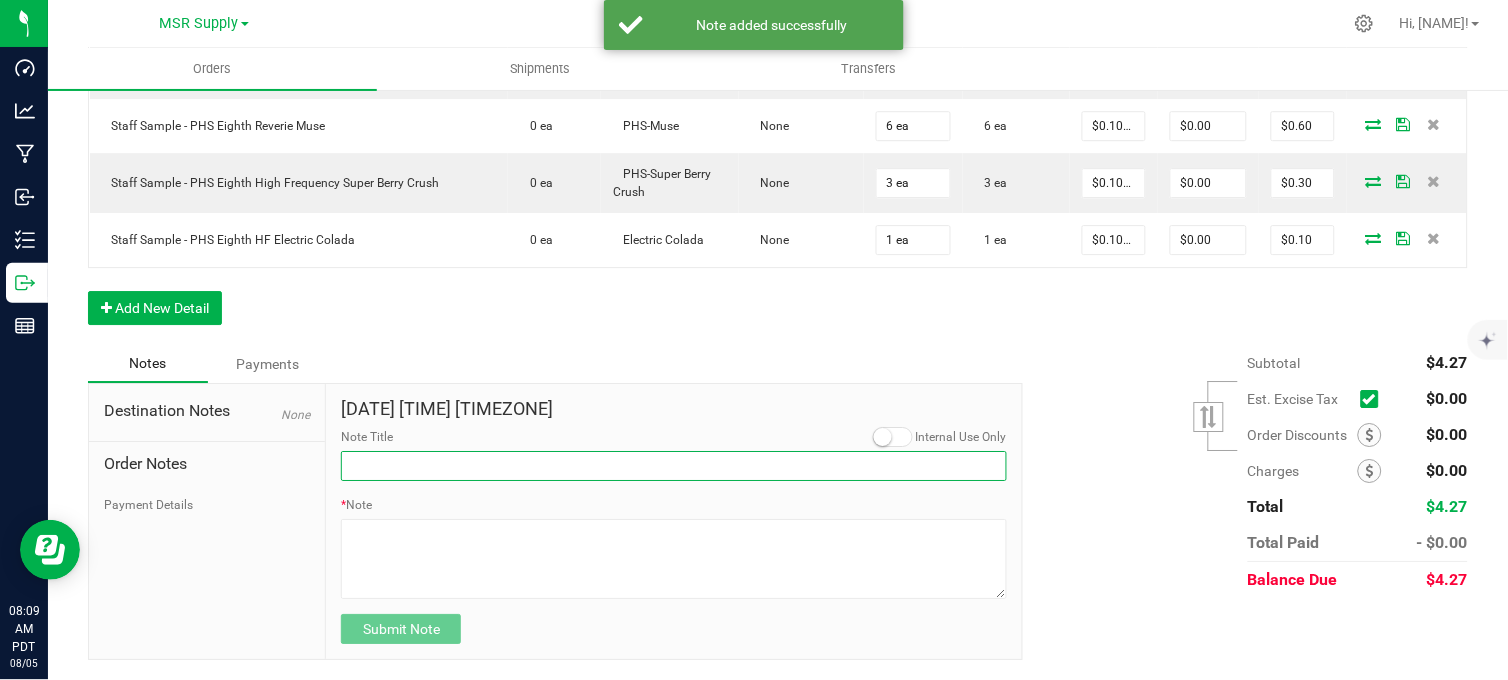 type on "Display credits" 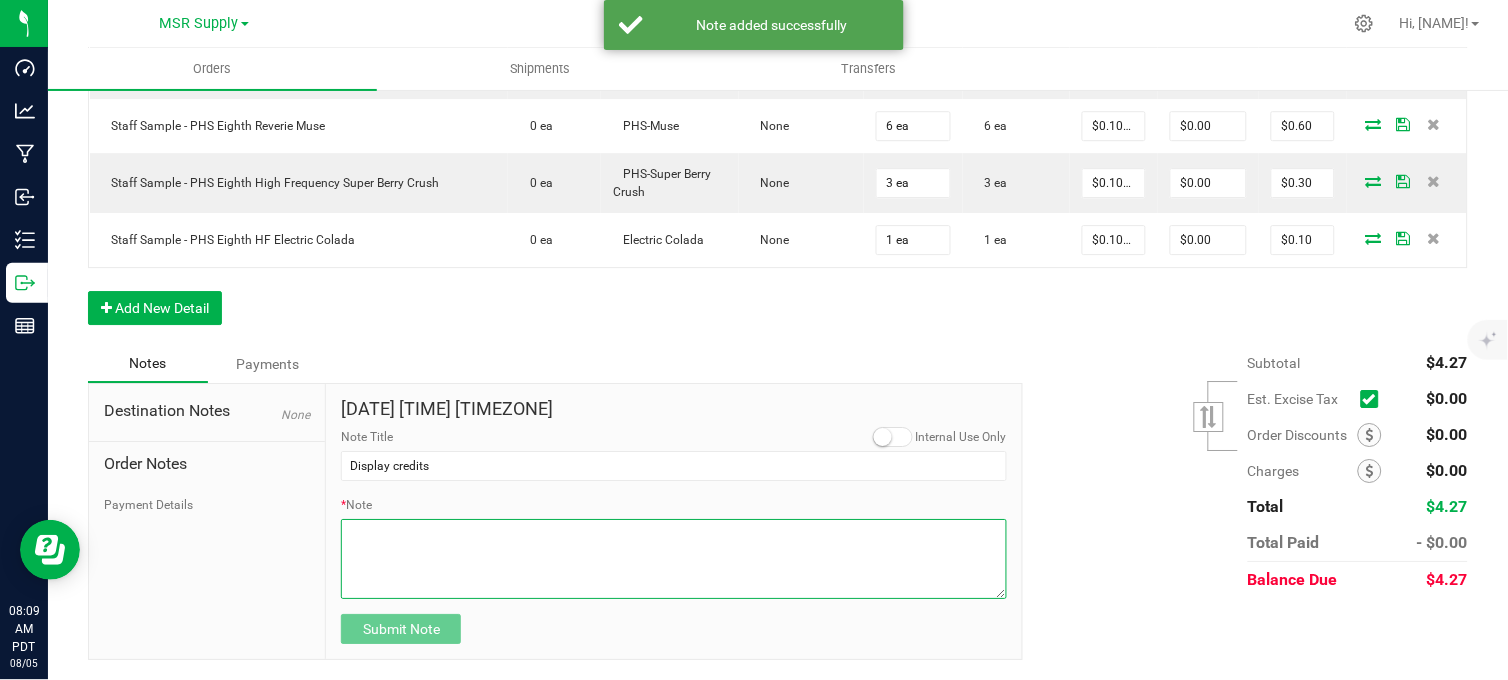 click on "*
Note" at bounding box center (674, 559) 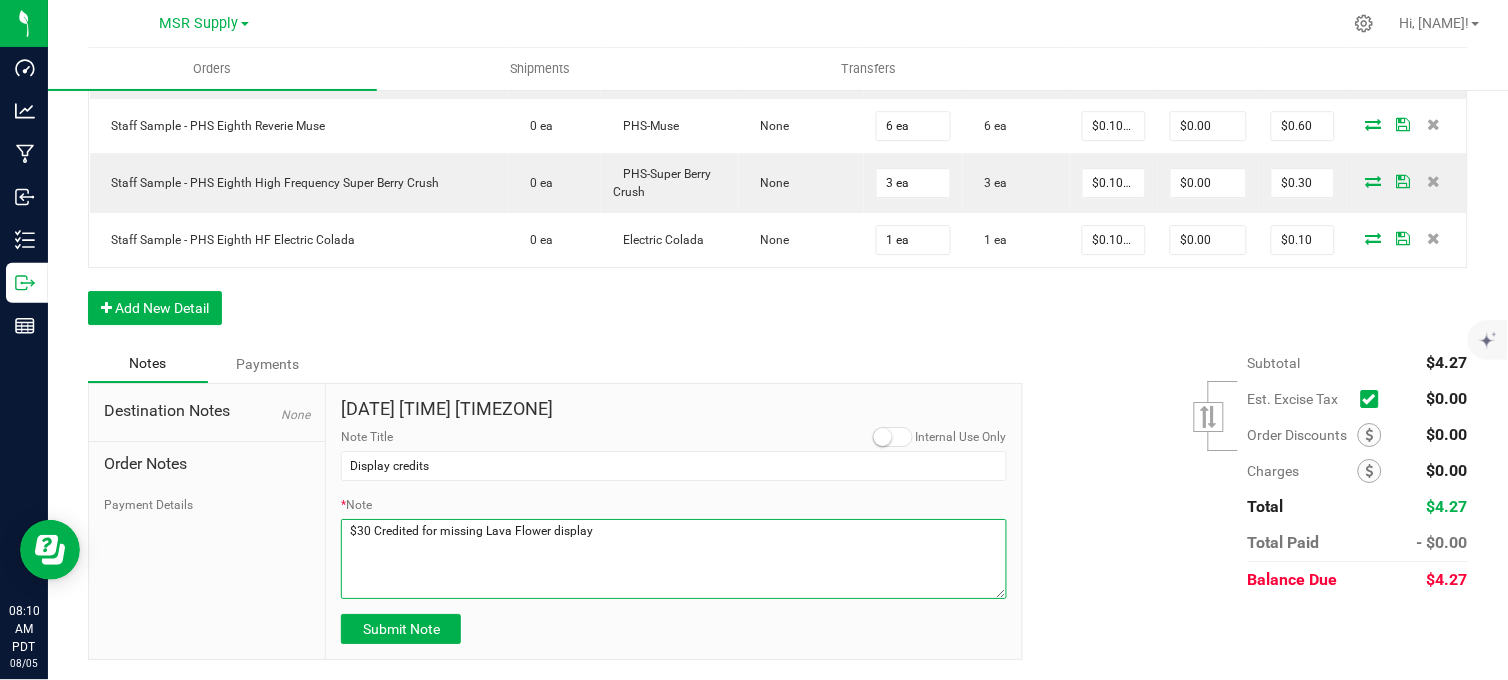 drag, startPoint x: 478, startPoint y: 543, endPoint x: 347, endPoint y: 540, distance: 131.03435 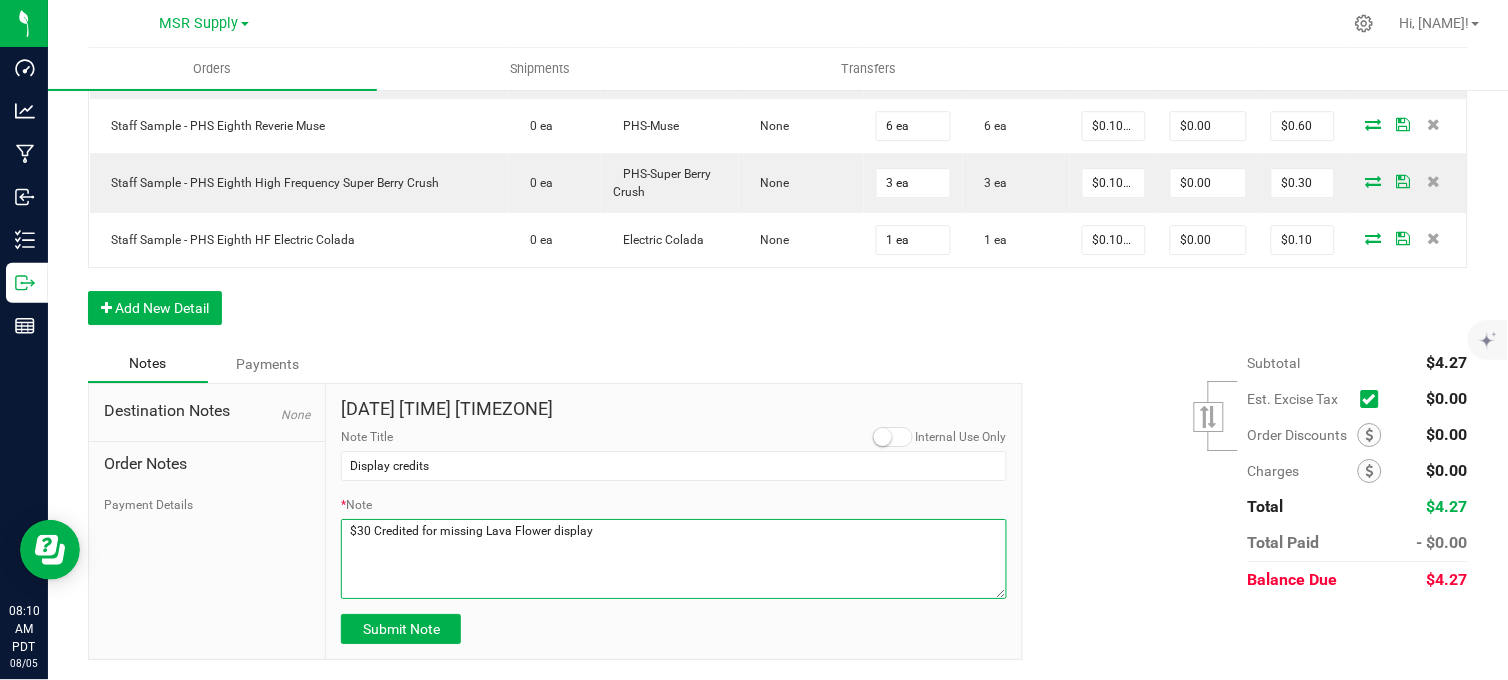 click on "*
Note" at bounding box center (674, 559) 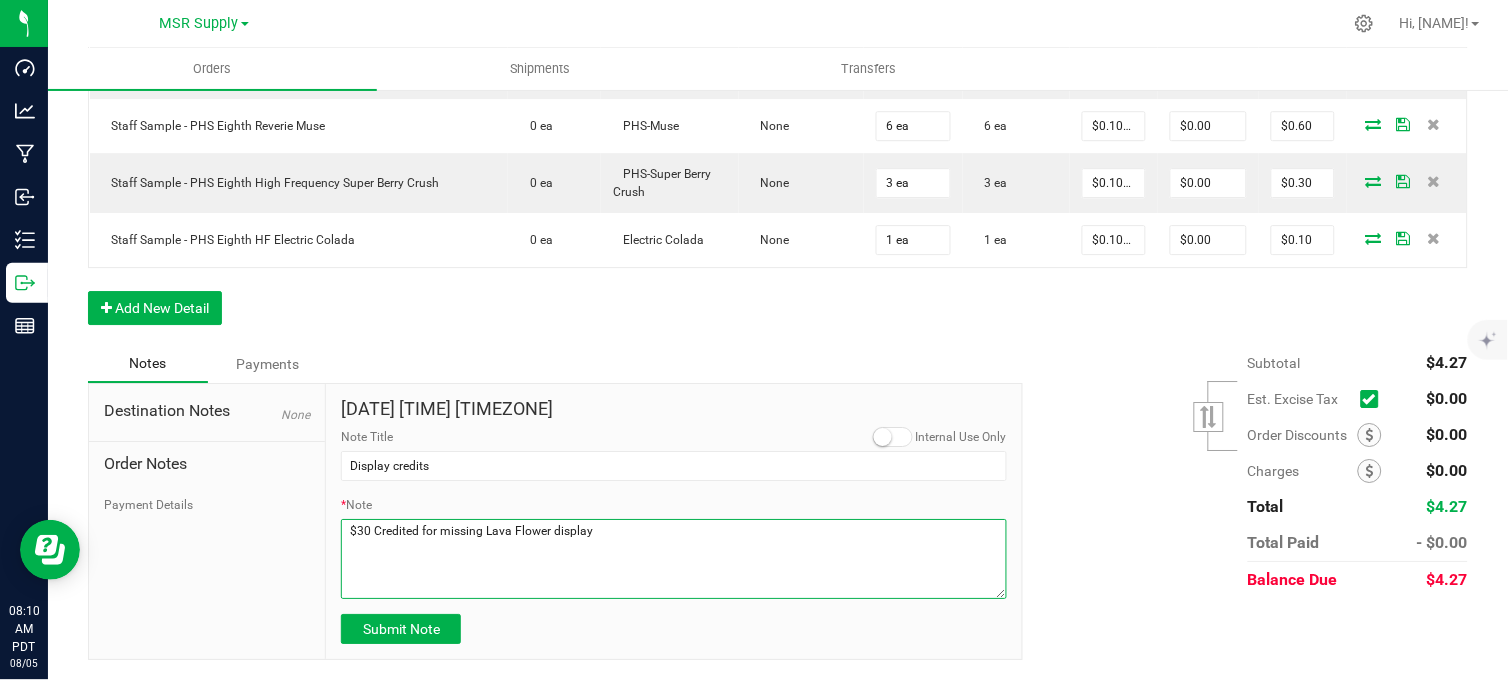 click on "*
Note" at bounding box center (674, 559) 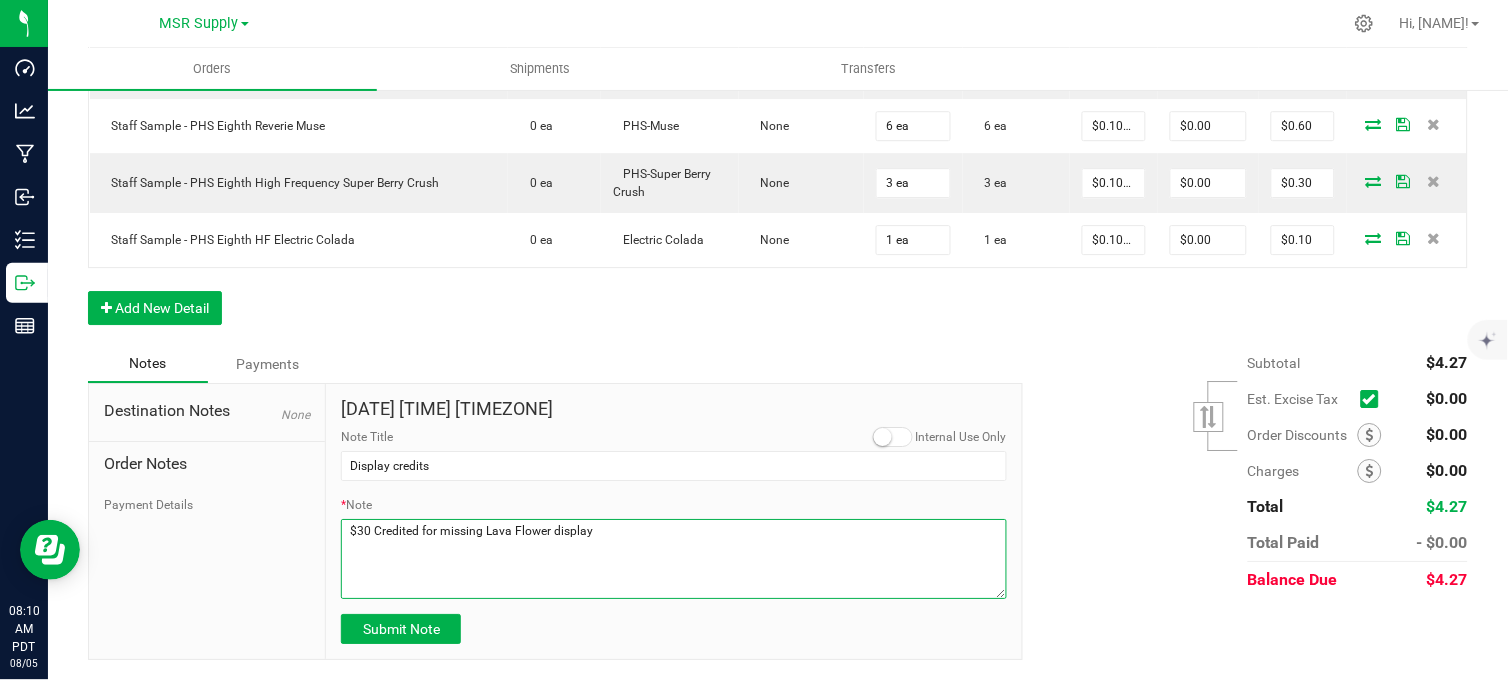 paste on "$30 Credited for missing" 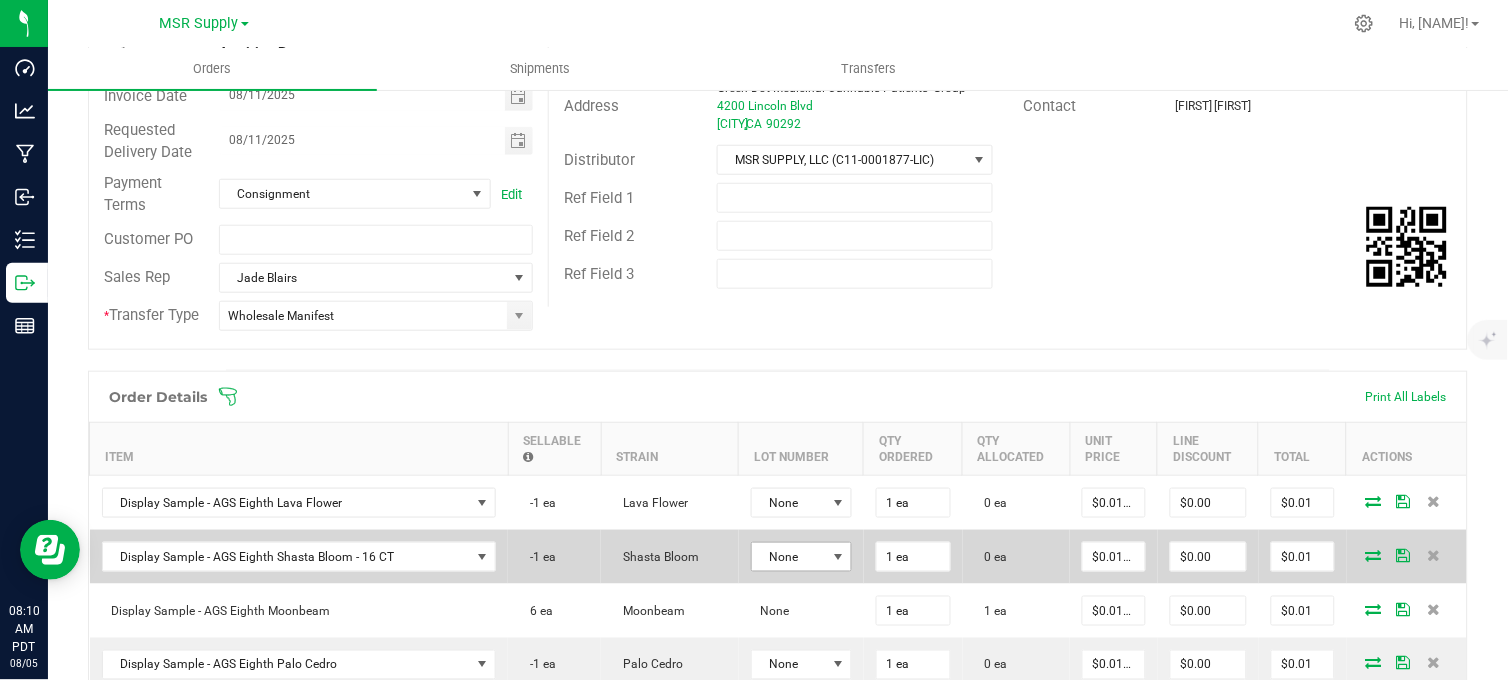 scroll, scrollTop: 544, scrollLeft: 0, axis: vertical 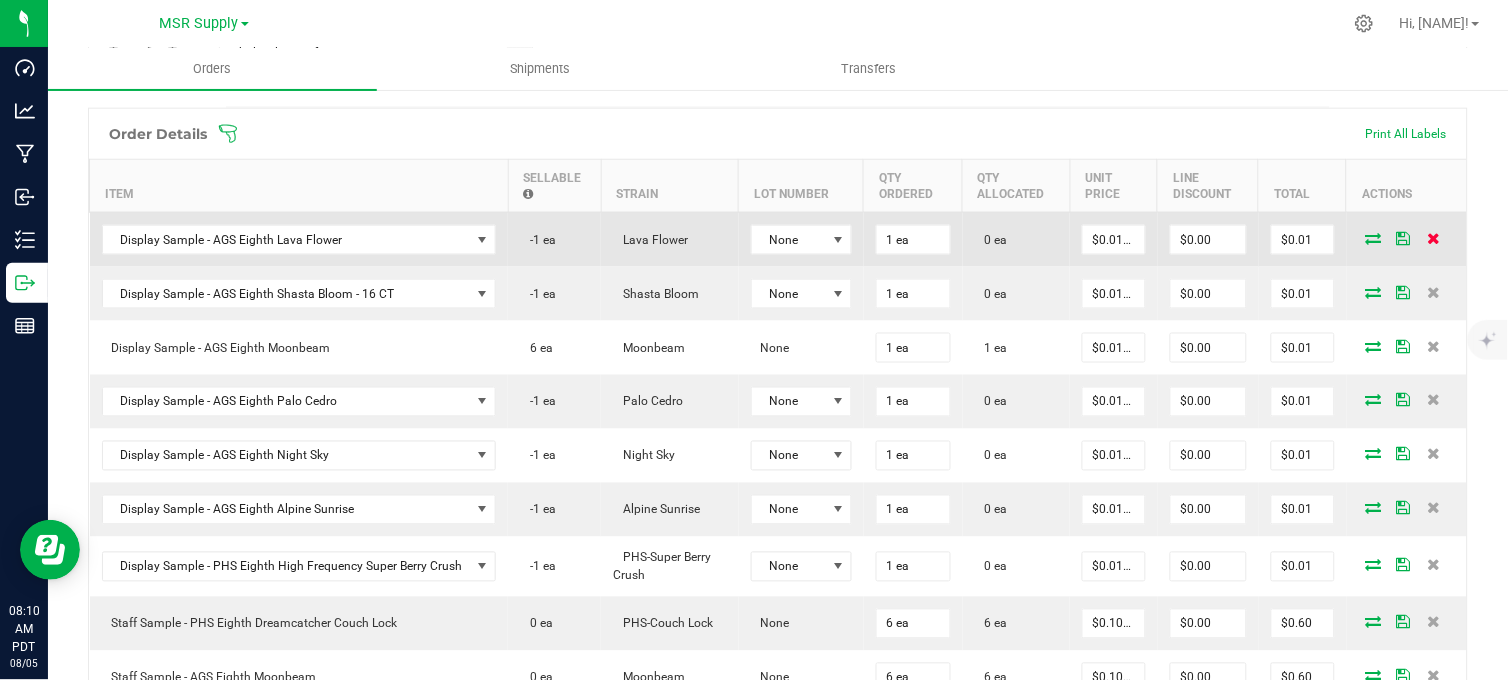 click at bounding box center (1434, 238) 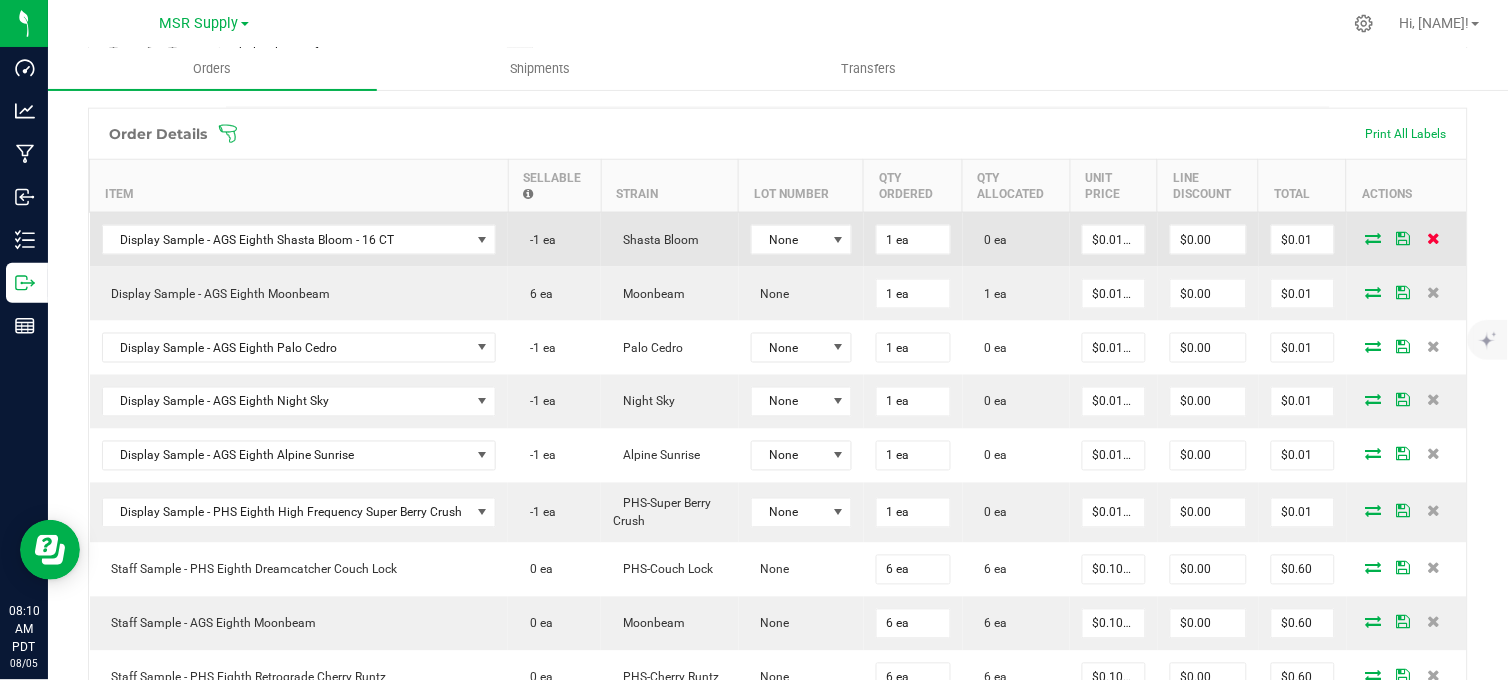 click at bounding box center [1433, 238] 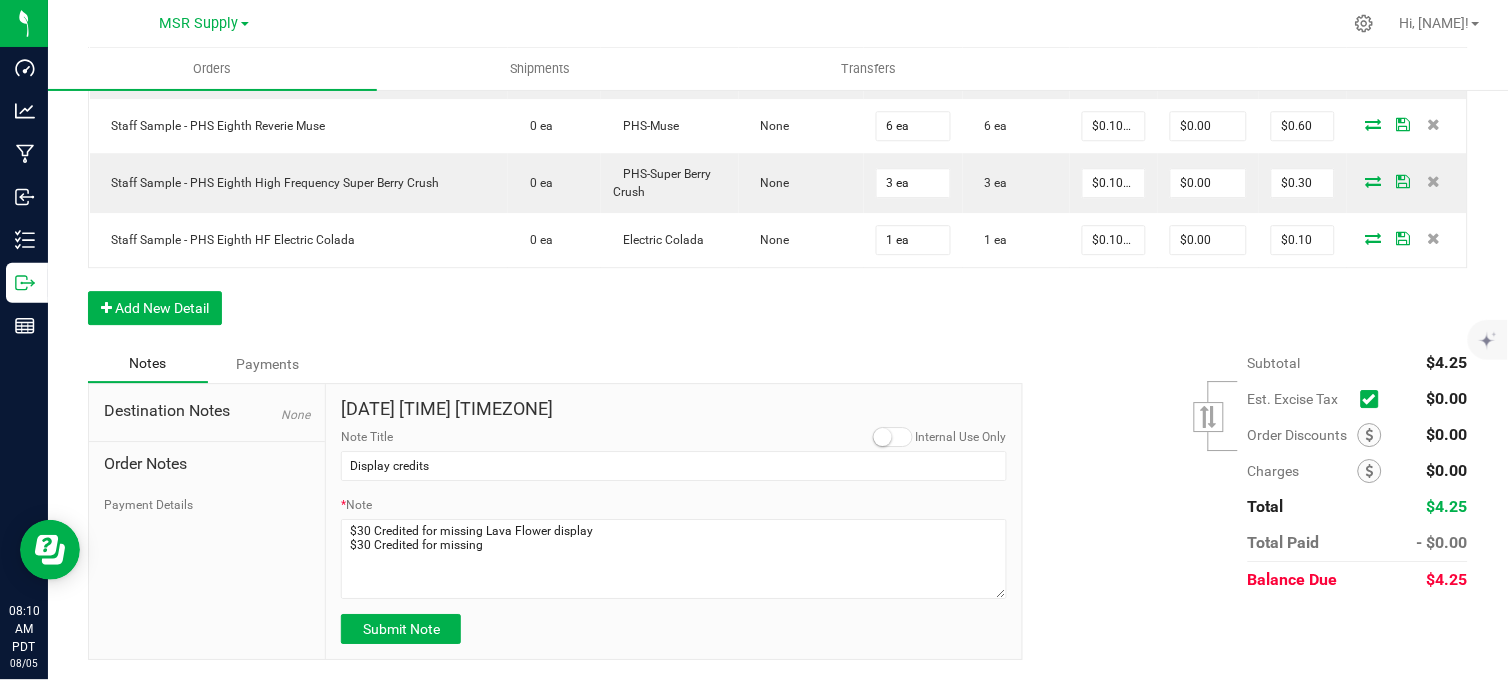 scroll, scrollTop: 1224, scrollLeft: 0, axis: vertical 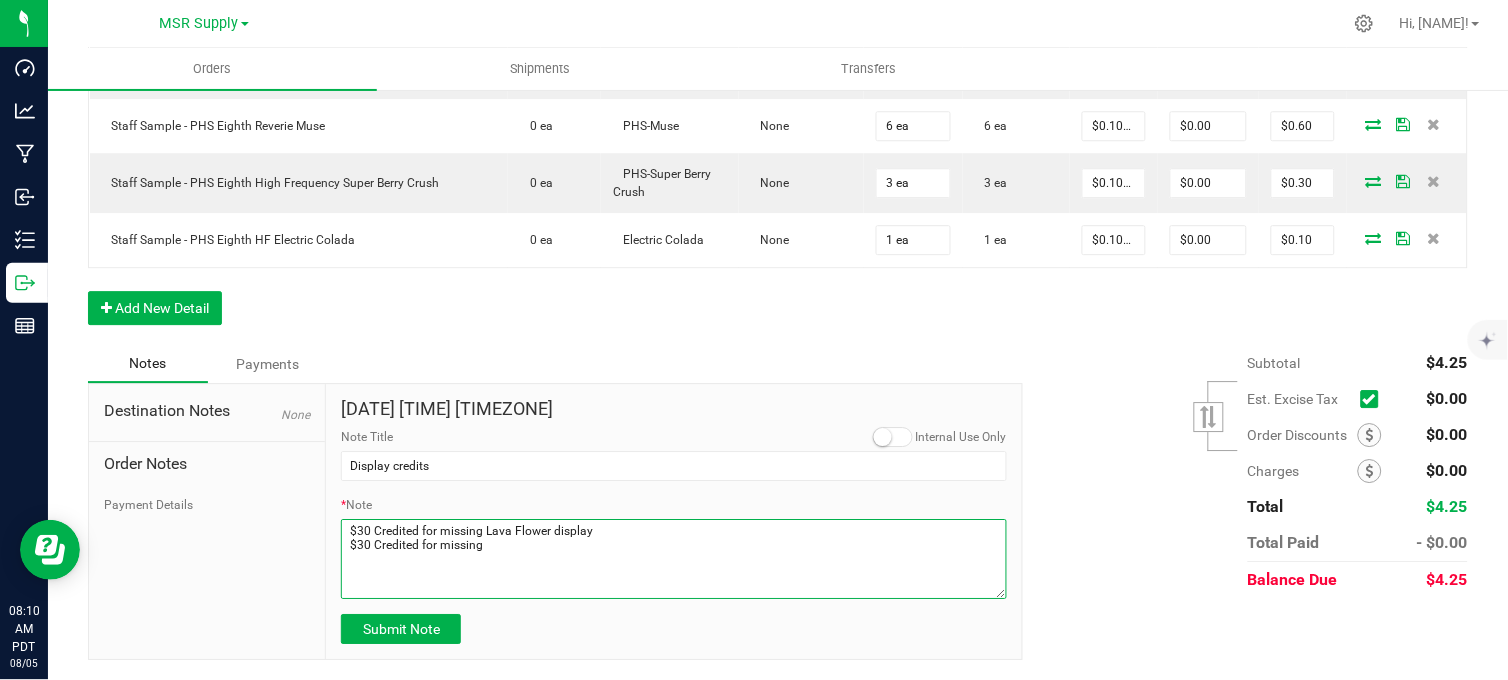 click on "*
Note" at bounding box center [674, 559] 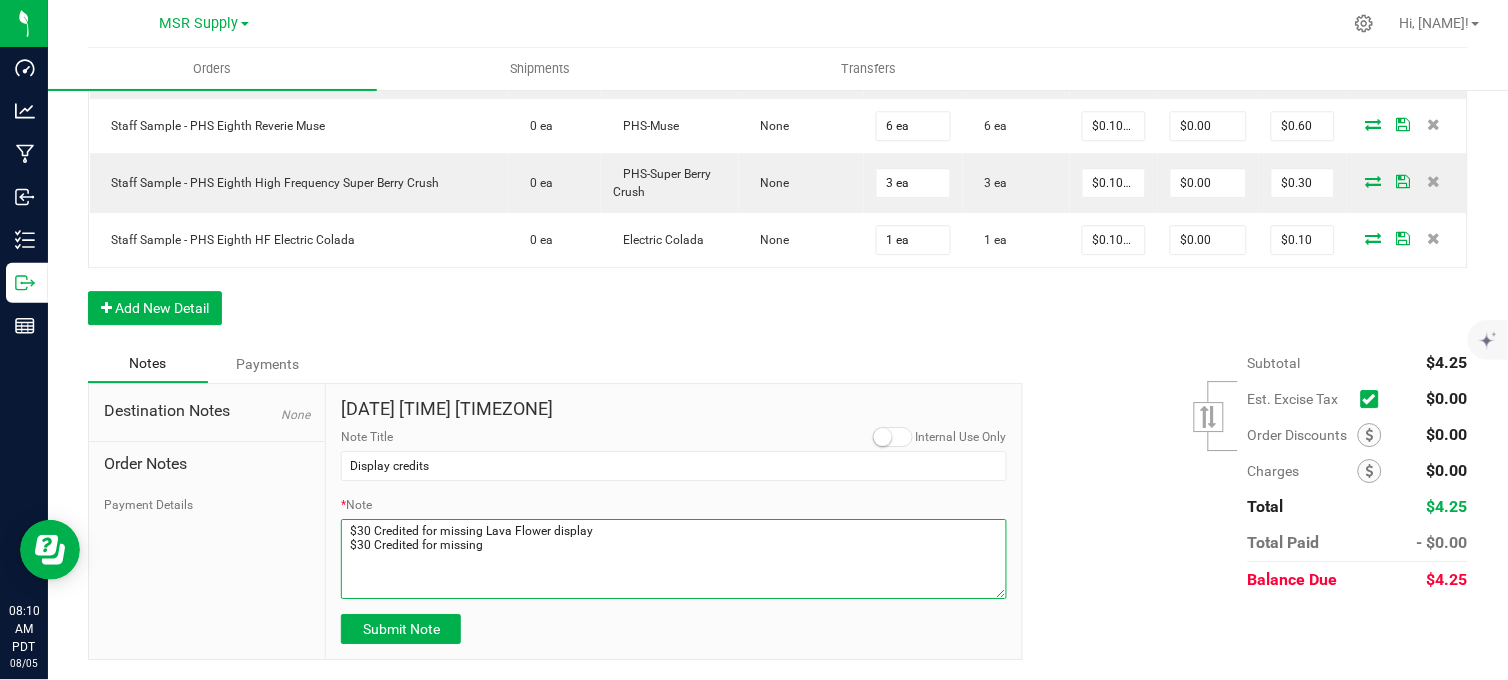 click on "*
Note" at bounding box center [674, 559] 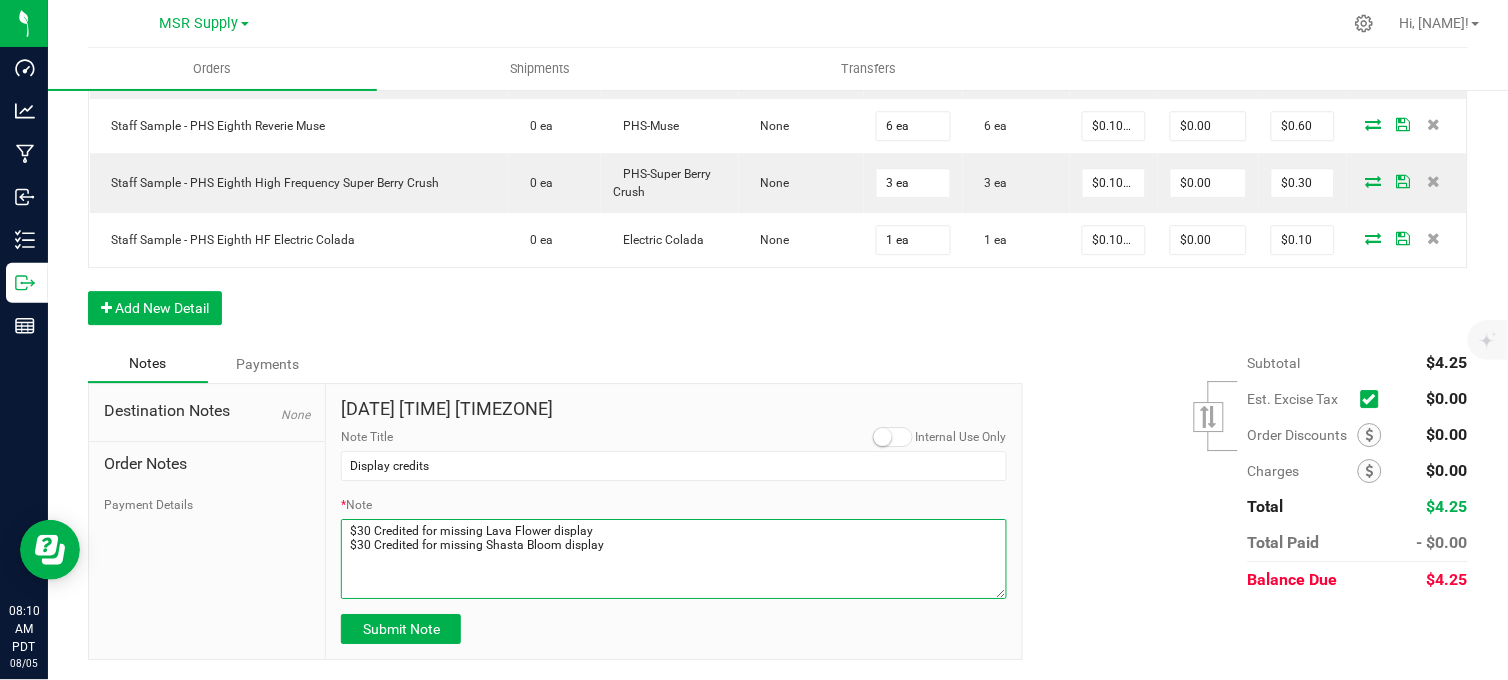 paste on "$30 Credited for missing" 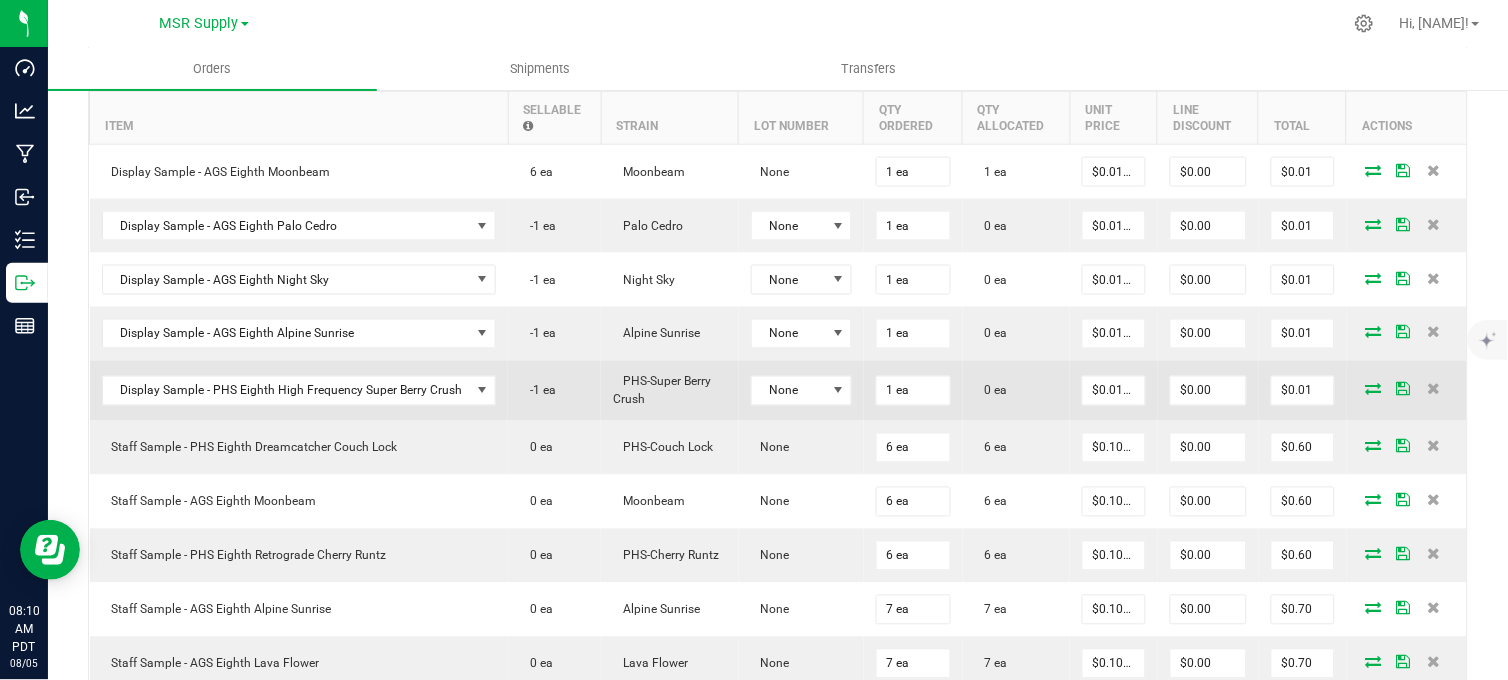 scroll, scrollTop: 557, scrollLeft: 0, axis: vertical 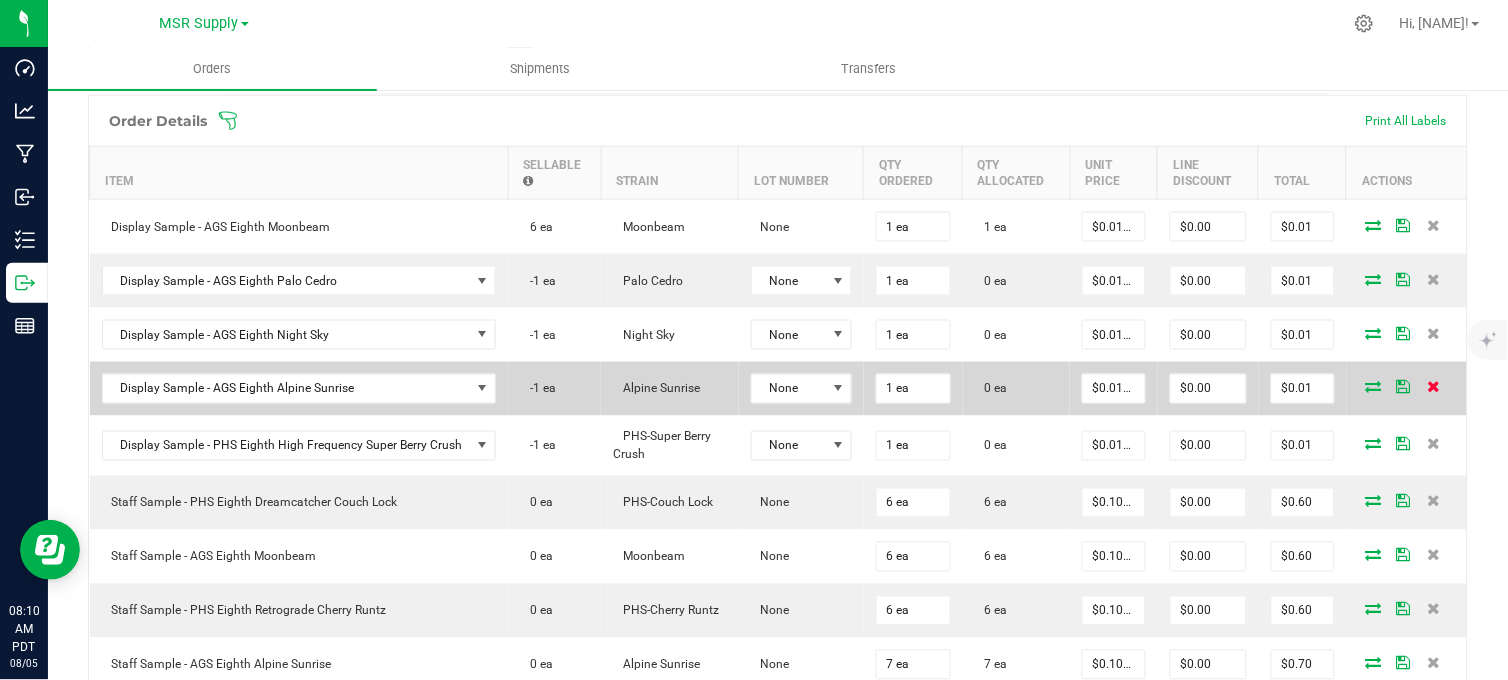 click at bounding box center [1434, 387] 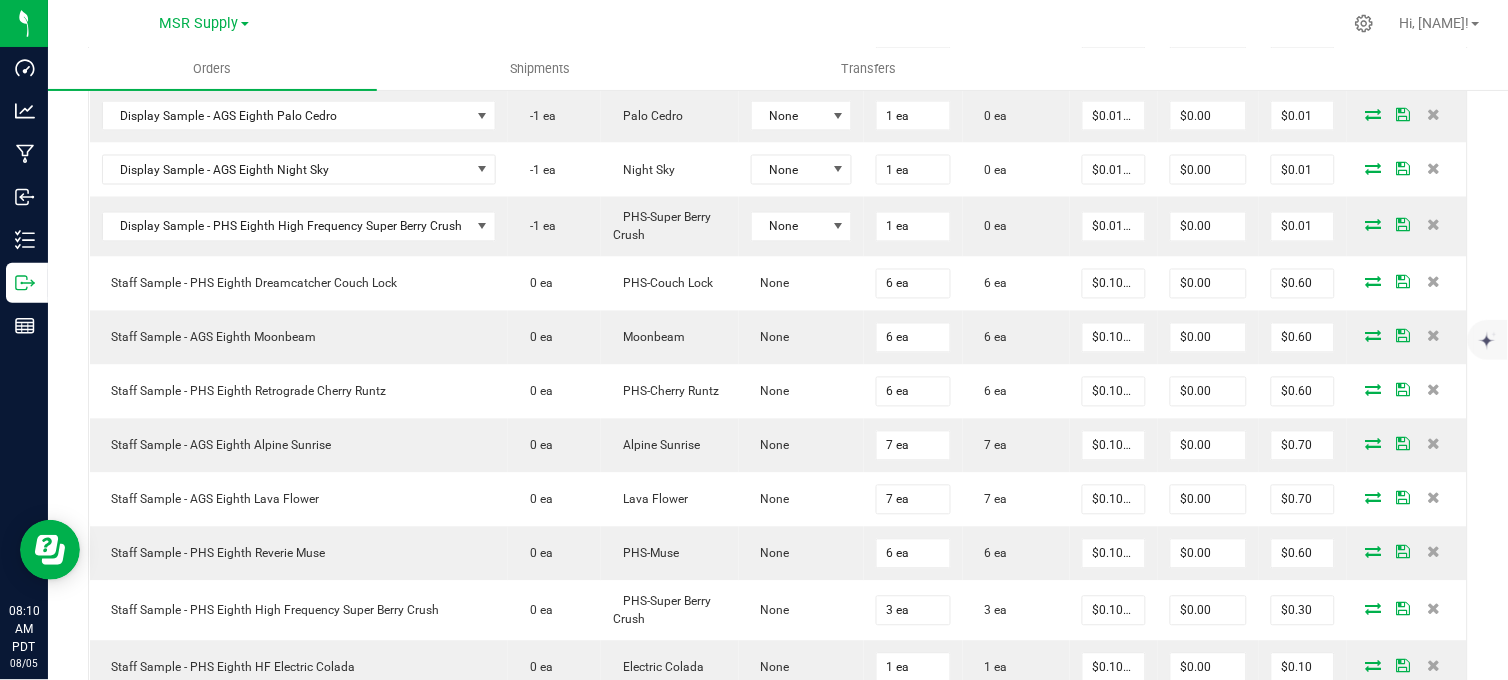 scroll, scrollTop: 1171, scrollLeft: 0, axis: vertical 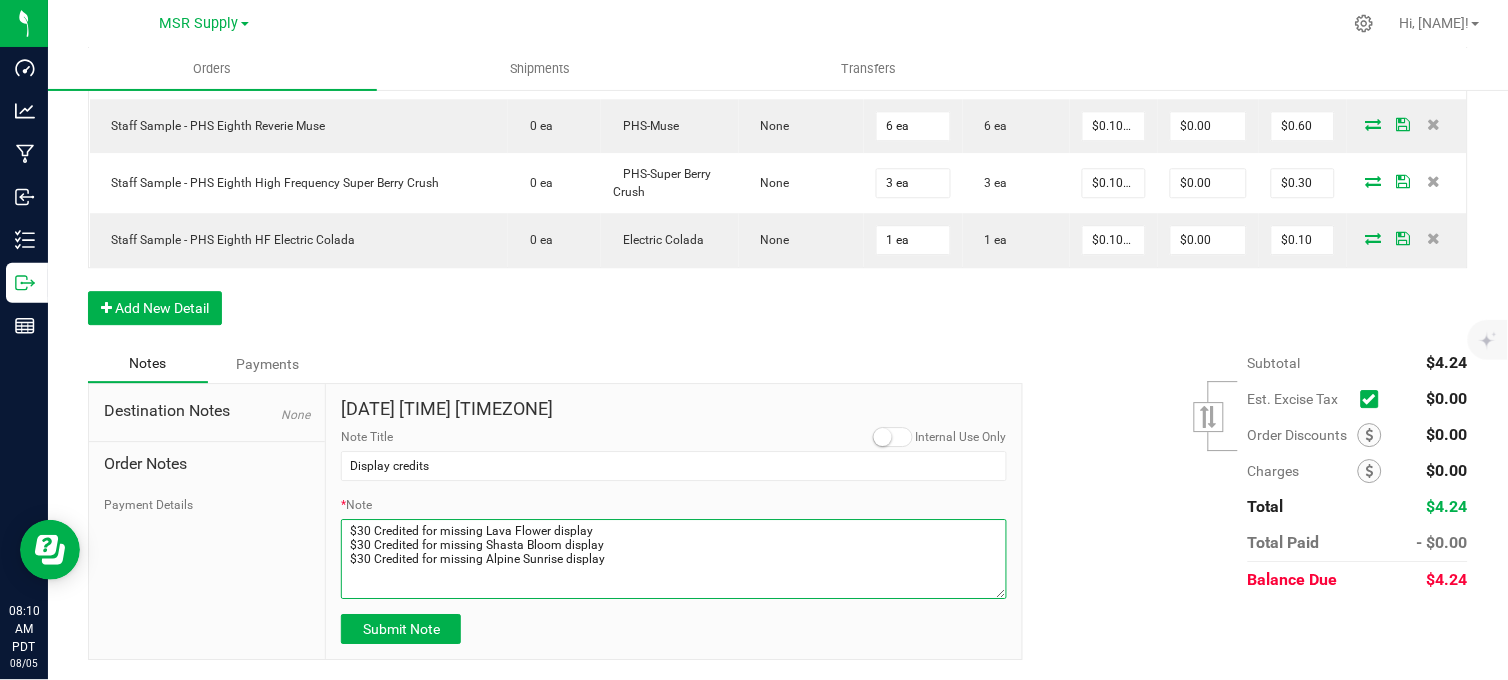 click on "*
Note" at bounding box center (674, 559) 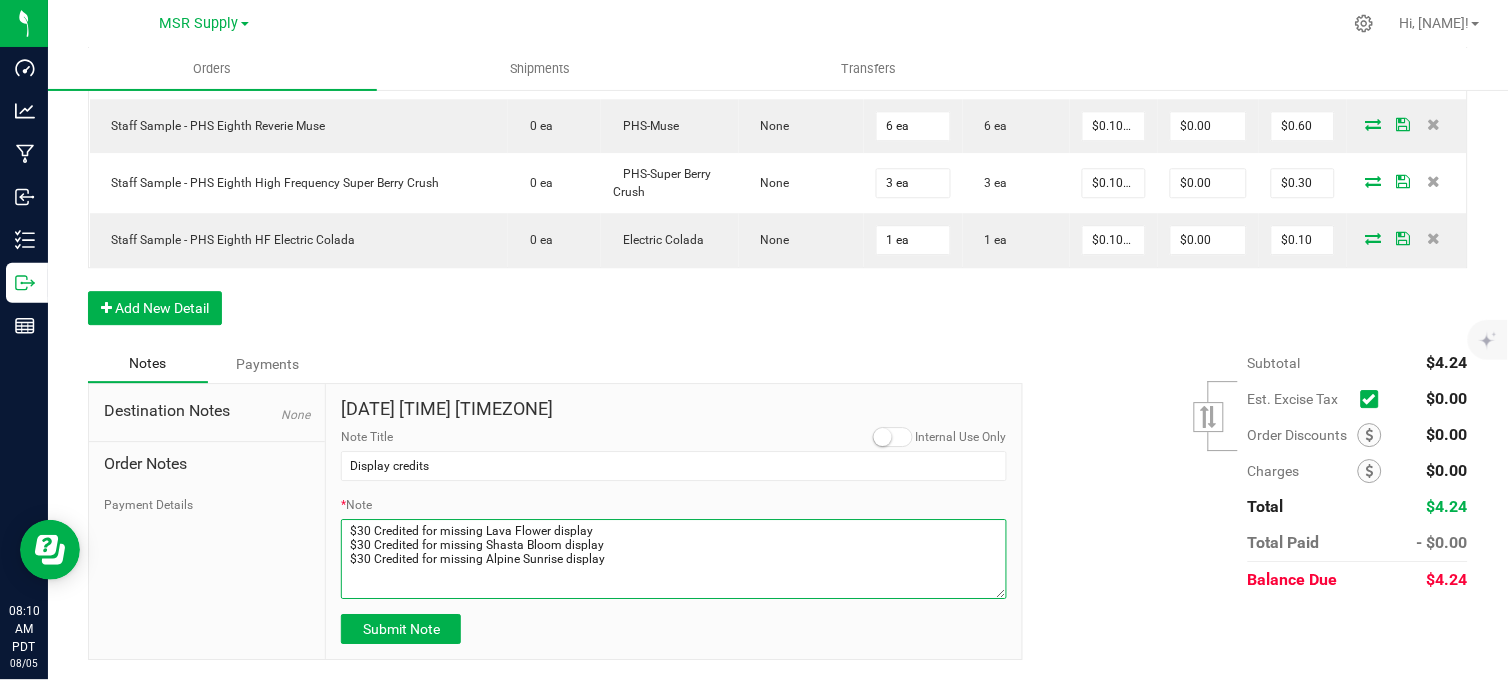 paste on "$30 Credited for missing" 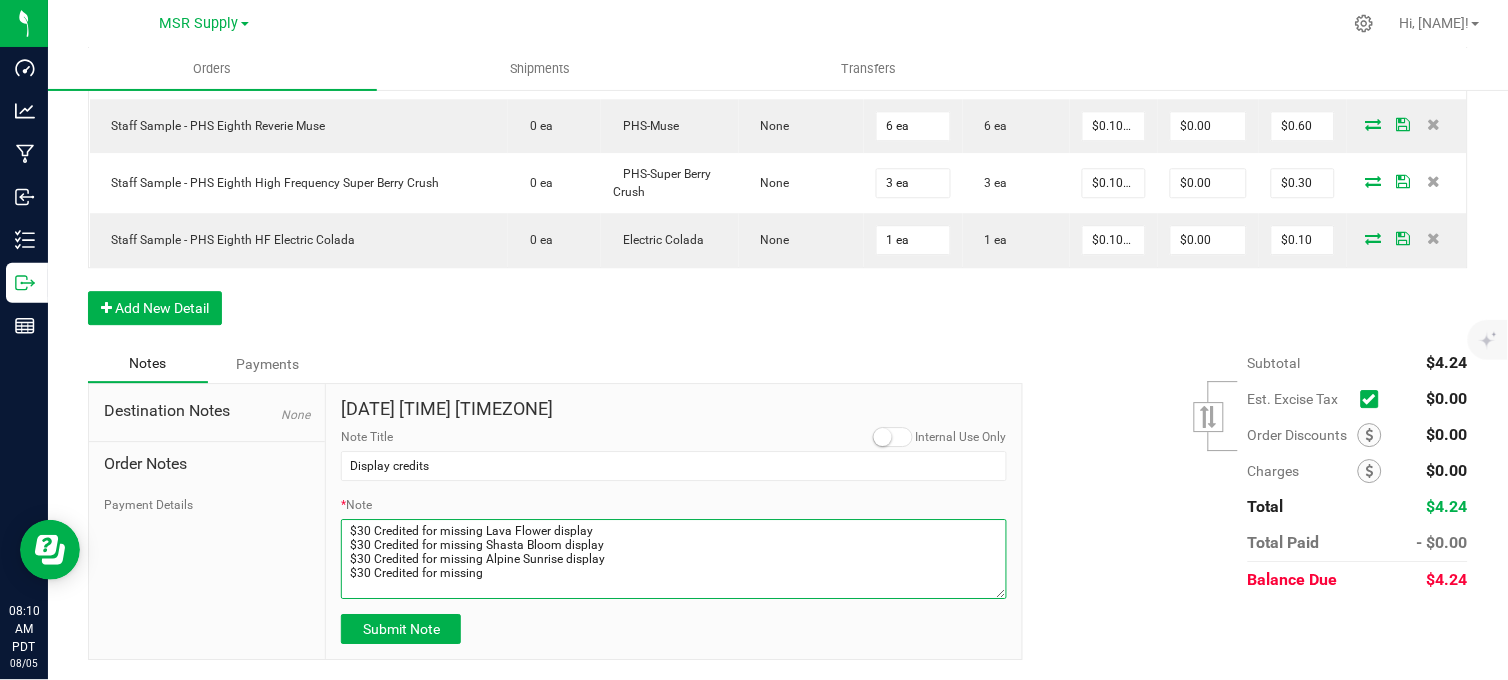 click on "*
Note" at bounding box center (674, 559) 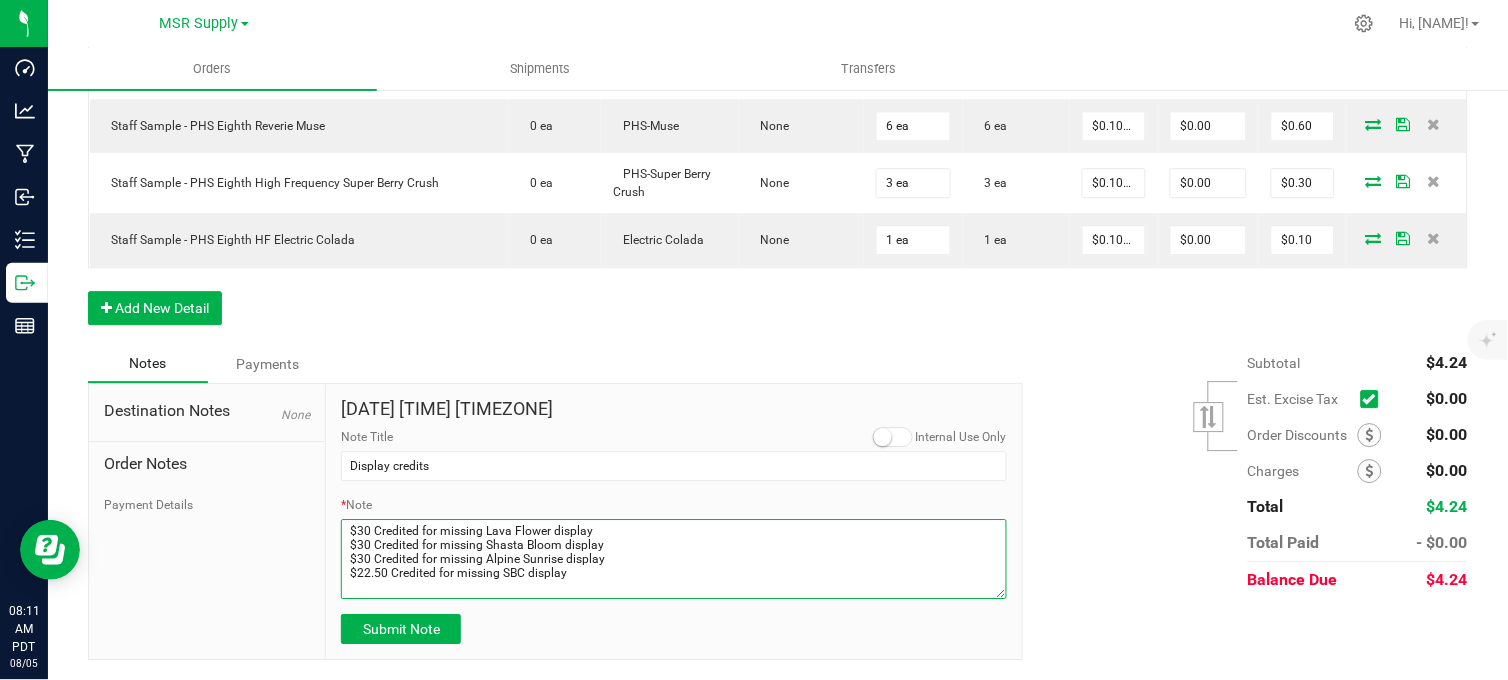 click on "*
Note" at bounding box center [674, 559] 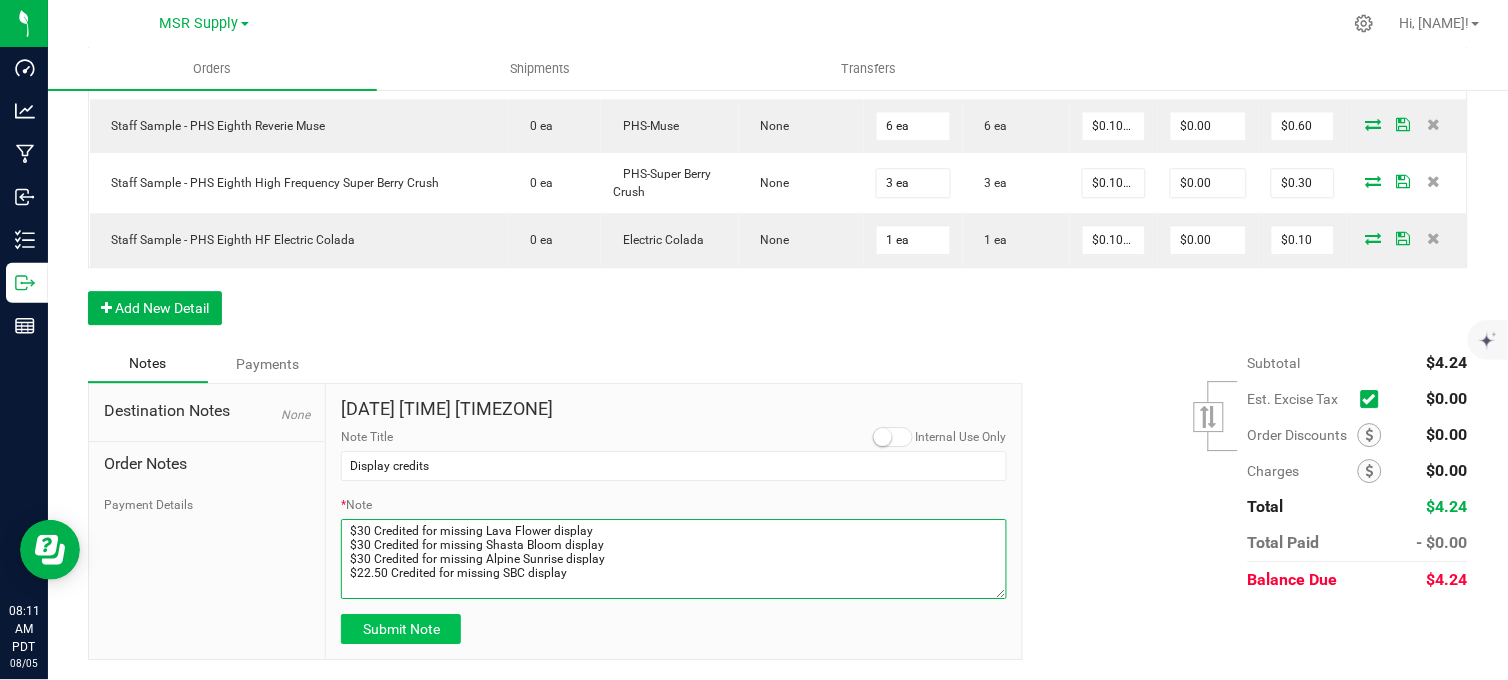 type on "$30 Credited for missing Lava Flower display
$30 Credited for missing Shasta Bloom display
$30 Credited for missing Alpine Sunrise display
$22.50 Credited for missing SBC display" 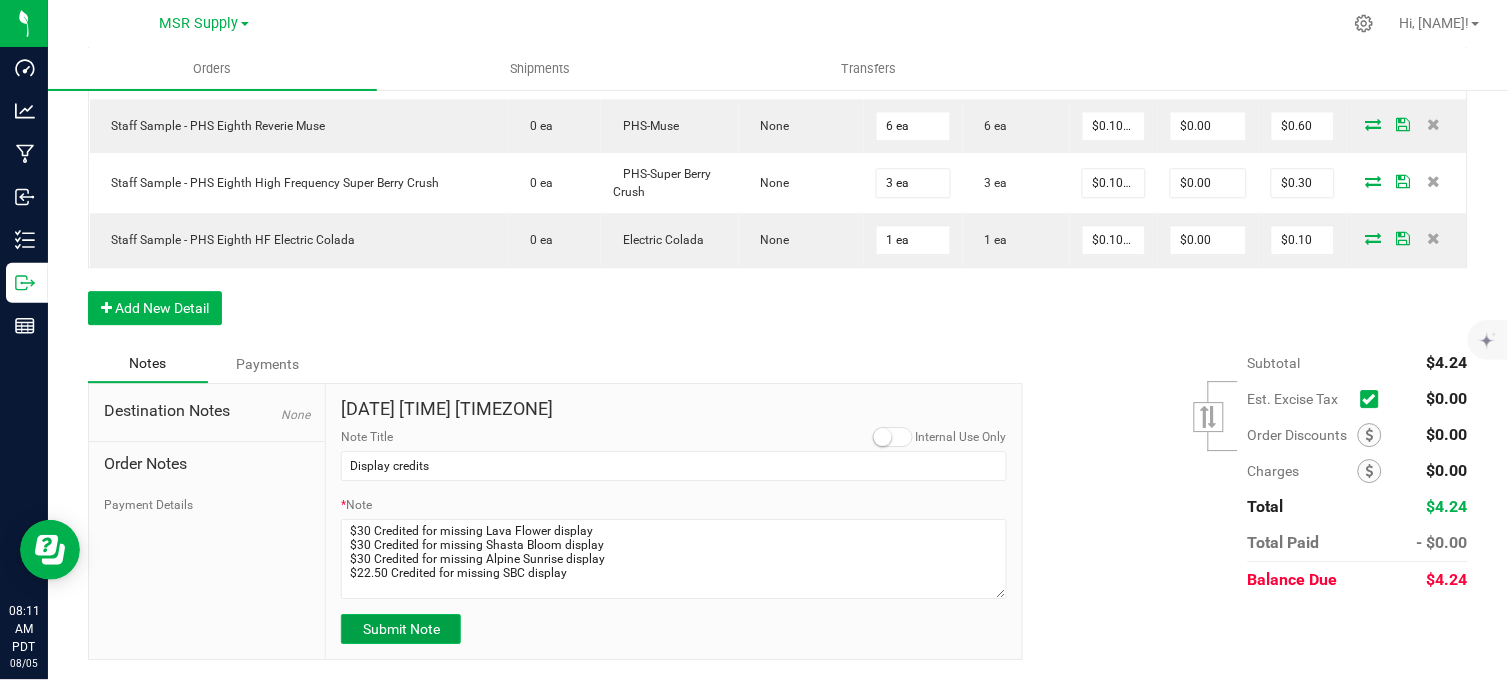 click on "Submit Note" at bounding box center [401, 629] 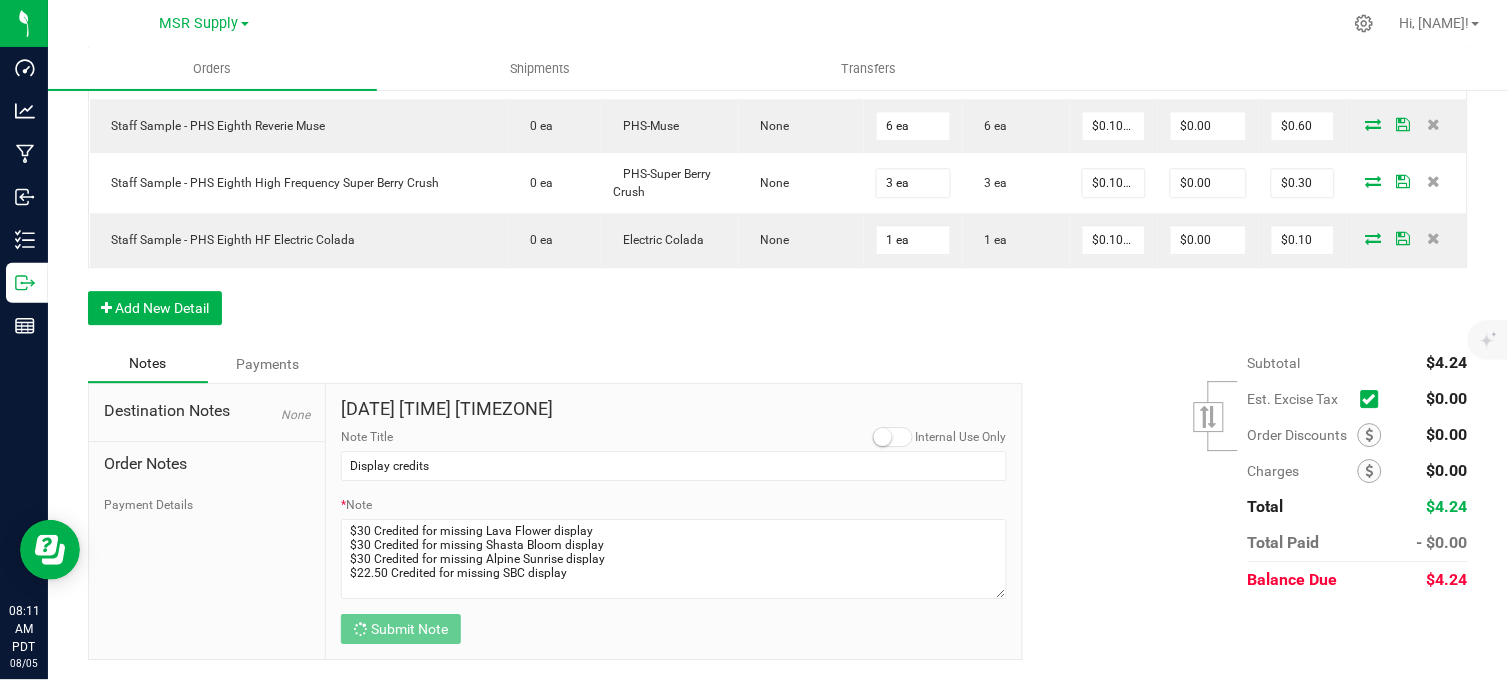 scroll, scrollTop: 1158, scrollLeft: 0, axis: vertical 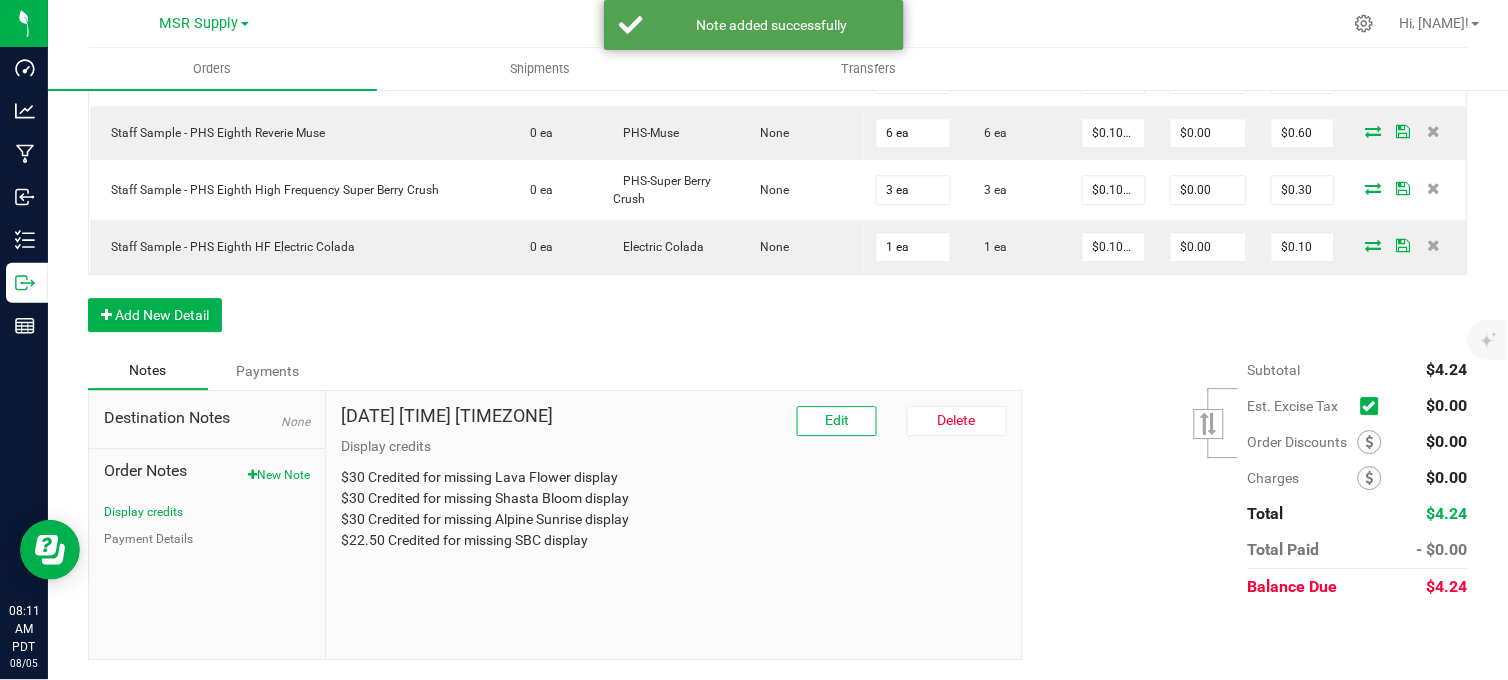click on "Notes
Payments" at bounding box center [548, 371] 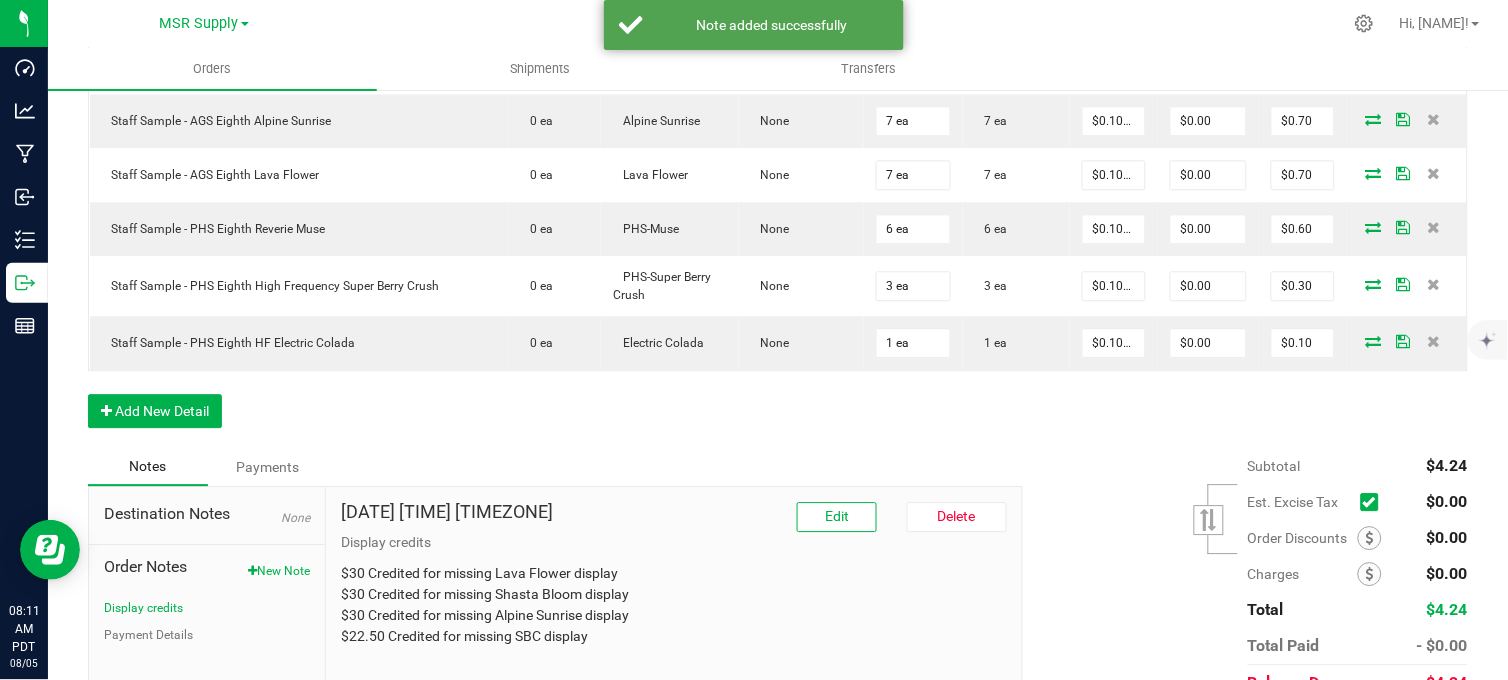 scroll, scrollTop: 1158, scrollLeft: 0, axis: vertical 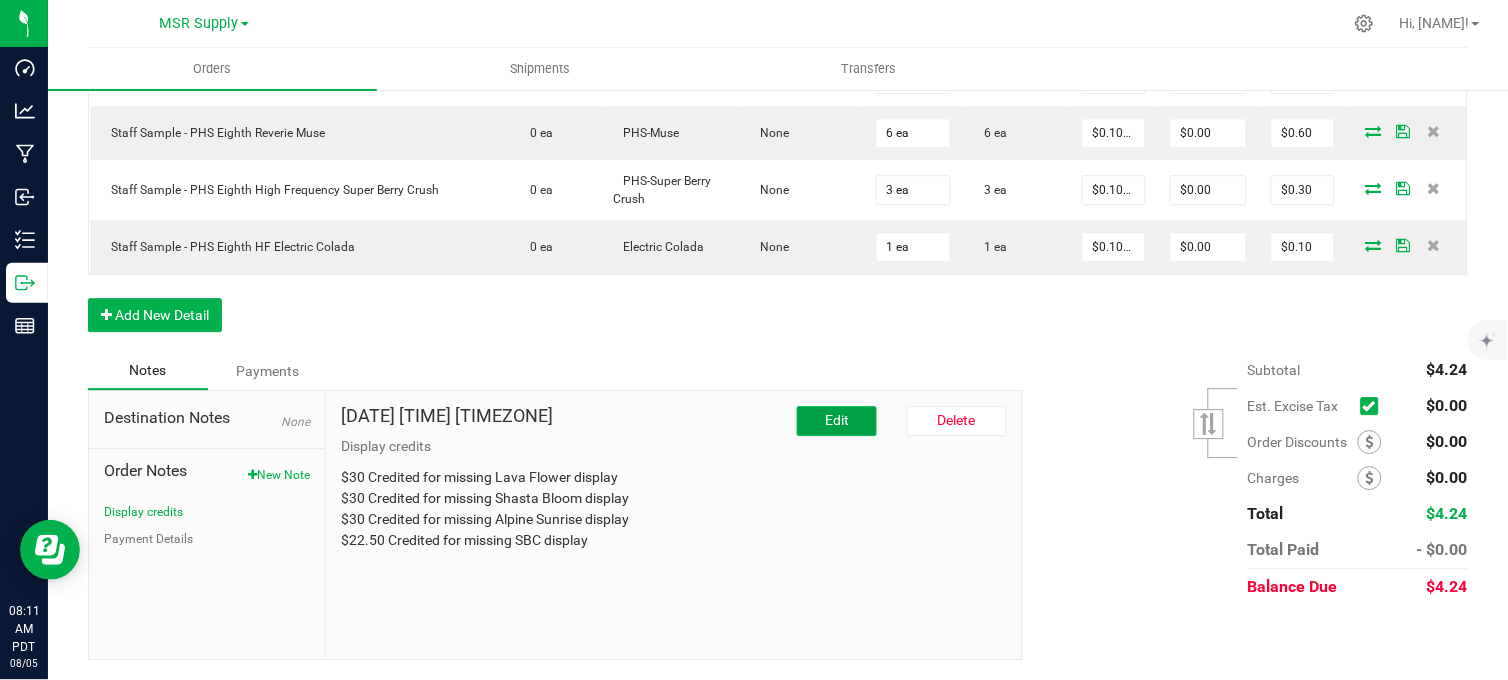 click on "Edit" at bounding box center (837, 420) 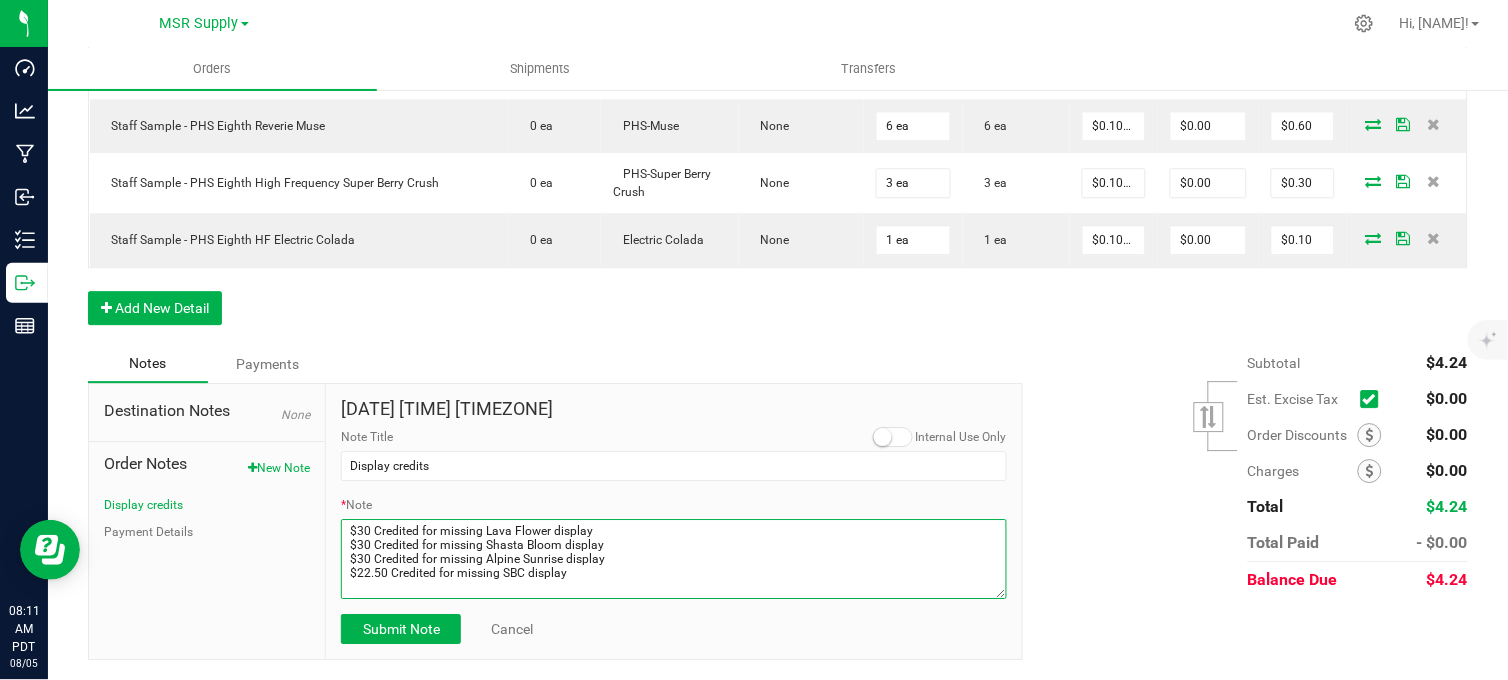 click on "*
Note" at bounding box center (674, 559) 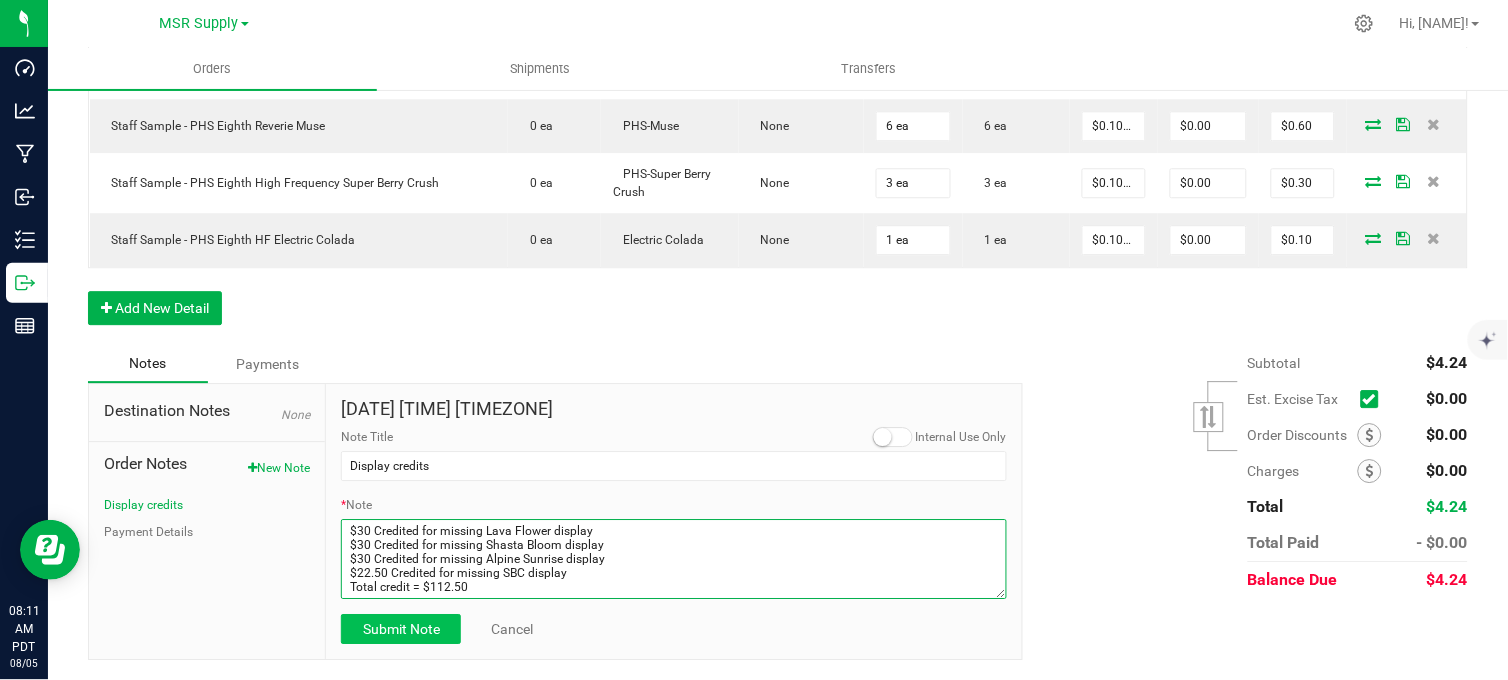 type on "$30 Credited for missing Lava Flower display
$30 Credited for missing Shasta Bloom display
$30 Credited for missing Alpine Sunrise display
$22.50 Credited for missing SBC display
Total credit = $112.50" 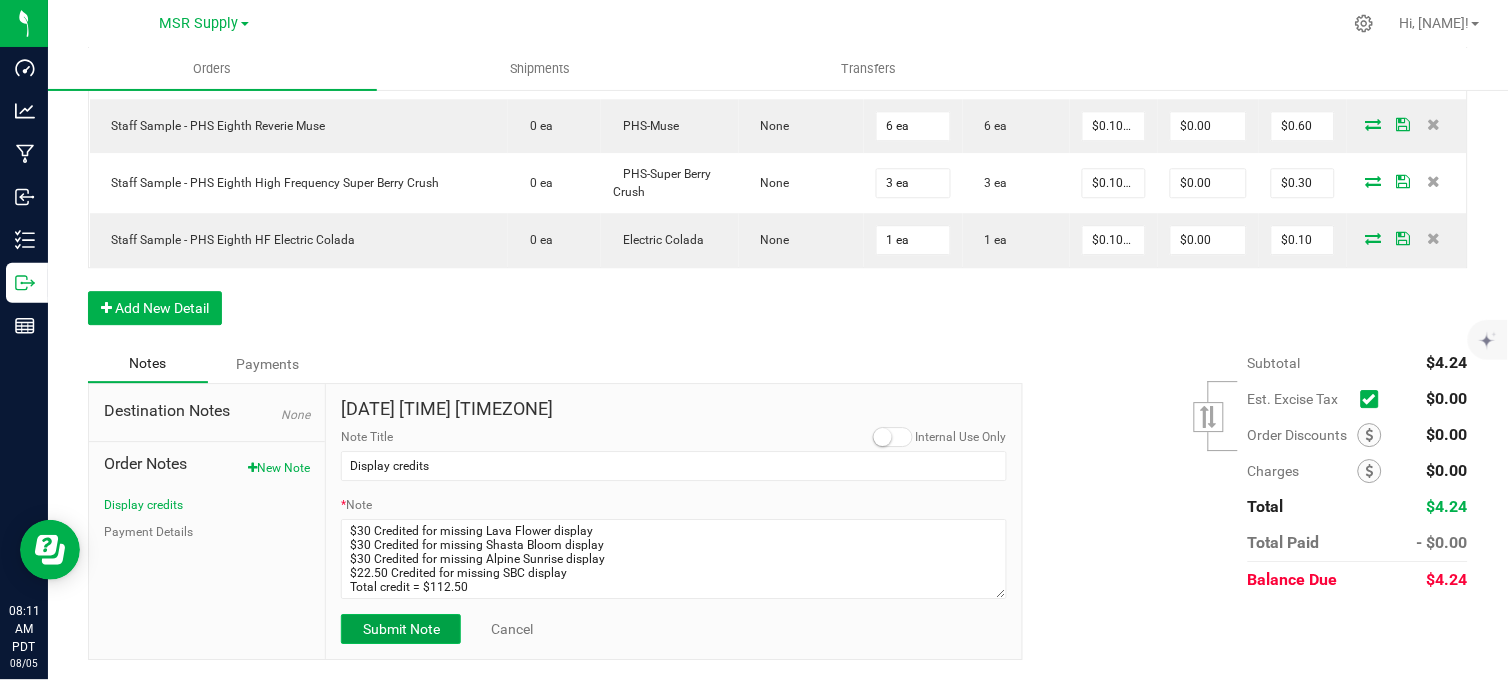 click on "Submit Note" at bounding box center (401, 629) 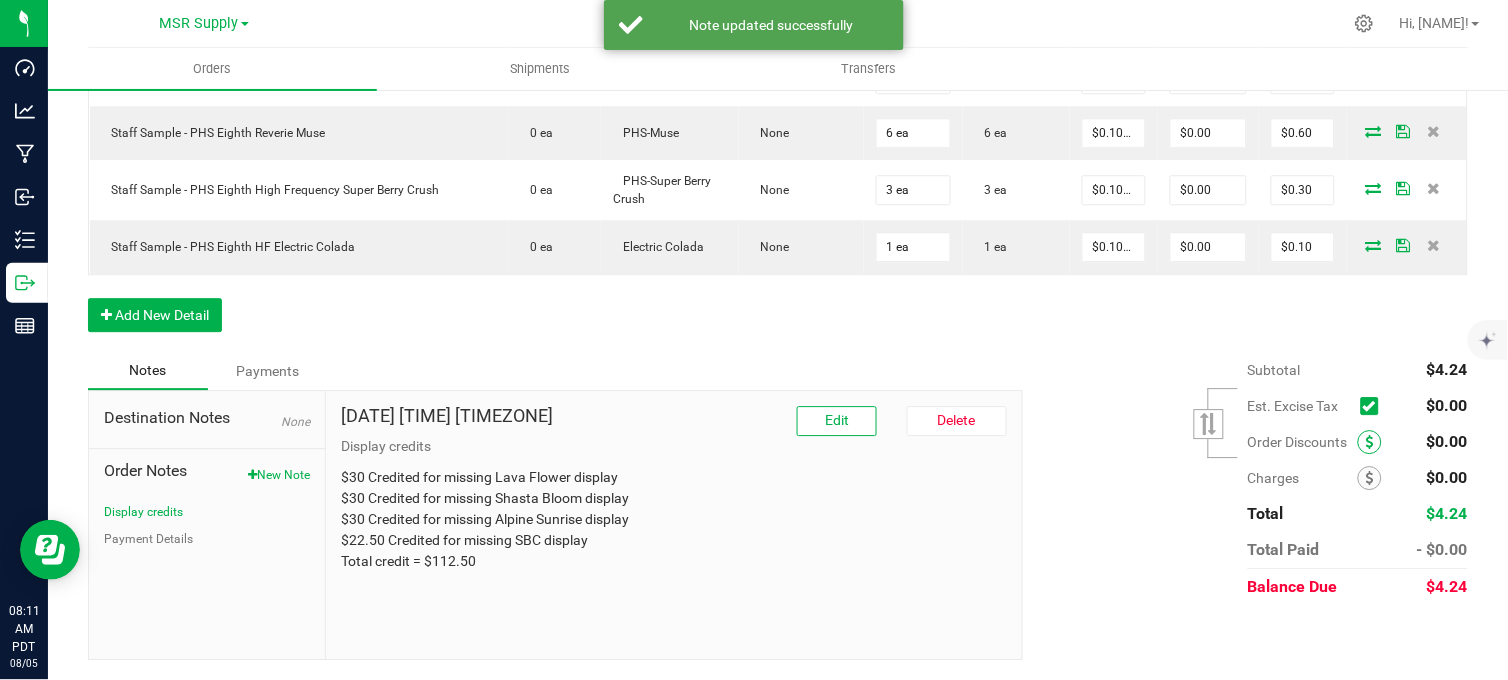 click at bounding box center [1370, 442] 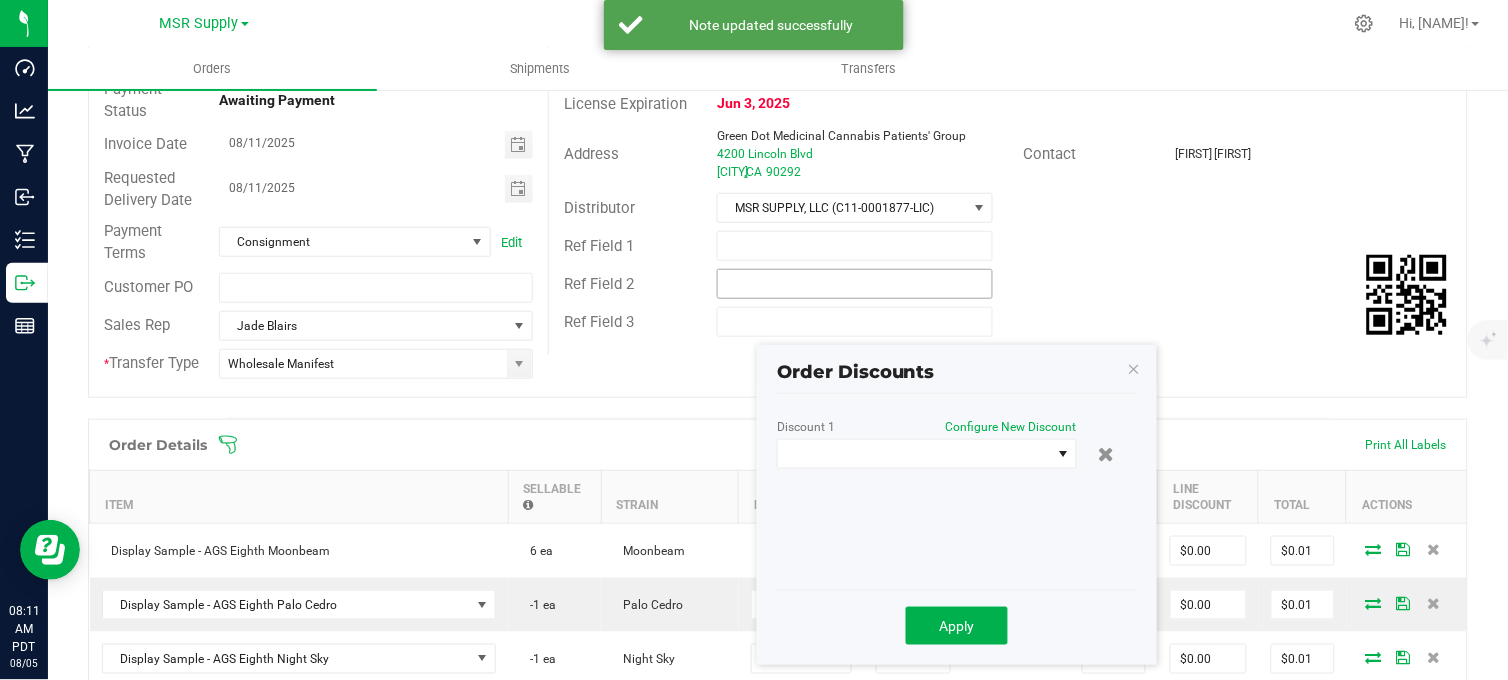 scroll, scrollTop: 444, scrollLeft: 0, axis: vertical 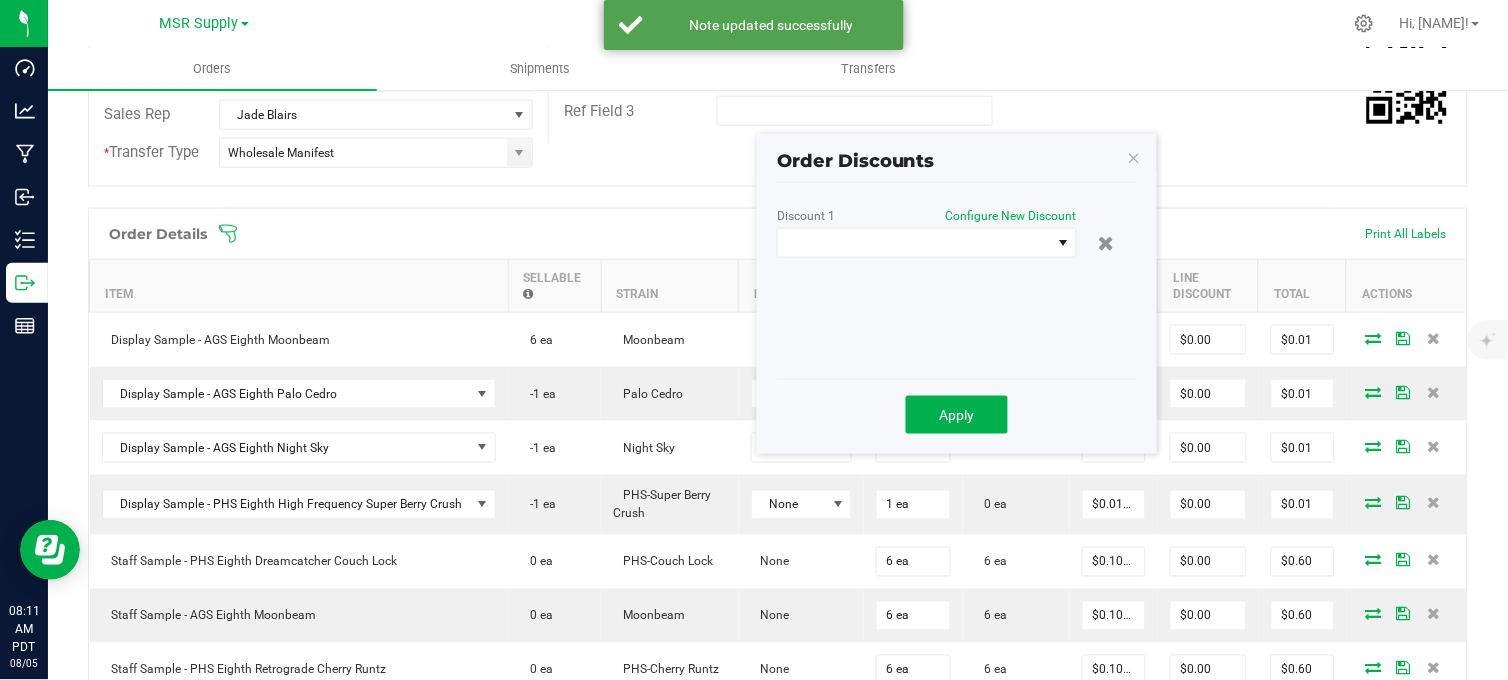click on "Discount 1   Configure New Discount" at bounding box center (927, 218) 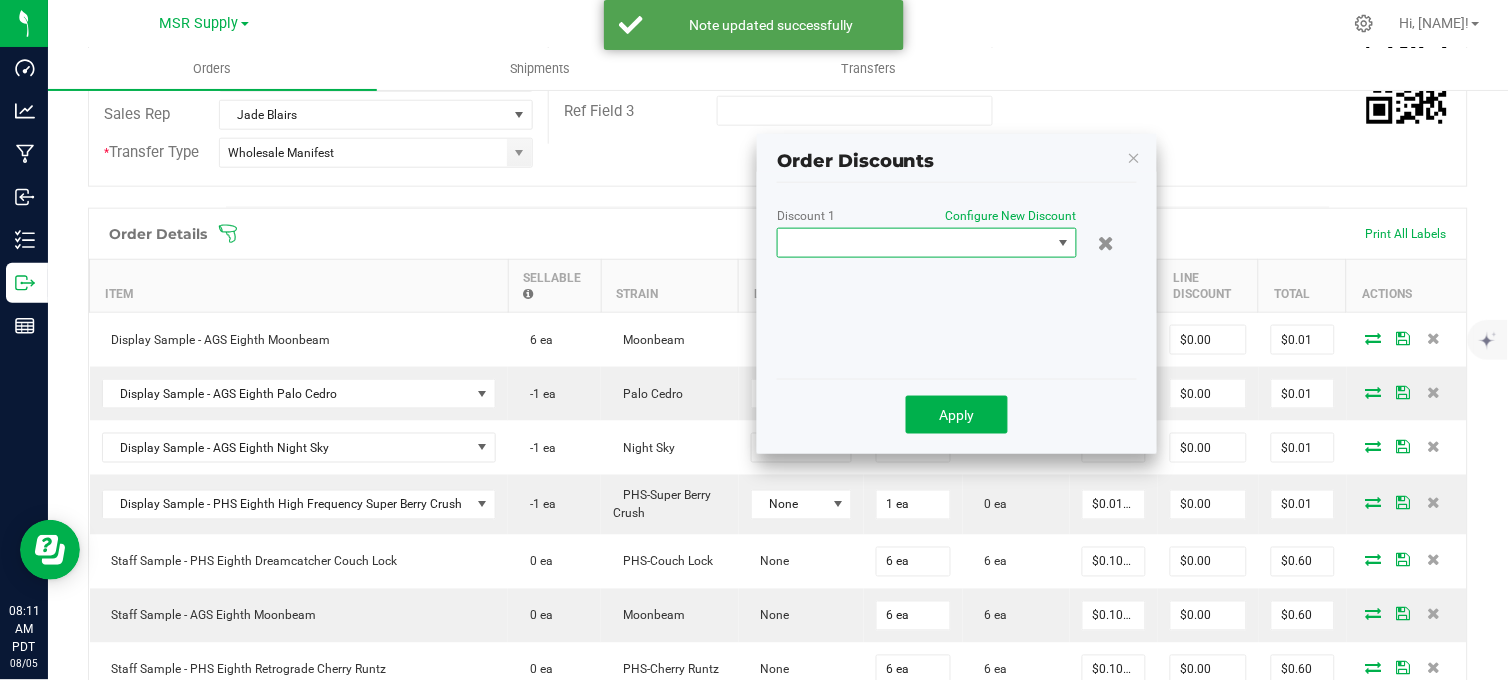 click at bounding box center [914, 243] 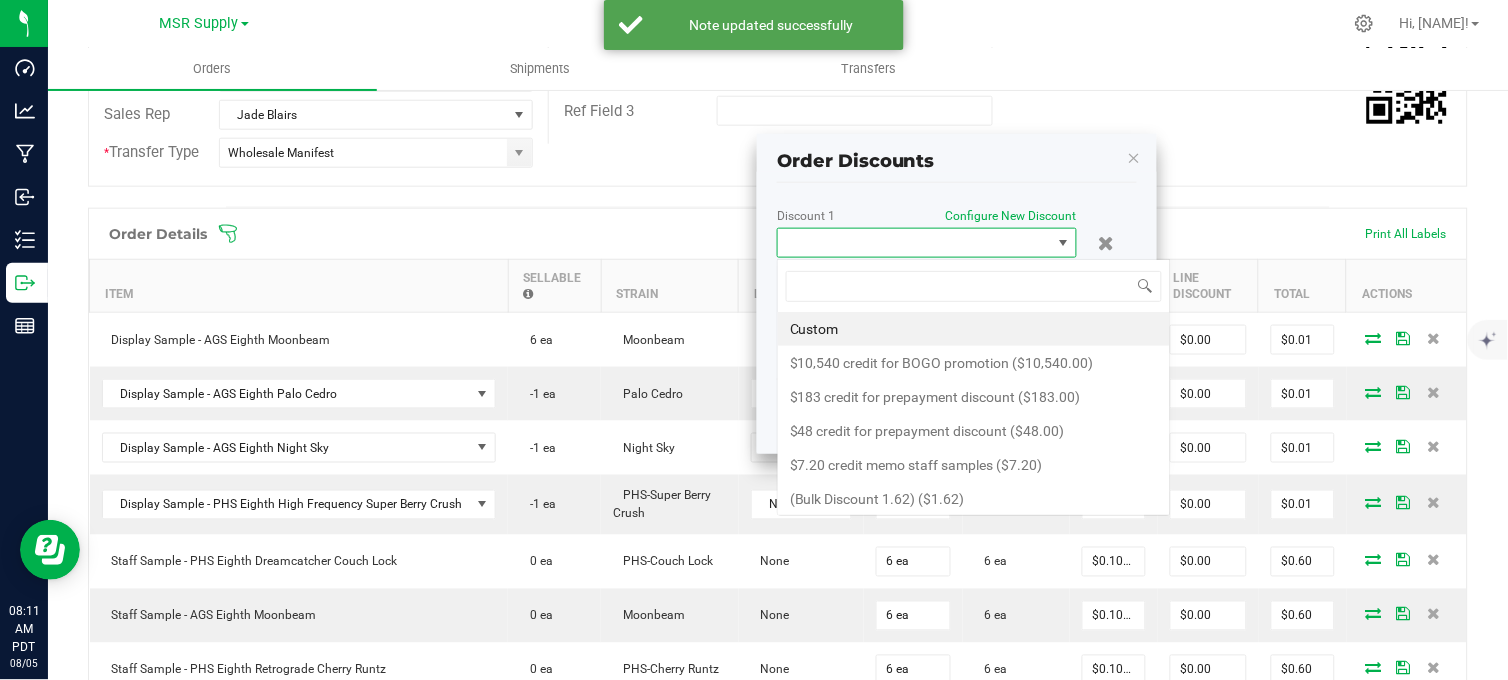 click at bounding box center (914, 243) 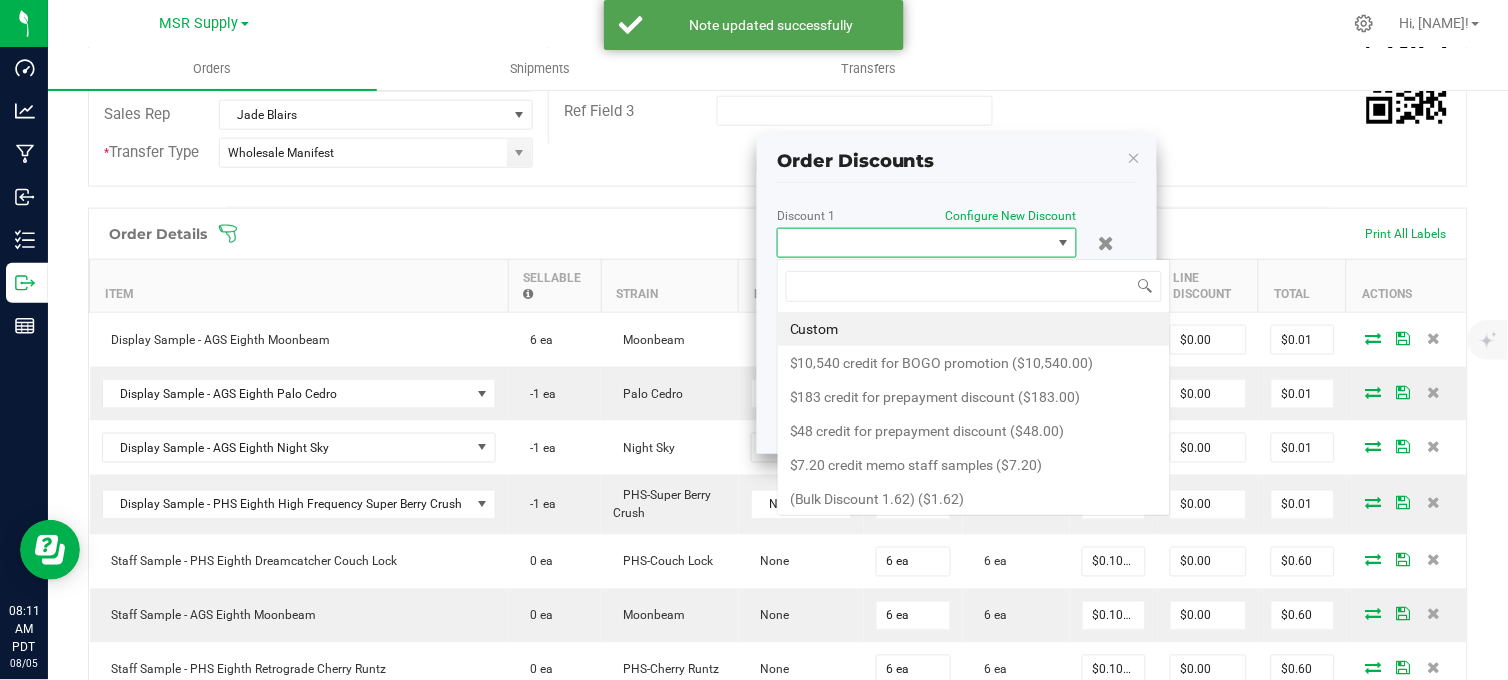 scroll, scrollTop: 0, scrollLeft: 0, axis: both 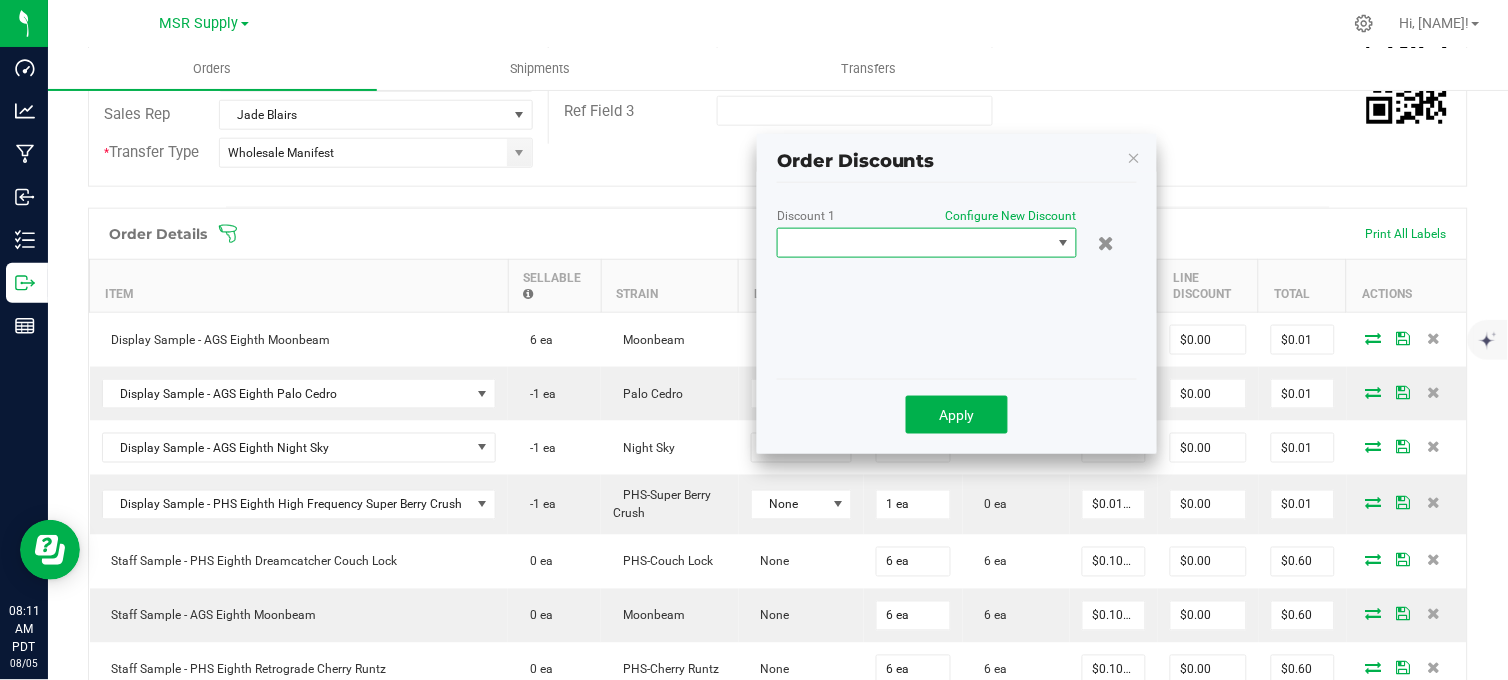 click at bounding box center [914, 243] 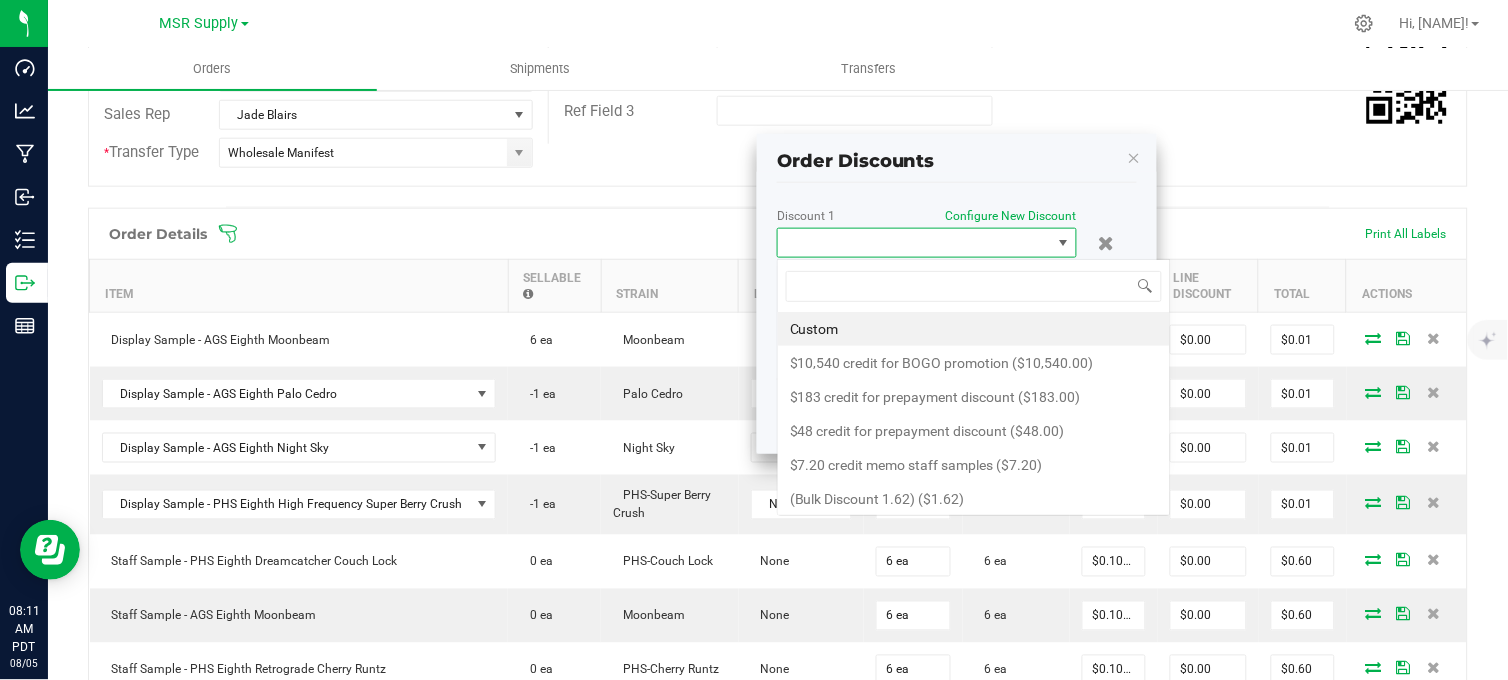 scroll, scrollTop: 99970, scrollLeft: 99700, axis: both 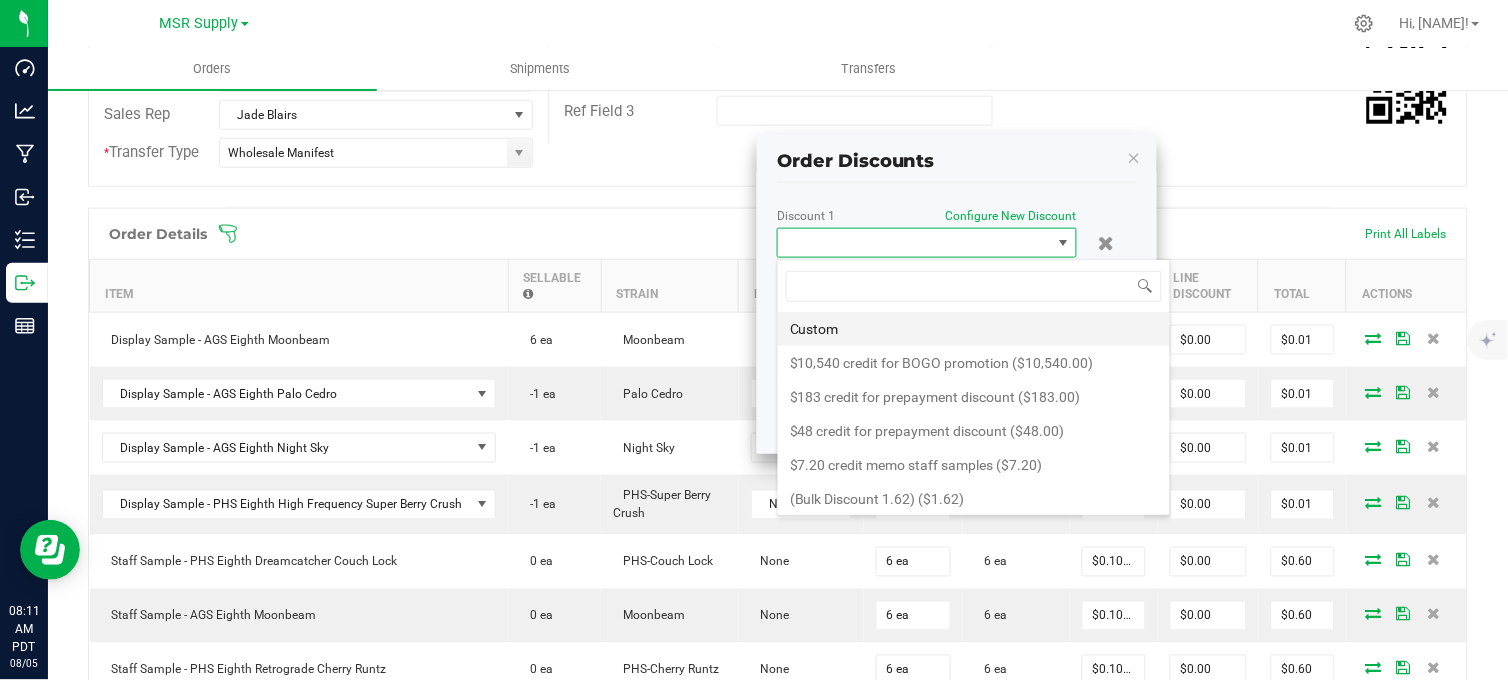 click on "Custom" at bounding box center [974, 329] 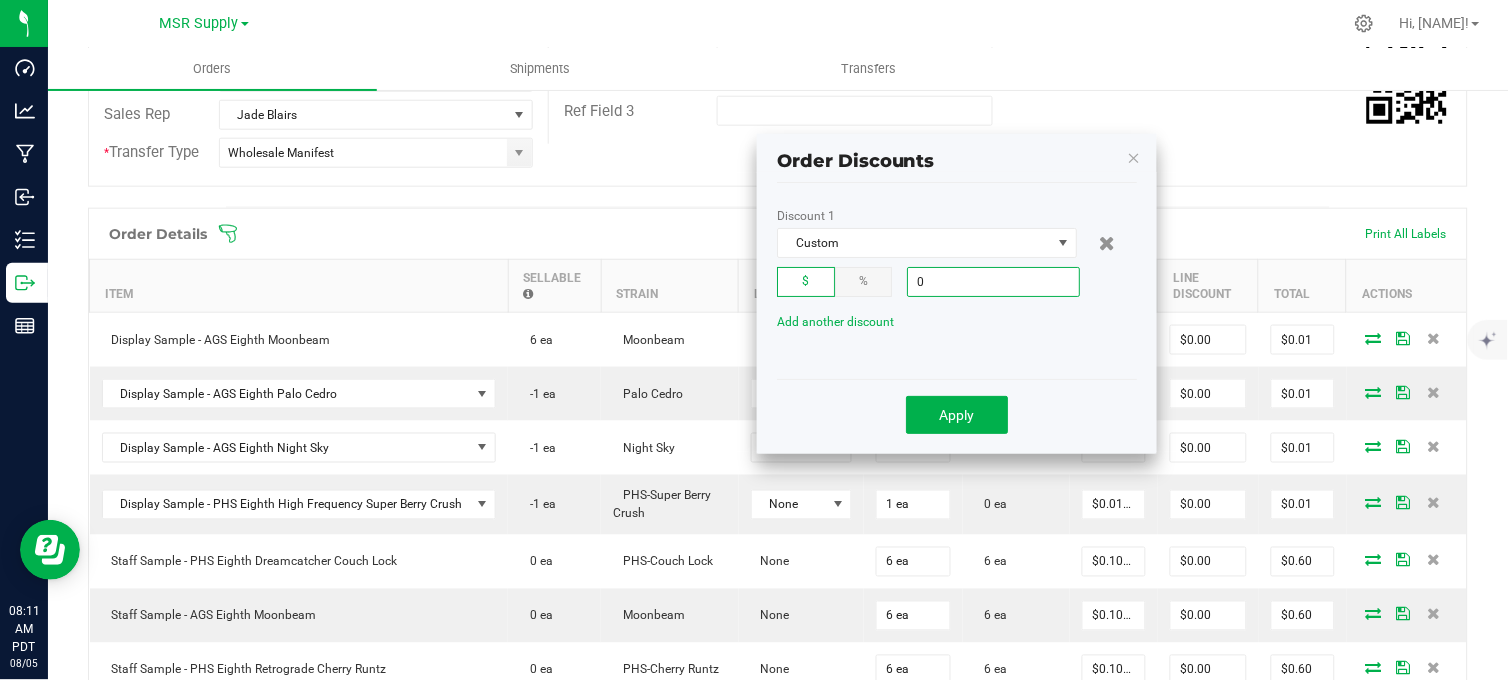 click on "0" at bounding box center (993, 282) 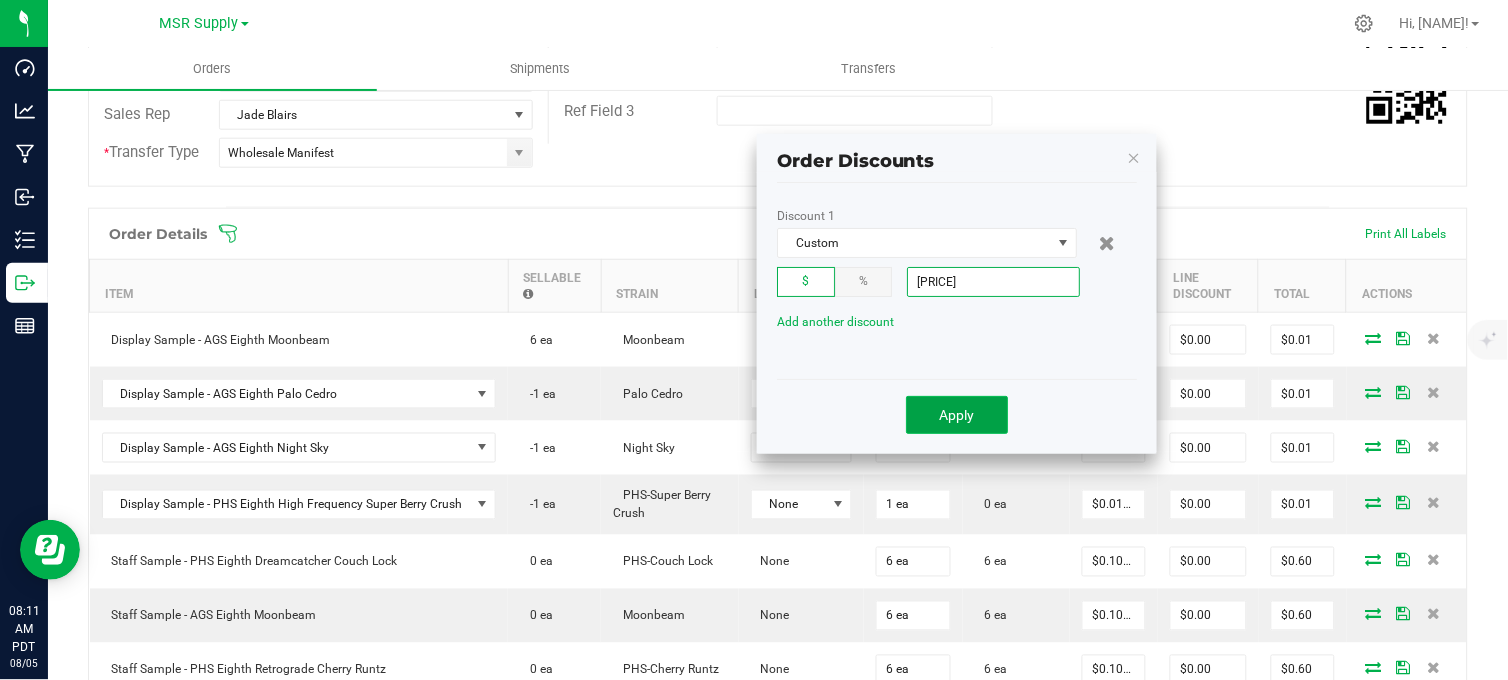 type on "$112.50" 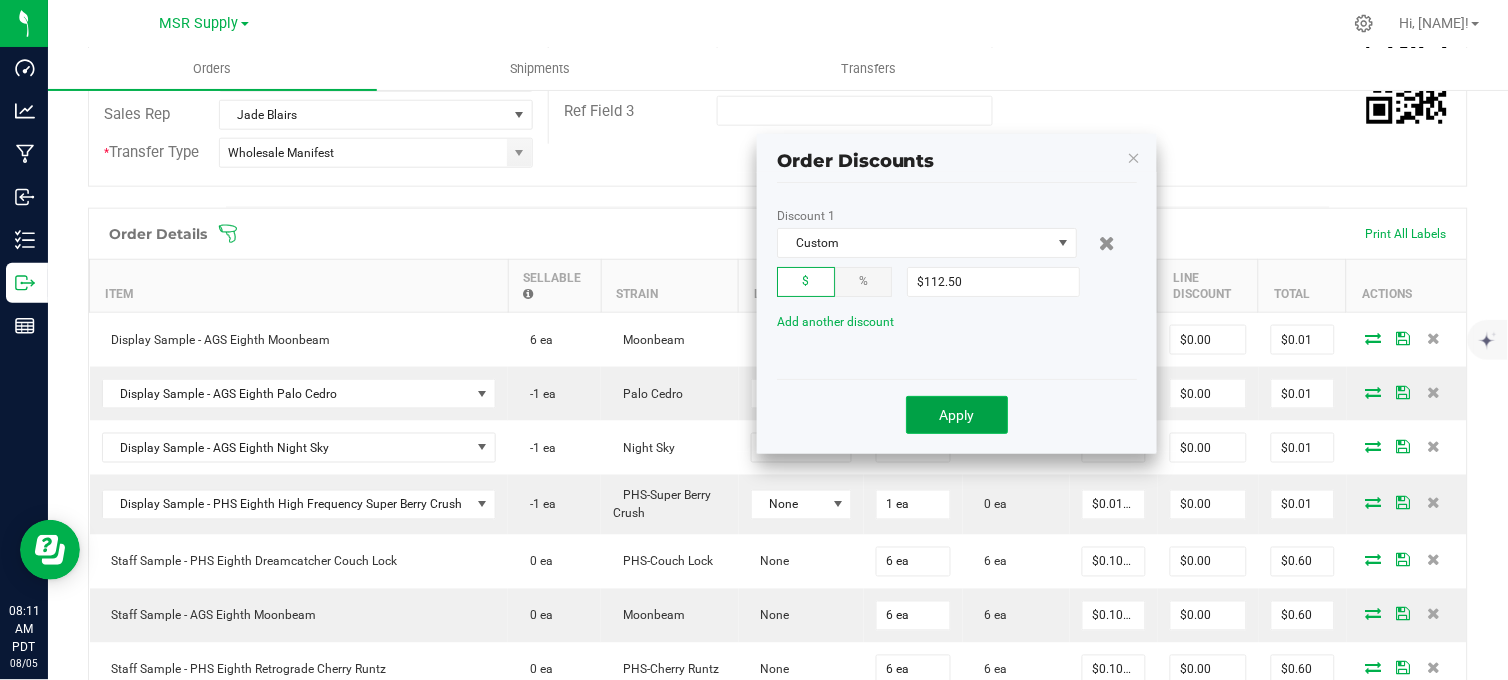 click on "Apply" at bounding box center (957, 415) 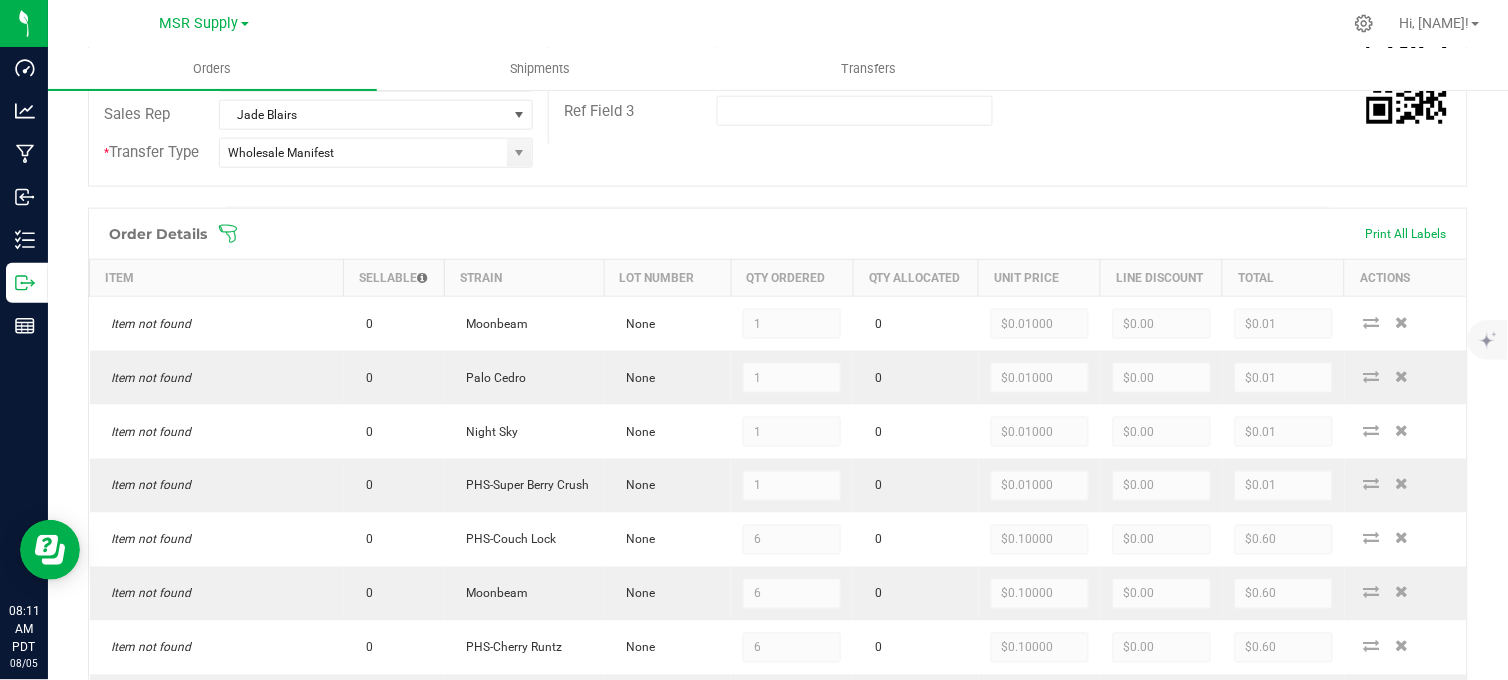 click on "Order #   00009209   Status   Partially Allocated   Order Date   Aug 4, 2025 3:47 PM PDT   Payment Status   Awaiting Payment   Invoice Date  08/11/2025  Requested Delivery Date  08/11/2025  Payment Terms  Consignment  Edit   Customer PO   Sales Rep  Jade Blairs *  Transfer Type  Wholesale Manifest  Destination DBA  ERBA Venice  Edit   Order Total   $4.24   Excise Tax Rate  Exempt (0%)  License #   C10-0000122-LIC   License Expiration   Jun 3, 2025   Address  Green Dot Medicinal Cannabis Patients' Group 4200 Lincoln Blvd Marina Del Rey  ,  CA 90292  Contact  Maave Mikaele  Distributor  MSR SUPPLY, LLC (C11-0001877-LIC)  Ref Field 1   Ref Field 2   Ref Field 3" at bounding box center [778, -29] 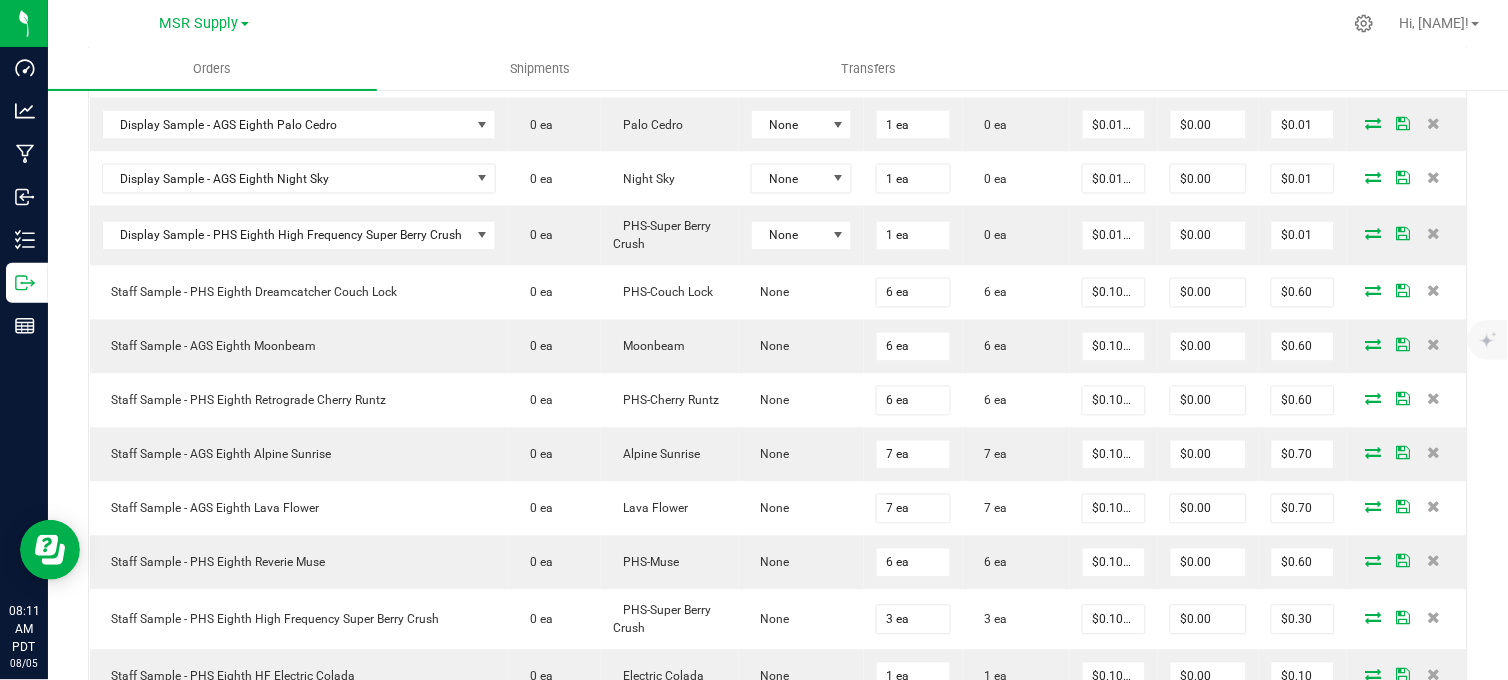 scroll, scrollTop: 777, scrollLeft: 0, axis: vertical 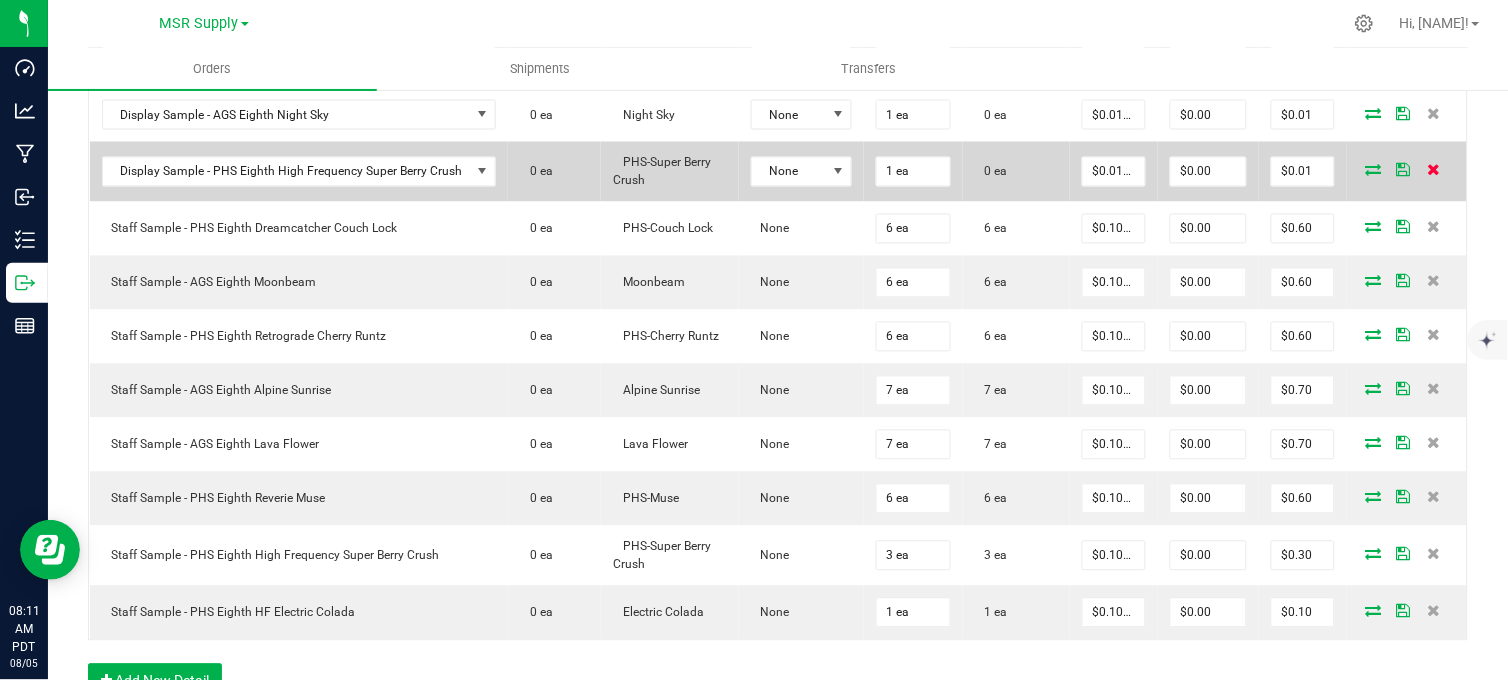 click at bounding box center (1433, 170) 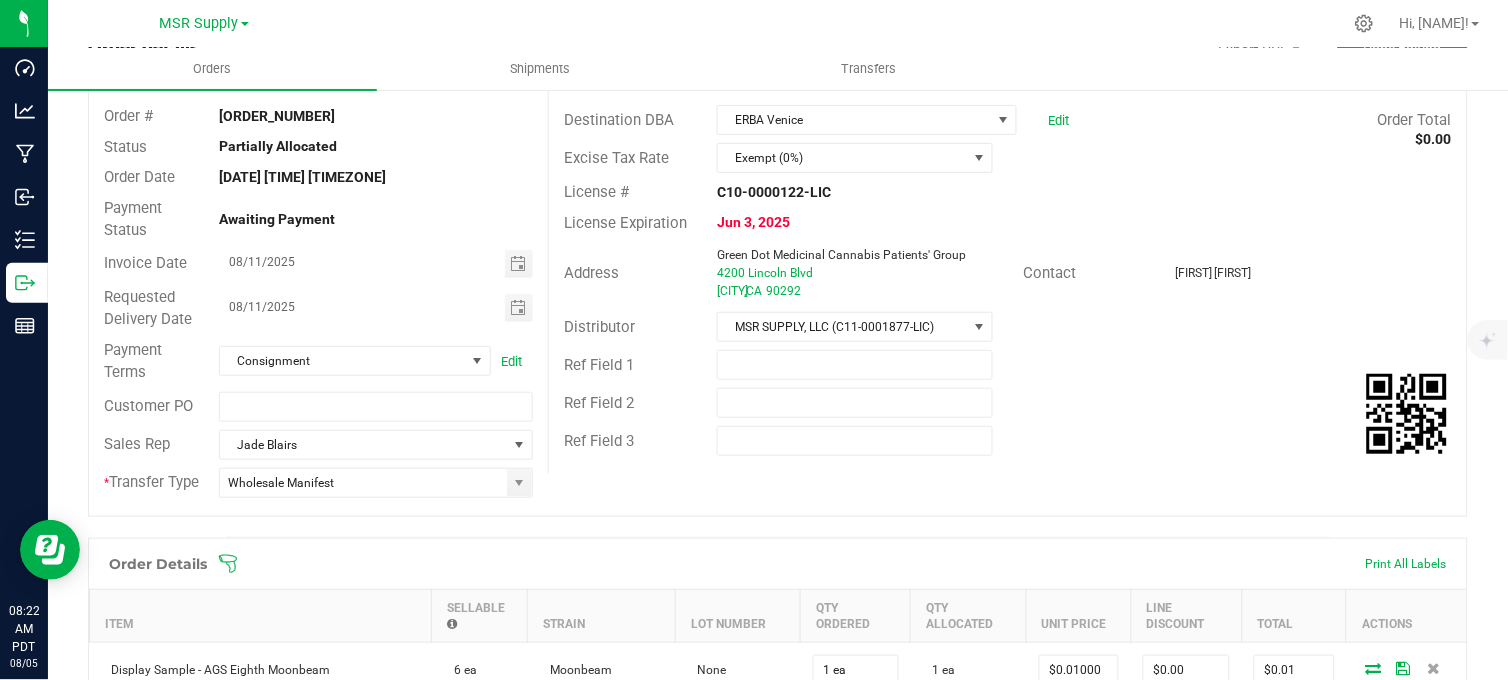 scroll, scrollTop: 111, scrollLeft: 0, axis: vertical 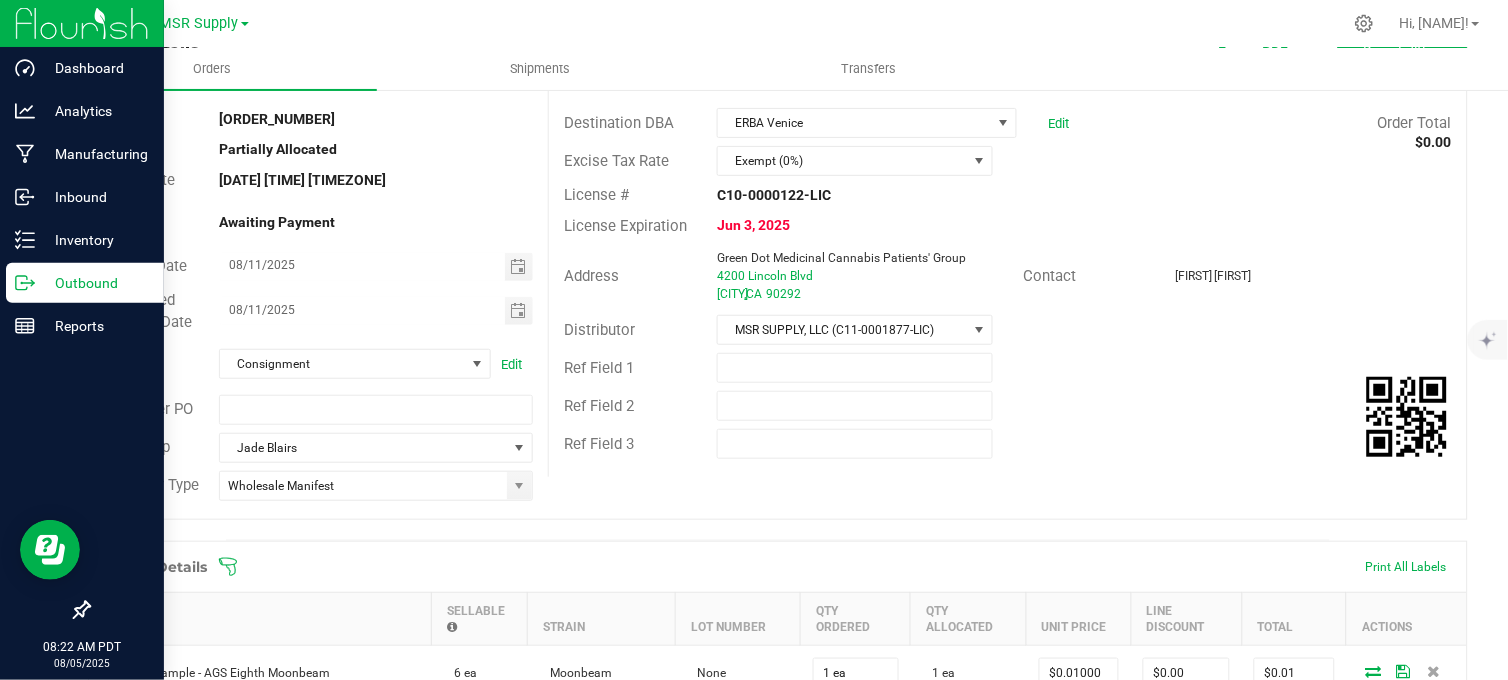click 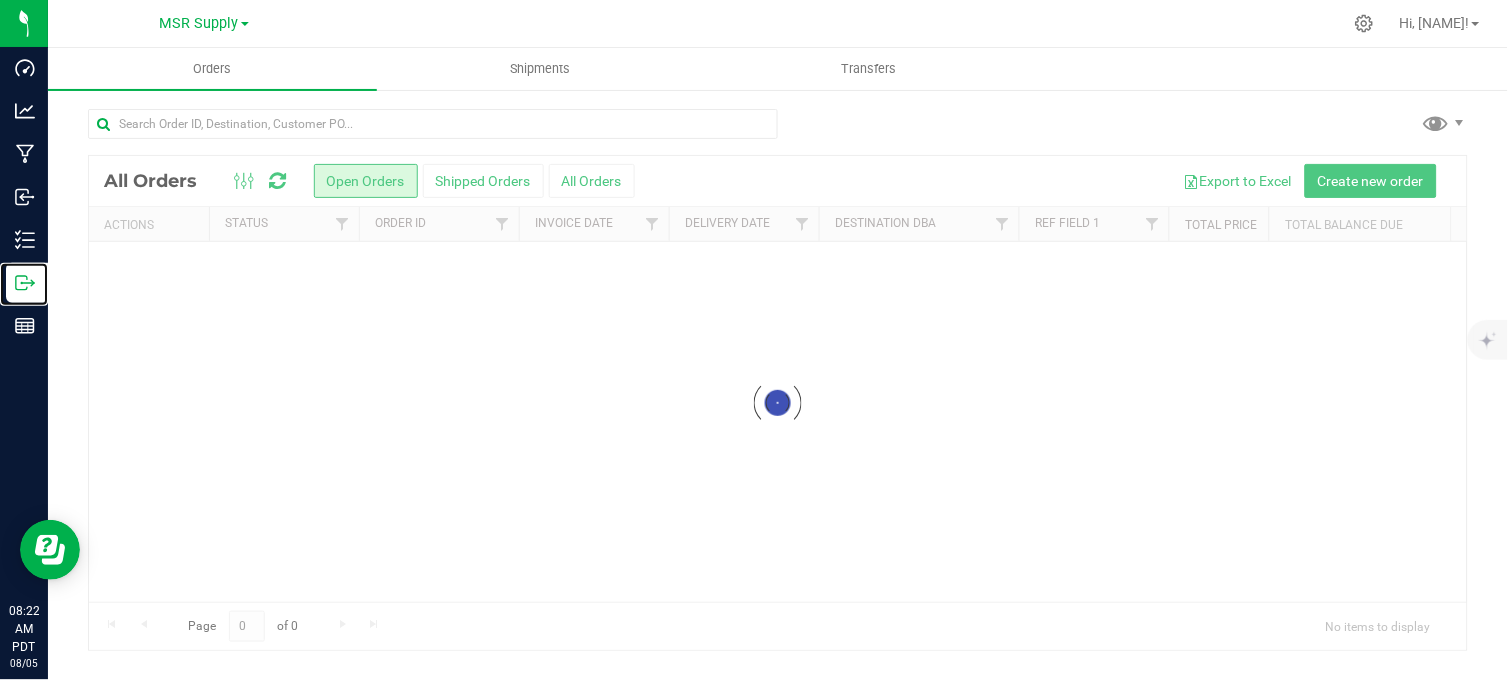 scroll, scrollTop: 0, scrollLeft: 0, axis: both 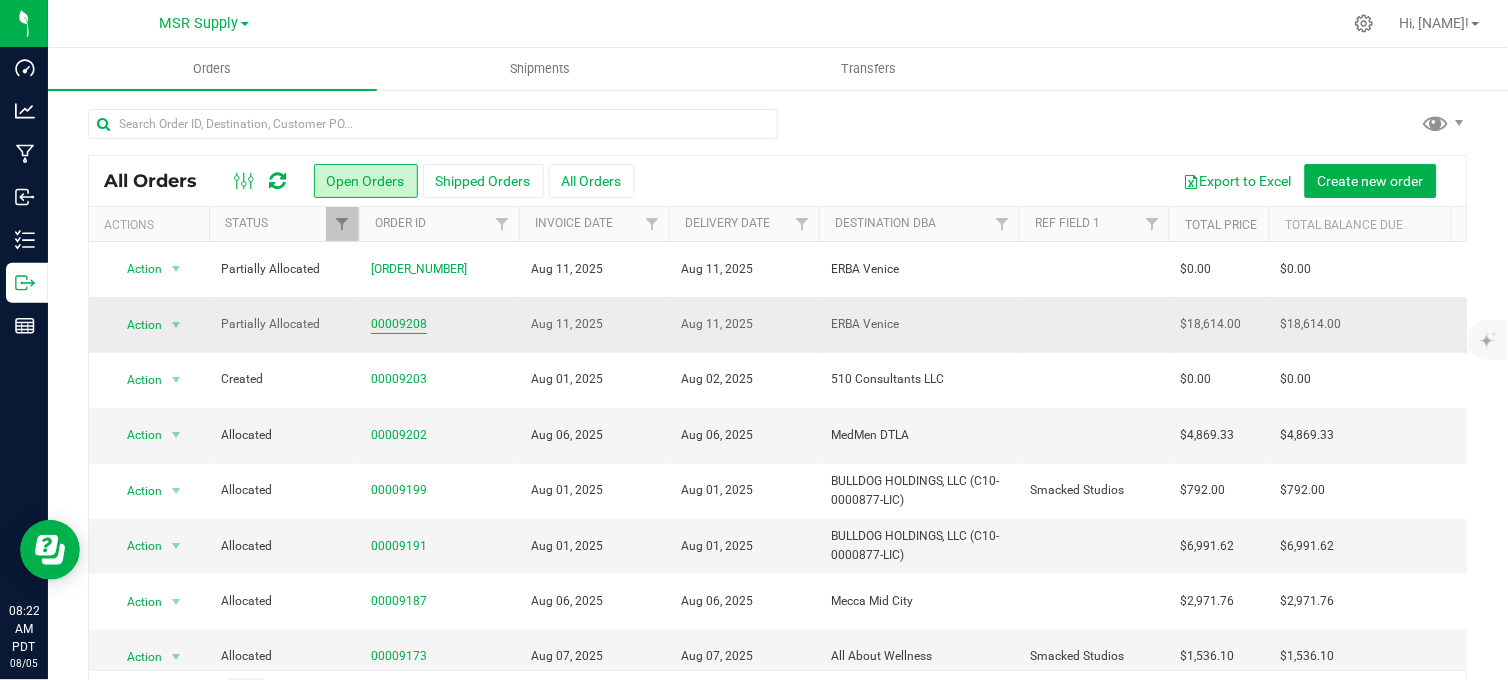 click on "00009208" at bounding box center [399, 324] 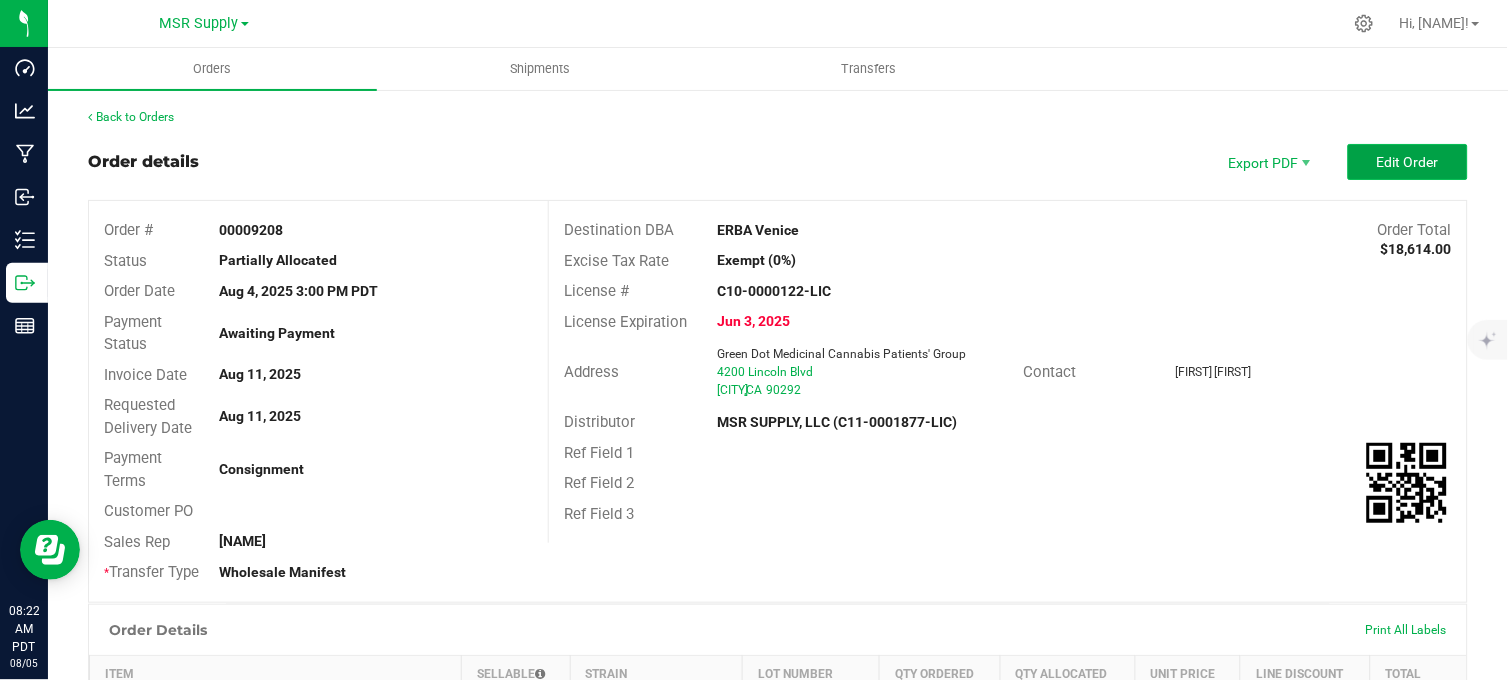 click on "Edit Order" at bounding box center (1408, 162) 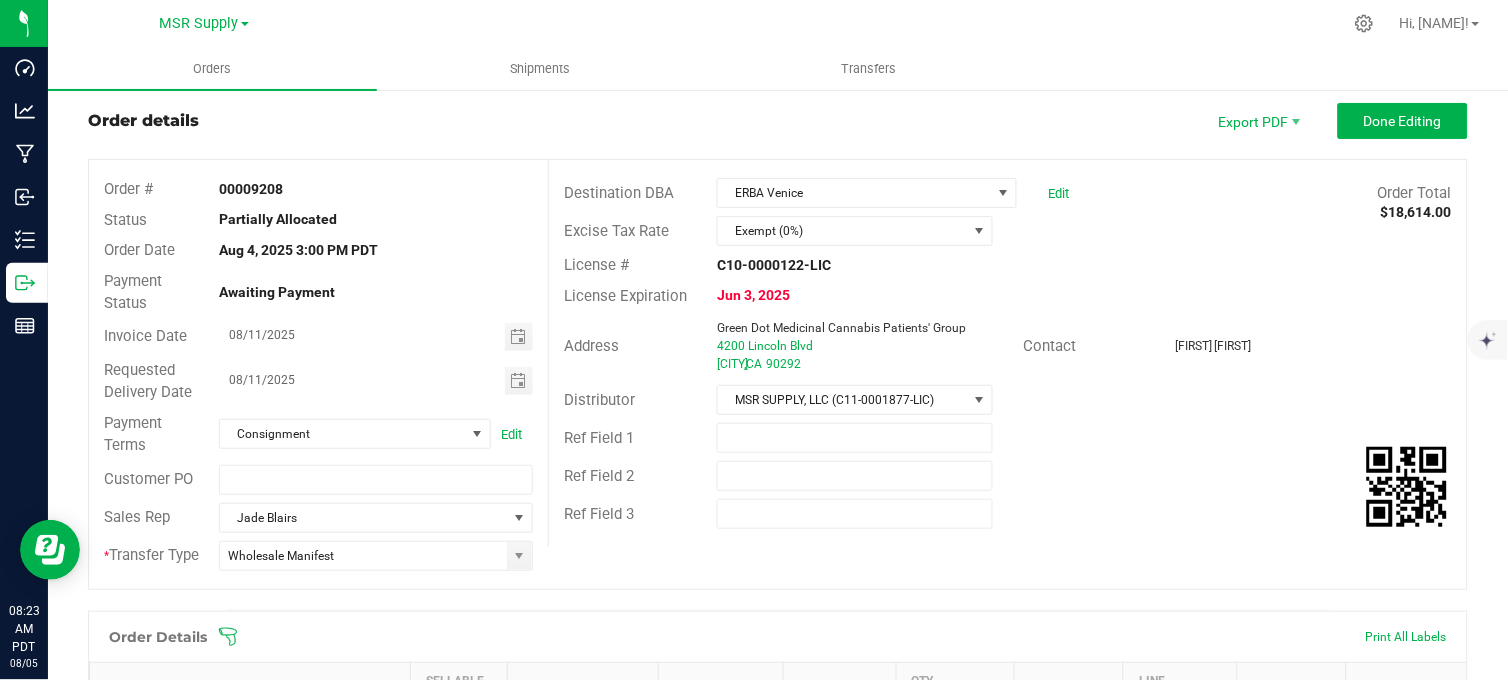 scroll, scrollTop: 0, scrollLeft: 0, axis: both 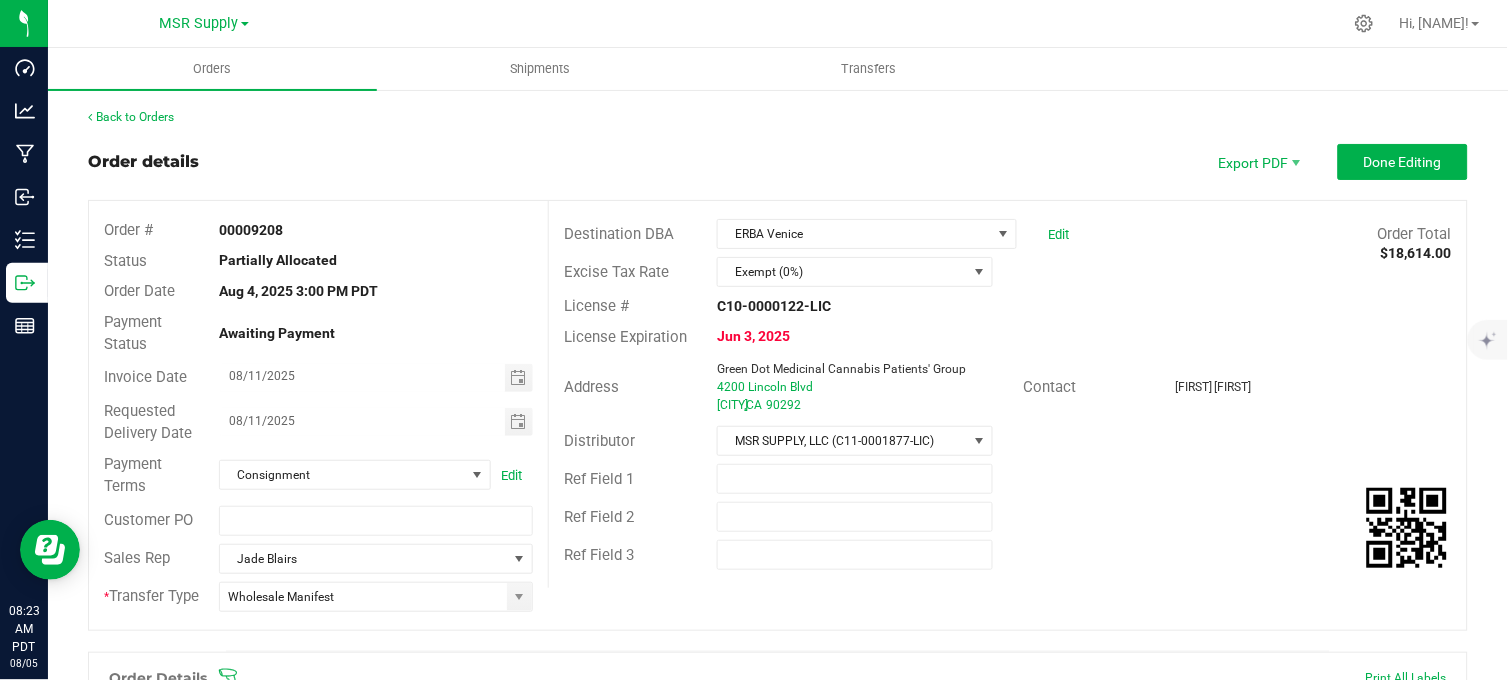 click on "Back to Orders
Order details   Export PDF   Done Editing   Order #   00009208   Status   Partially Allocated   Order Date   Aug 4, 2025 3:00 PM PDT   Payment Status   Awaiting Payment   Invoice Date  08/11/2025  Requested Delivery Date  08/11/2025  Payment Terms  Consignment  Edit   Customer PO   Sales Rep  Jade Blairs *  Transfer Type  Wholesale Manifest  Destination DBA  ERBA Venice  Edit   Order Total   $18,614.00   Excise Tax Rate  Exempt (0%)  License #   C10-0000122-LIC   License Expiration   Jun 3, 2025   Address  Green Dot Medicinal Cannabis Patients' Group 4200 Lincoln Blvd Marina Del Rey  ,  CA 90292  Contact  Maave Mikaele  Distributor  MSR SUPPLY, LLC (C11-0001877-LIC)  Ref Field 1   Ref Field 2   Ref Field 3
Order Details Print All Labels Item  Sellable  Strain  Lot Number  Qty Ordered Total" at bounding box center (778, 1102) 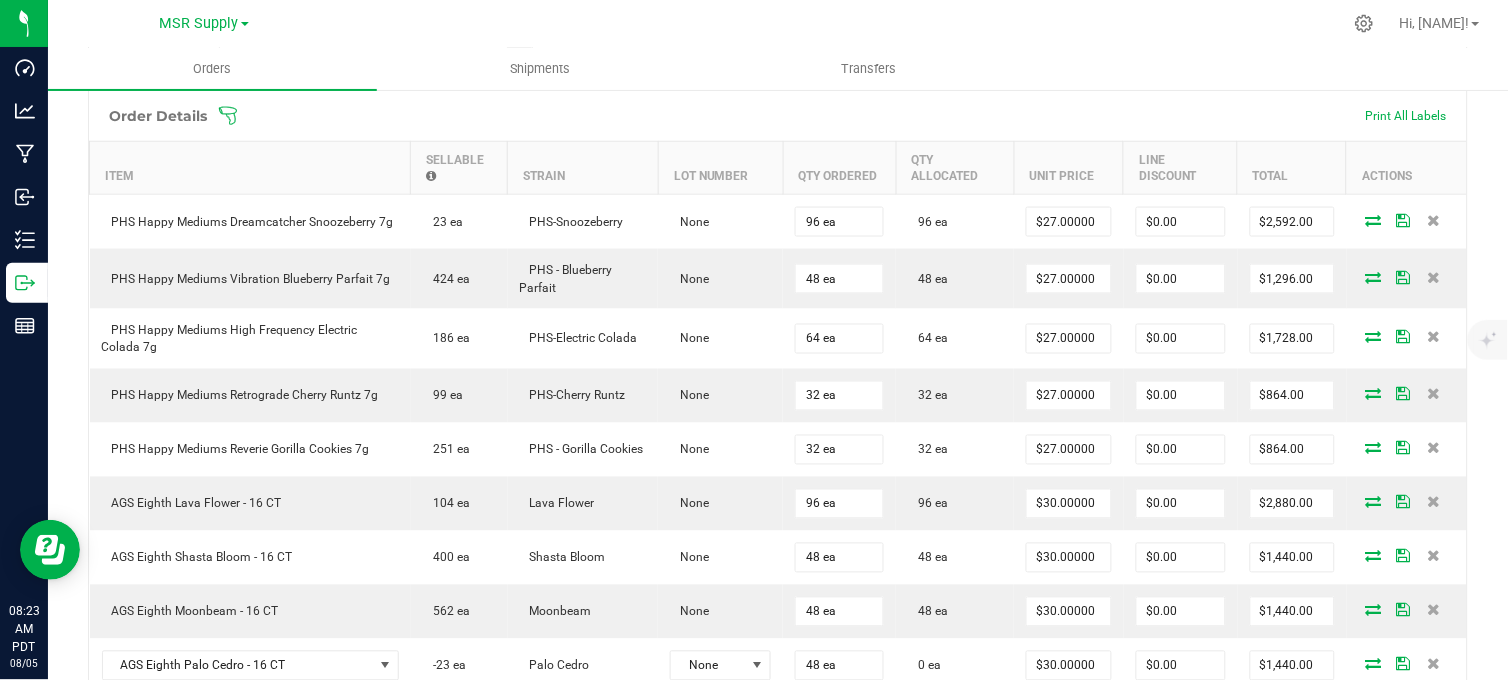 scroll, scrollTop: 1000, scrollLeft: 0, axis: vertical 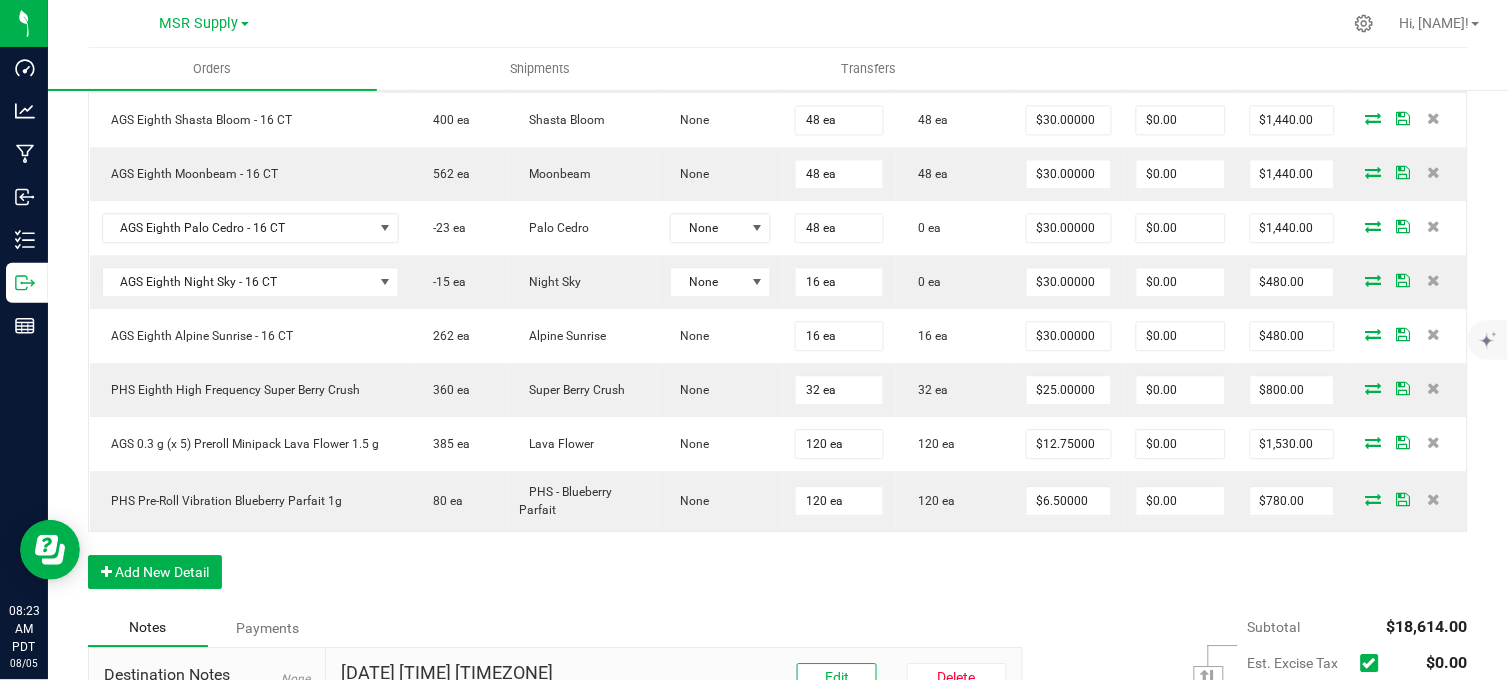 click on "Order Details Print All Labels Item  Sellable  Strain  Lot Number  Qty Ordered Qty Allocated Unit Price Line Discount Total Actions  PHS Happy Mediums Dreamcatcher Snoozeberry 7g   23 ea   PHS-Snoozeberry   None  96 ea  96 ea  $27.00000 $0.00 $2,592.00  PHS Happy Mediums Vibration Blueberry Parfait 7g   424 ea   PHS - Blueberry Parfait   None  48 ea  48 ea  $27.00000 $0.00 $1,296.00  PHS Happy Mediums High Frequency Electric Colada 7g   186 ea   PHS-Electric Colada   None  64 ea  64 ea  $27.00000 $0.00 $1,728.00  PHS Happy Mediums Retrograde Cherry Runtz 7g   99 ea   PHS-Cherry Runtz   None  32 ea  32 ea  $27.00000 $0.00 $864.00  PHS Happy Mediums Reverie Gorilla Cookies 7g   251 ea   PHS - Gorilla Cookies   None  32 ea  32 ea  $27.00000 $0.00 $864.00  AGS Eighth Lava Flower - 16 CT   104 ea   Lava Flower   None  96 ea  96 ea  $30.00000 $0.00 $2,880.00  AGS Eighth Shasta Bloom - 16 CT   400 ea   Shasta Bloom   None  48 ea  48 ea  $30.00000 $0.00 $1,440.00  562 ea   Moonbeam" at bounding box center (778, 130) 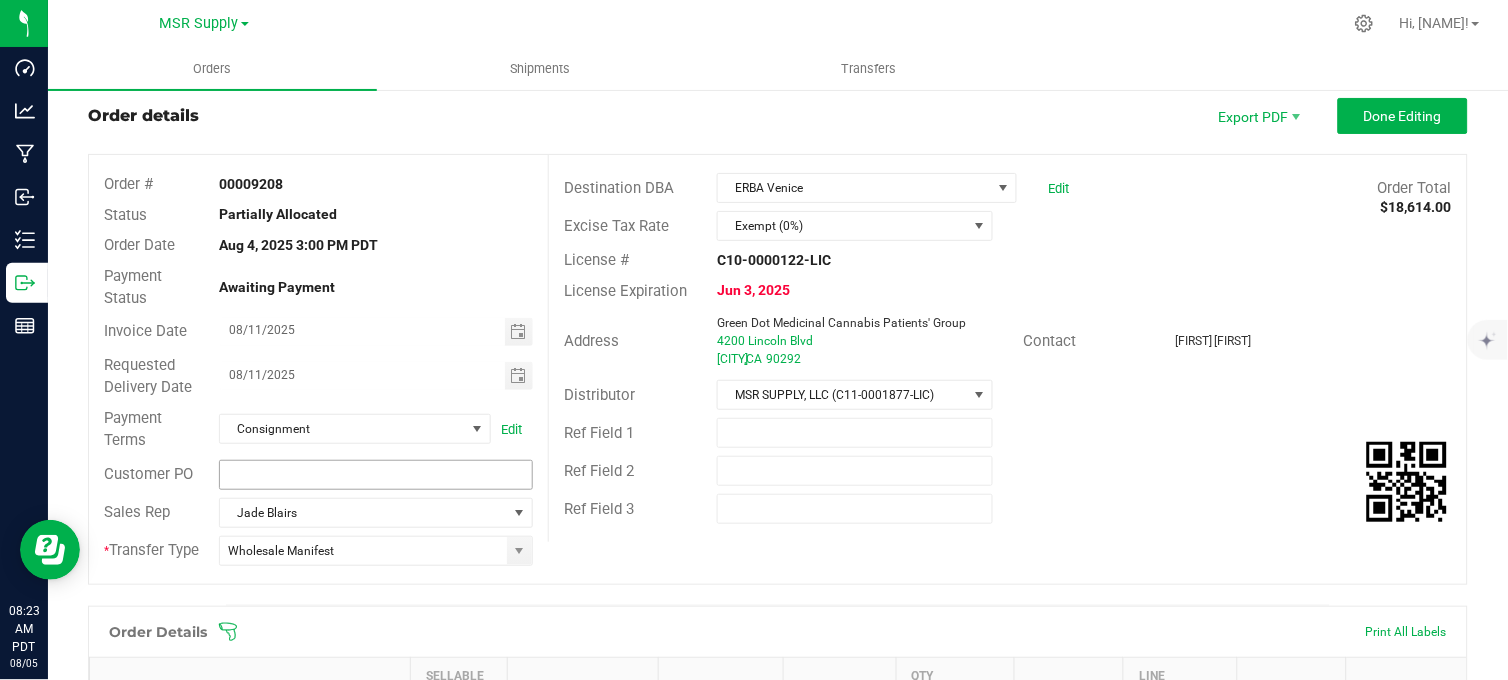 scroll, scrollTop: 0, scrollLeft: 0, axis: both 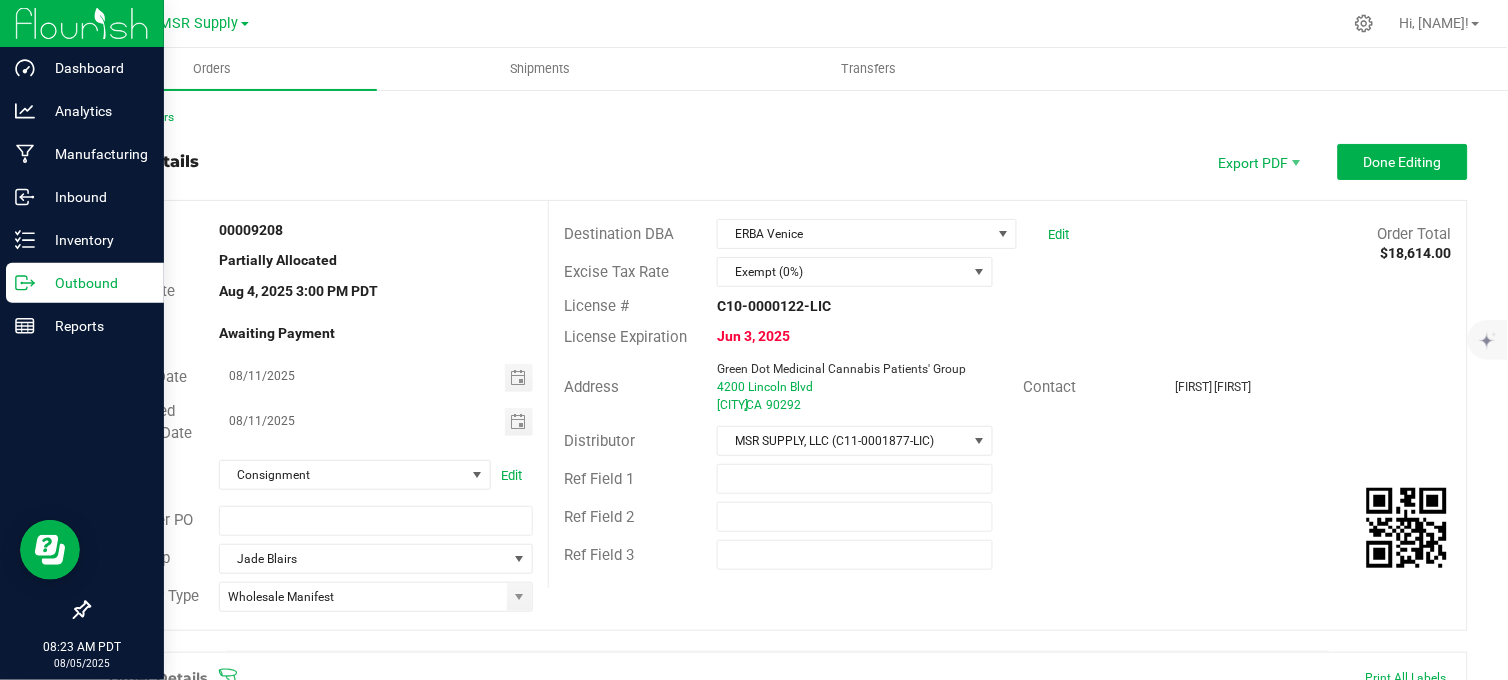 click 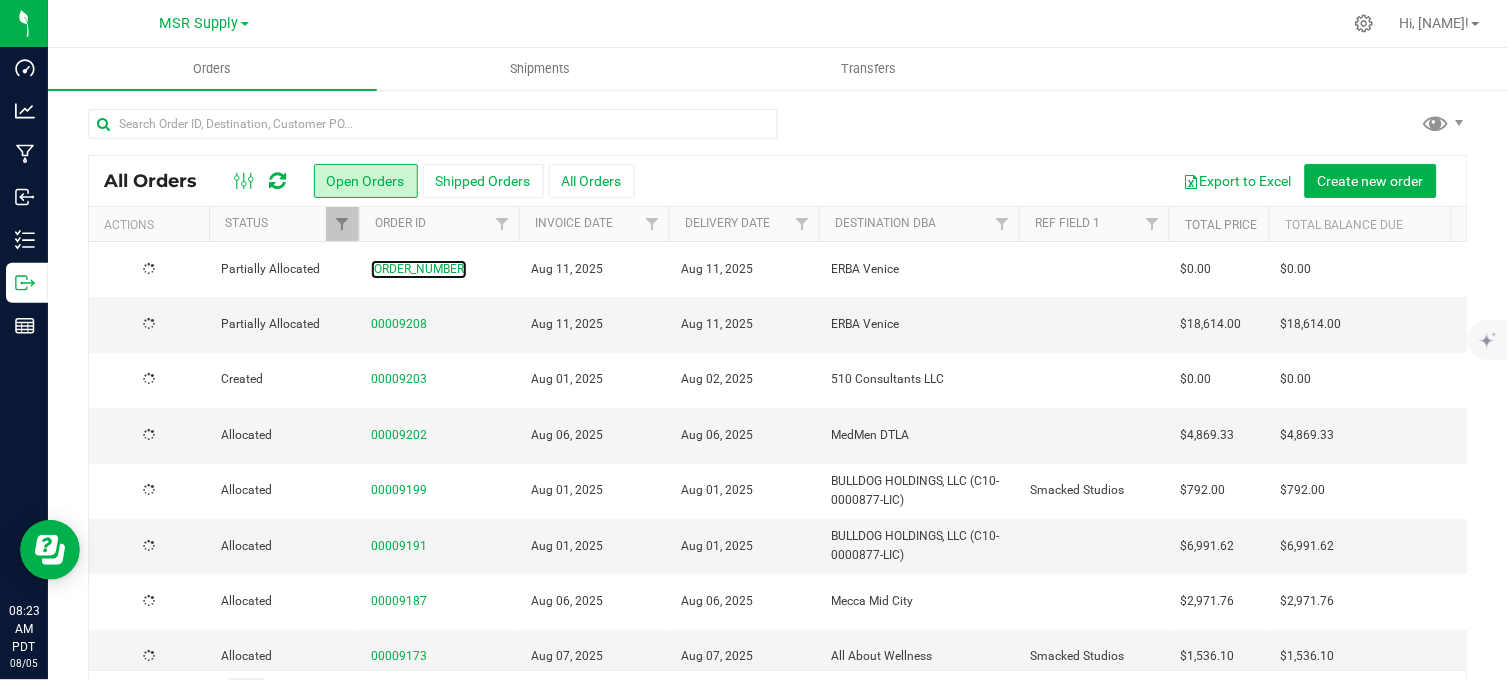 click on "00009209" at bounding box center [419, 269] 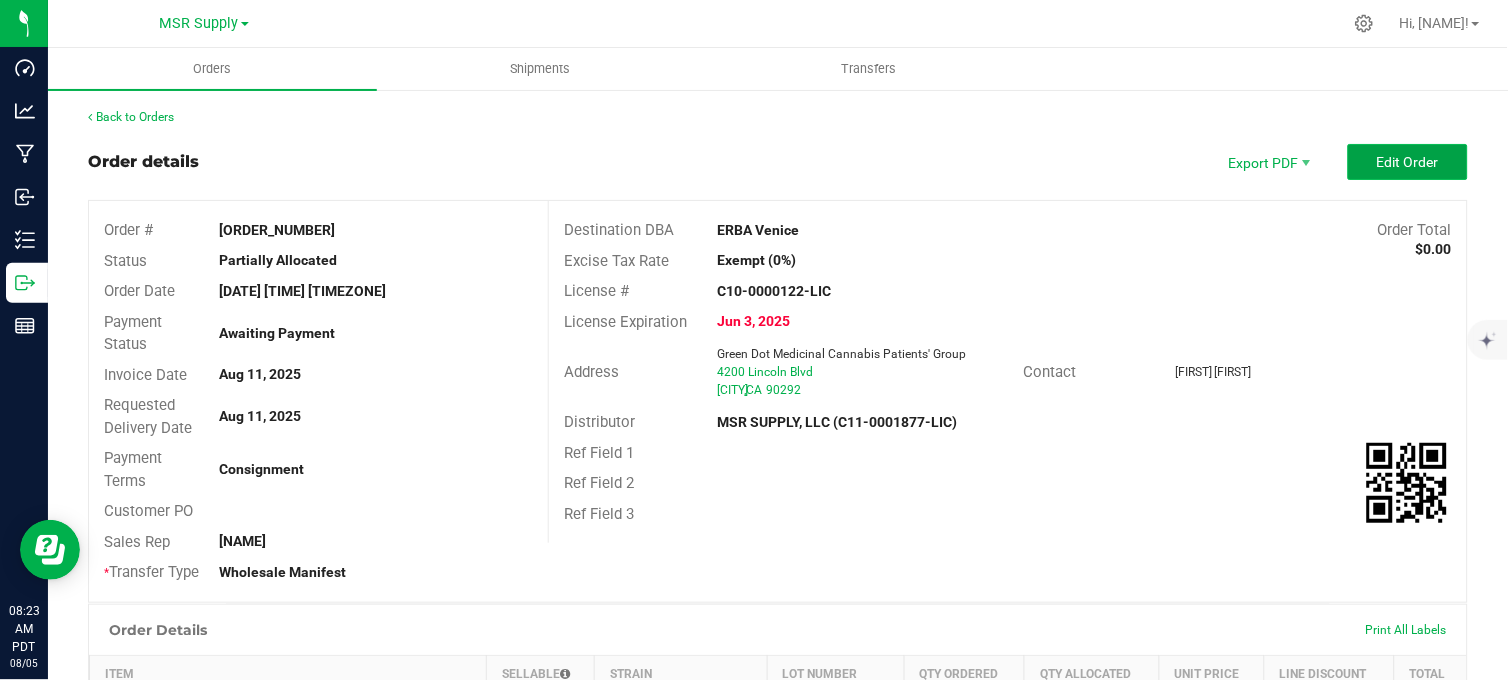 click on "Edit Order" at bounding box center [1408, 162] 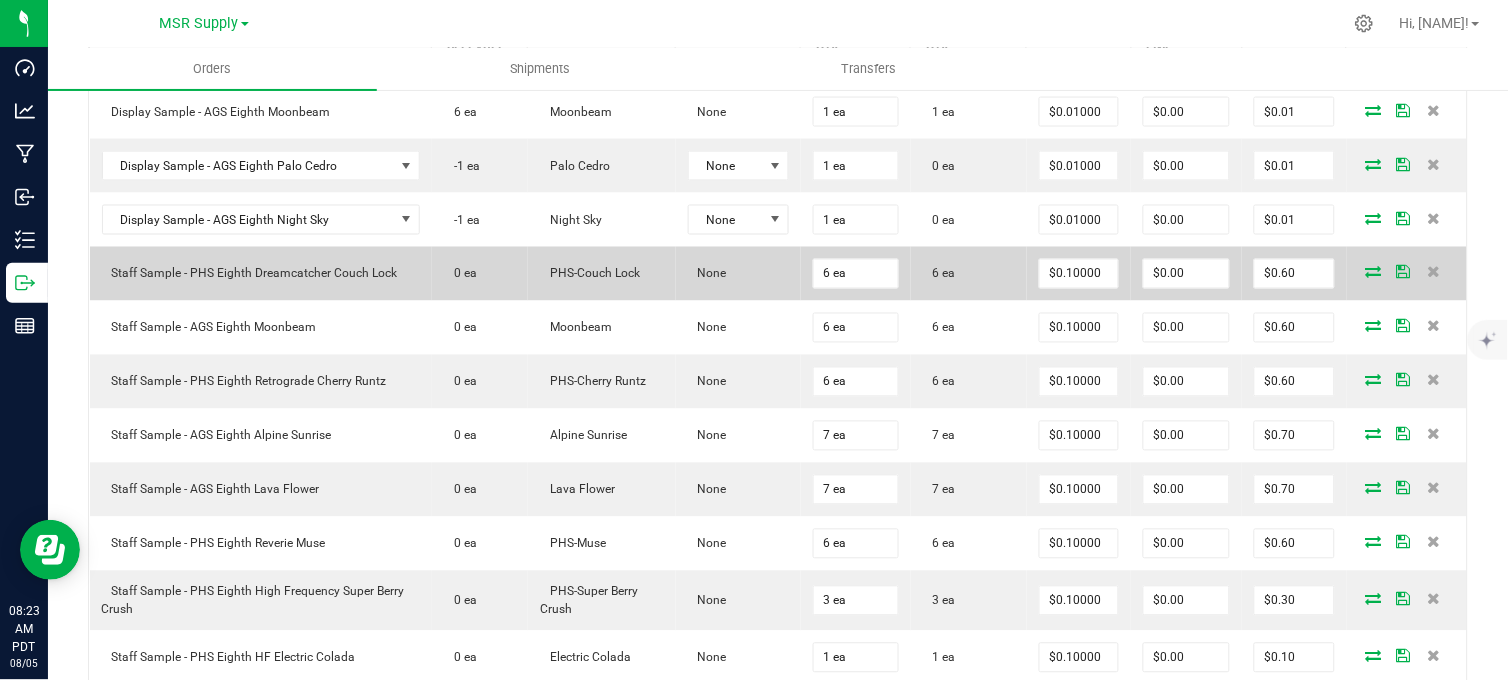 scroll, scrollTop: 673, scrollLeft: 0, axis: vertical 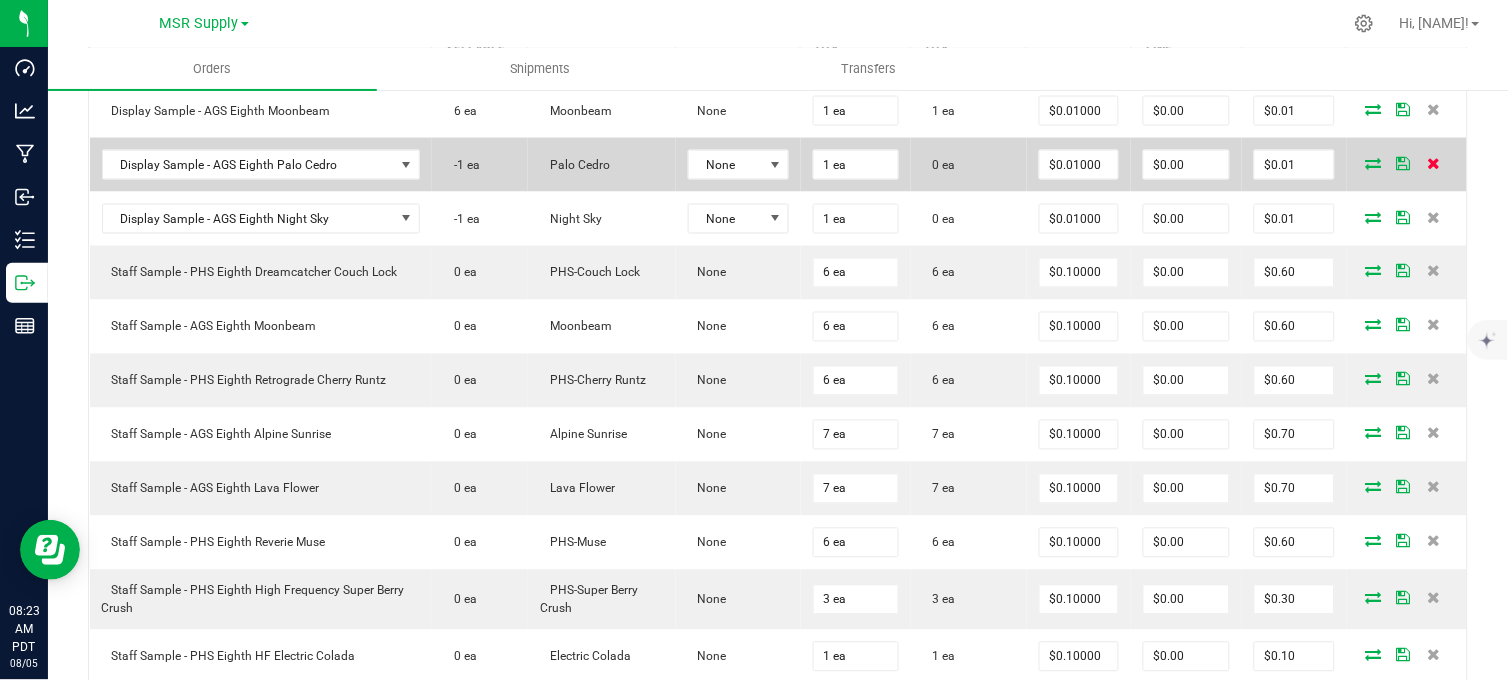 click at bounding box center (1433, 163) 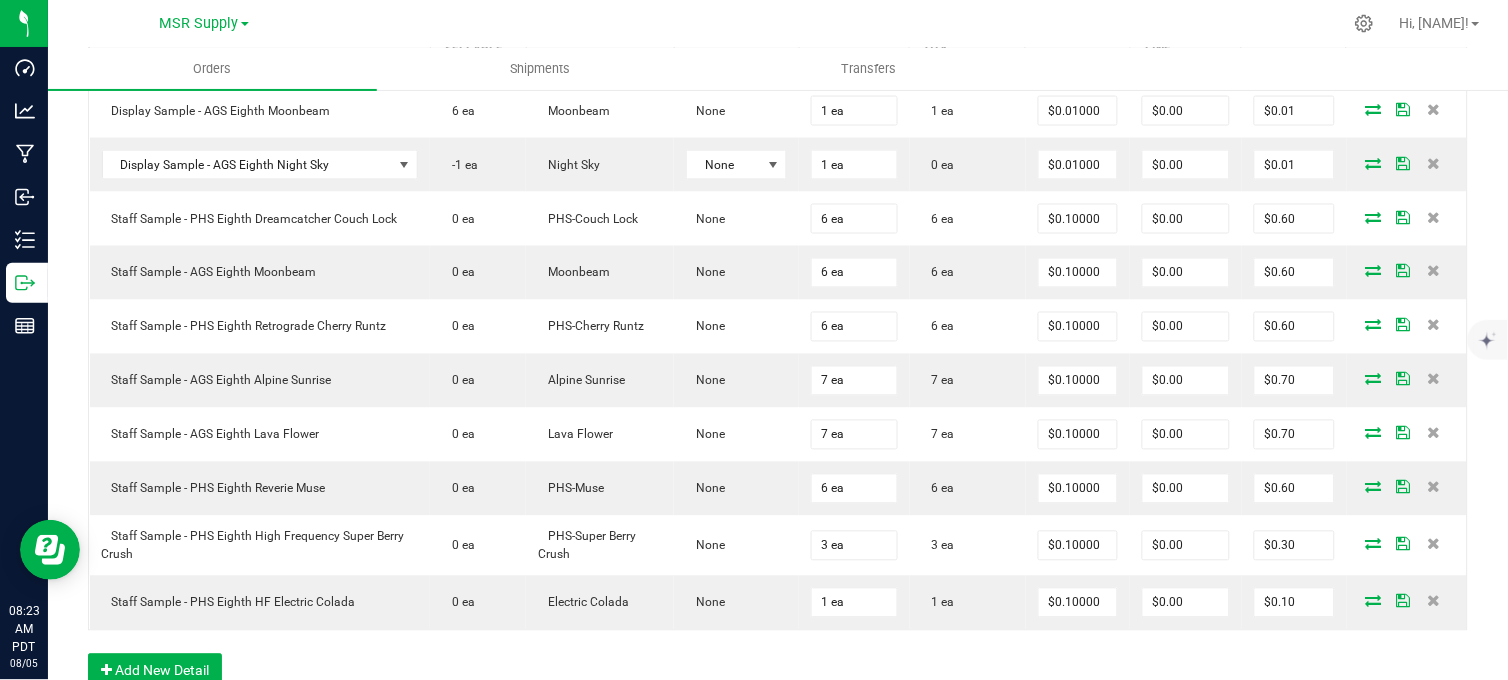 click at bounding box center (1433, 163) 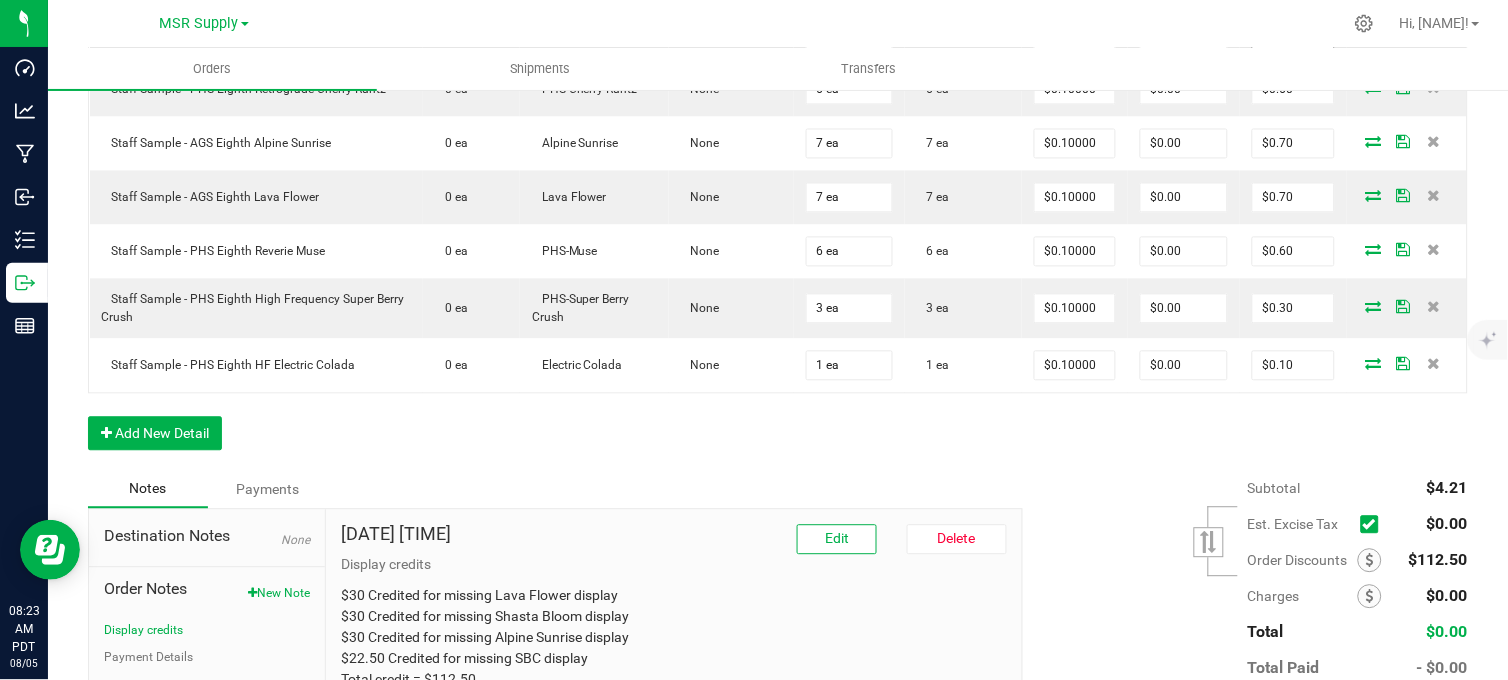 scroll, scrollTop: 0, scrollLeft: 0, axis: both 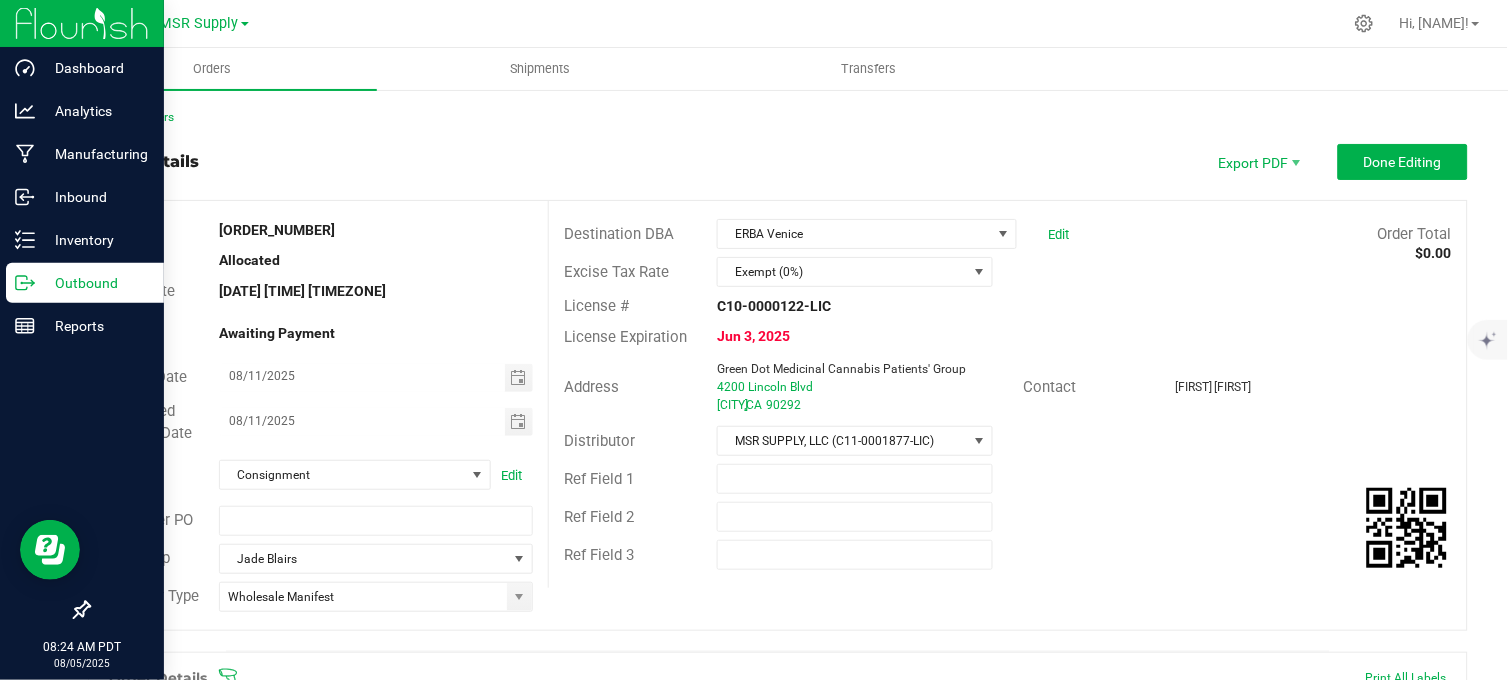 click 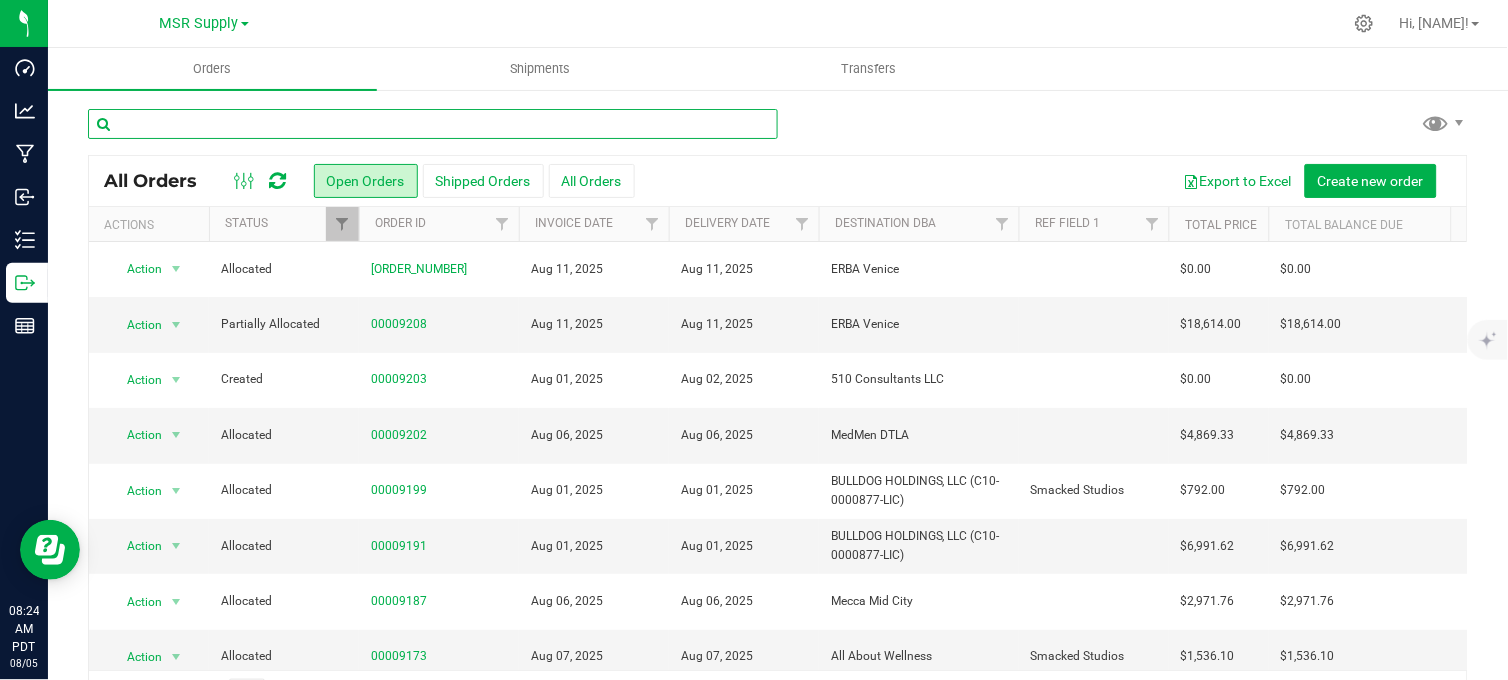 click at bounding box center (433, 124) 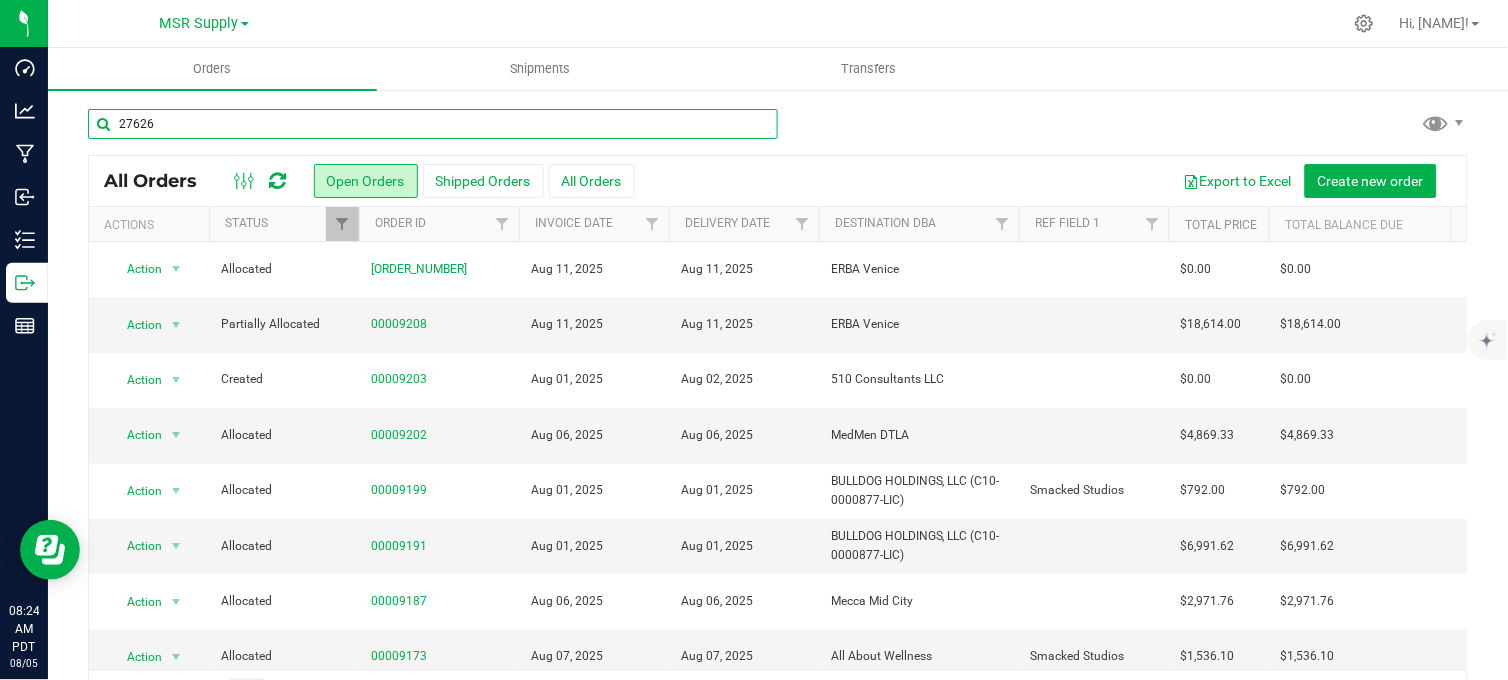 type on "27626" 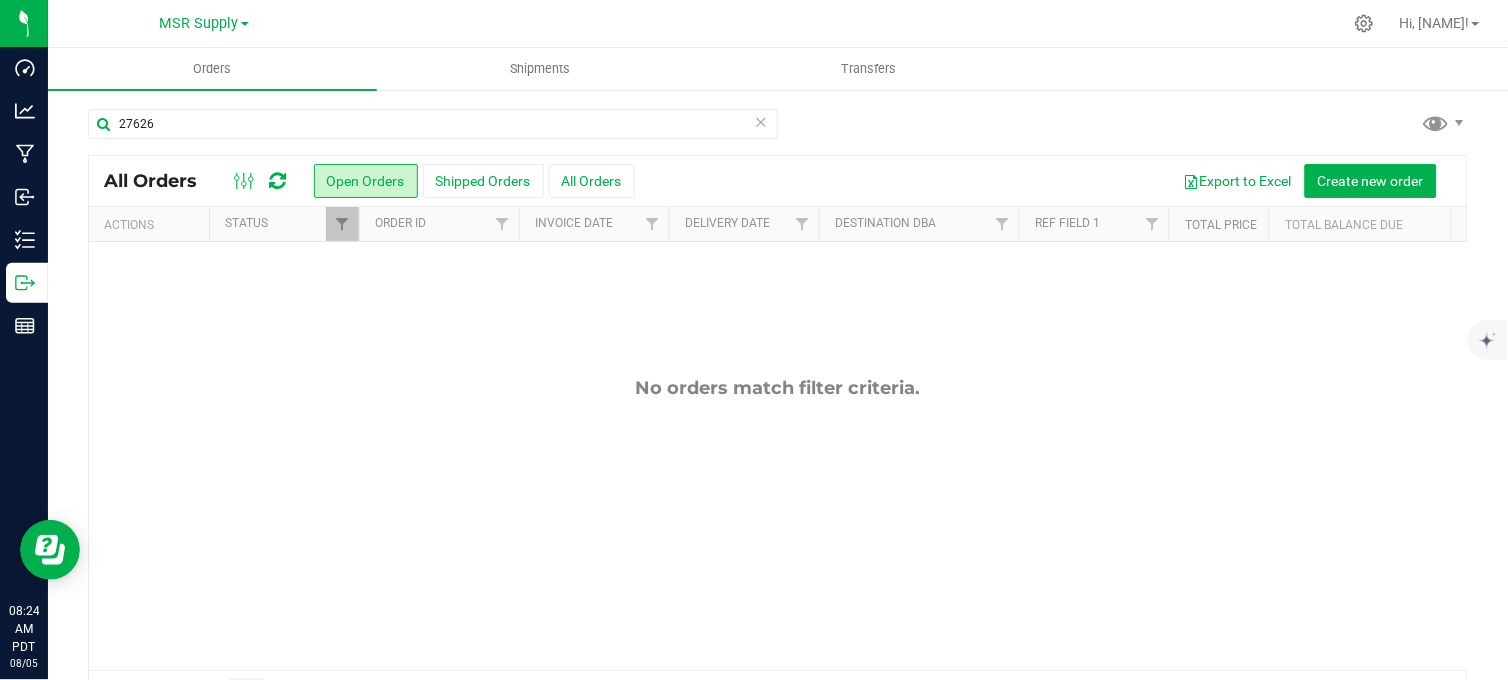 click on "Status" at bounding box center [284, 224] 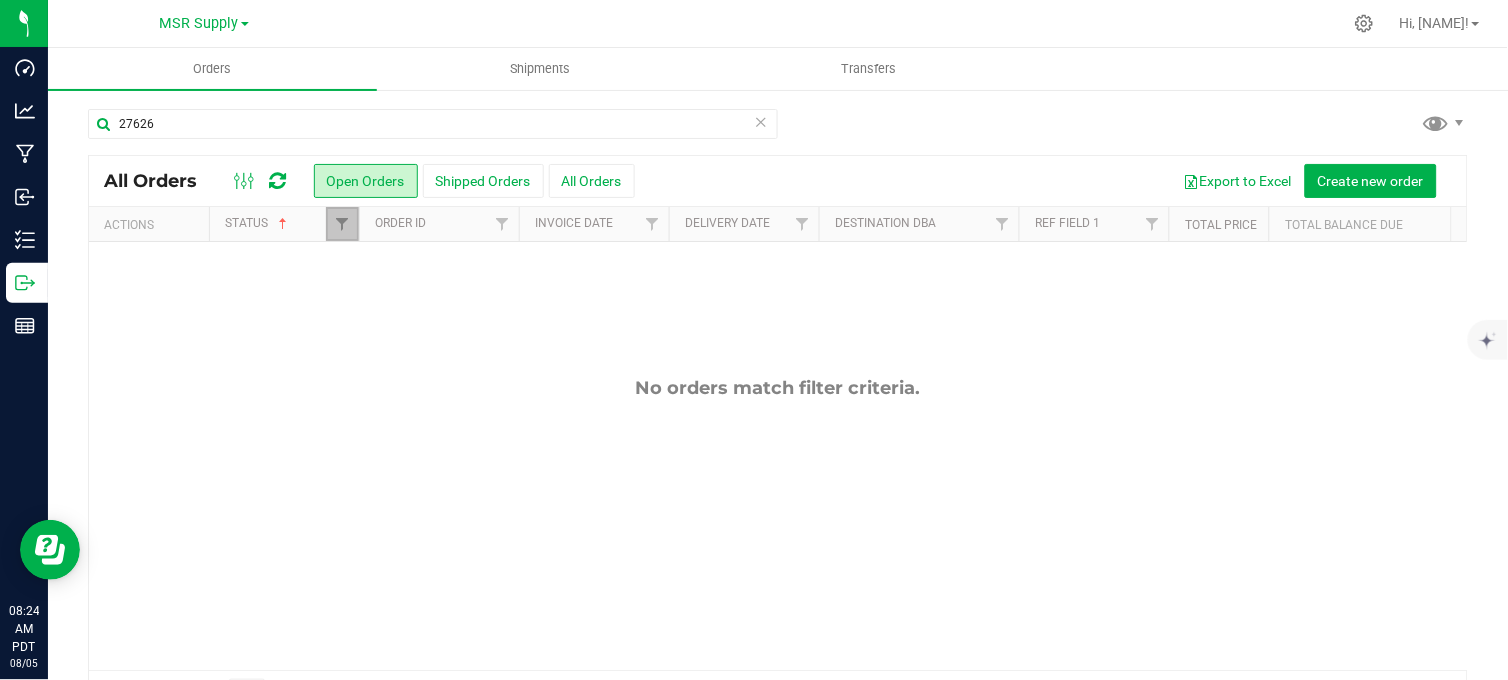 click at bounding box center (342, 224) 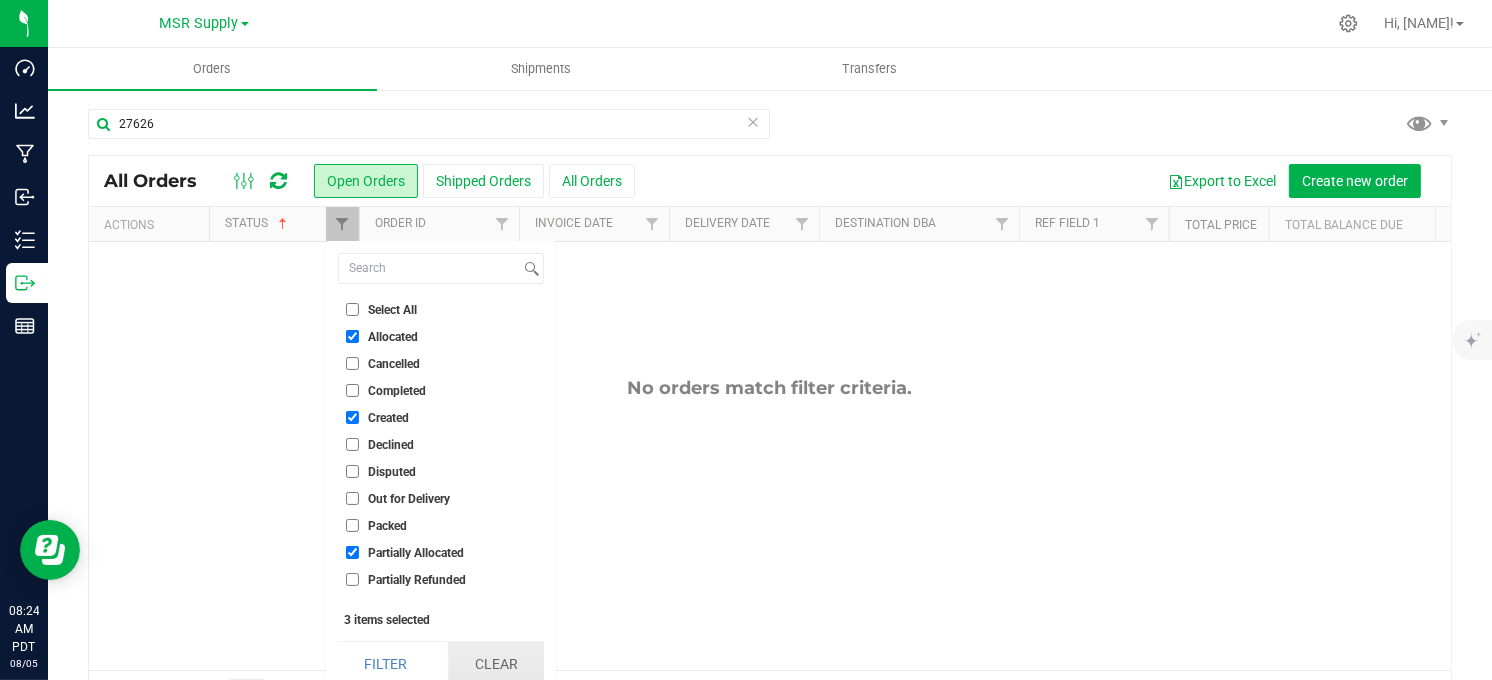 click on "Clear" at bounding box center (496, 664) 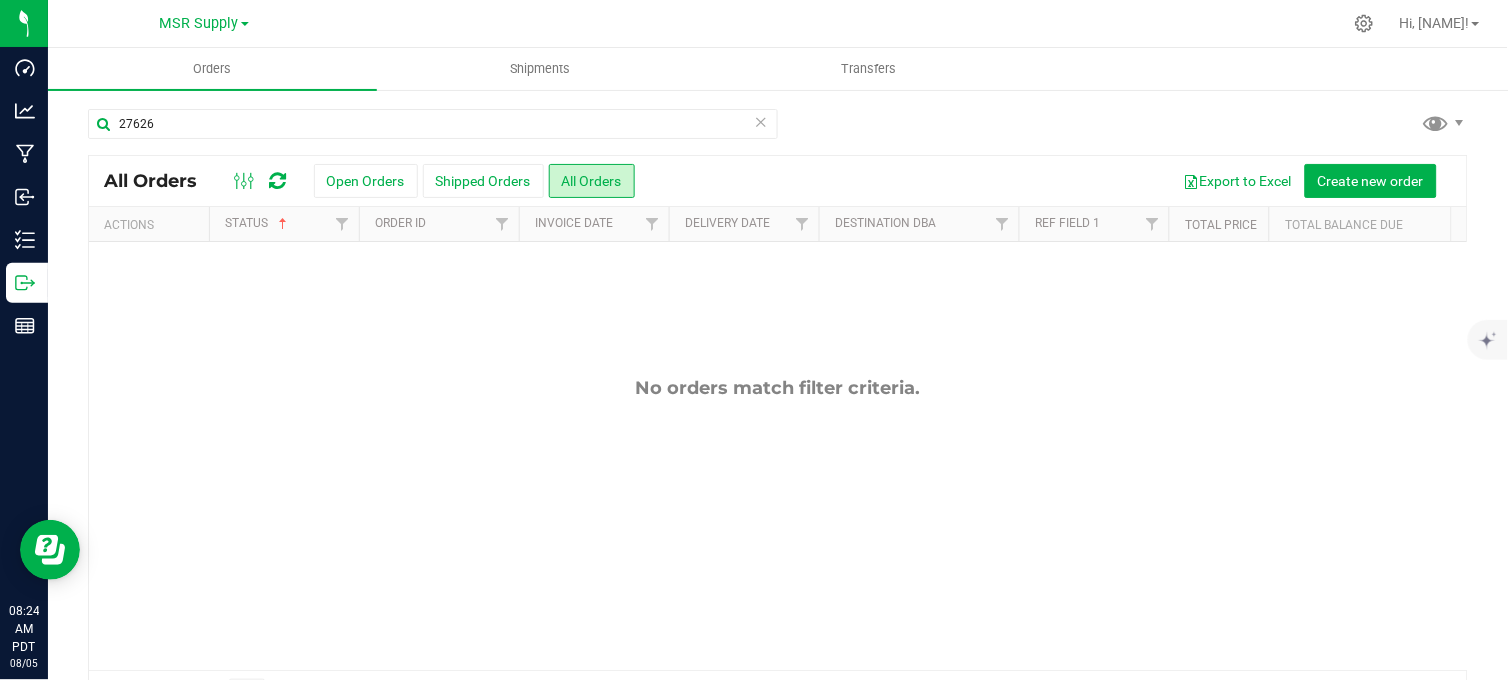 click on "Status" at bounding box center [284, 224] 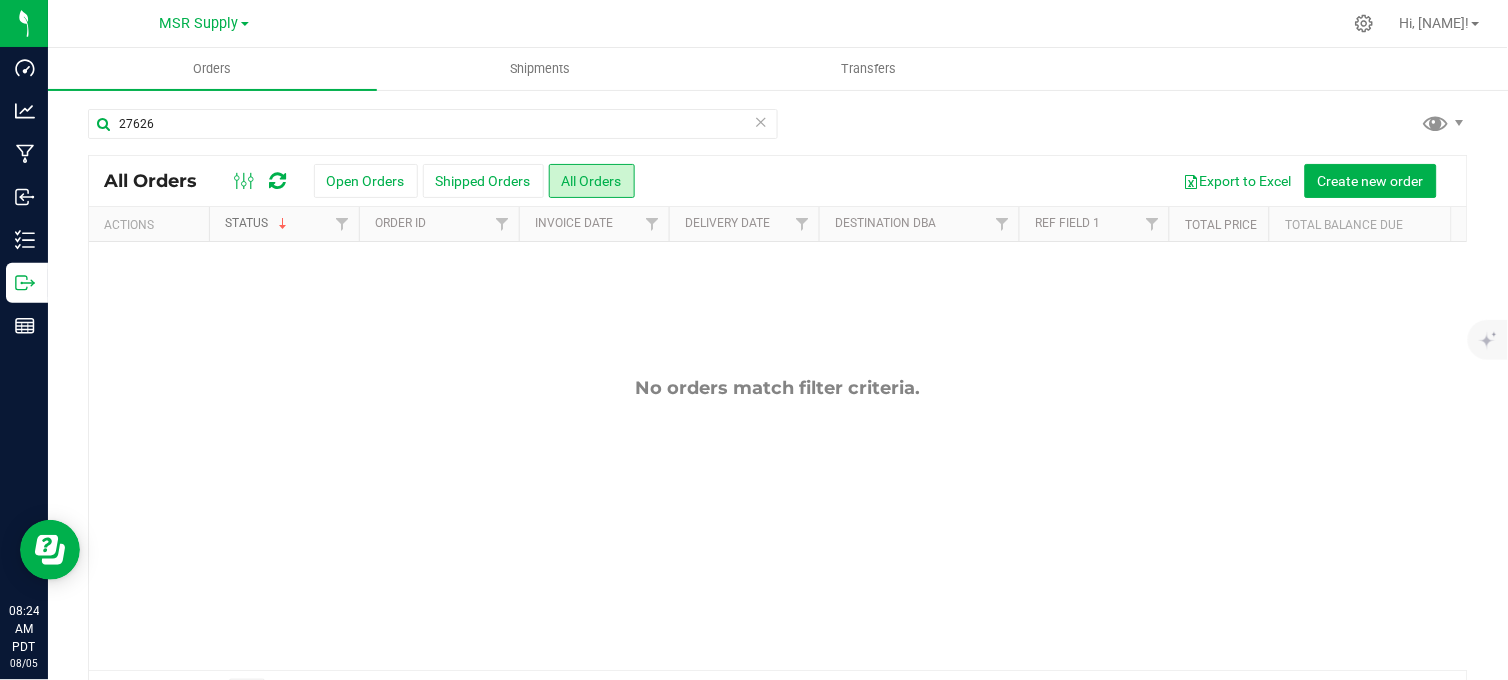 click at bounding box center [283, 224] 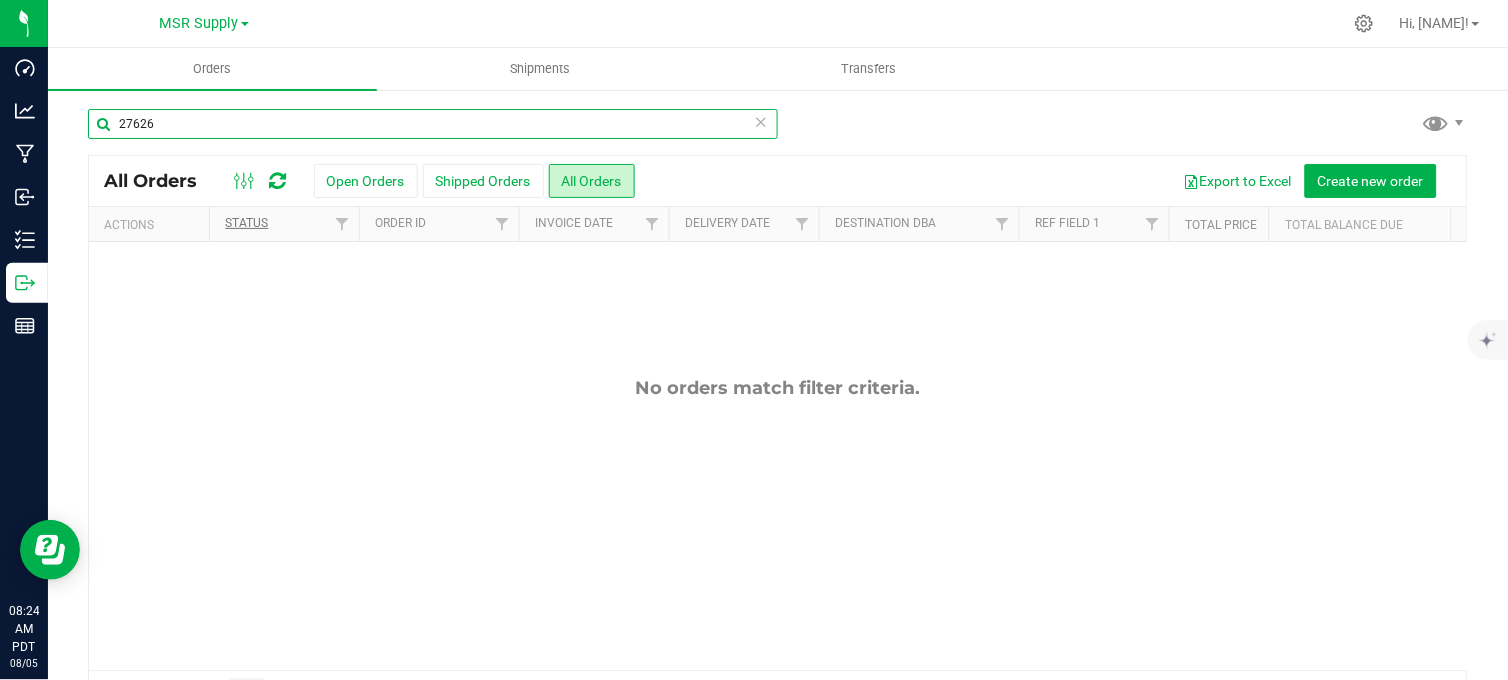 drag, startPoint x: 176, startPoint y: 125, endPoint x: 106, endPoint y: 127, distance: 70.028564 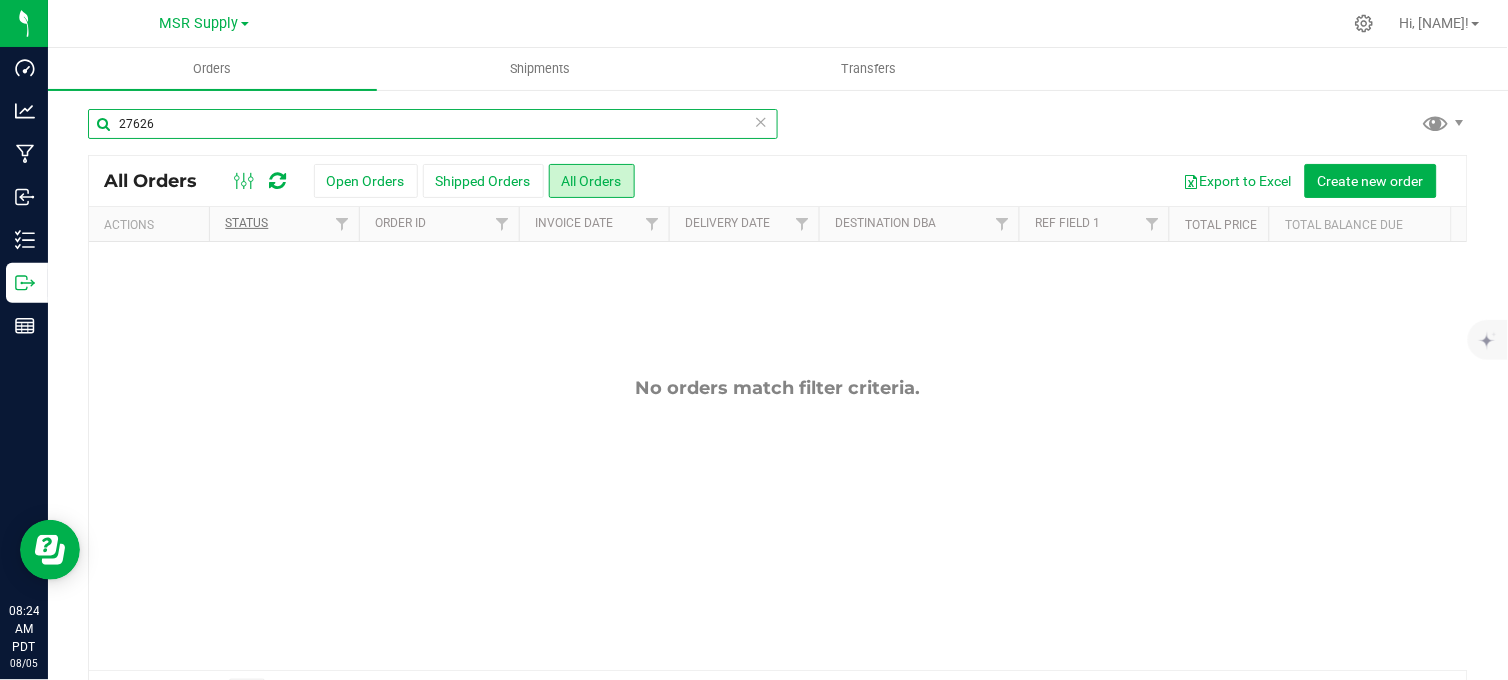 click on "27626" at bounding box center [433, 124] 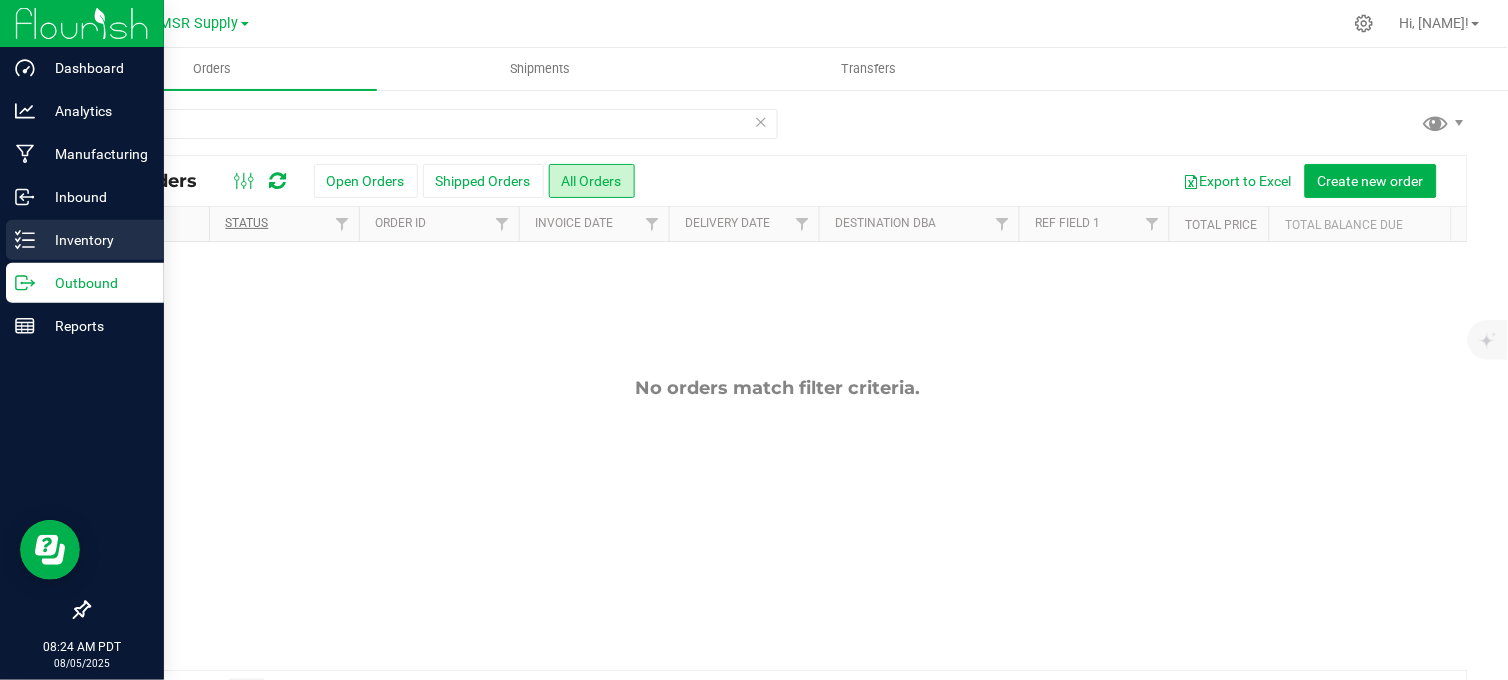 click on "Inventory" at bounding box center [95, 240] 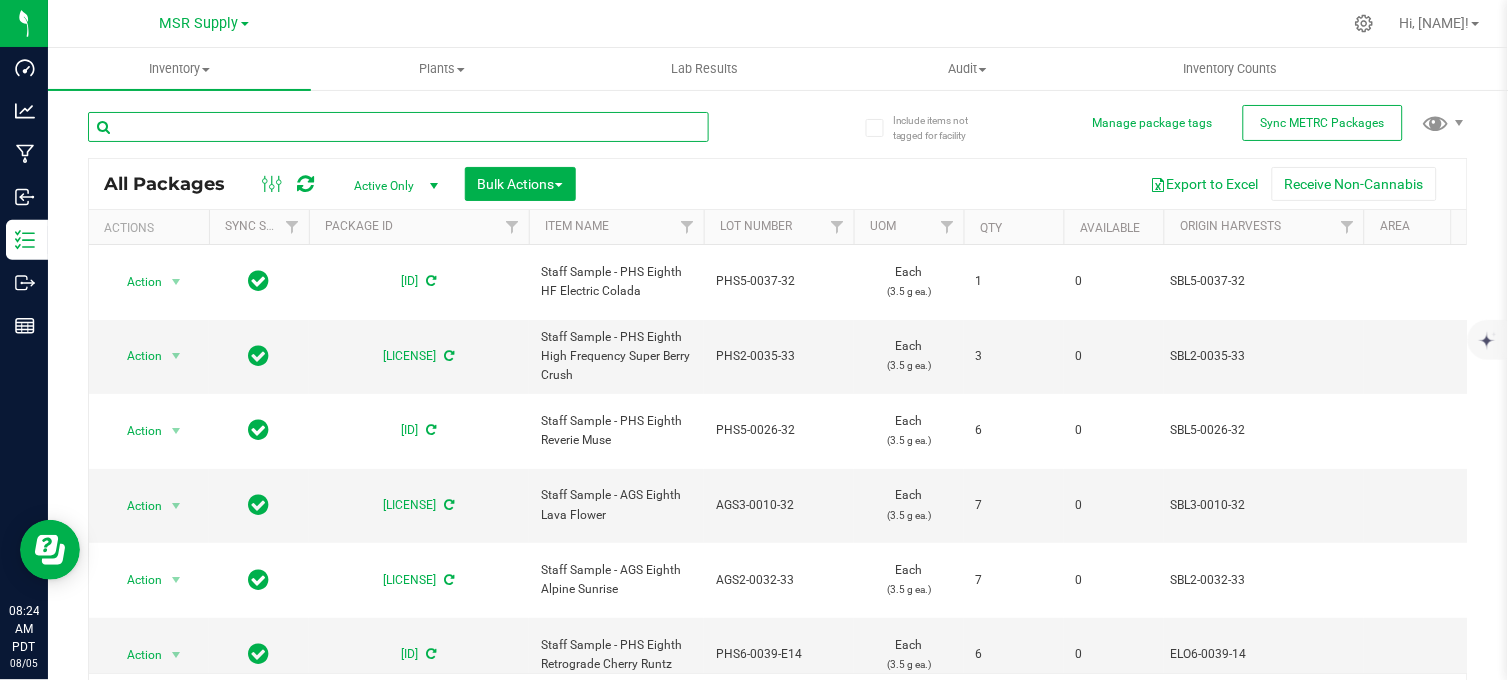 click at bounding box center [398, 127] 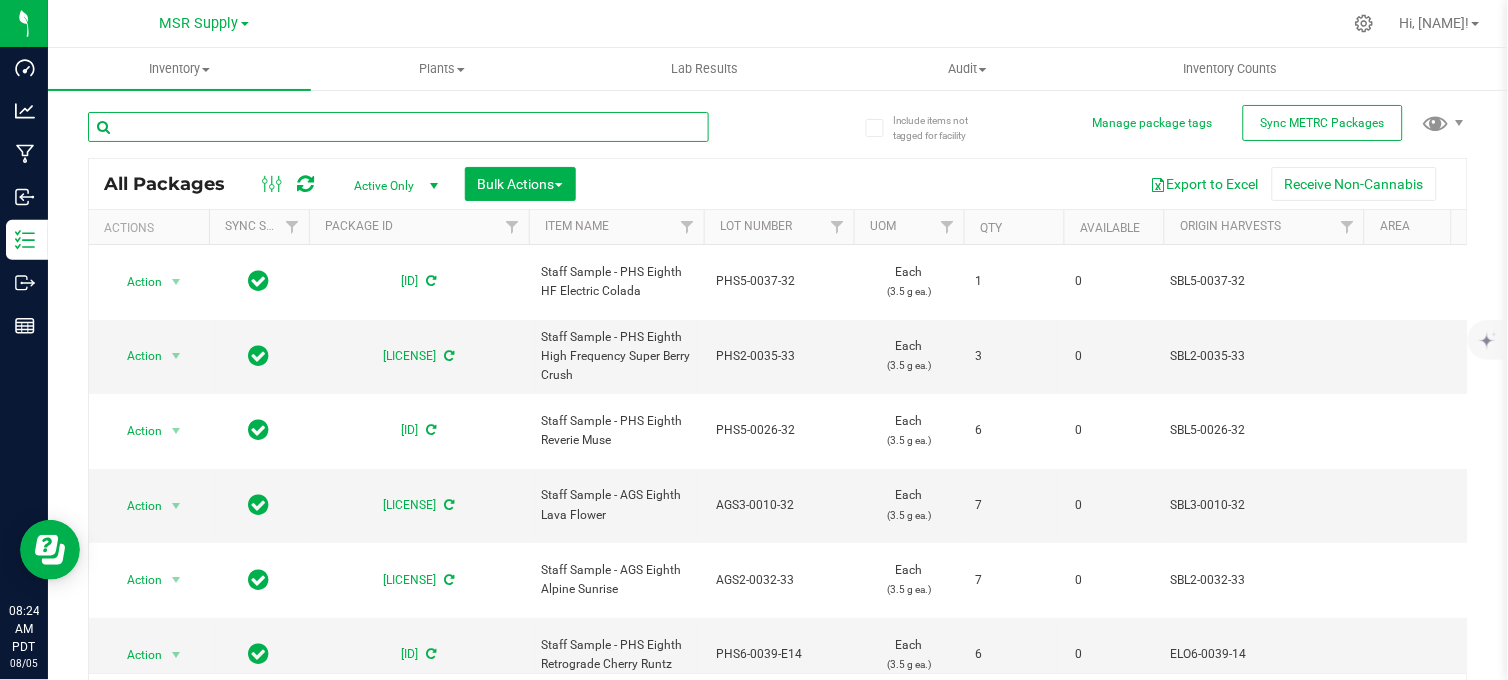 paste on "27626" 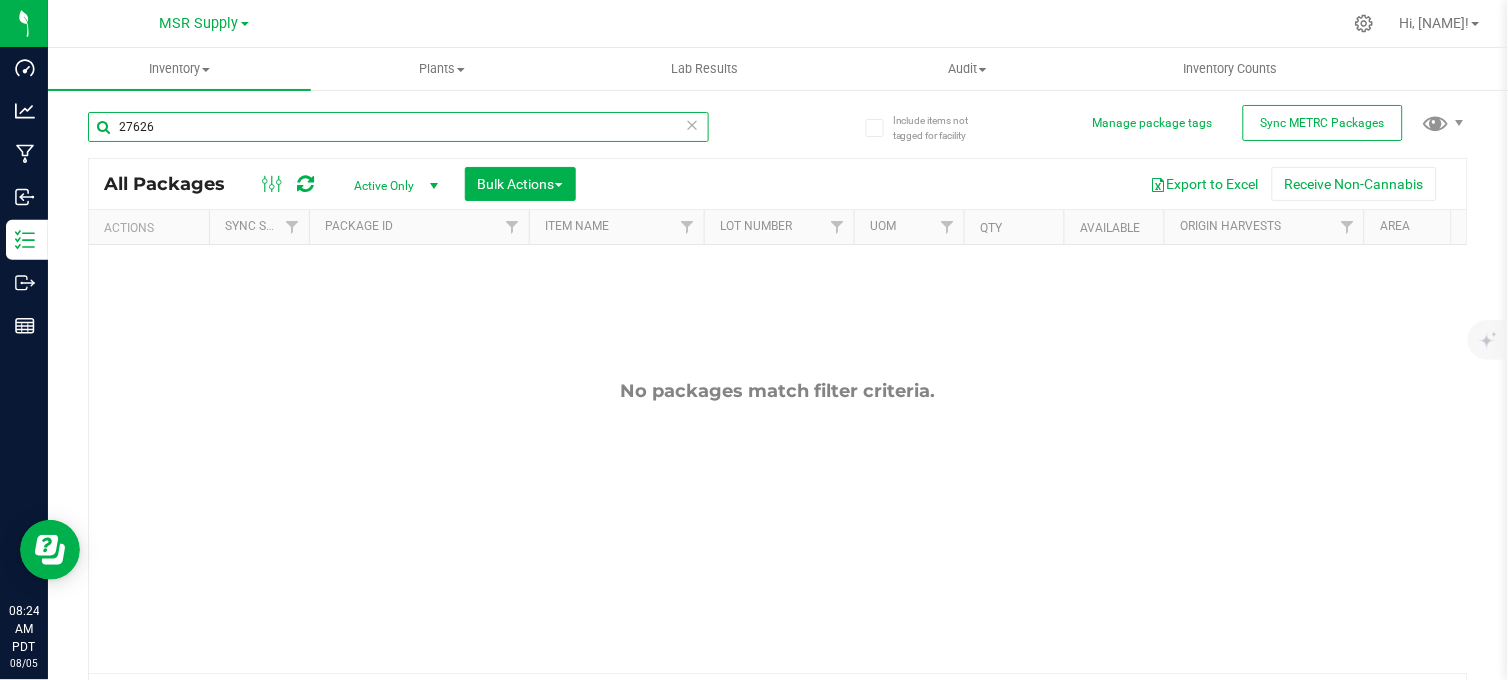 scroll, scrollTop: 3, scrollLeft: 400, axis: both 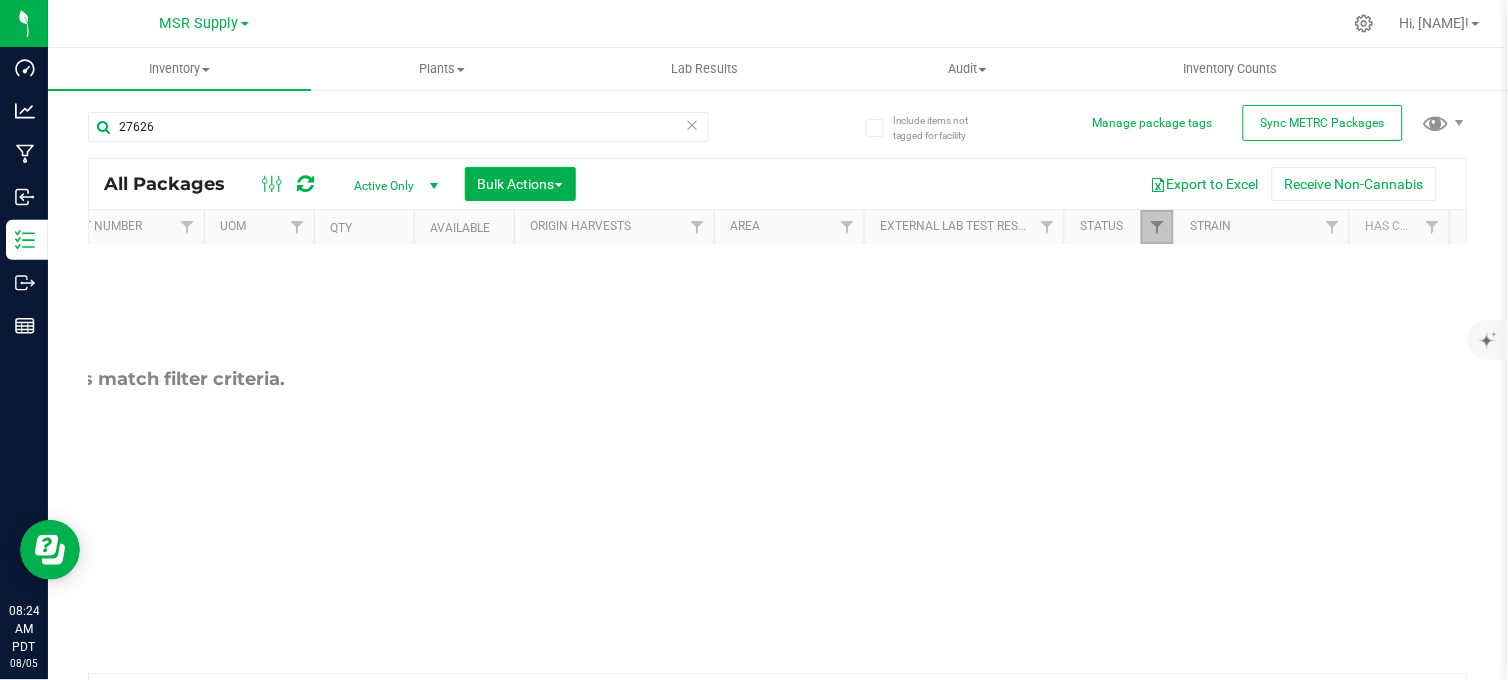 click at bounding box center [1157, 227] 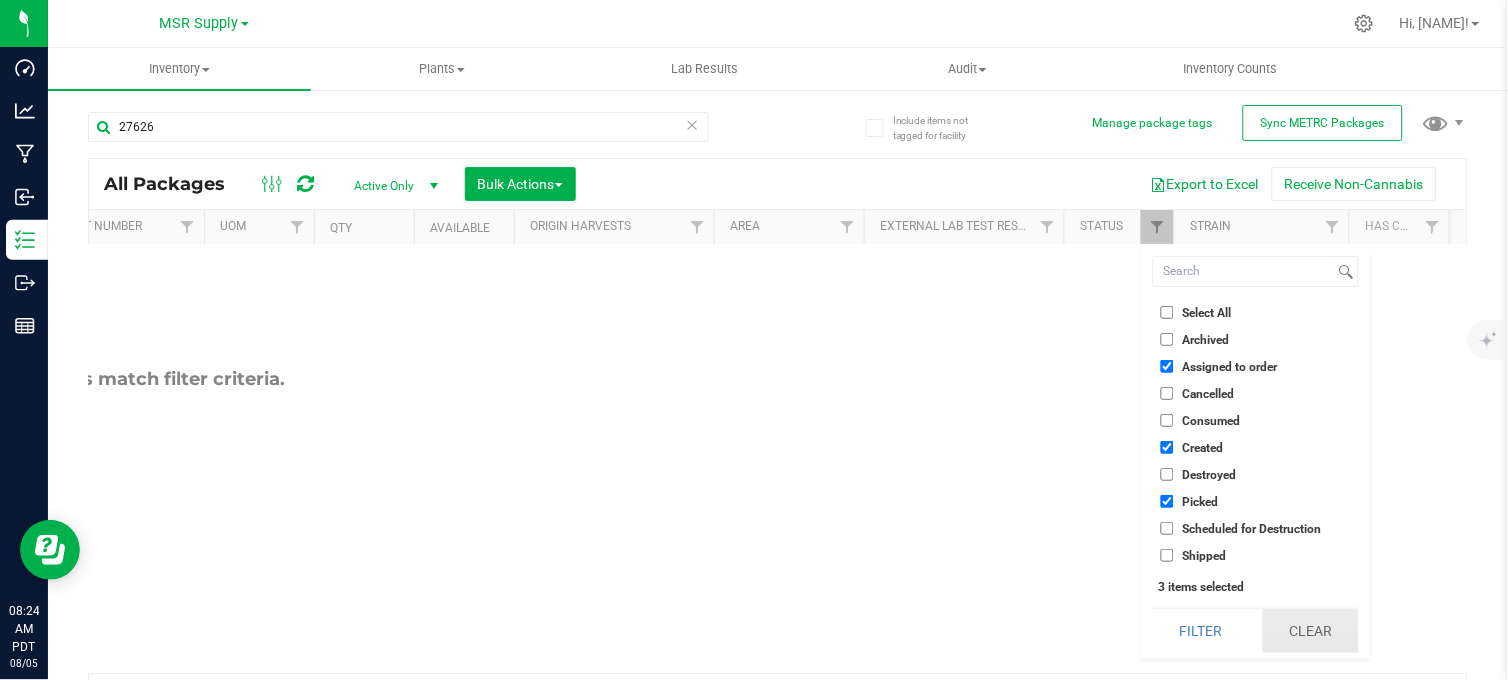 click on "Clear" at bounding box center [1311, 631] 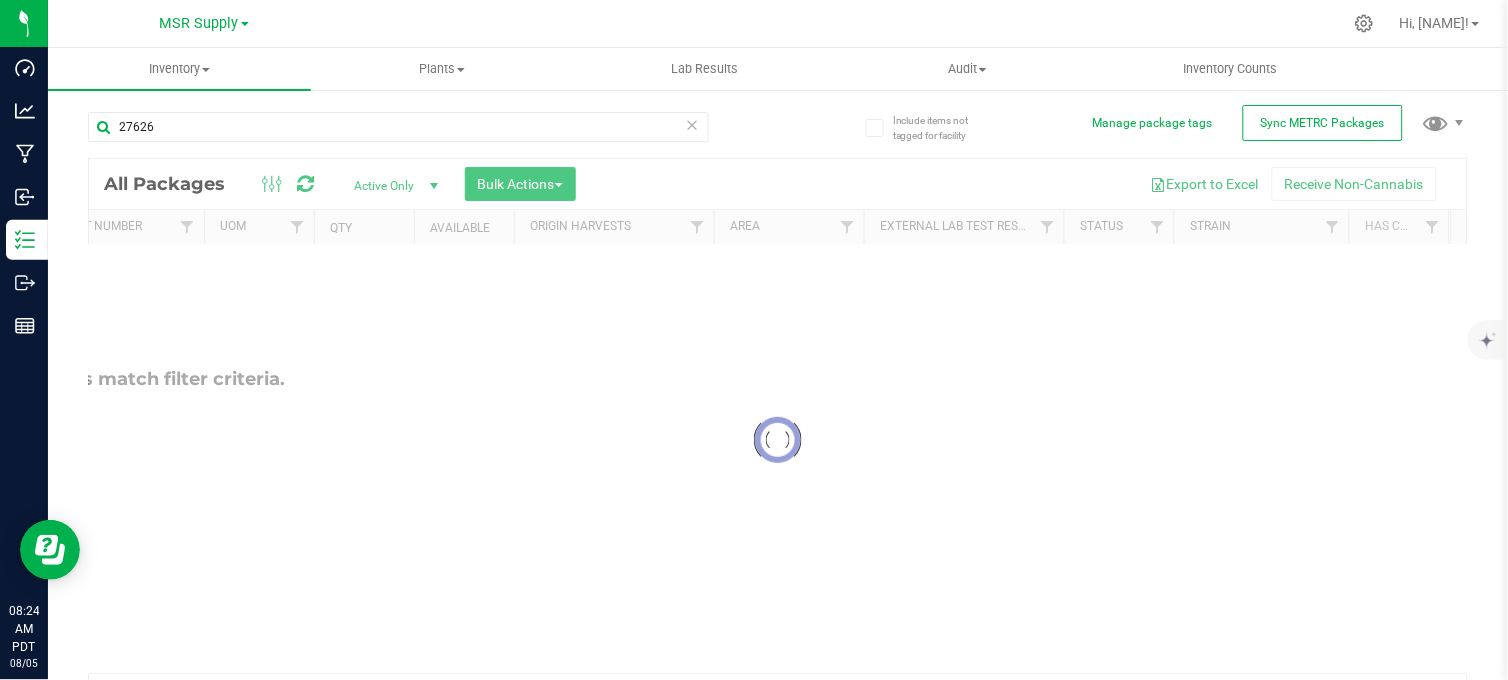 scroll, scrollTop: 0, scrollLeft: 0, axis: both 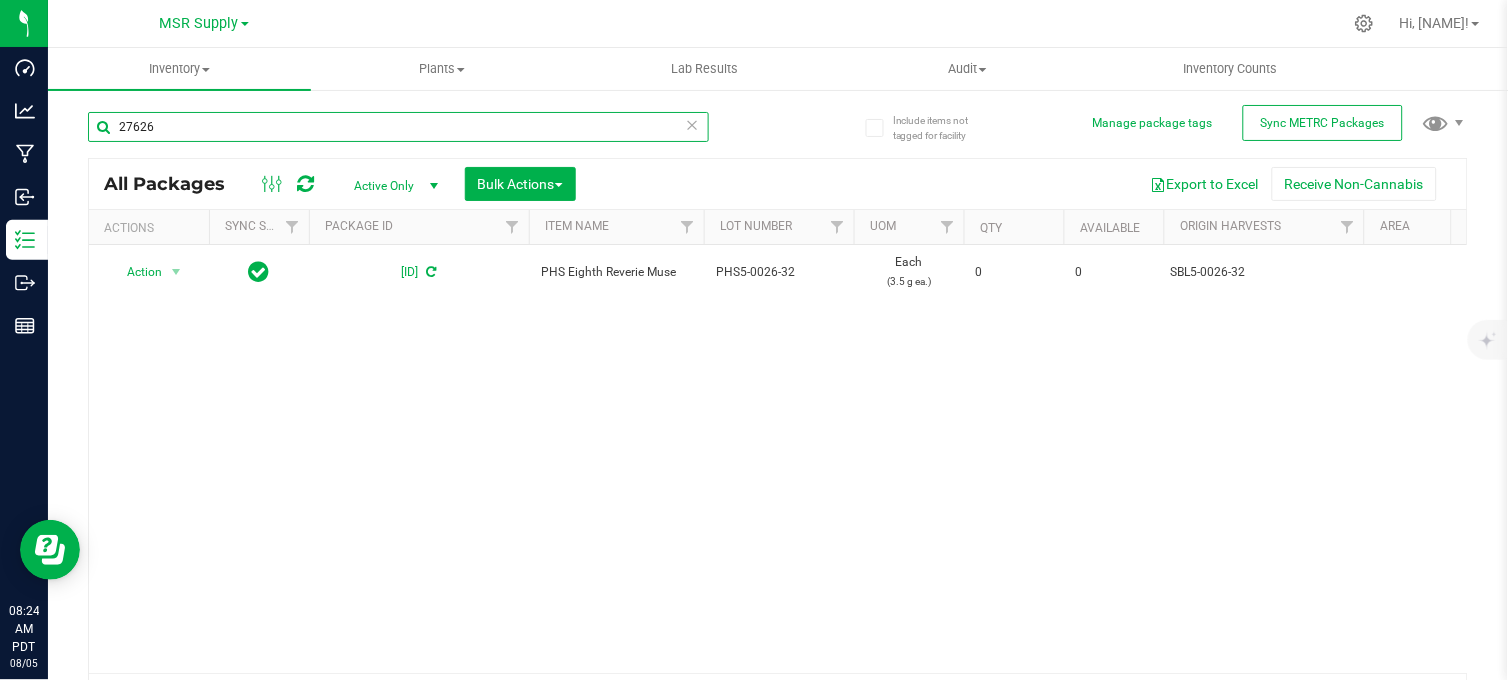 click on "27626" at bounding box center [398, 127] 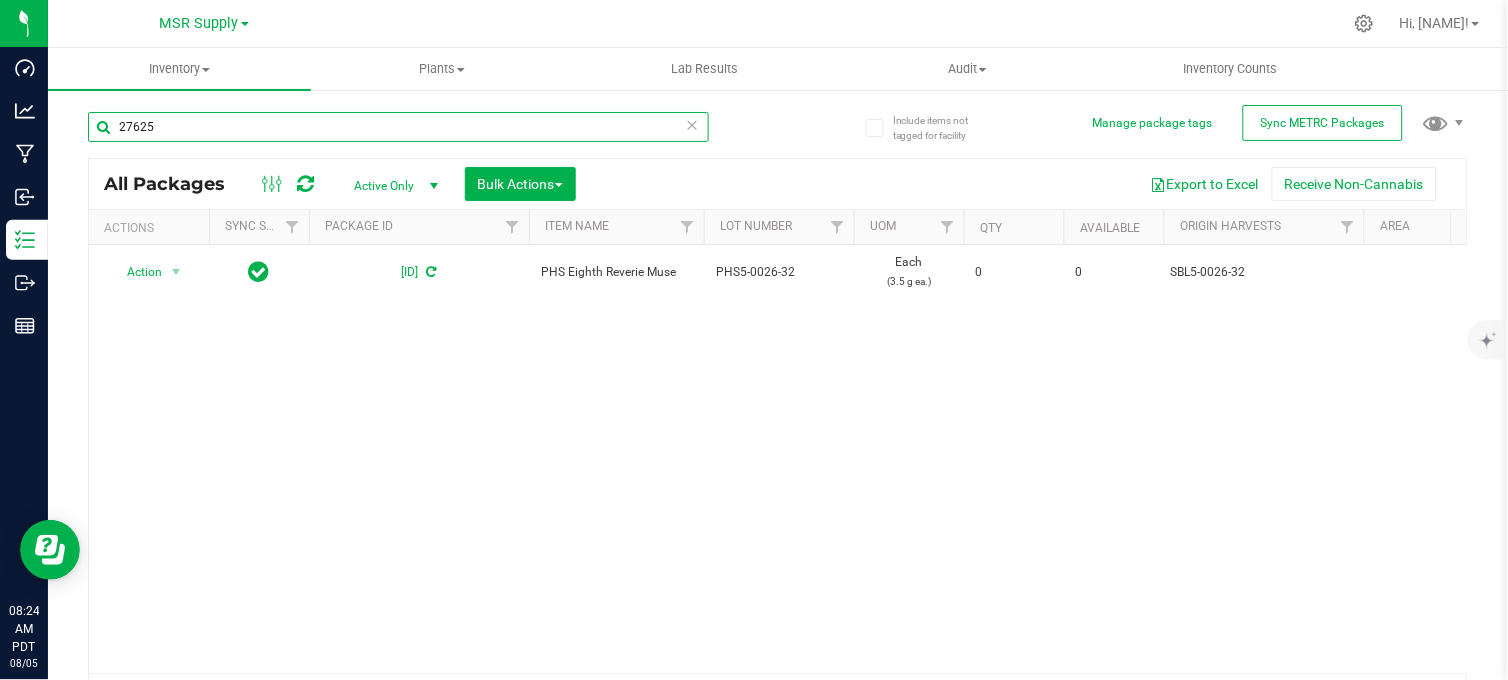 type on "27625" 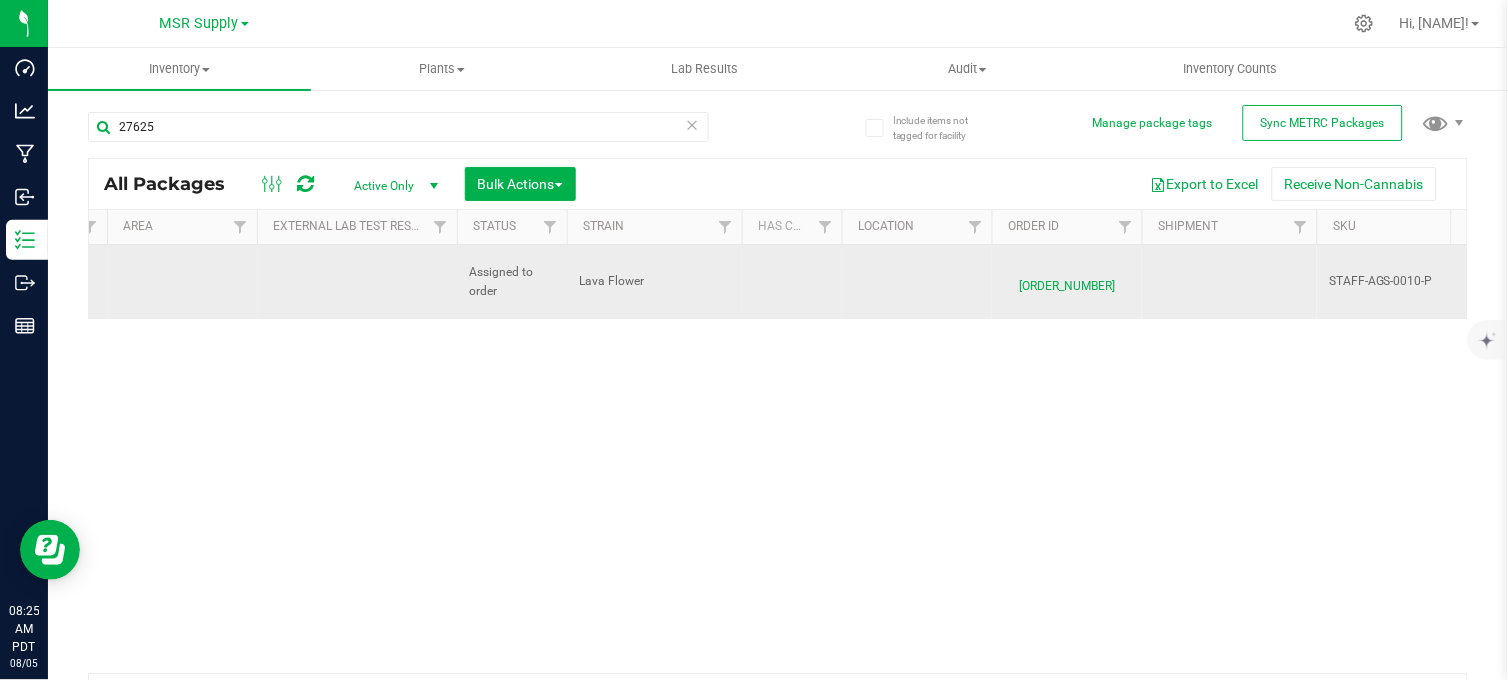 click on "00009209" at bounding box center (1067, 281) 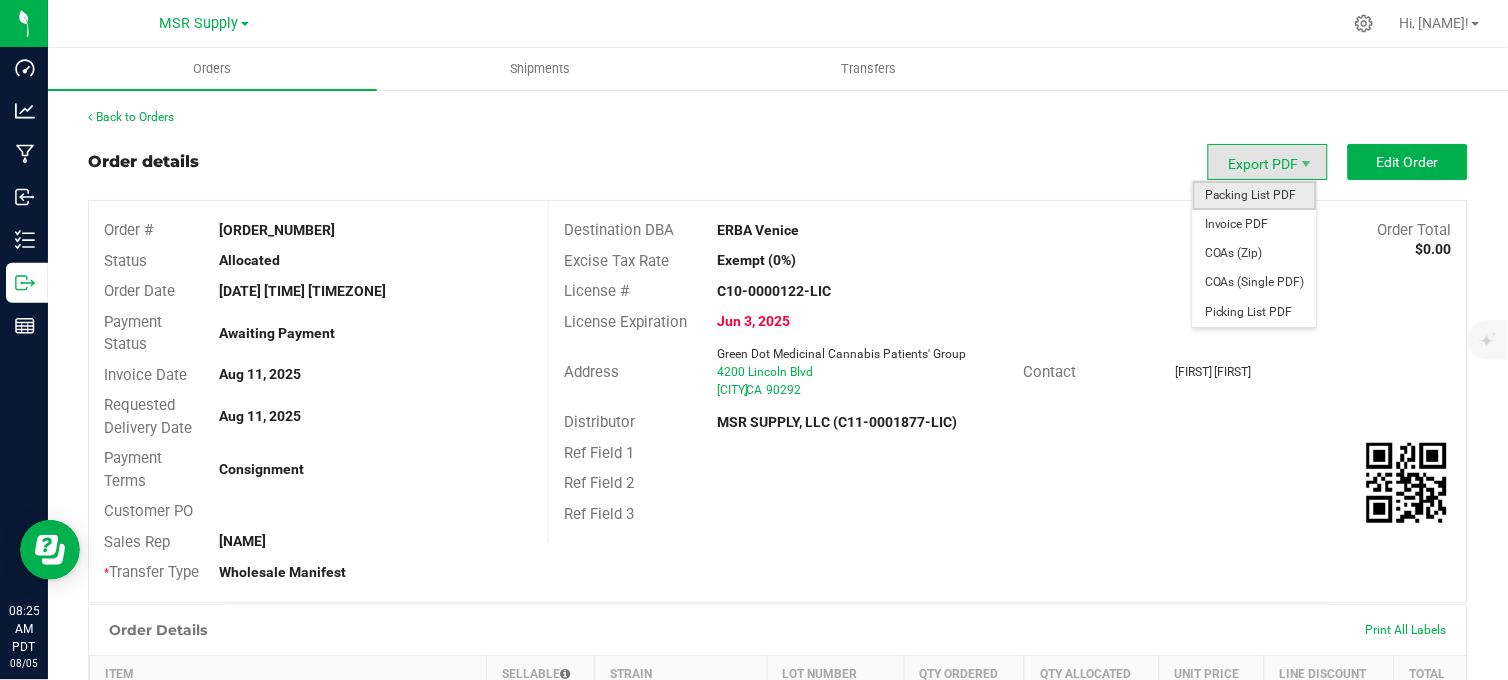 click on "Packing List PDF" at bounding box center [1255, 195] 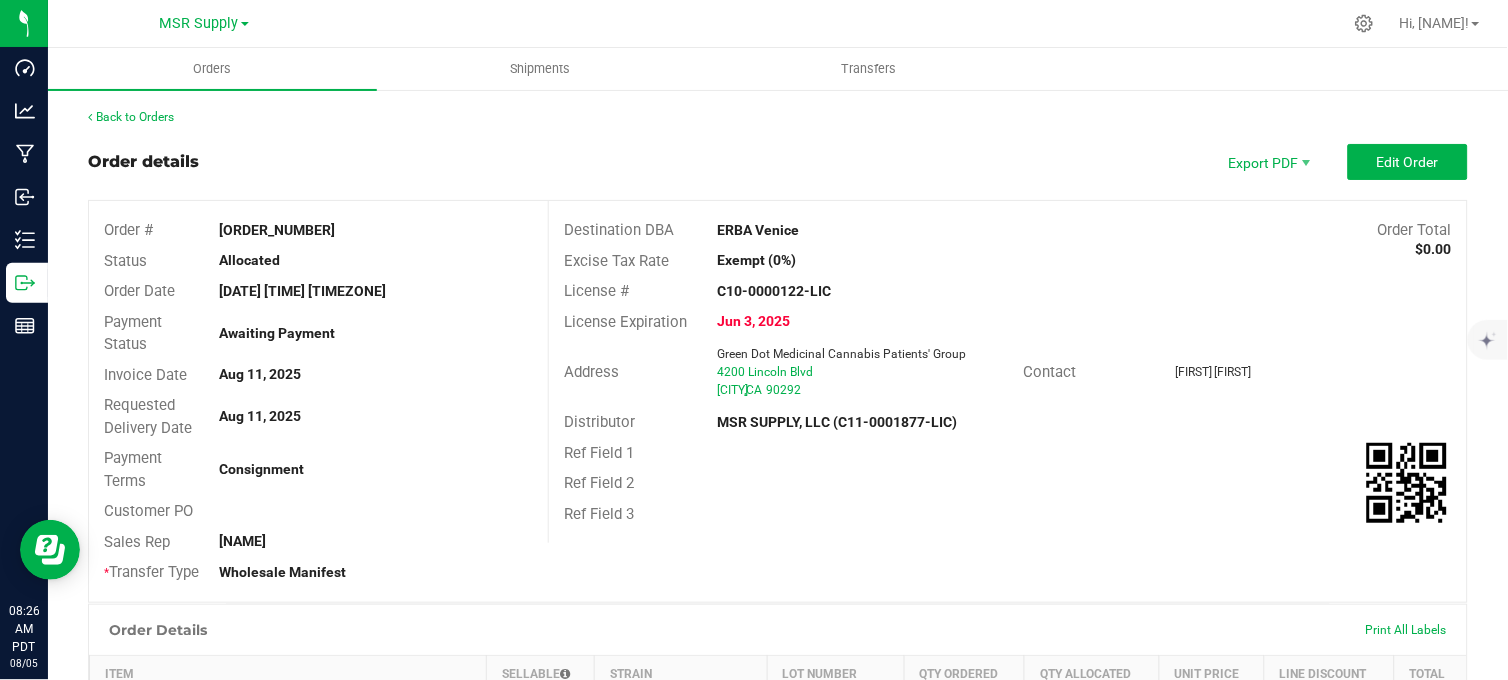 click on "Back to Orders
Order details   Export PDF   Edit Order   Order #   00009209   Status   Allocated   Order Date   Aug 4, 2025 3:47 PM PDT   Payment Status   Awaiting Payment   Invoice Date   Aug 11, 2025   Requested Delivery Date   Aug 11, 2025   Payment Terms   Consignment   Customer PO      Sales Rep   Jade Blairs  *  Transfer Type   Wholesale Manifest   Destination DBA   ERBA Venice   Order Total   $0.00   Excise Tax Rate   Exempt (0%)   License #   C10-0000122-LIC   License Expiration   Jun 3, 2025   Address  Green Dot Medicinal Cannabis Patients' Group 4200 Lincoln Blvd Marina Del Rey  ,  CA 90292  Contact  Maave Mikaele  Distributor   MSR SUPPLY, LLC (C11-0001877-LIC)   Ref Field 1      Ref Field 2      Ref Field 3
Order Details Print All Labels Item  Sellable  Strain  Lot Number  Qty Ordered Qty Allocated Unit Price Total" at bounding box center [778, 754] 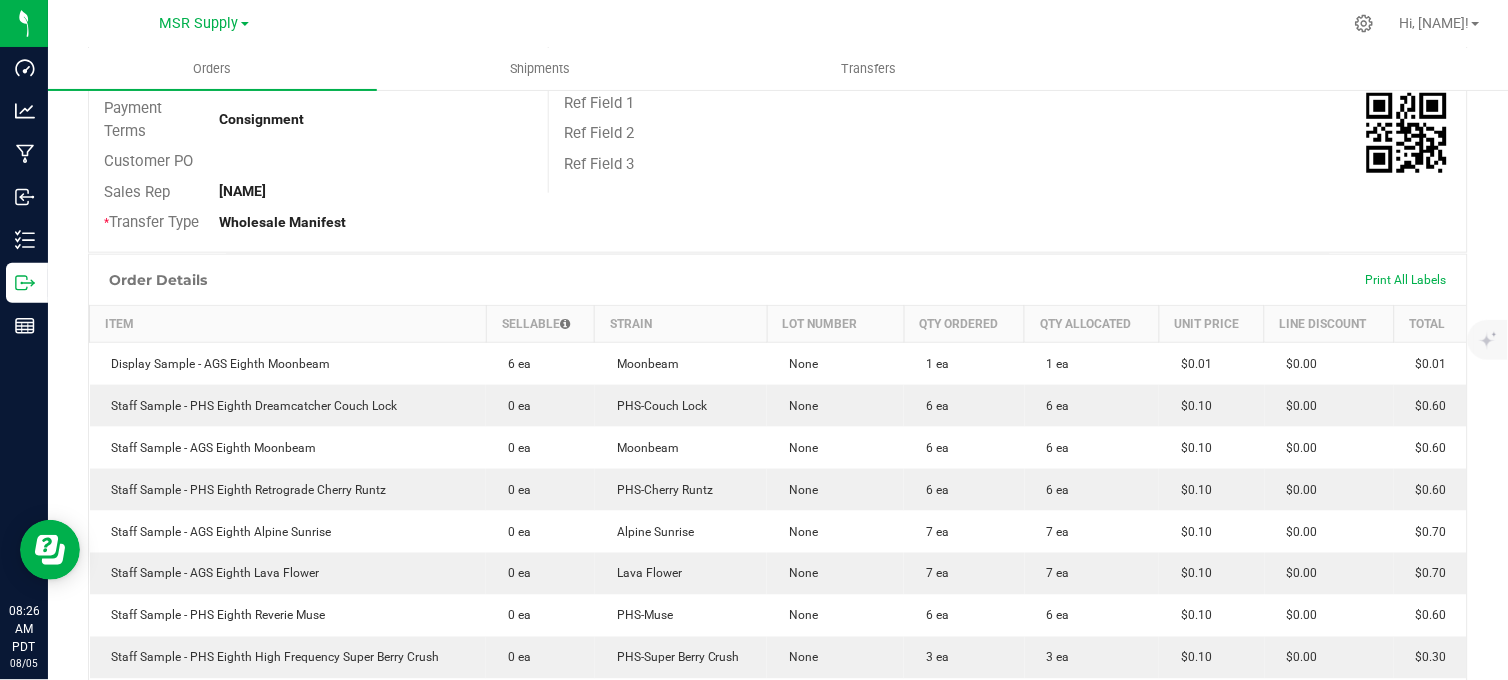 scroll, scrollTop: 0, scrollLeft: 0, axis: both 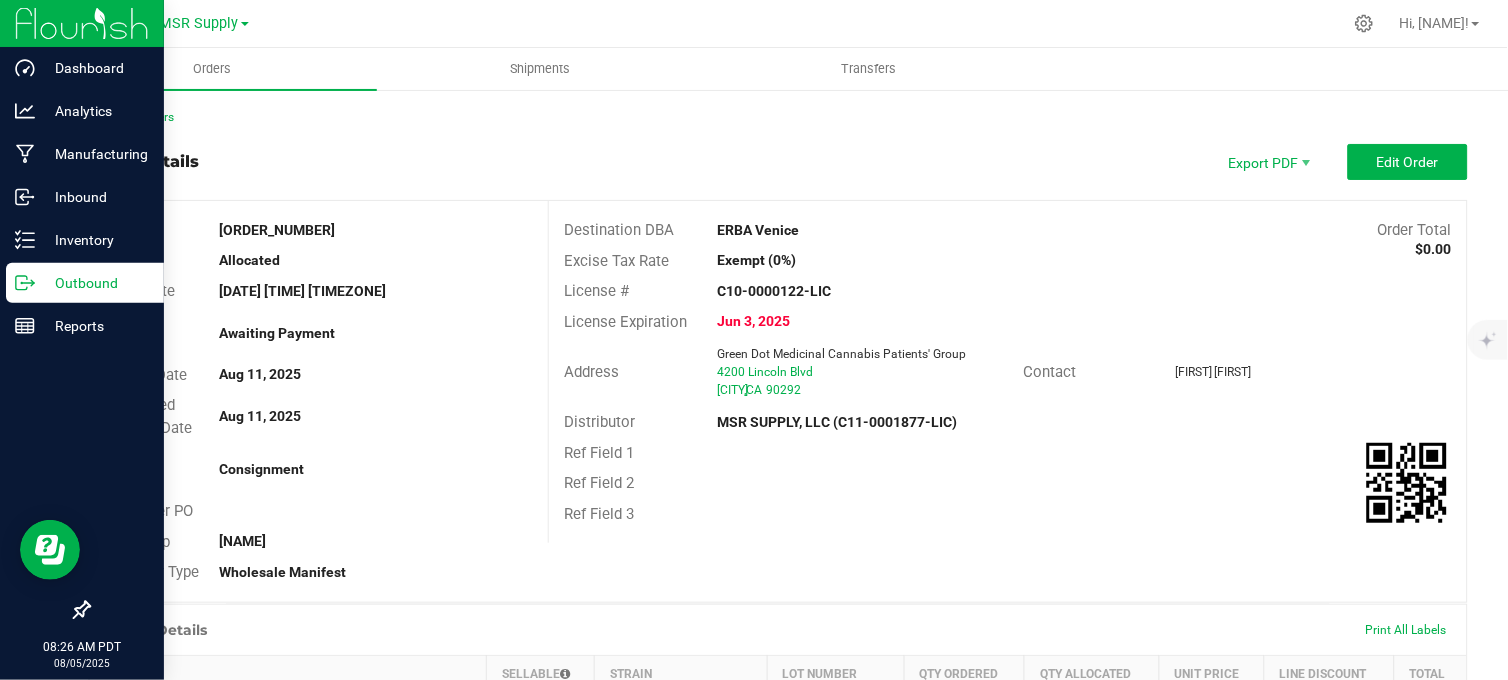 click on "Outbound" at bounding box center (85, 283) 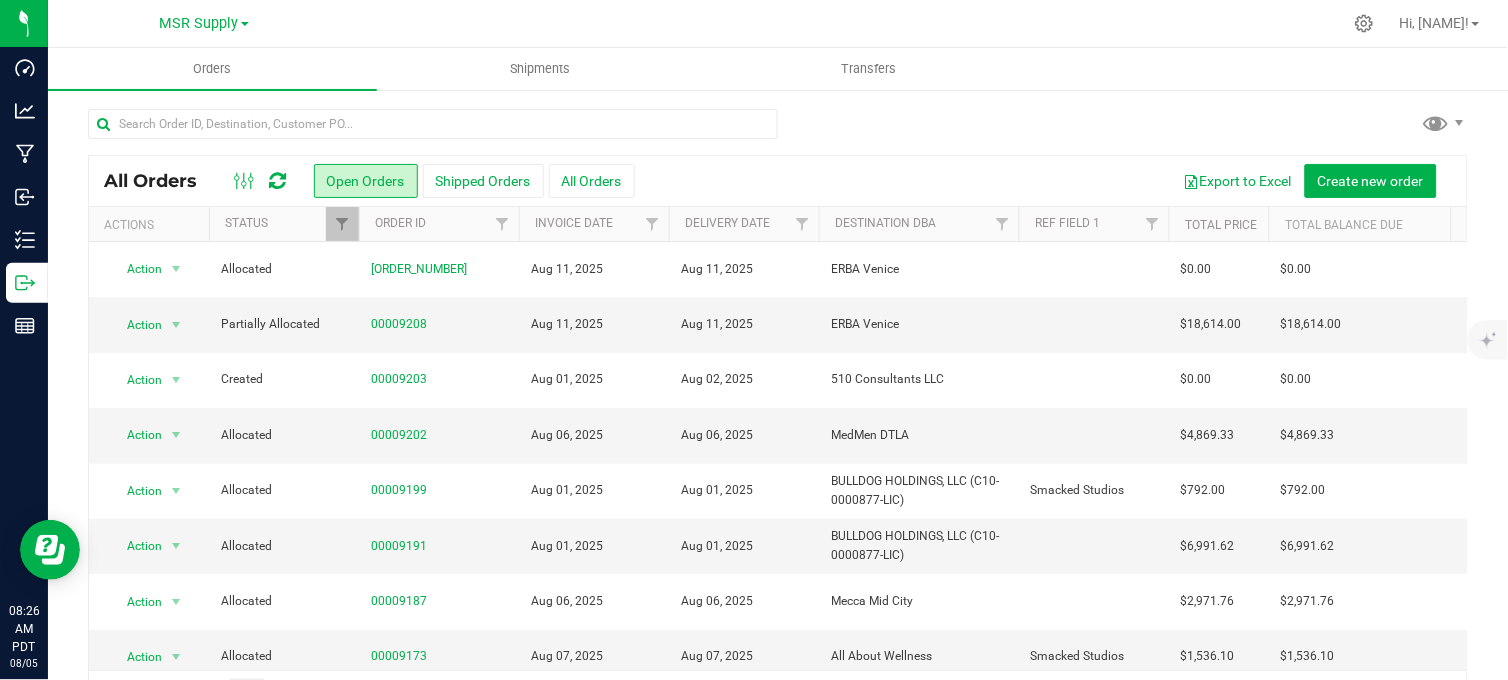 click at bounding box center (778, 132) 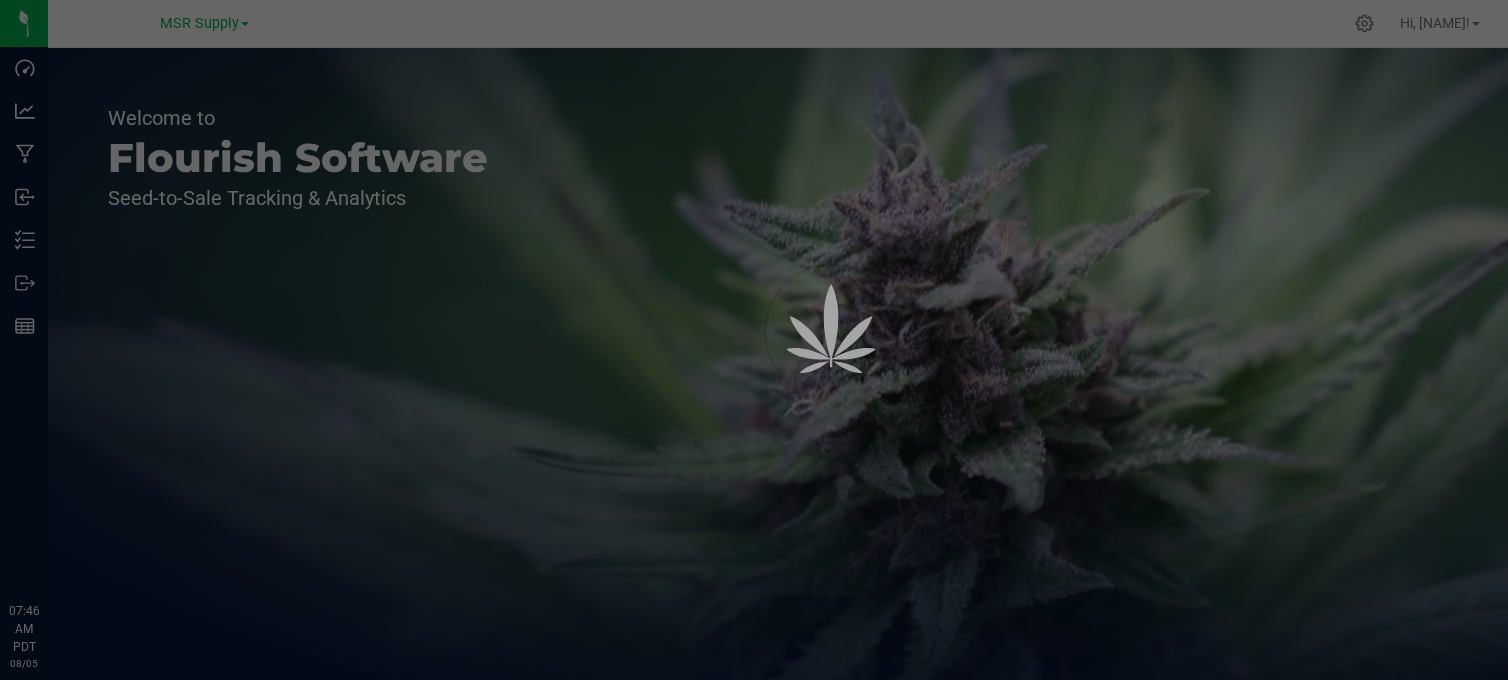 scroll, scrollTop: 0, scrollLeft: 0, axis: both 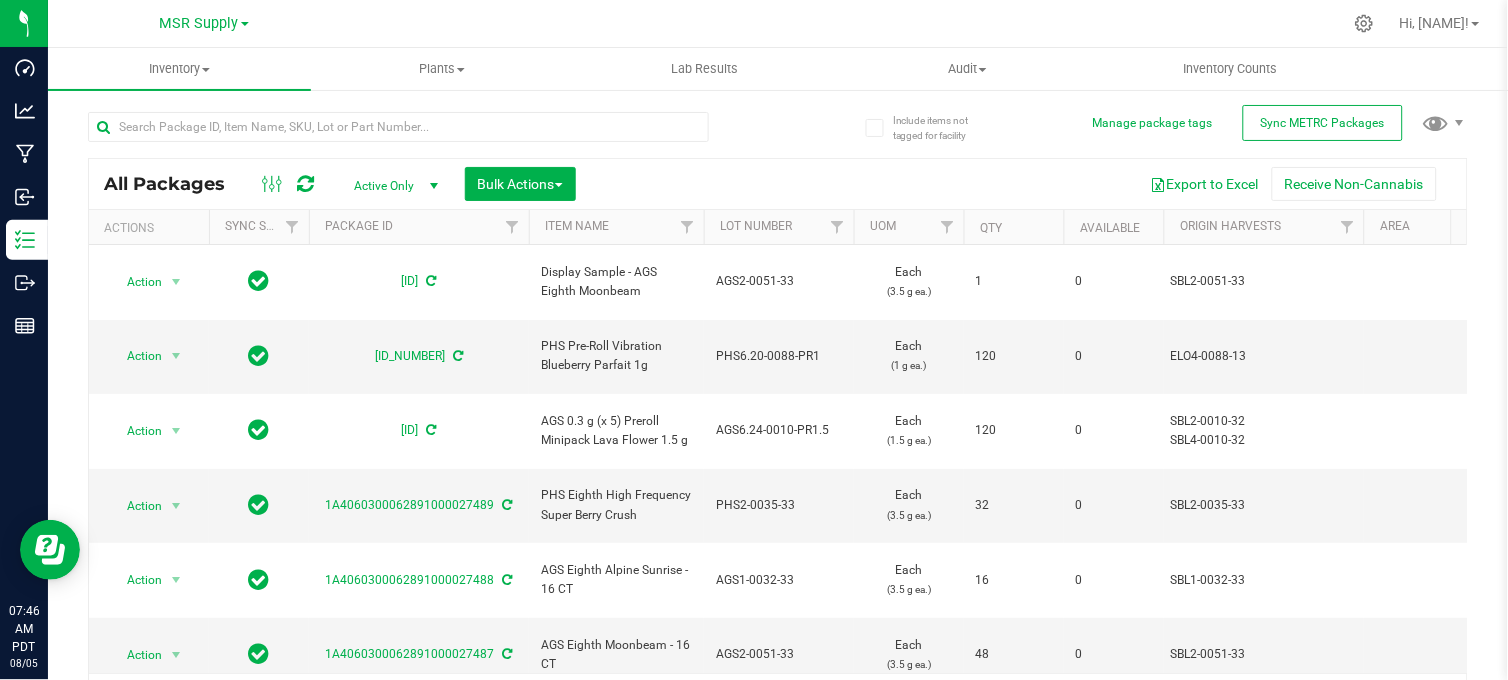 click at bounding box center (433, 126) 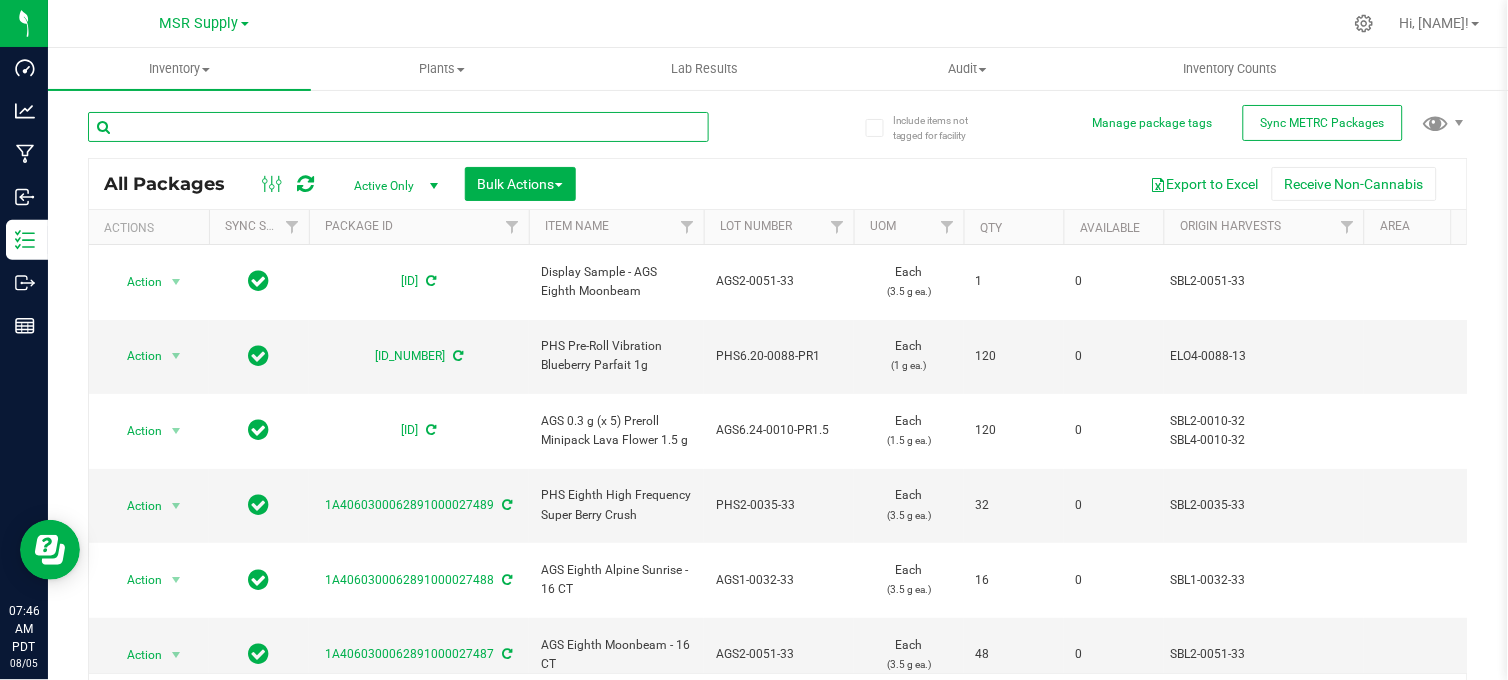 click at bounding box center (398, 127) 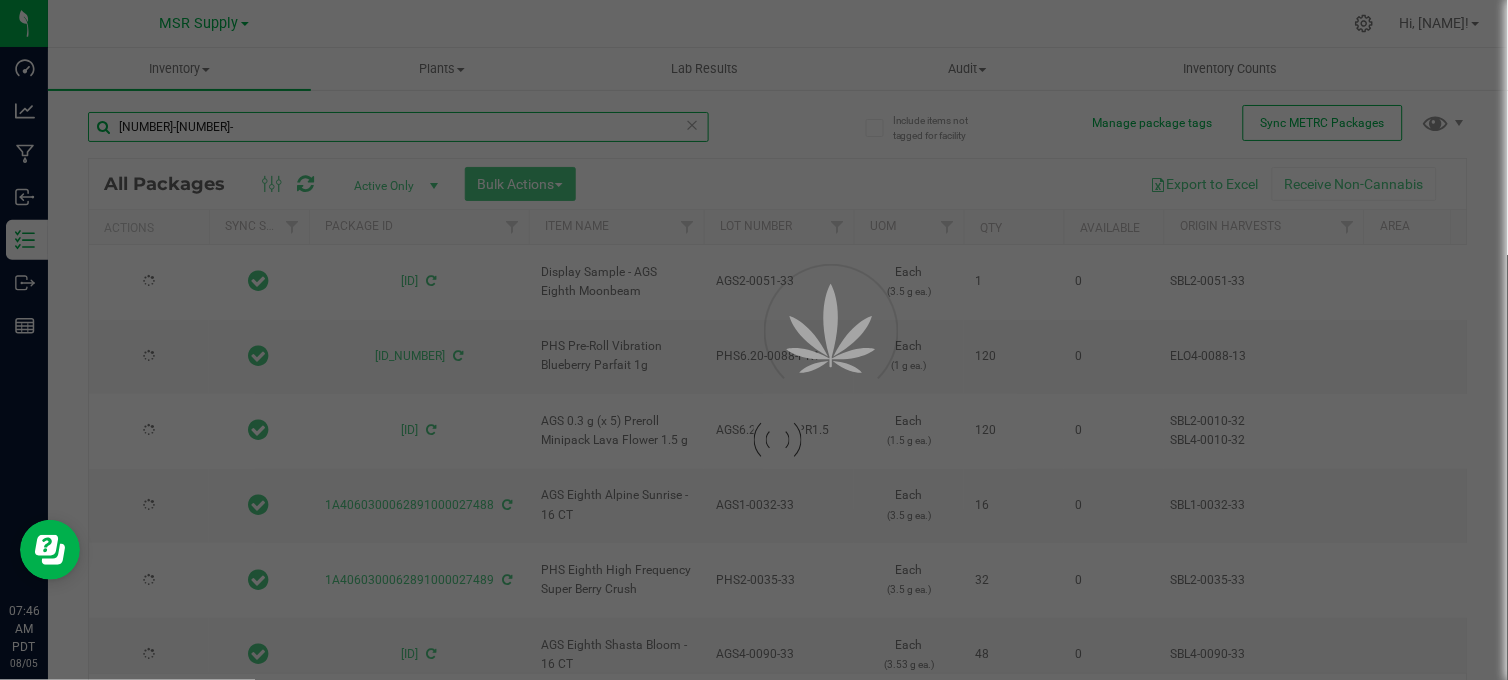type on "[NUMBER]-[NUMBER]-" 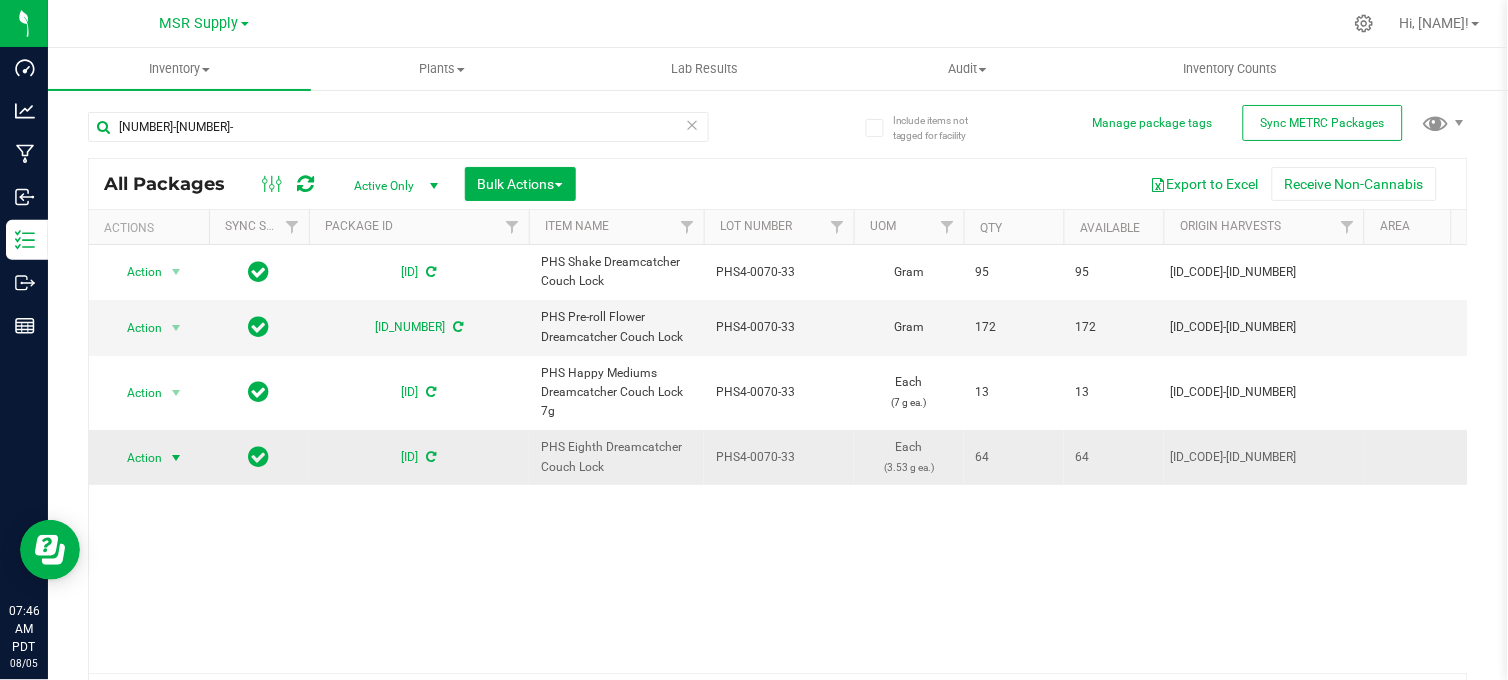 click at bounding box center [176, 458] 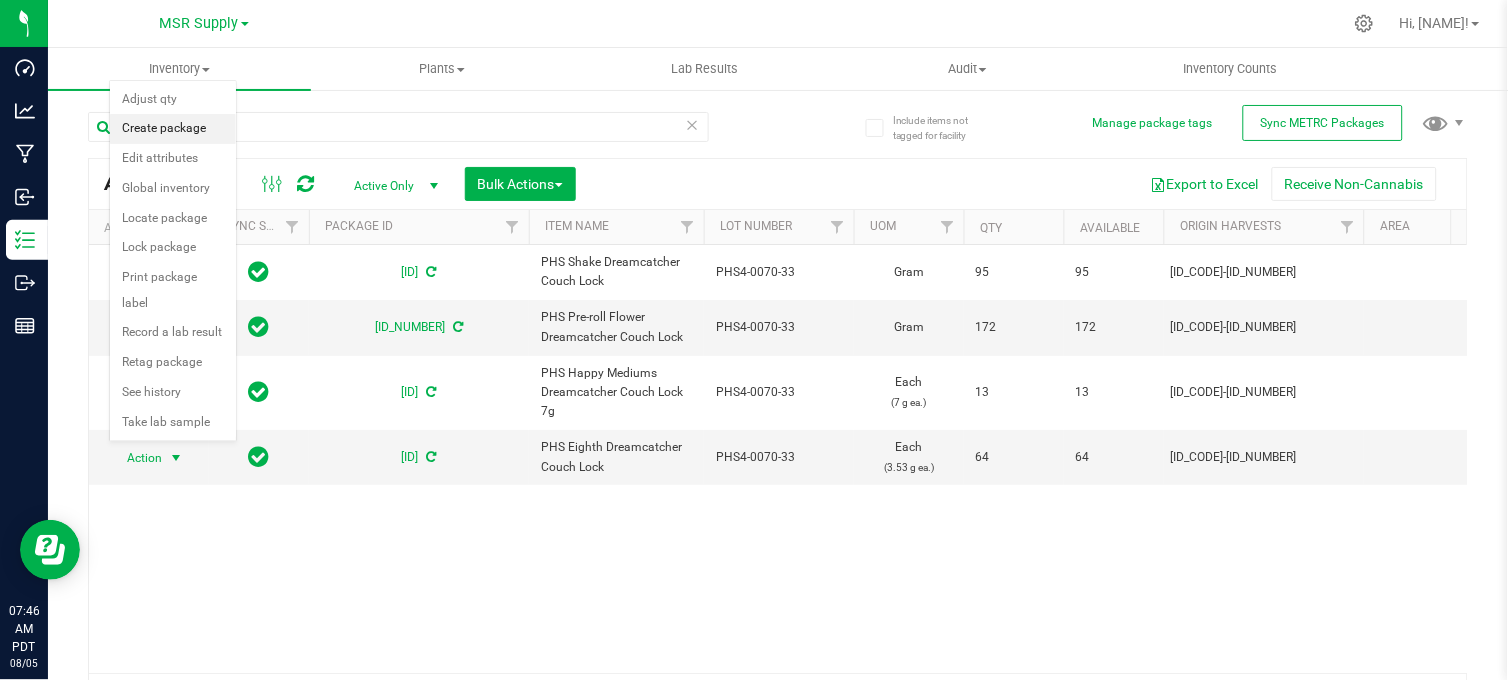 click on "Create package" at bounding box center (173, 129) 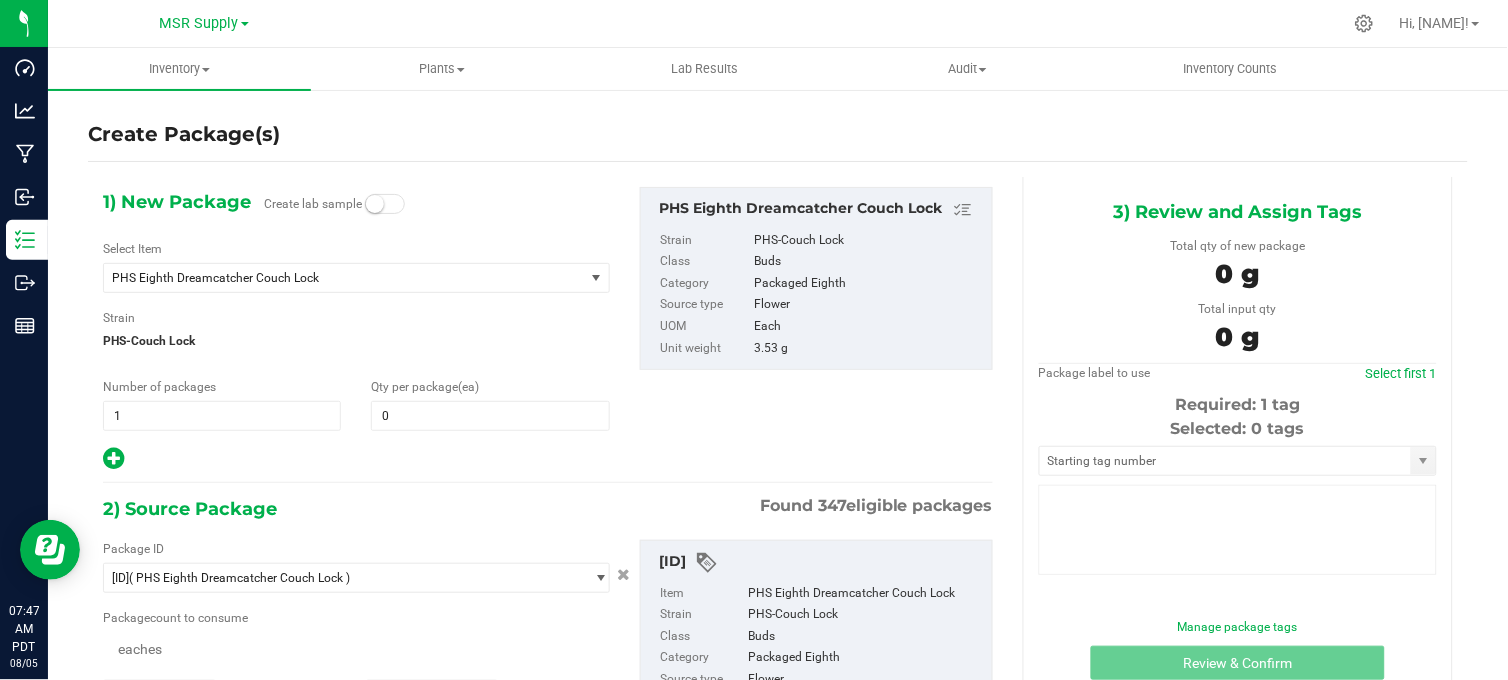type on "0" 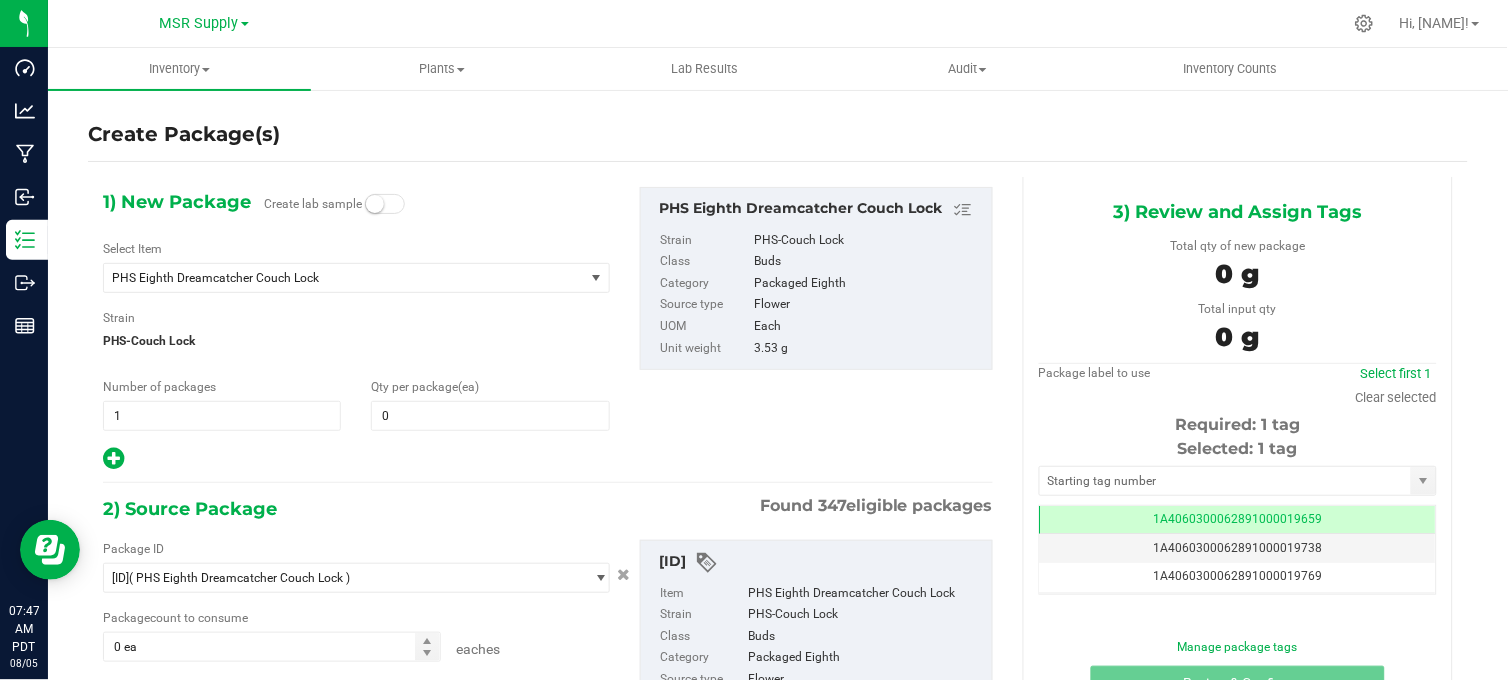 scroll, scrollTop: 0, scrollLeft: -1, axis: horizontal 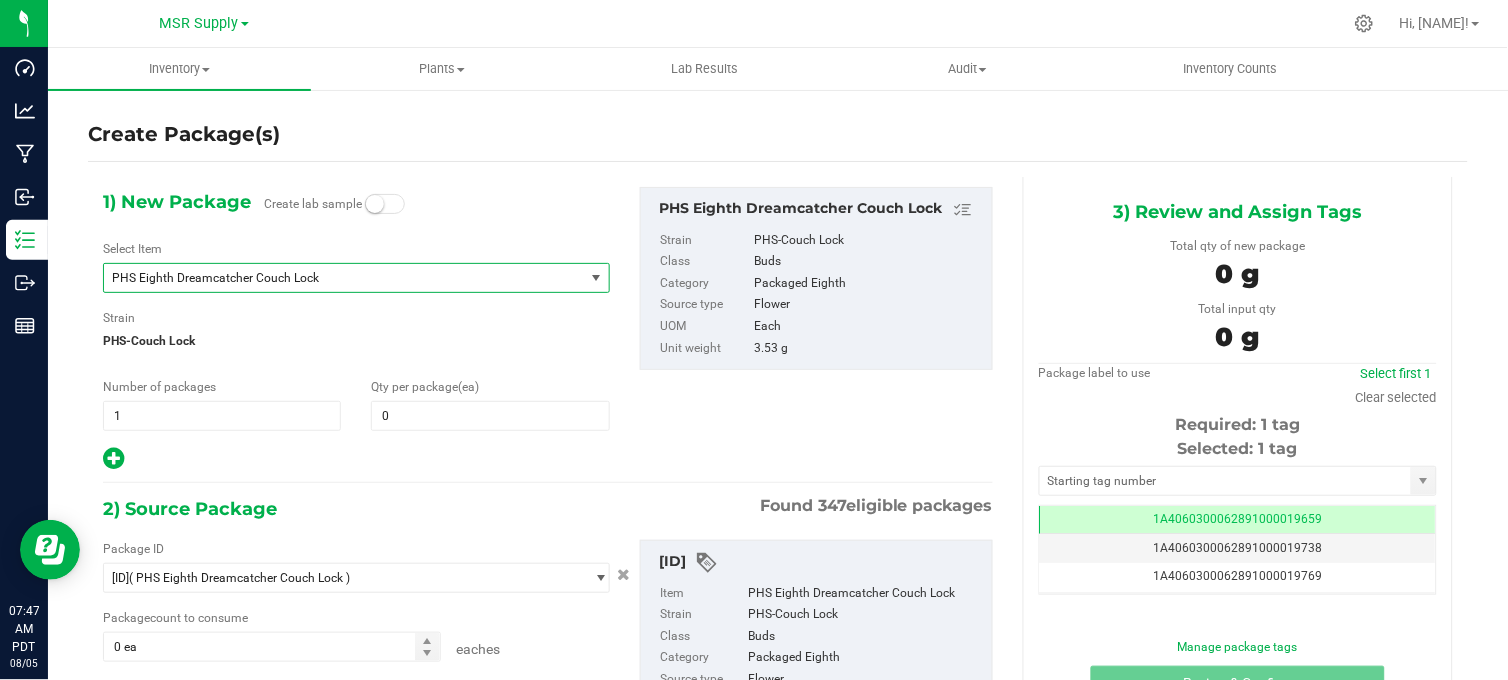 click on "PHS Eighth Dreamcatcher Couch Lock" at bounding box center (334, 278) 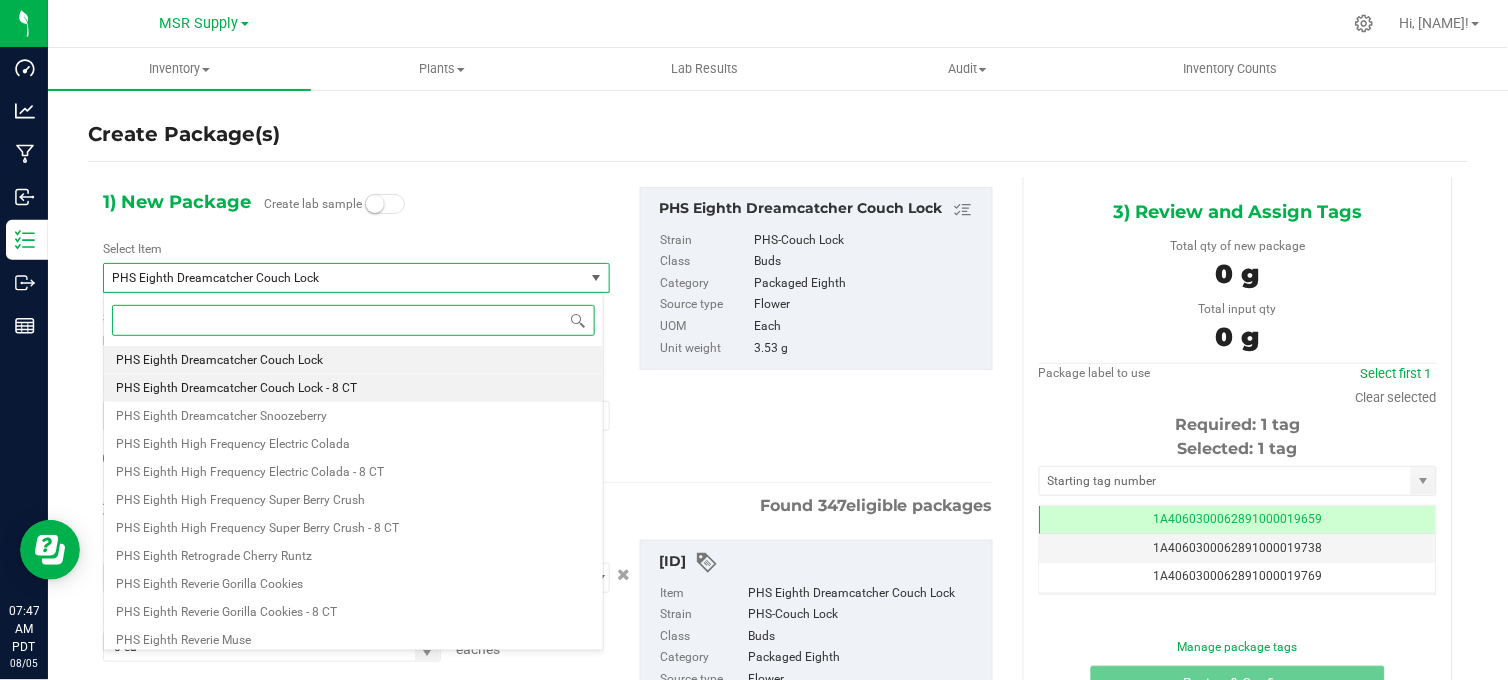 paste on "Staff Sample - PHS Eighth Dreamcatcher Couch Lock" 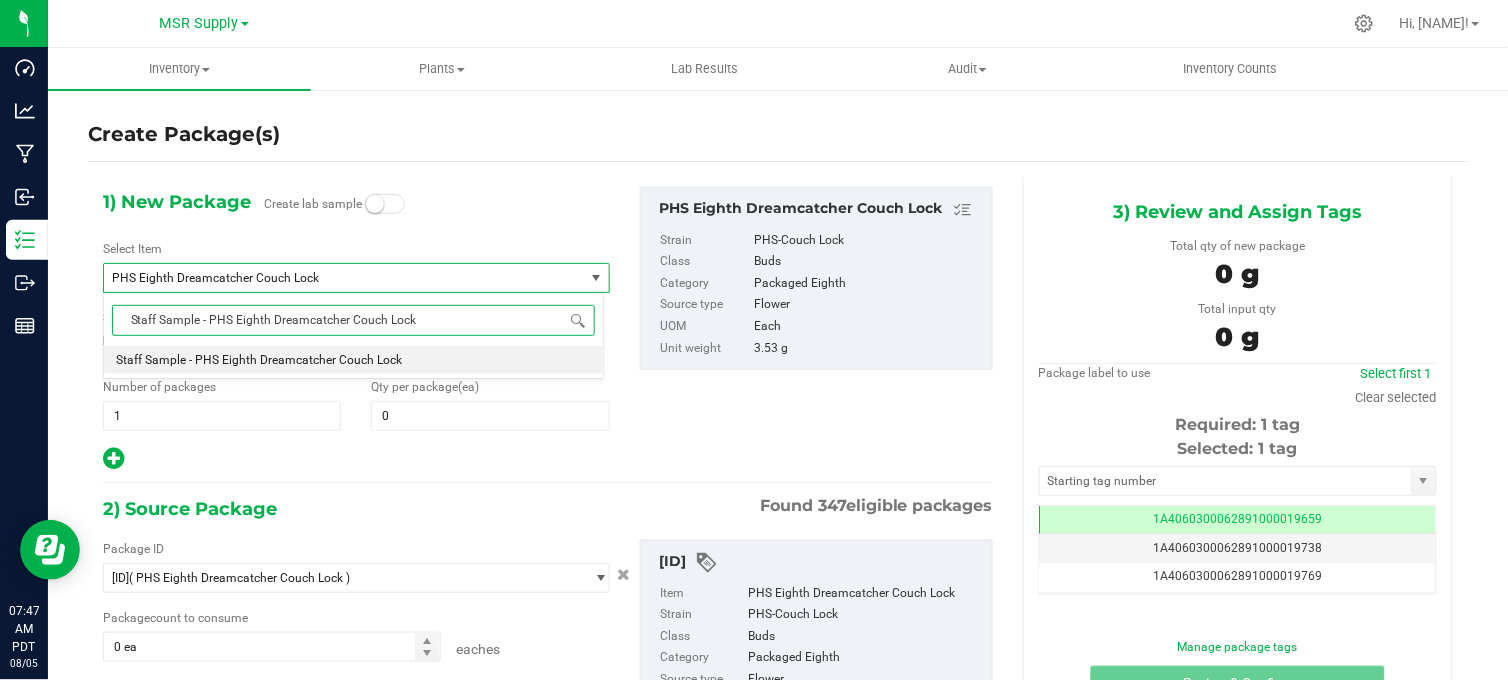 click on "Staff Sample - PHS Eighth Dreamcatcher Couch Lock" at bounding box center (259, 360) 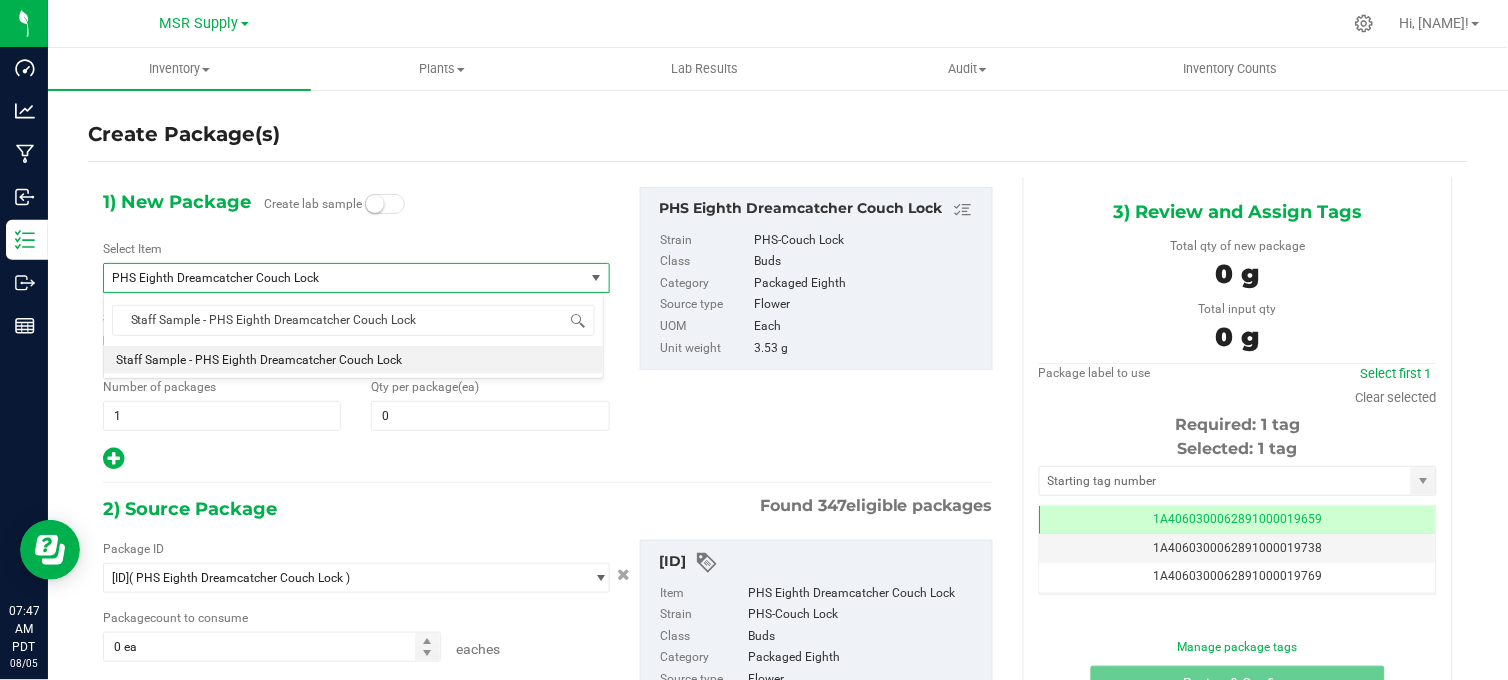 type 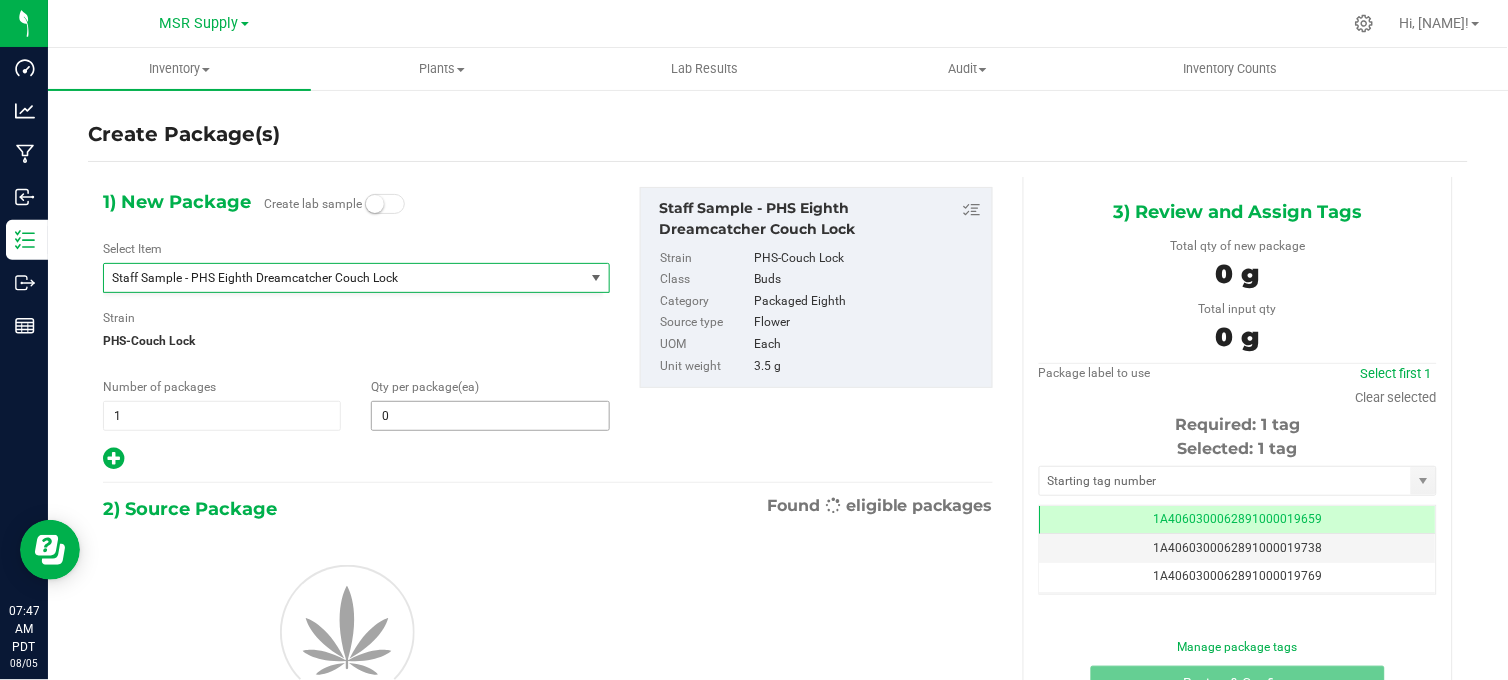 type on "0" 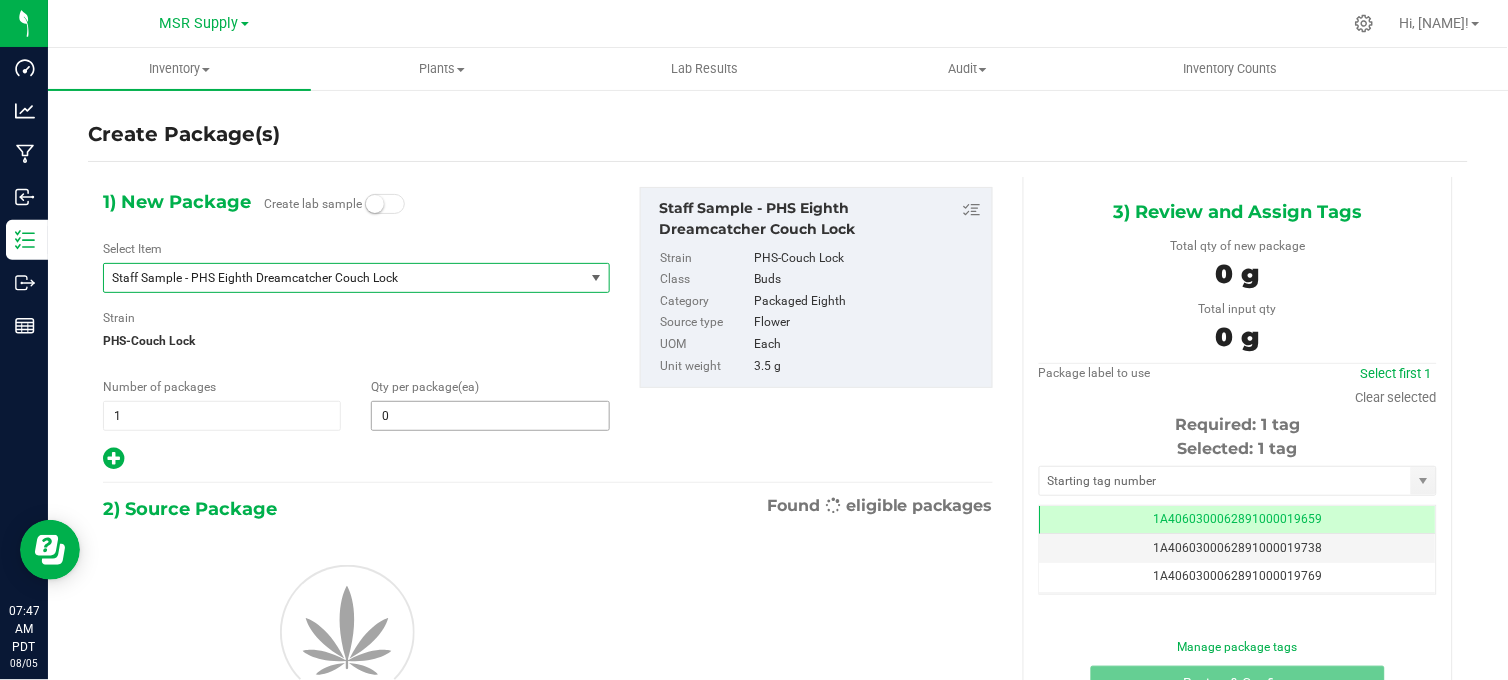 type 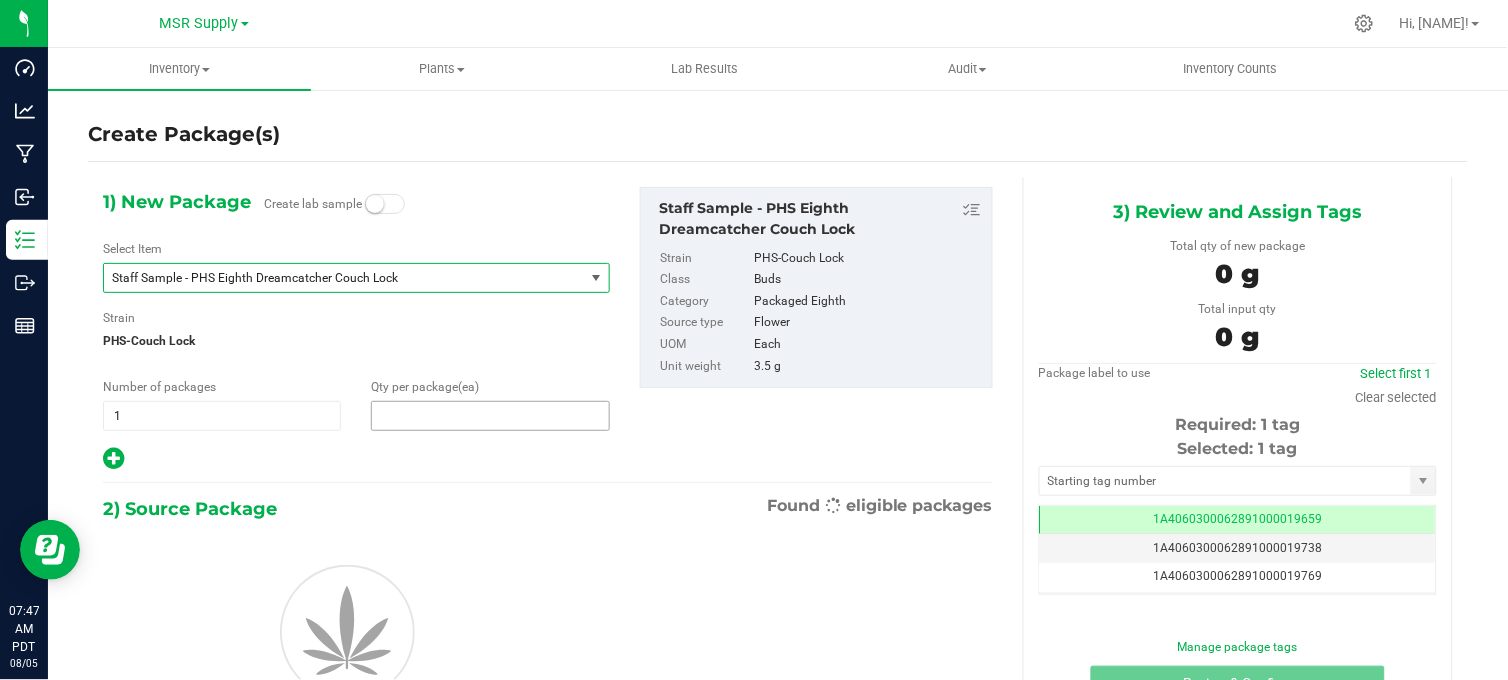 click at bounding box center (490, 416) 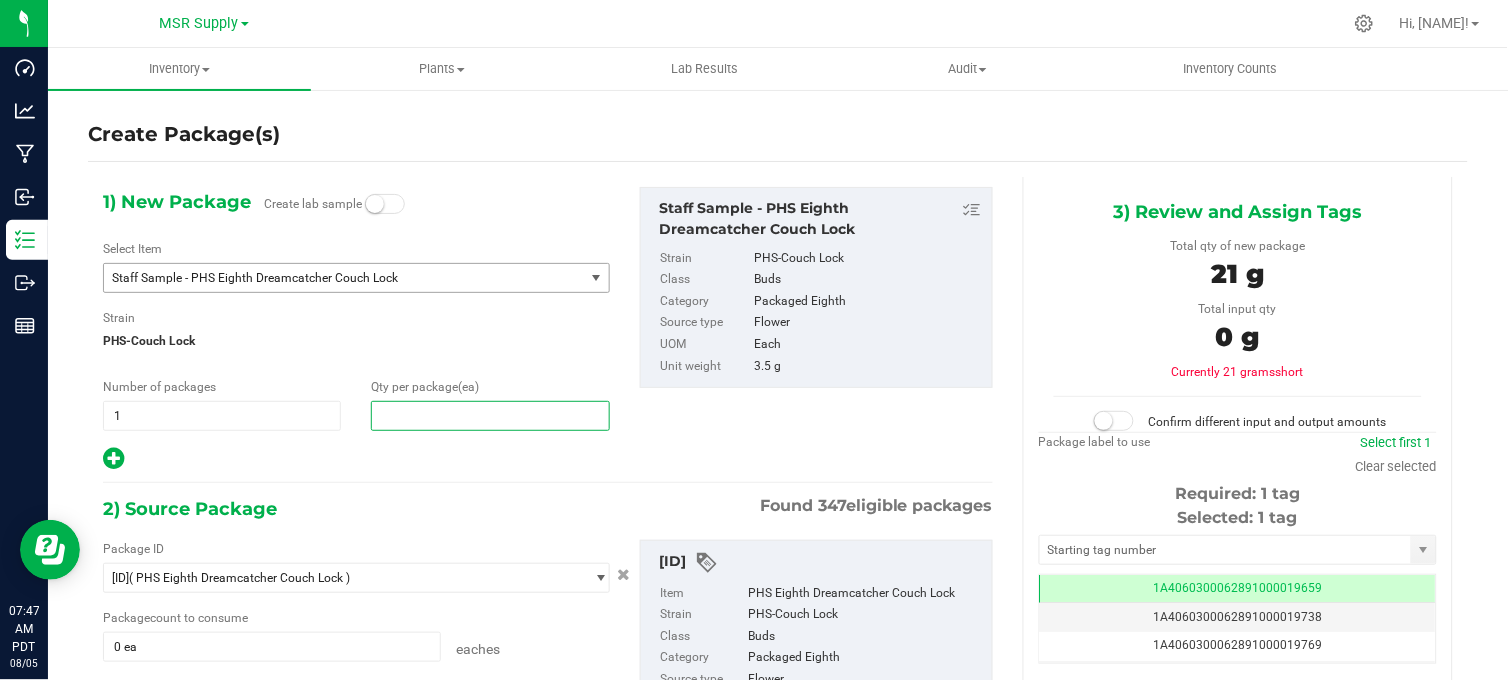 type on "6" 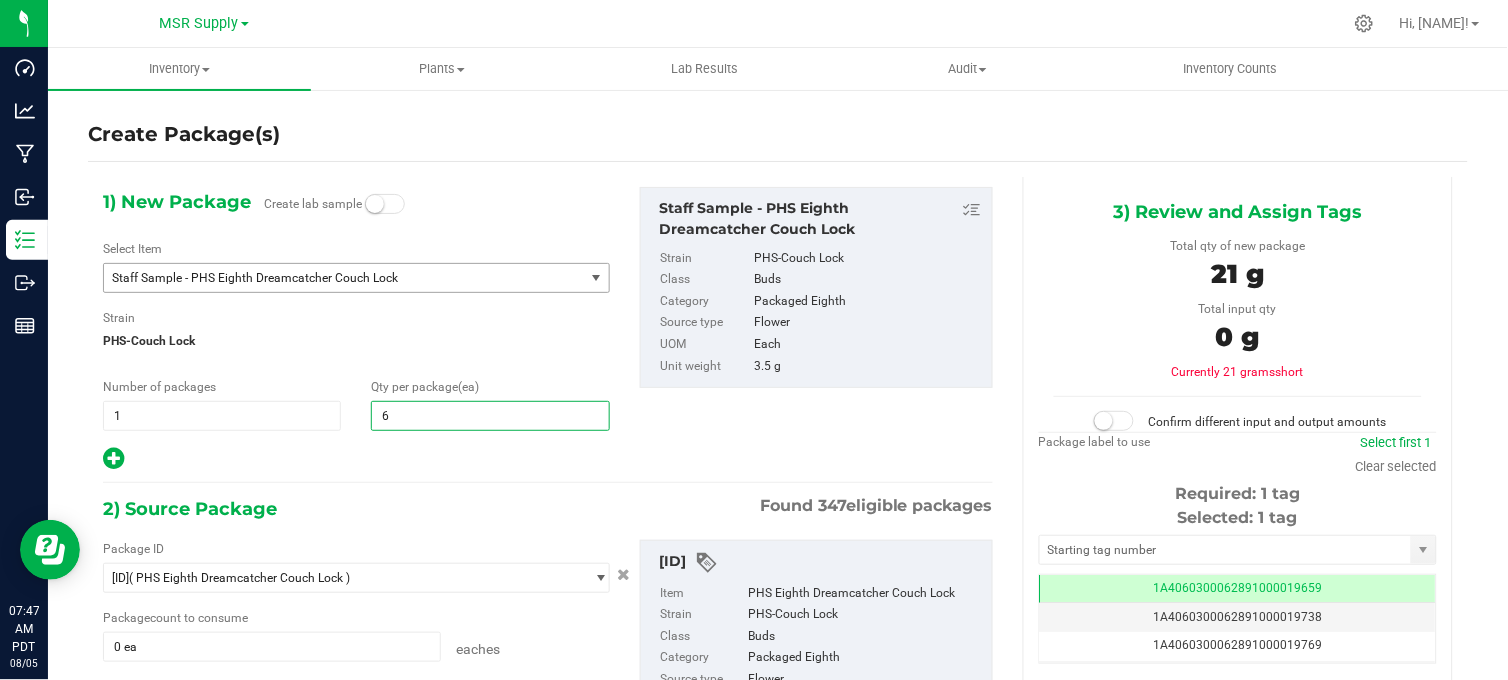 type on "6" 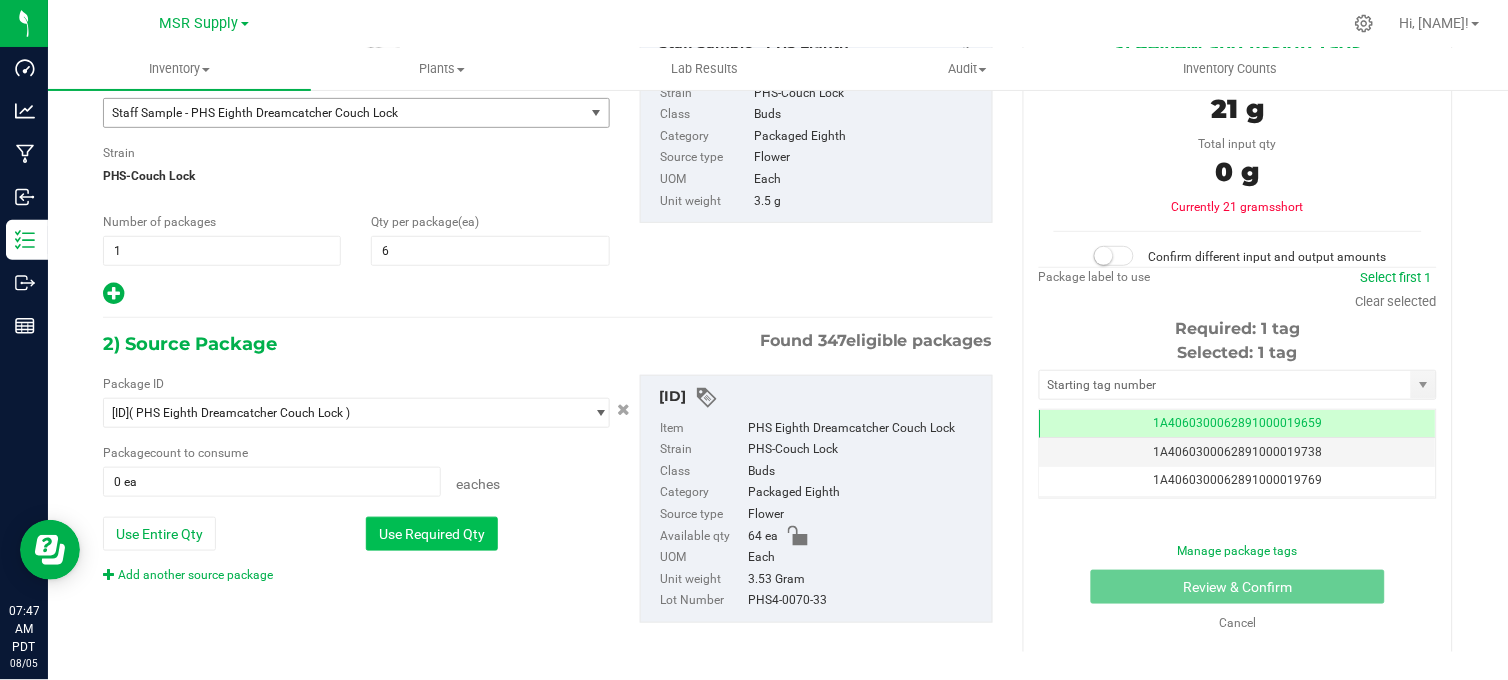 click on "Use Required Qty" at bounding box center (432, 534) 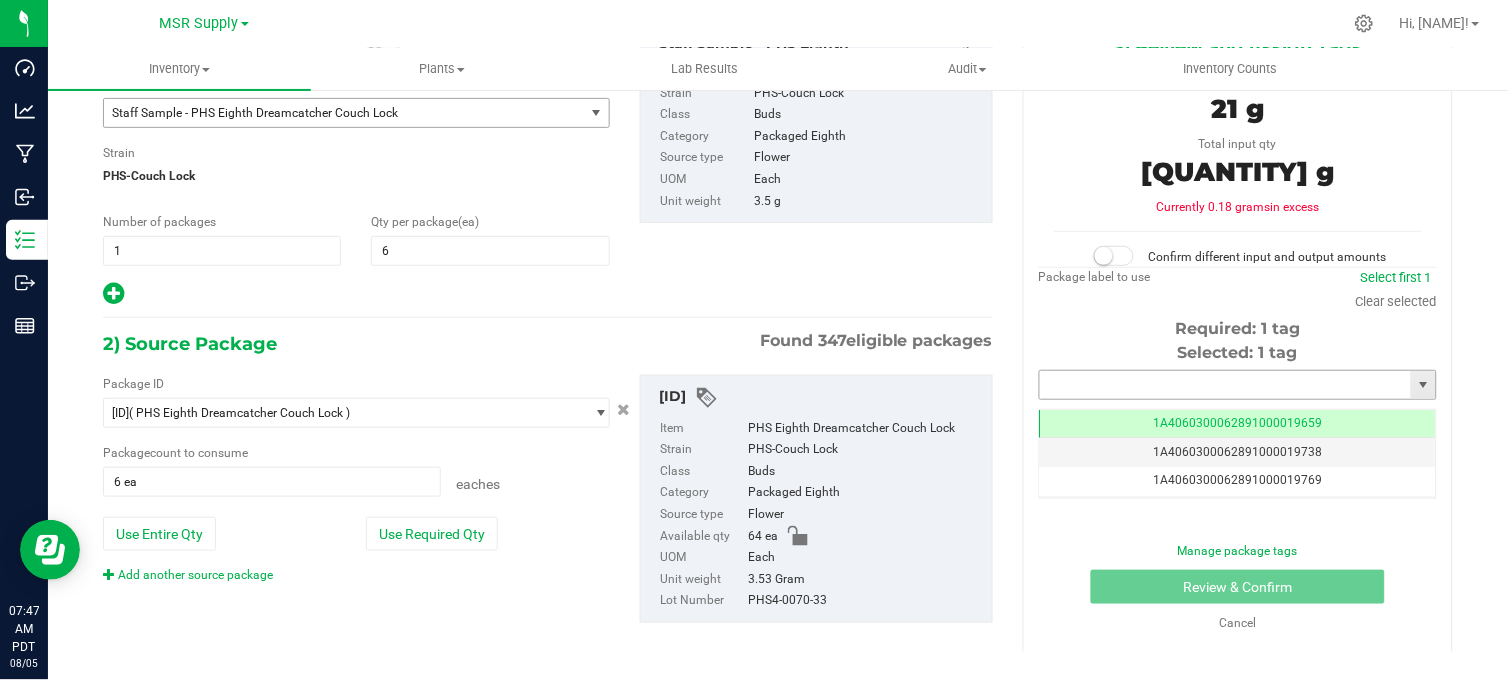 click at bounding box center (1225, 385) 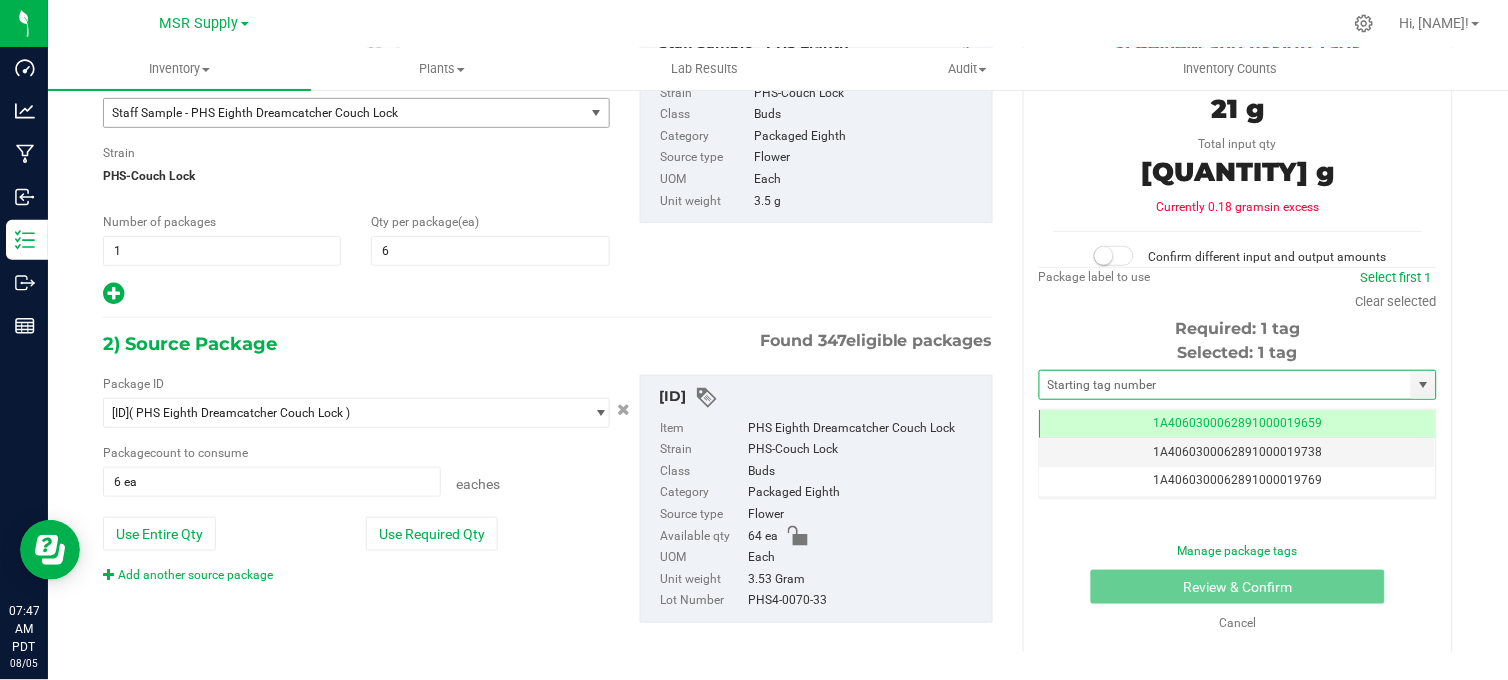 click at bounding box center [1104, 256] 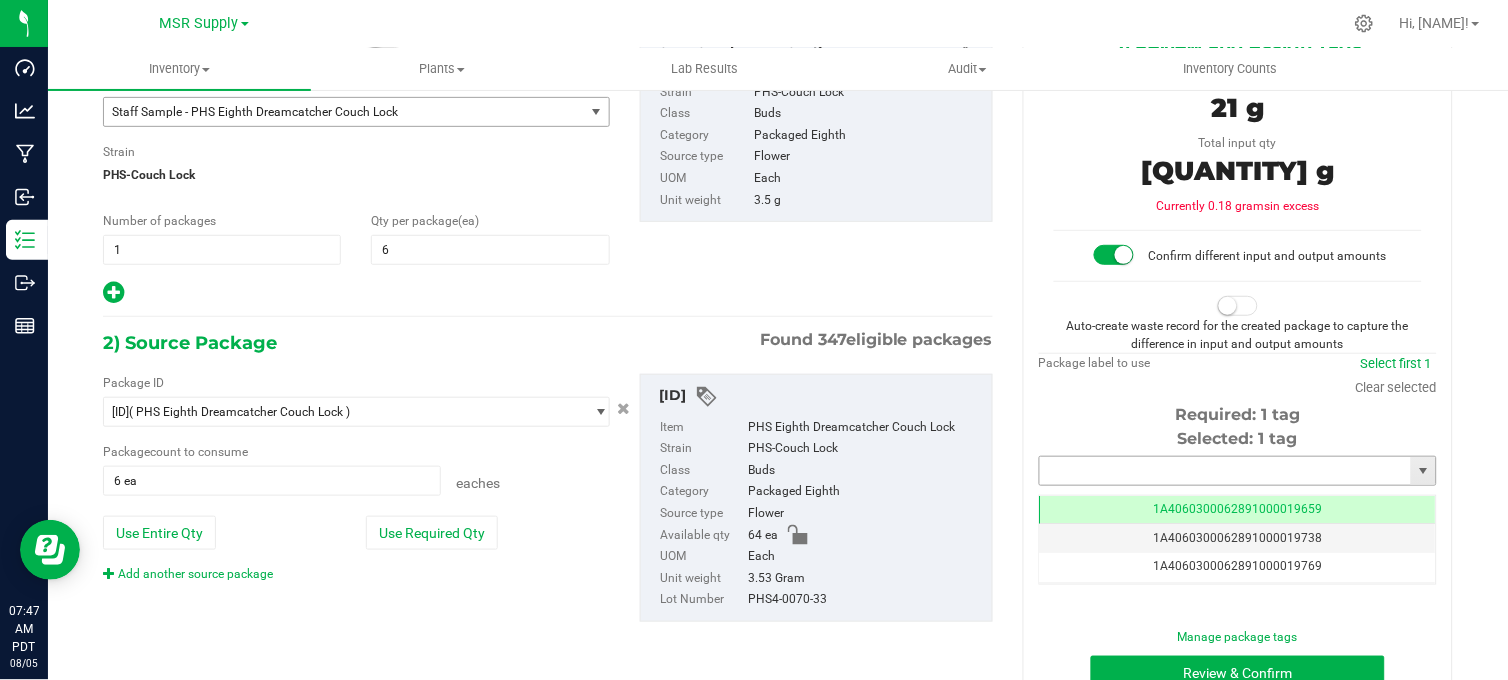 click at bounding box center (1225, 471) 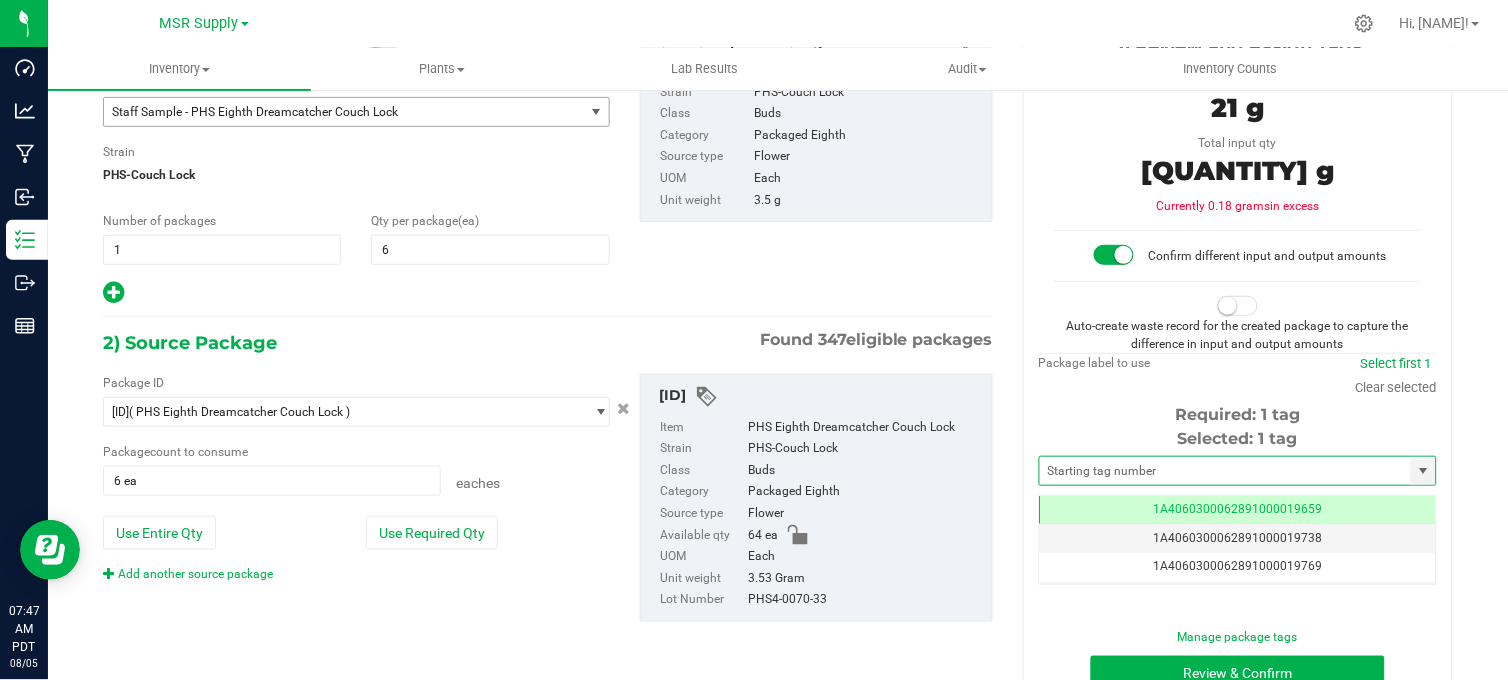 click on "Auto-create waste record
for the created package to capture the difference in input and output amounts" at bounding box center [1238, 317] 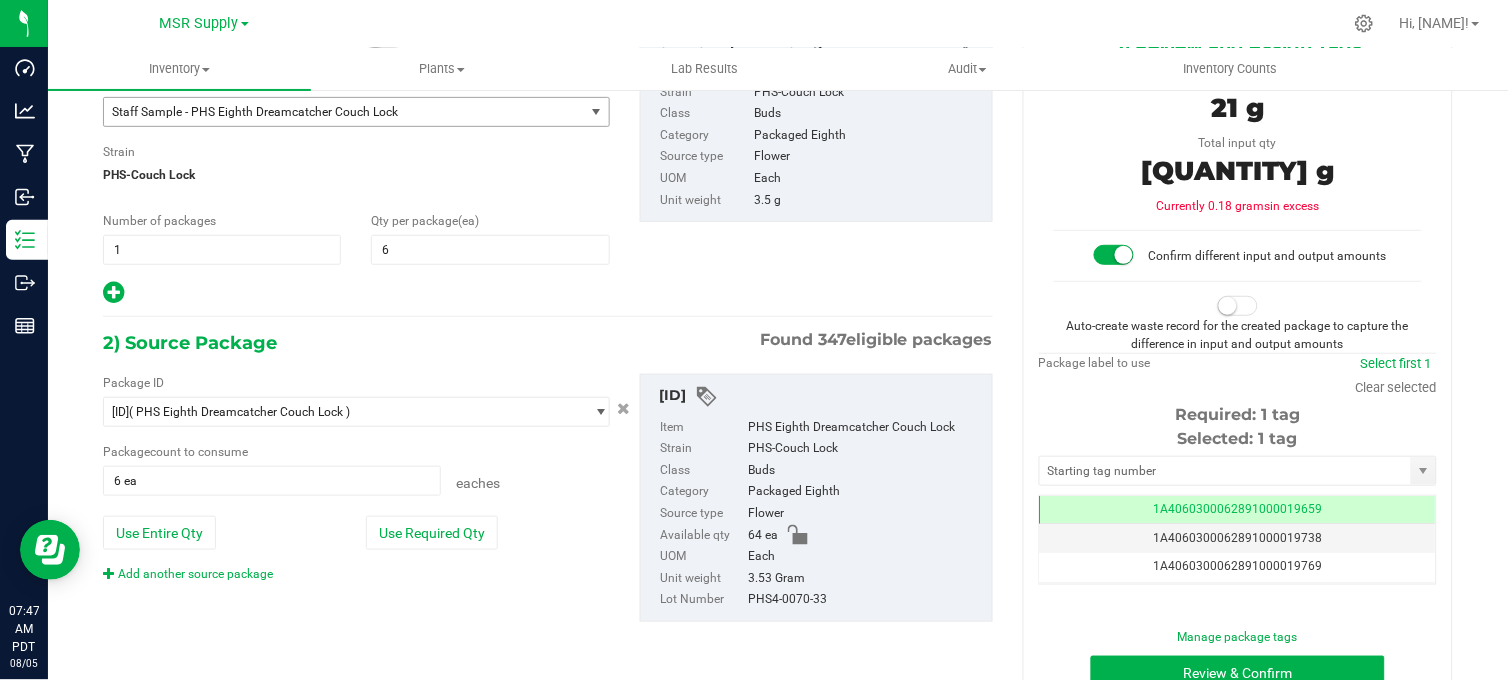 click at bounding box center [1228, 306] 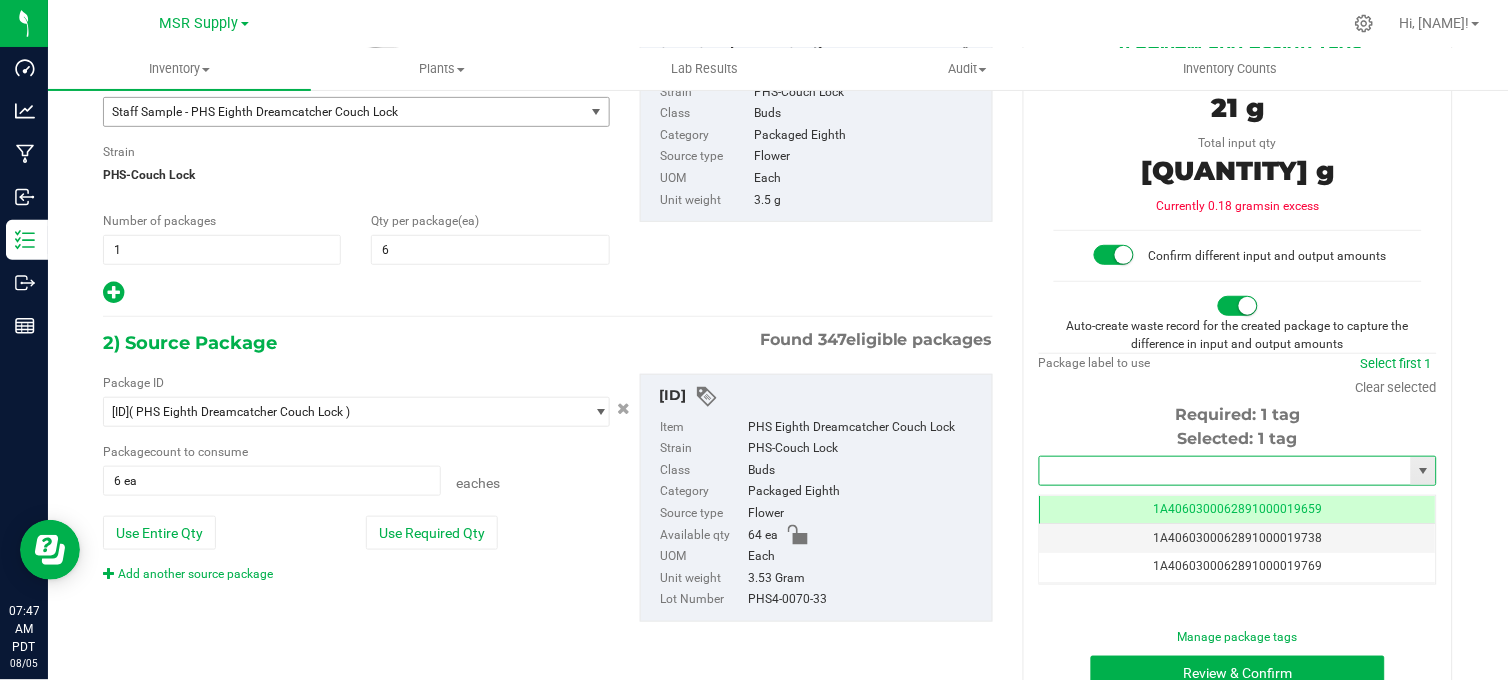 click at bounding box center [1225, 471] 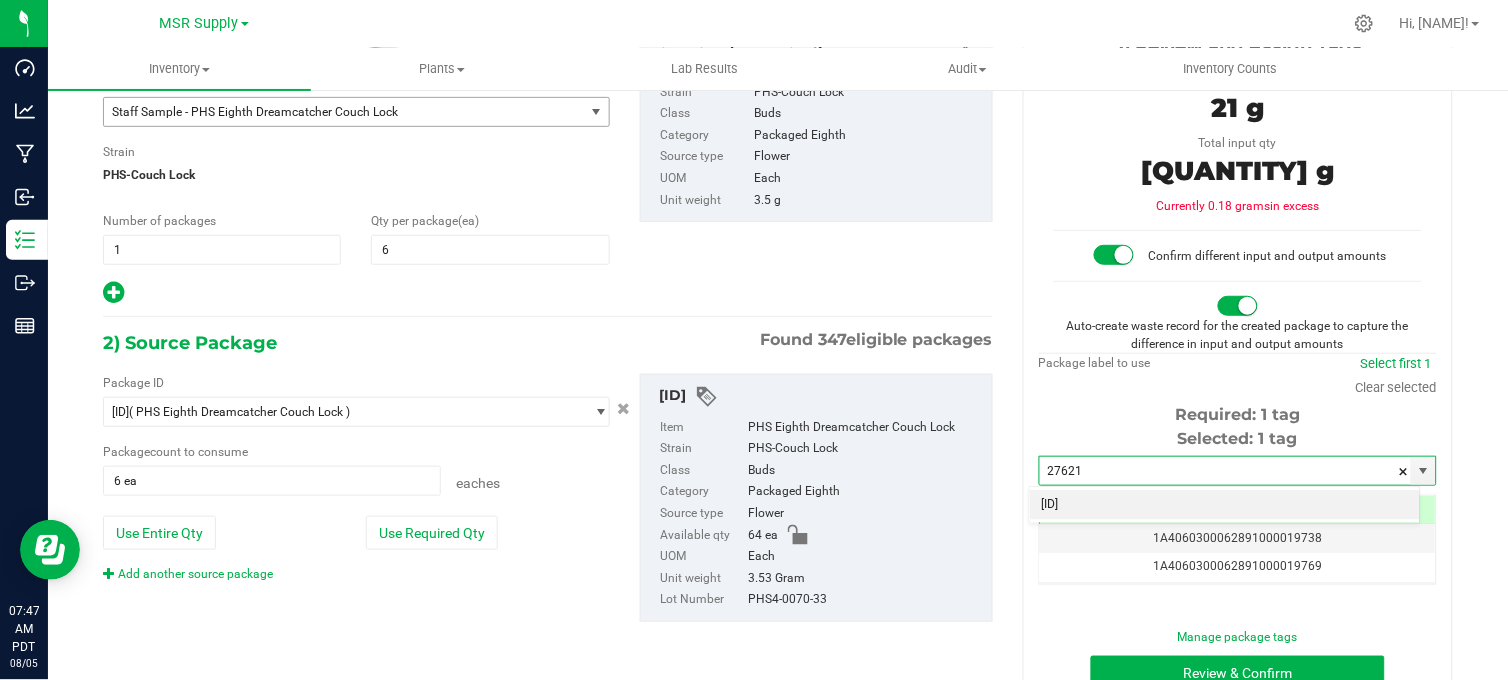 click on "[ID]" at bounding box center [1225, 505] 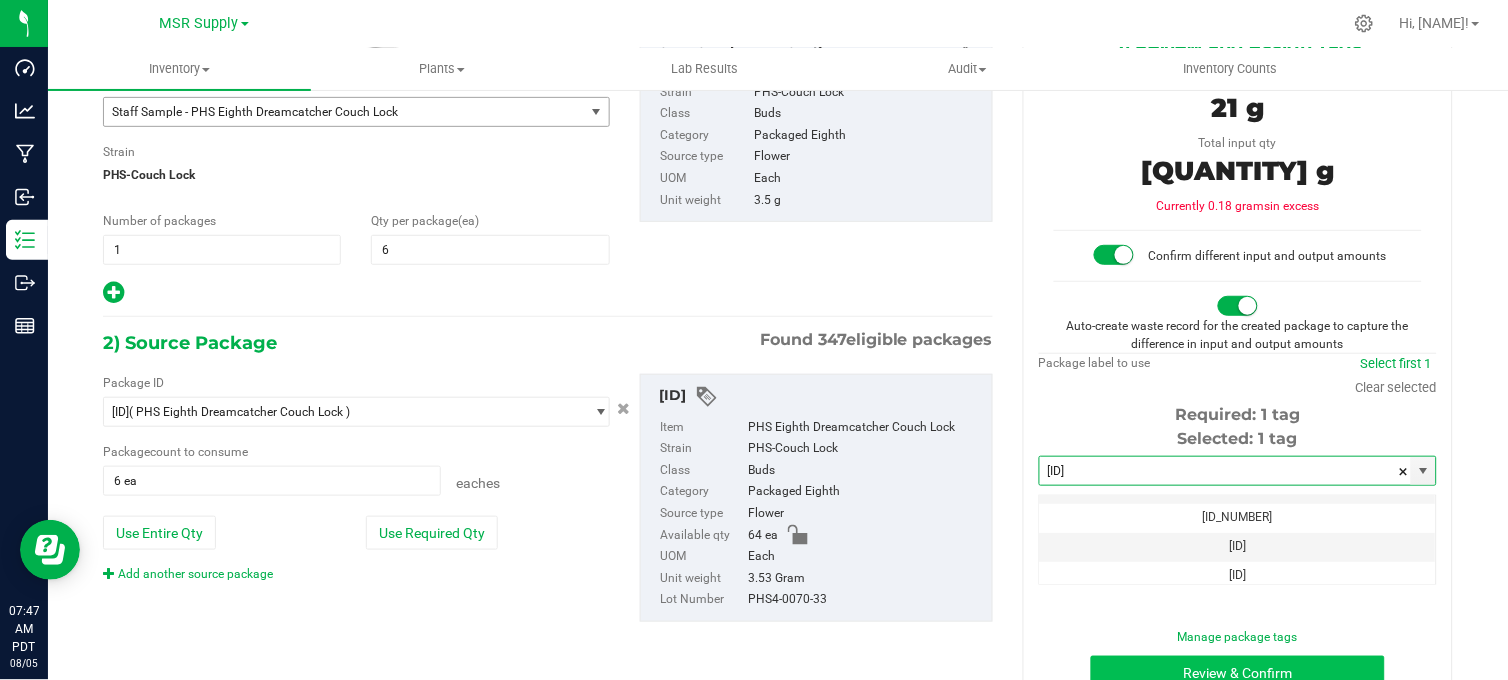 type on "[ID]" 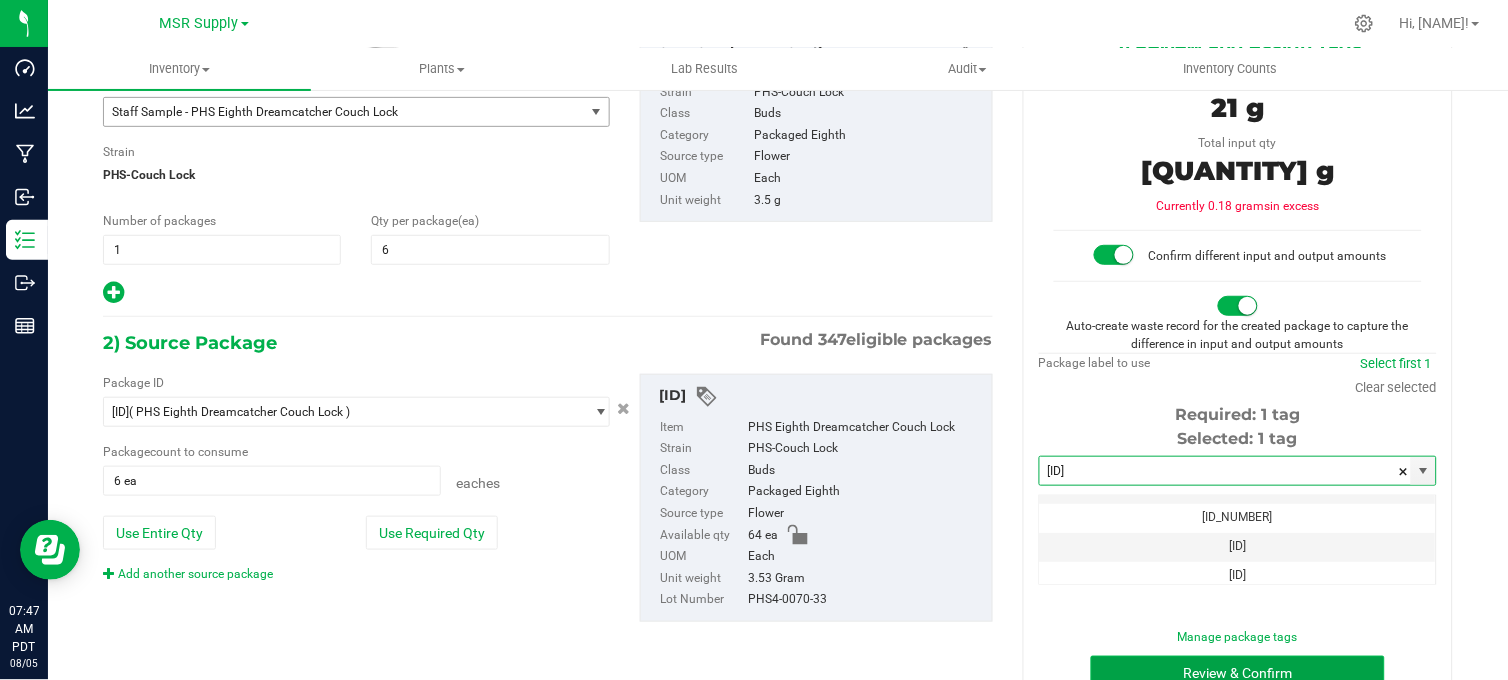 click on "Review & Confirm" at bounding box center [1238, 673] 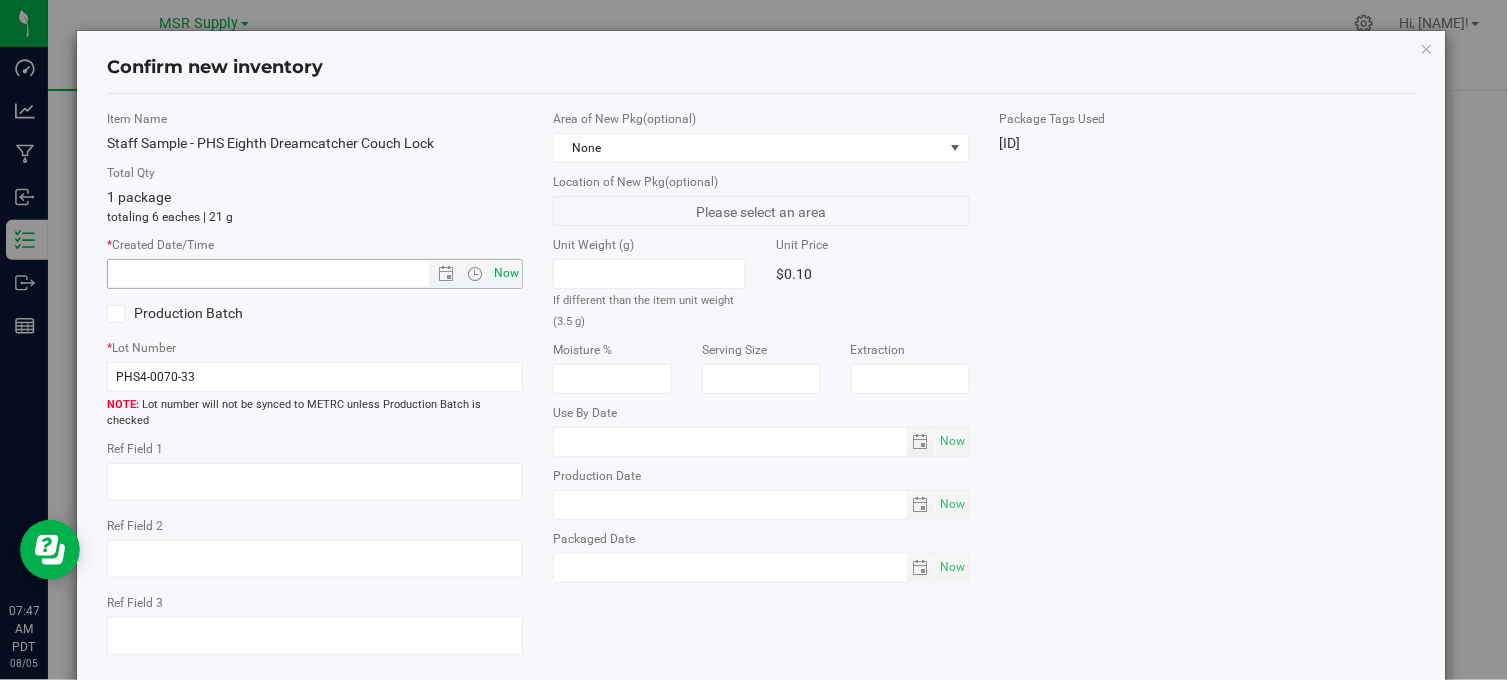 click on "Now" at bounding box center (507, 273) 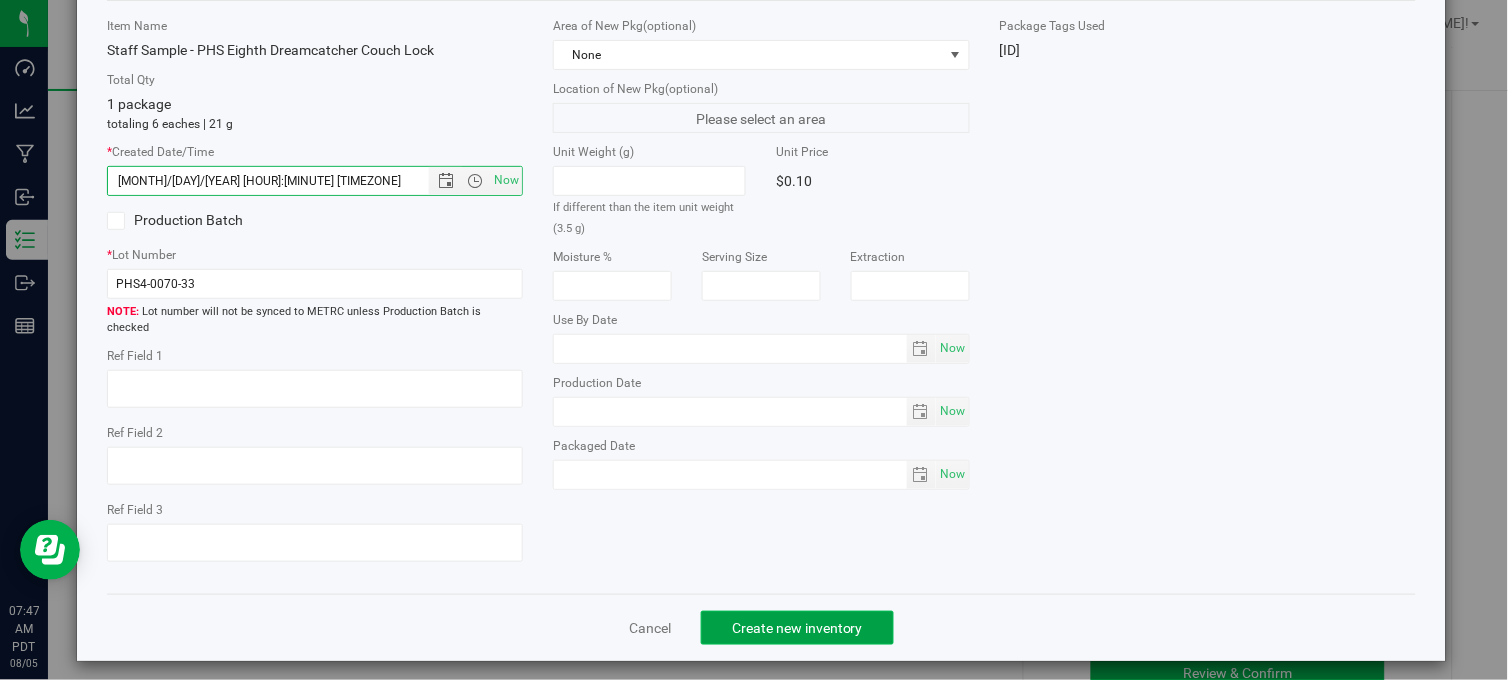 click on "Create new inventory" 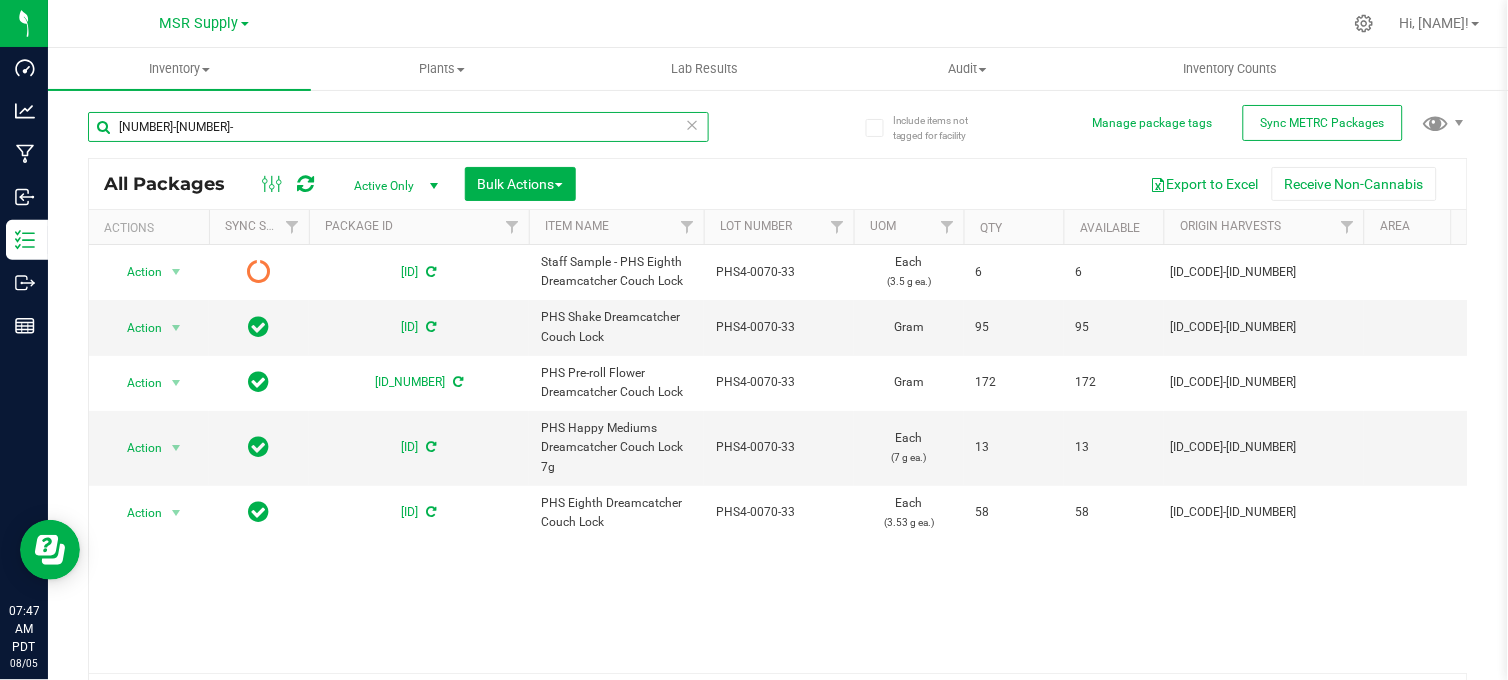 drag, startPoint x: 144, startPoint y: 147, endPoint x: 108, endPoint y: 152, distance: 36.345562 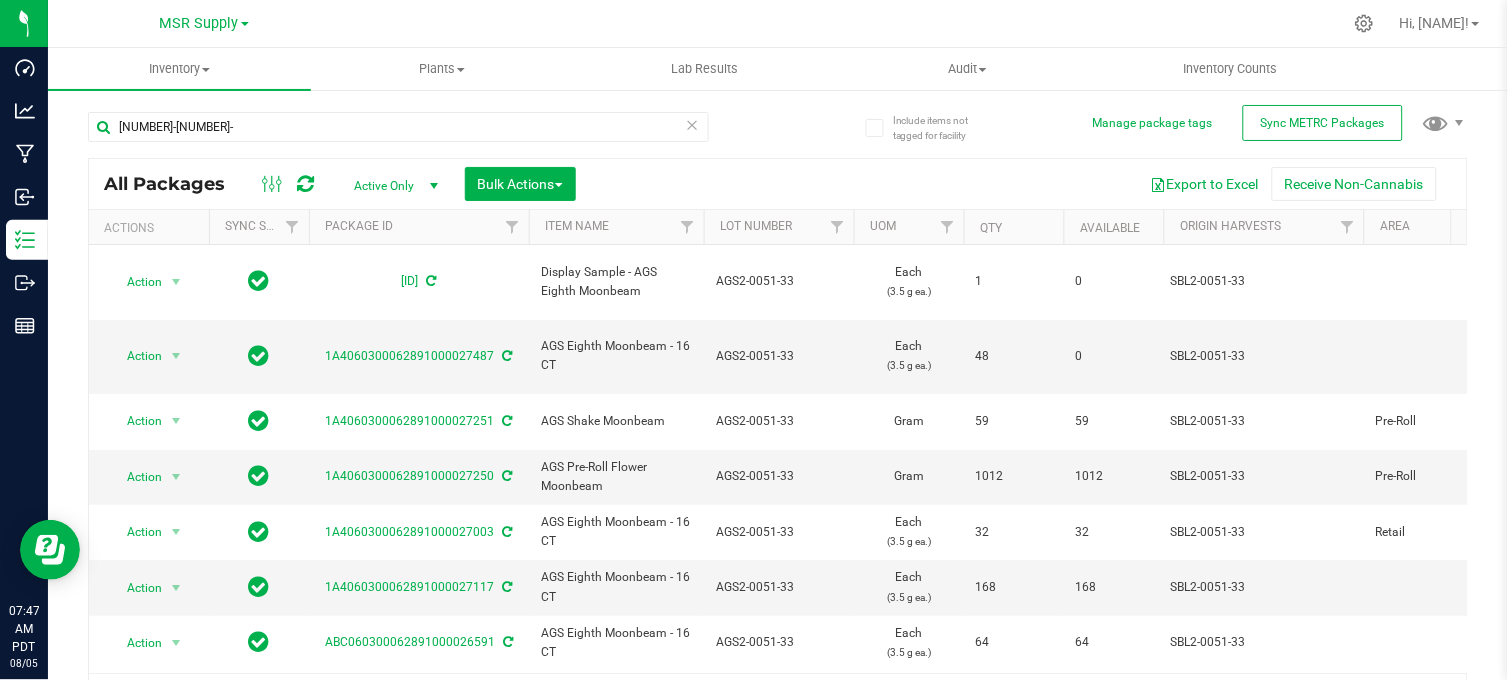 click on "Available" at bounding box center [1114, 227] 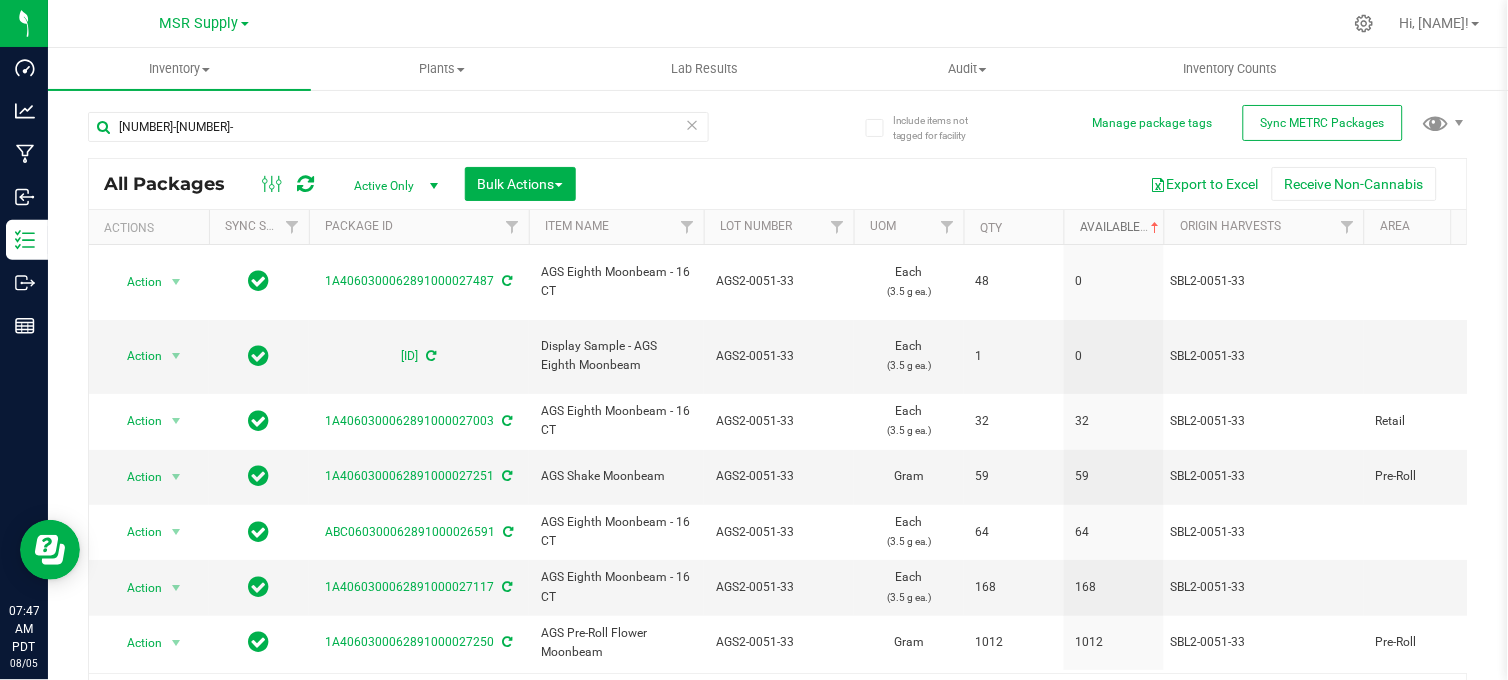 click on "Available" at bounding box center (1121, 227) 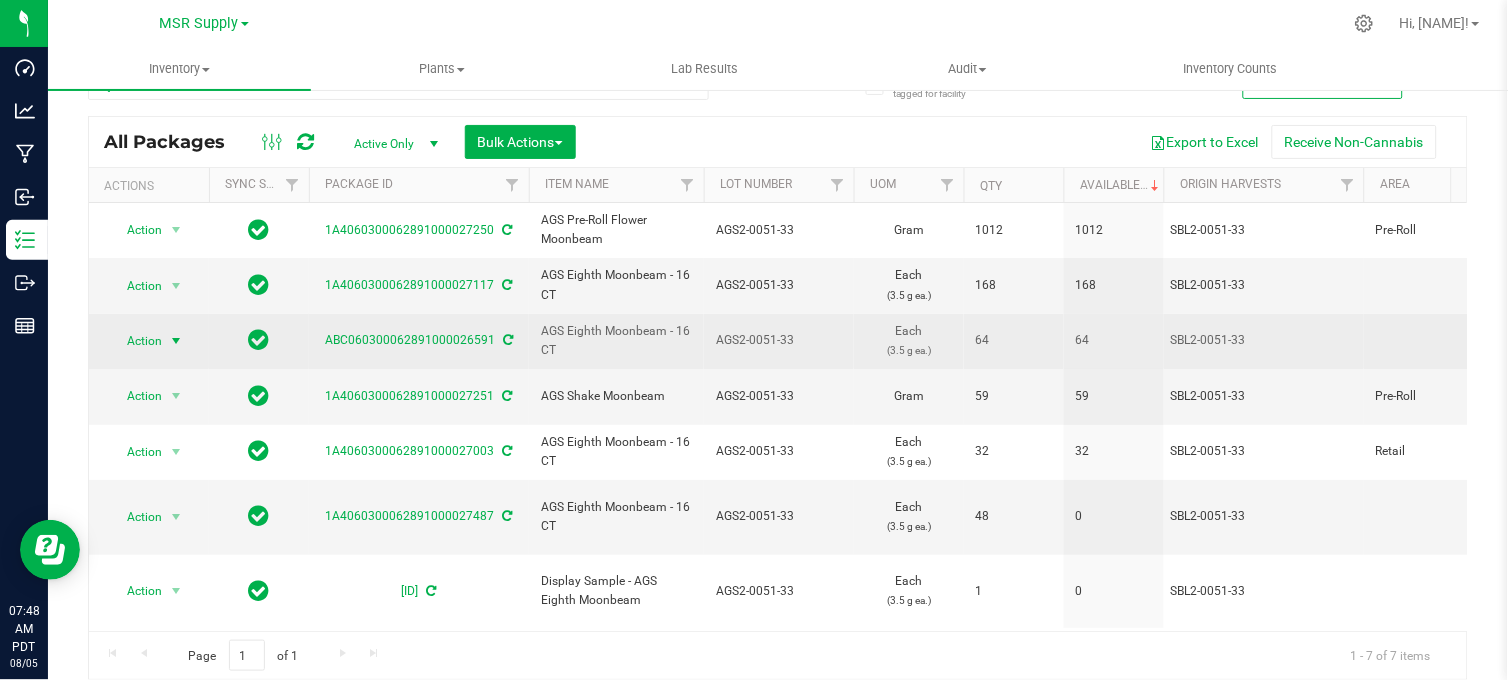 click at bounding box center [176, 341] 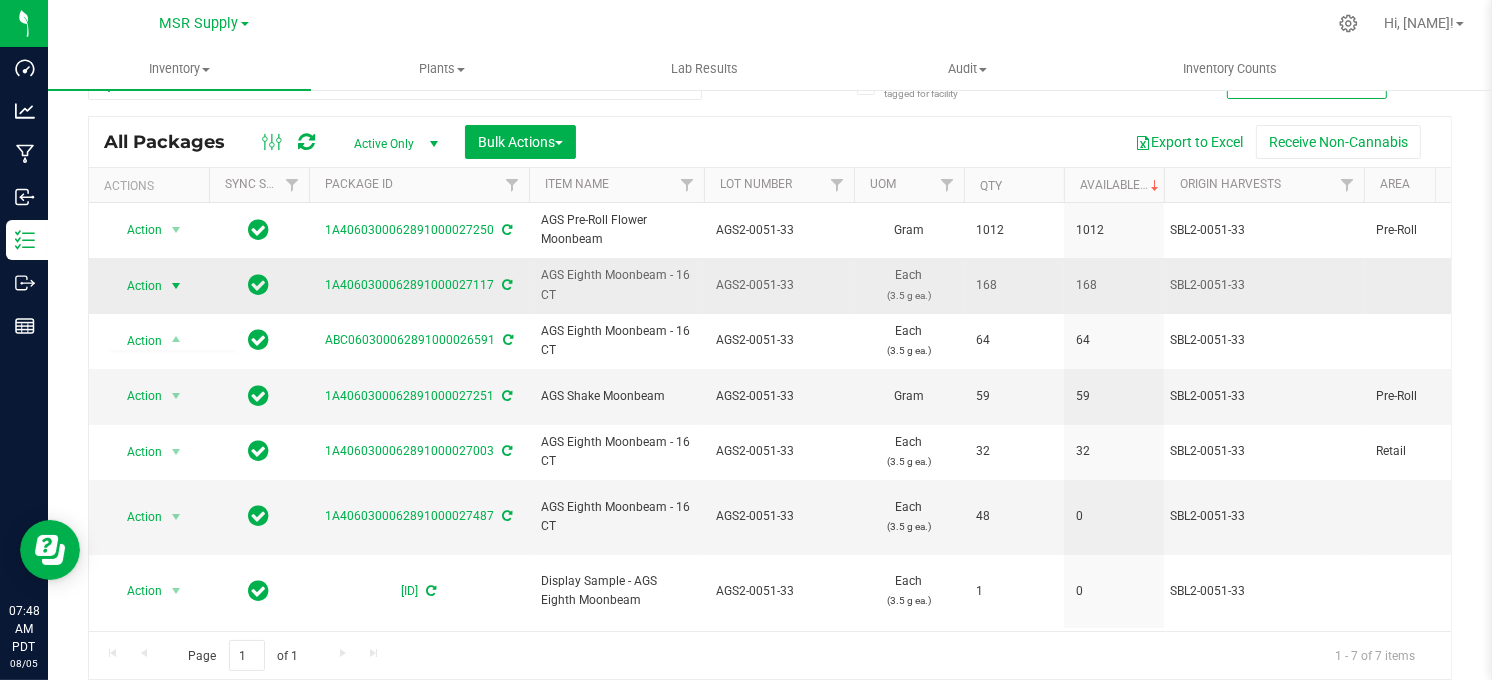 click at bounding box center [176, 286] 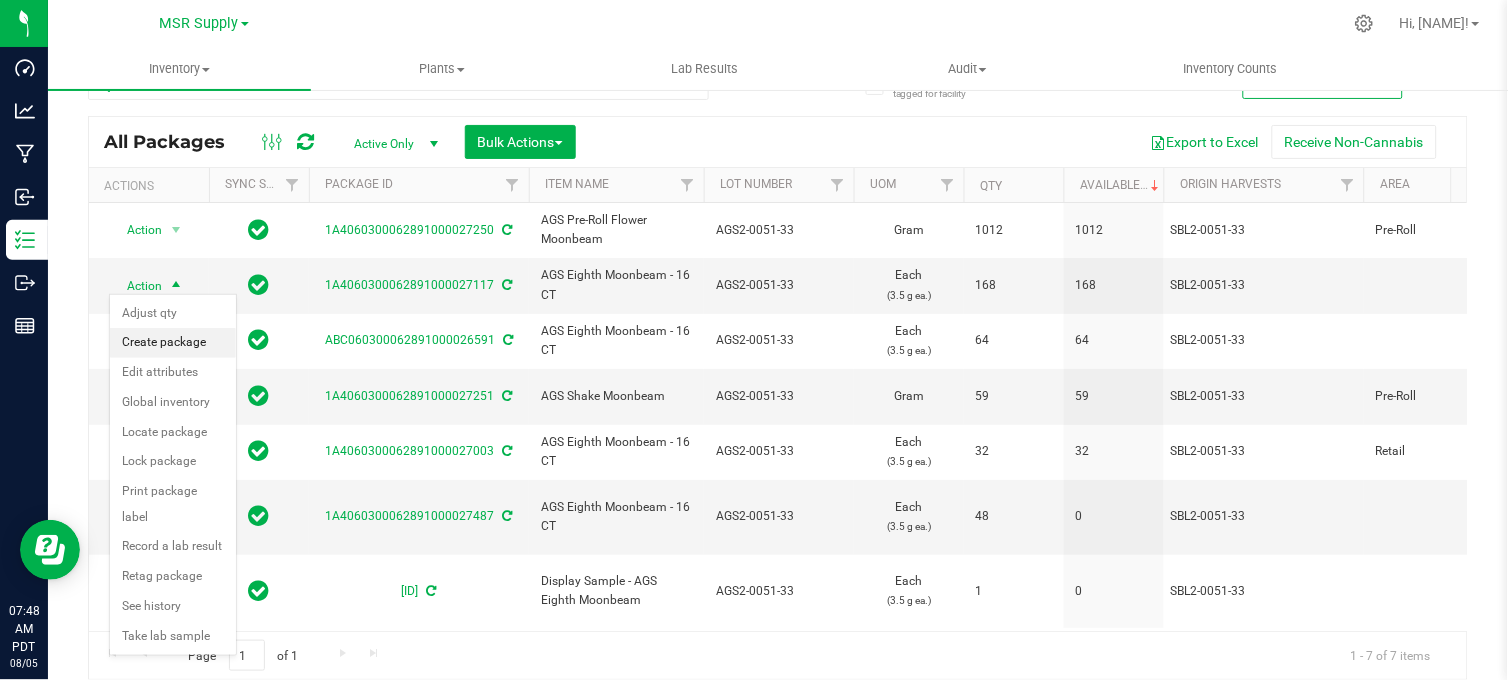 click on "Create package" at bounding box center [173, 343] 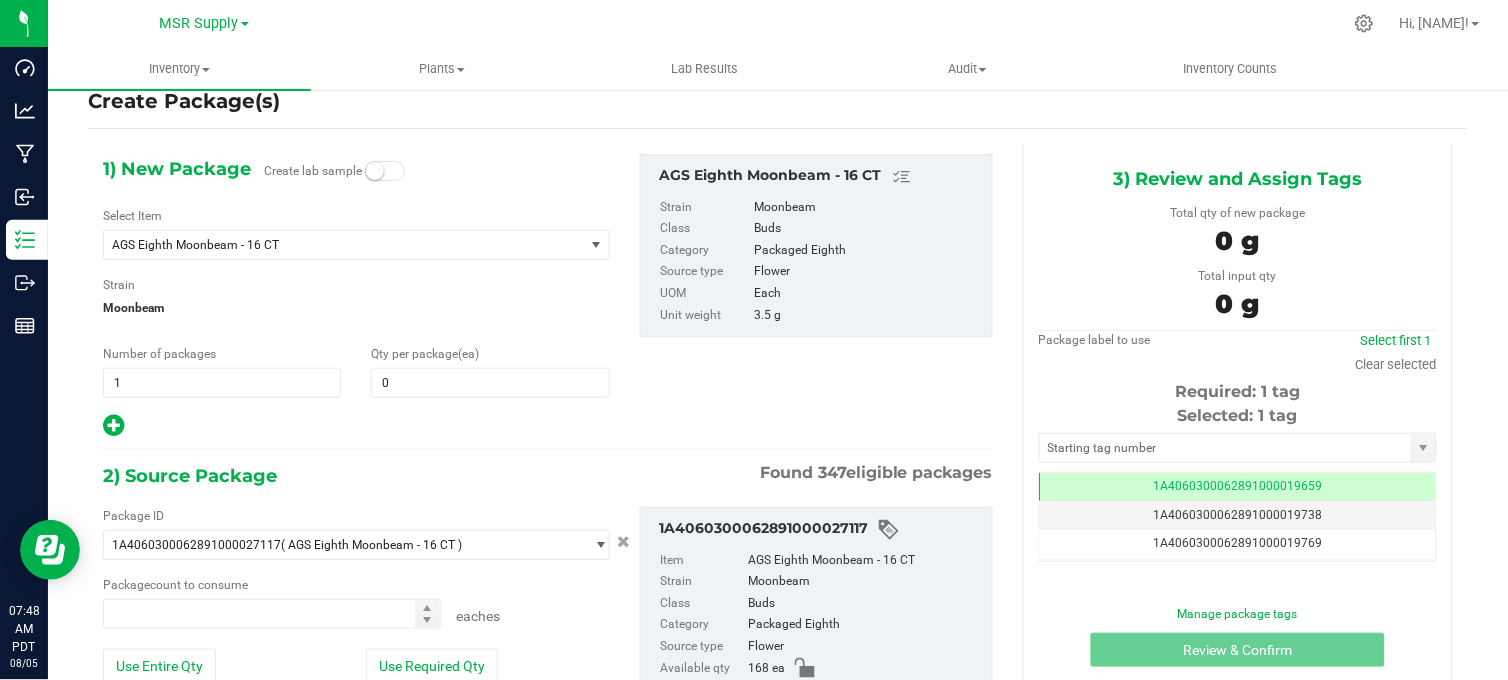 type on "0 ea" 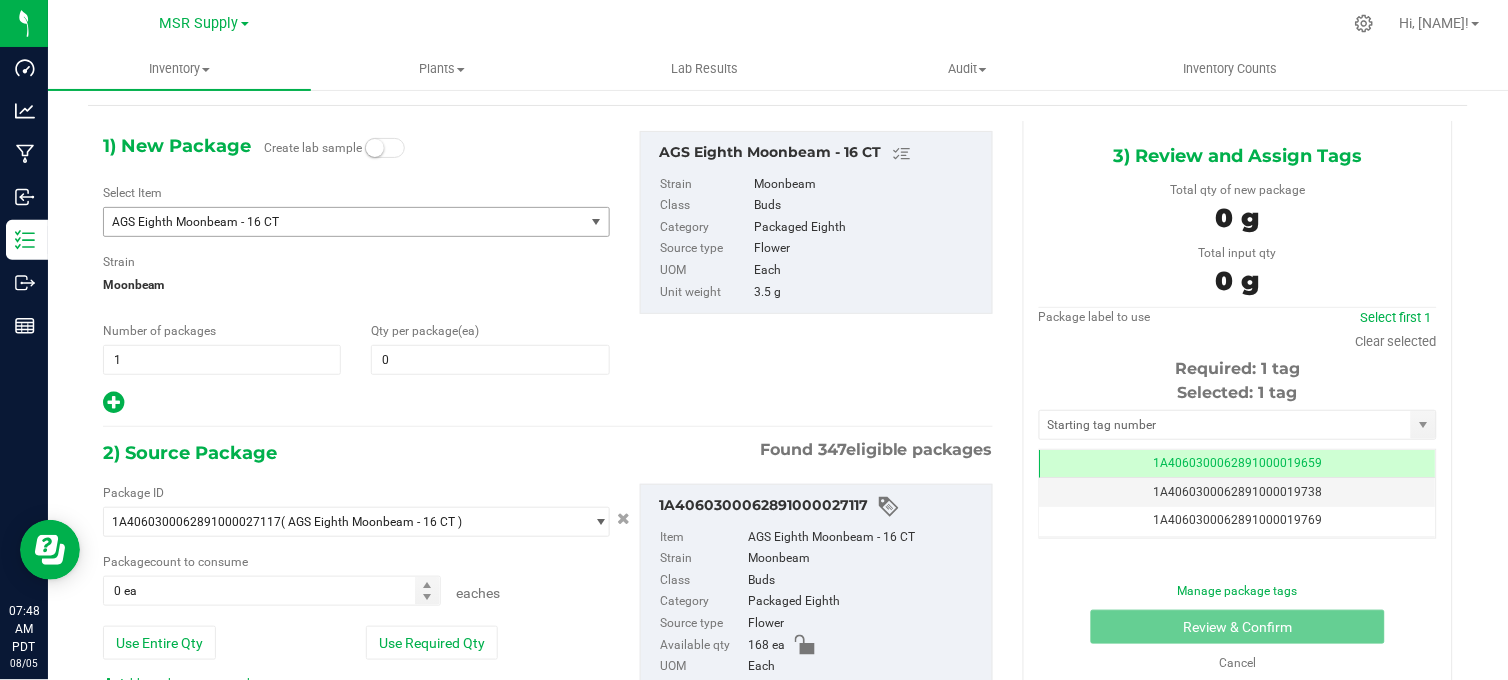 click on "AGS Eighth Moonbeam - 16 CT" at bounding box center (334, 222) 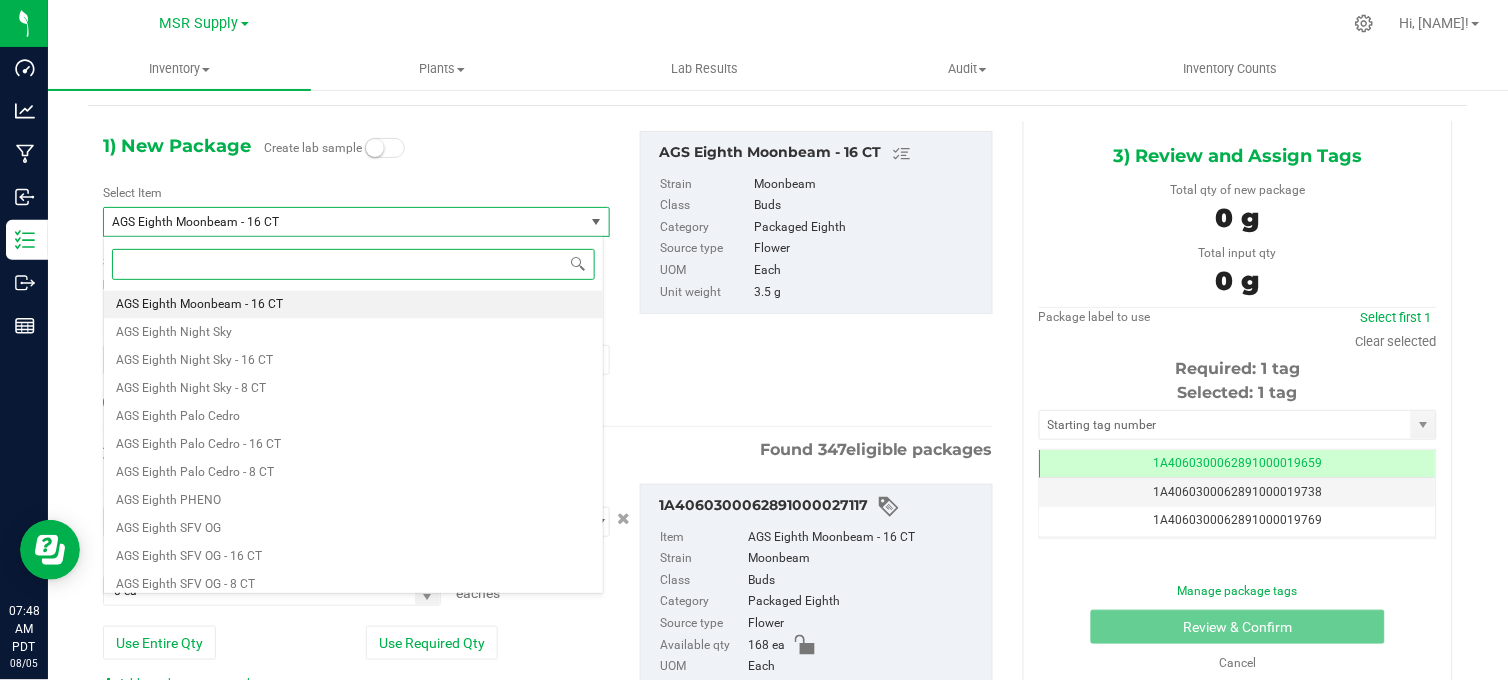 paste on "Staff Sample - AGS Eighth Moonbeam" 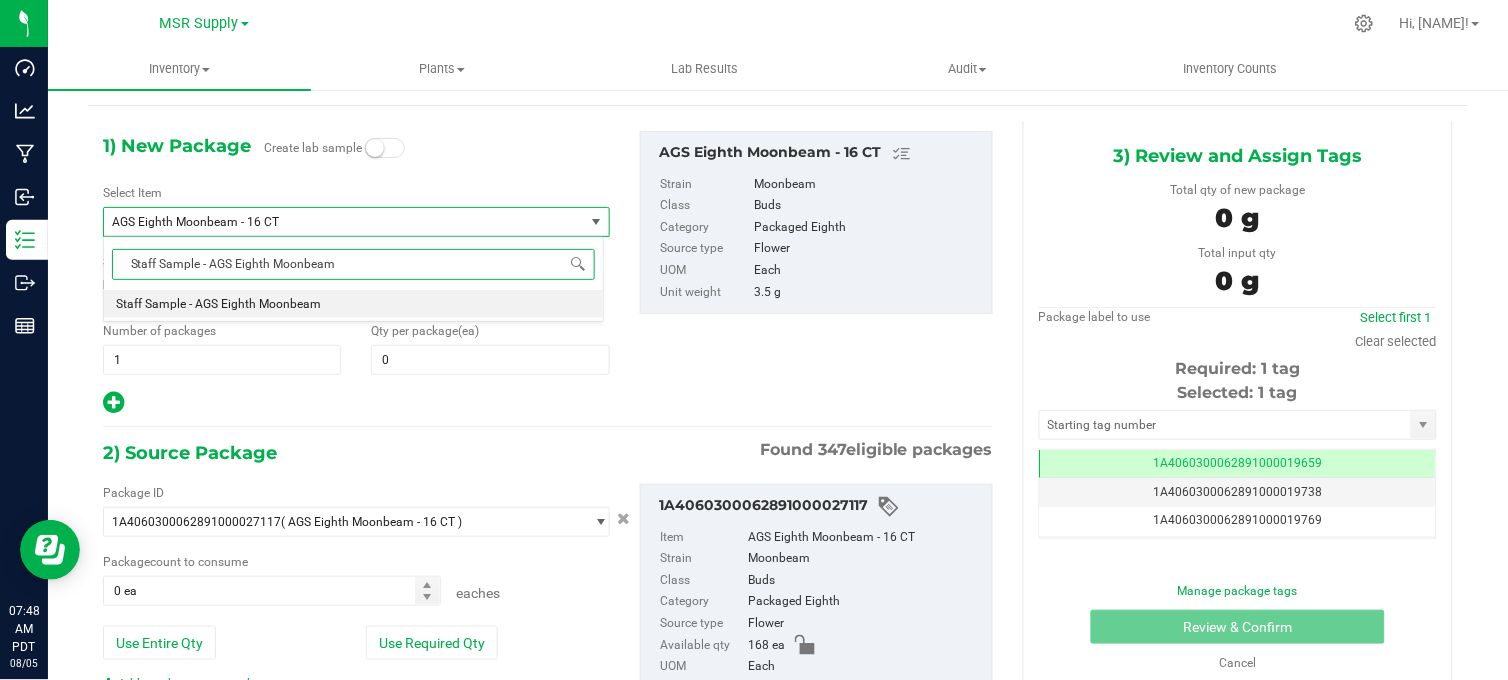 click on "Staff Sample - AGS Eighth Moonbeam" at bounding box center (218, 304) 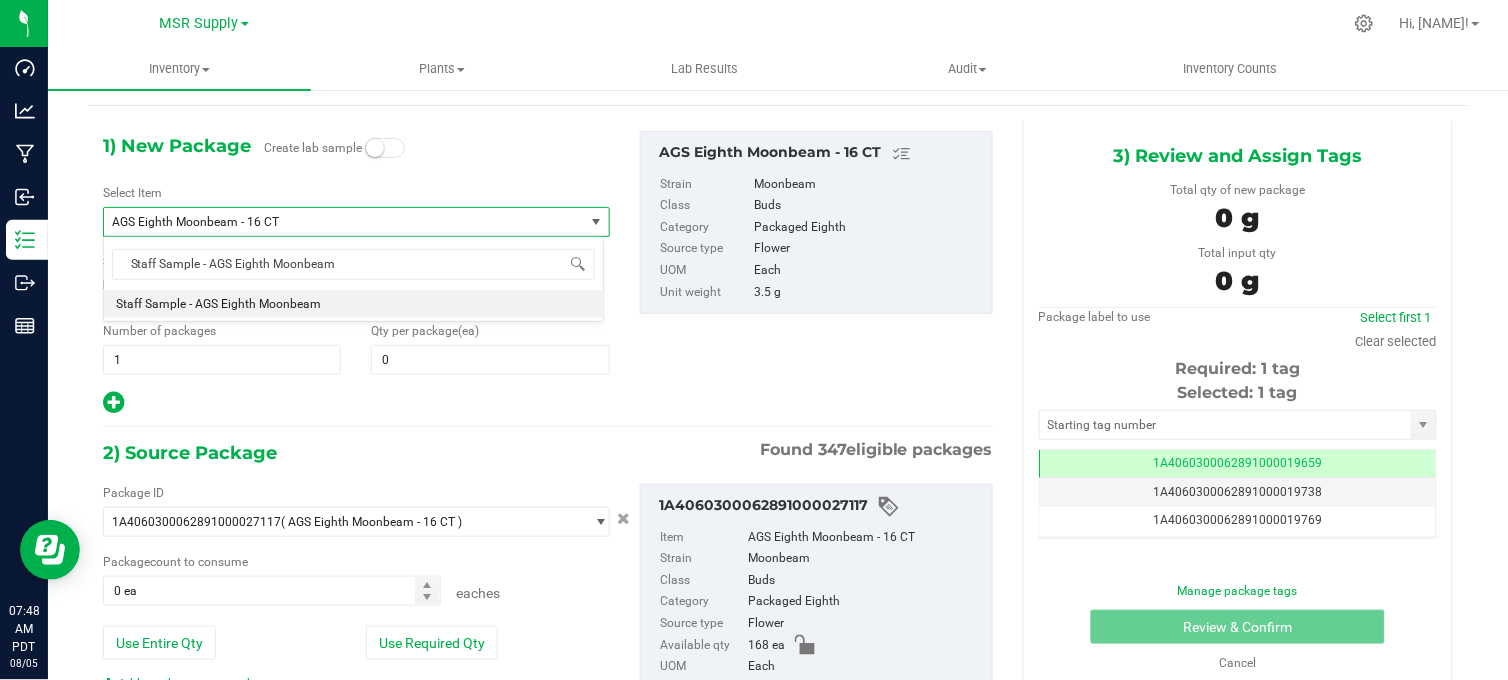 type 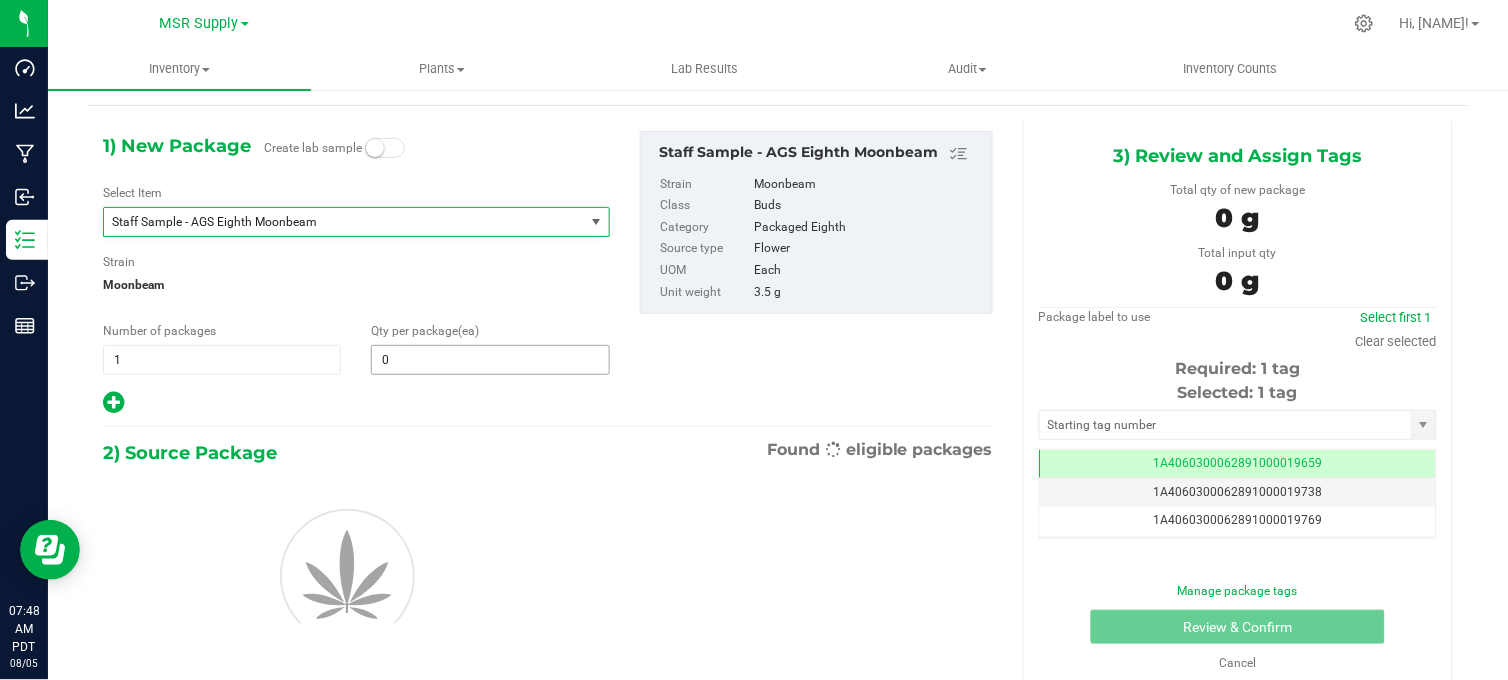 type on "0" 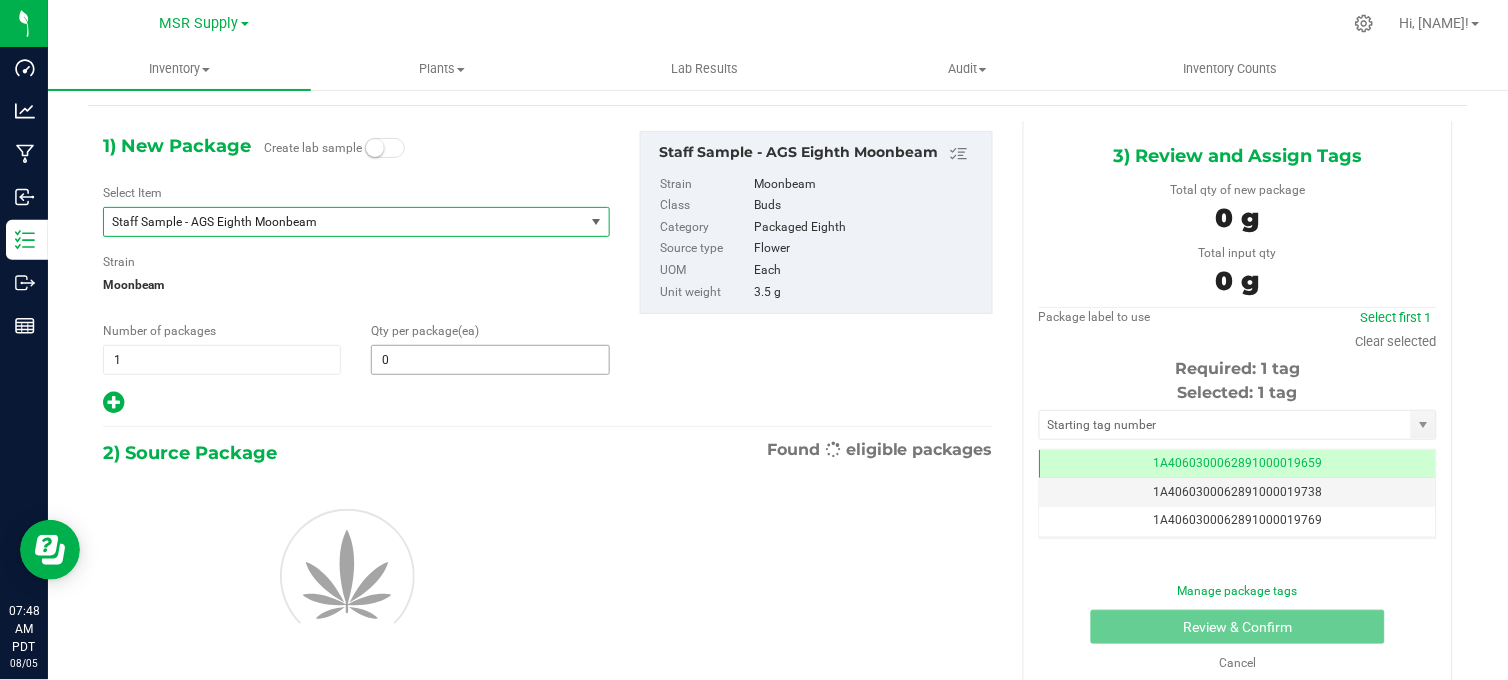 type 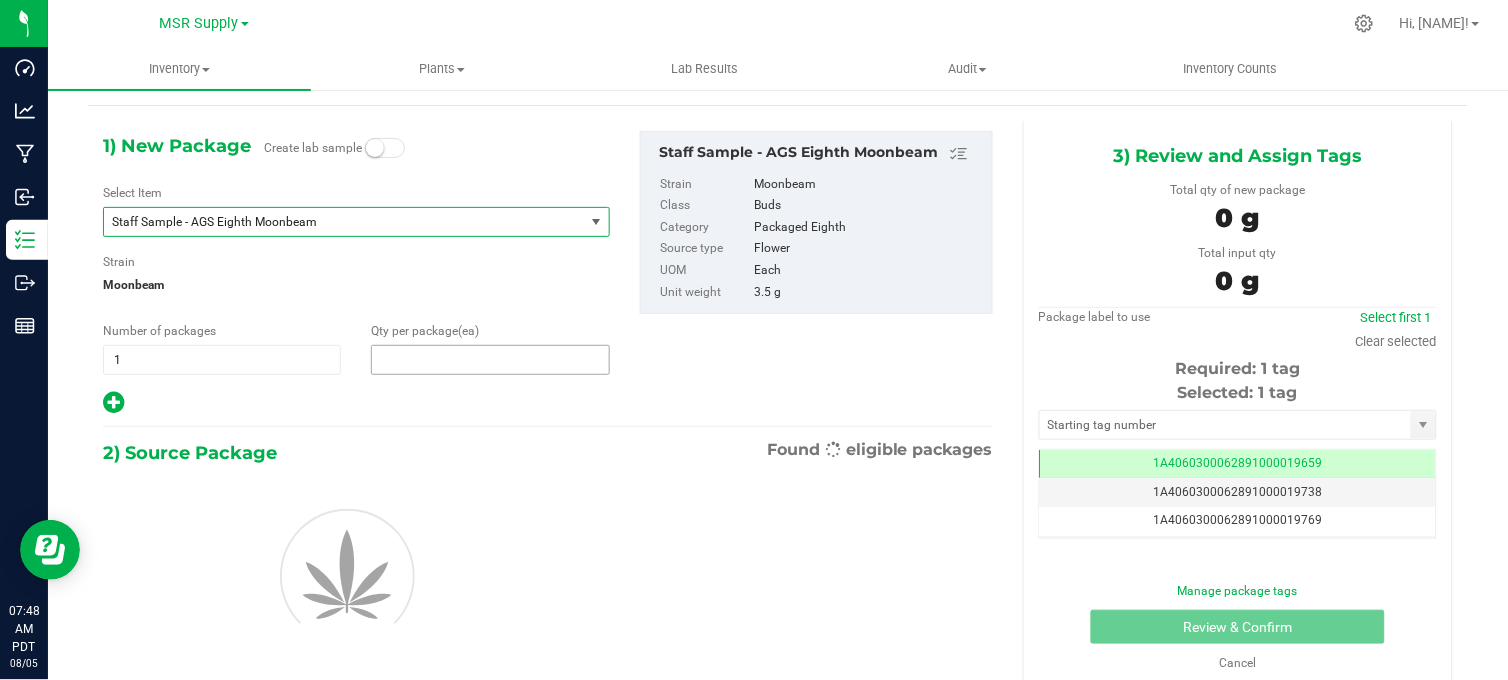 click at bounding box center [490, 360] 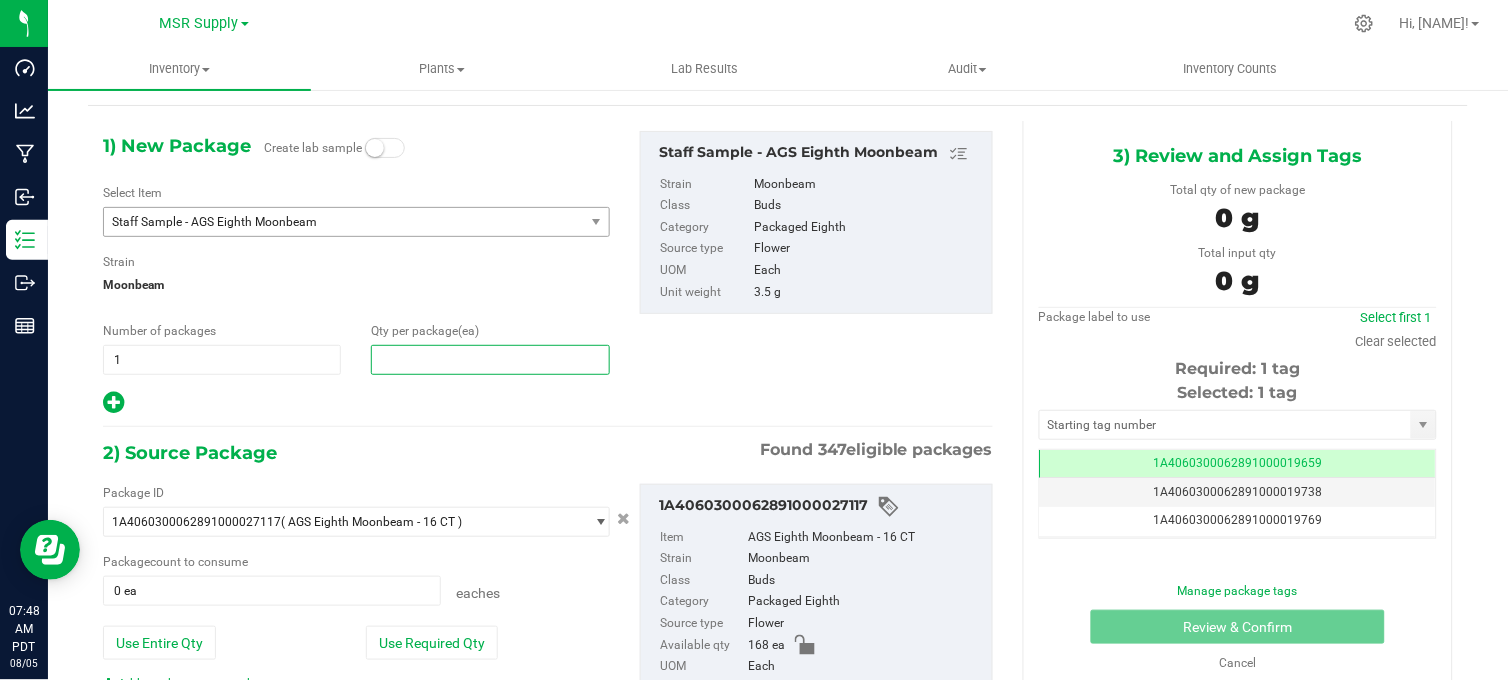 type on "6" 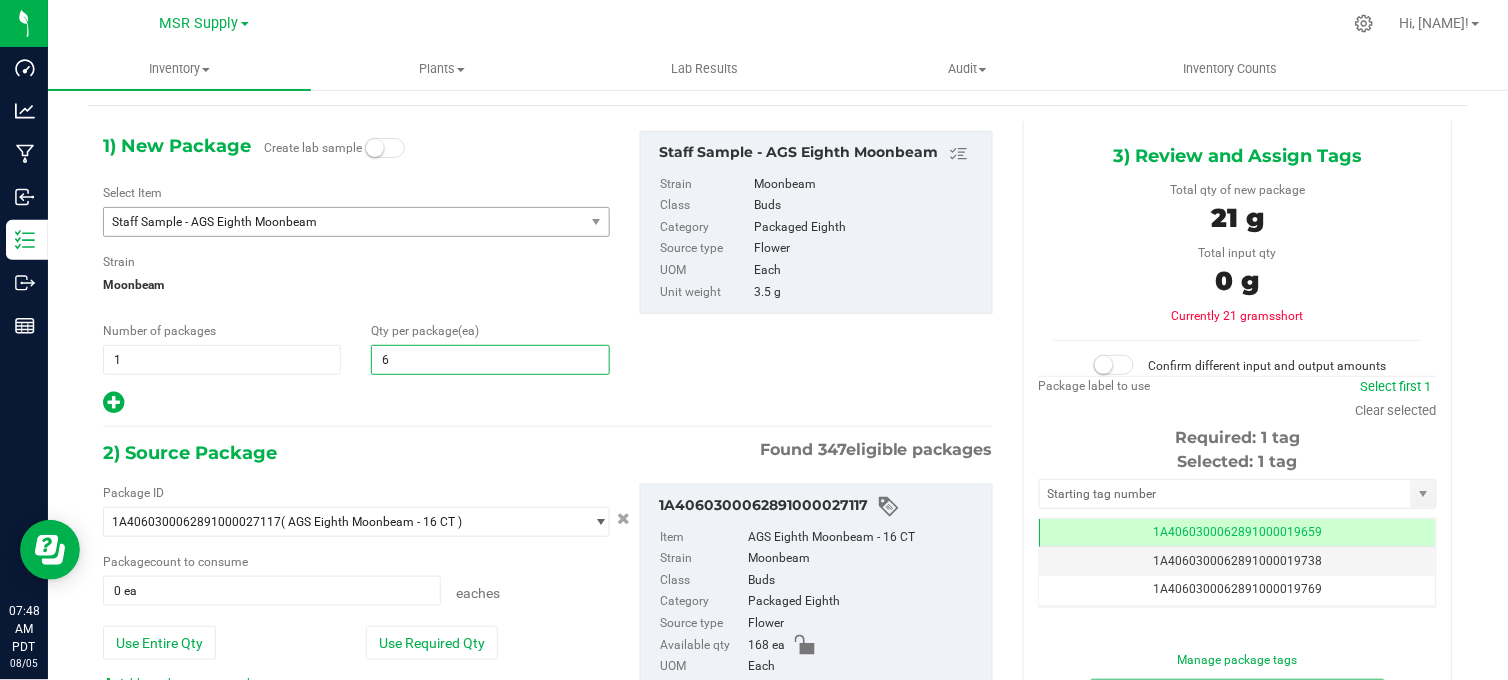type on "6" 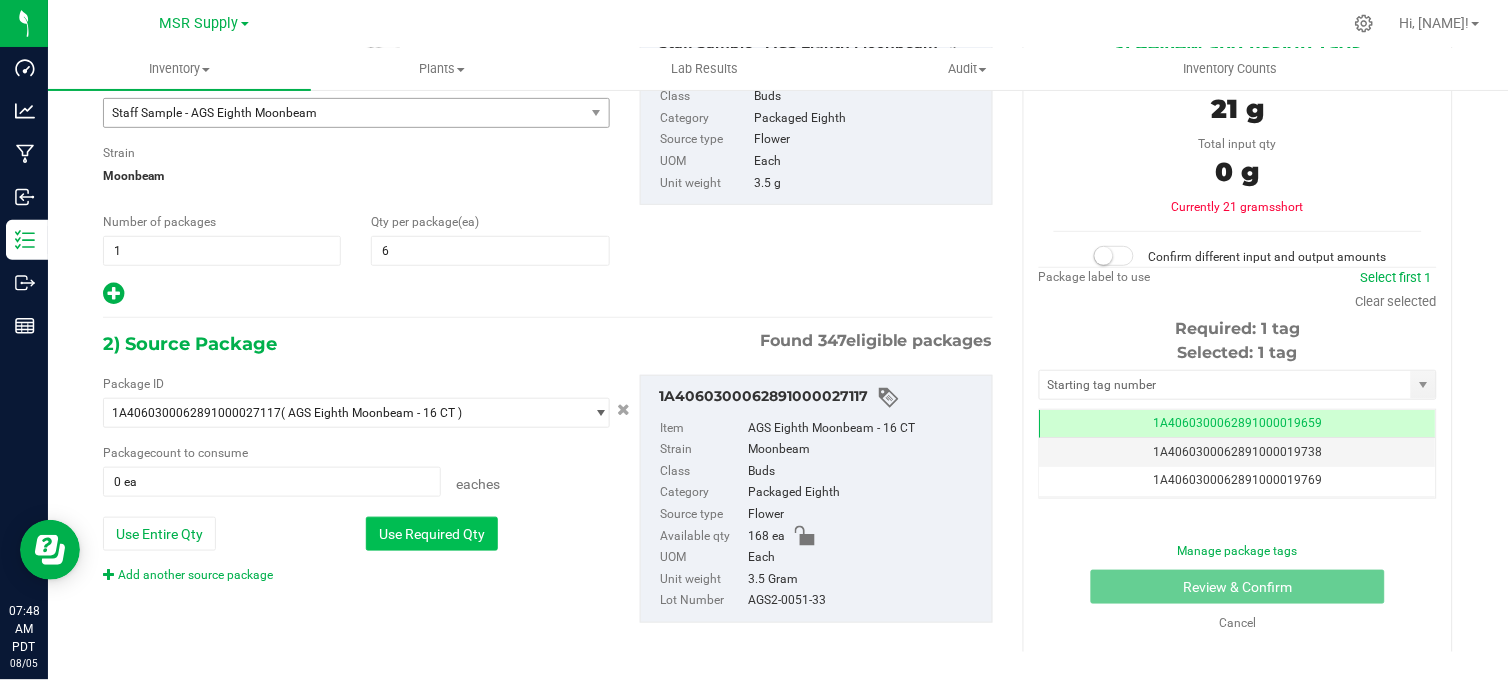 click on "Use Required Qty" at bounding box center [432, 534] 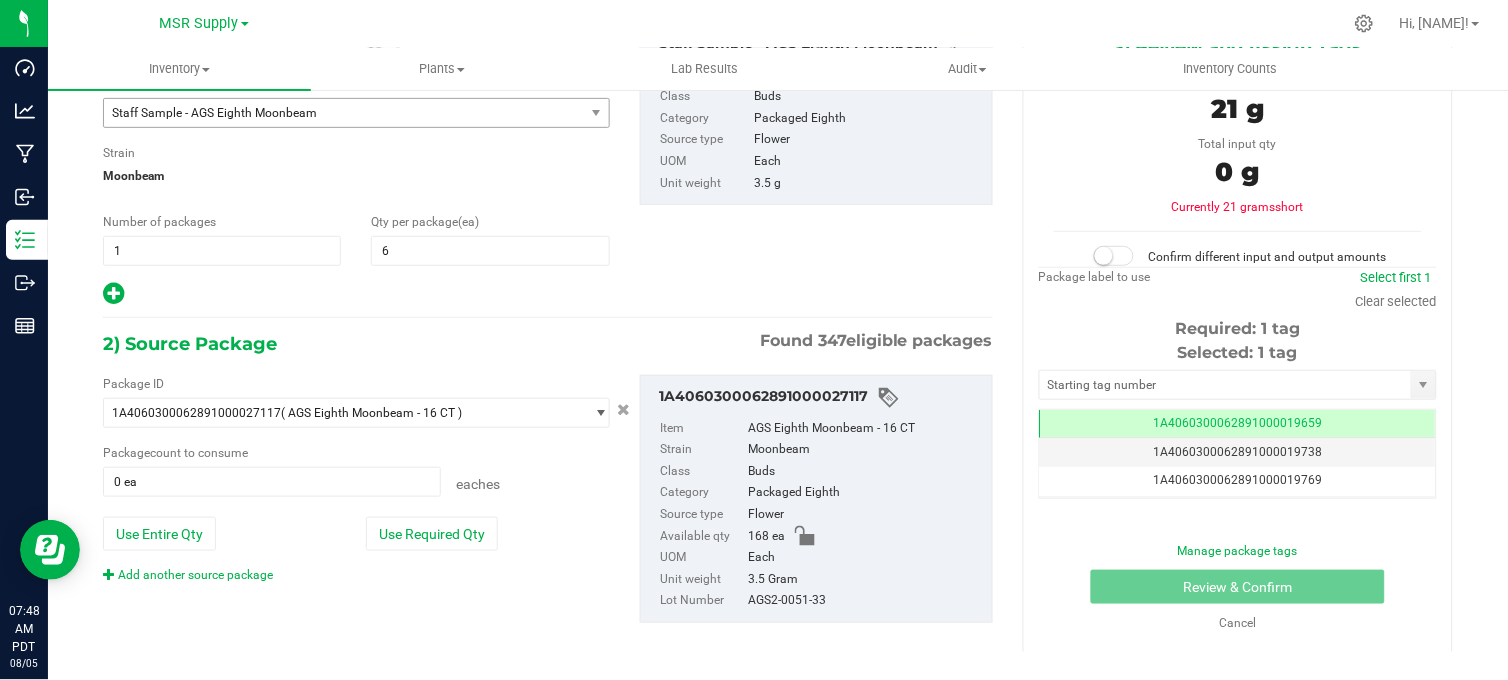 type on "6 ea" 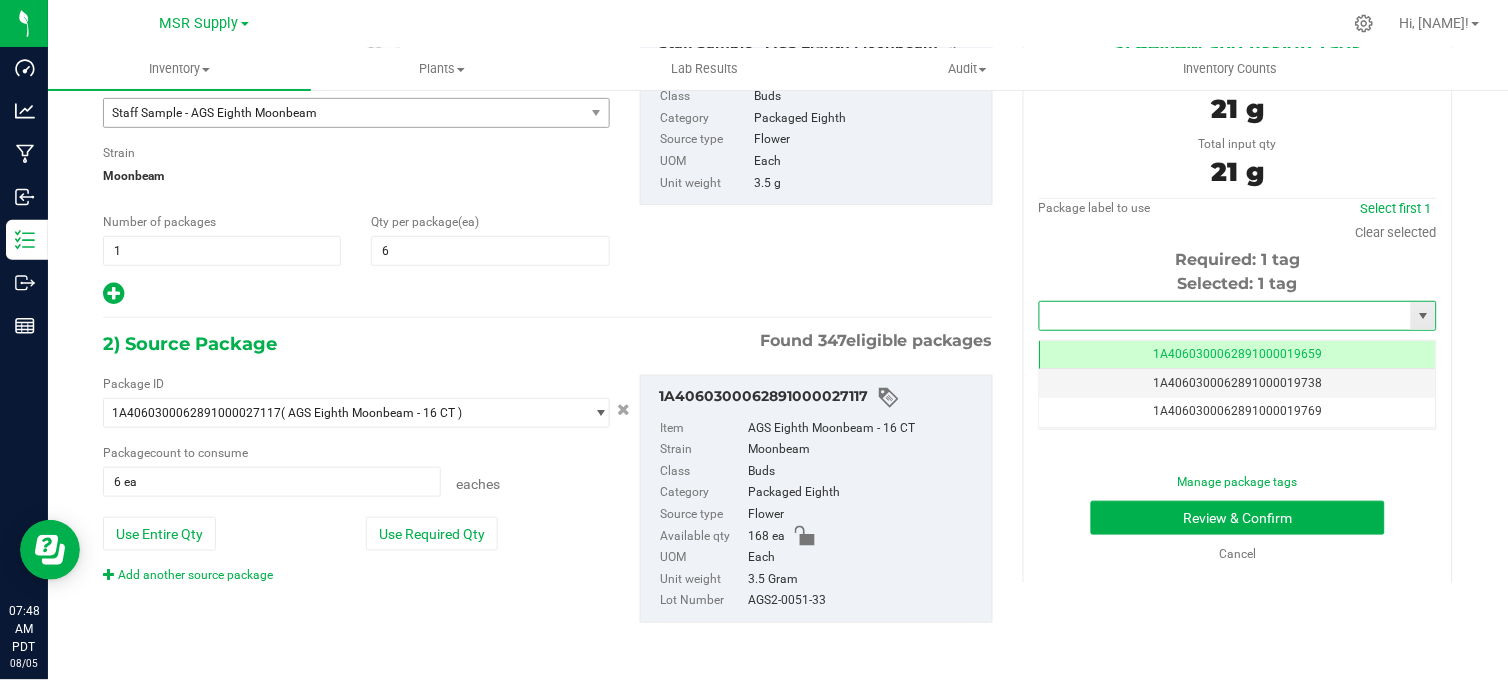 click at bounding box center [1225, 316] 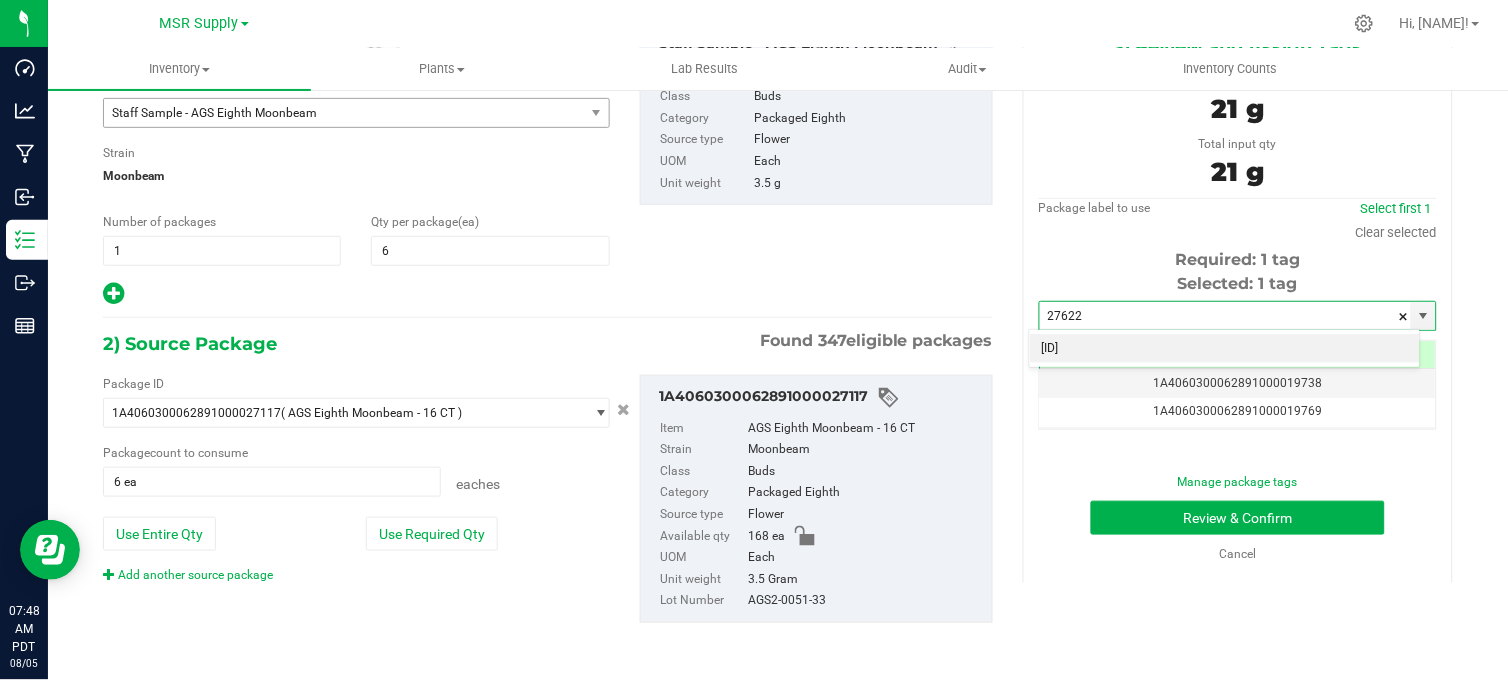 click on "[ID]" at bounding box center [1225, 349] 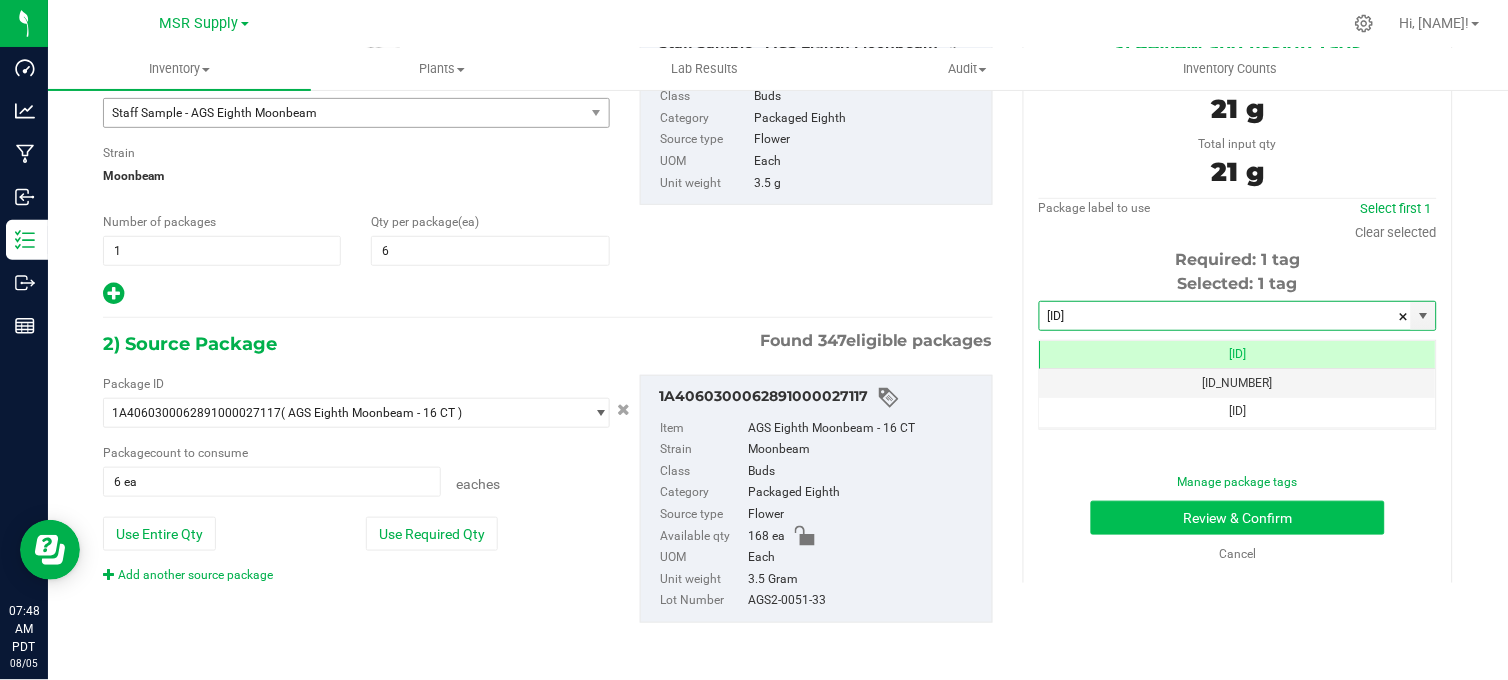 type on "[ID]" 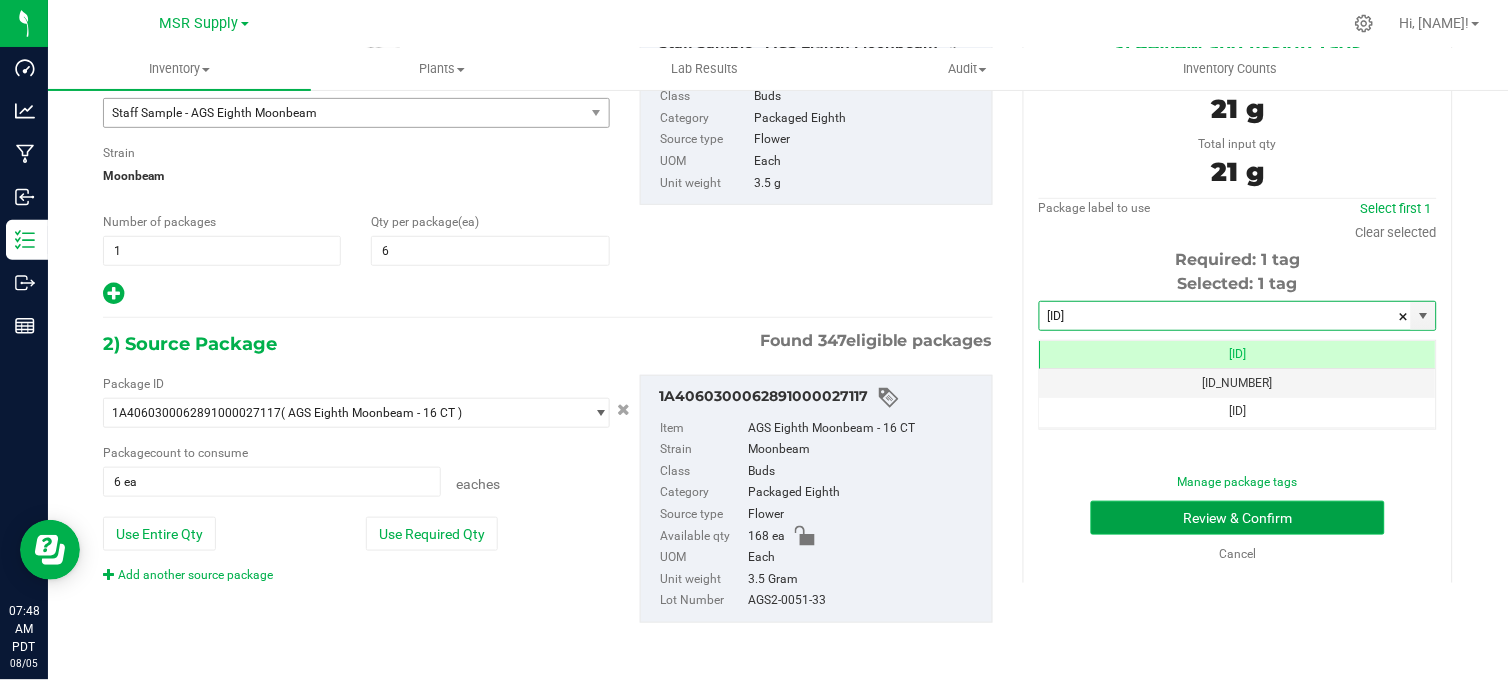 click on "Review & Confirm" at bounding box center [1238, 518] 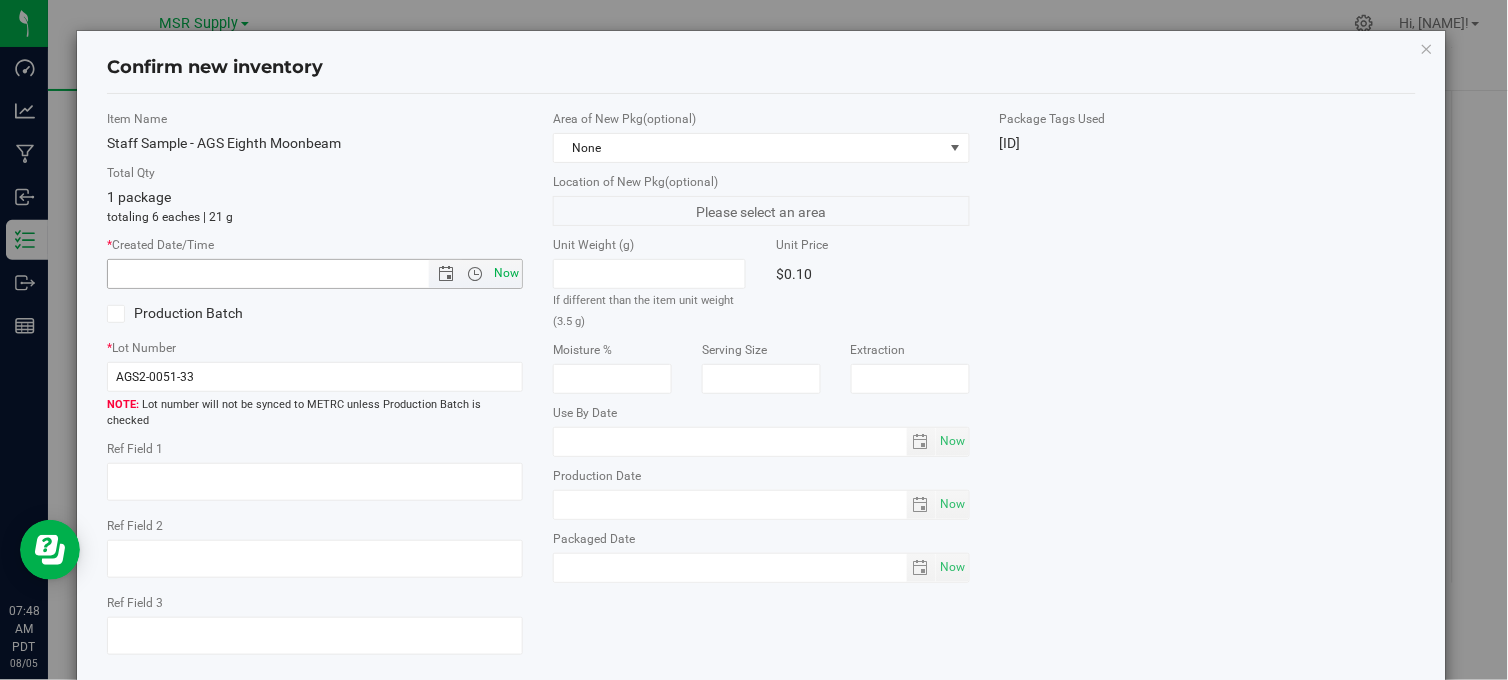 click on "Now" at bounding box center (507, 273) 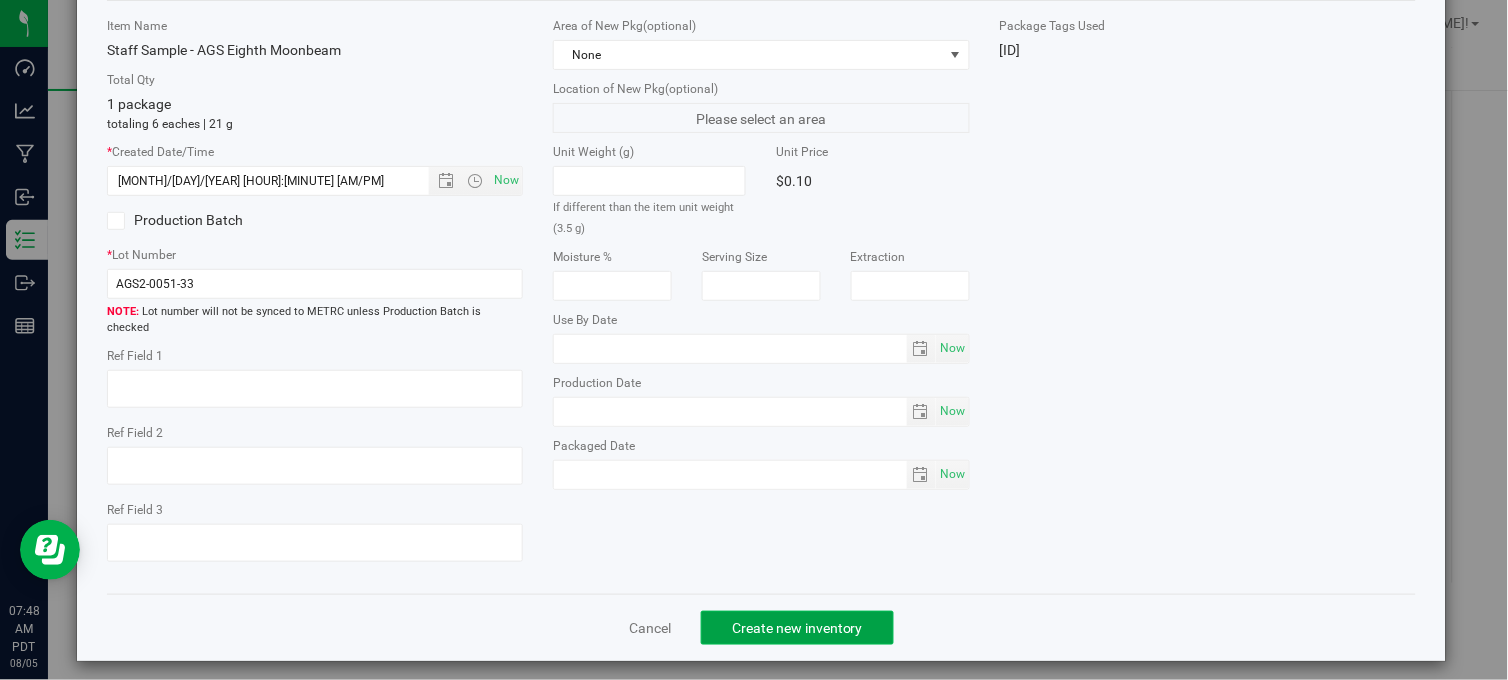 click on "Create new inventory" 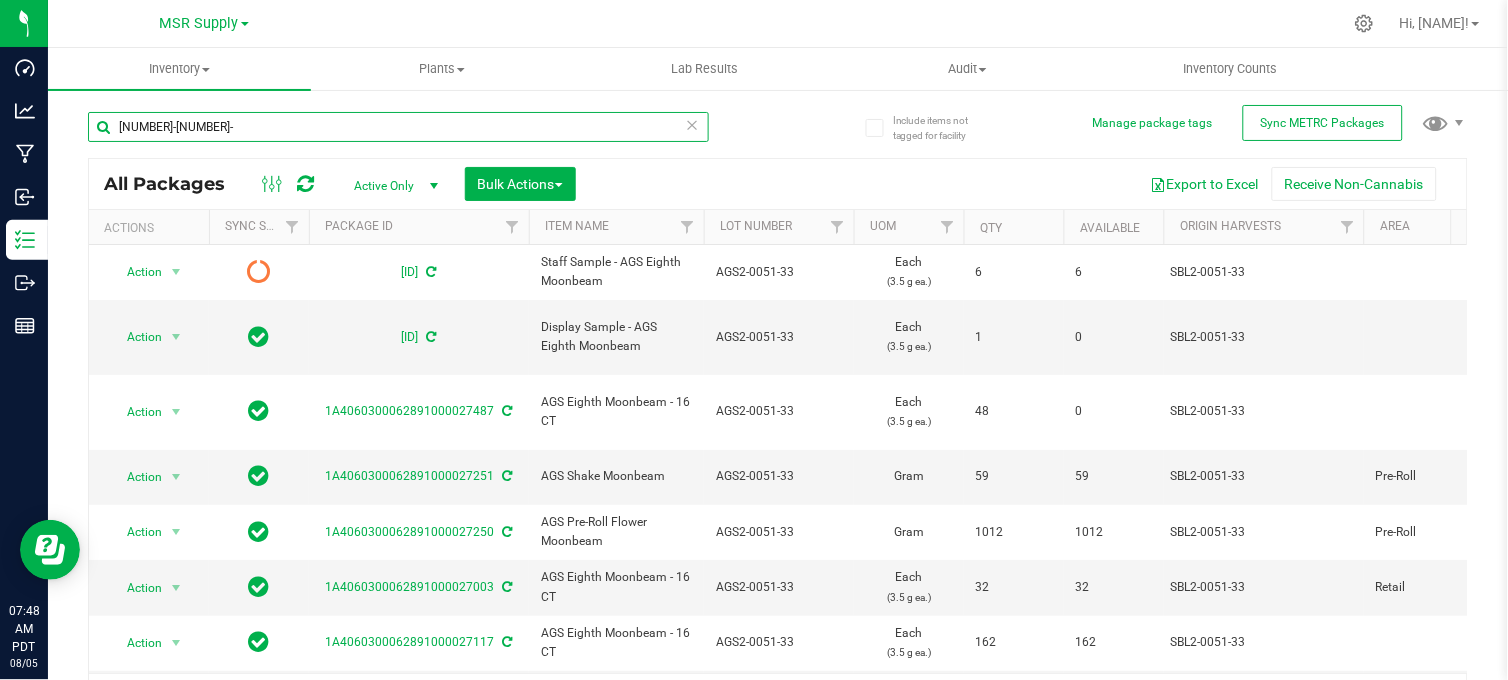 drag, startPoint x: 202, startPoint y: 132, endPoint x: 97, endPoint y: 145, distance: 105.801704 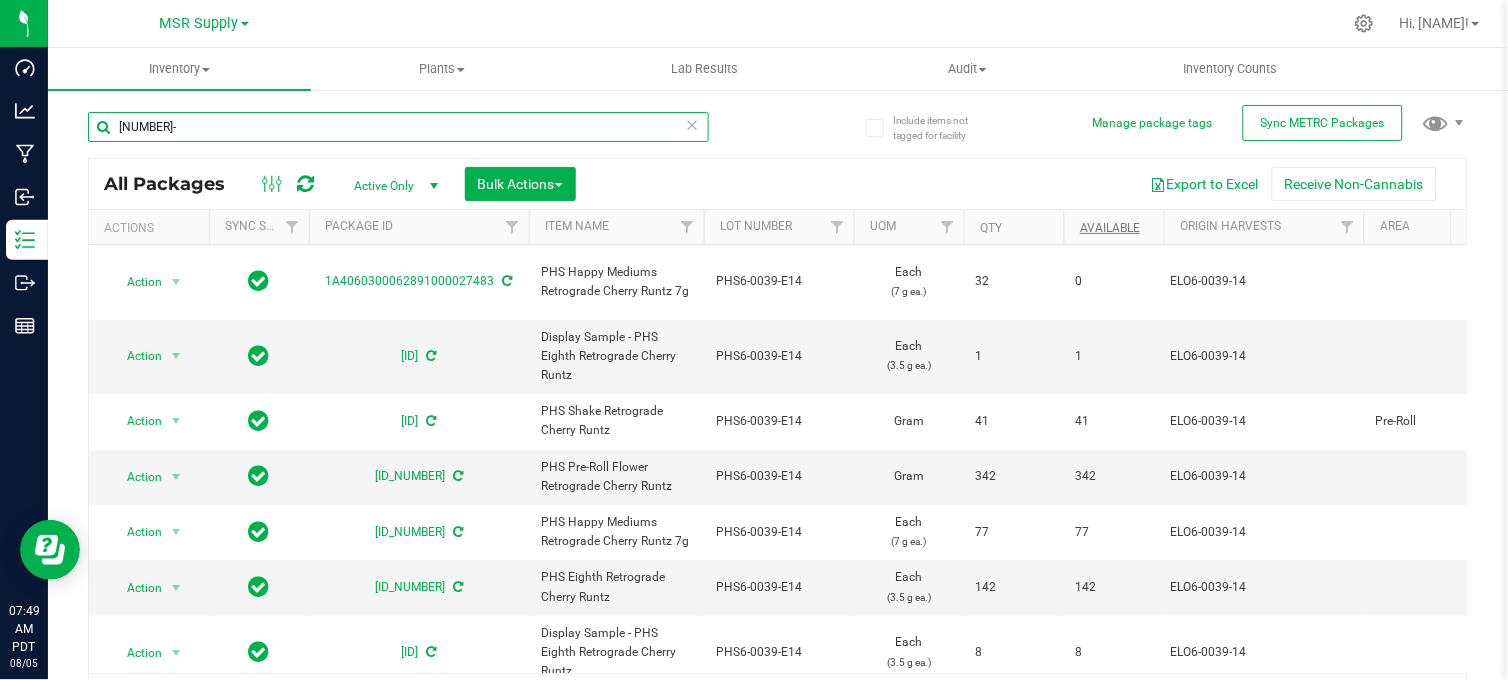 type on "[NUMBER]-" 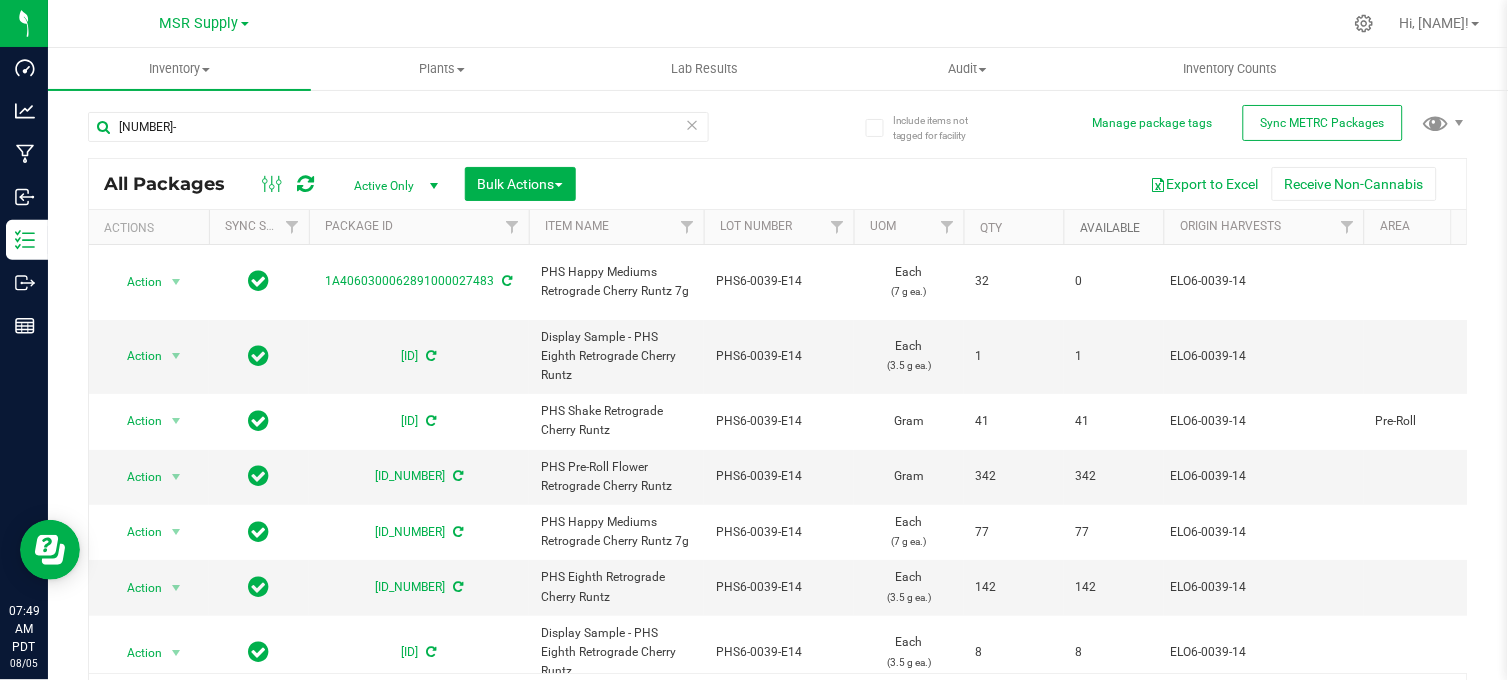 click on "Available" at bounding box center (1110, 228) 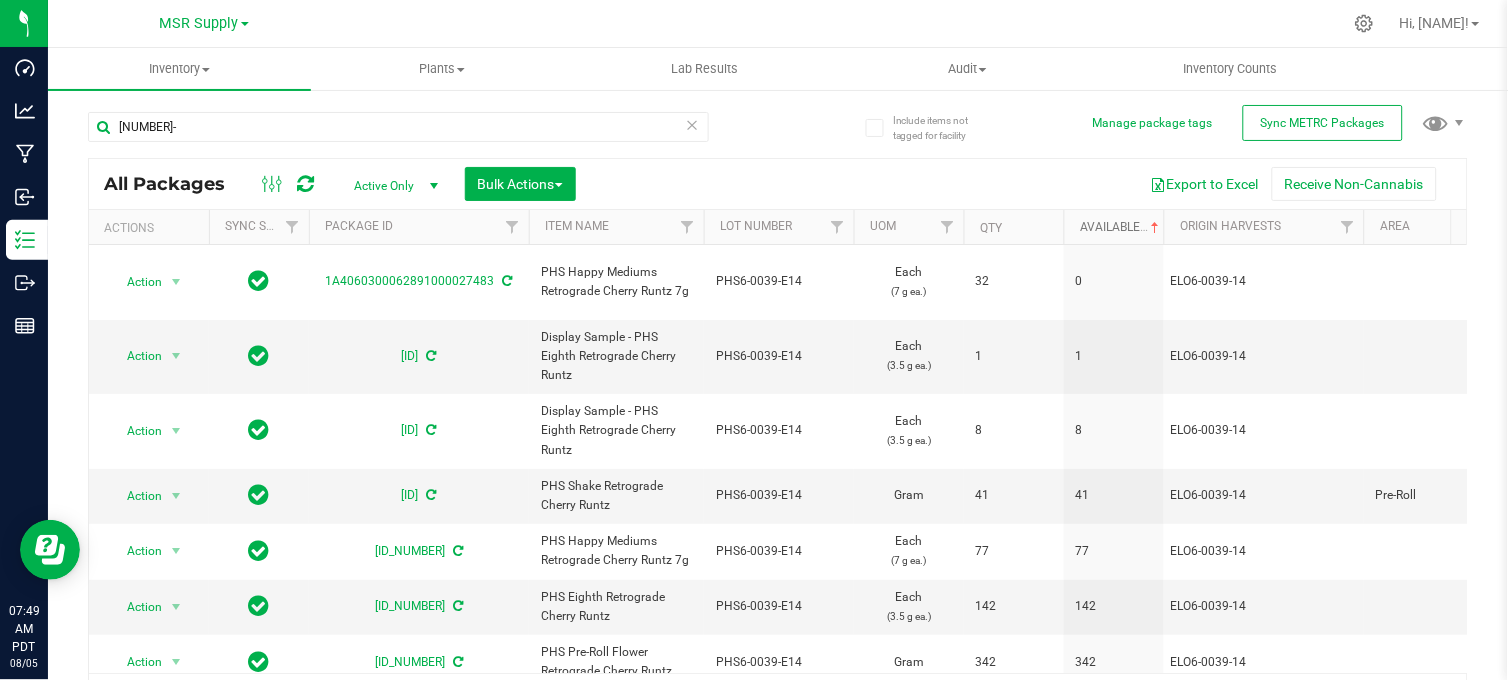 click on "Available" at bounding box center (1121, 227) 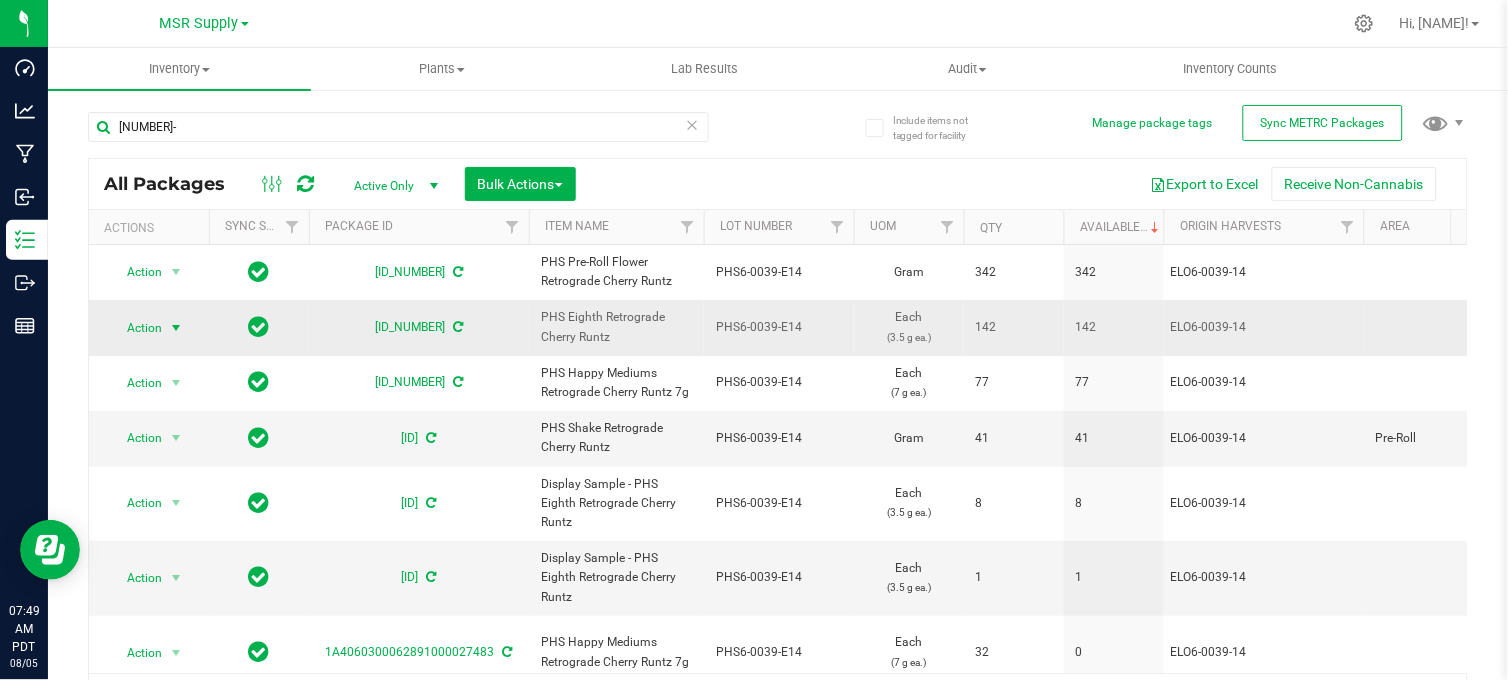 click on "Action" at bounding box center [136, 328] 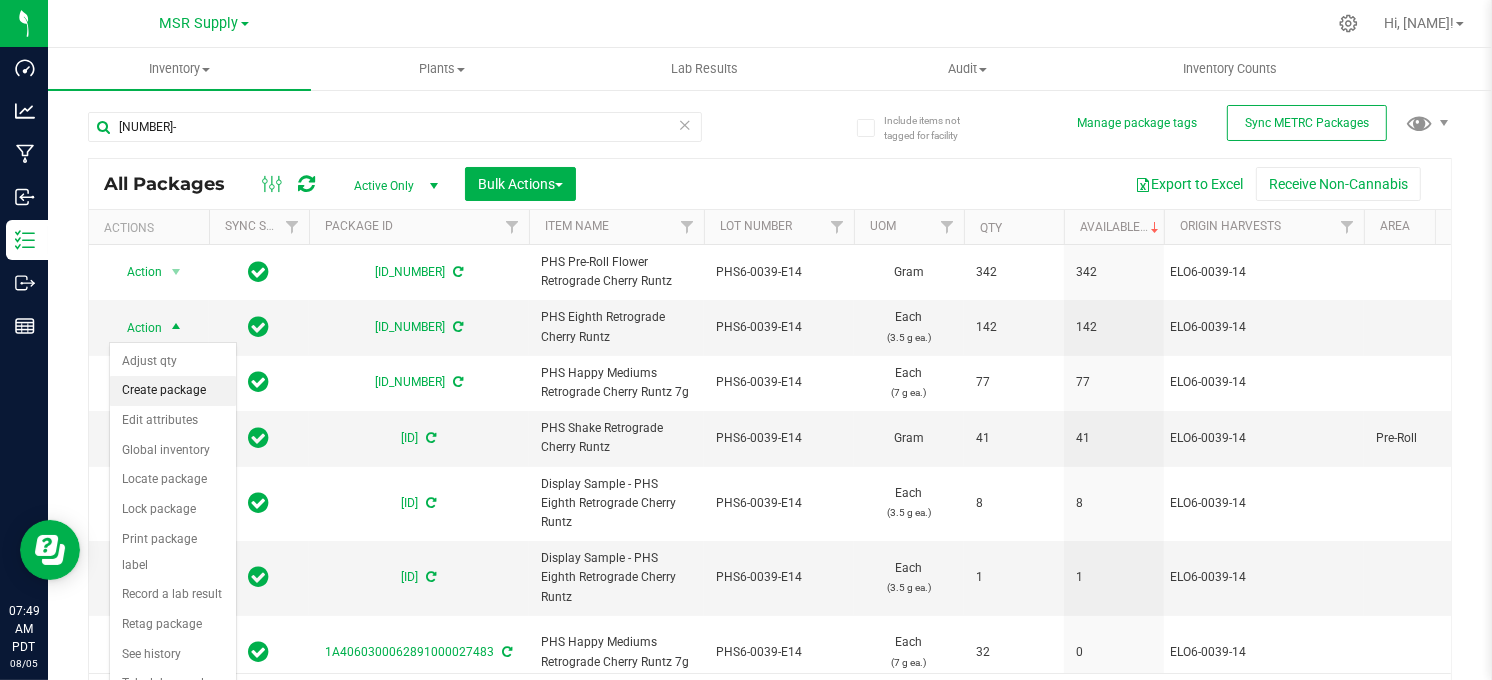 click on "Create package" at bounding box center (173, 391) 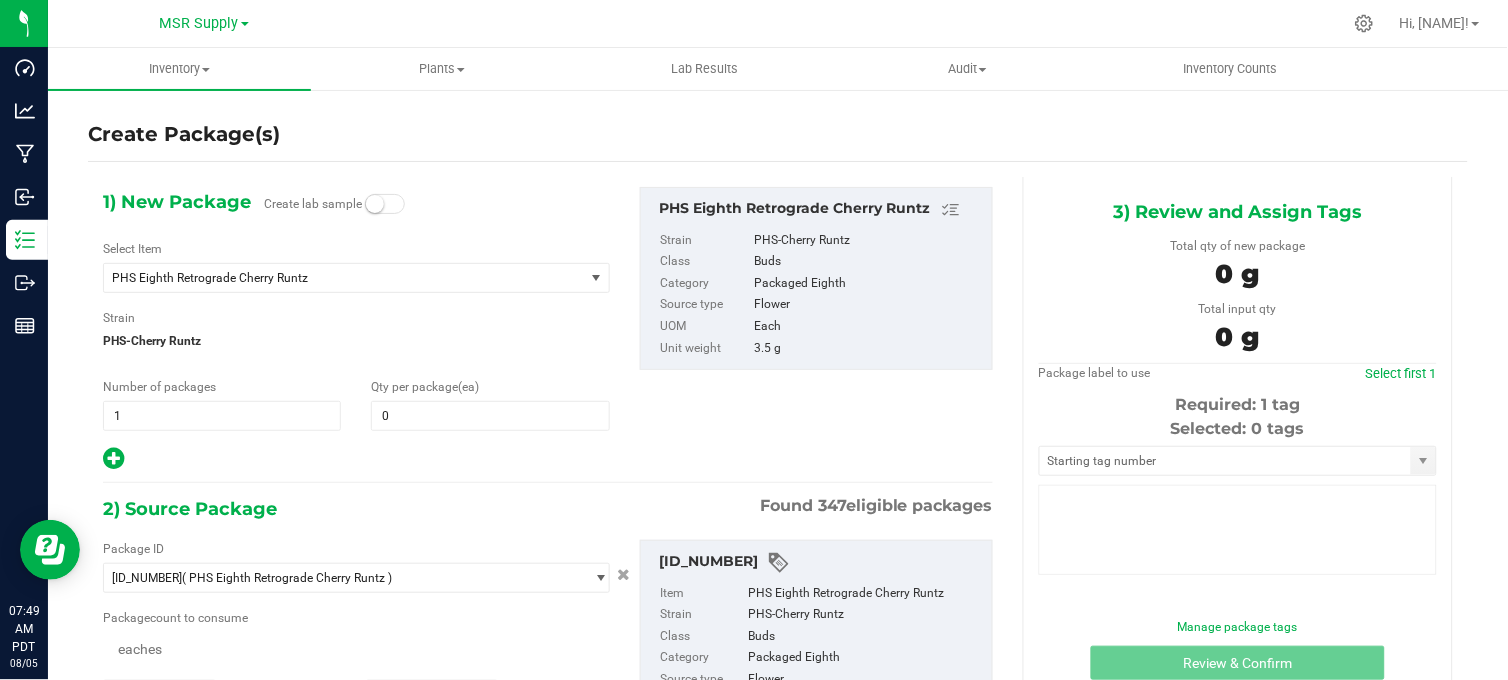 type on "0" 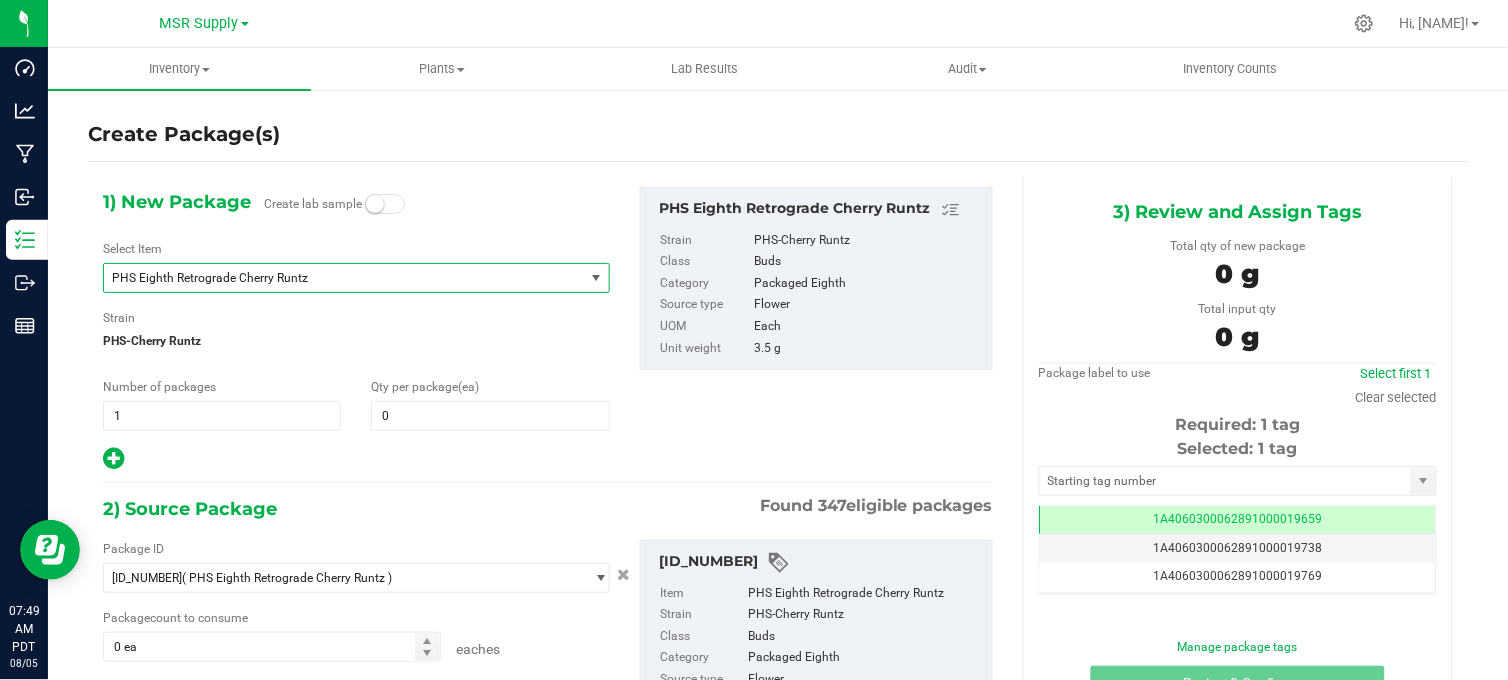 click on "PHS Eighth Retrograde Cherry Runtz" at bounding box center [334, 278] 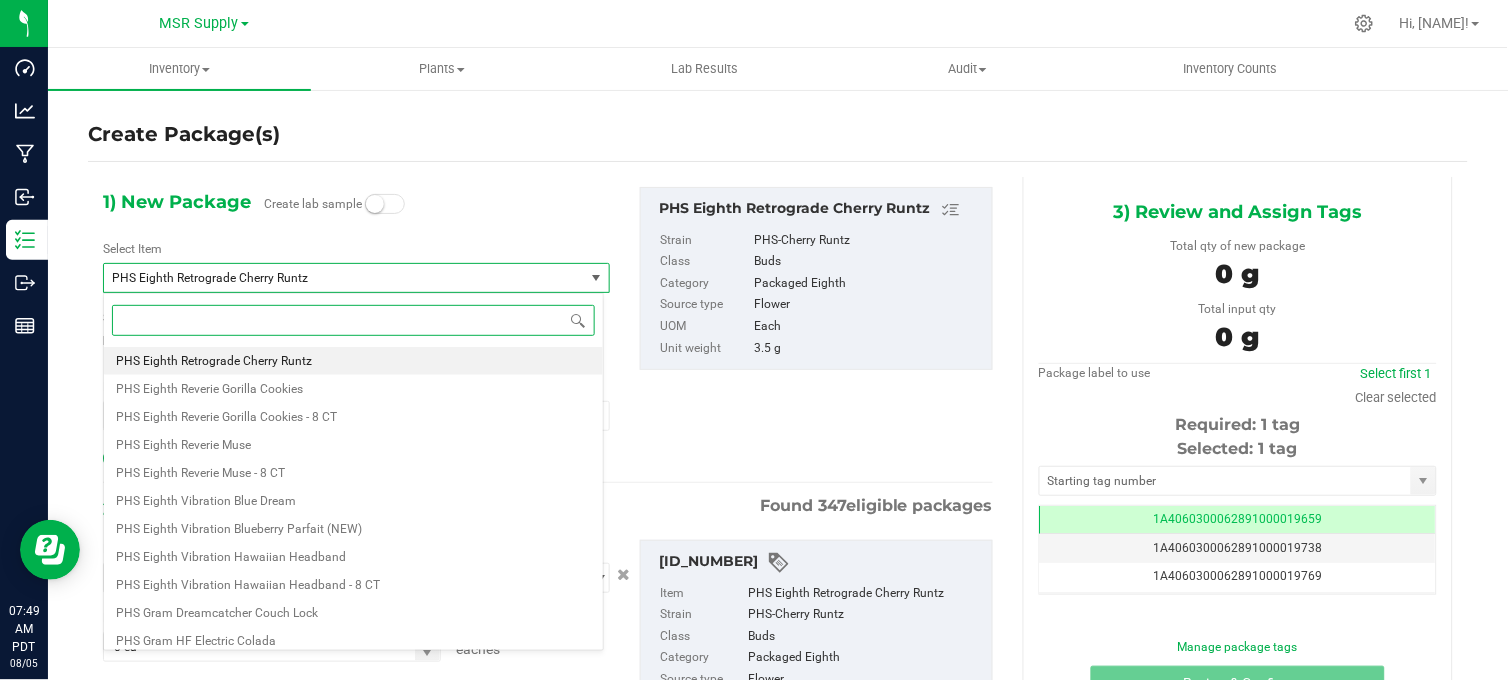 paste on "Staff Sample - PHS Eighth Retrograde Cherry Runtz" 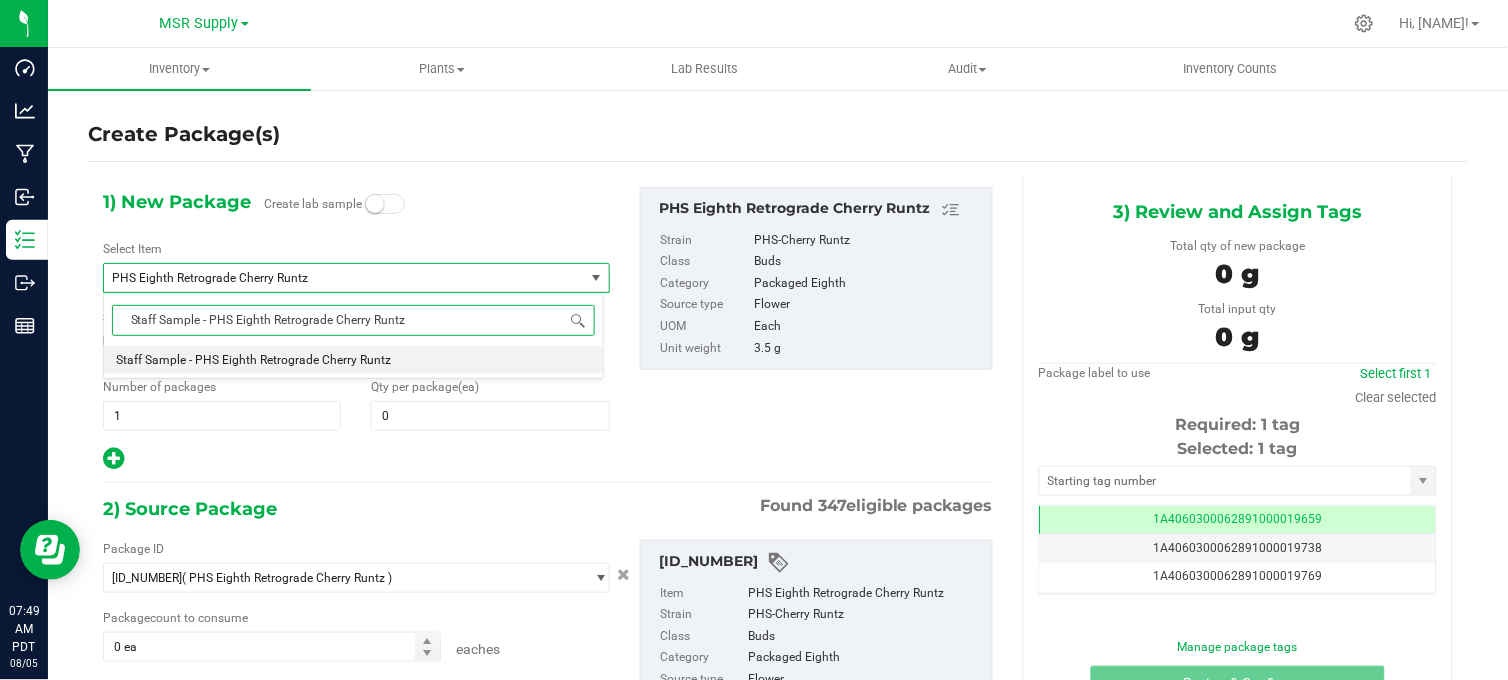 click on "Staff Sample - PHS Eighth Retrograde Cherry Runtz" at bounding box center (253, 360) 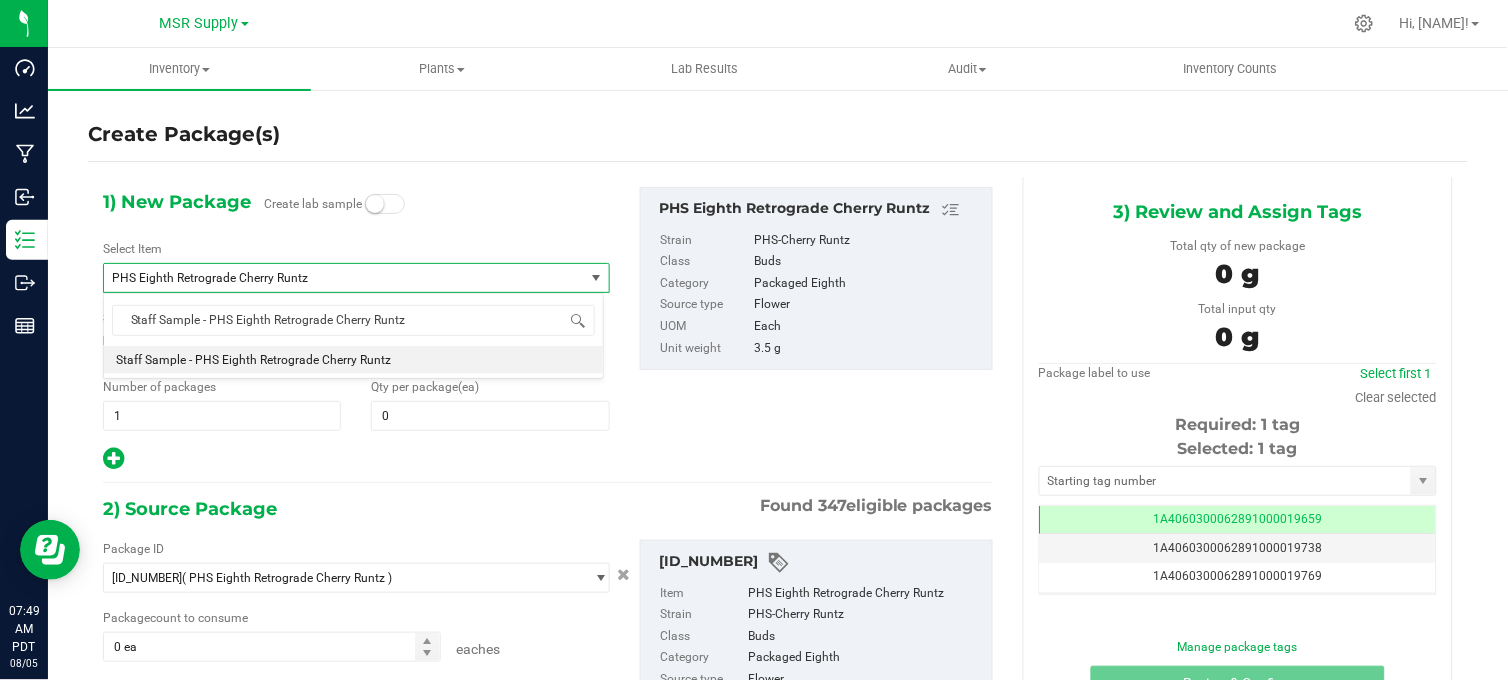 type 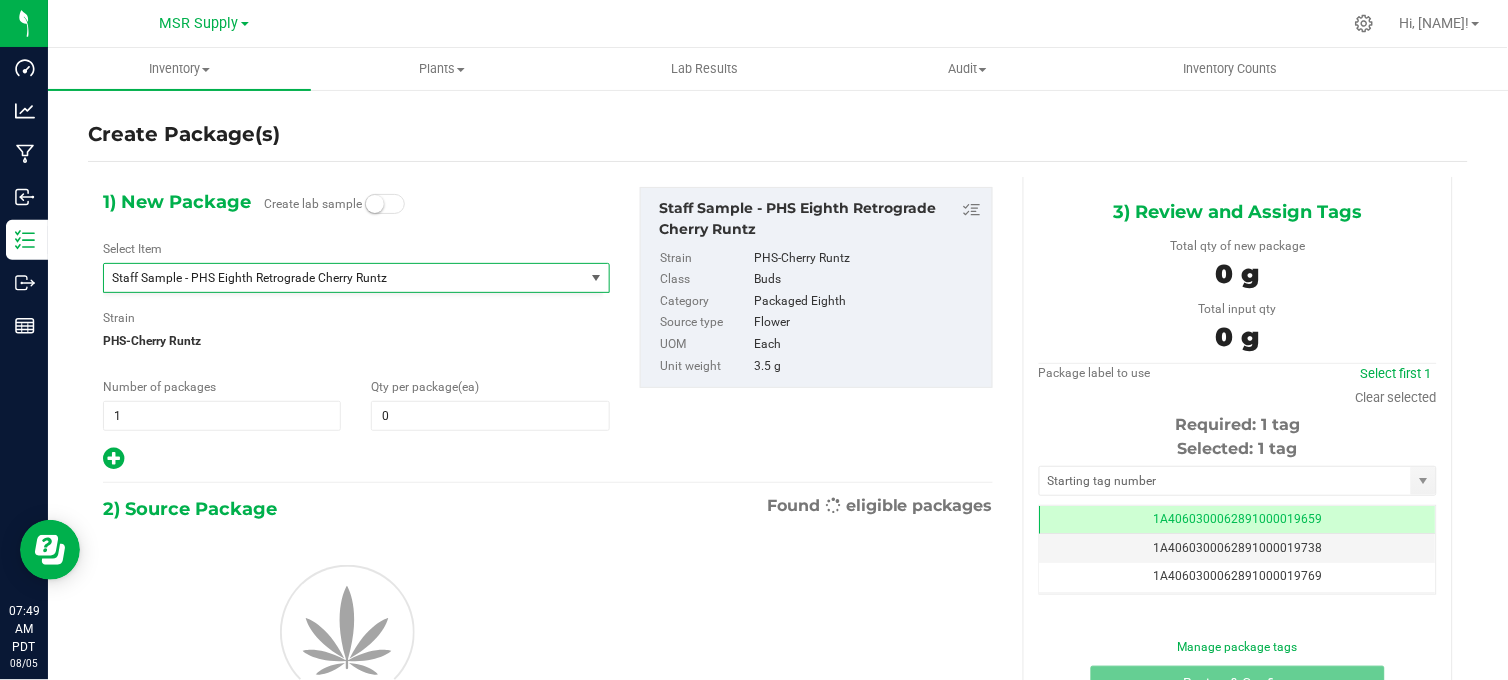 type on "0" 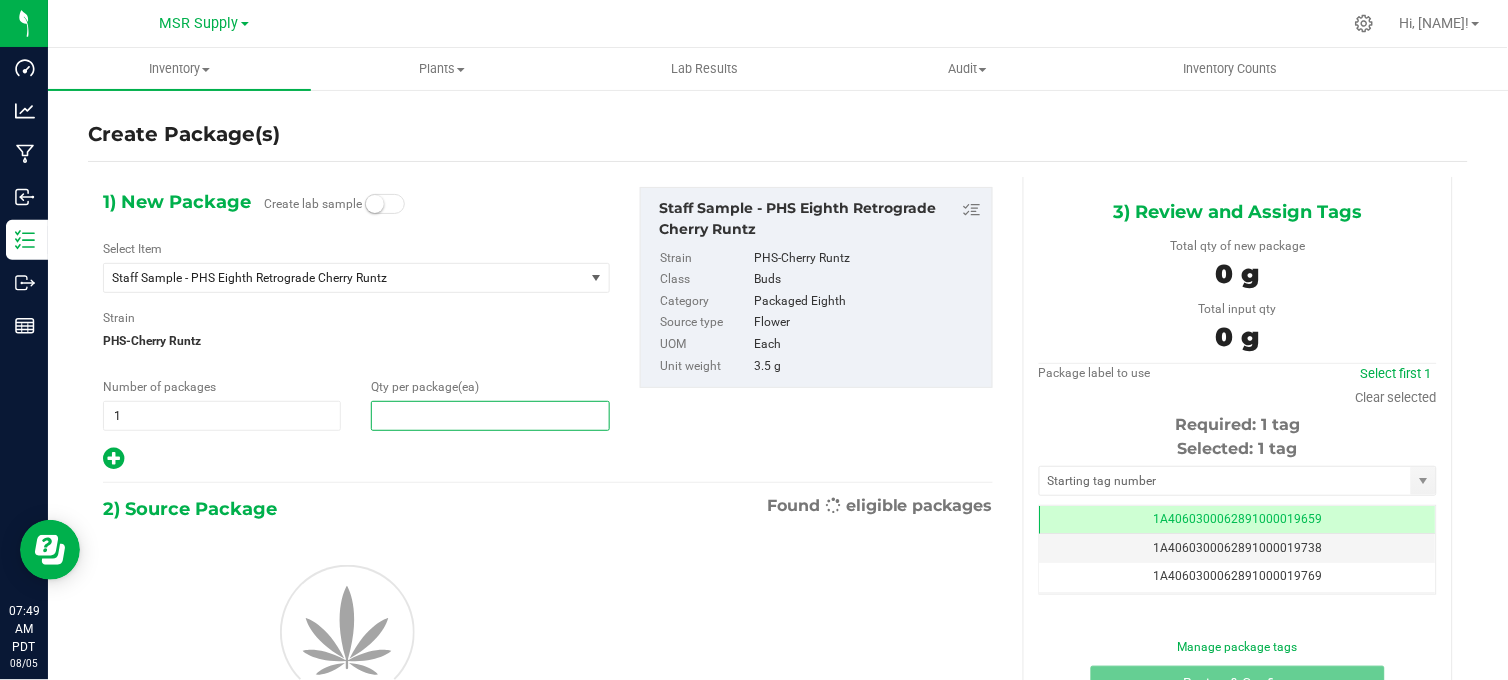 click at bounding box center (490, 416) 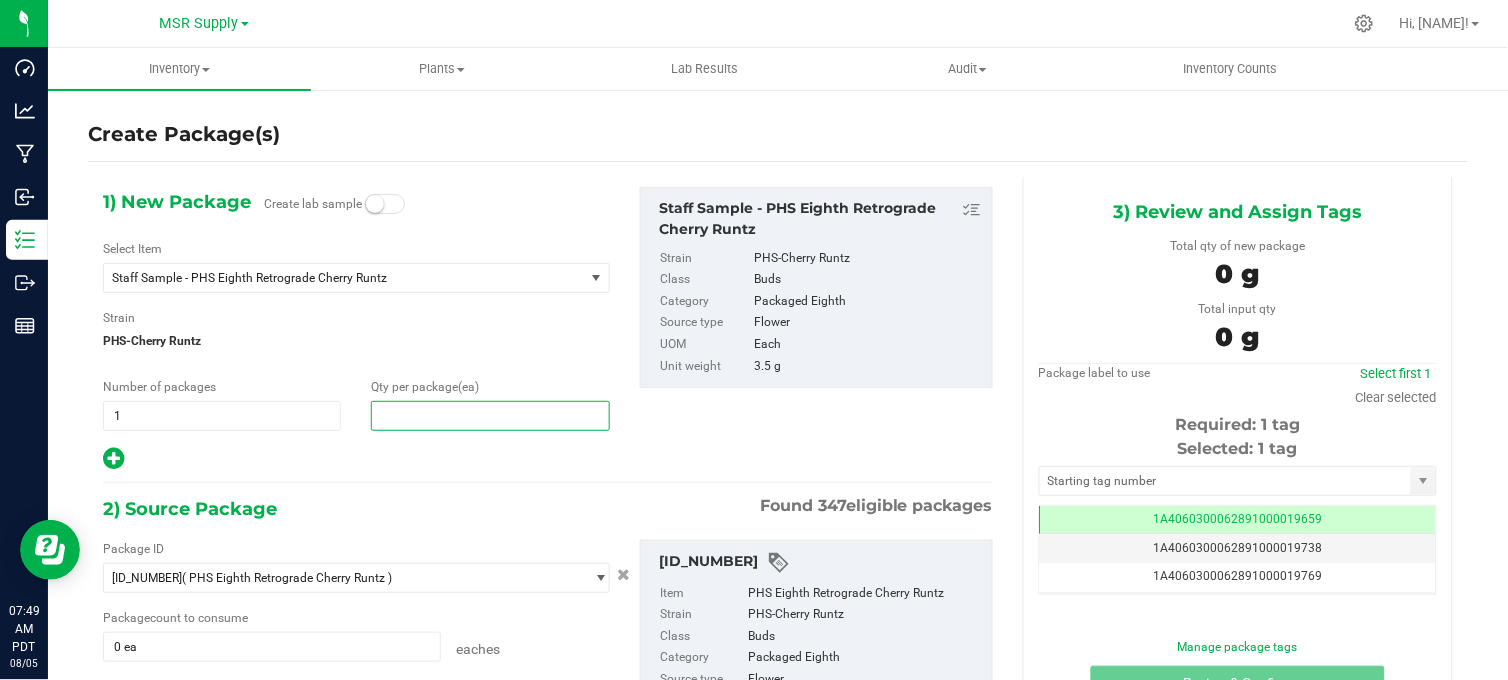 type on "6" 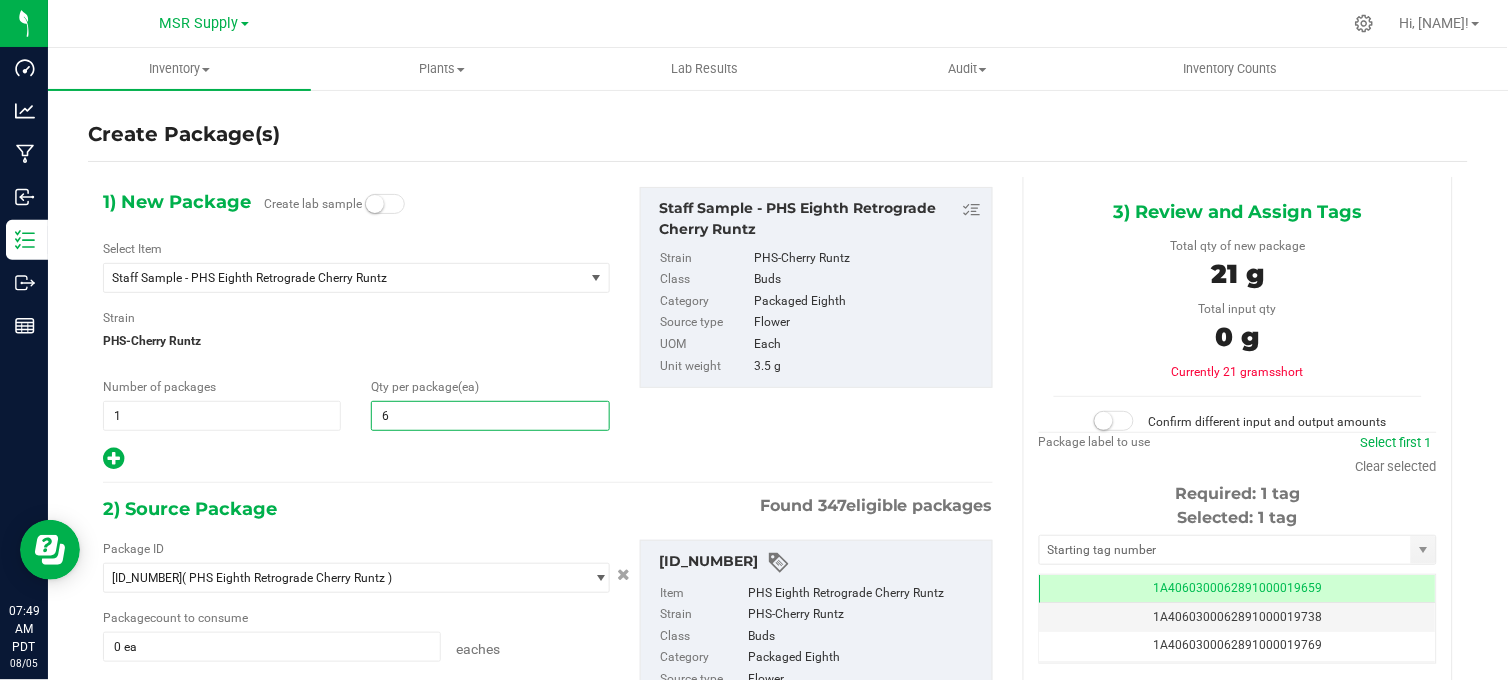 type on "6" 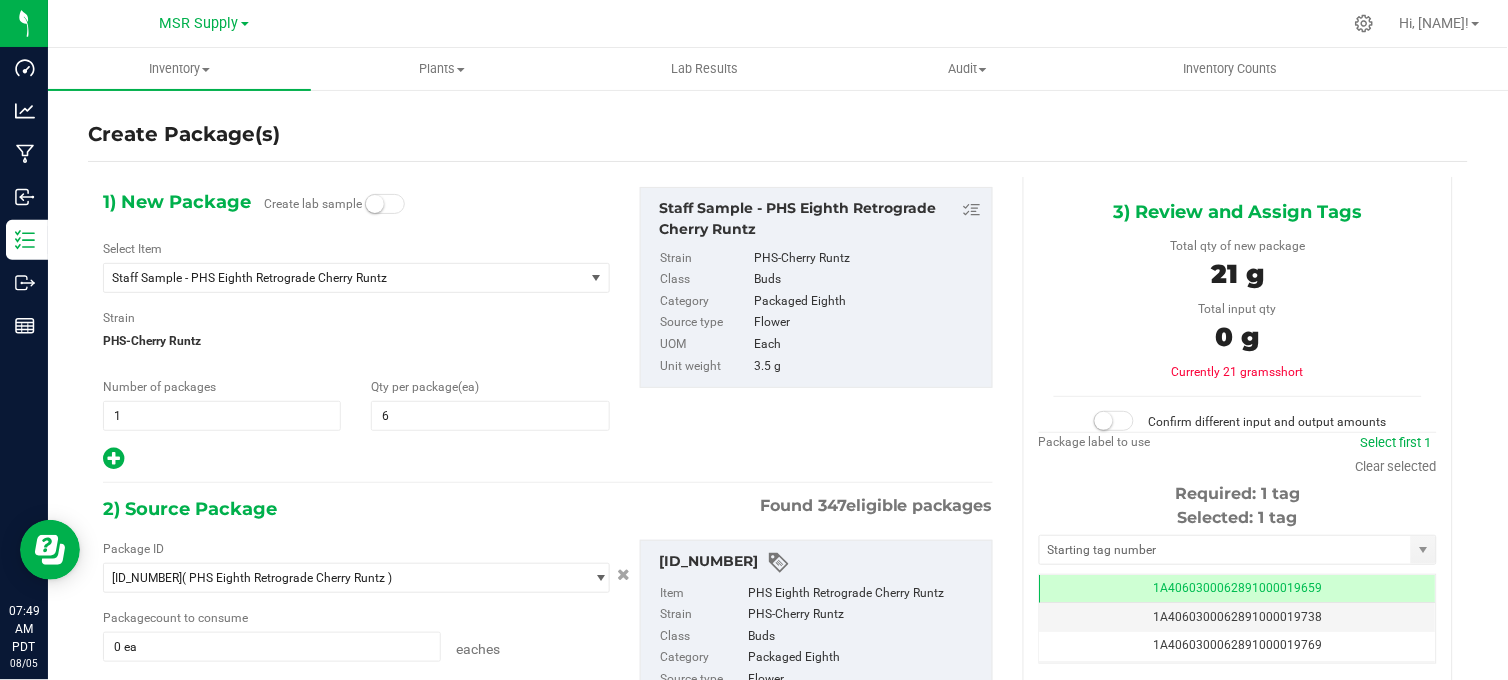 click on "Create Package(s)" at bounding box center (778, 135) 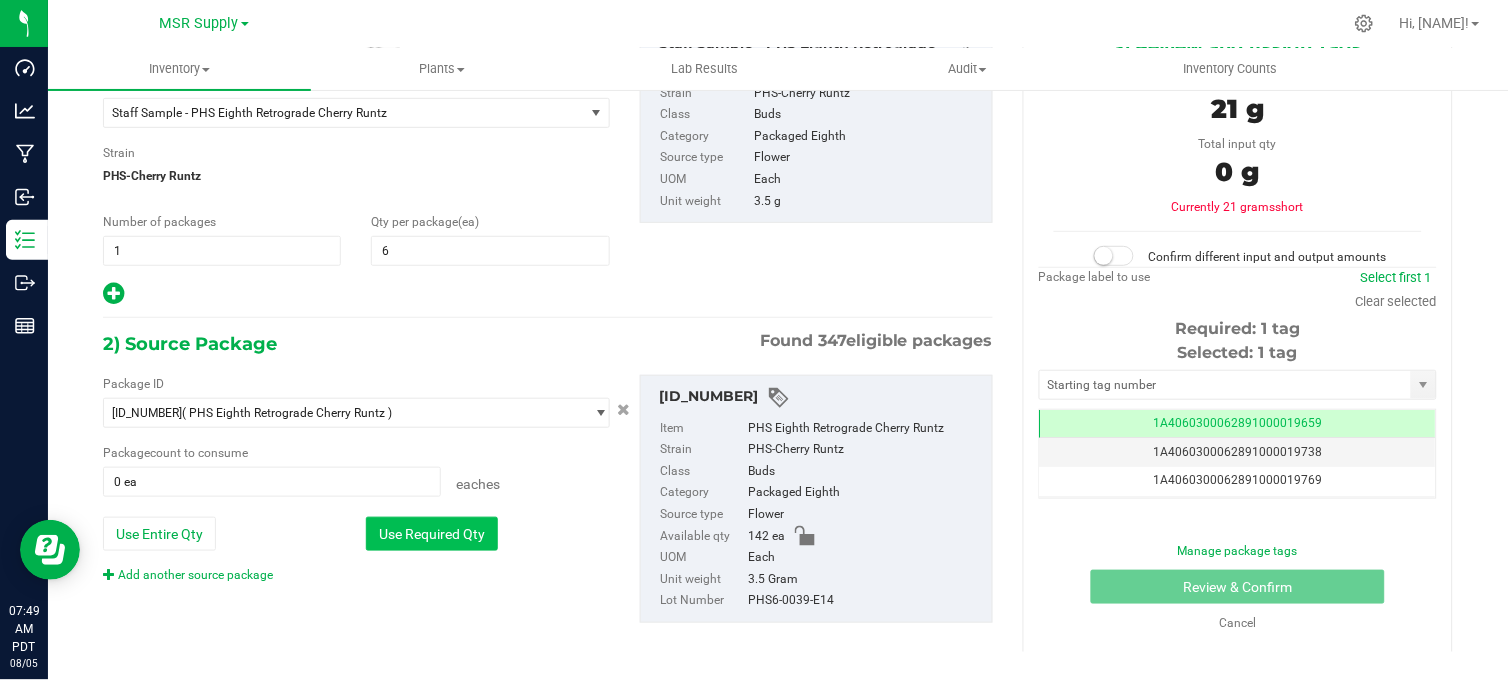 click on "Use Required Qty" at bounding box center (432, 534) 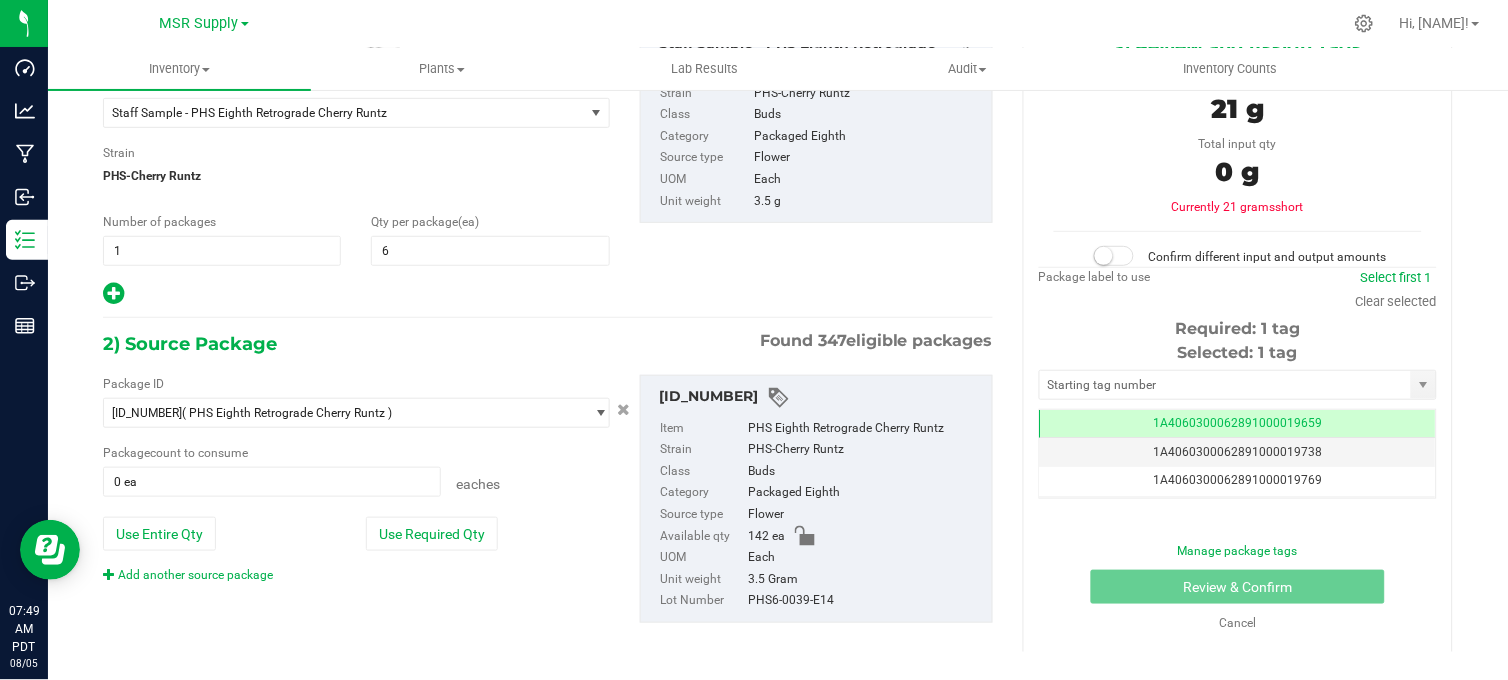type on "6 ea" 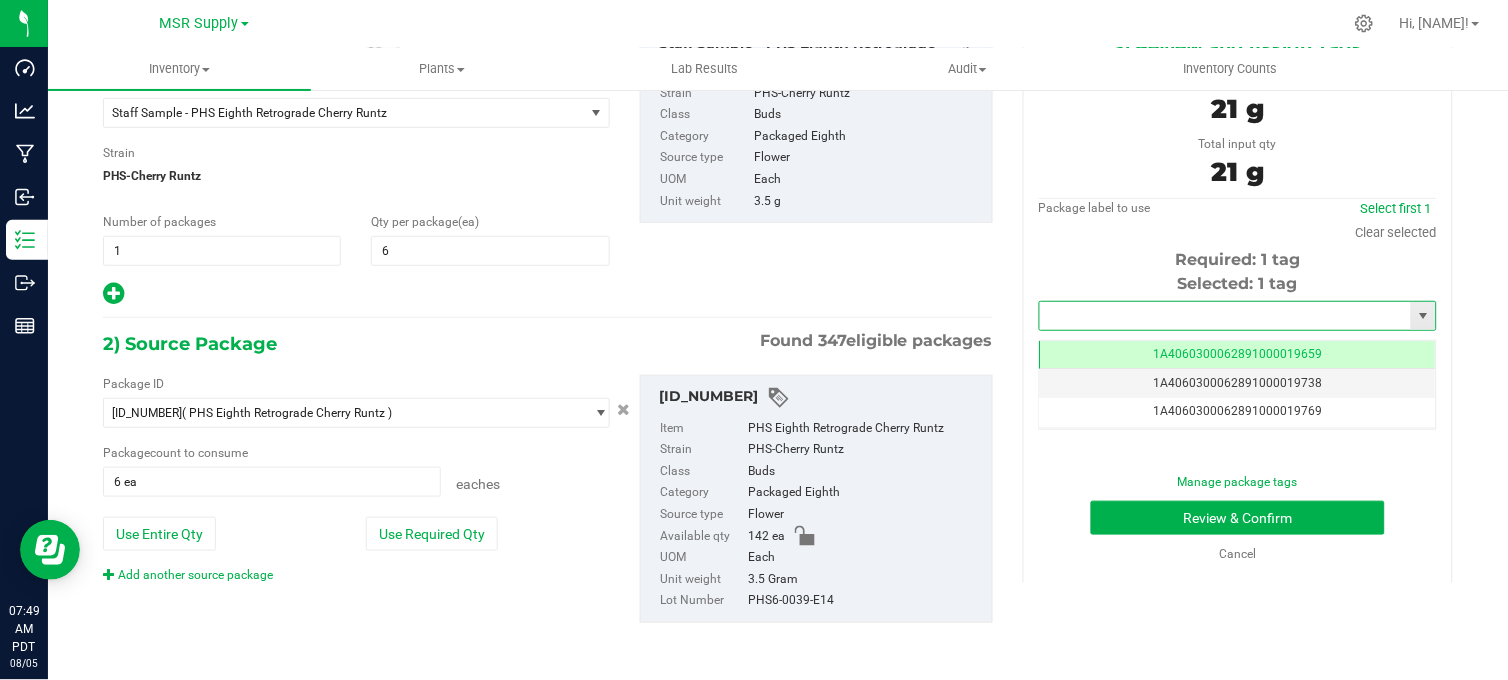 click at bounding box center [1225, 316] 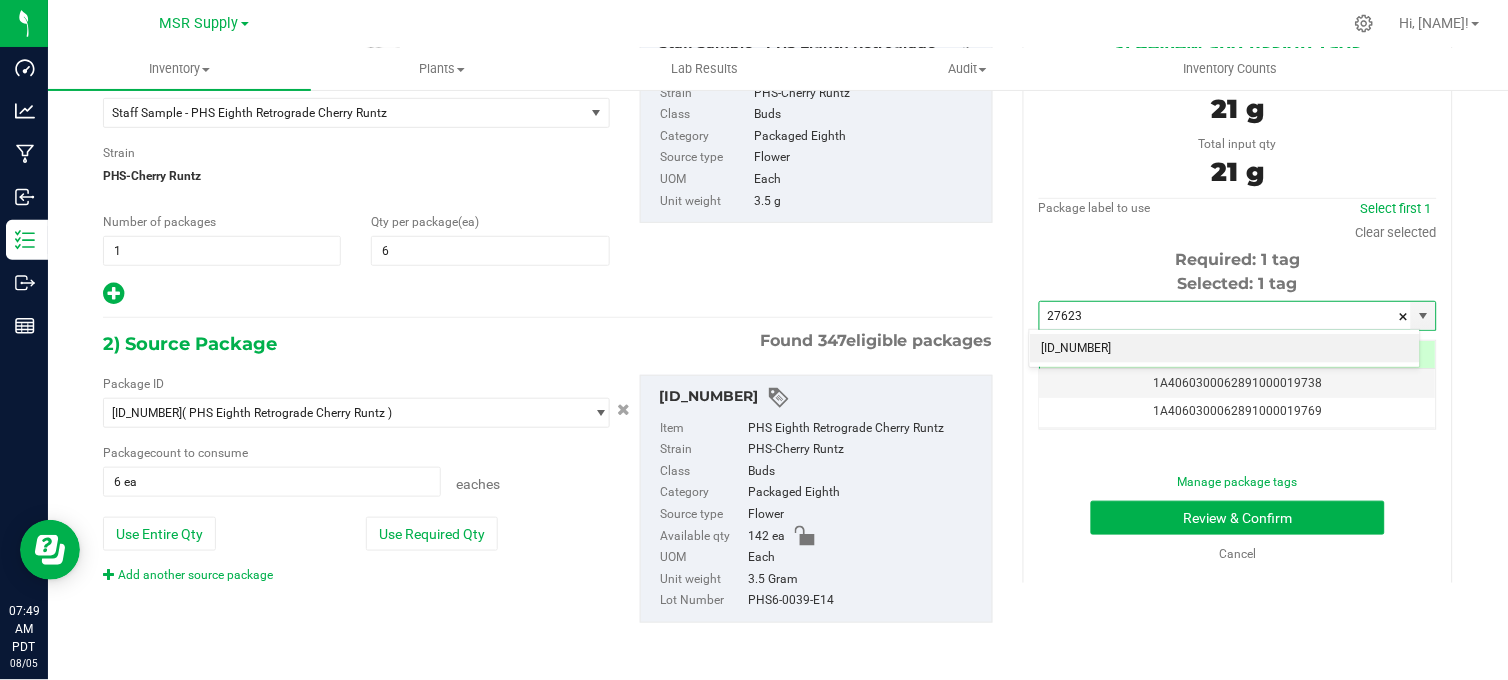 click on "[ID_NUMBER]" at bounding box center [1225, 349] 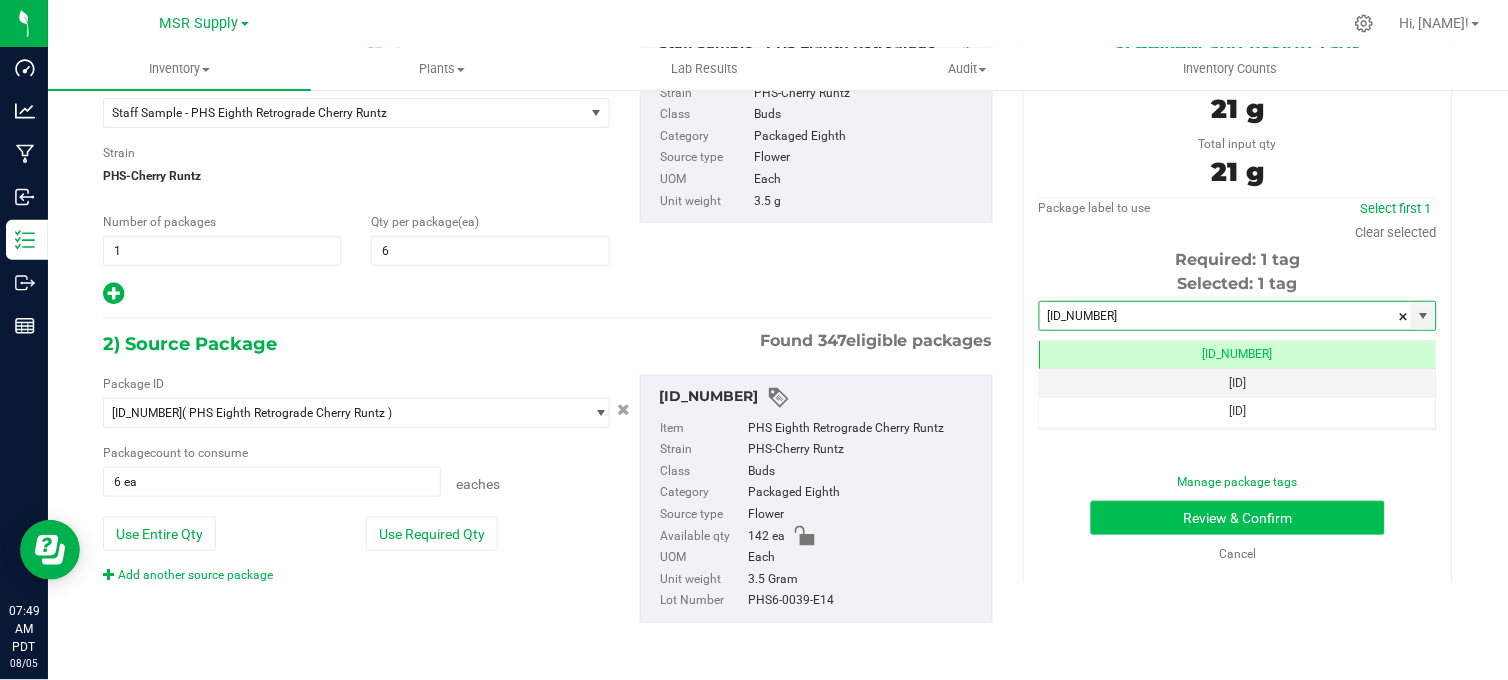 type on "[ID_NUMBER]" 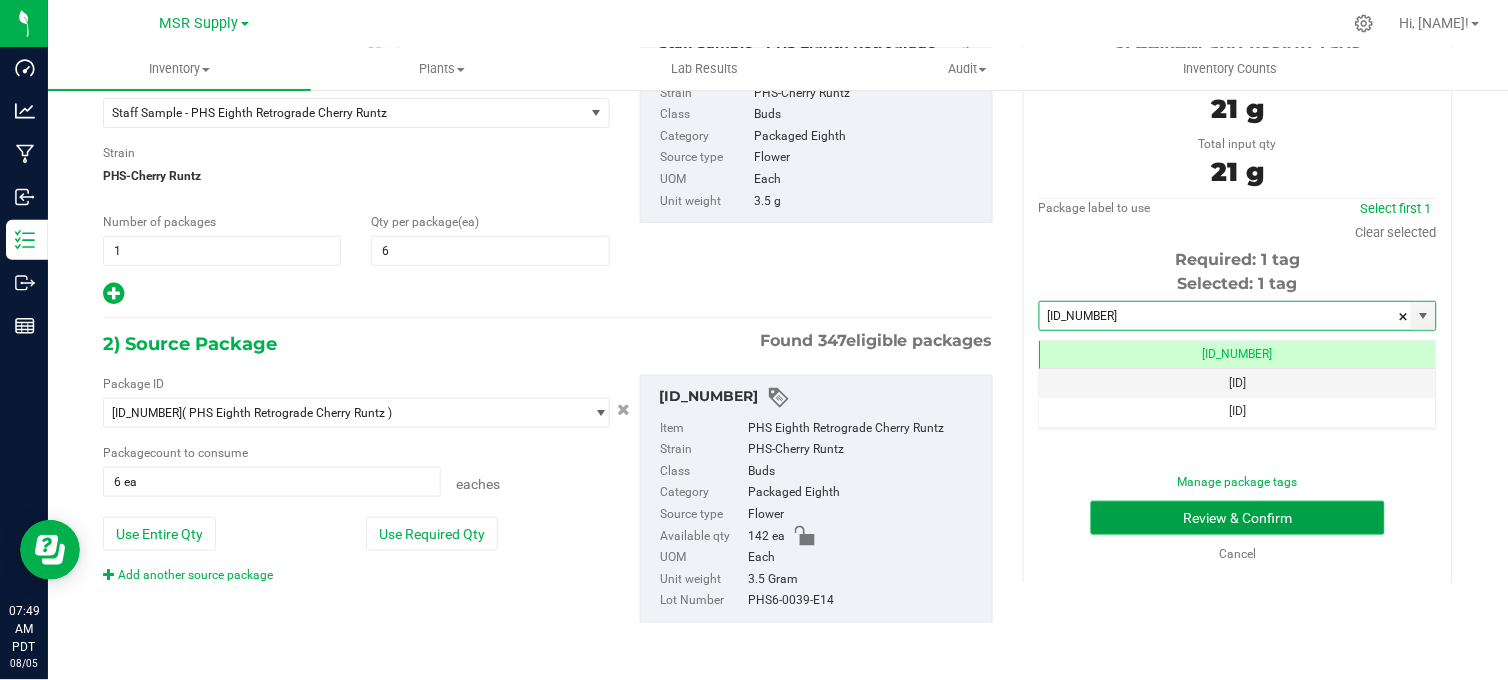 click on "Review & Confirm" at bounding box center [1238, 518] 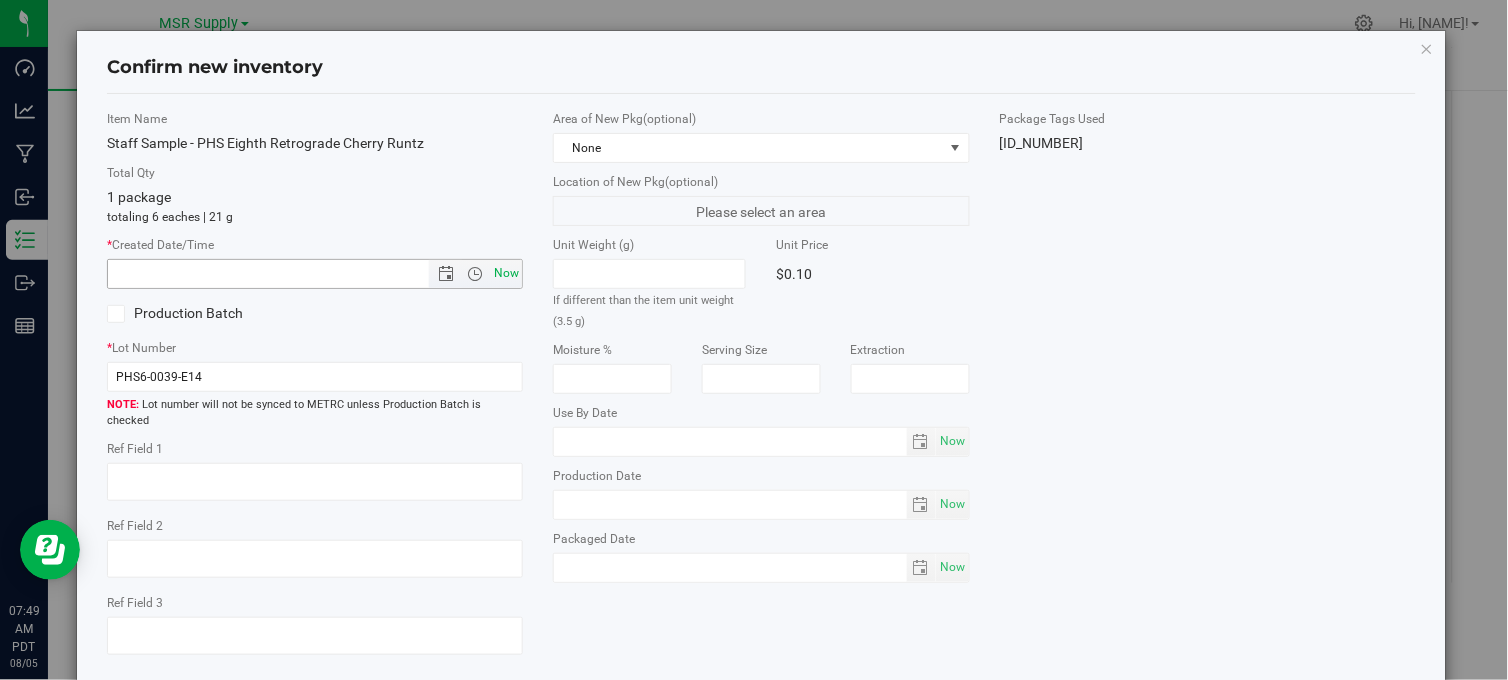 click on "Now" at bounding box center (507, 273) 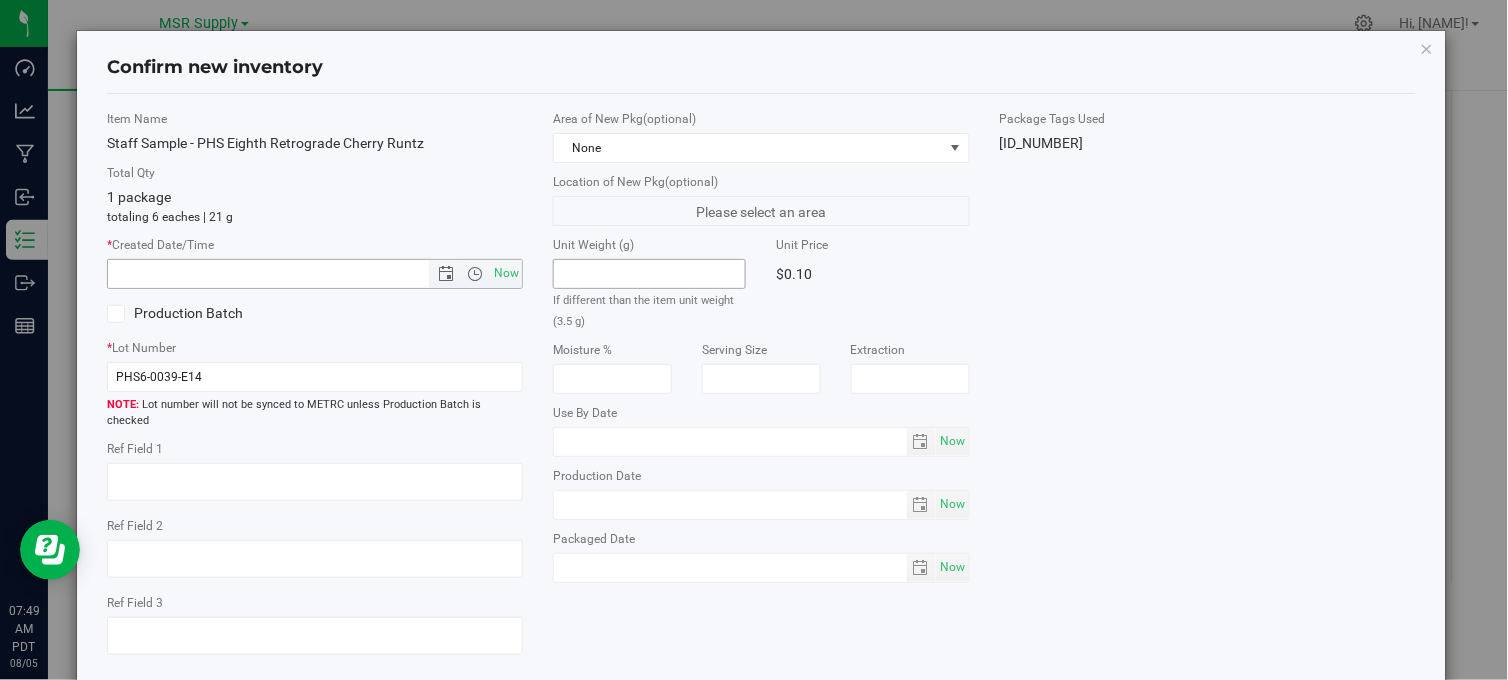 type on "[MONTH]/[DAY]/[YEAR] [HOUR]:[MINUTE] [TIMEZONE]" 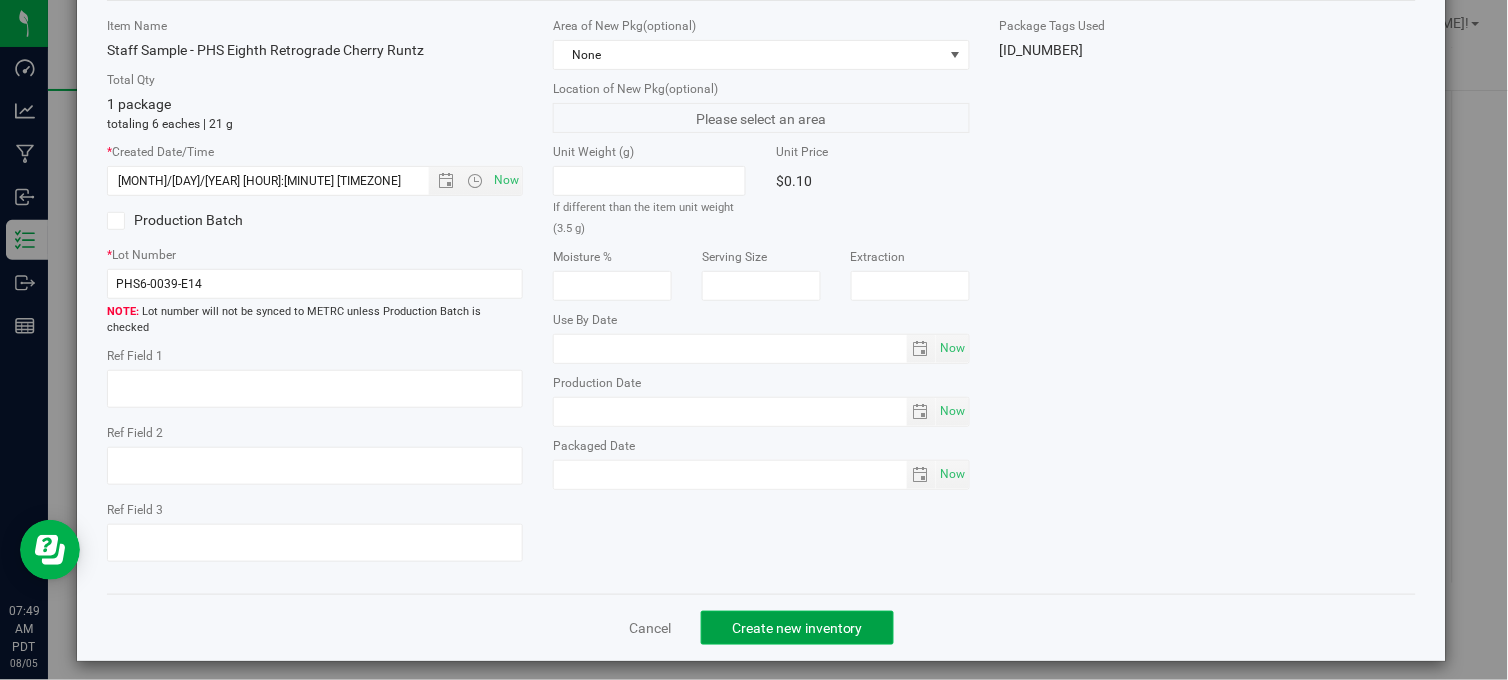 click on "Create new inventory" 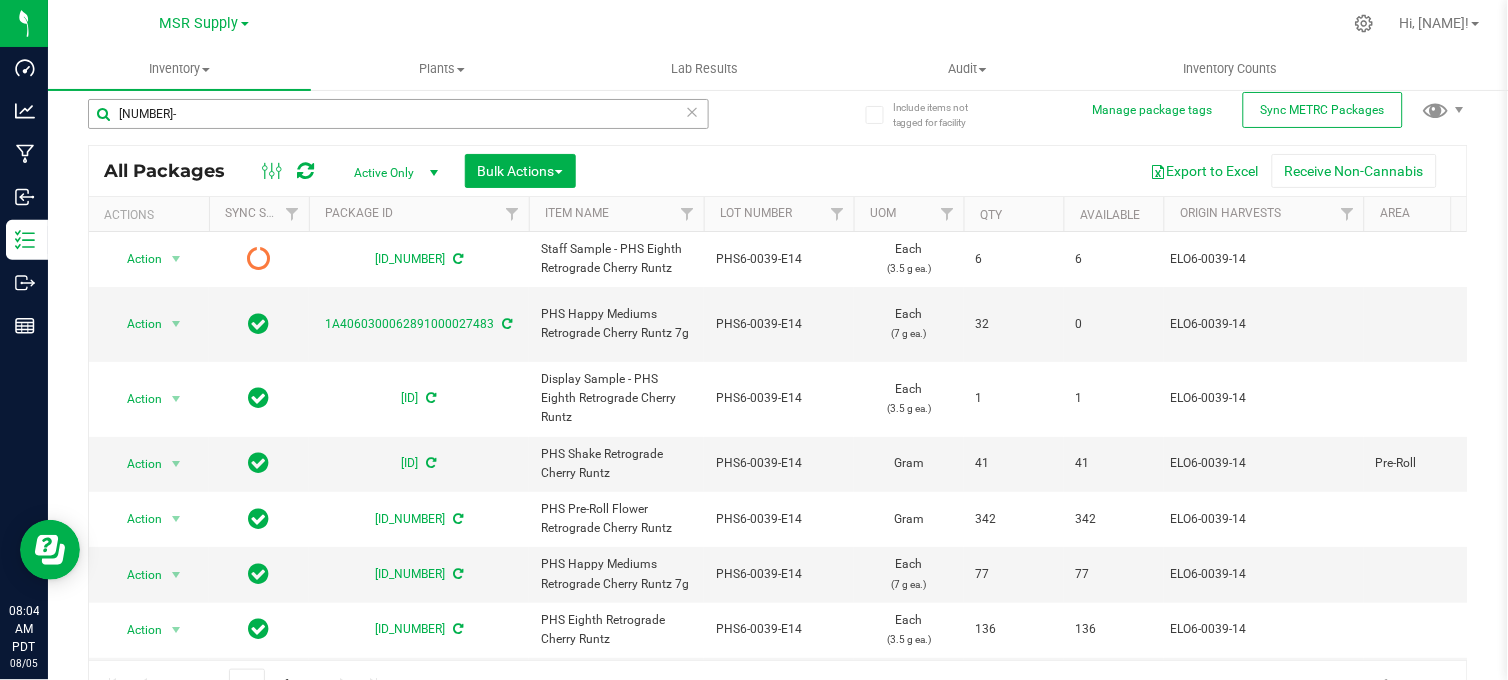 scroll, scrollTop: 0, scrollLeft: 0, axis: both 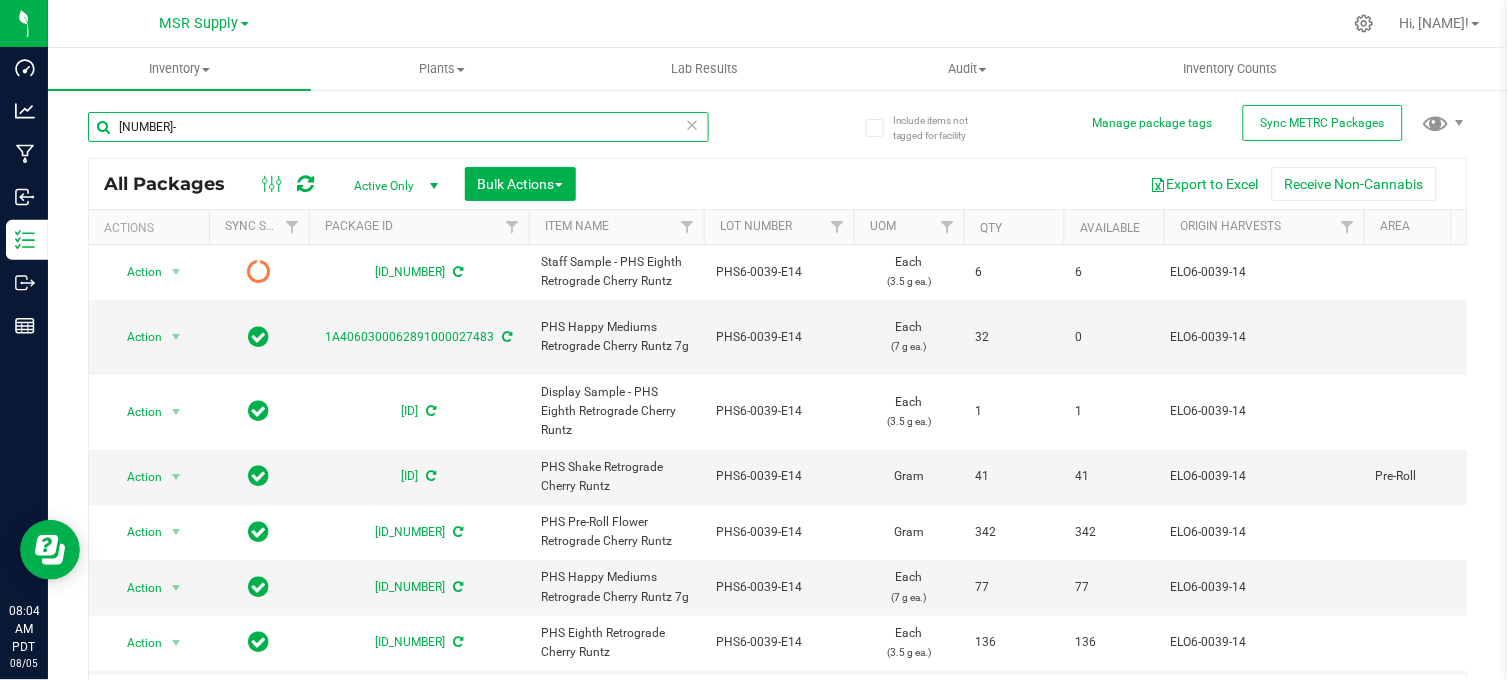 drag, startPoint x: 194, startPoint y: 117, endPoint x: 91, endPoint y: 130, distance: 103.81715 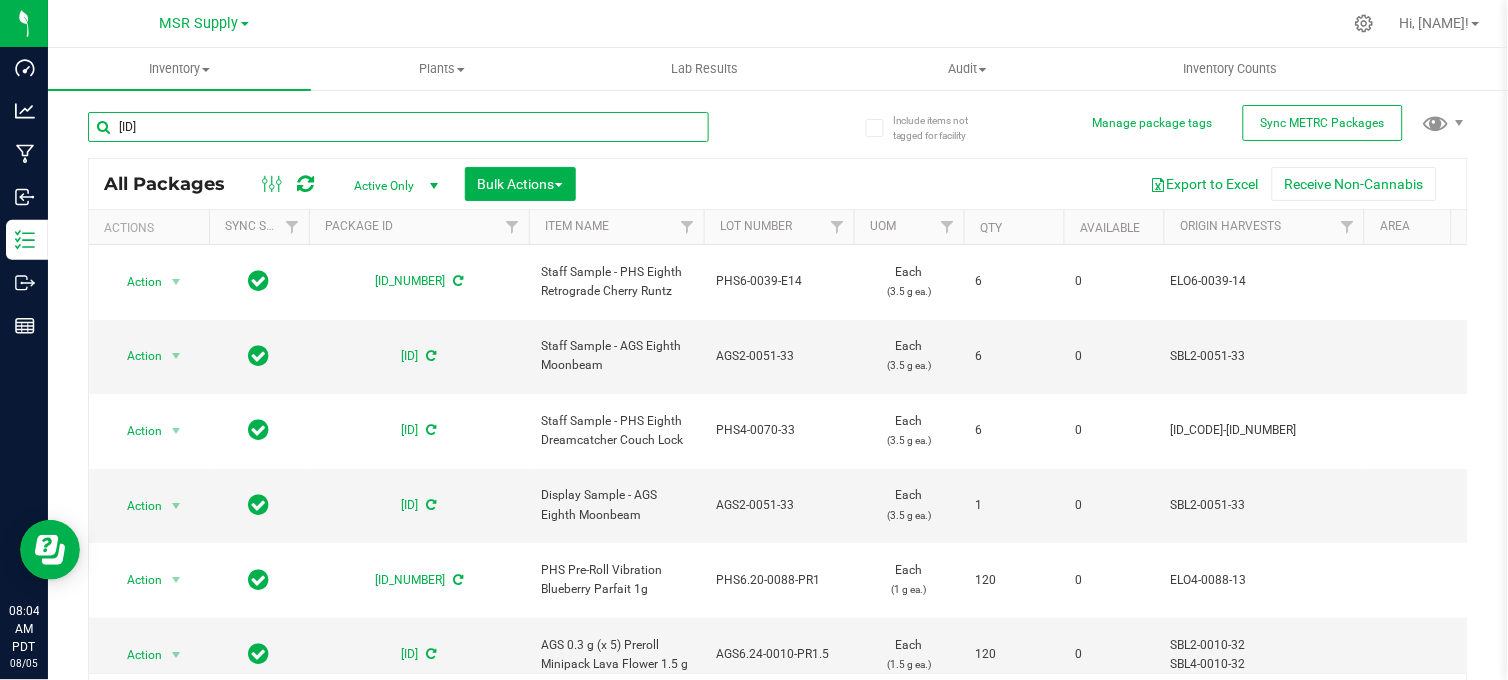 type on "[ID]" 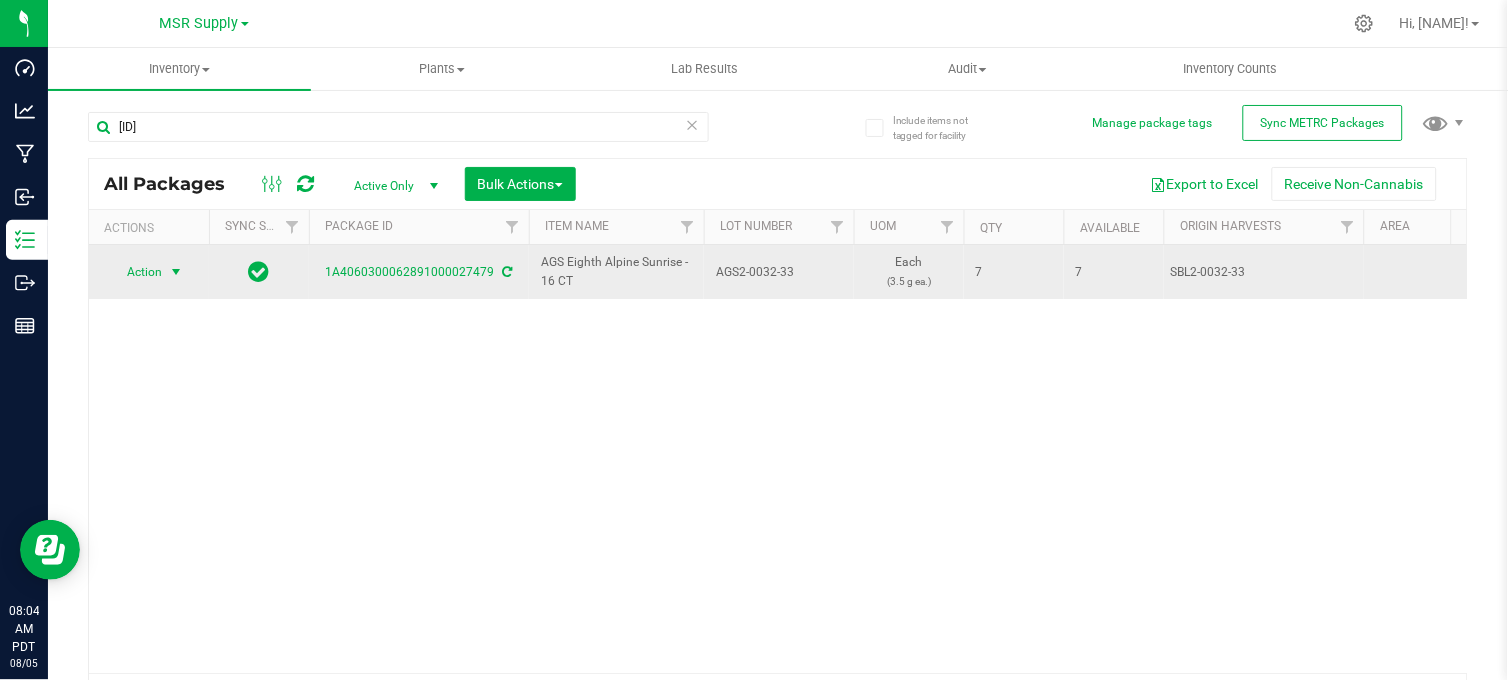 click on "Action" at bounding box center [136, 272] 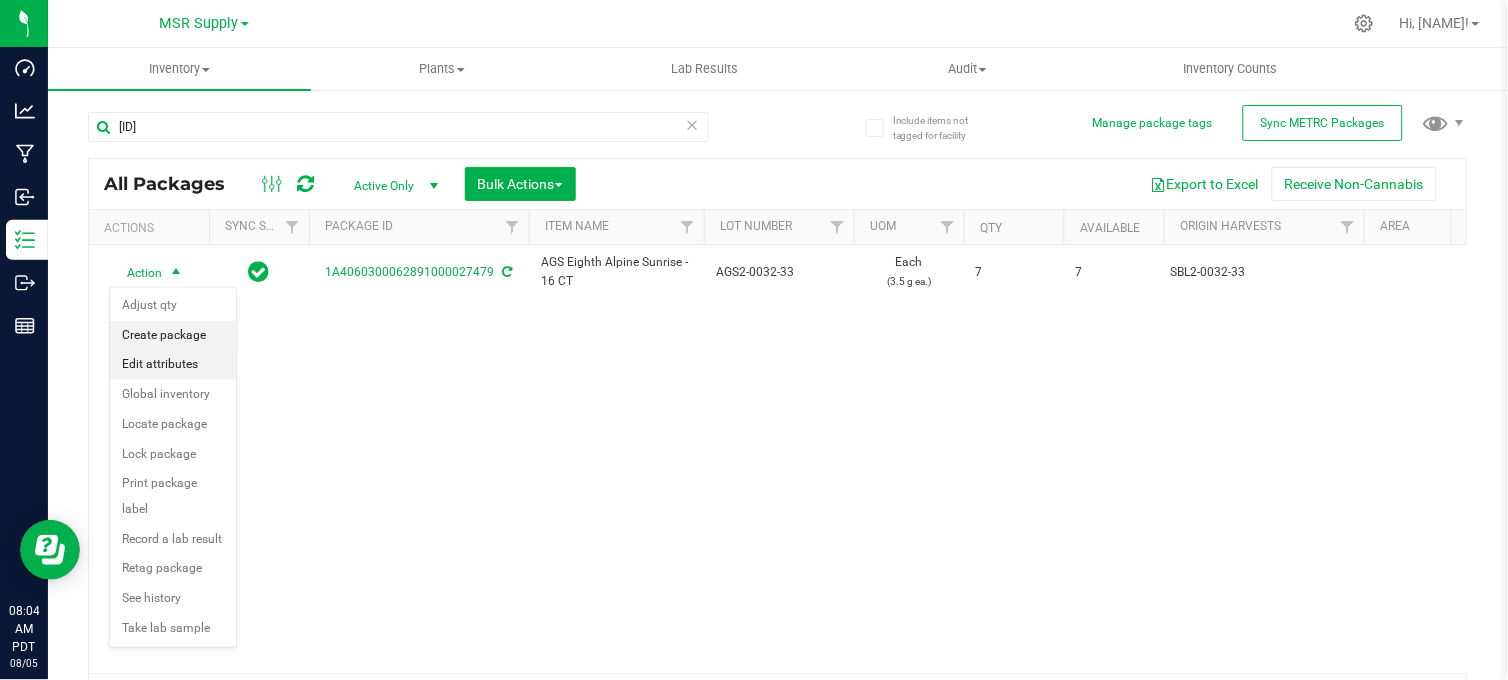 click on "Create package" at bounding box center (173, 336) 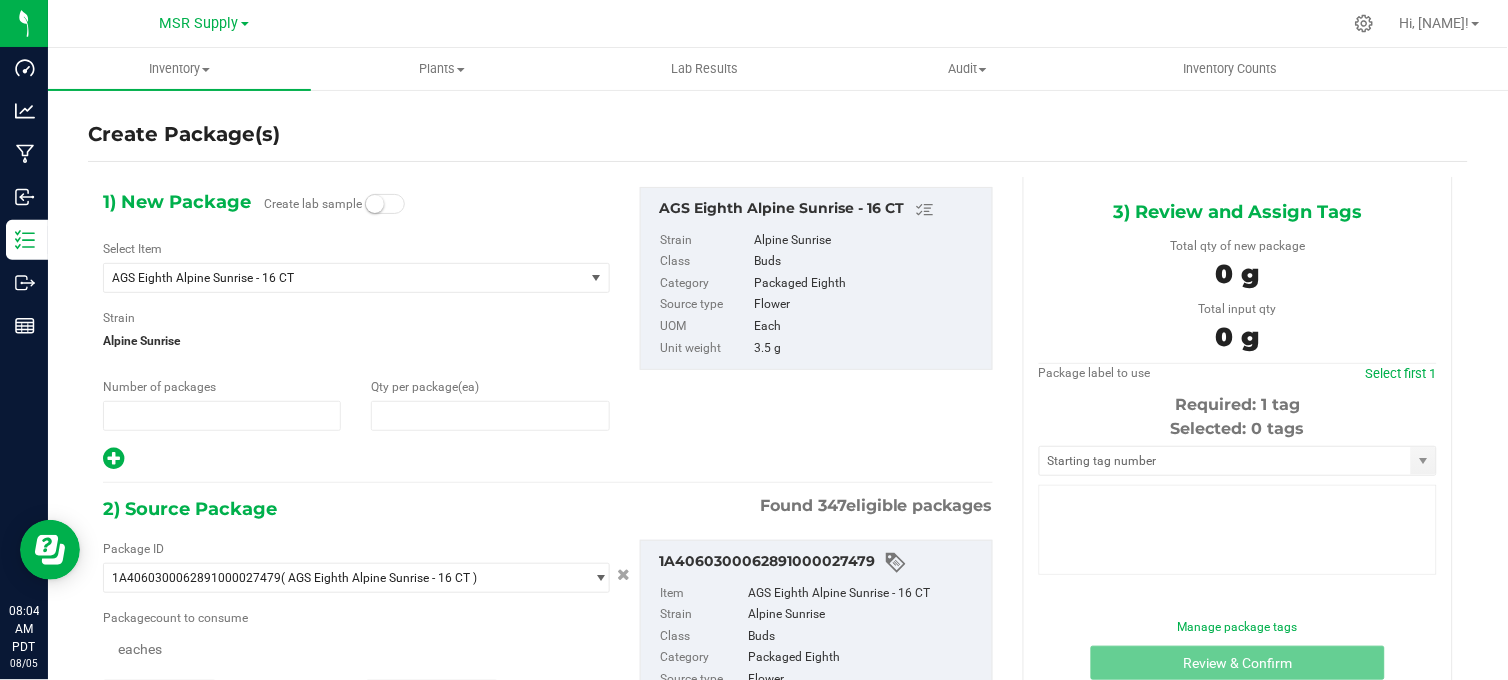 type on "1" 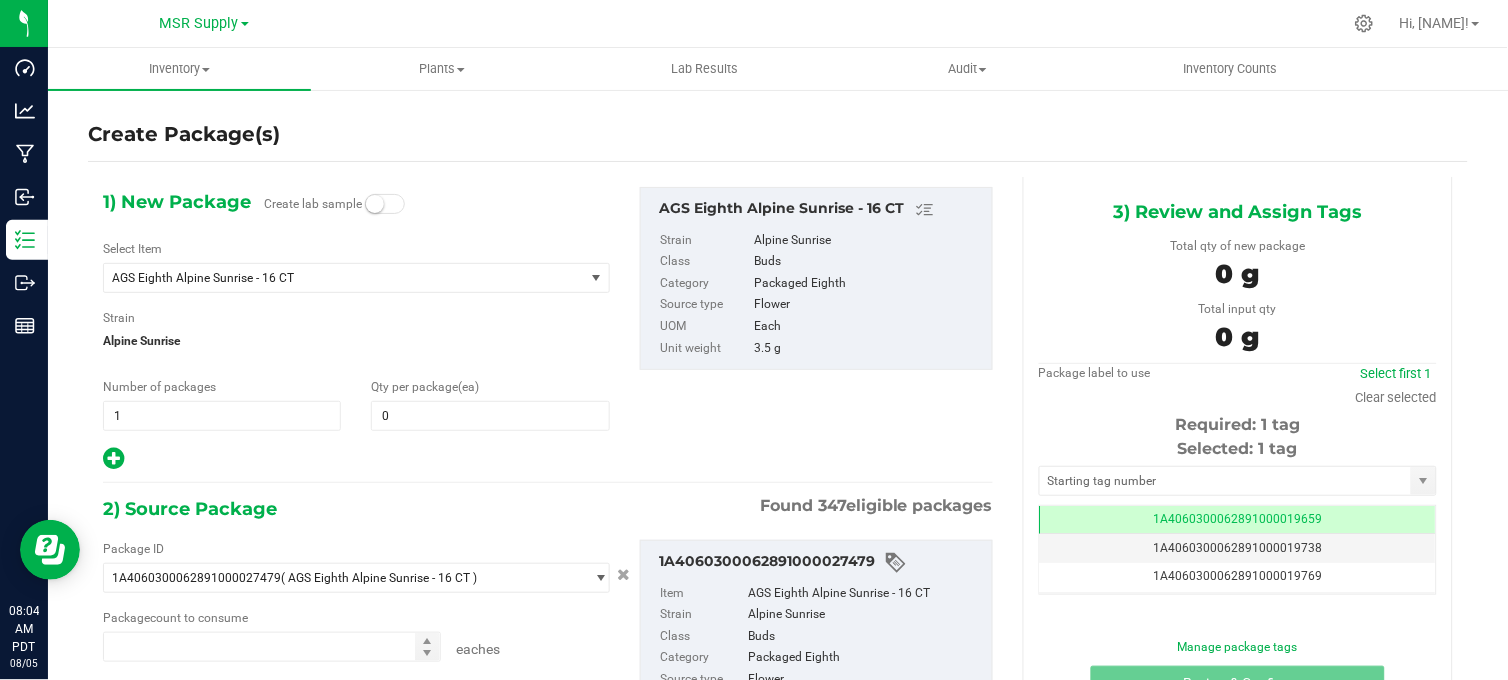 type on "0 ea" 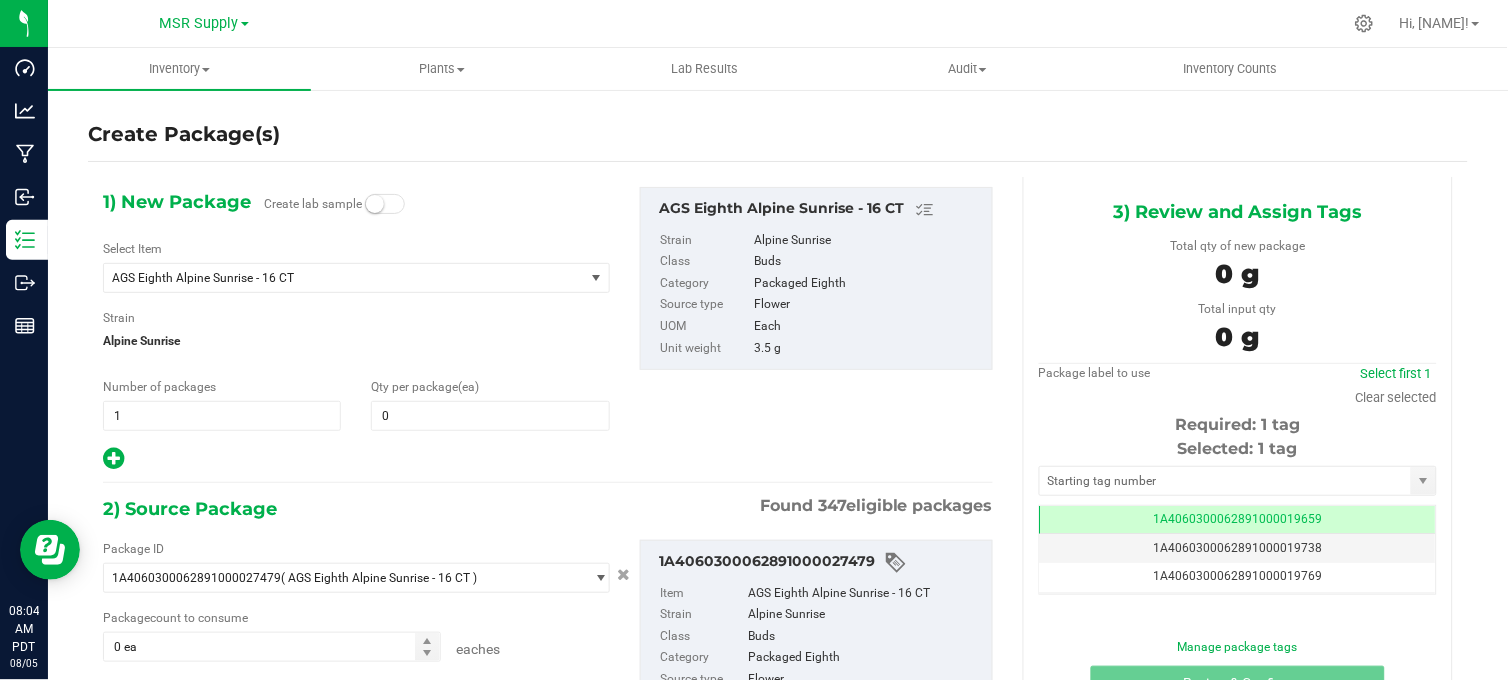 scroll, scrollTop: 0, scrollLeft: -1, axis: horizontal 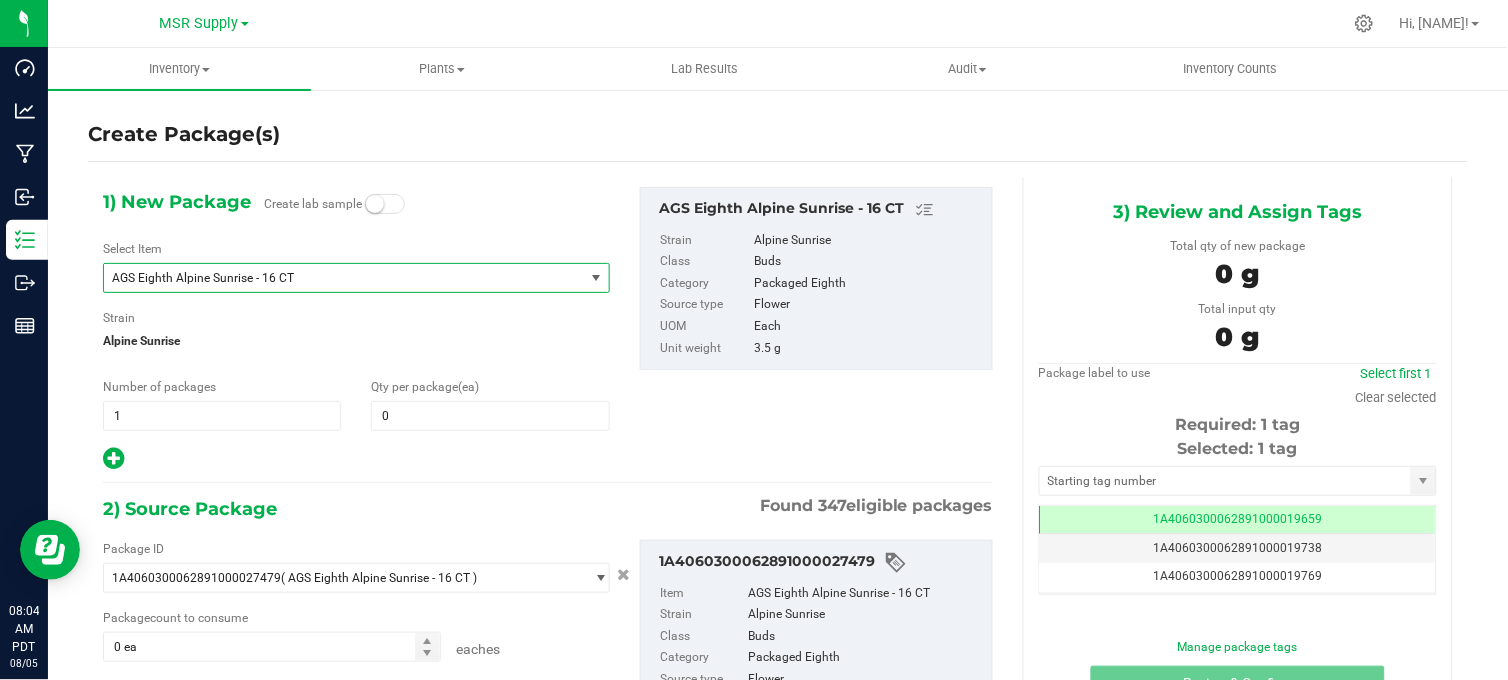 click on "AGS Eighth Alpine Sunrise - 16 CT" at bounding box center (334, 278) 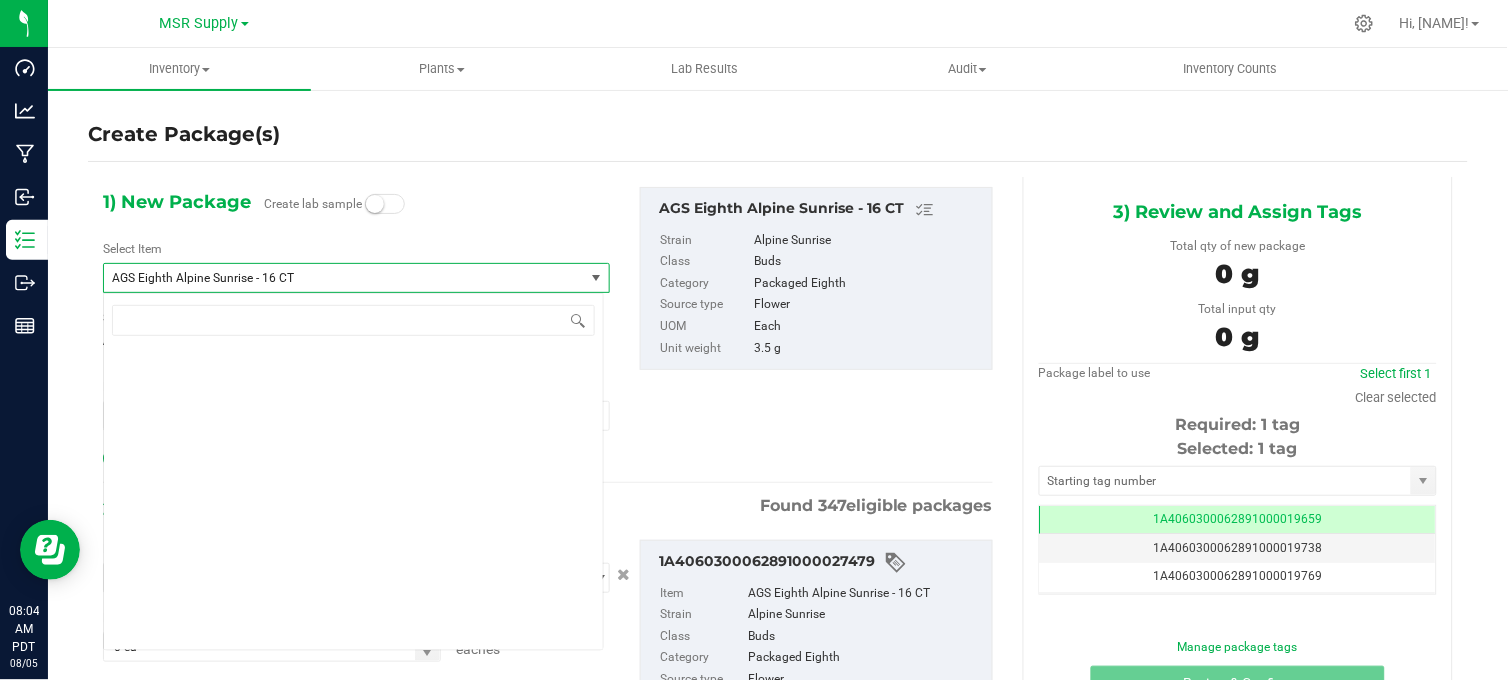 scroll, scrollTop: 2127, scrollLeft: 0, axis: vertical 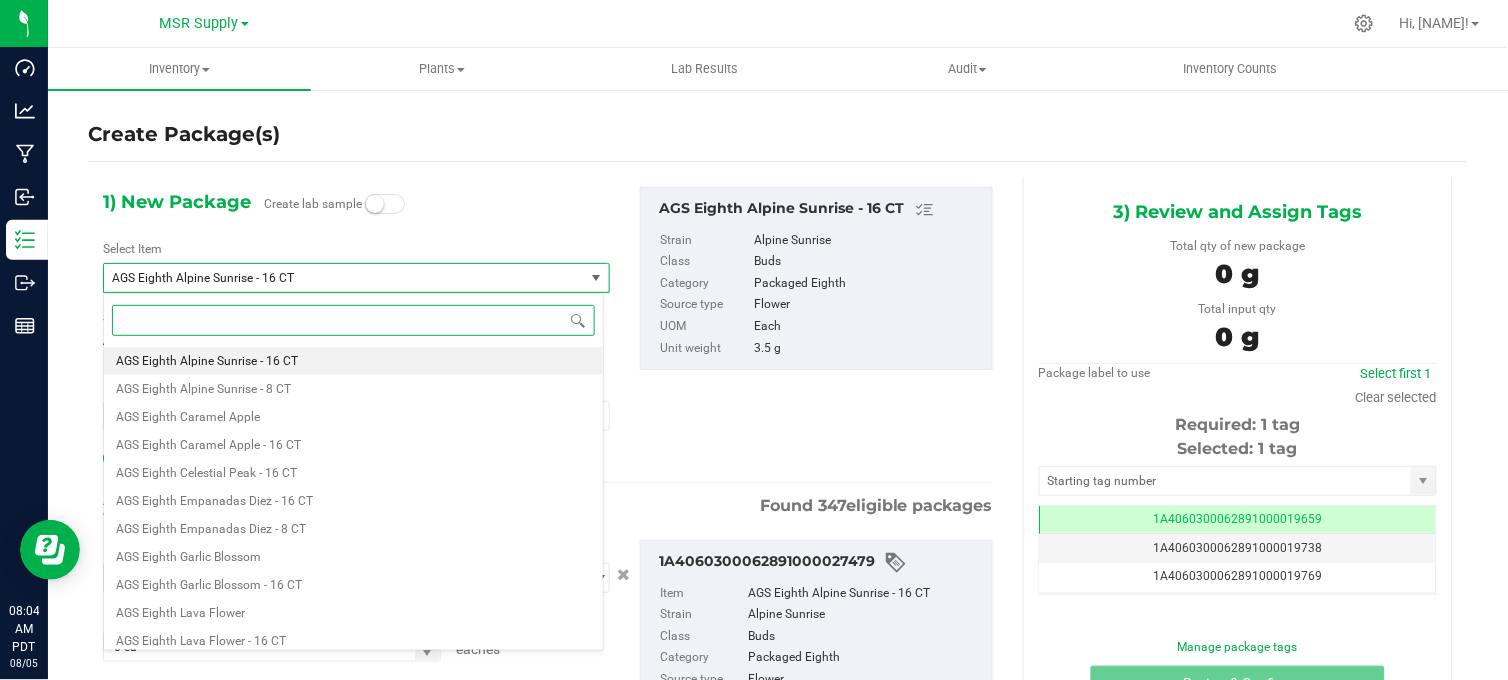 paste on "Staff Sample - AGS Eighth Alpine Sunrise" 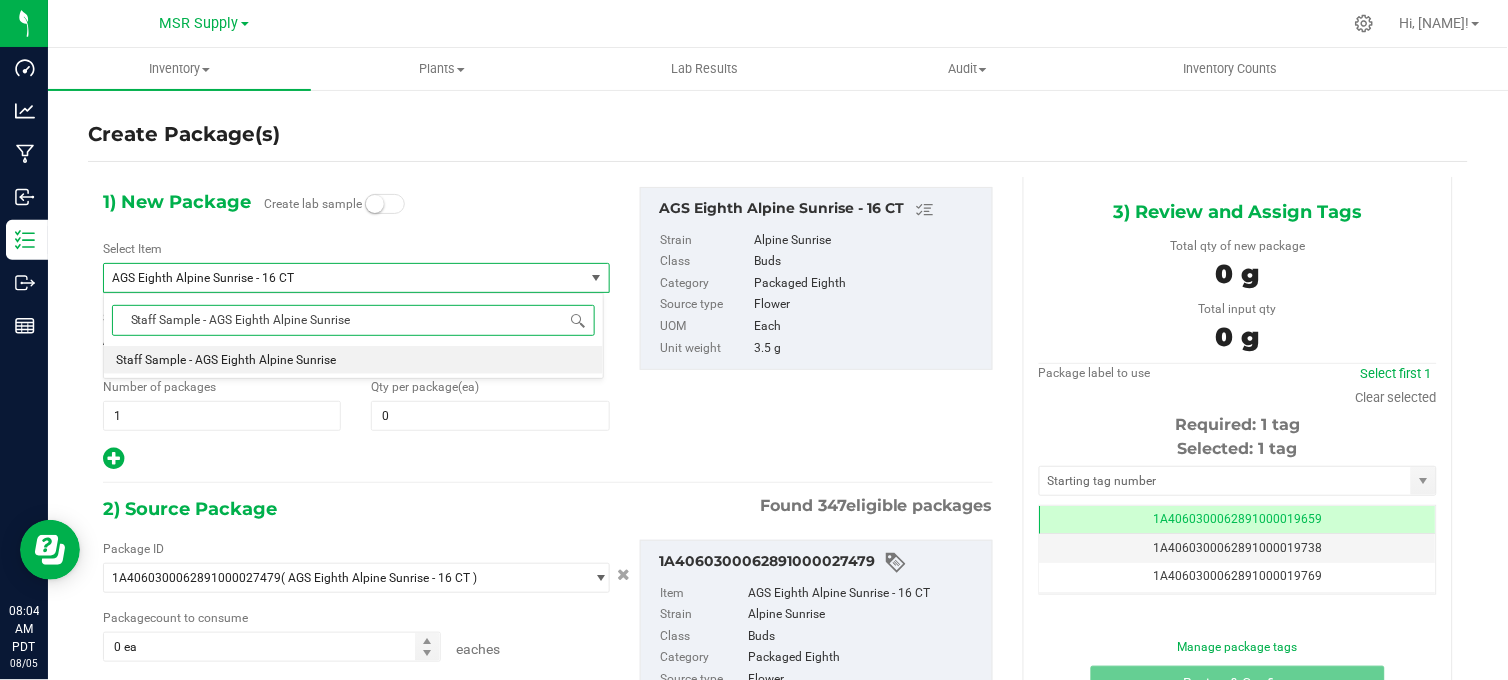 click on "Staff Sample - AGS Eighth Alpine Sunrise" at bounding box center (226, 360) 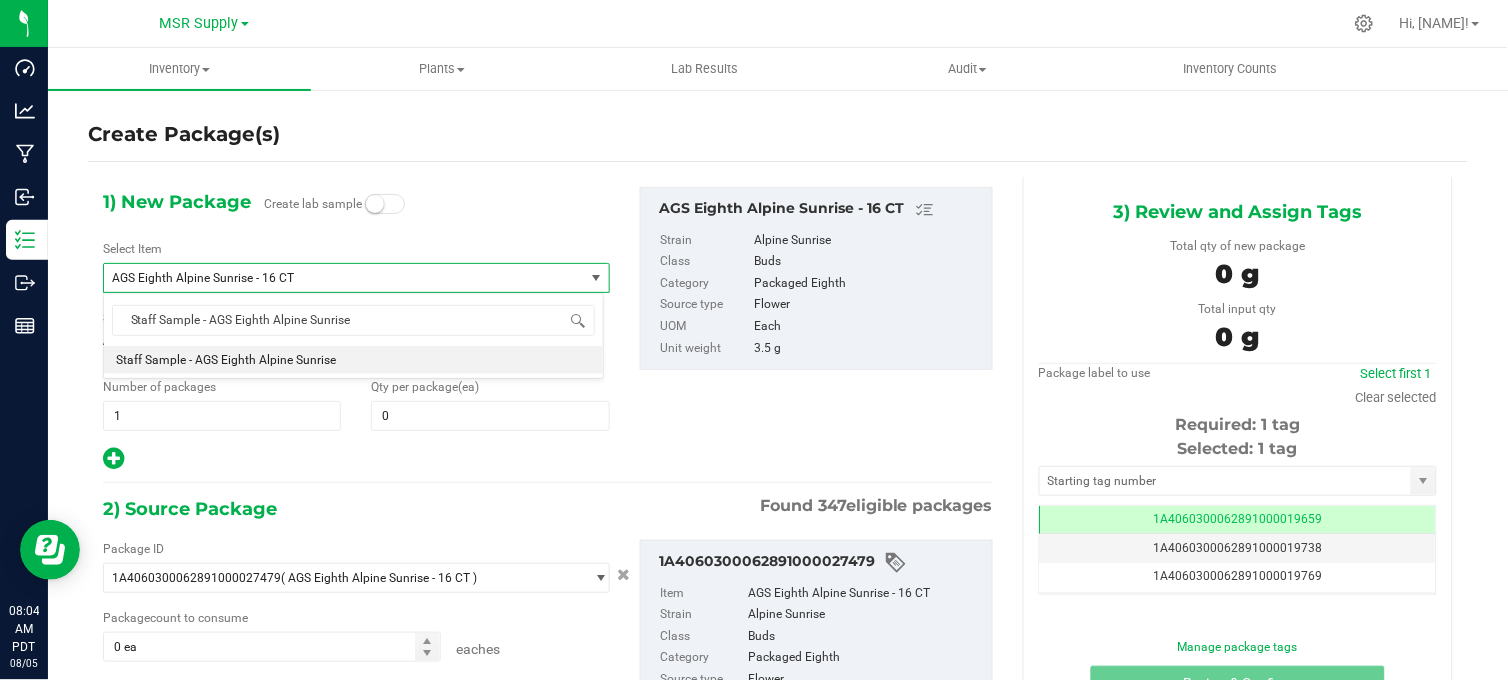 type 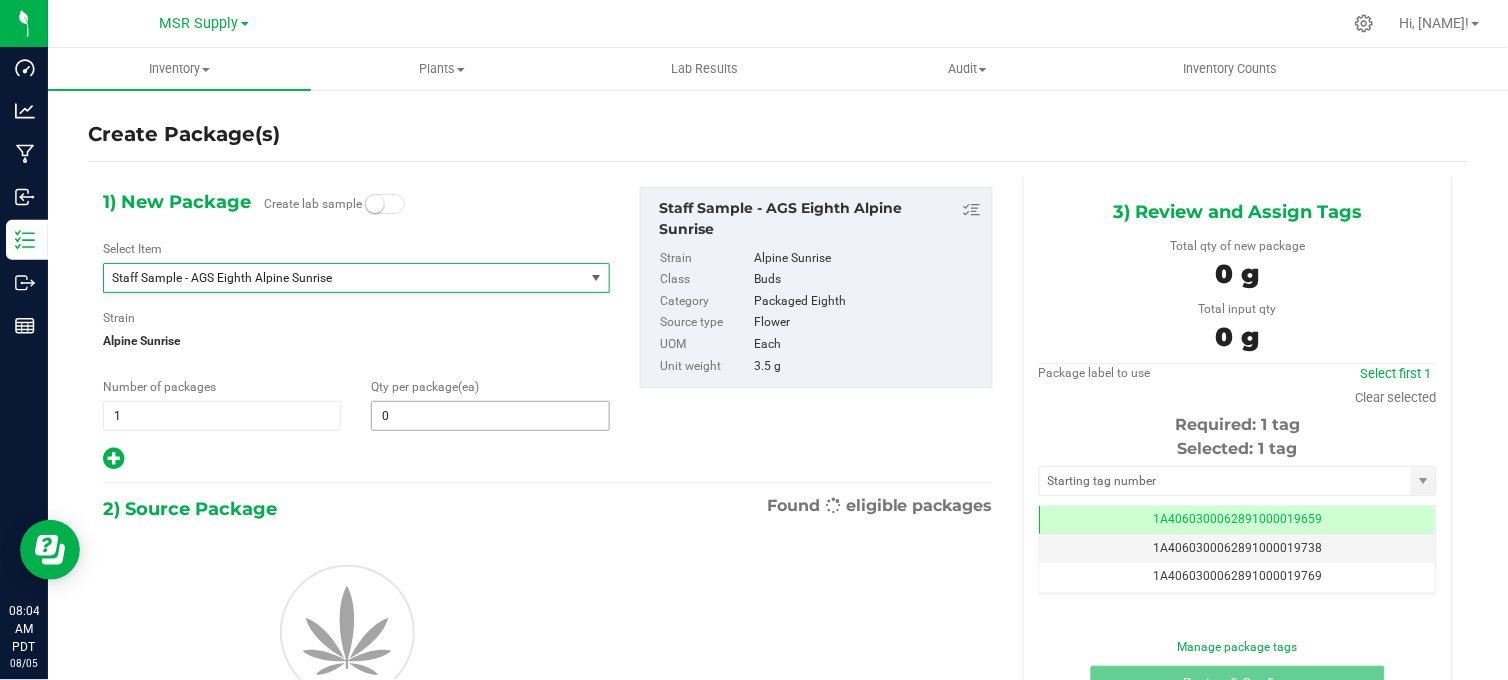type on "0" 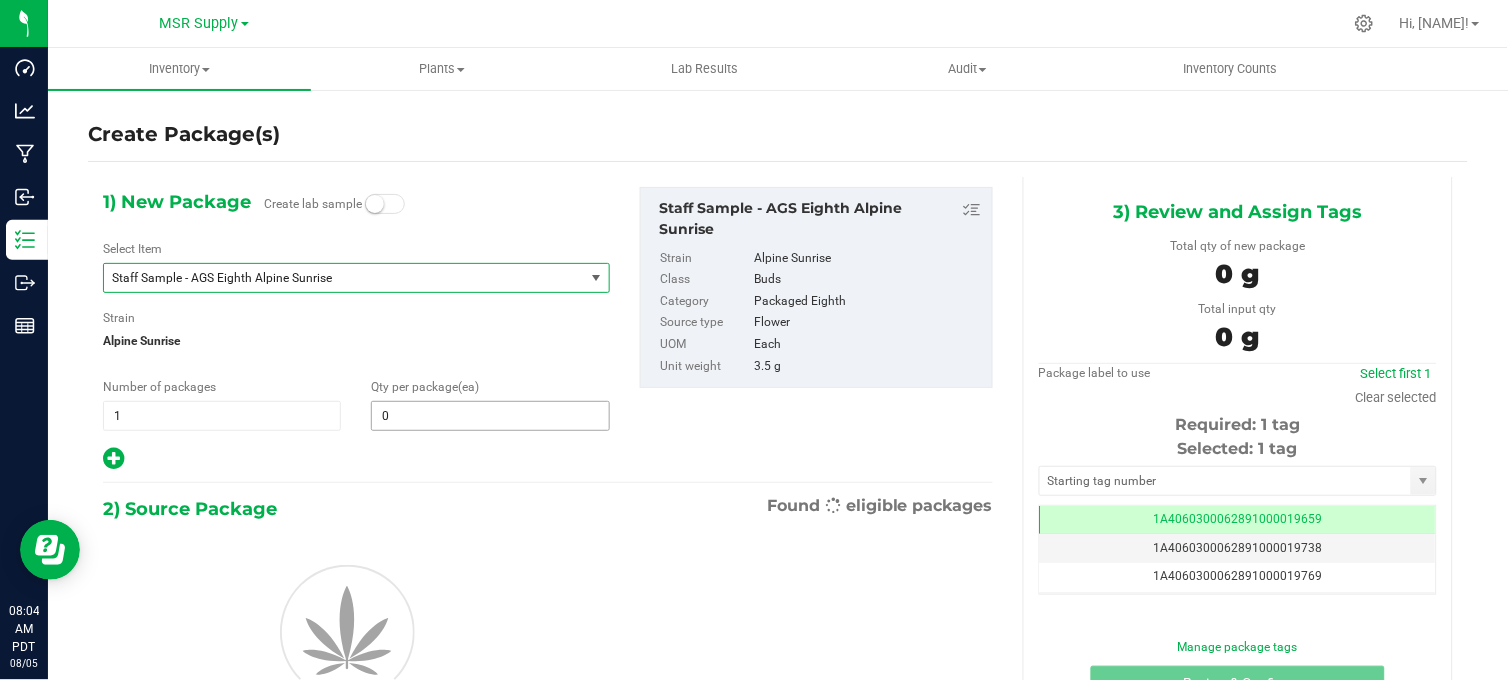 click on "0" at bounding box center (490, 416) 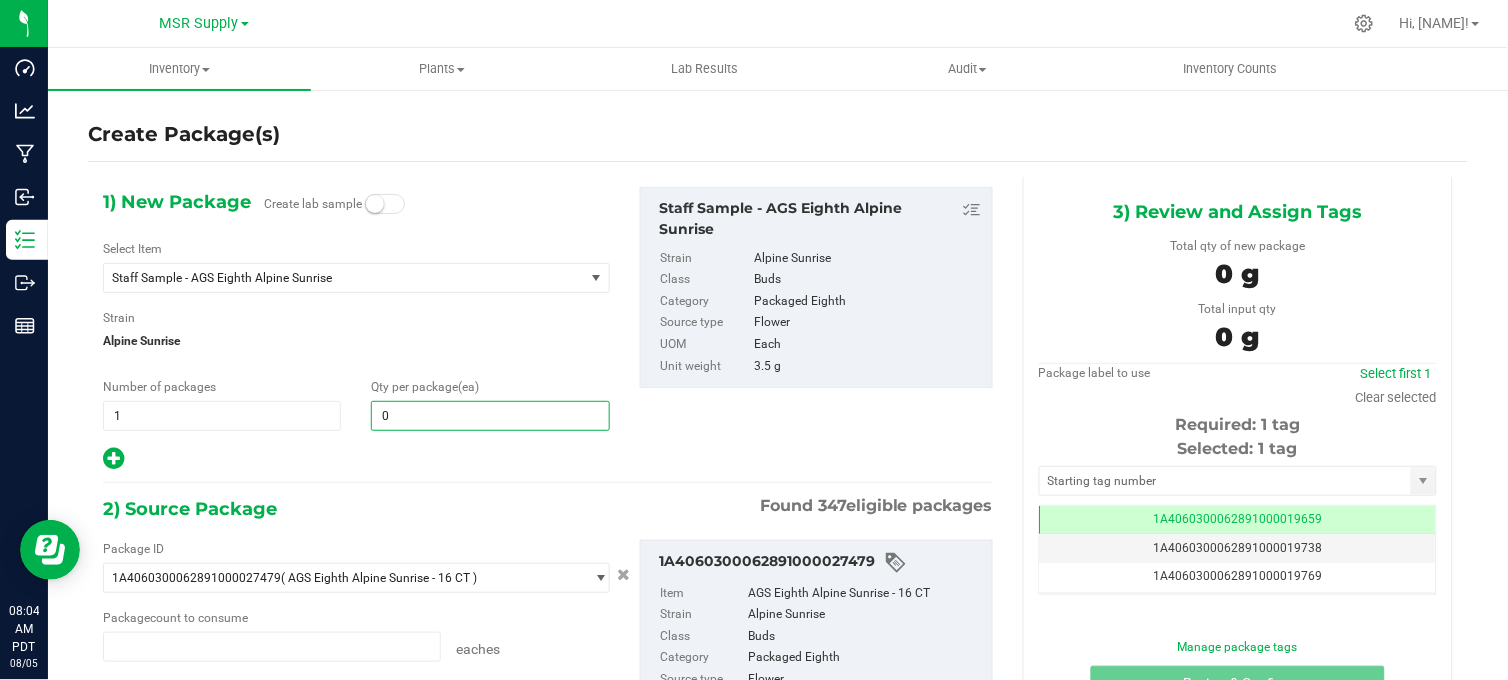 type 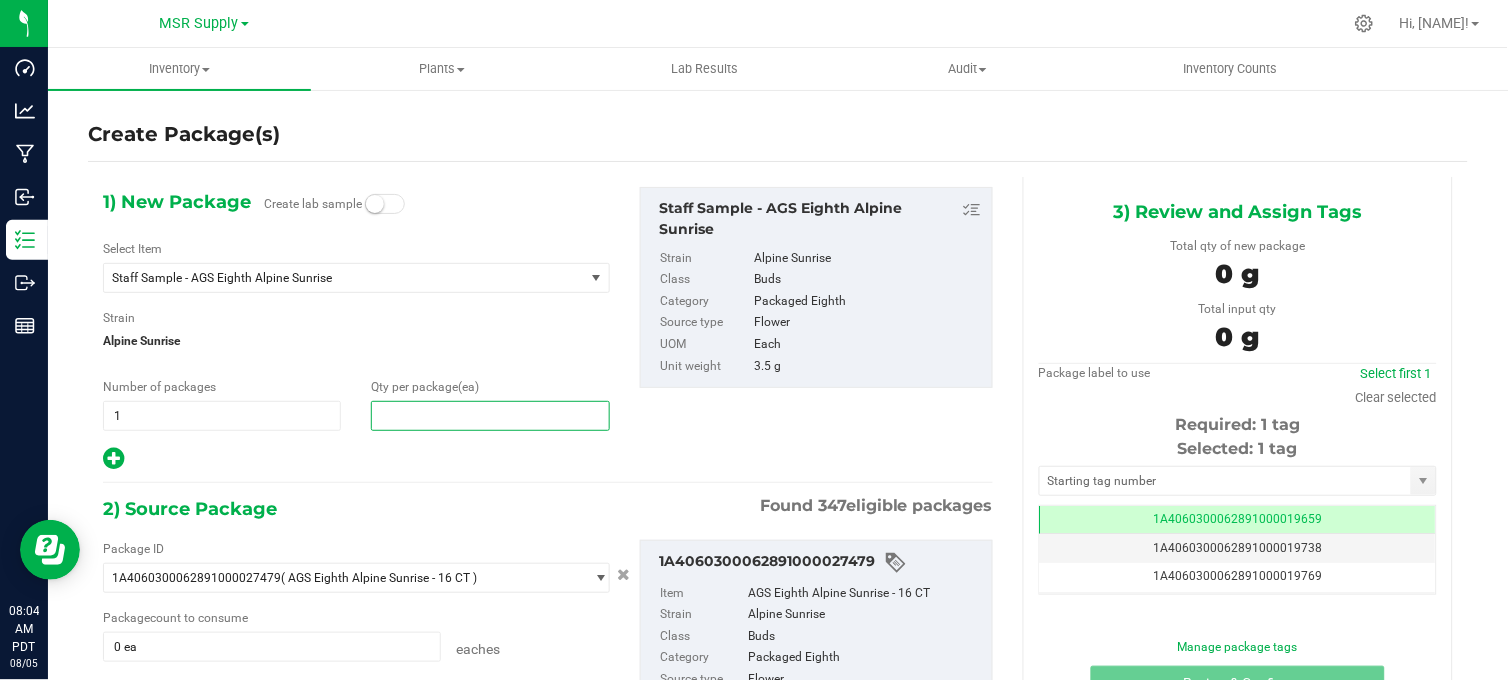type on "7" 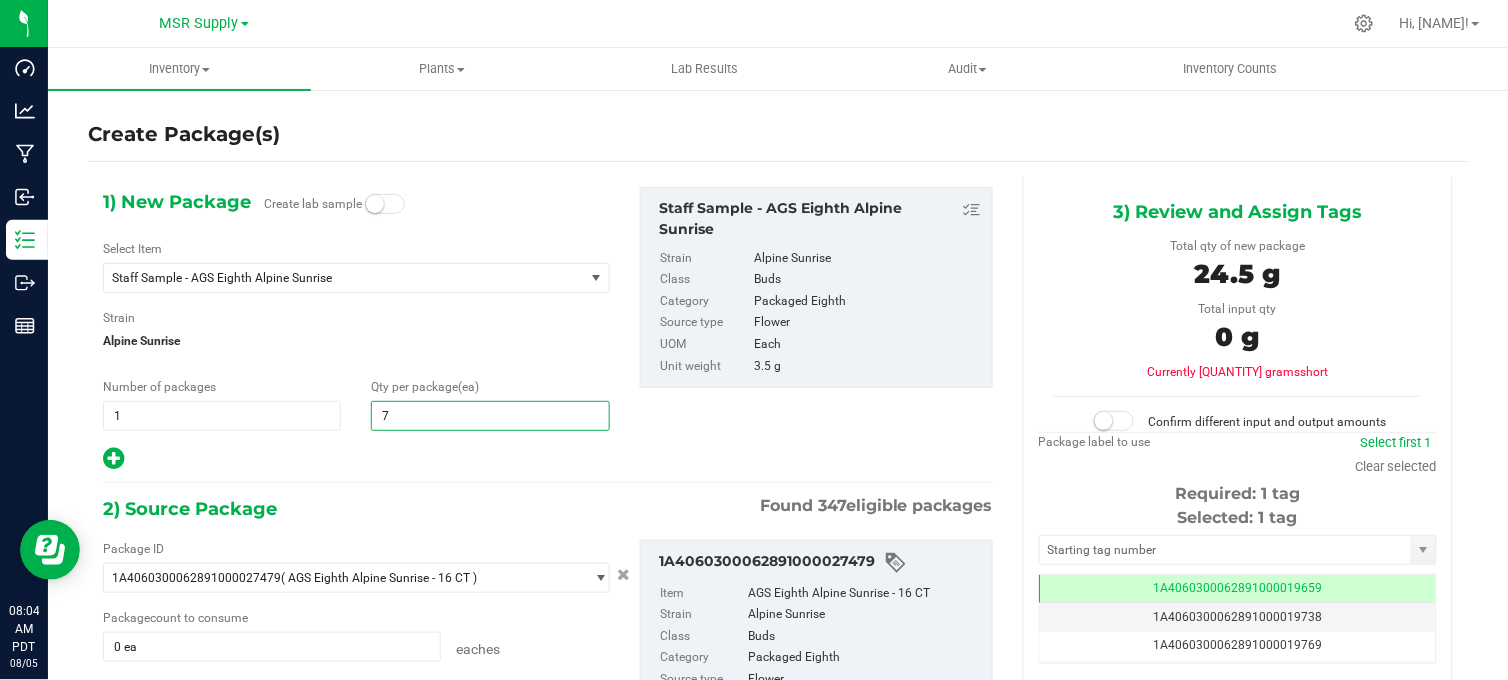 type on "7" 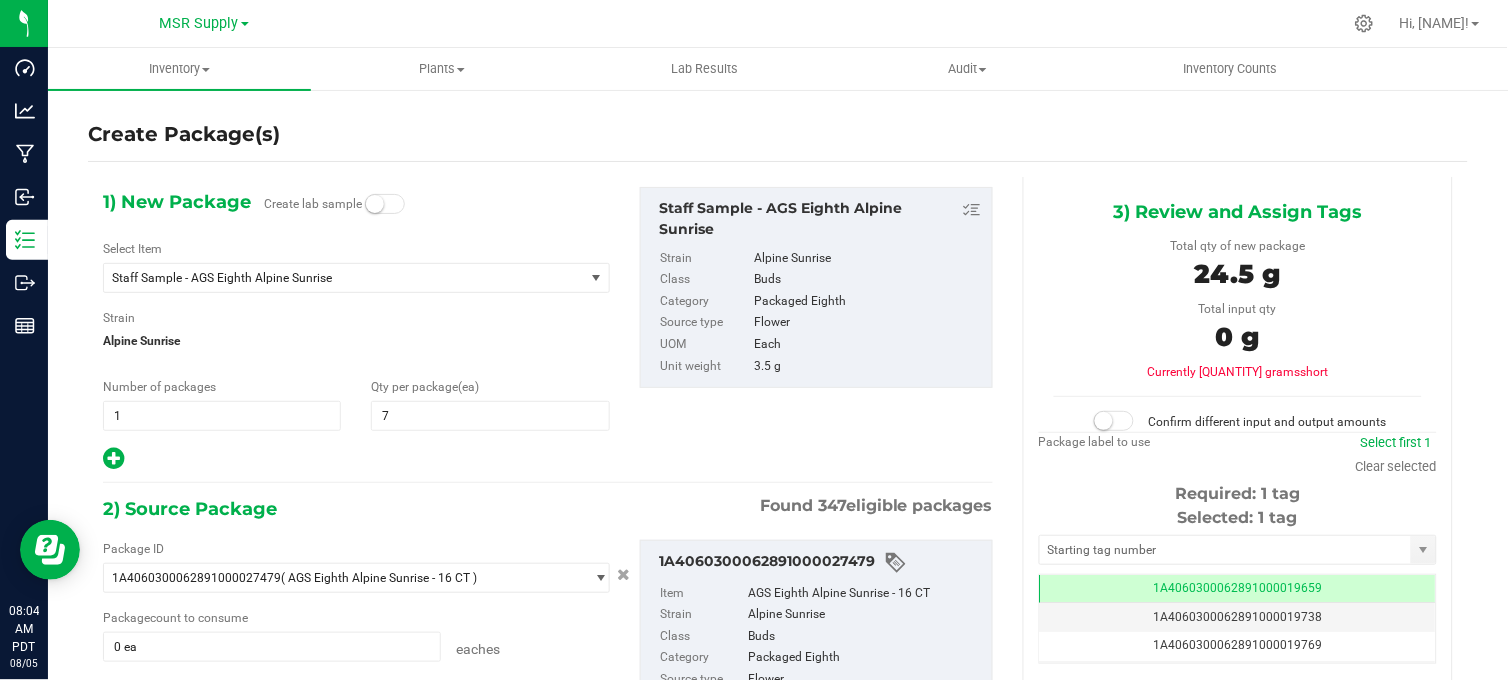 click on "1) [PACKAGE_TYPE]
[ACTION]
[ACTION]
[STAFF_SAMPLE] - [BRAND] [PRODUCT]
[STAFF_SAMPLE] - [BRAND] [QUANTITY] [PRODUCT] [STAFF_SAMPLE] - [BRAND] [QUANTITY] [PRODUCT] [STAFF_SAMPLE] - [BRAND] [QUANTITY] [PRODUCT] [STAFF_SAMPLE] - [BRAND] [QUANTITY] [PRODUCT] [STAFF_SAMPLE] - [BRAND] [QUANTITY] [PRODUCT] [STAFF_SAMPLE] - [BRAND] [QUANTITY] [PRODUCT] [STAFF_SAMPLE] - [BRAND] [QUANTITY] [PRODUCT]" at bounding box center [548, 503] 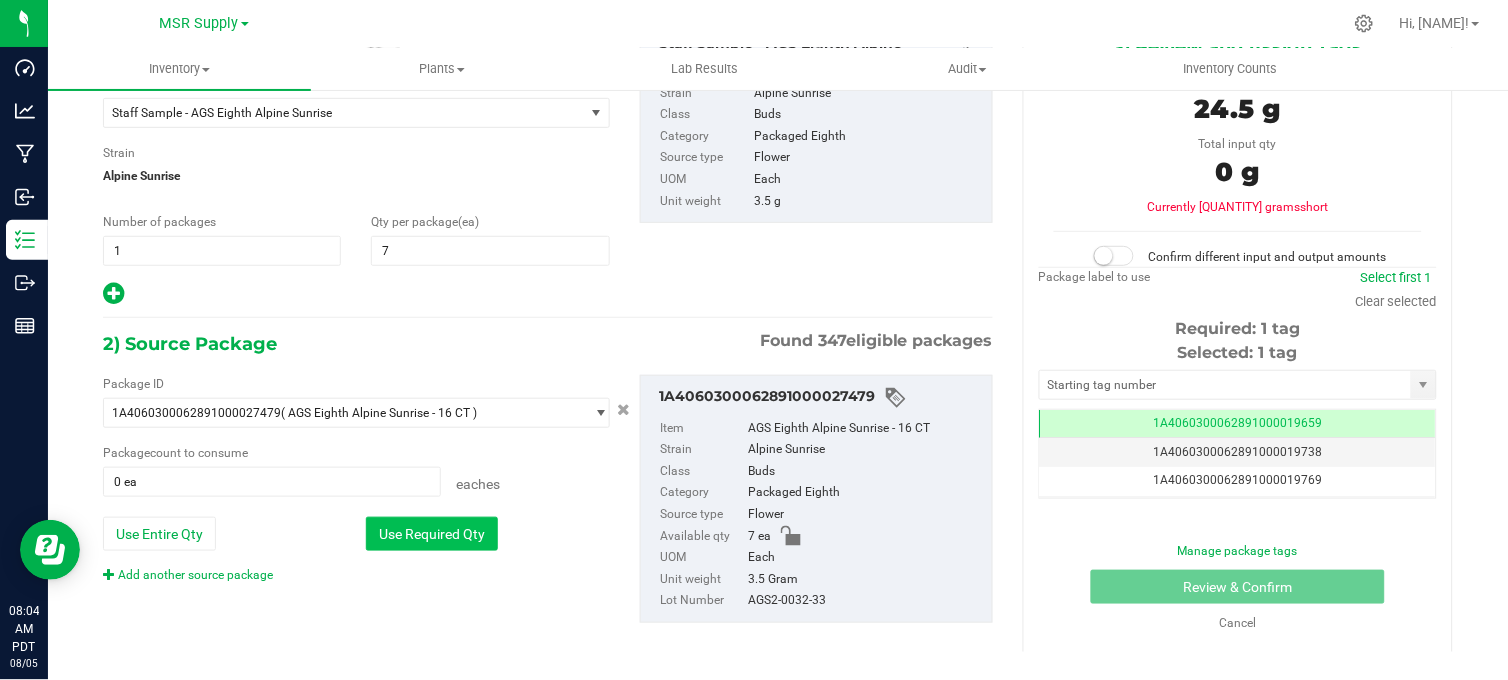 click on "Use Required Qty" at bounding box center (432, 534) 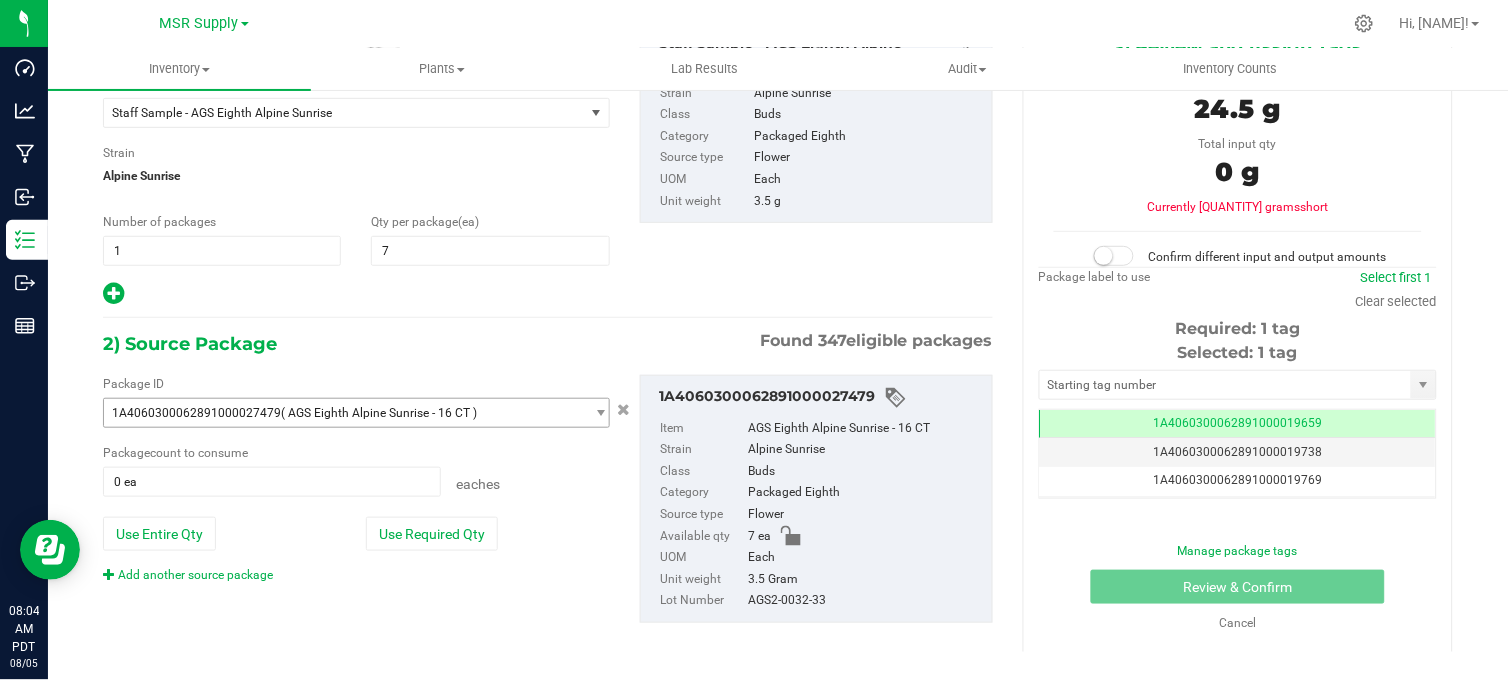 type on "7 ea" 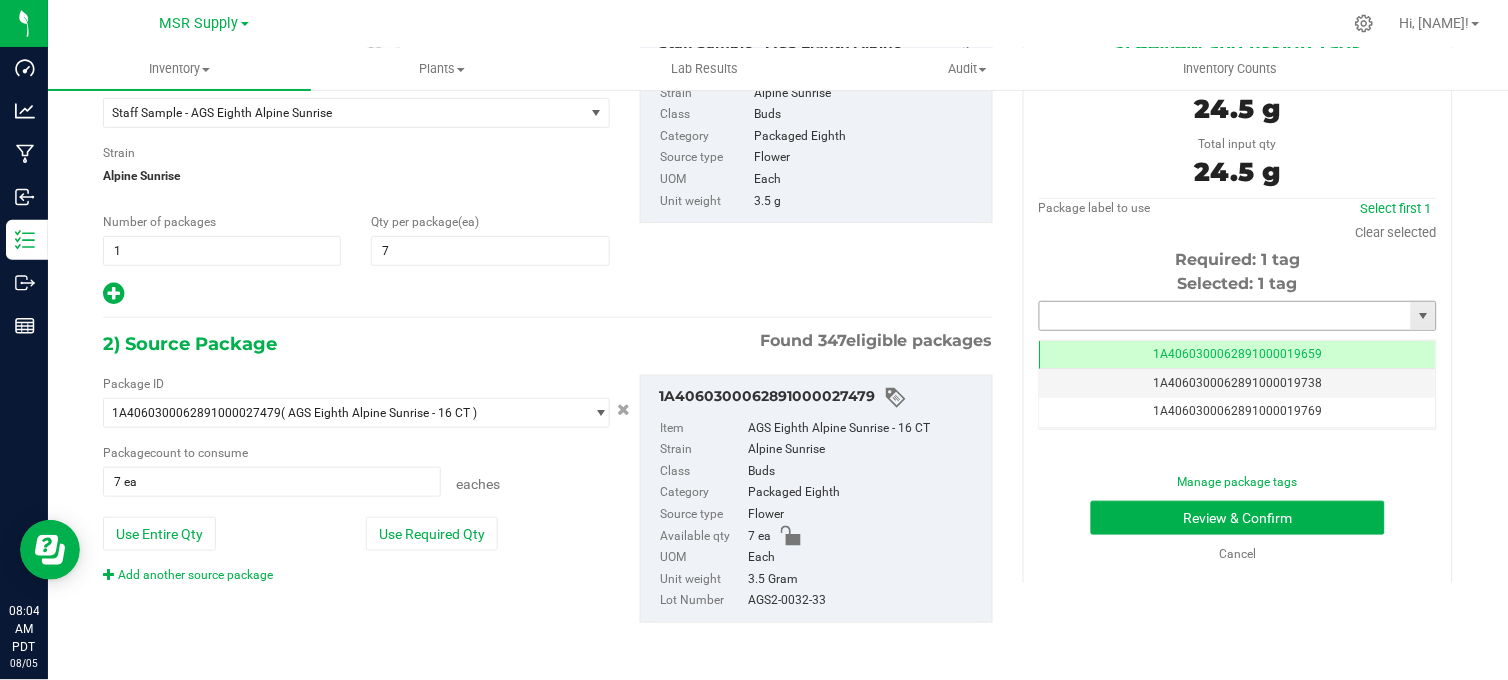 click at bounding box center [1225, 316] 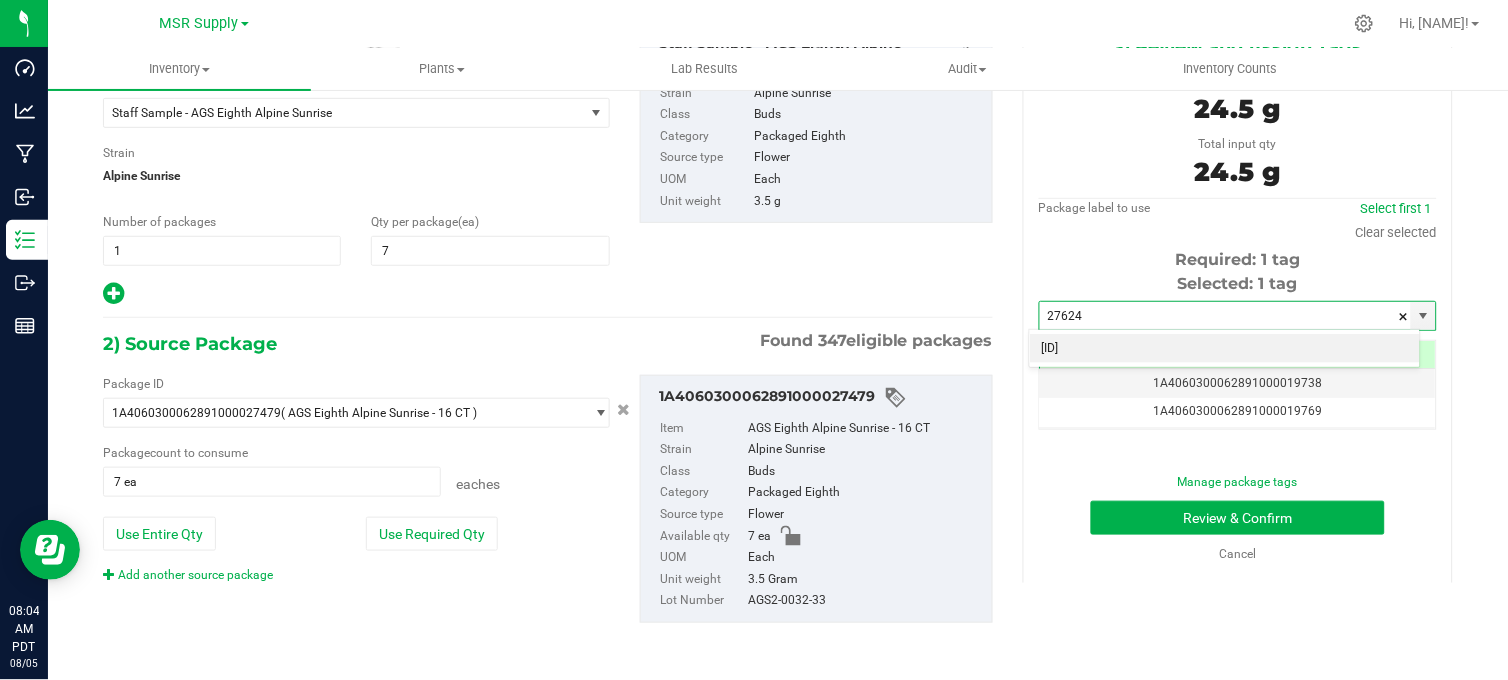 click on "[ID]" at bounding box center [1225, 349] 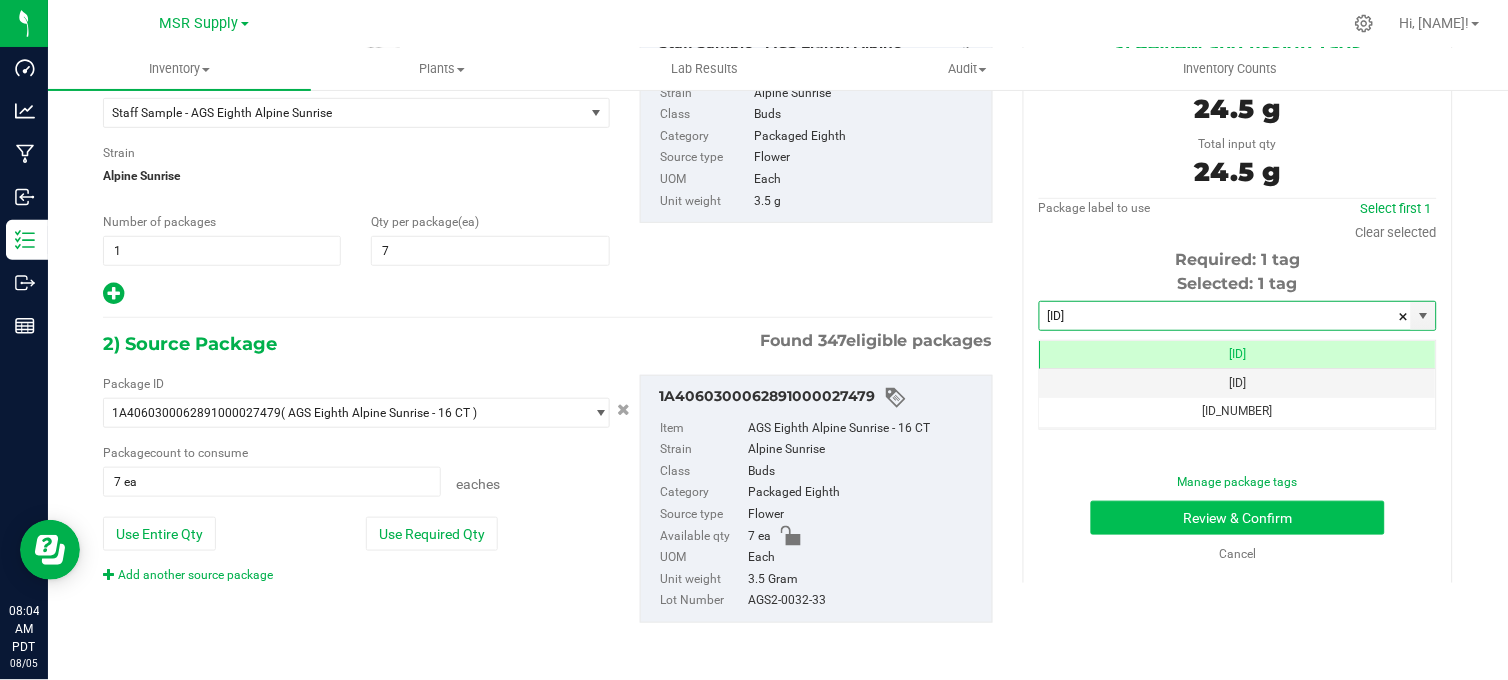 type on "[ID]" 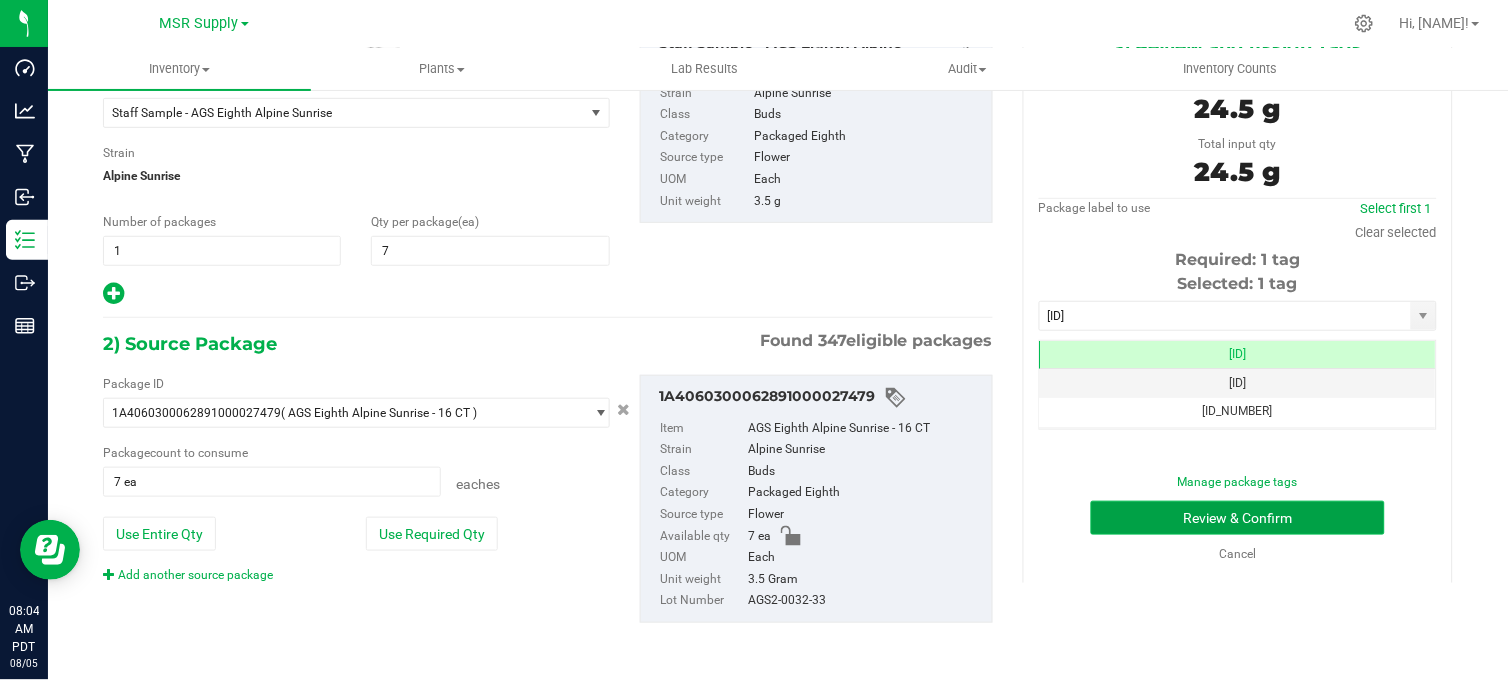 click on "Review & Confirm" at bounding box center (1238, 518) 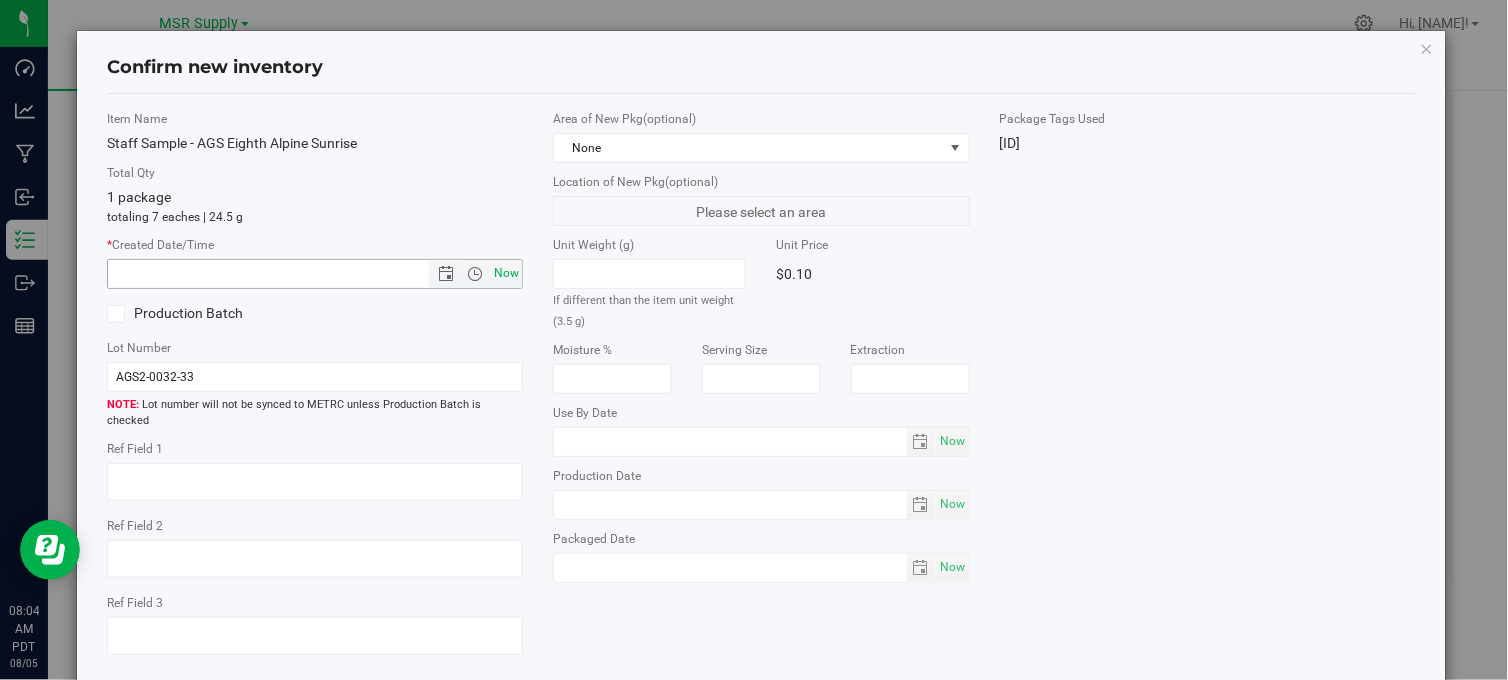 click on "Now" at bounding box center [507, 273] 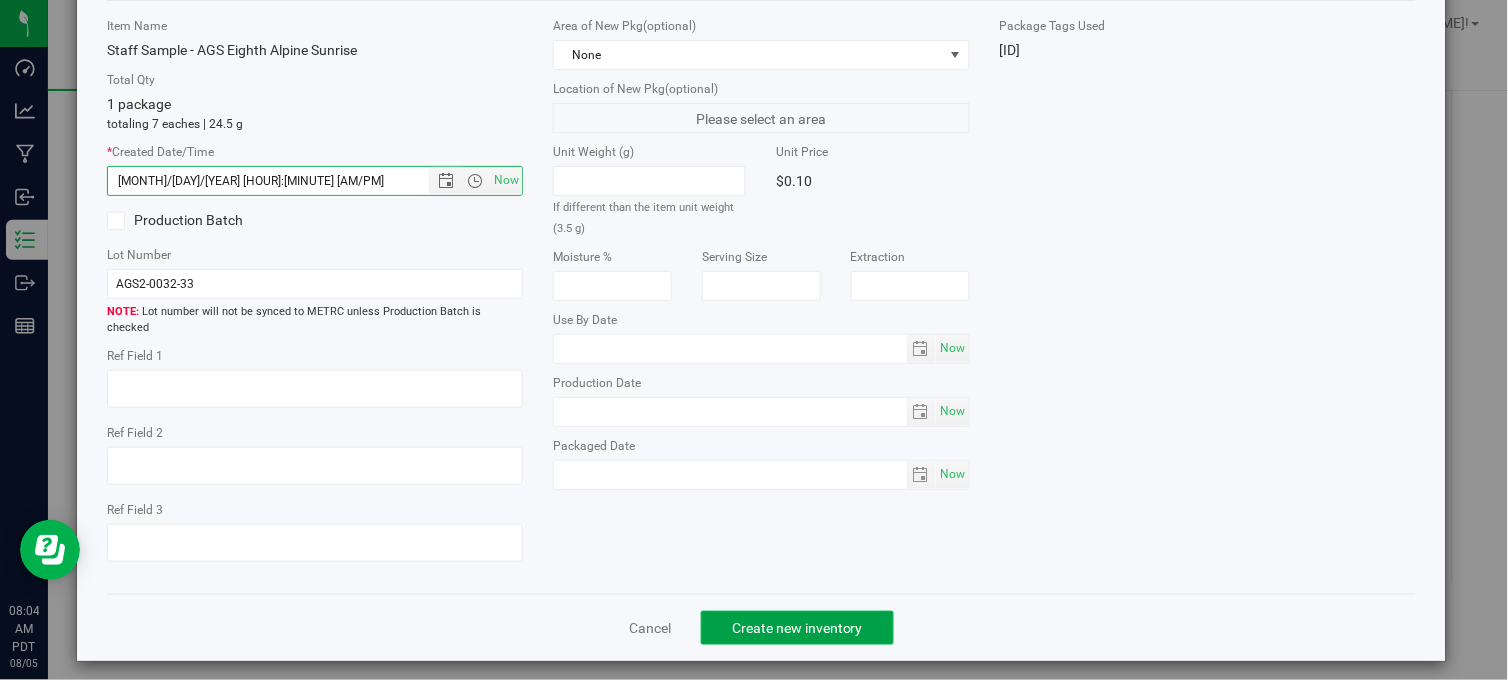 click on "Create new inventory" 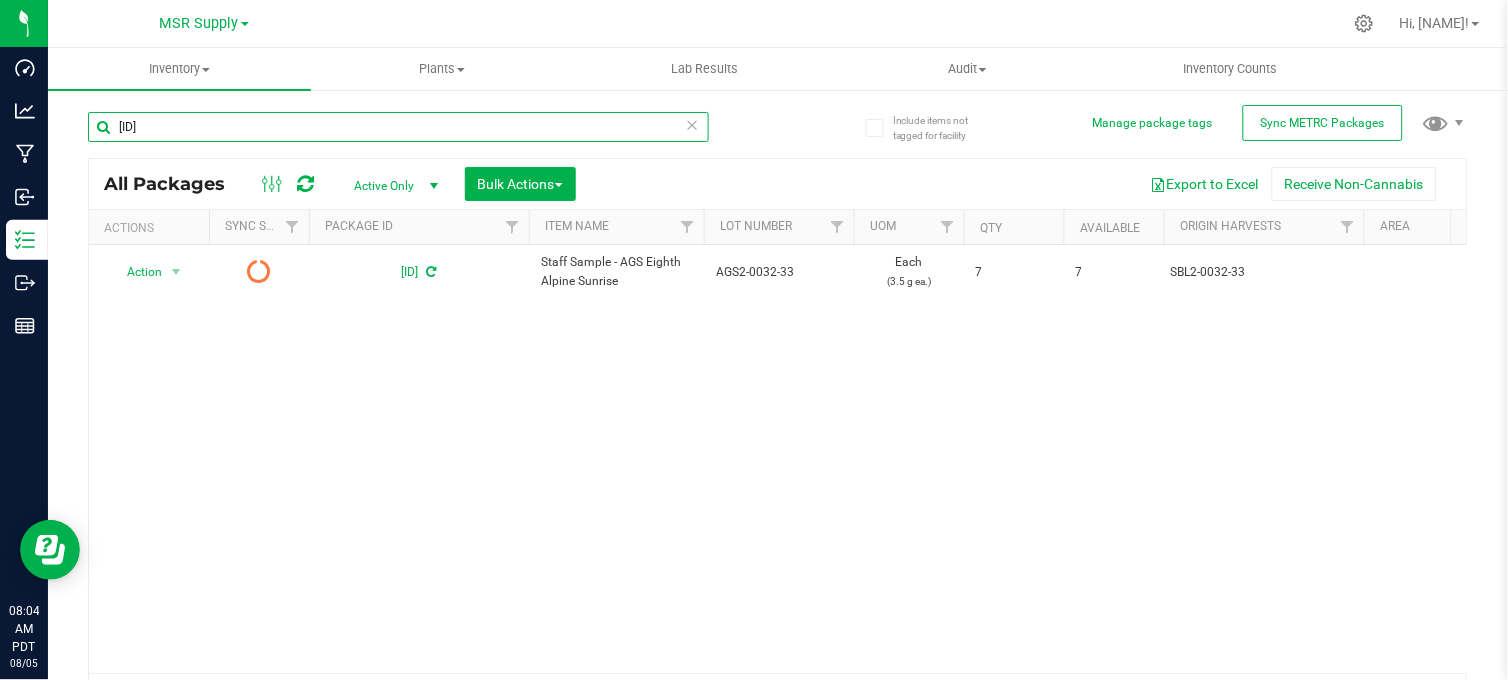 drag, startPoint x: 190, startPoint y: 132, endPoint x: 105, endPoint y: 141, distance: 85.47514 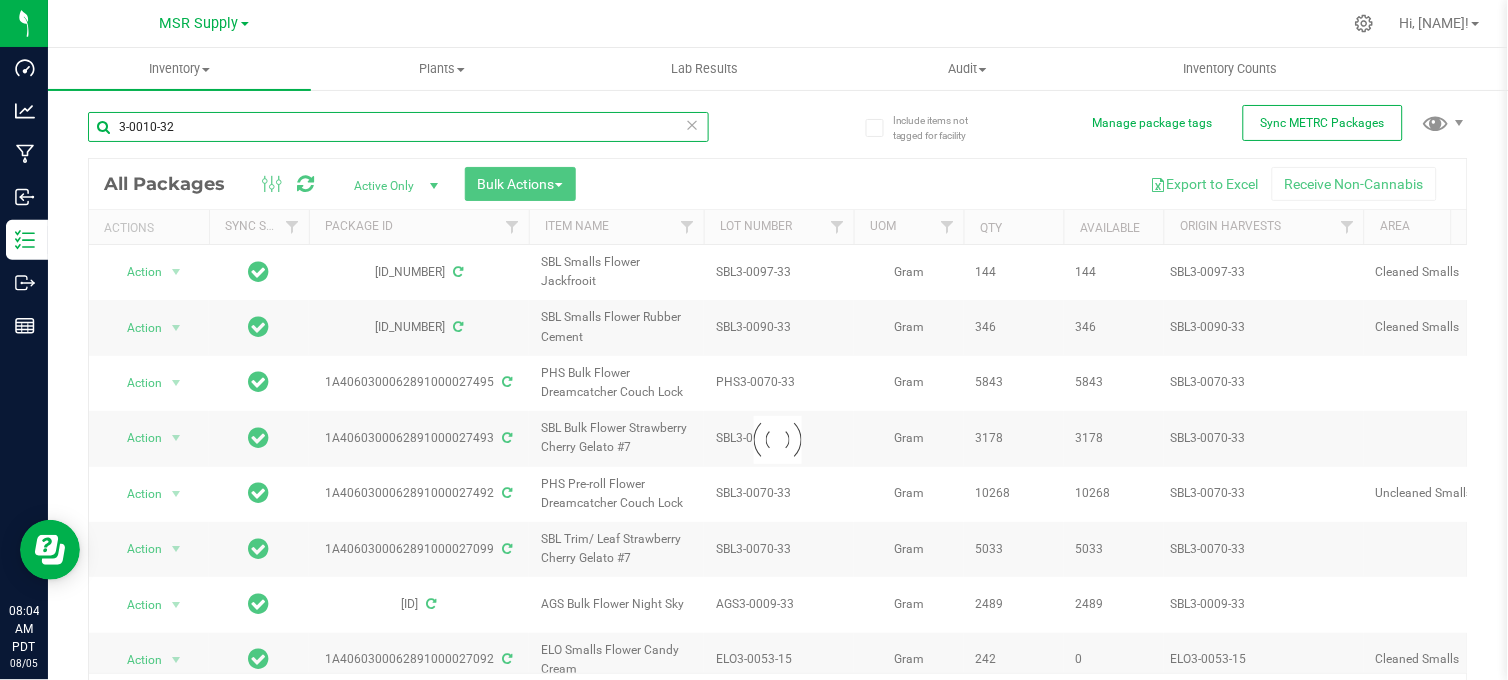type on "3-0010-32" 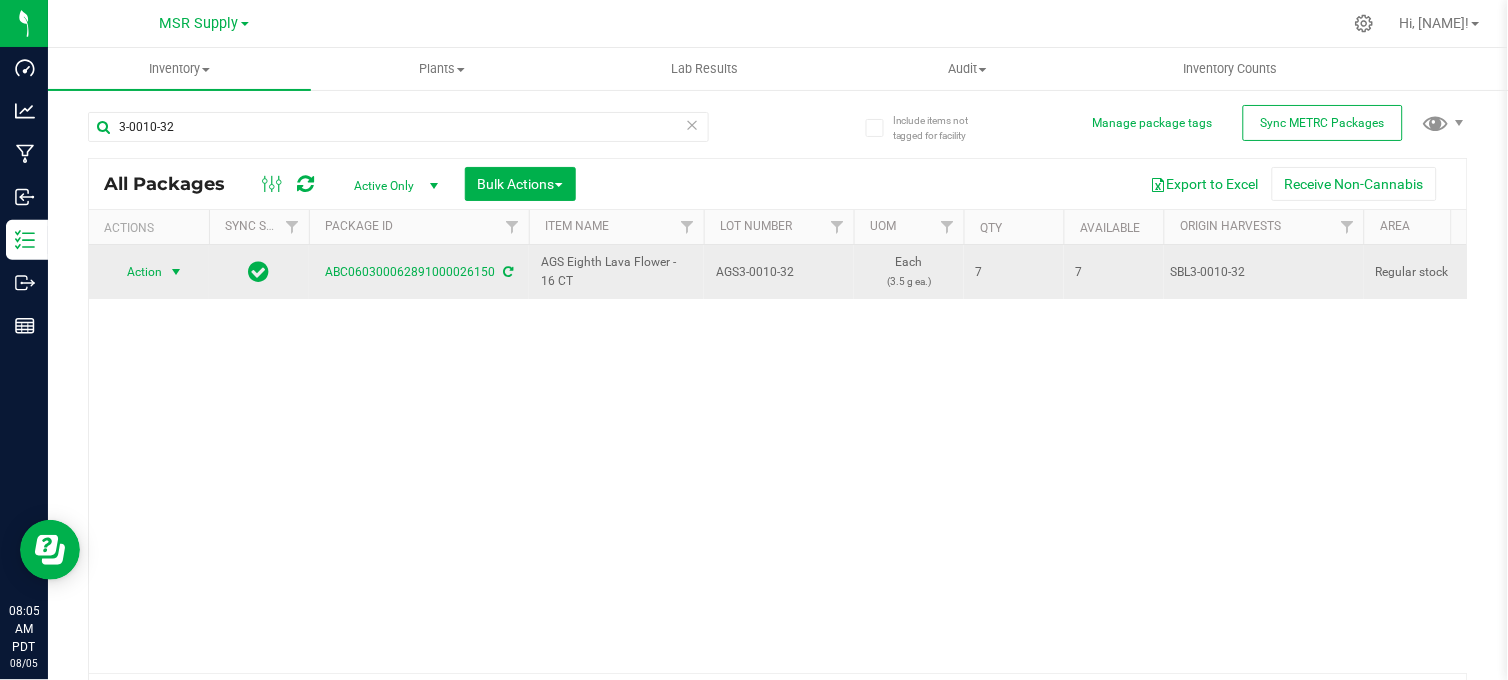 click on "Action" at bounding box center [136, 272] 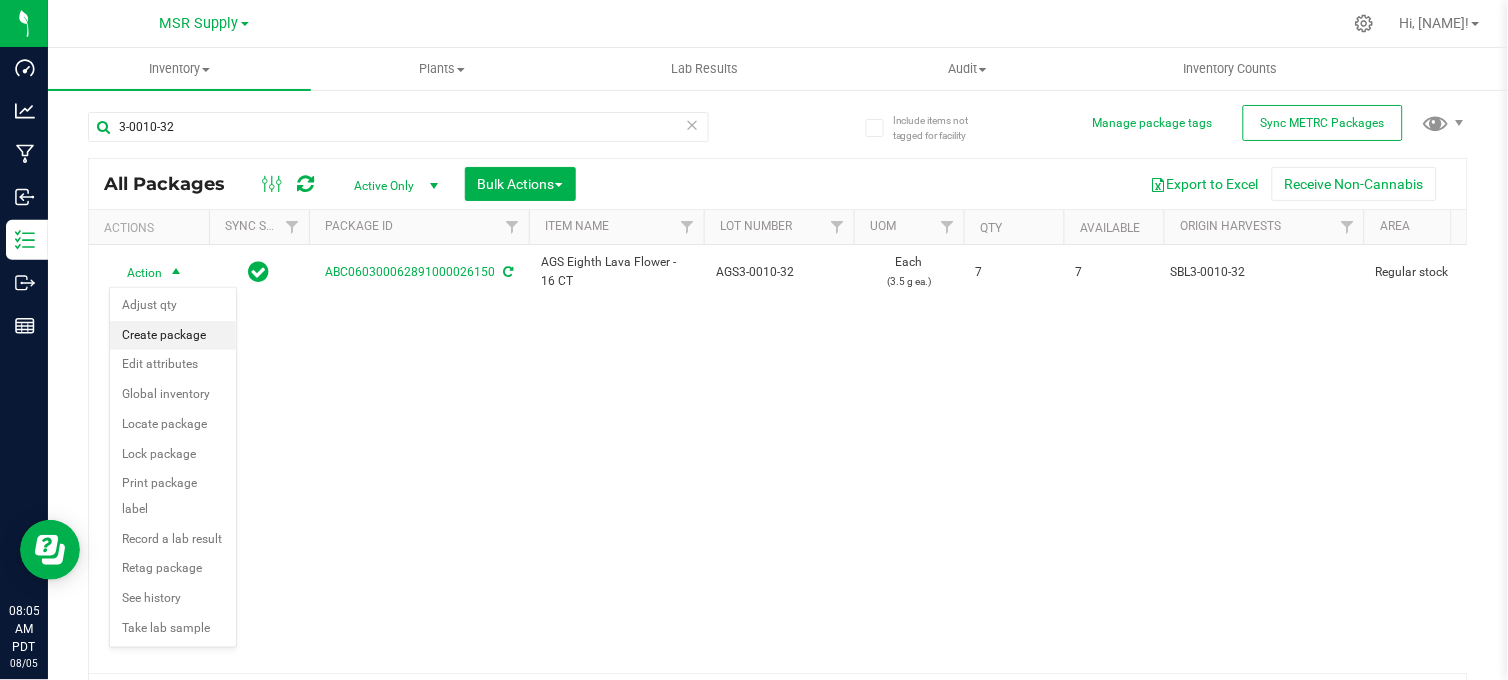 click on "Create package" at bounding box center (173, 336) 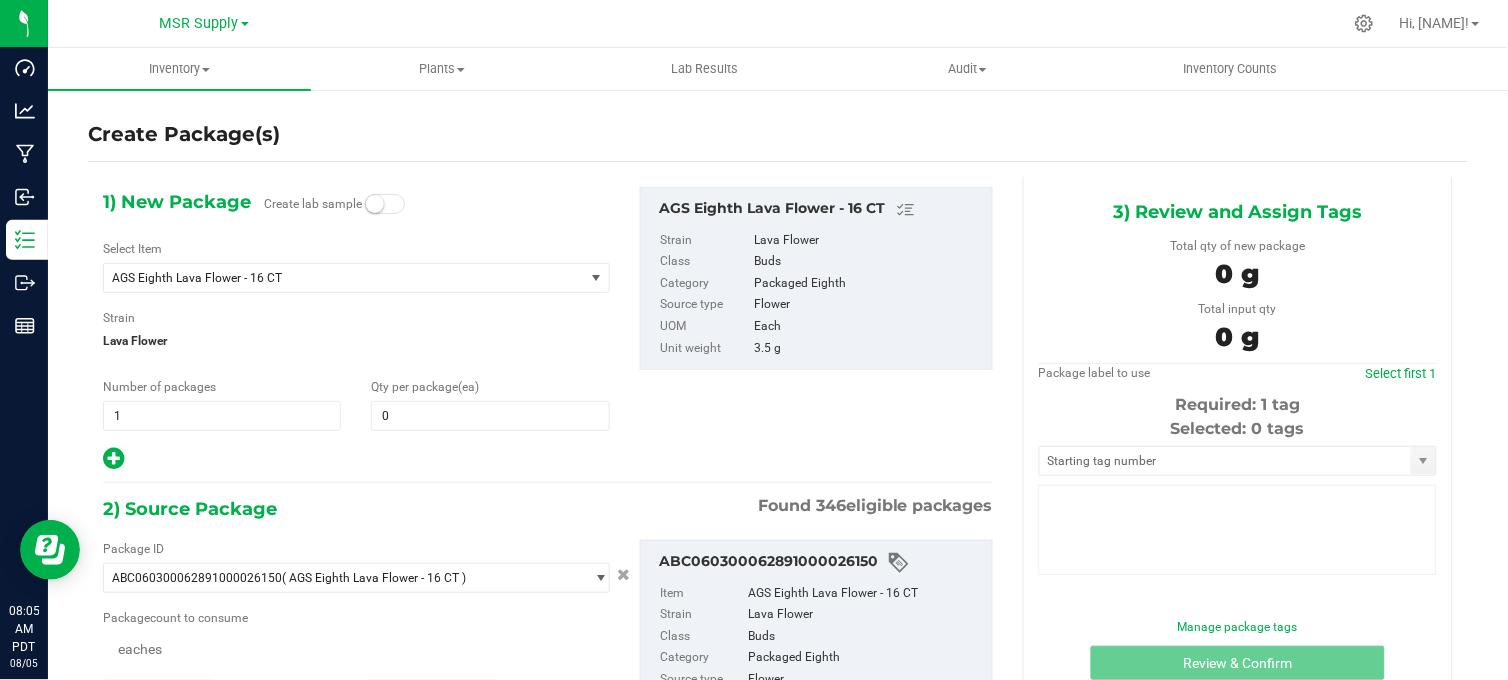type on "0" 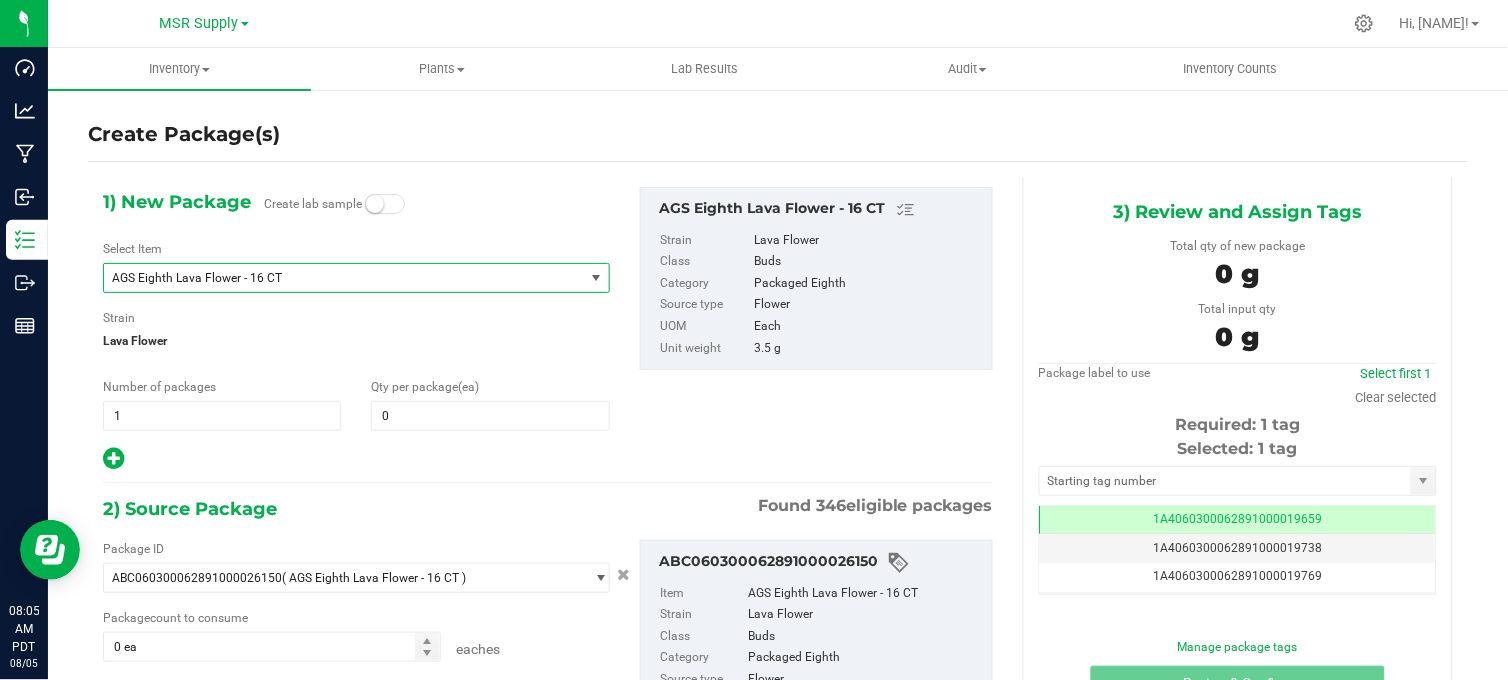 click on "AGS Eighth Lava Flower - 16 CT" at bounding box center (334, 278) 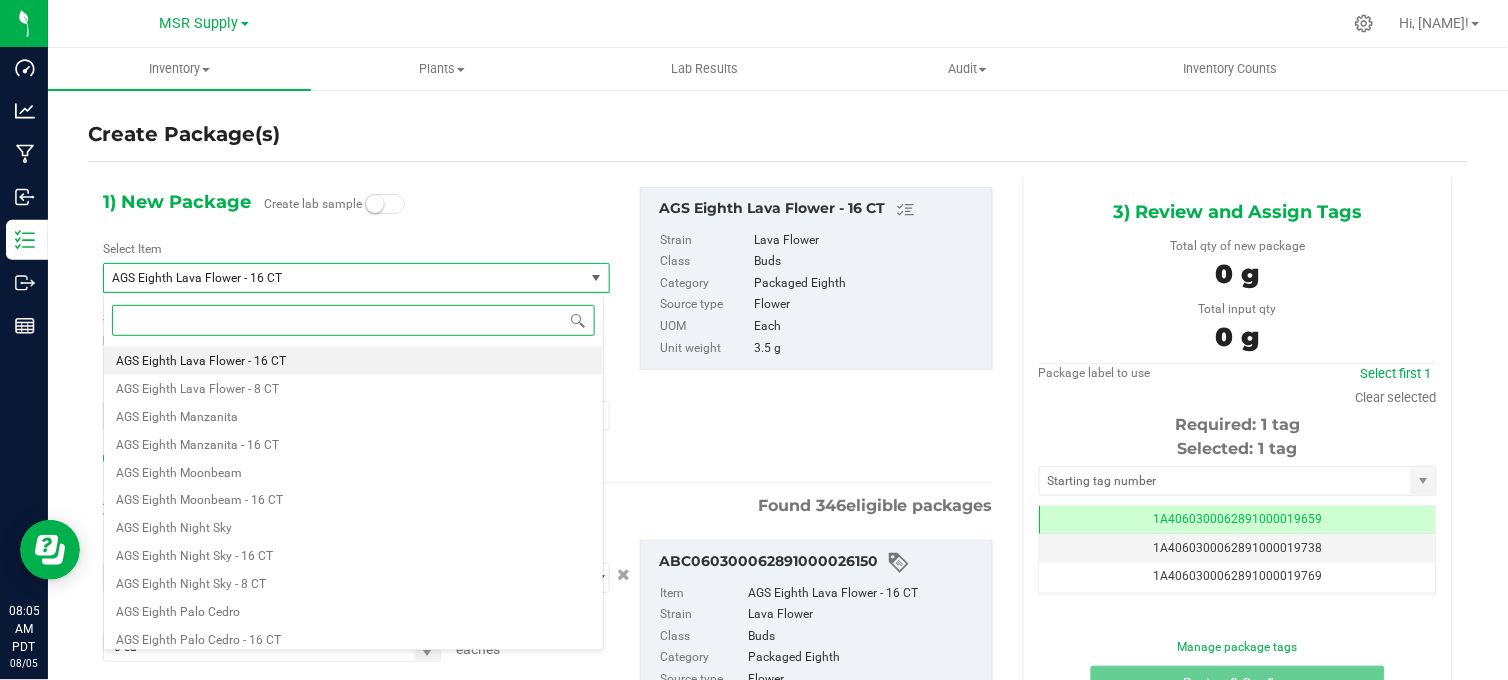 paste on "Staff Sample - AGS Eighth Lava Flower" 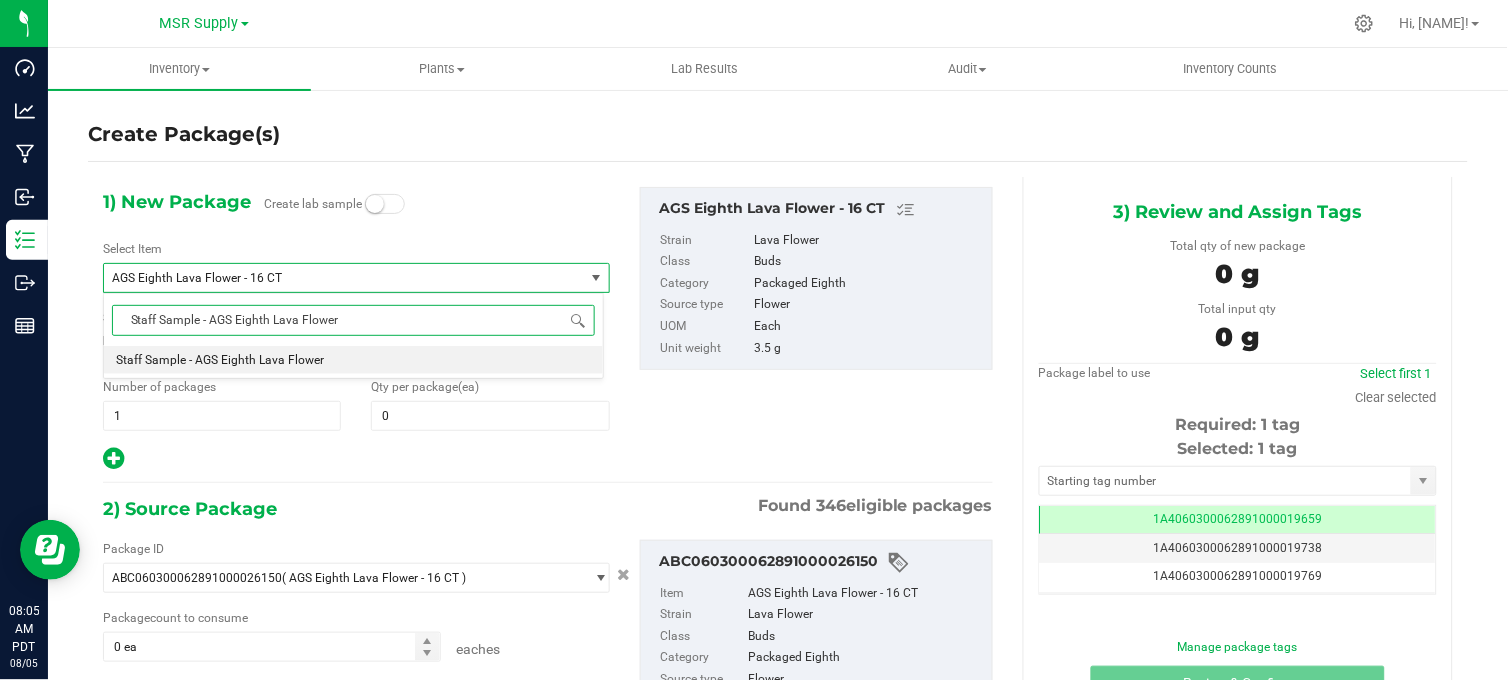 click on "Staff Sample - AGS Eighth Lava Flower" at bounding box center (220, 360) 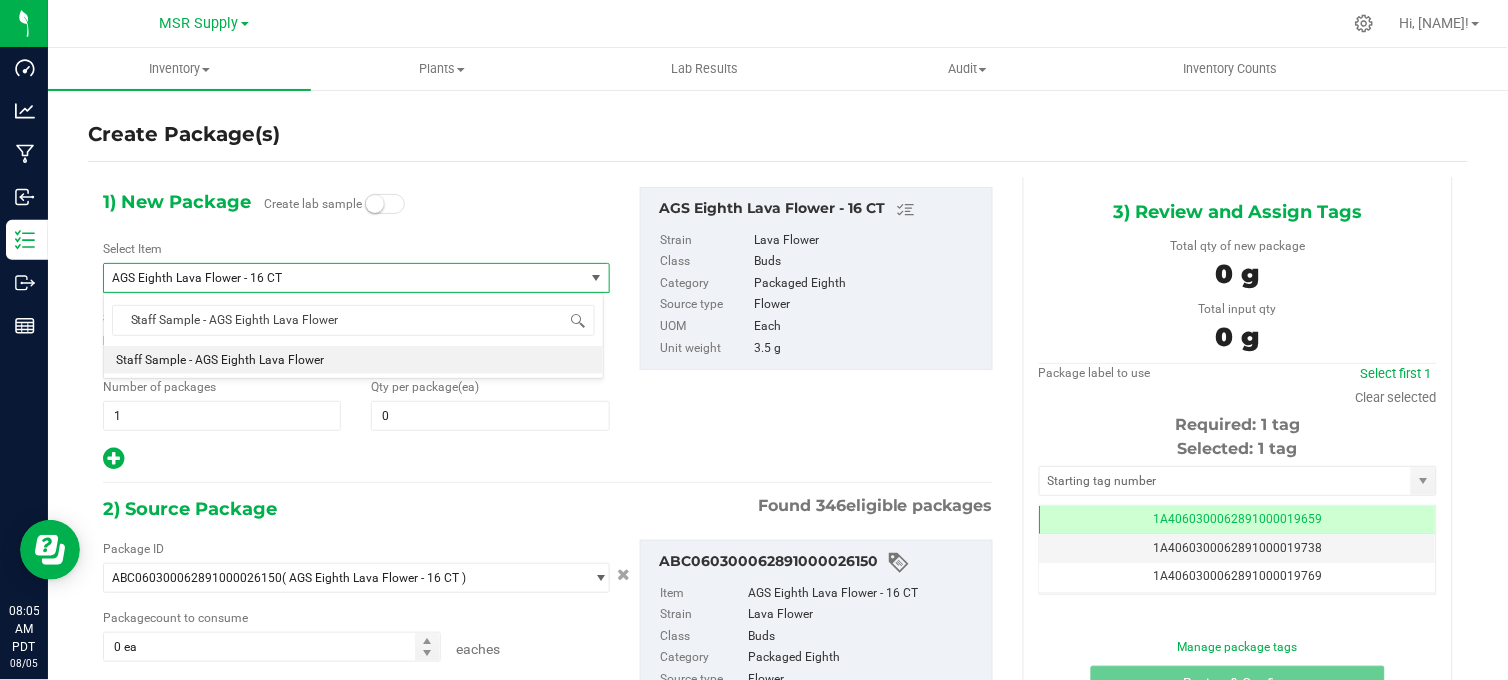 type 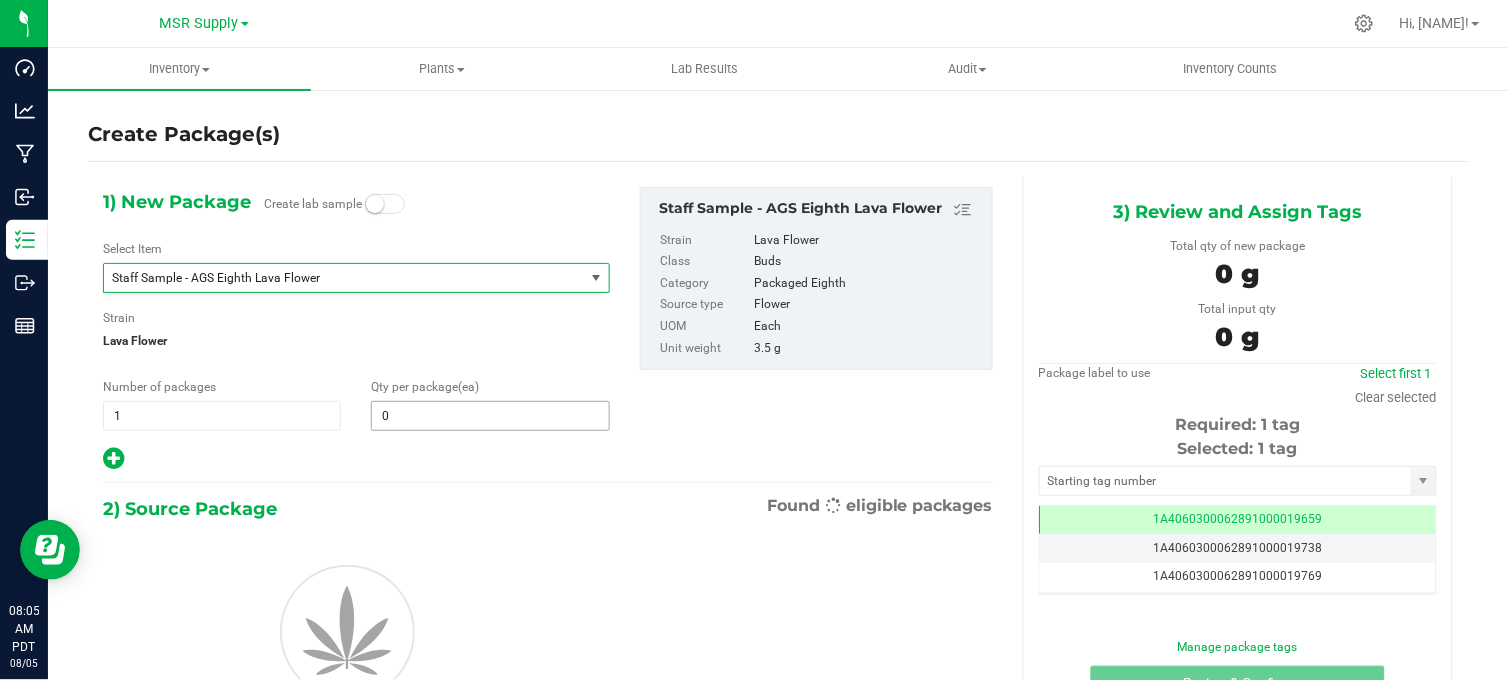 type on "0" 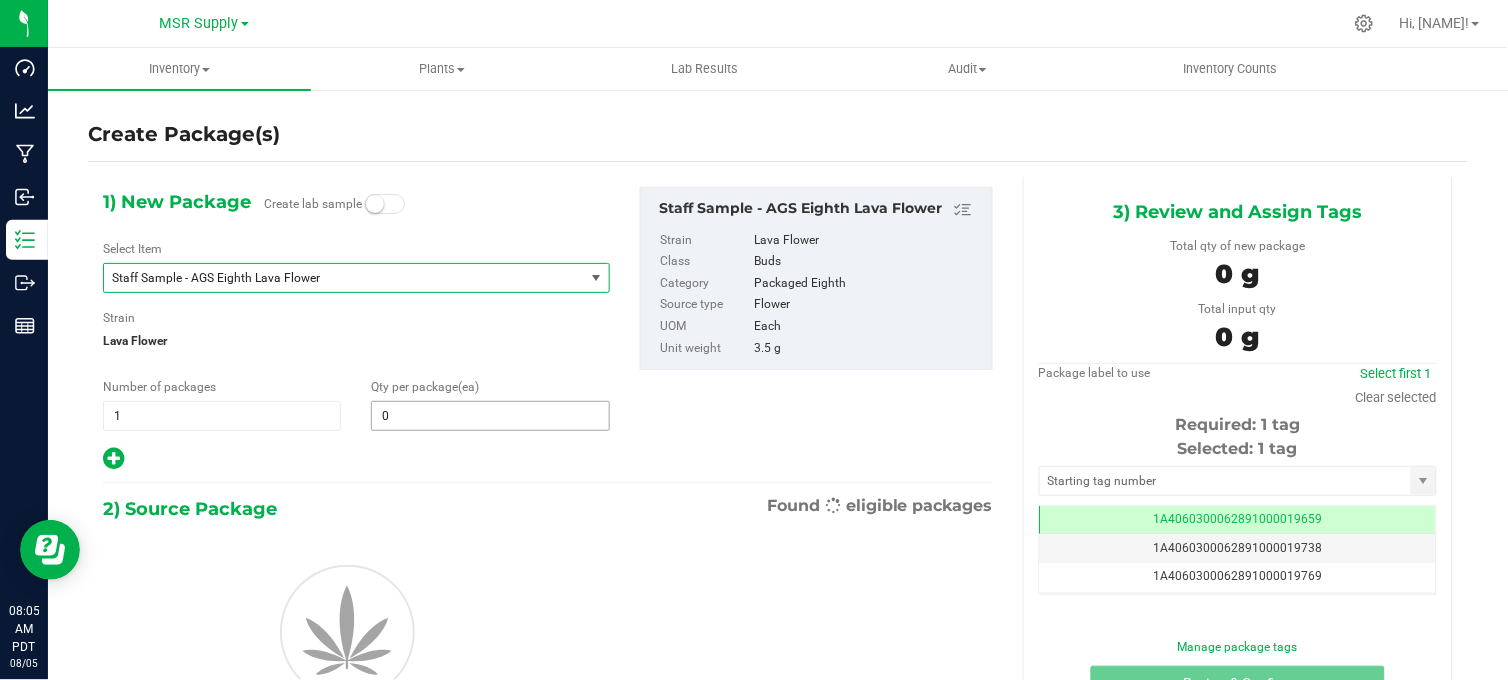 click on "0 0" at bounding box center [490, 416] 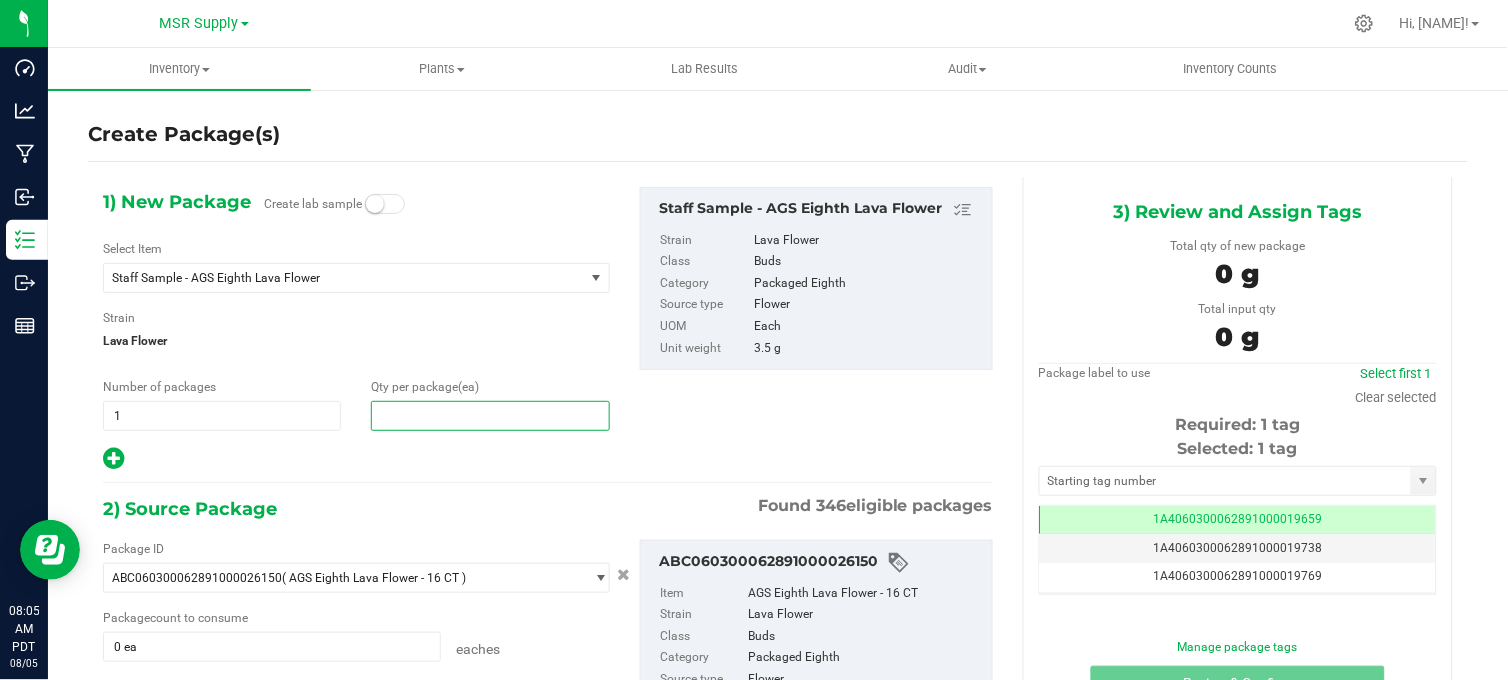 type on "7" 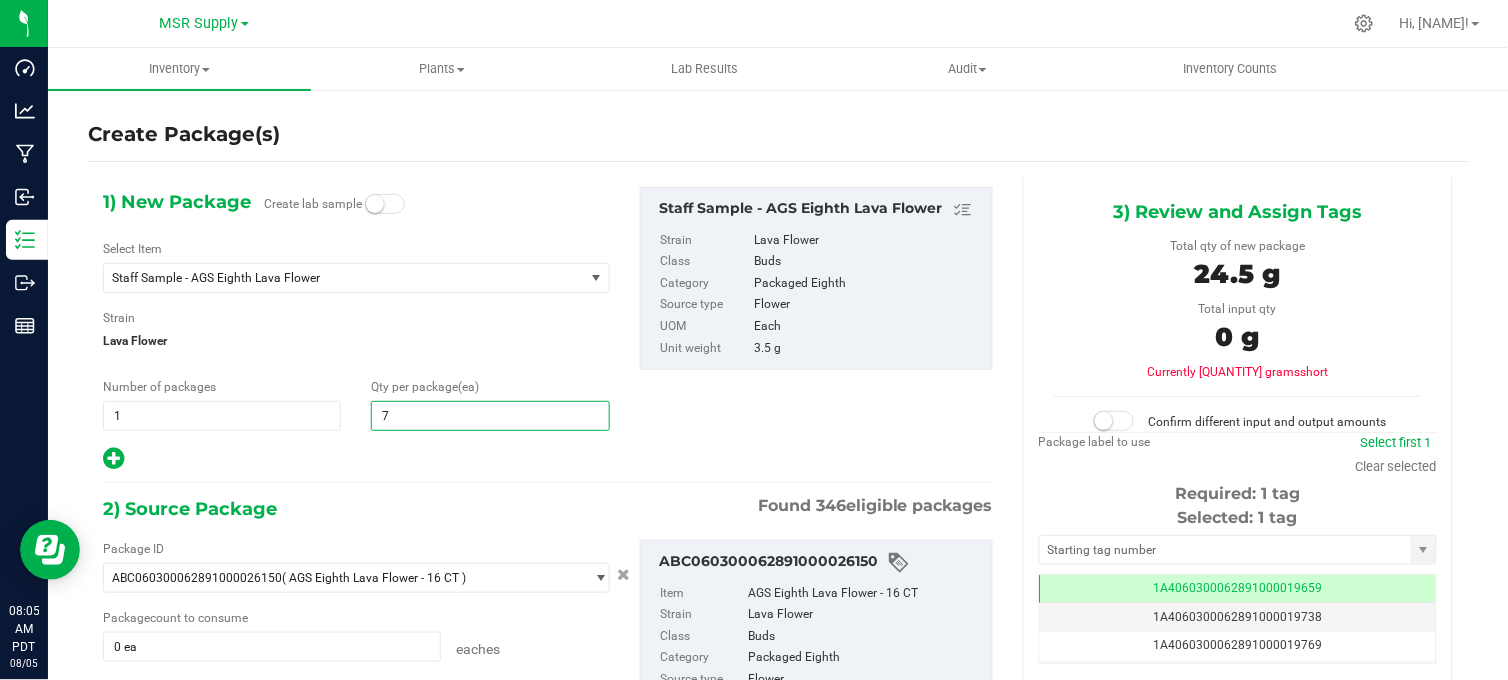 type on "7" 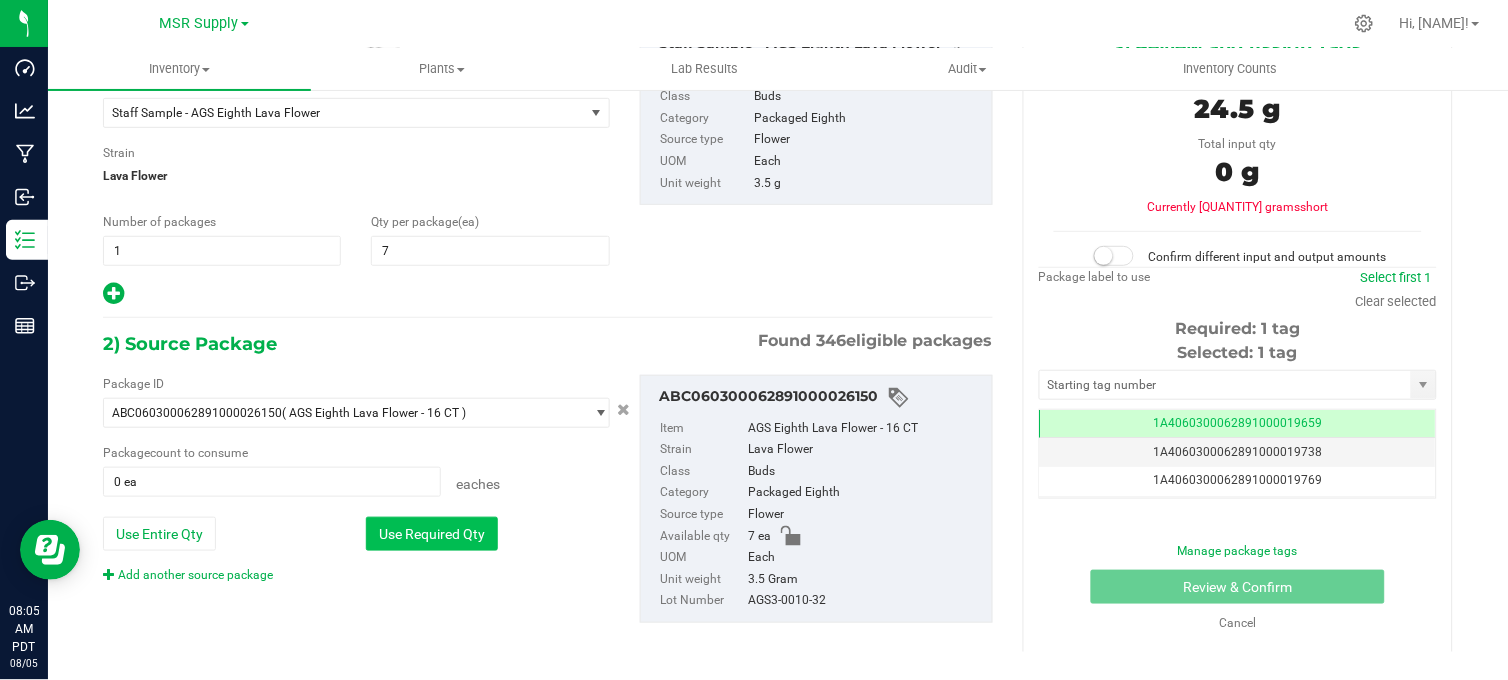click on "Use Required Qty" at bounding box center [432, 534] 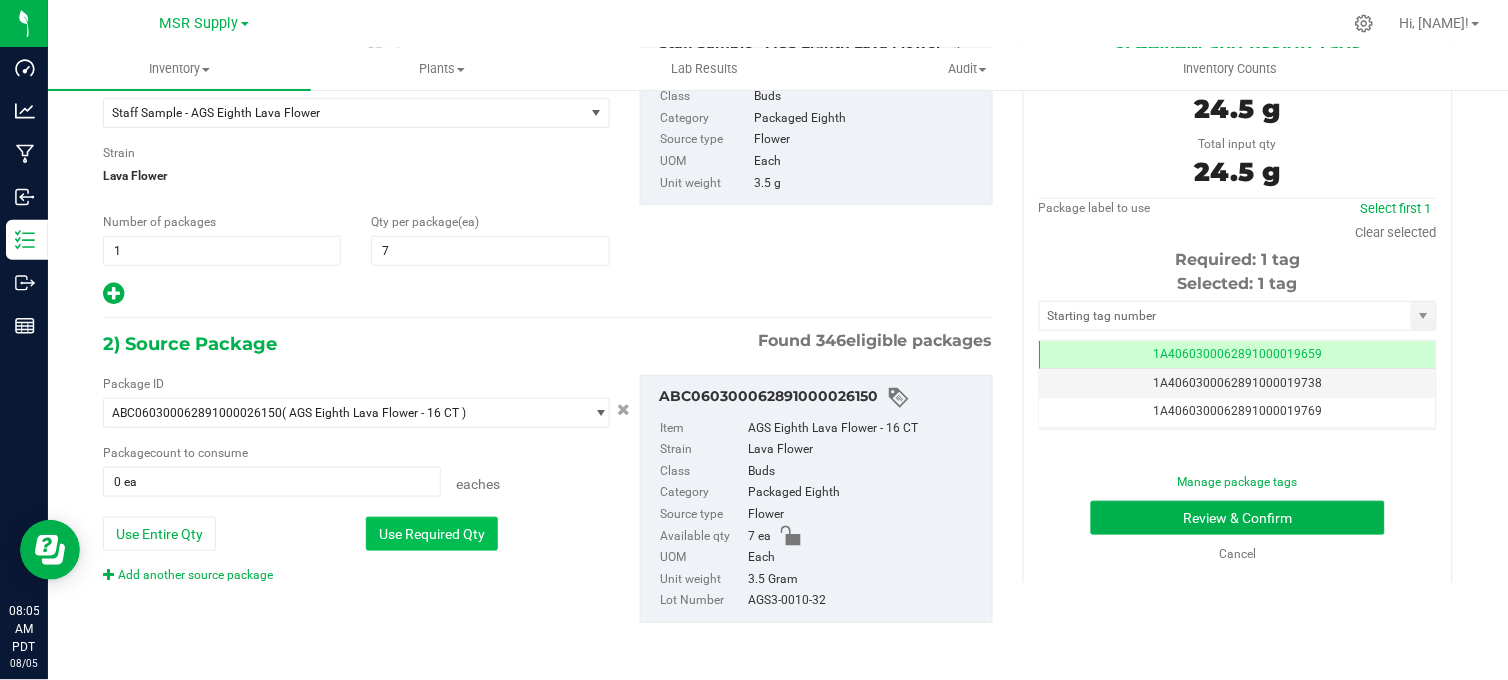 type on "7 ea" 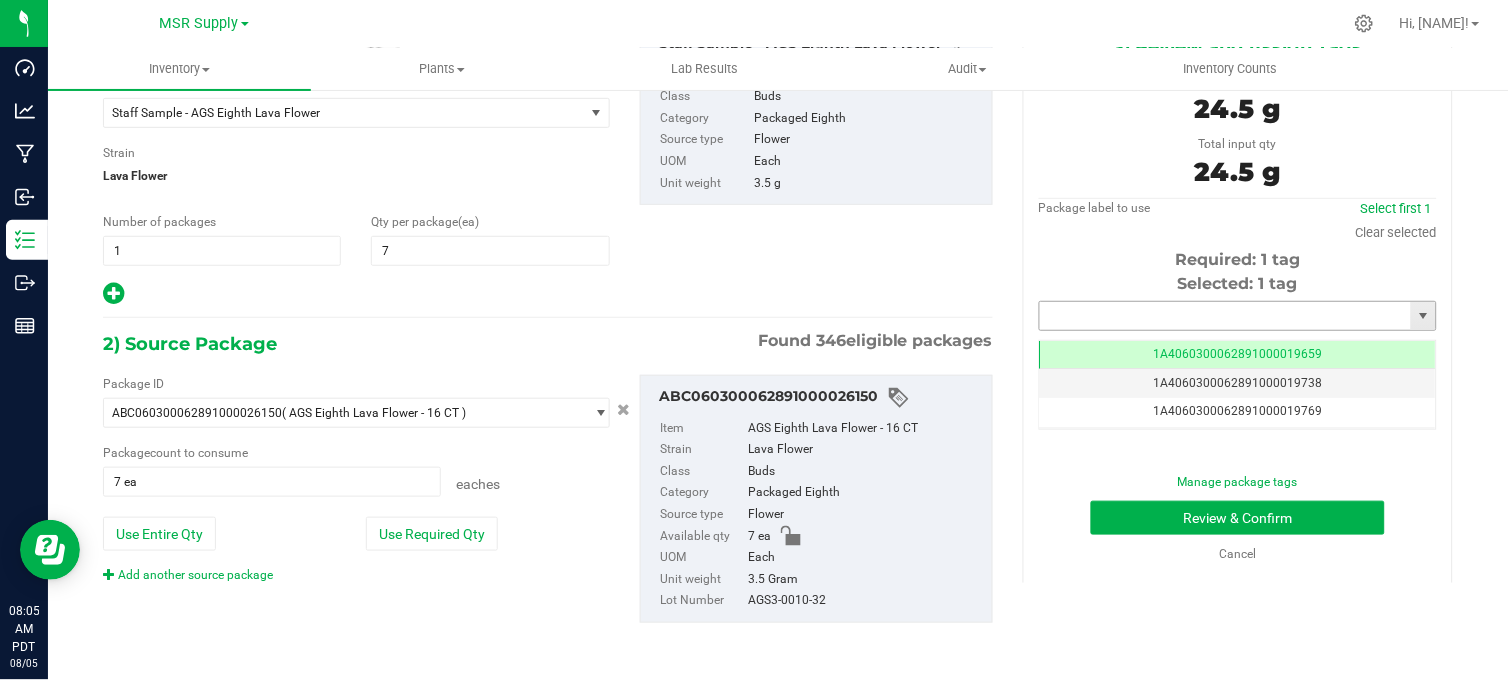 click at bounding box center [1225, 316] 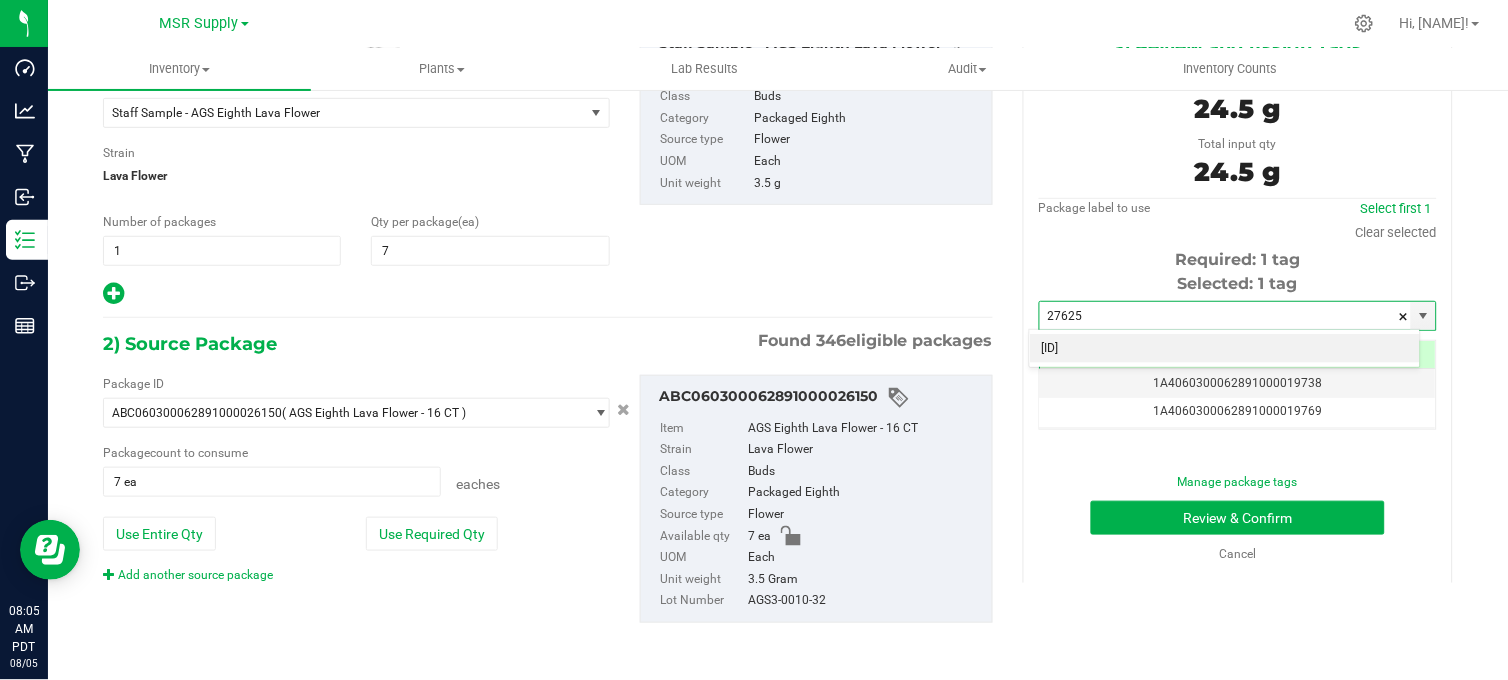 click on "[ID]" at bounding box center (1225, 349) 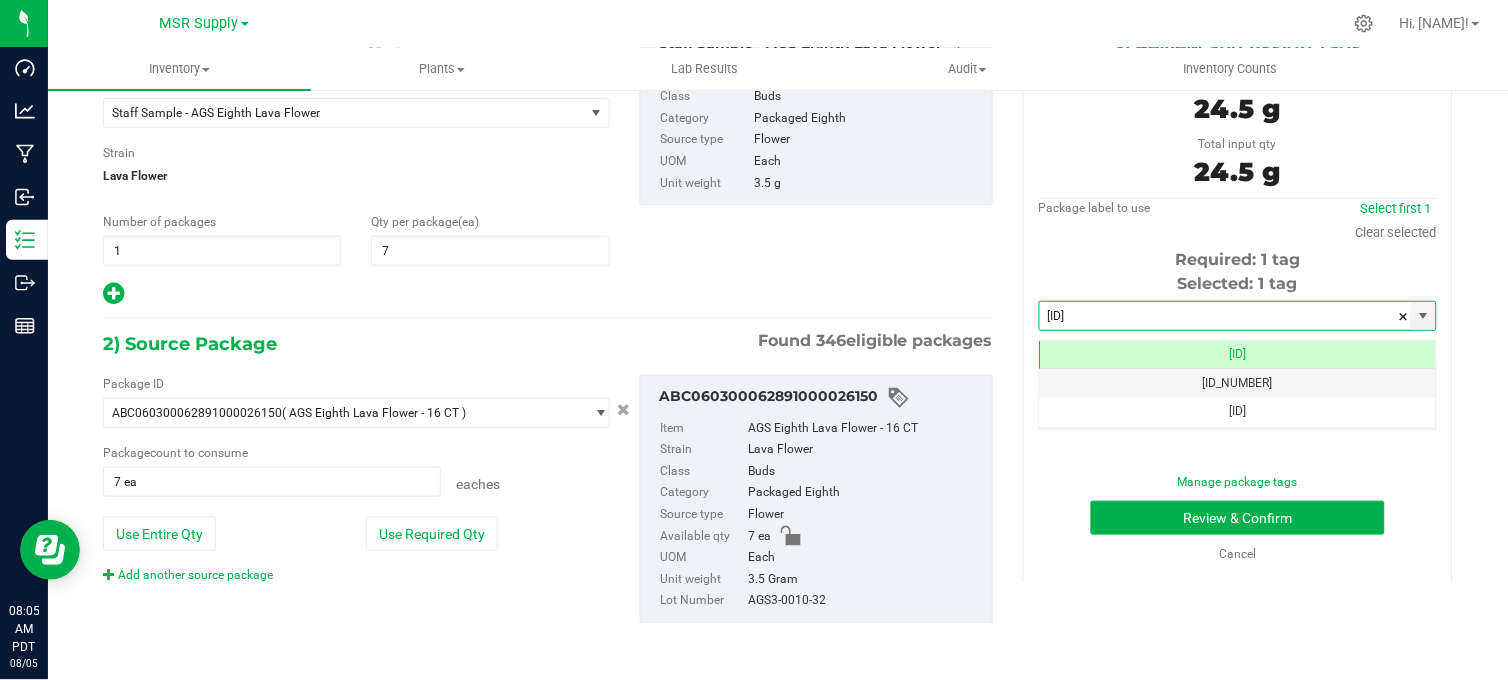 type on "[ID]" 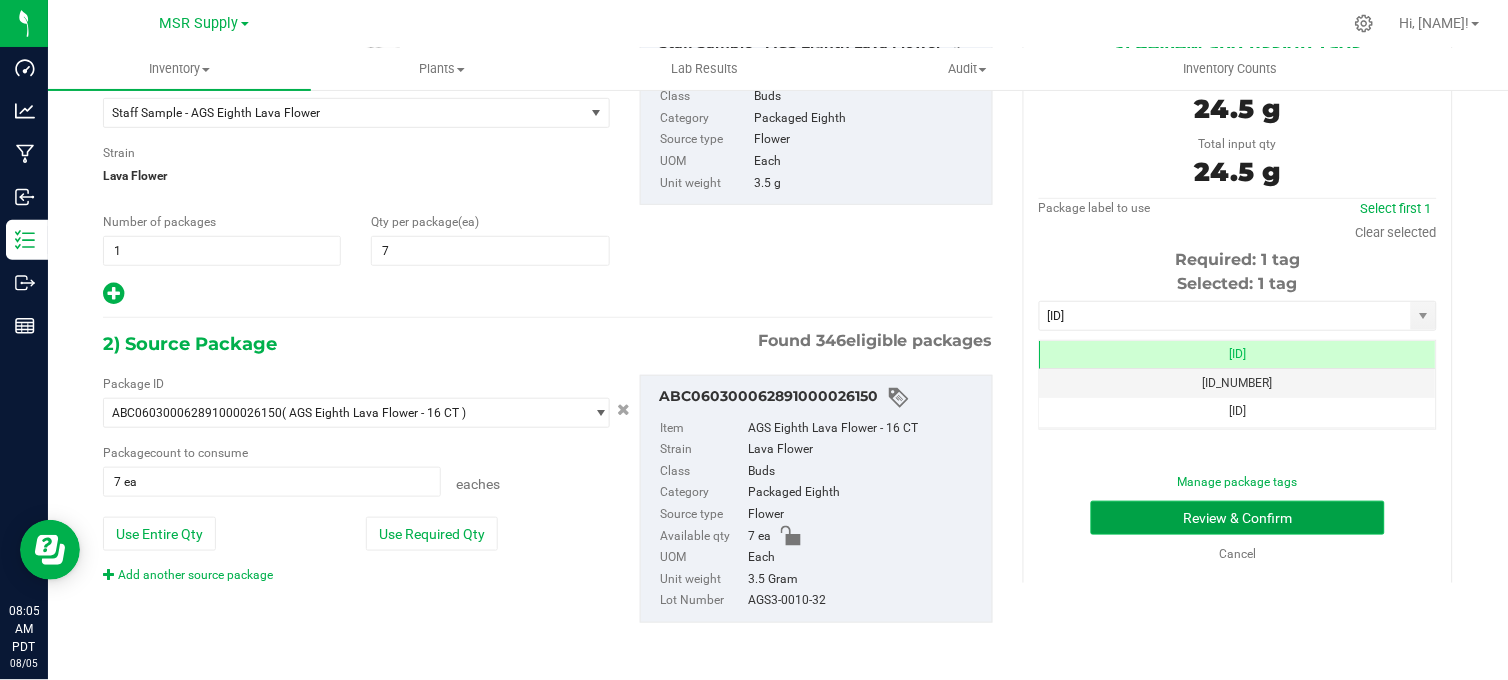 click on "Review & Confirm" at bounding box center [1238, 518] 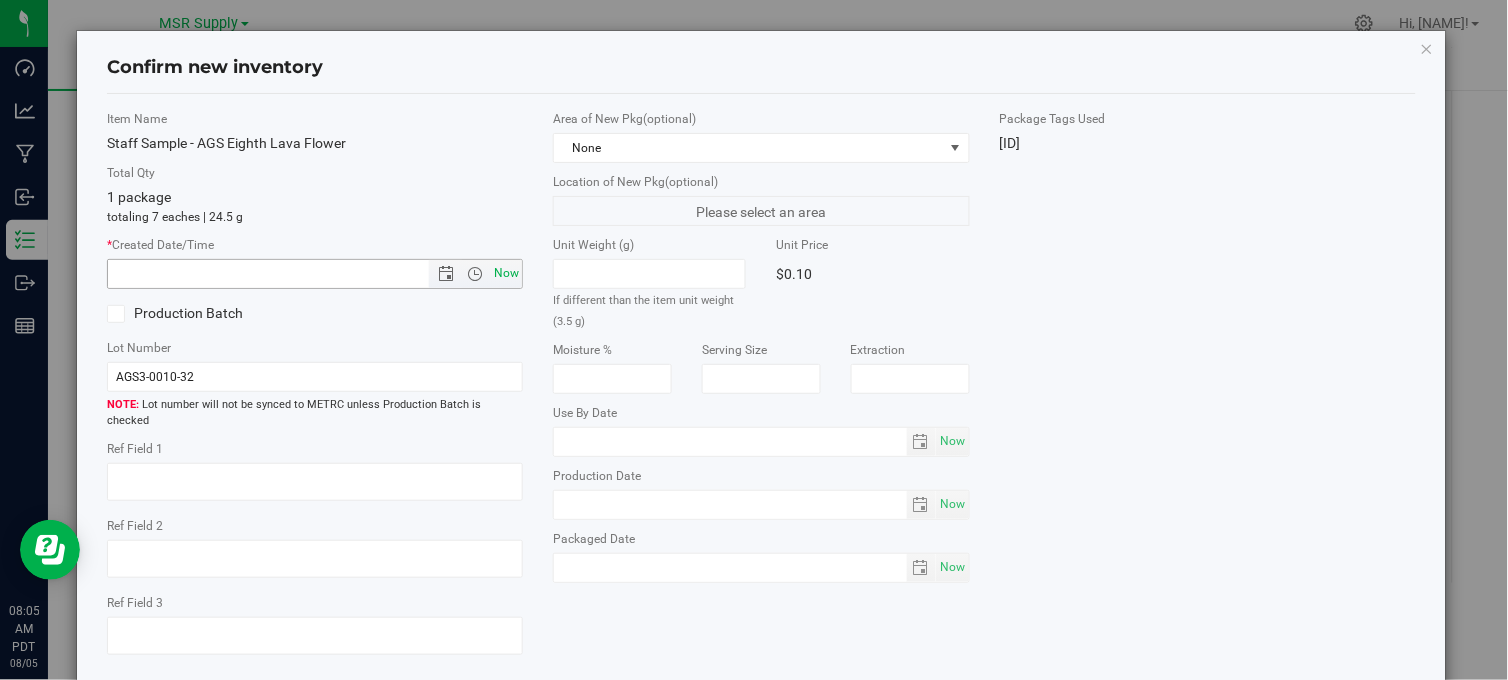 click on "Now" at bounding box center (507, 273) 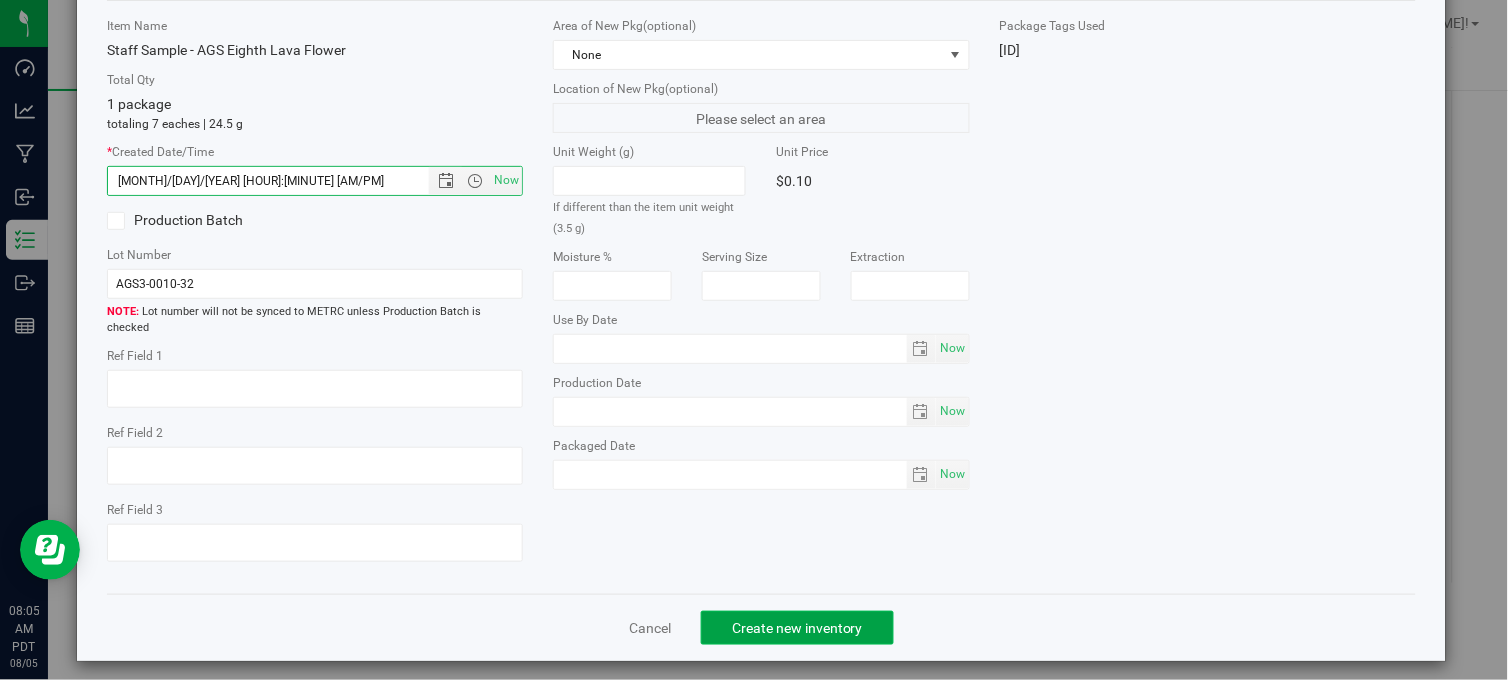 click on "Create new inventory" 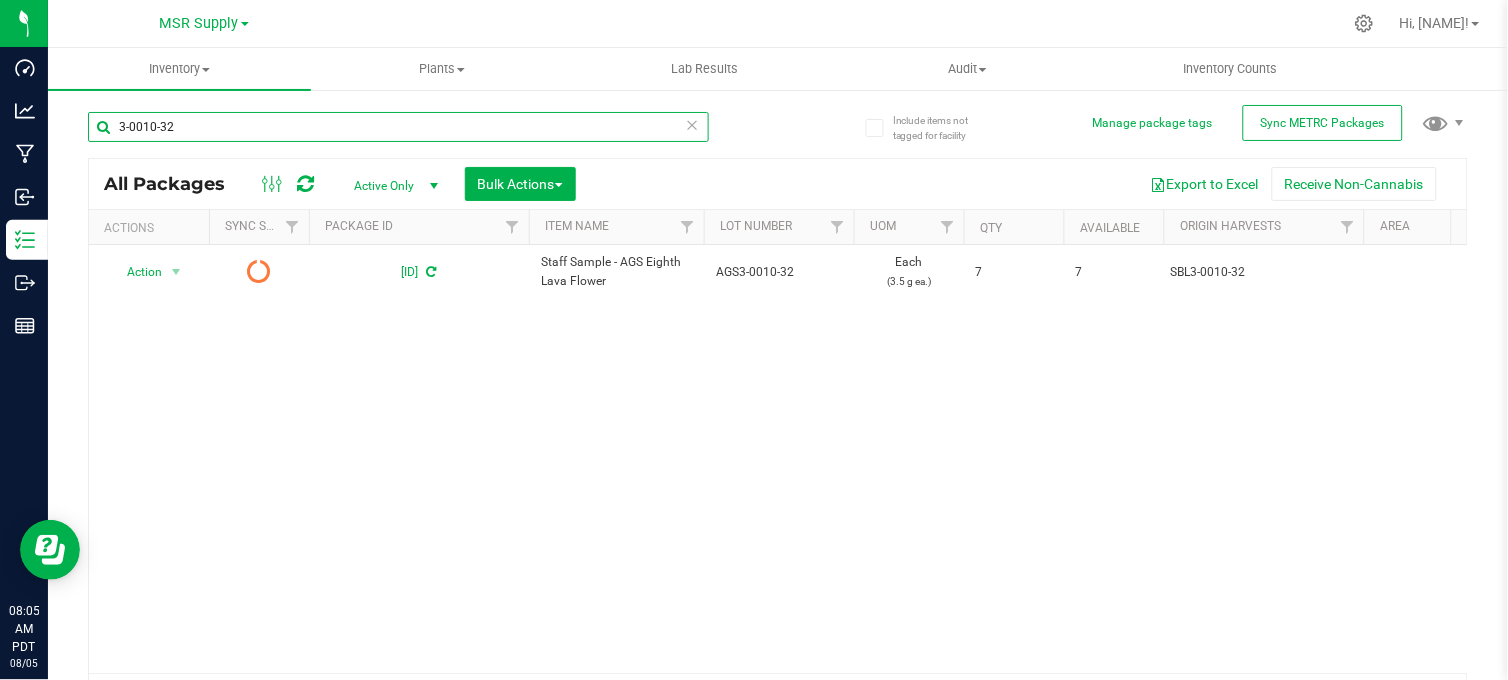 drag, startPoint x: 196, startPoint y: 116, endPoint x: 120, endPoint y: 136, distance: 78.58753 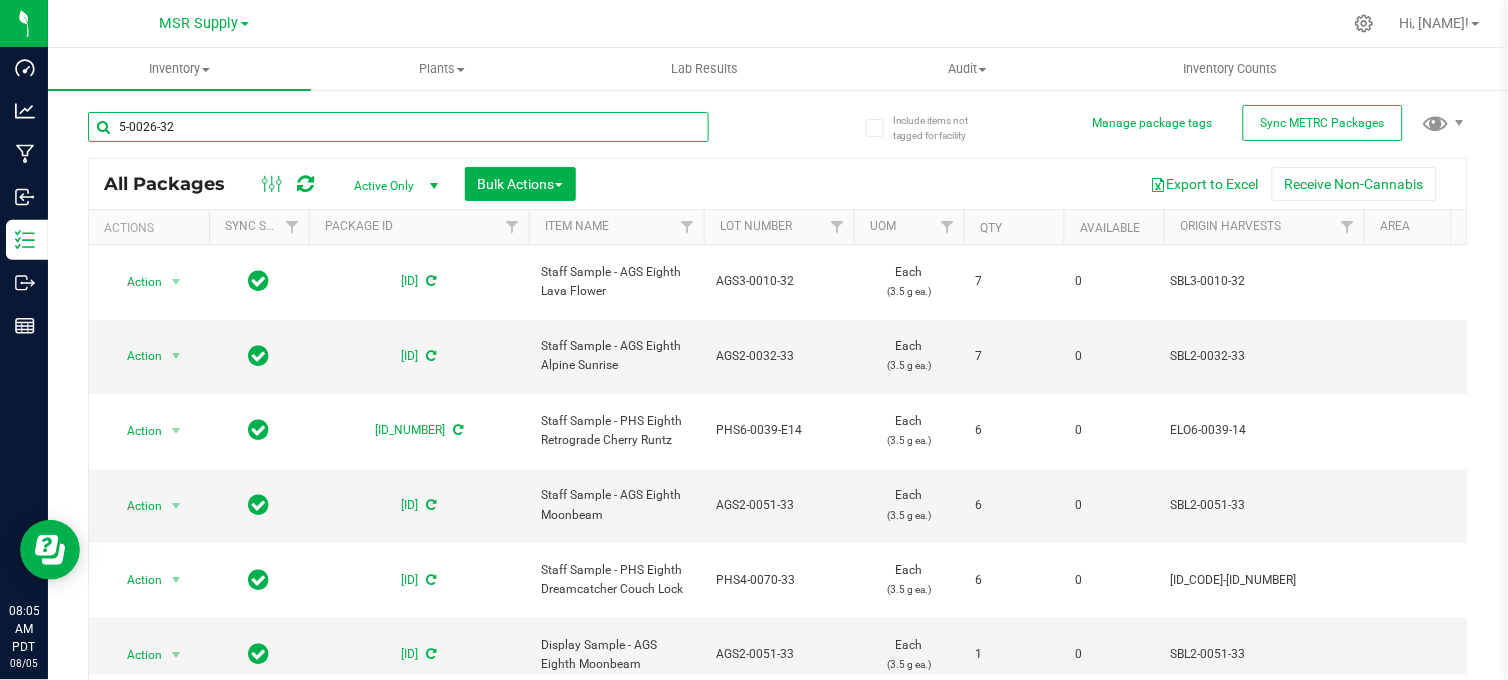type on "5-0026-32" 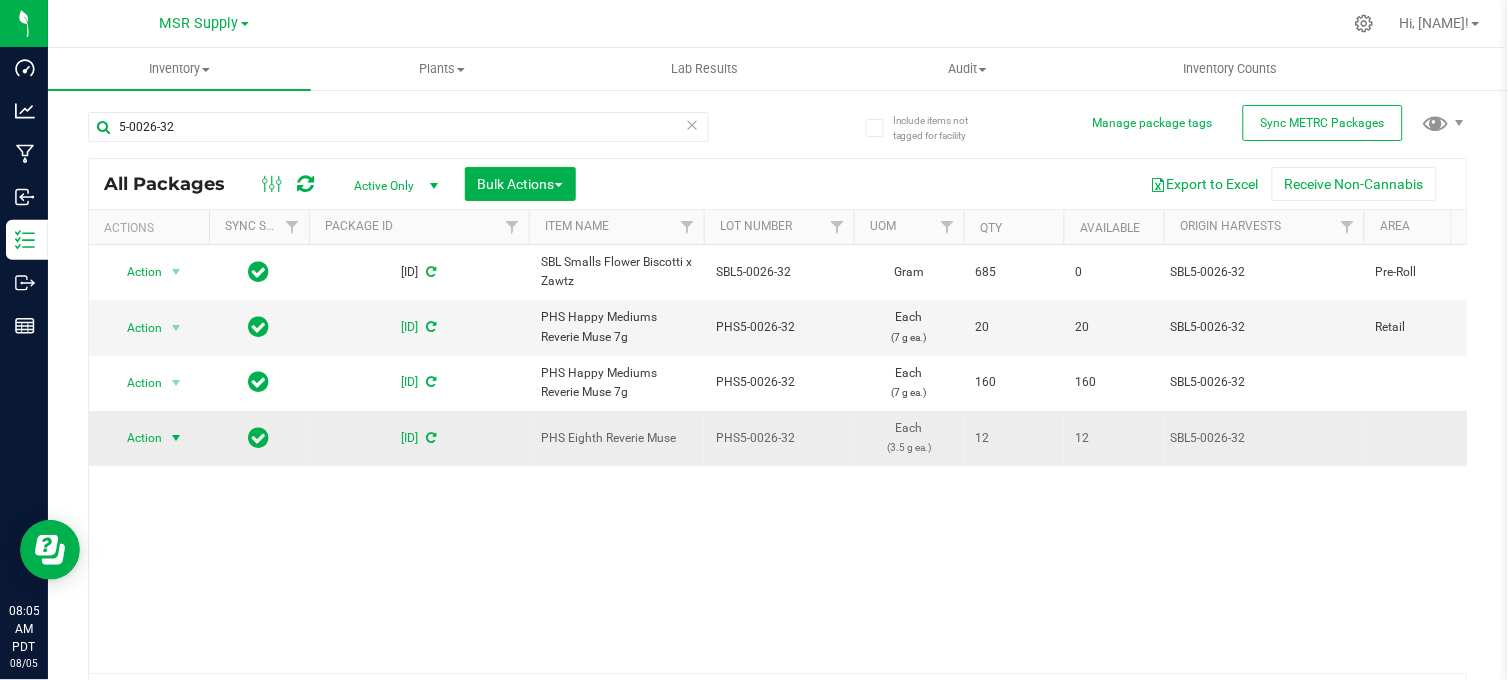 click at bounding box center [176, 438] 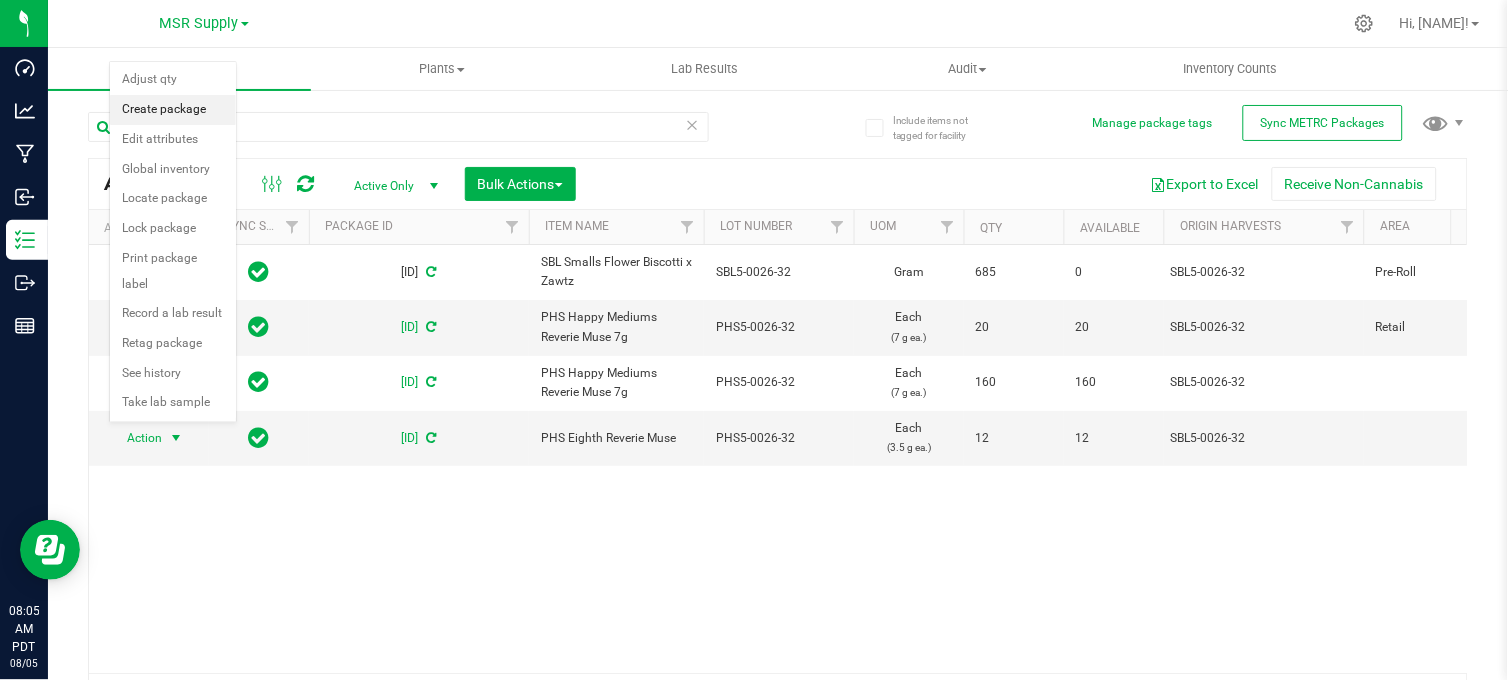 click on "Create package" at bounding box center [173, 110] 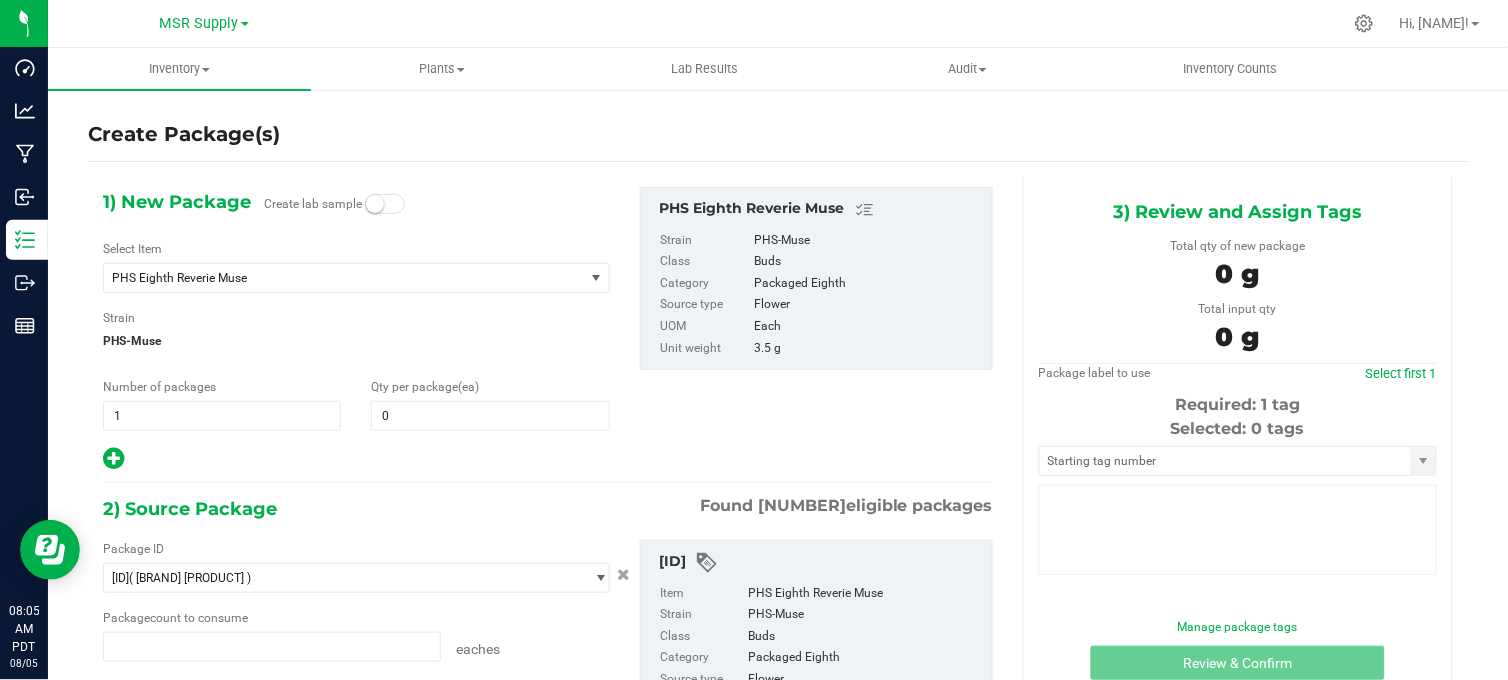 type on "0" 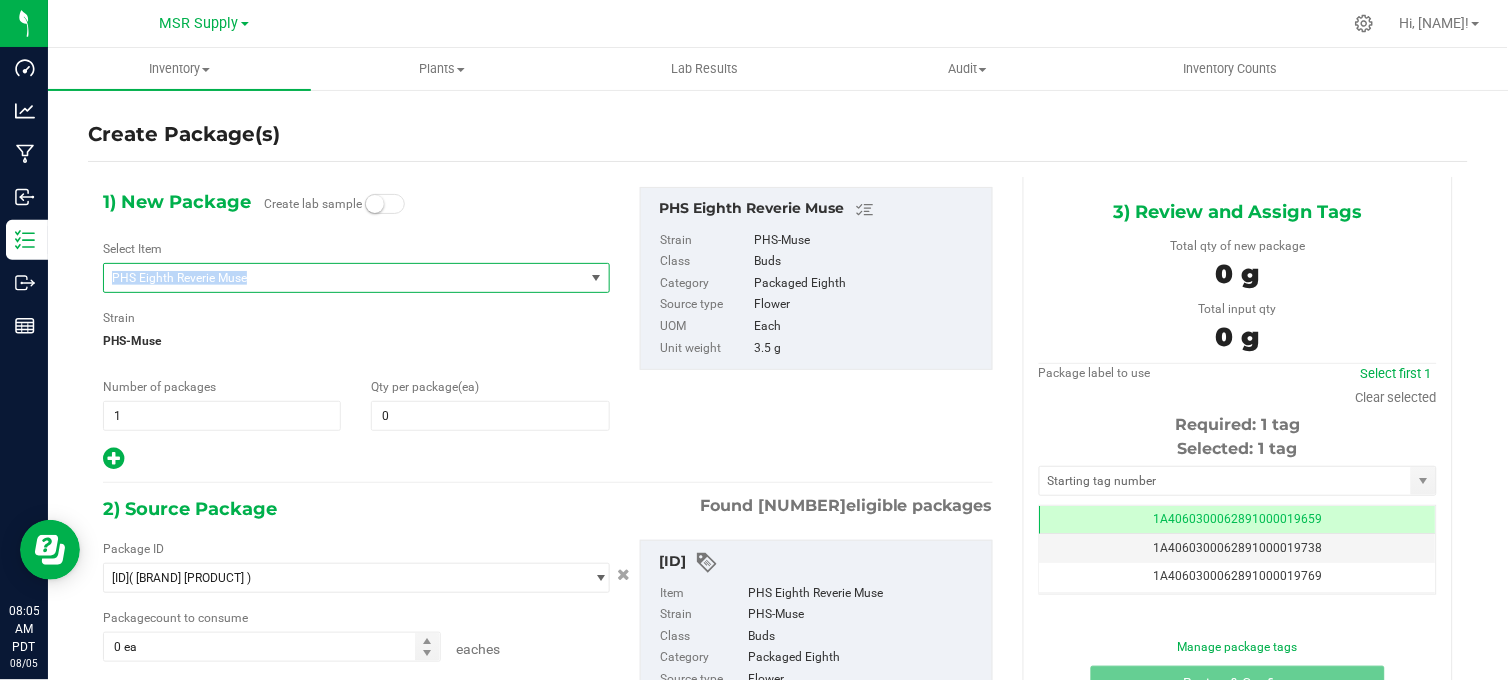 drag, startPoint x: 247, startPoint y: 280, endPoint x: 185, endPoint y: 268, distance: 63.15061 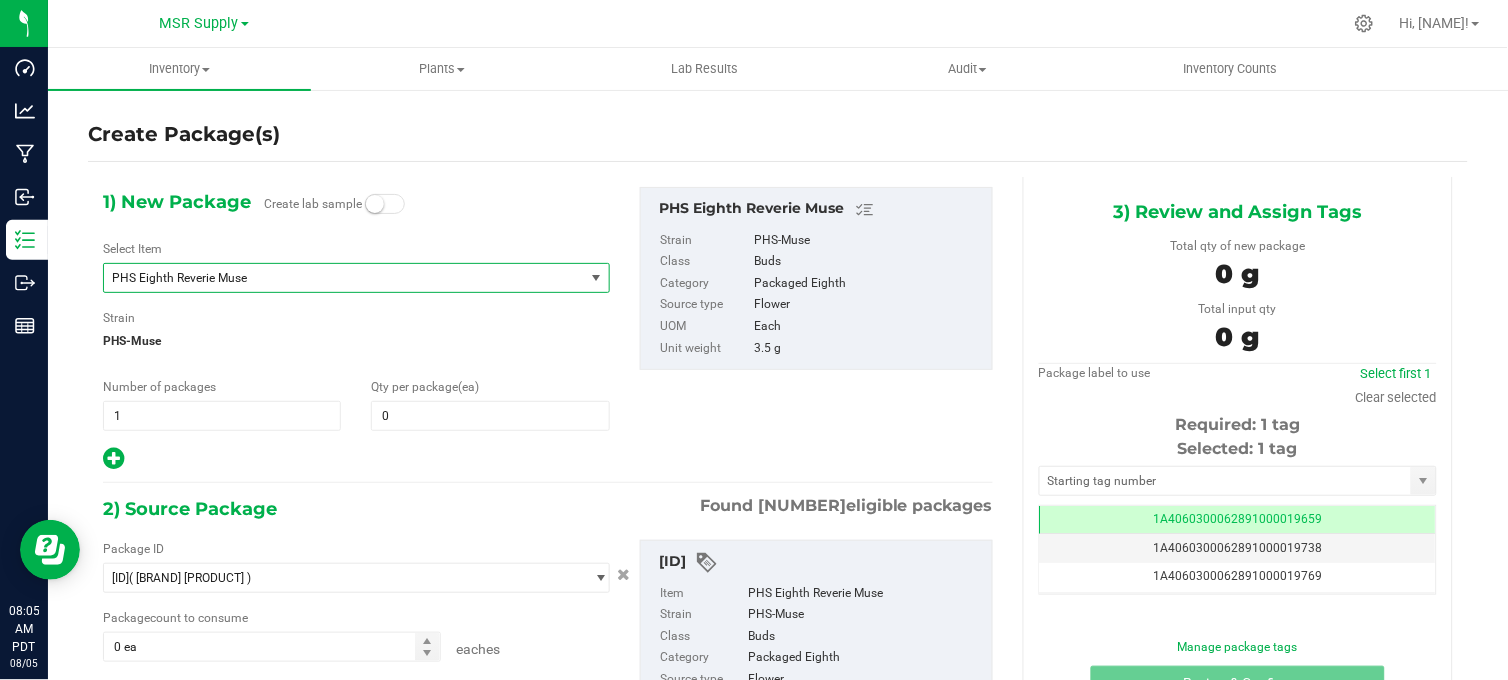 click on "PHS Eighth Reverie Muse" at bounding box center [334, 278] 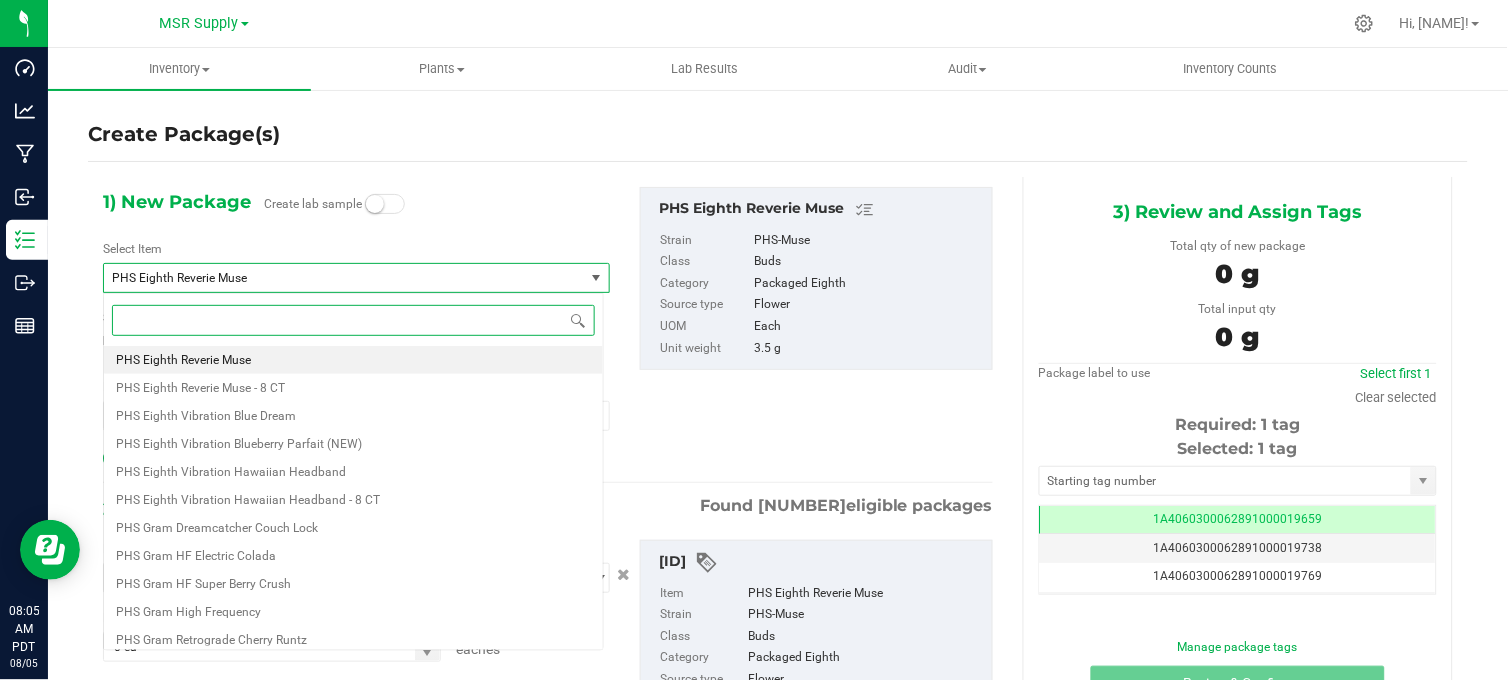 paste on "Staff Sample - PHS Eighth Reverie Muse" 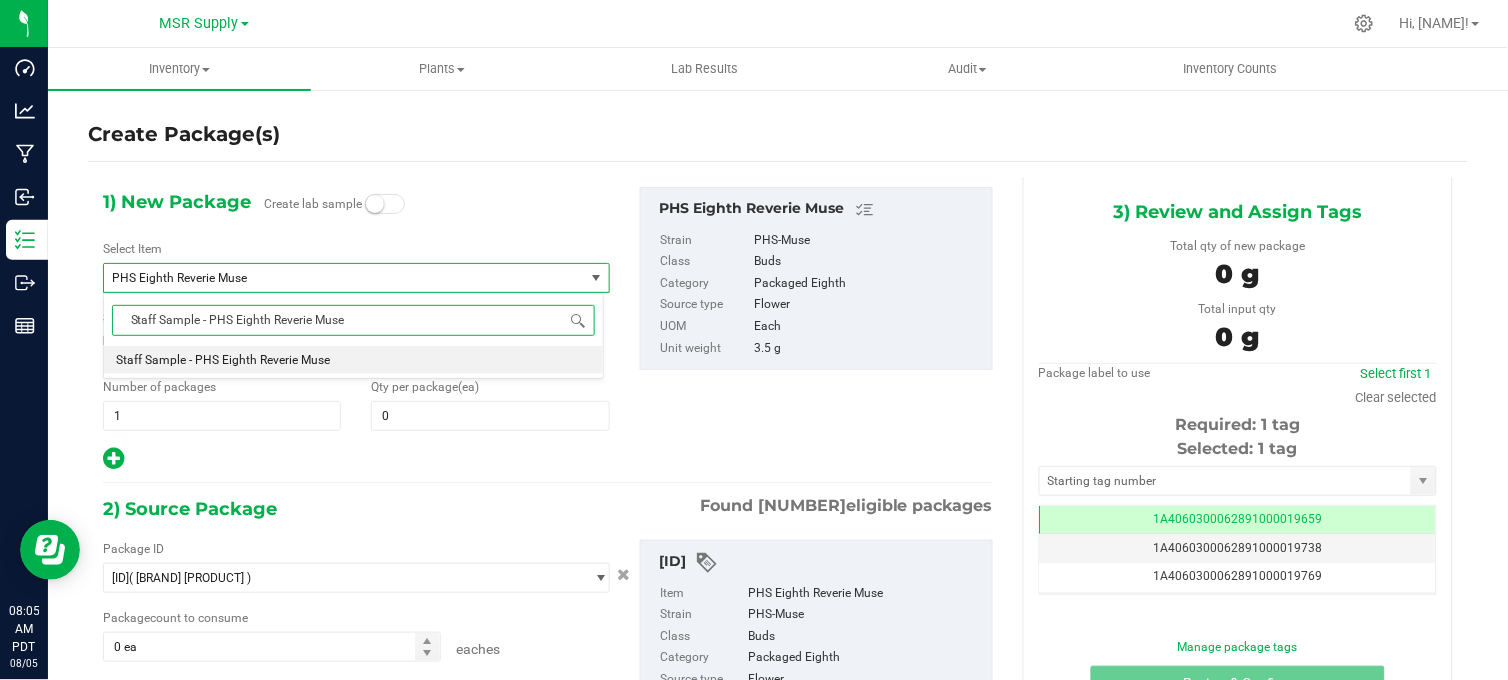 type on "Staff Sample - PHS Eighth Reverie Muse" 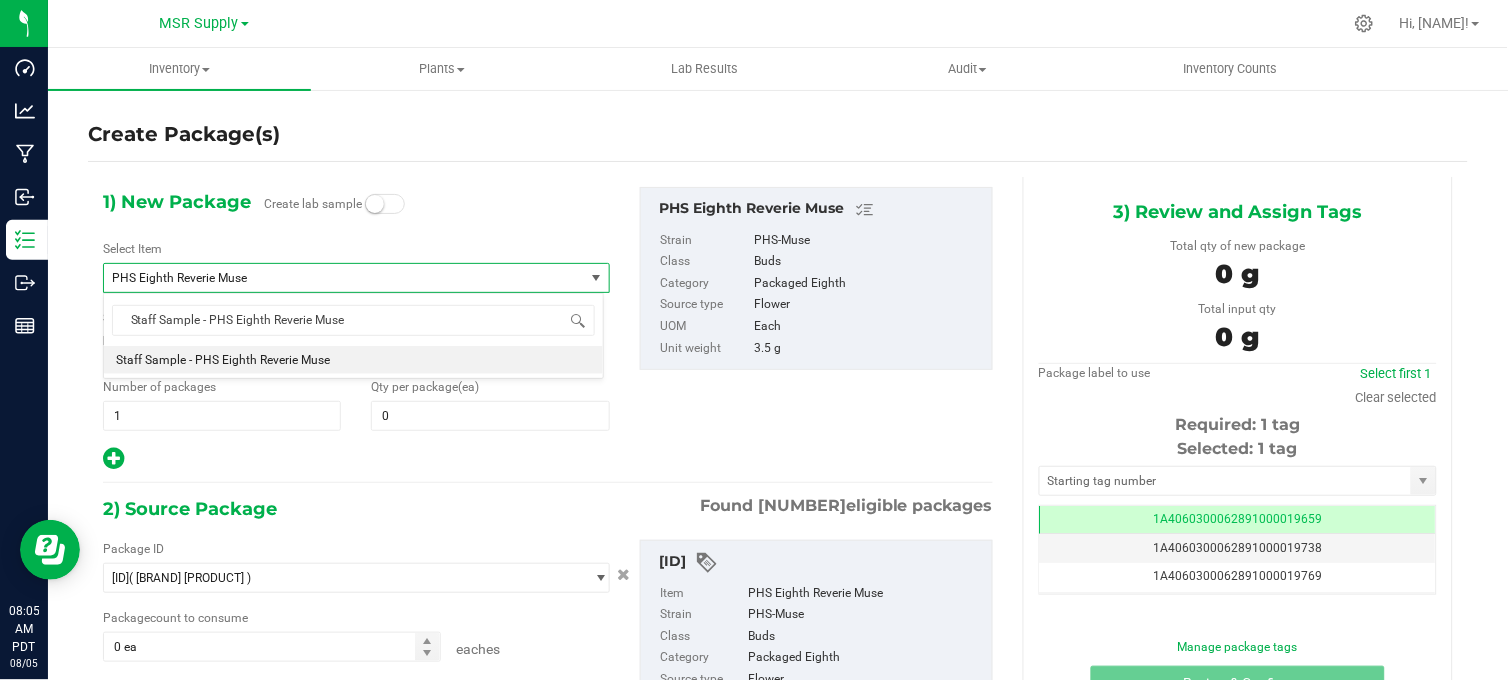 click on "1) [PACKAGE_TYPE]
[ACTION]
[ACTION]
[BRAND] [PRODUCT]
[STAFF_SAMPLE] - [BRAND] [PRODUCT] [BRAND] [PRODUCT]
[ITEM_TYPE]
[ITEM_CODE]
[QUANTITY_LABEL]
[NUMBER] [NUMBER] [NUMBER] [NUMBER]" at bounding box center (356, 329) 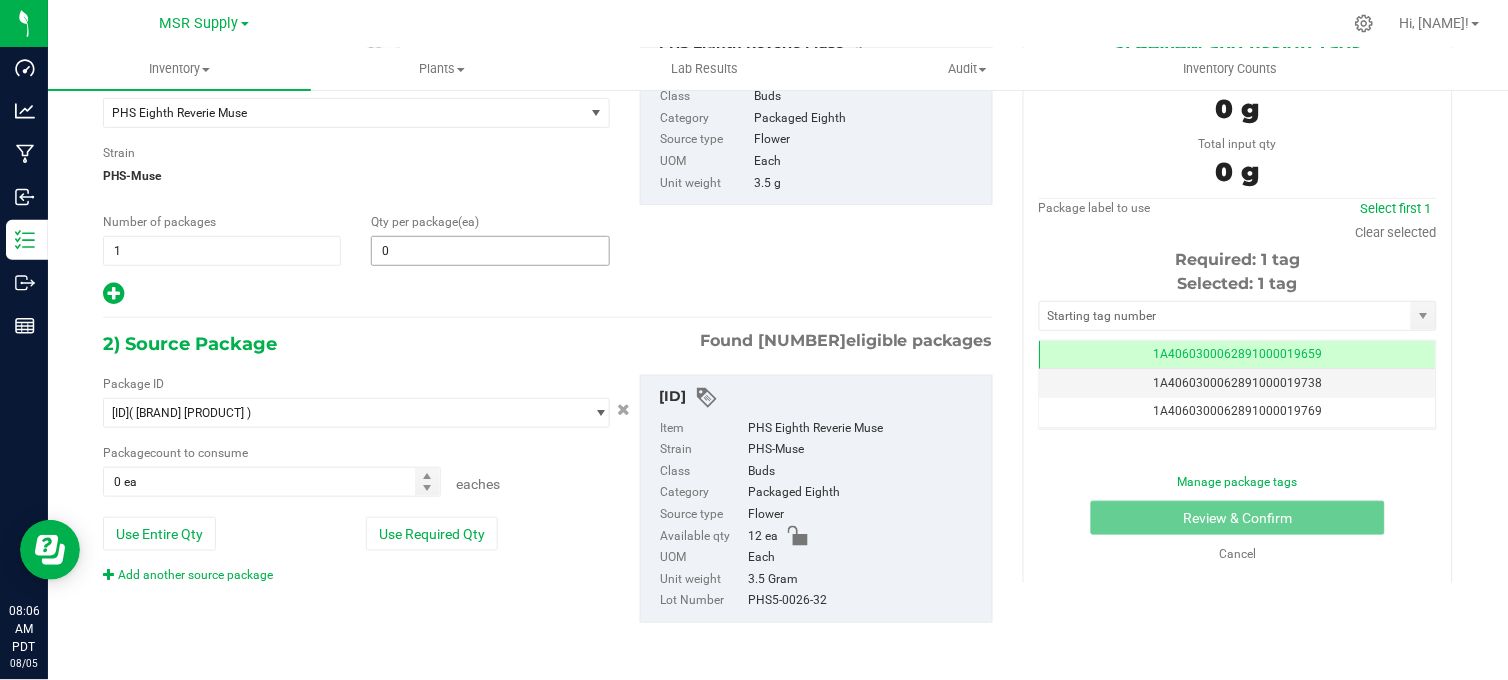 type 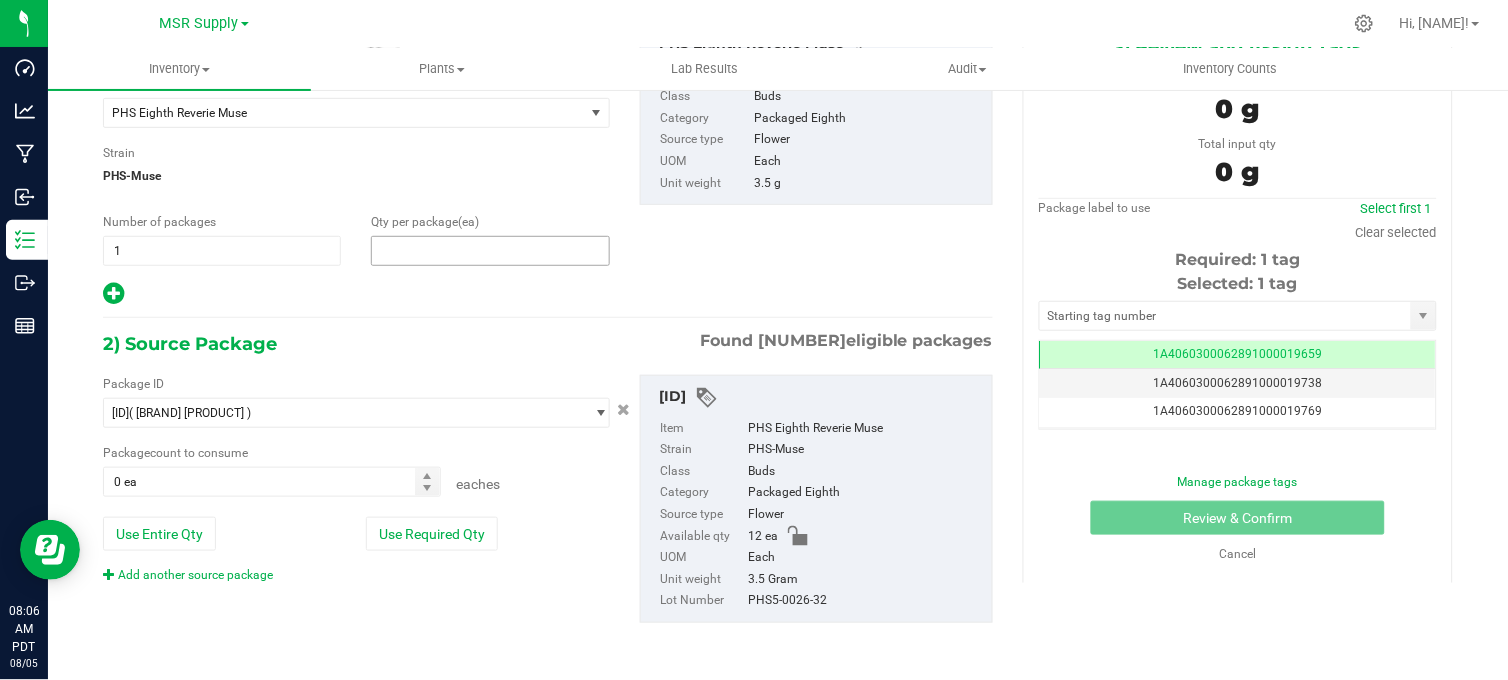 click at bounding box center (490, 251) 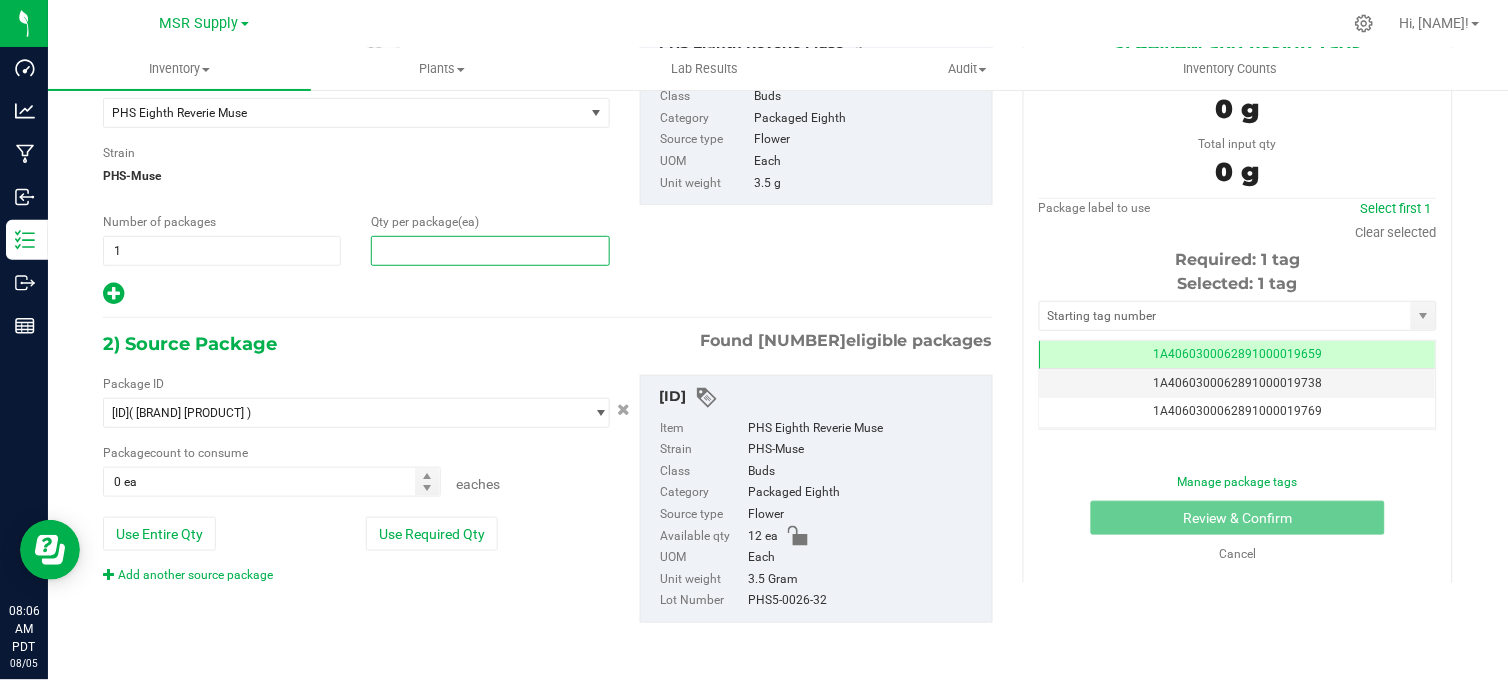 type on "6" 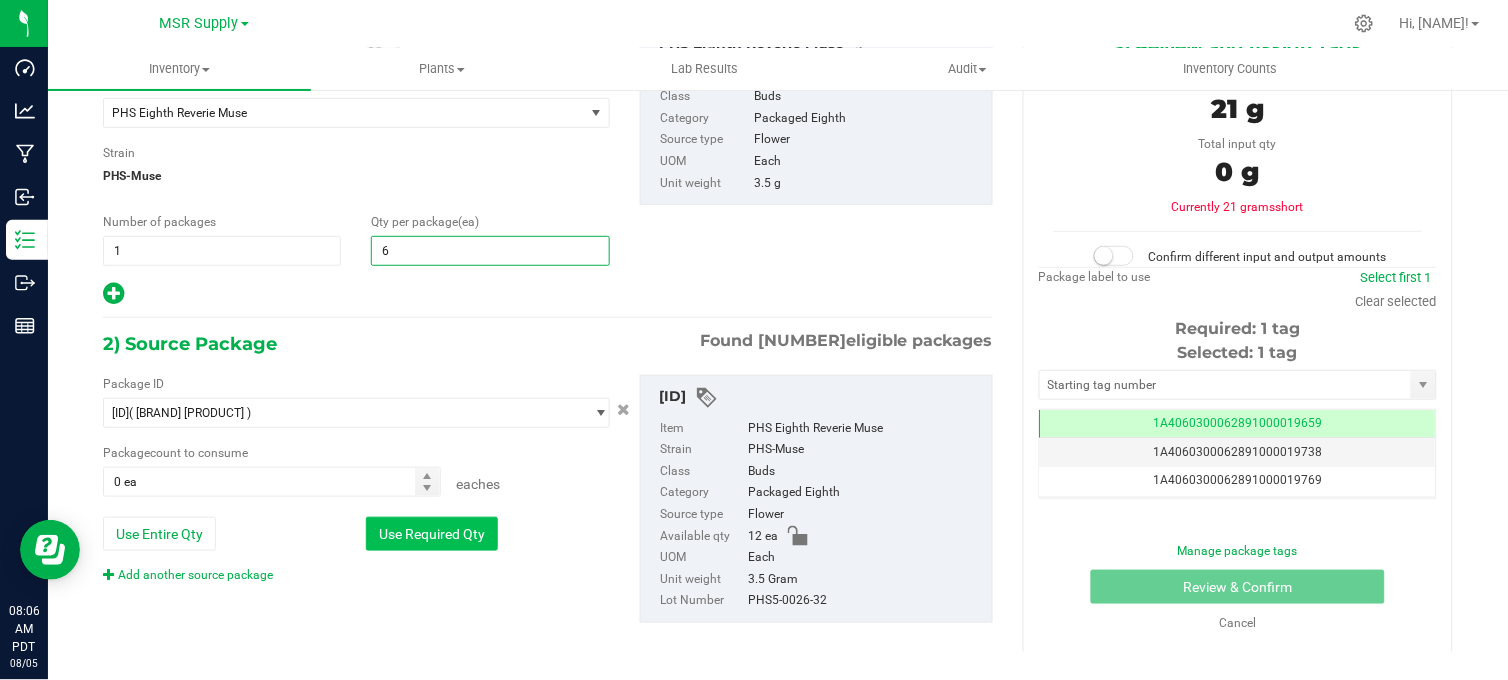 type on "6" 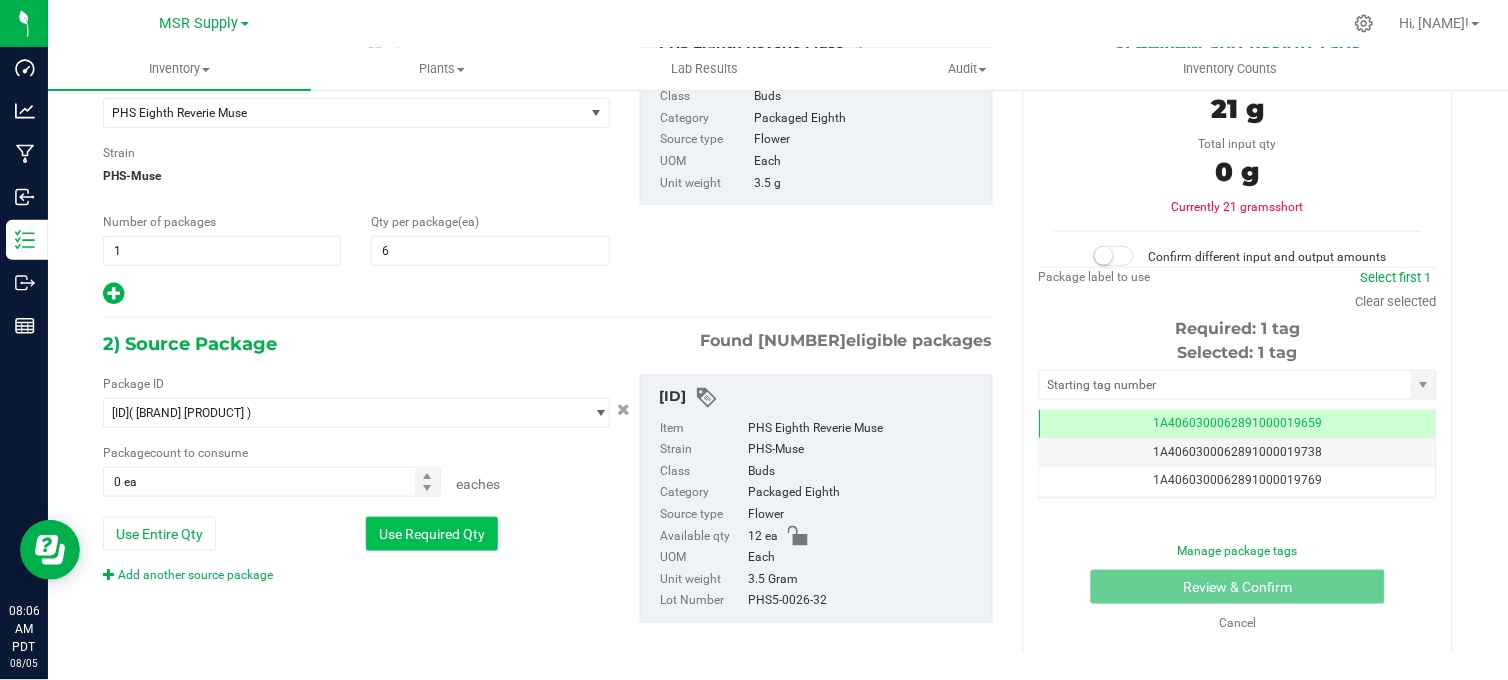 click on "Use Required Qty" at bounding box center (432, 534) 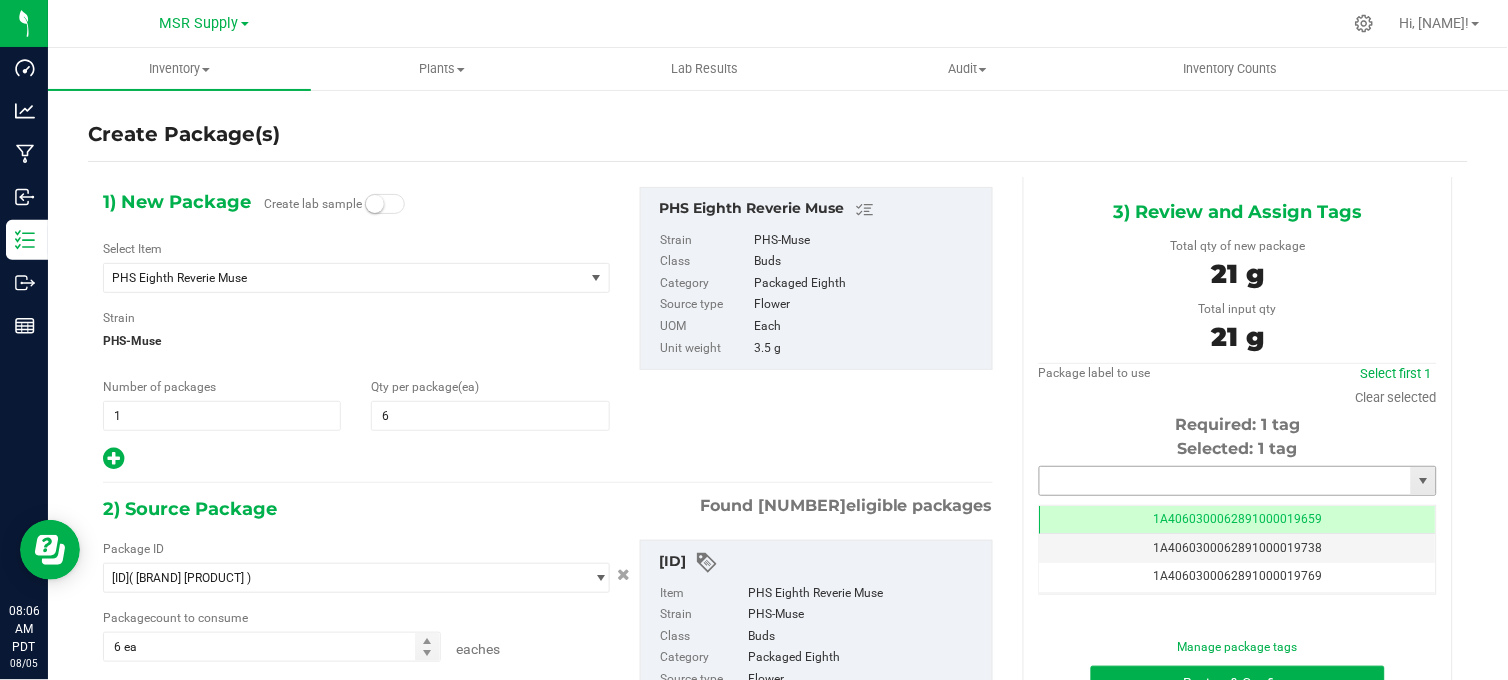 click at bounding box center (1225, 481) 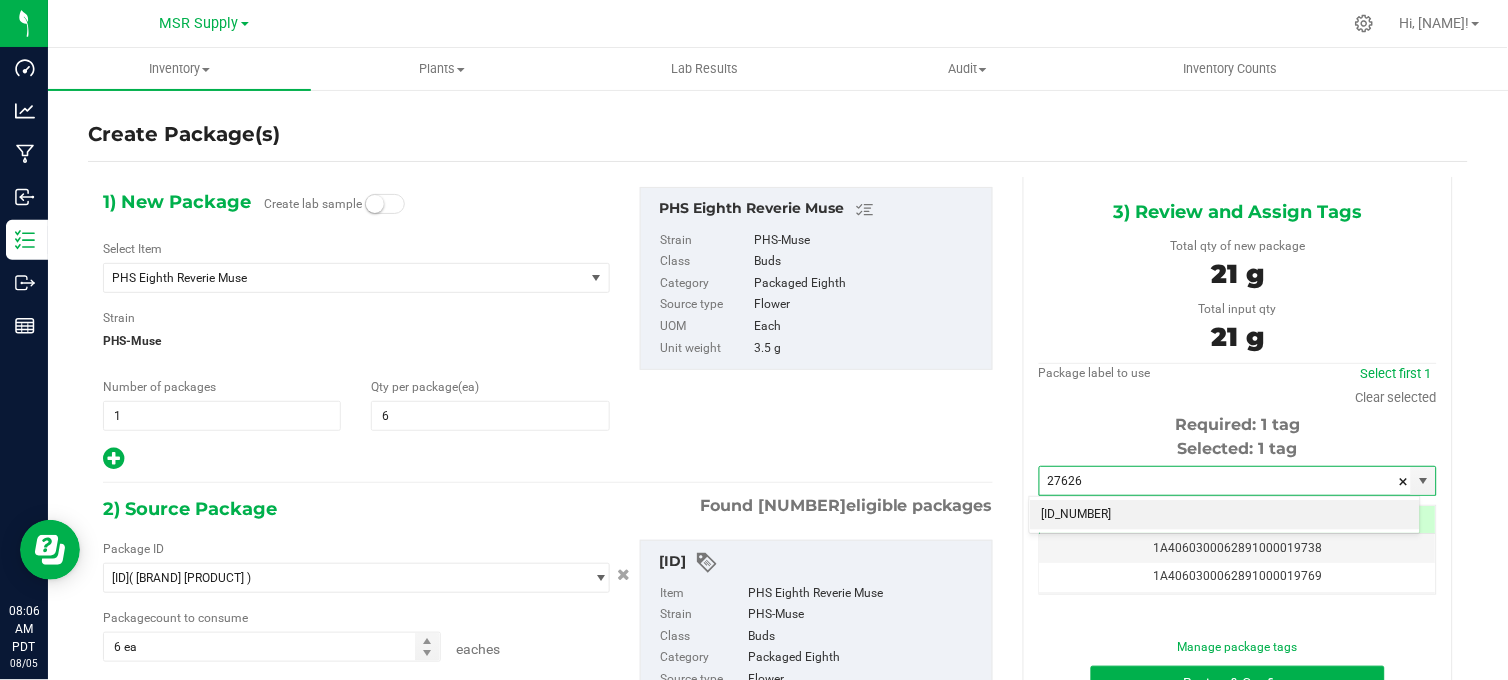 click on "[ID_NUMBER]" at bounding box center [1225, 515] 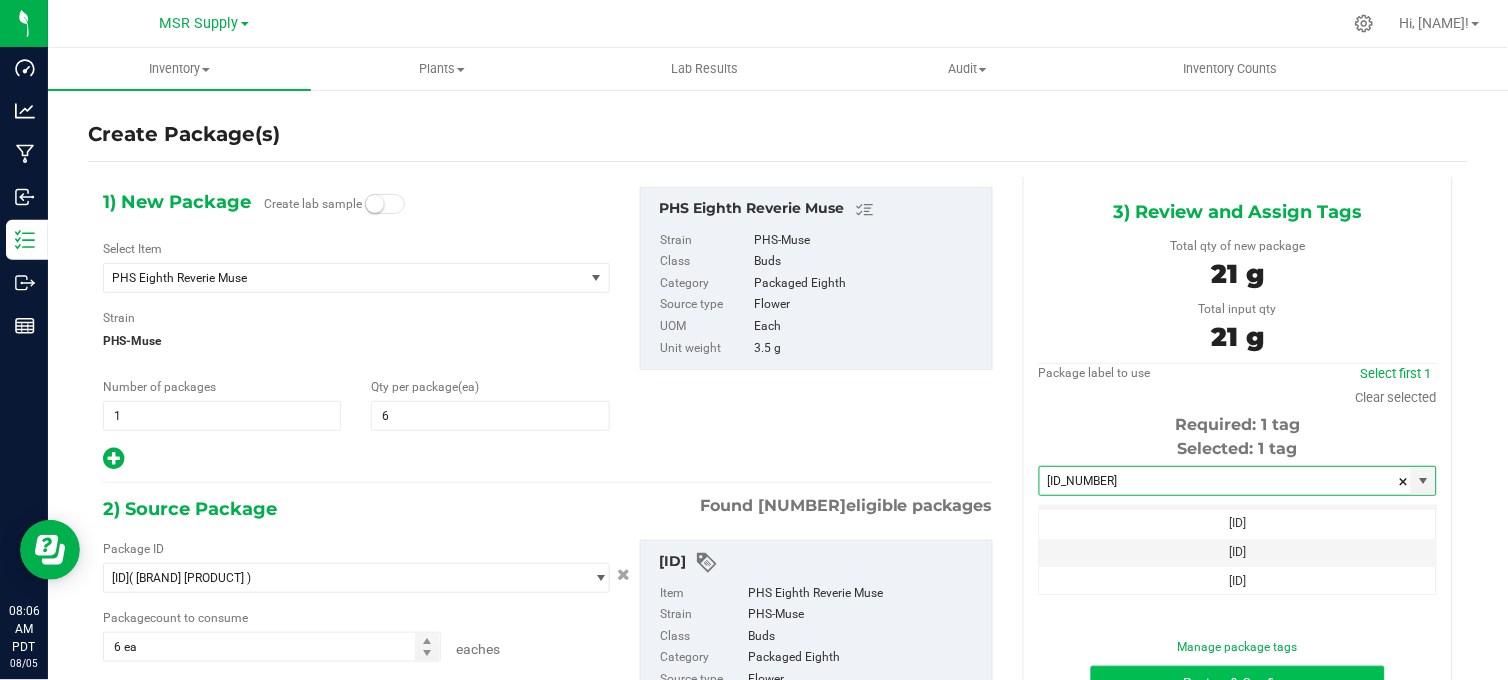 type on "[ID_NUMBER]" 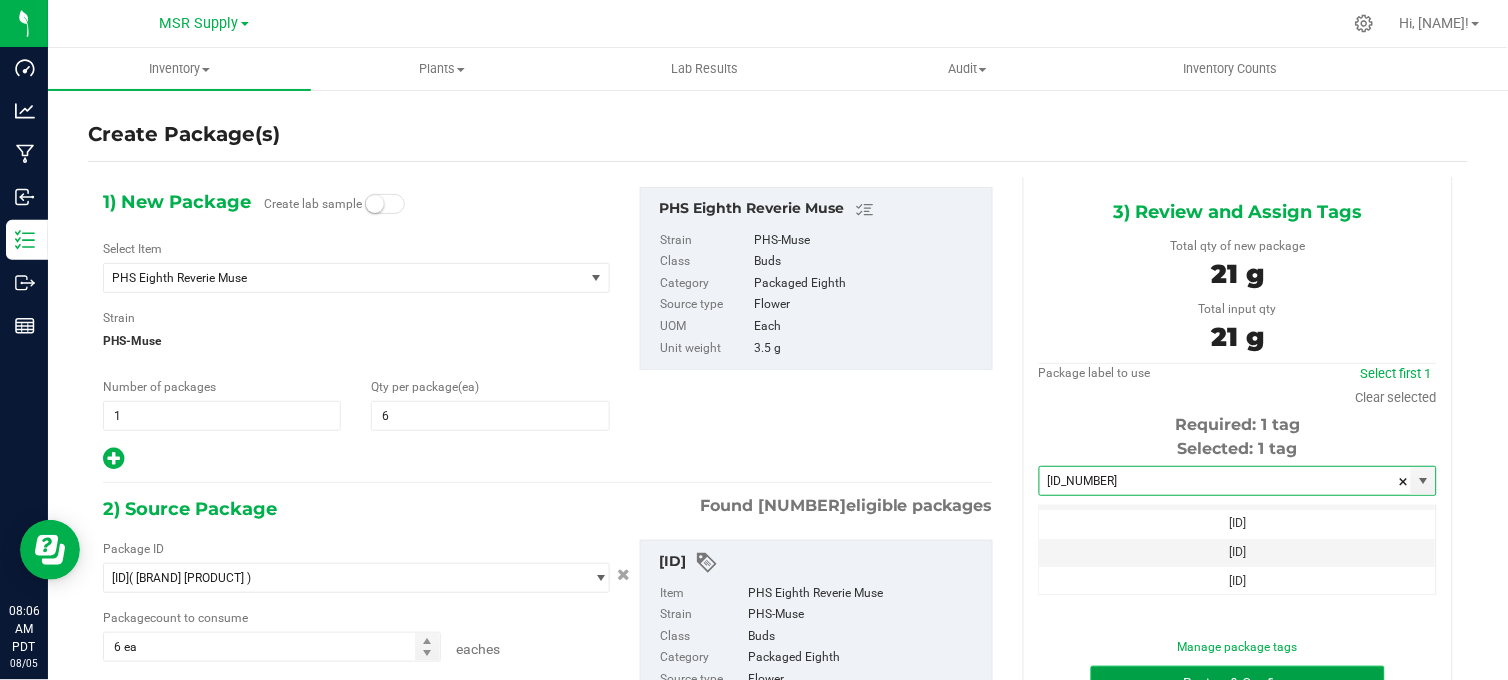 click on "Review & Confirm" at bounding box center [1238, 683] 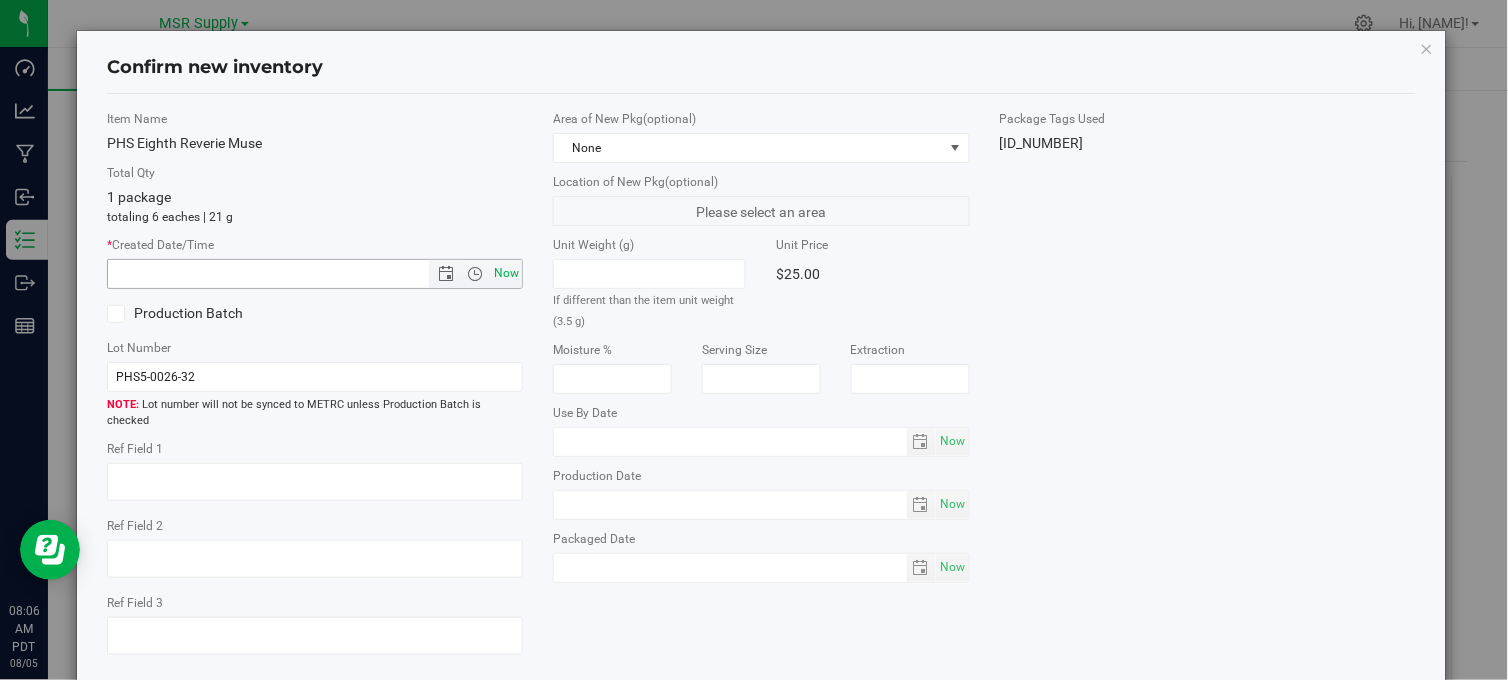click on "Now" at bounding box center [507, 273] 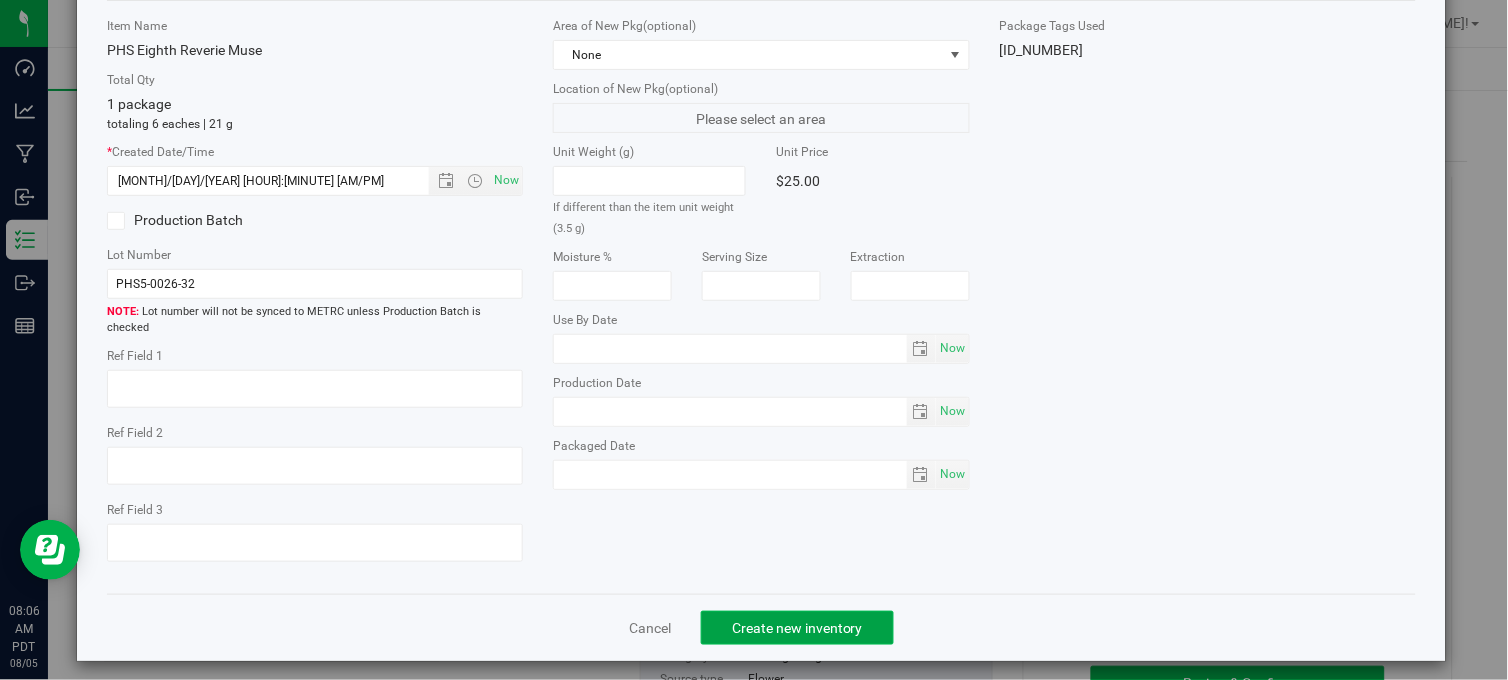 click on "Create new inventory" 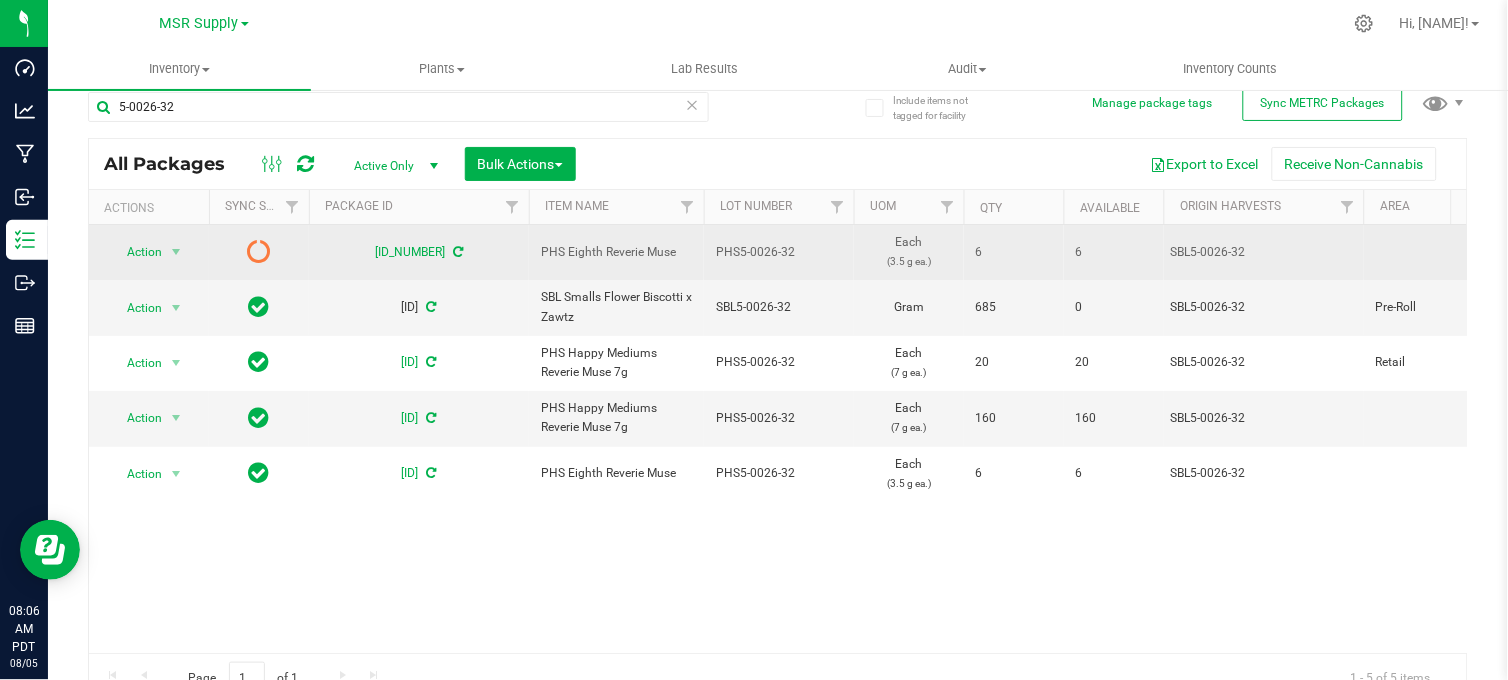 click at bounding box center [458, 252] 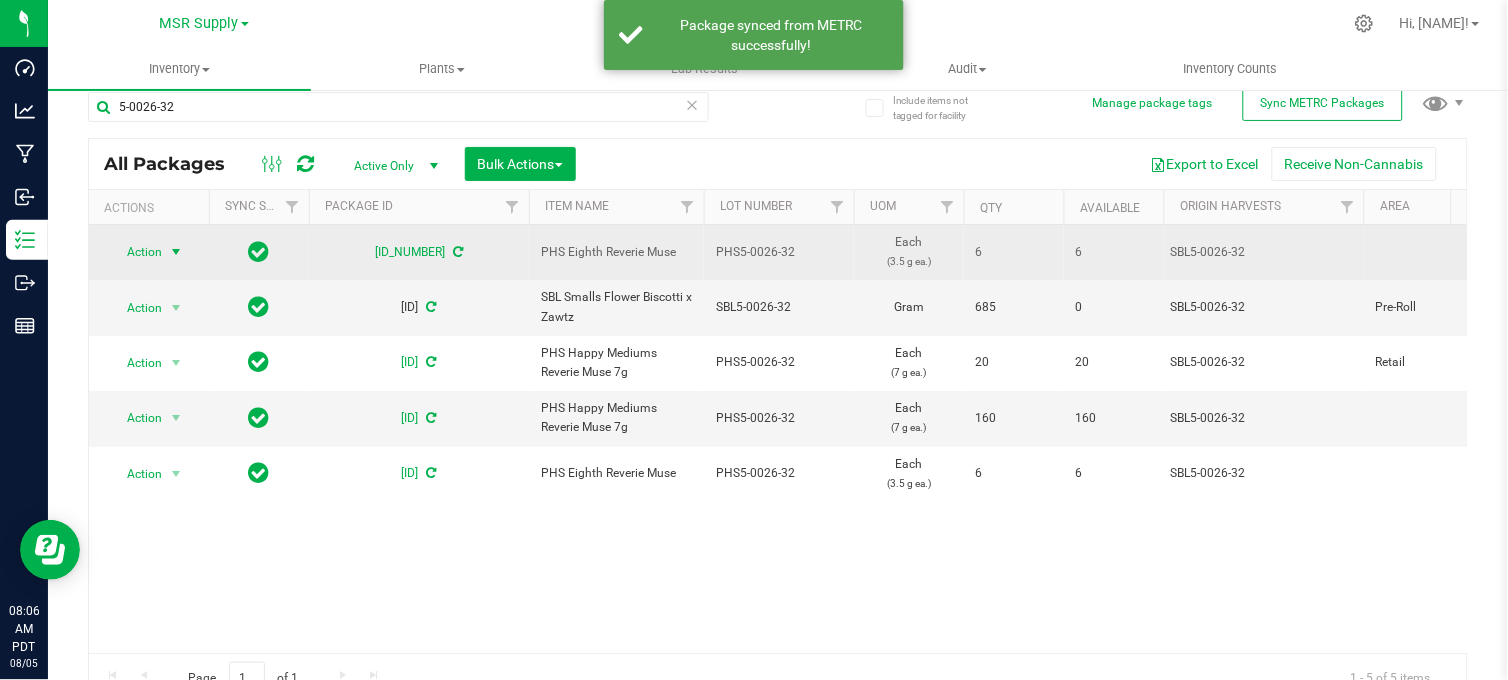 click at bounding box center (176, 252) 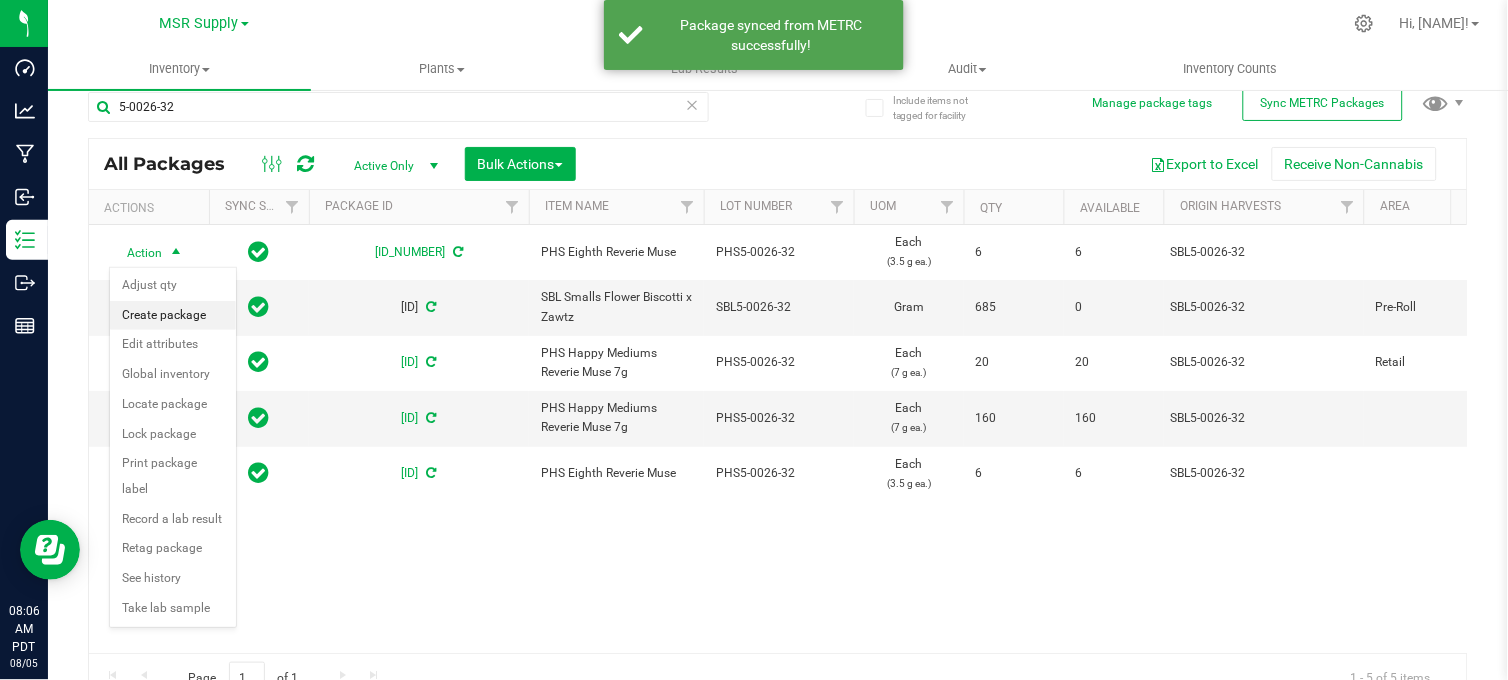 click on "Create package" at bounding box center [173, 316] 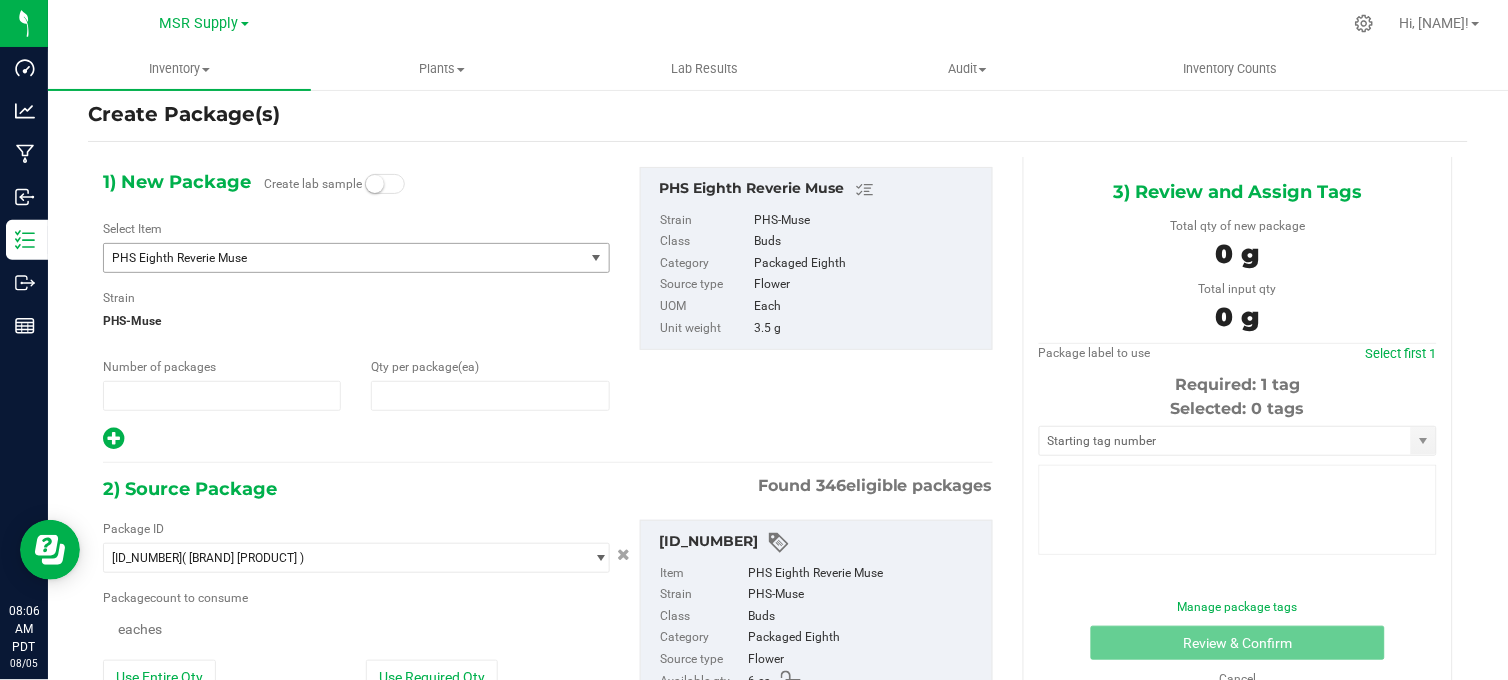 type on "1" 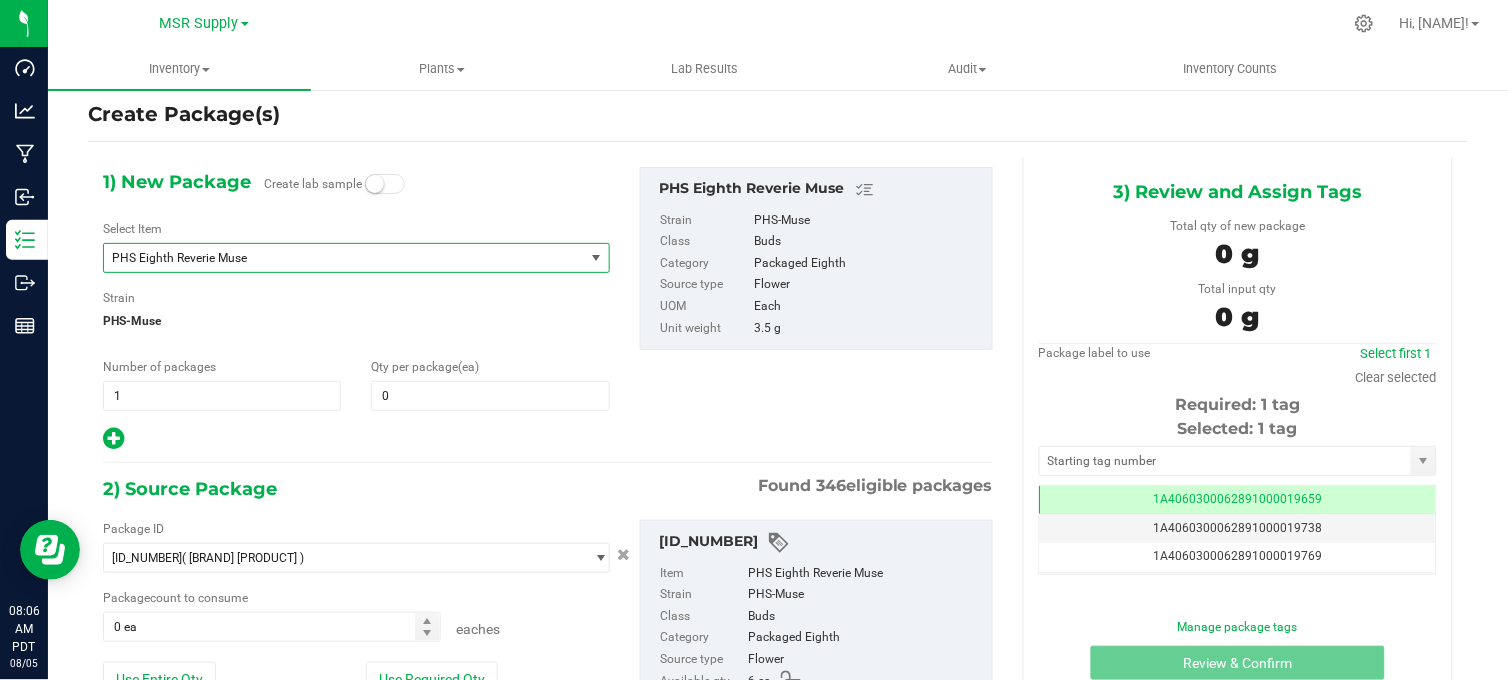 click on "PHS Eighth Reverie Muse" at bounding box center (334, 258) 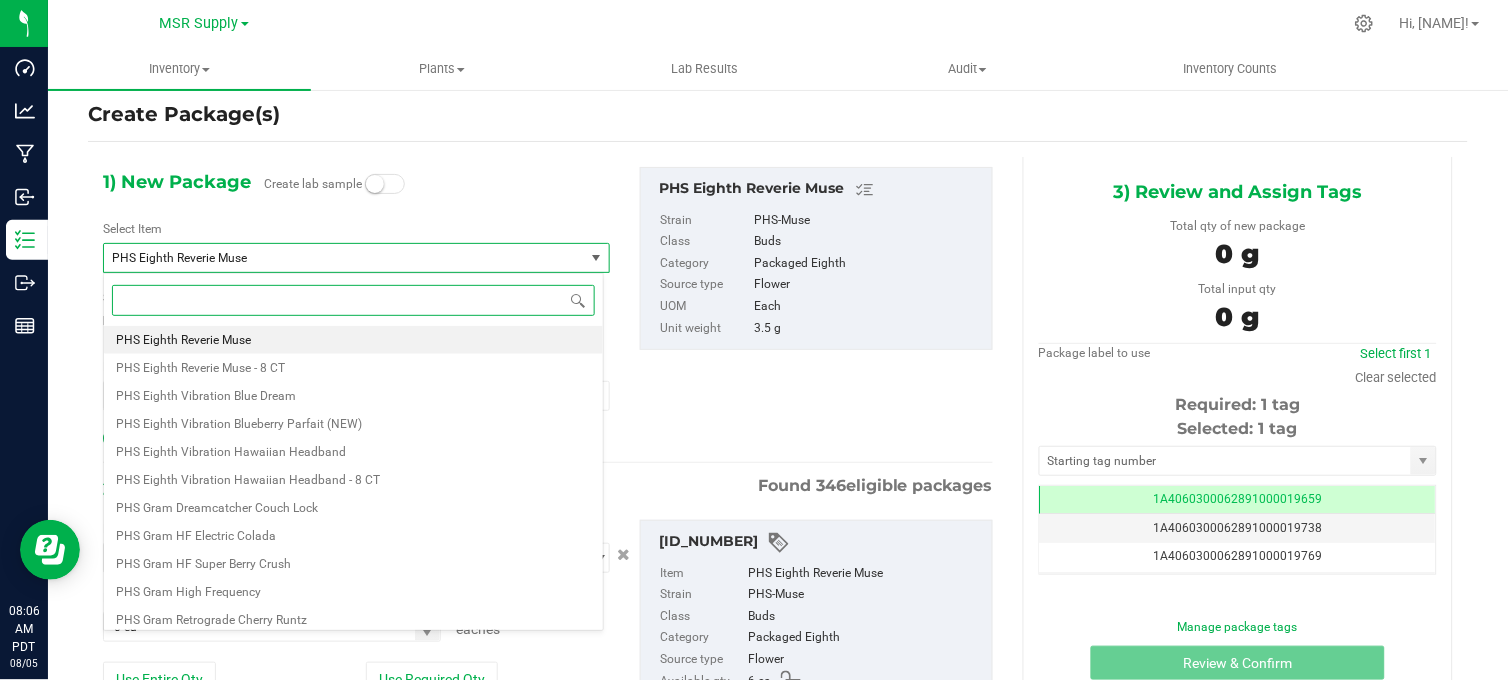 paste on "Staff Sample - PHS Eighth Reverie Muse" 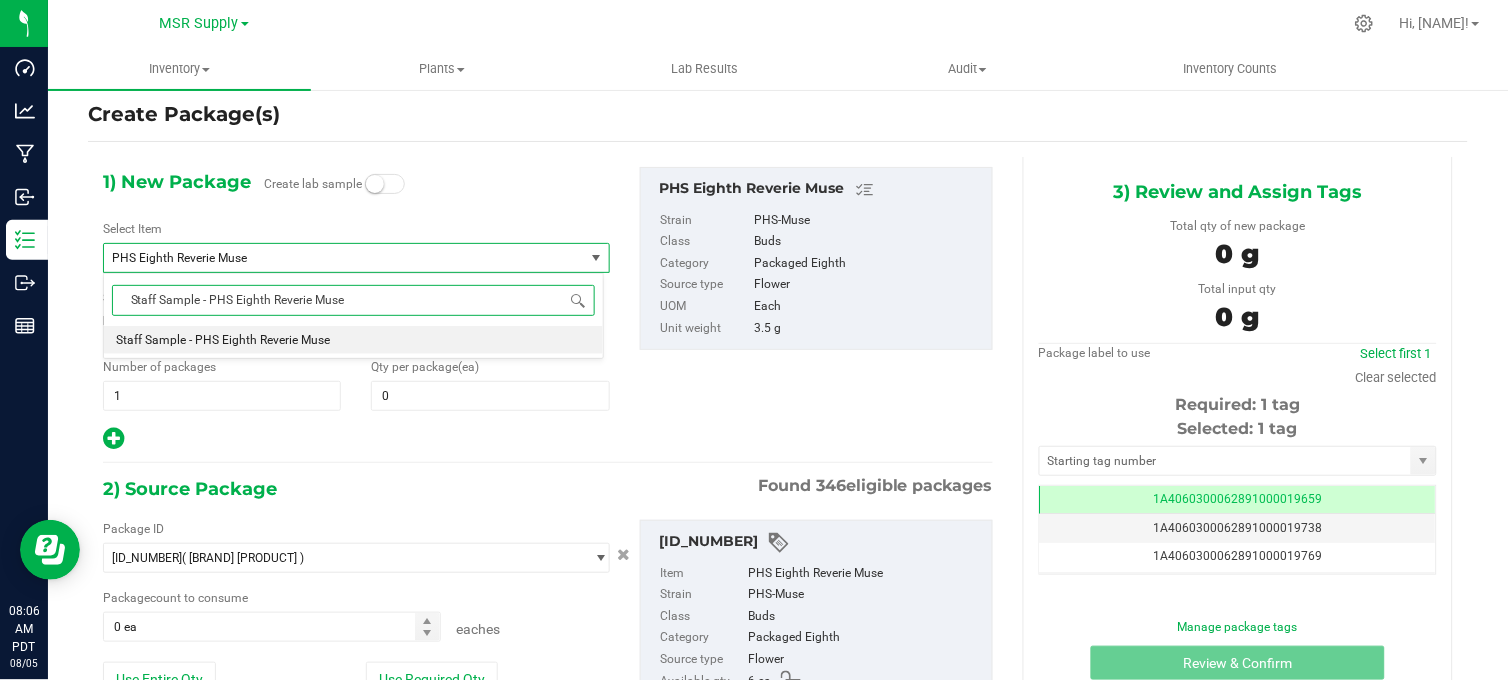 click on "Staff Sample - PHS Eighth Reverie Muse" at bounding box center [353, 340] 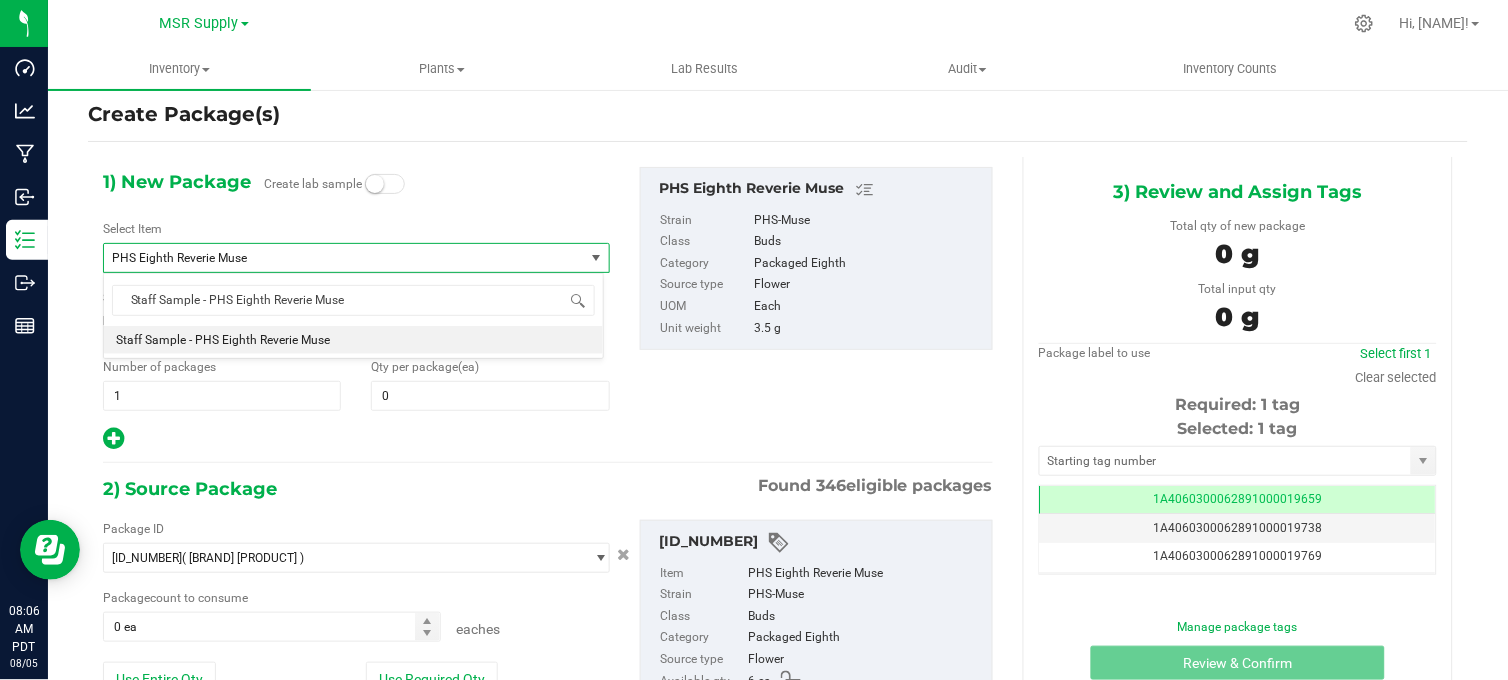 type 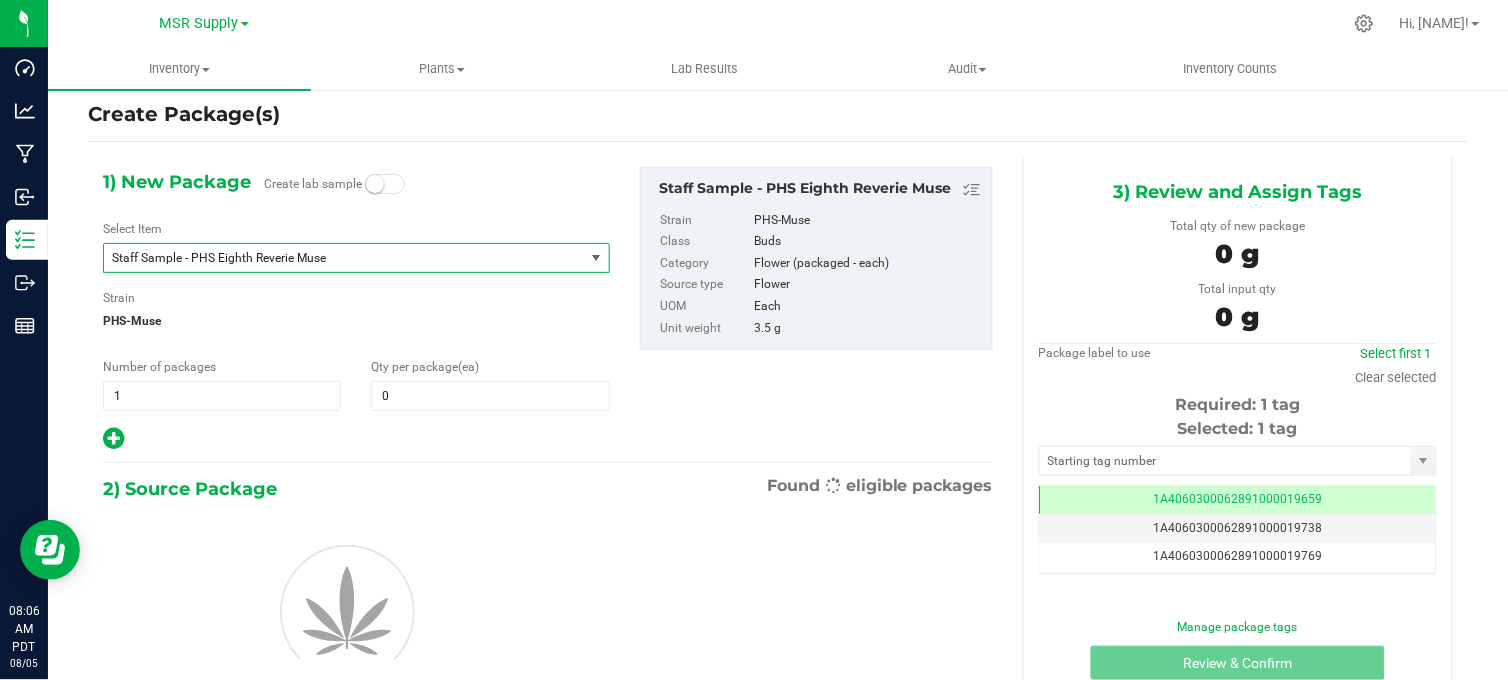 type on "0" 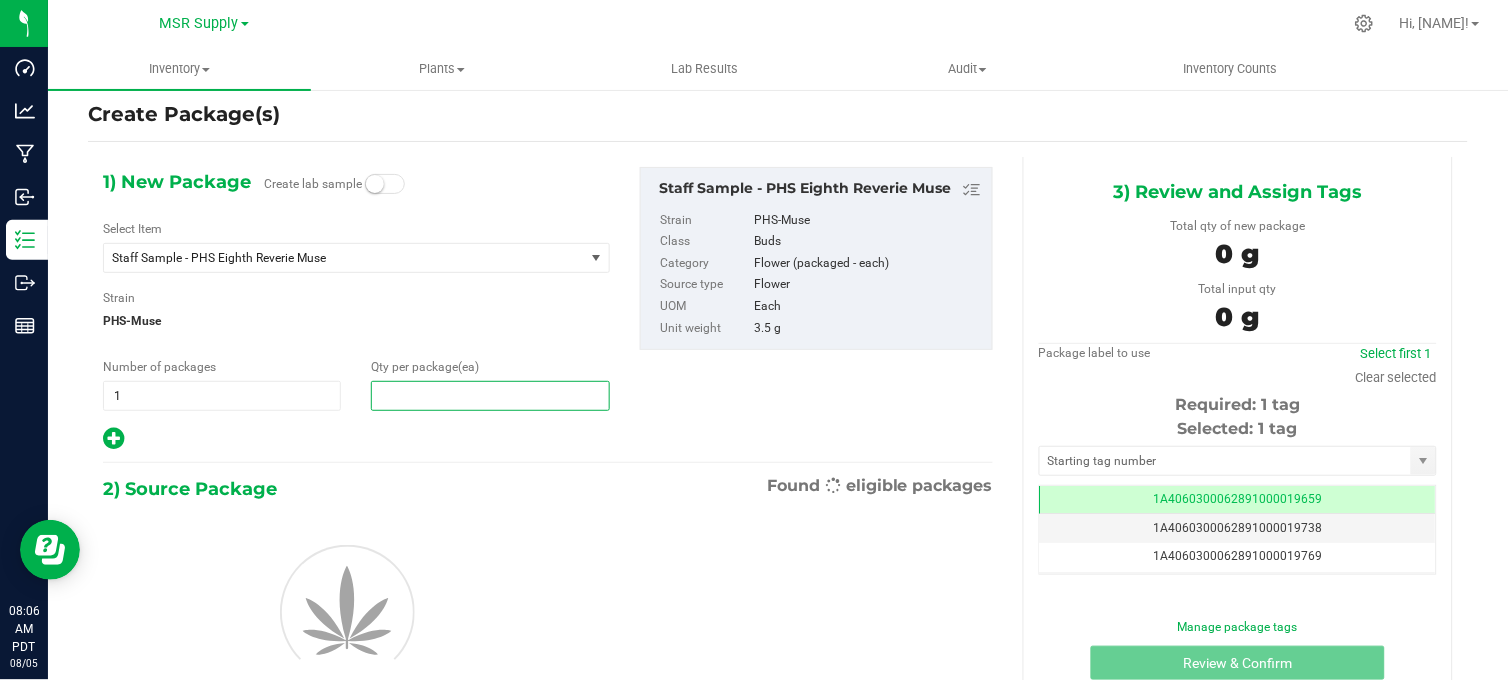 click at bounding box center [490, 396] 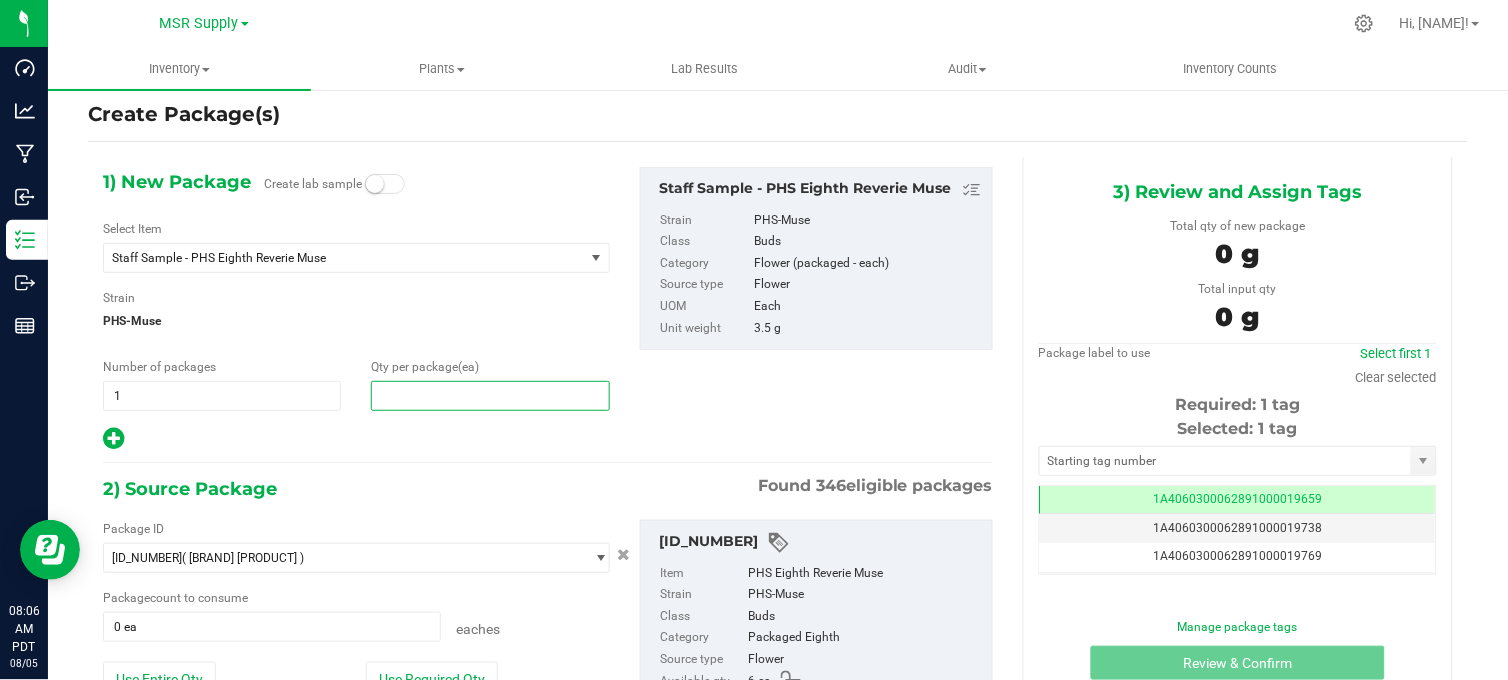 type on "6" 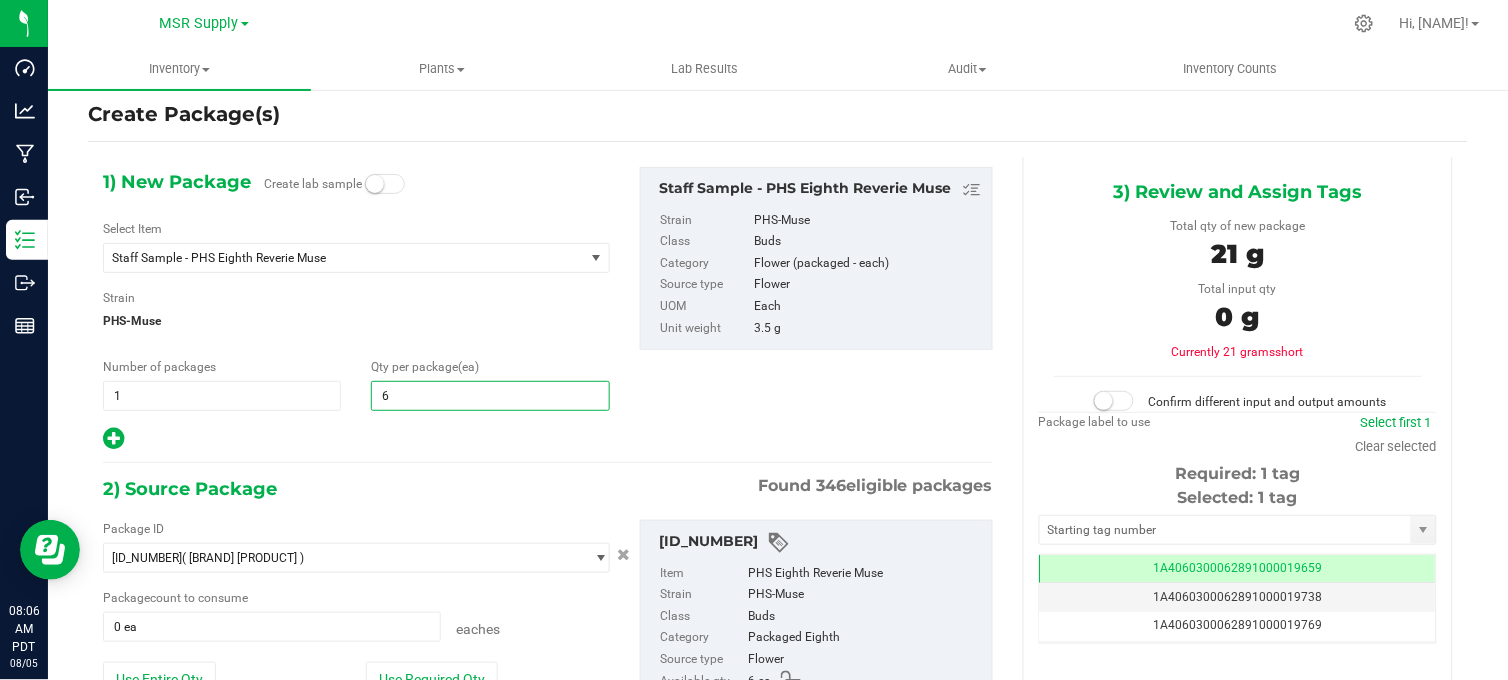 type on "6" 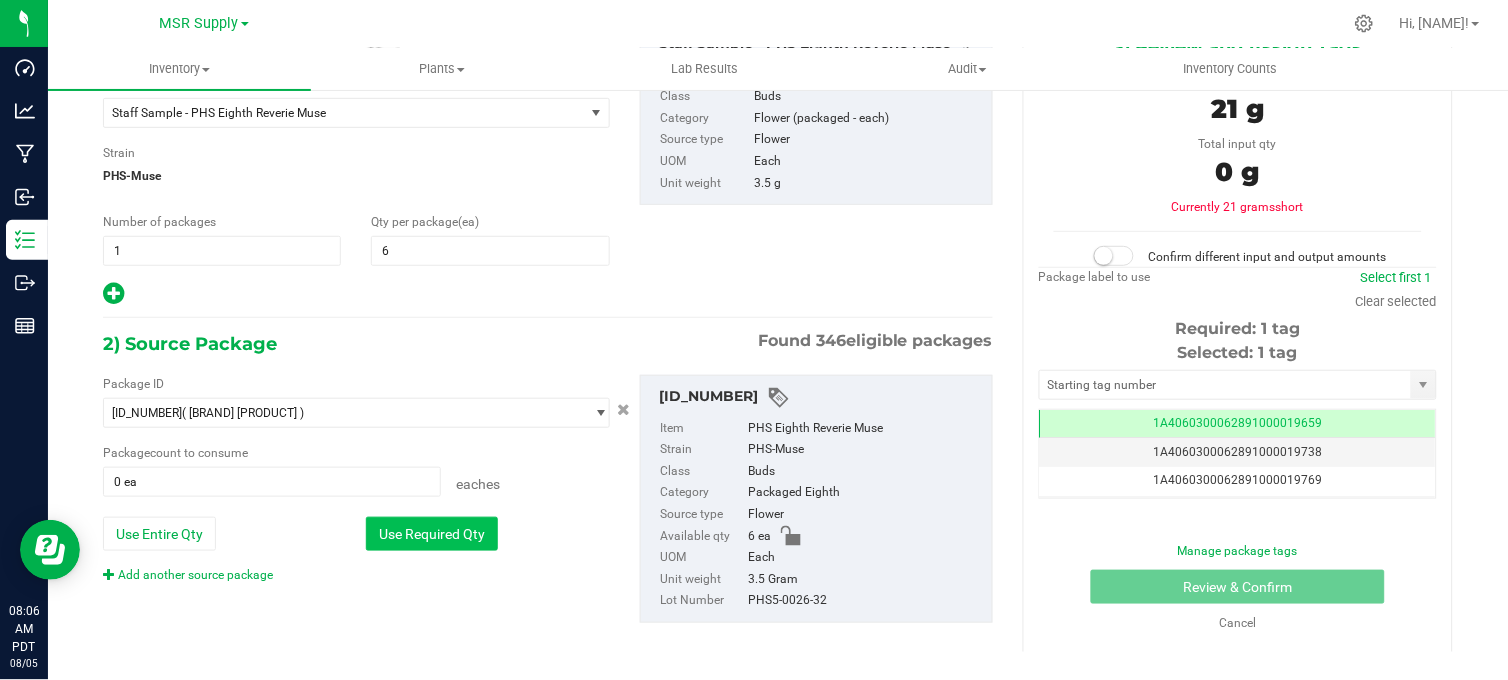 click on "Use Required Qty" at bounding box center (432, 534) 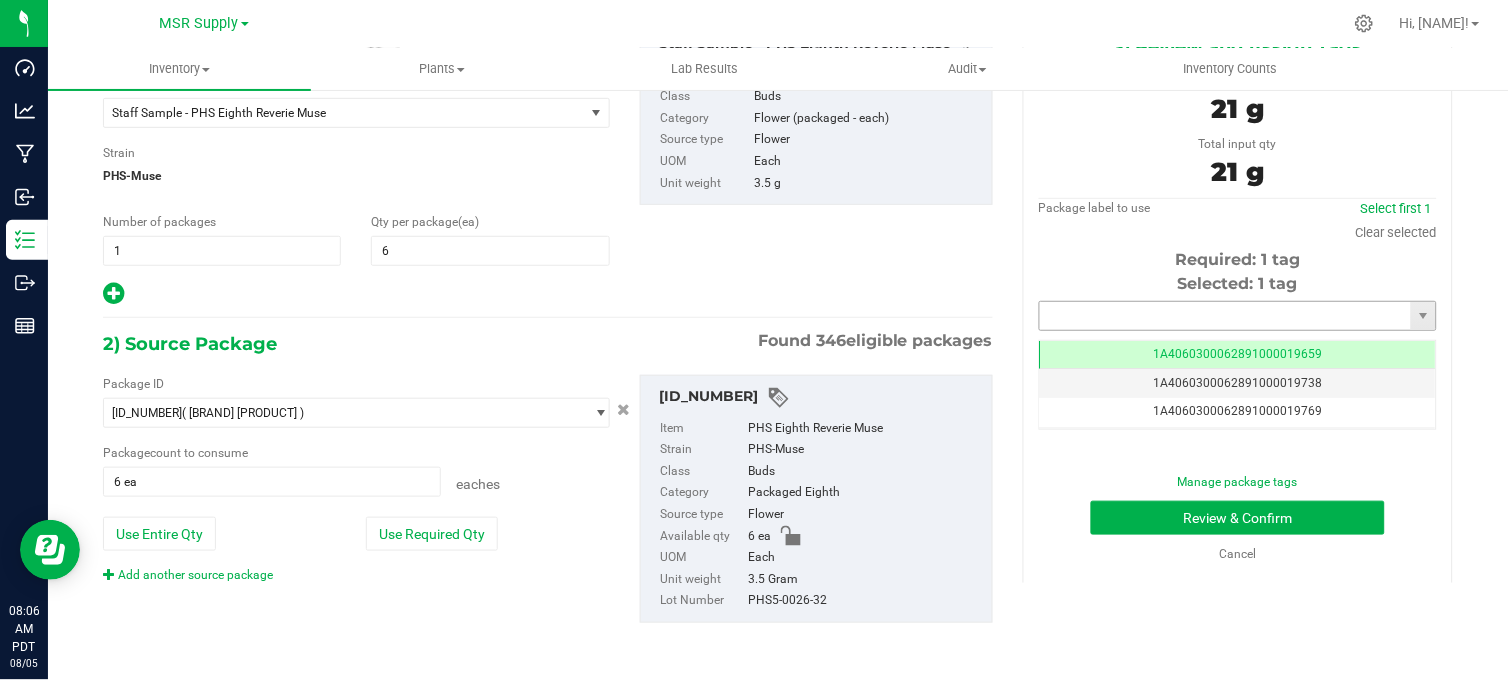 click at bounding box center (1225, 316) 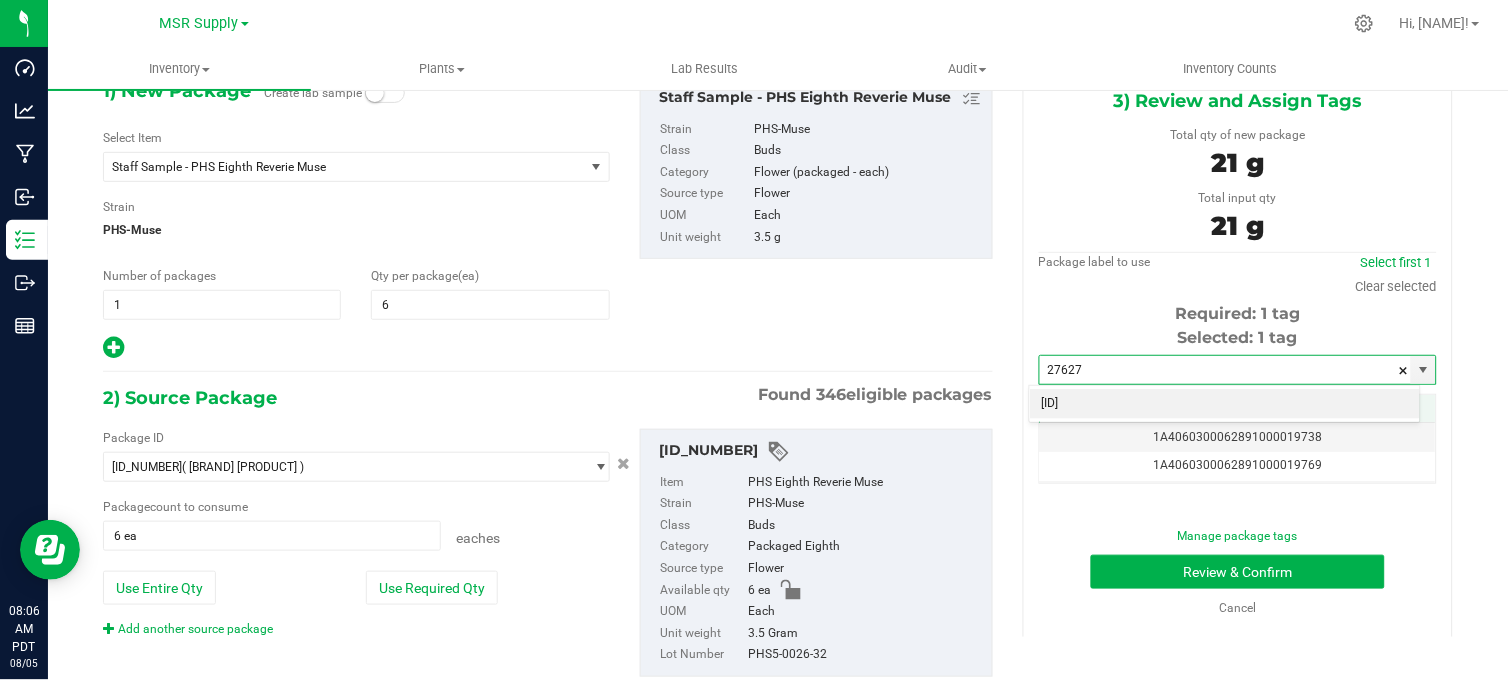 click on "[ID]" at bounding box center (1225, 404) 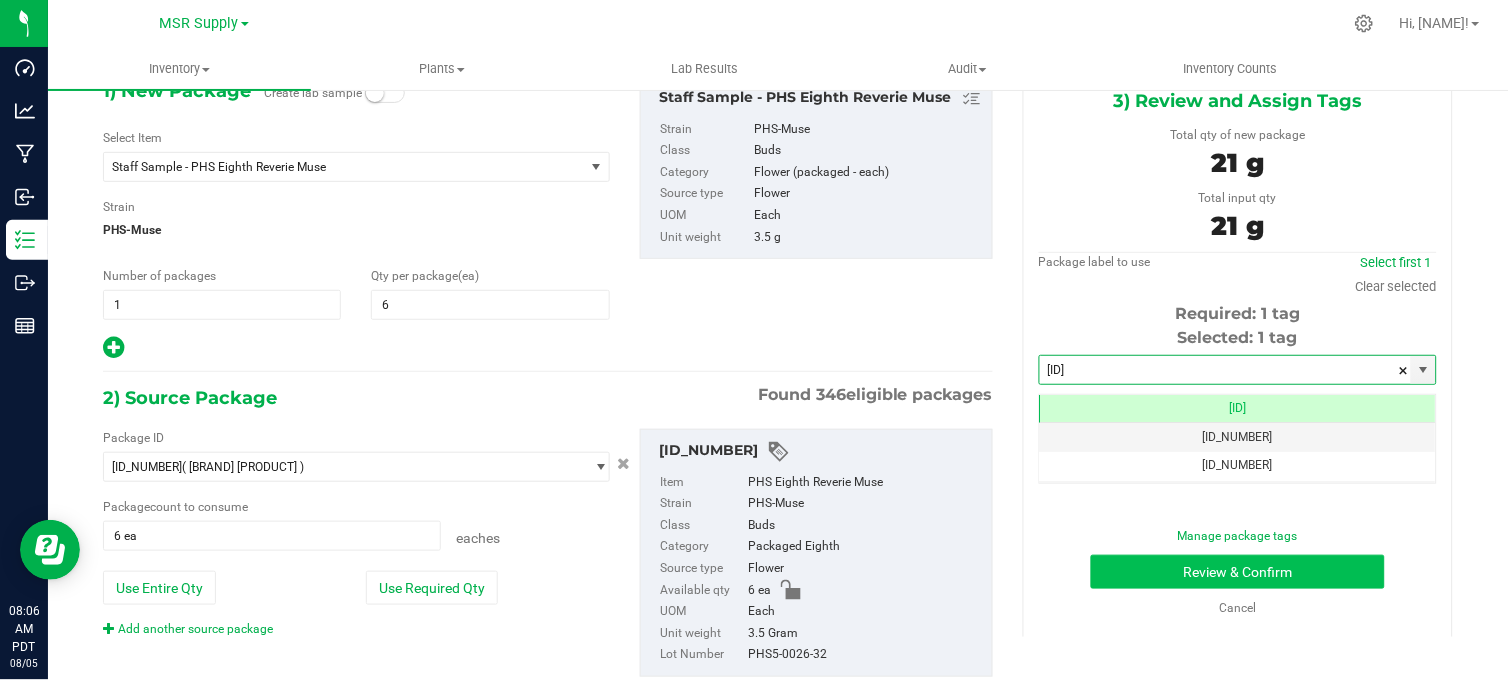 type on "[ID]" 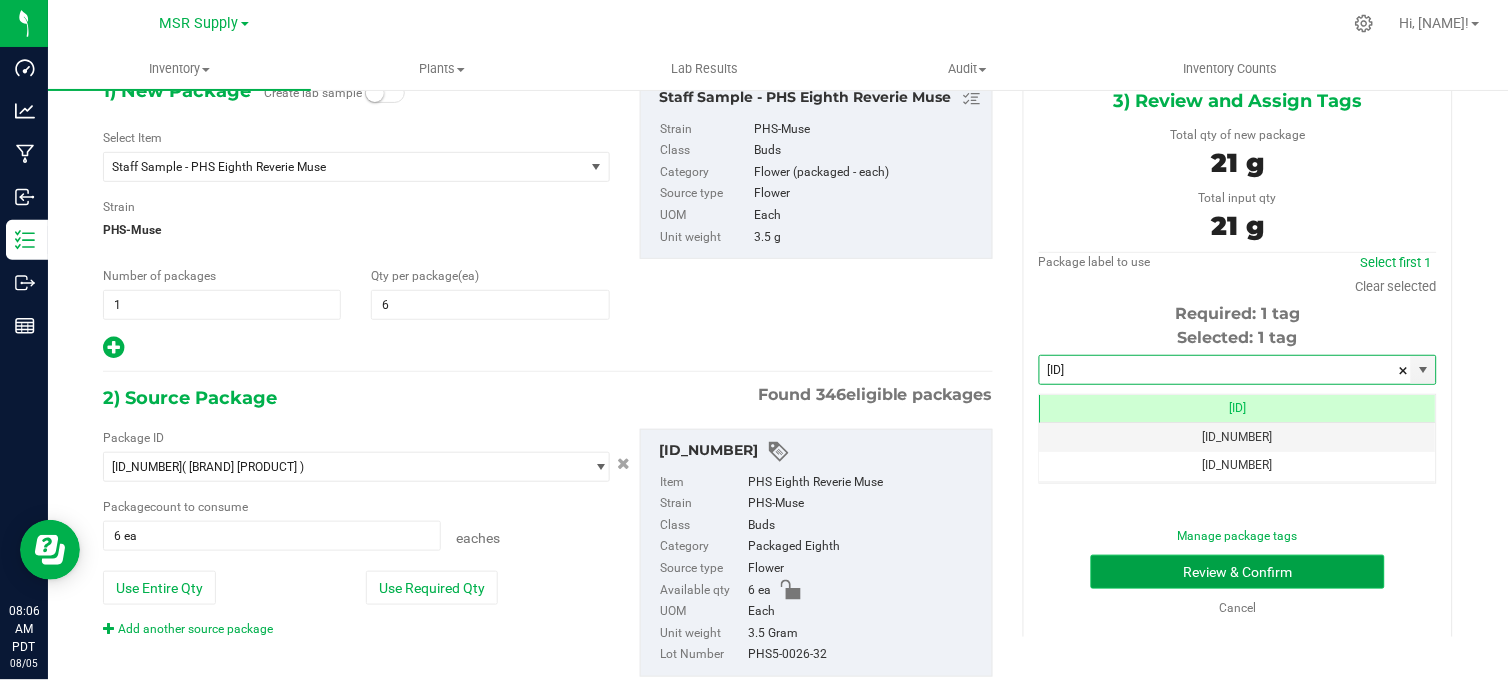 click on "Review & Confirm" at bounding box center [1238, 572] 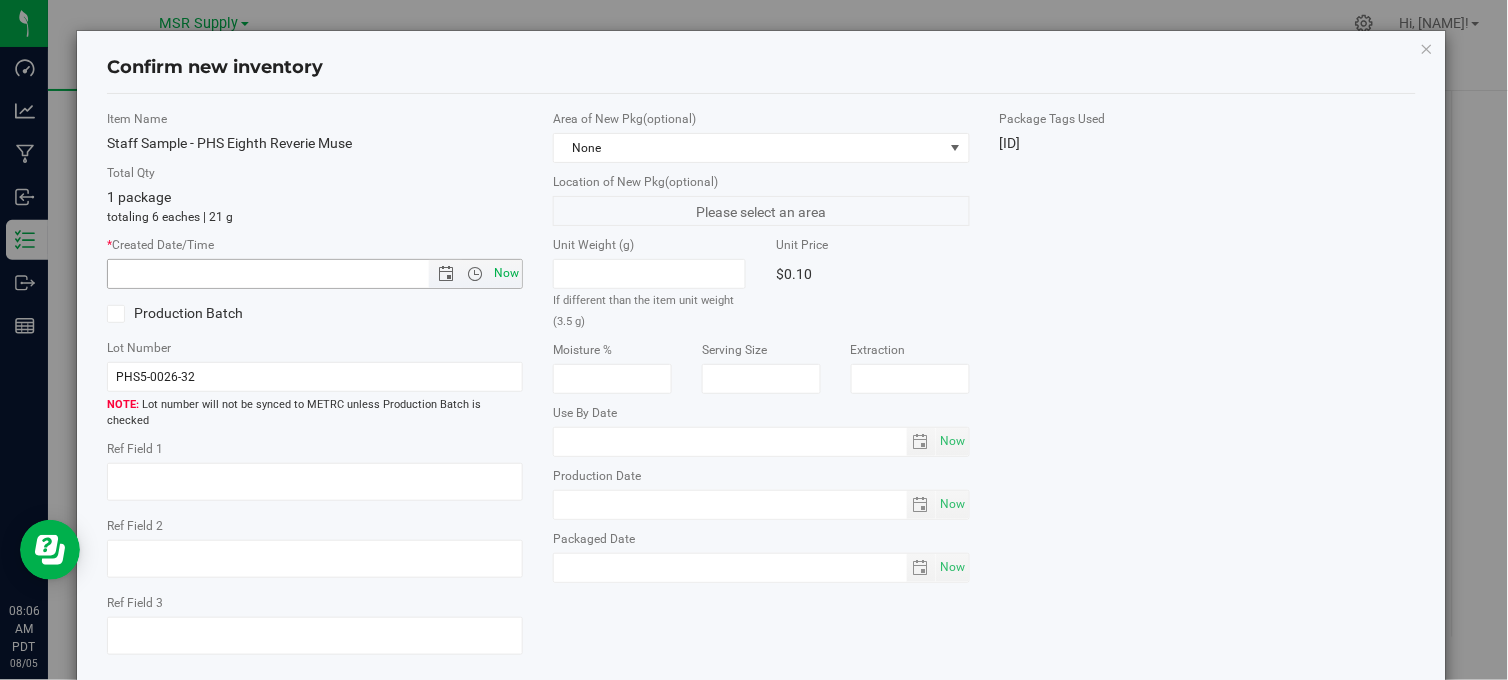 click on "Now" at bounding box center (507, 273) 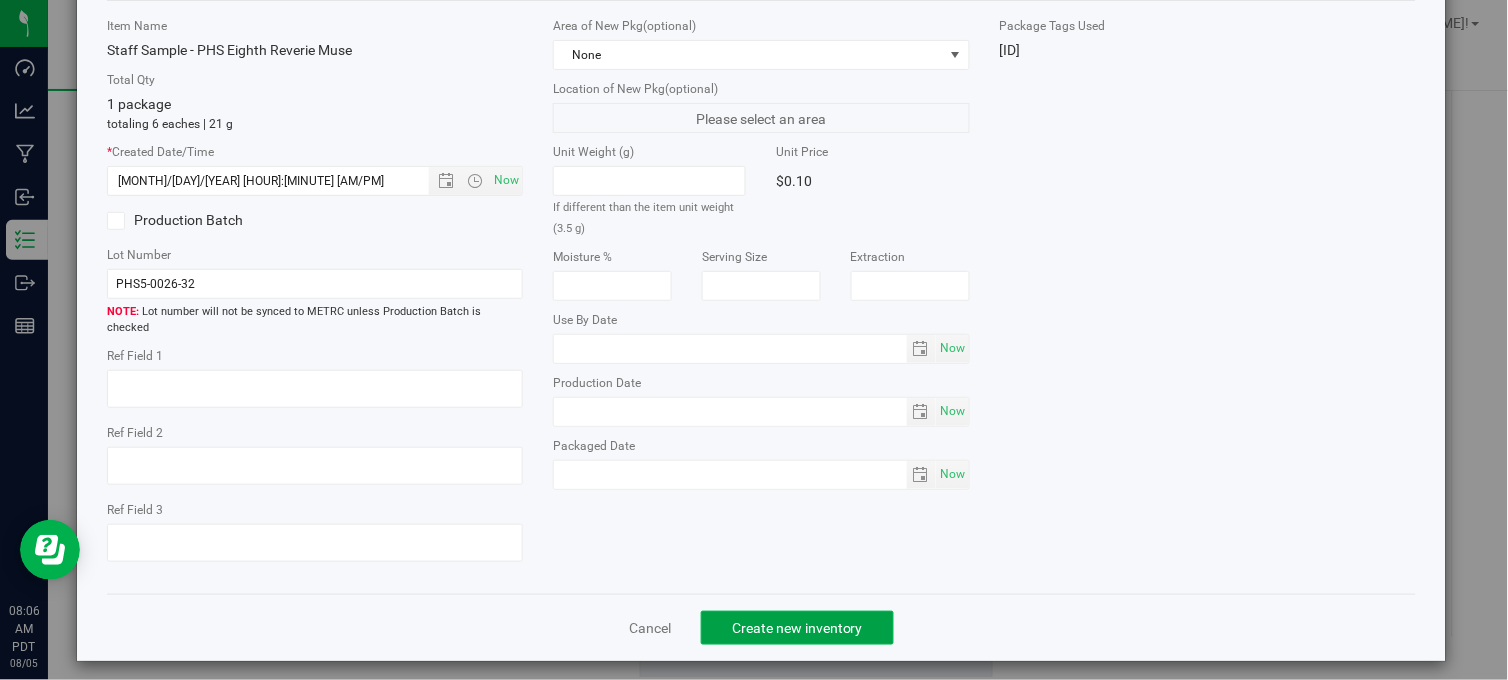 click on "Create new inventory" 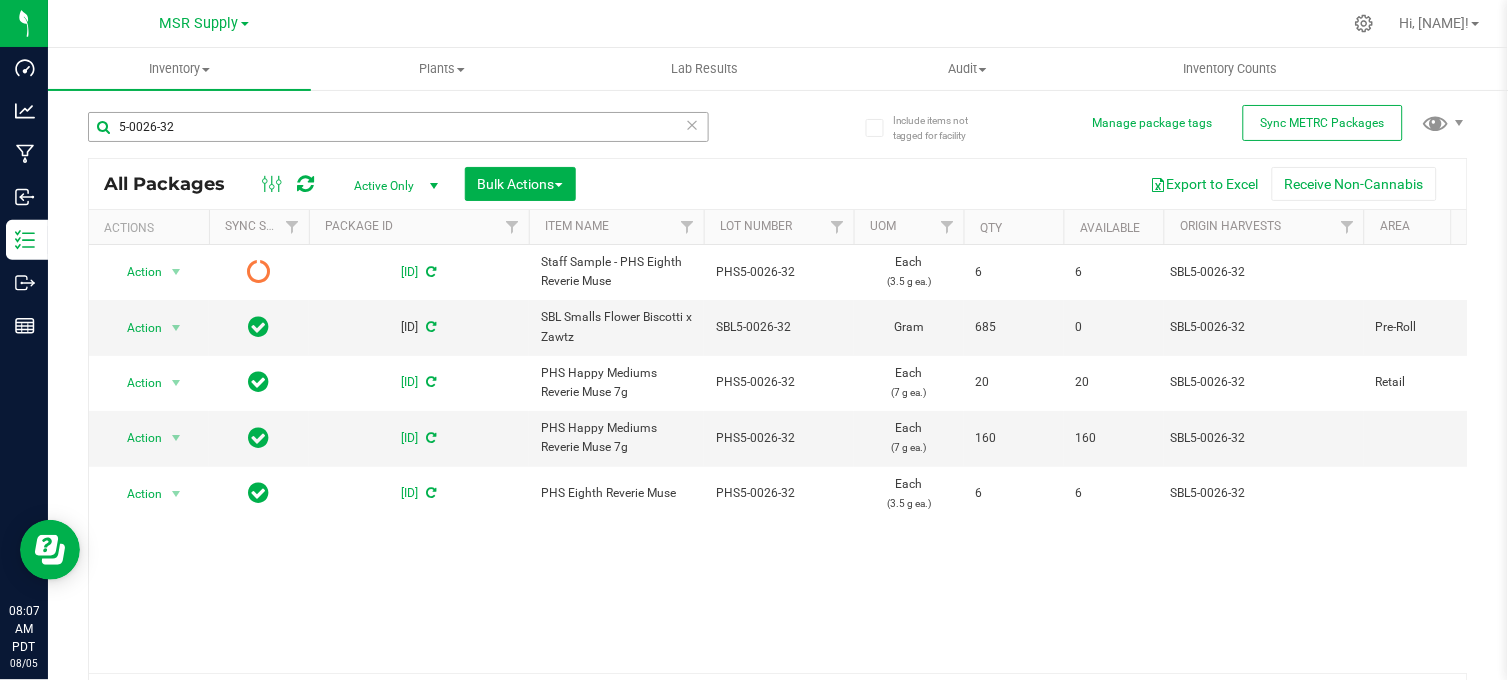 drag, startPoint x: 215, startPoint y: 143, endPoint x: 110, endPoint y: 136, distance: 105.23308 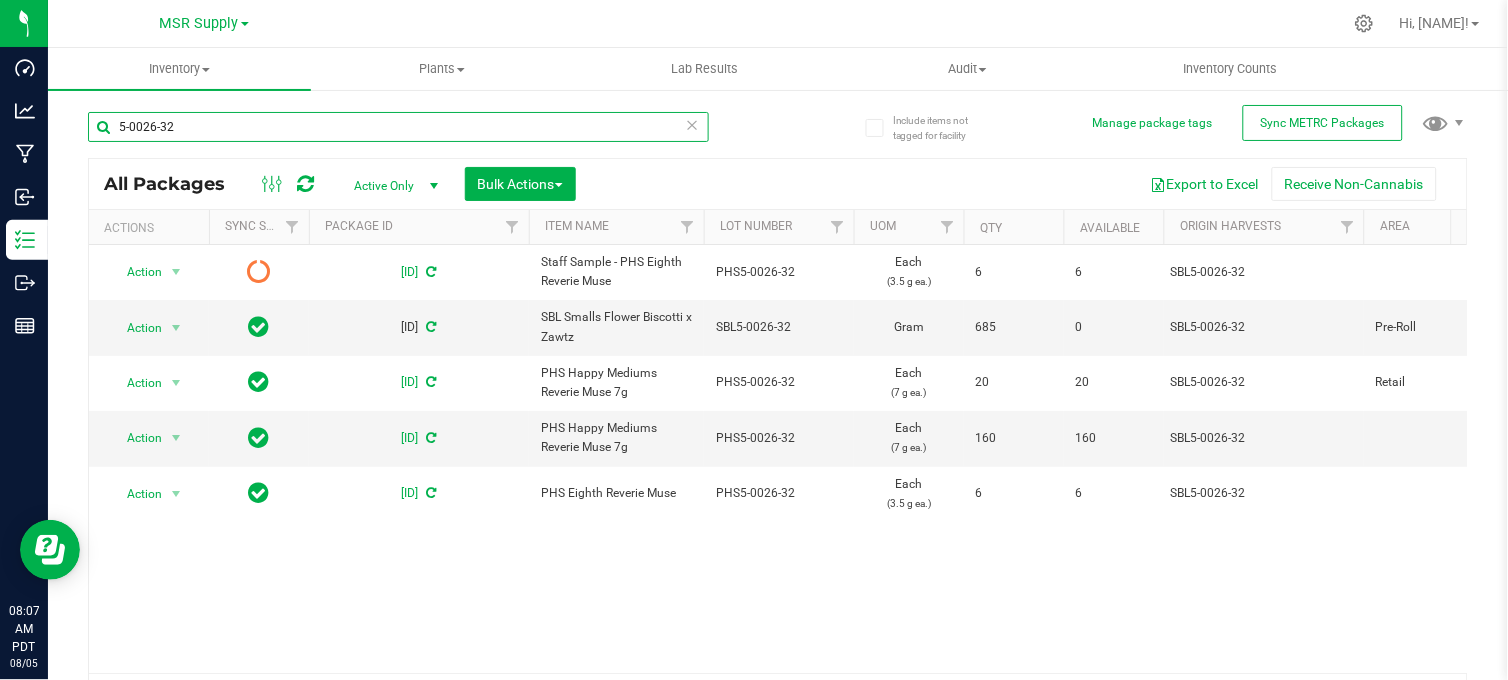 click on "5-0026-32" at bounding box center (398, 127) 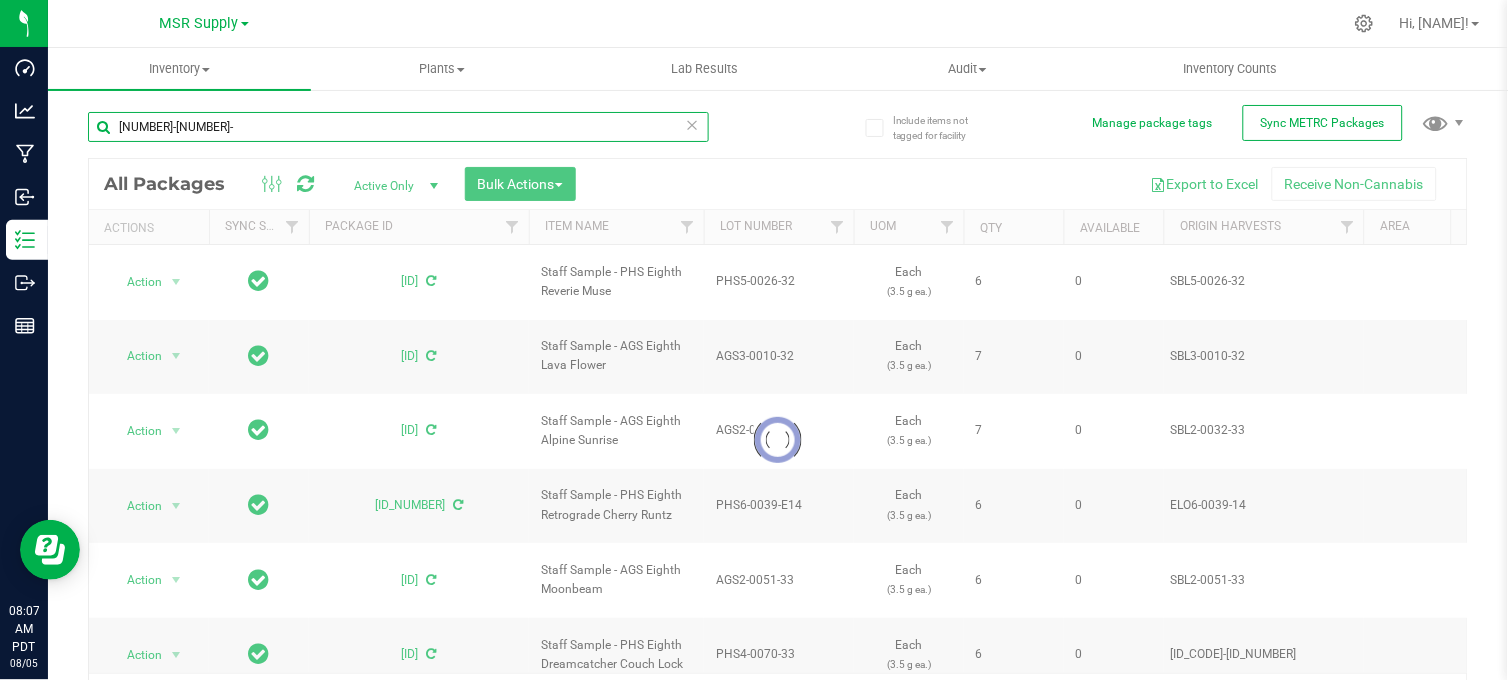 type on "[NUMBER]-[NUMBER]-" 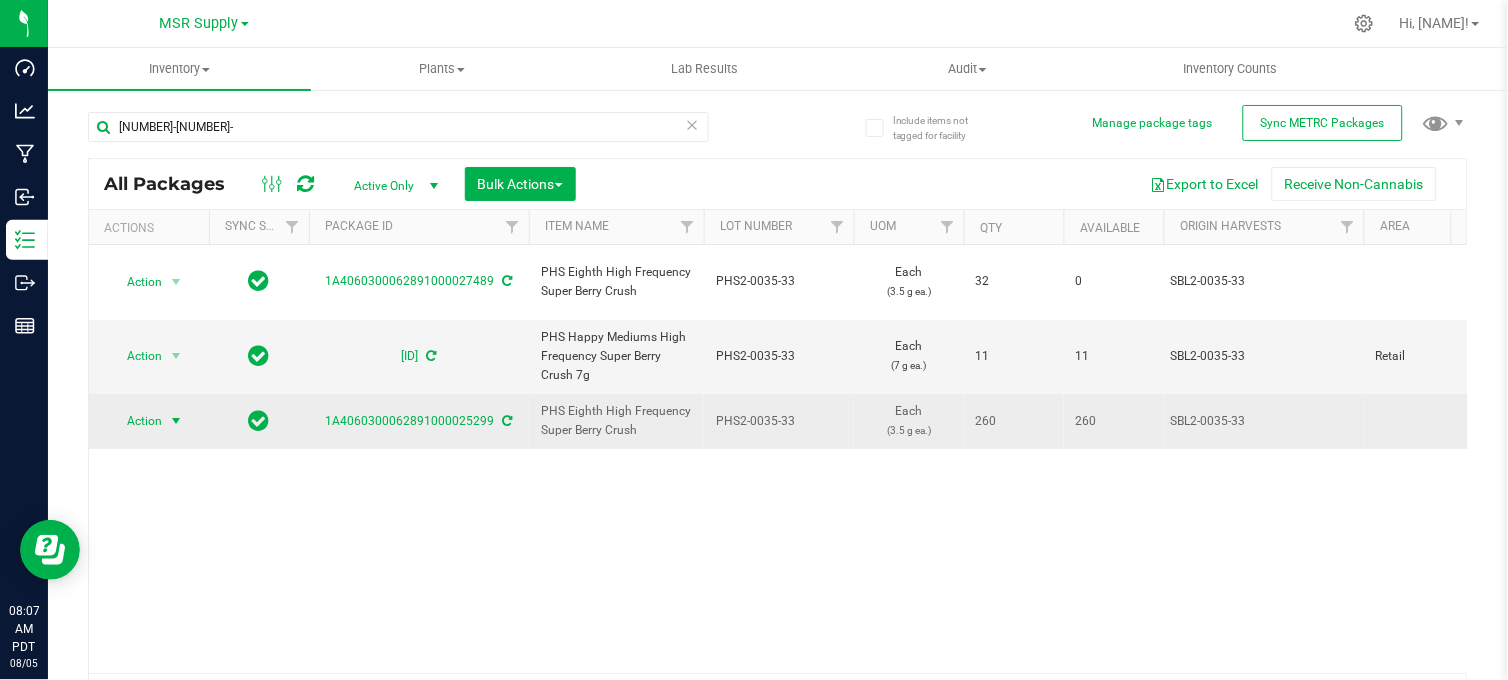 click at bounding box center (176, 421) 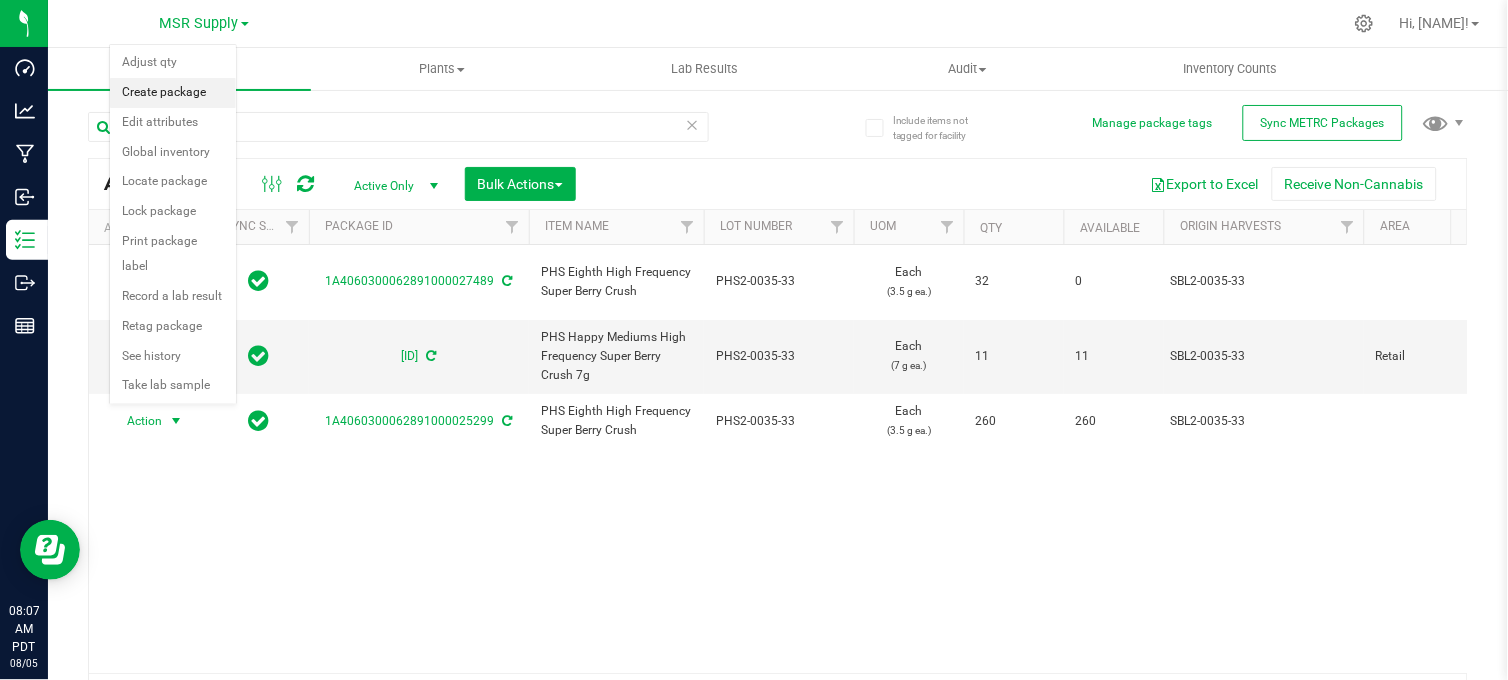 click on "Create package" at bounding box center (173, 93) 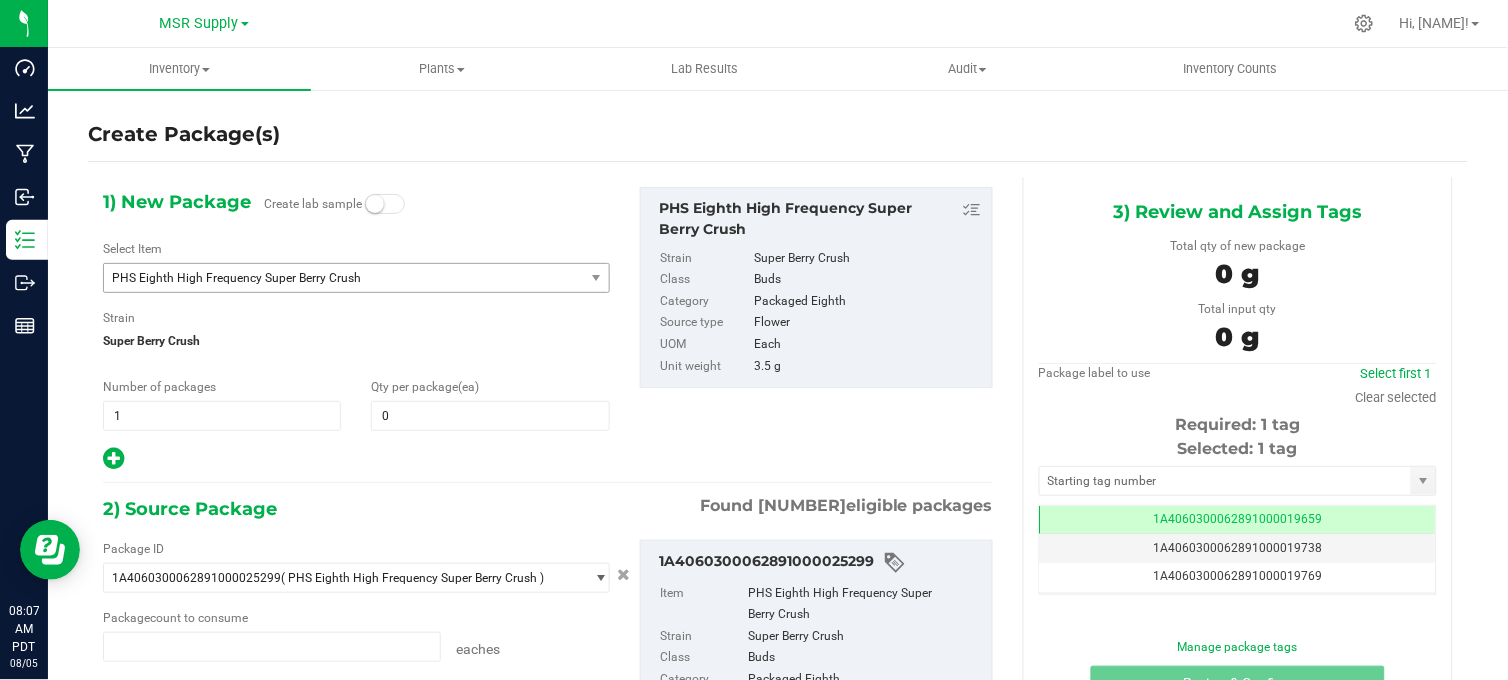 type on "0 ea" 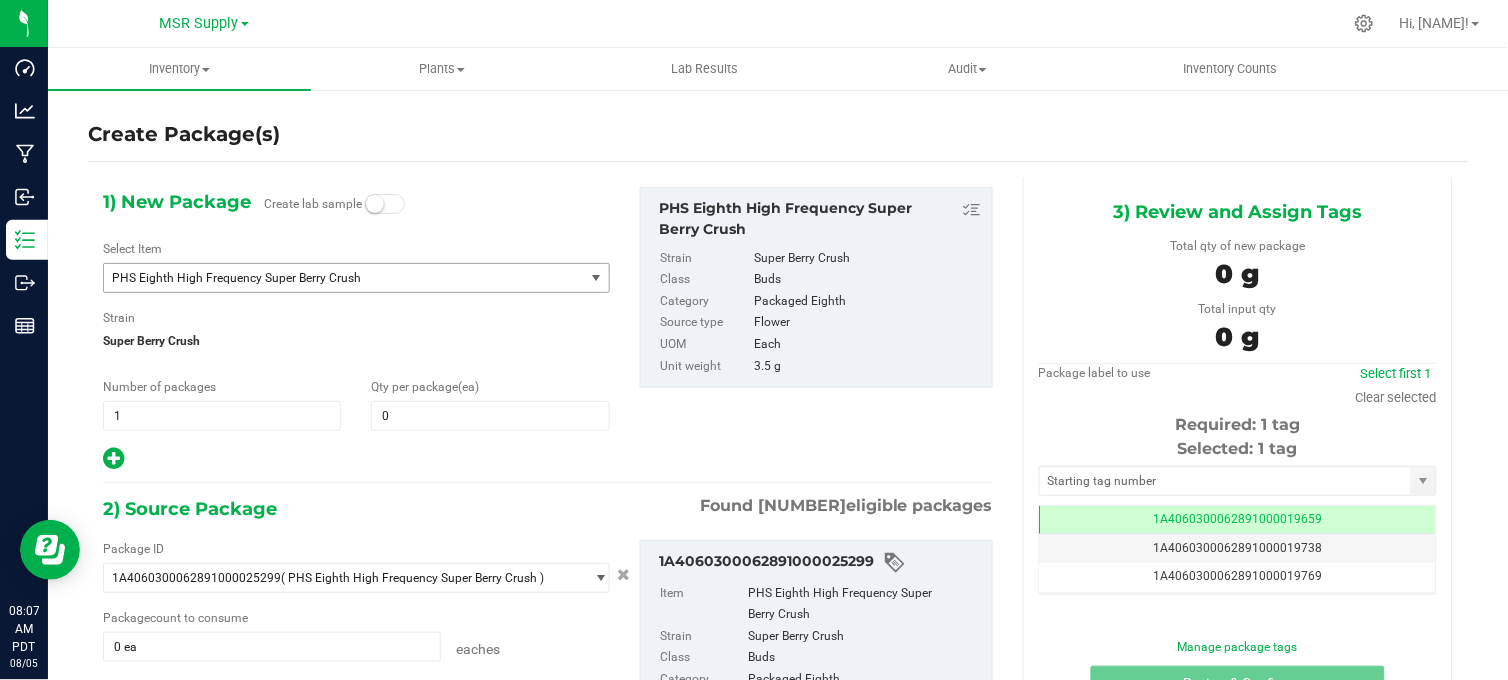 click on "PHS Eighth High Frequency Super Berry Crush" at bounding box center (334, 278) 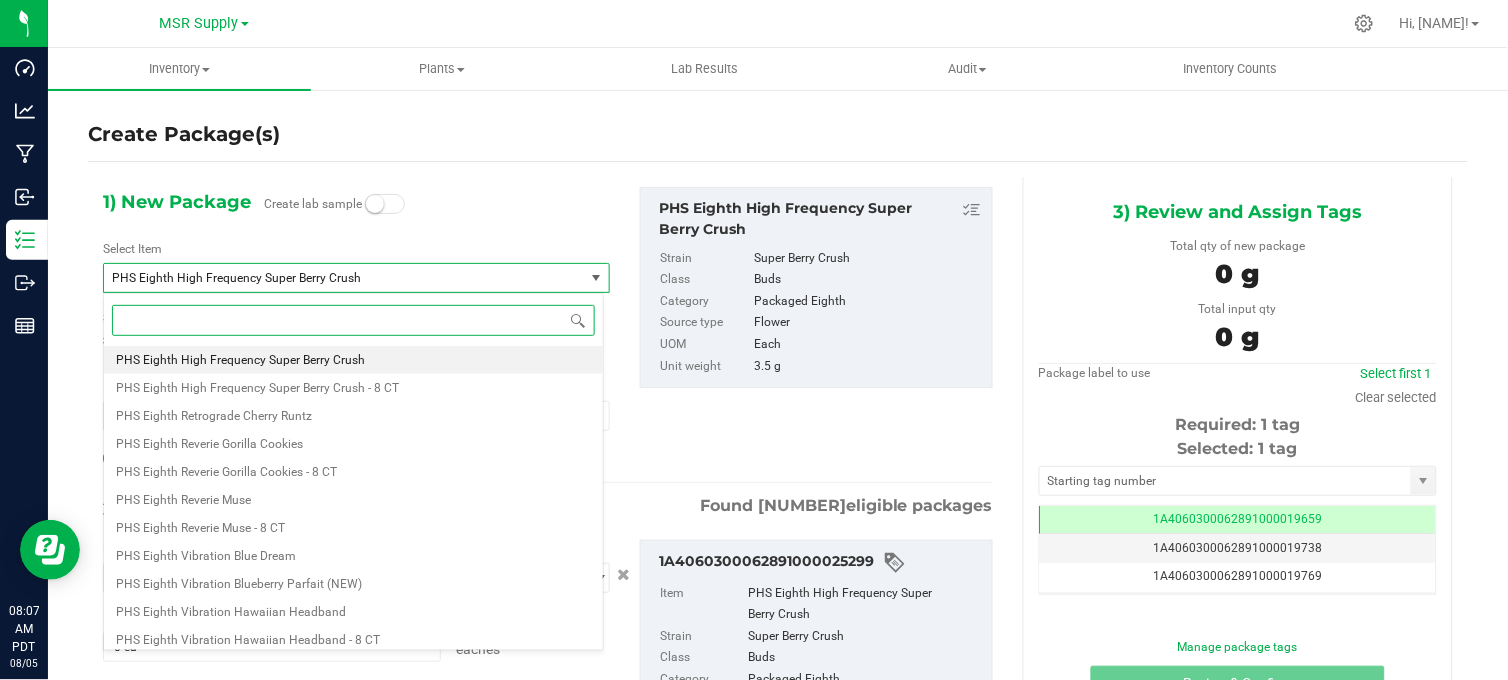 paste on "Staff Sample - PHS Eighth High Frequency Super Berry Crush" 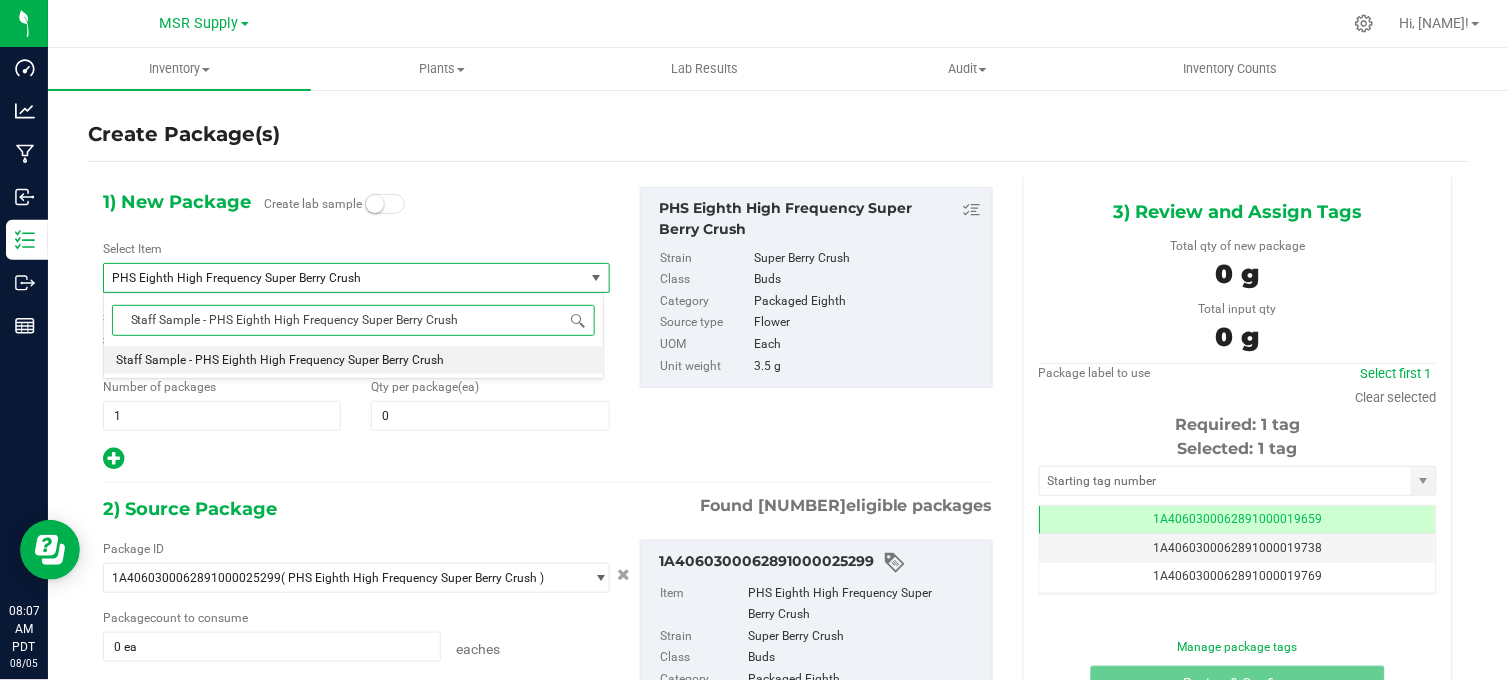 click on "Staff Sample - PHS Eighth High Frequency Super Berry Crush" at bounding box center [280, 360] 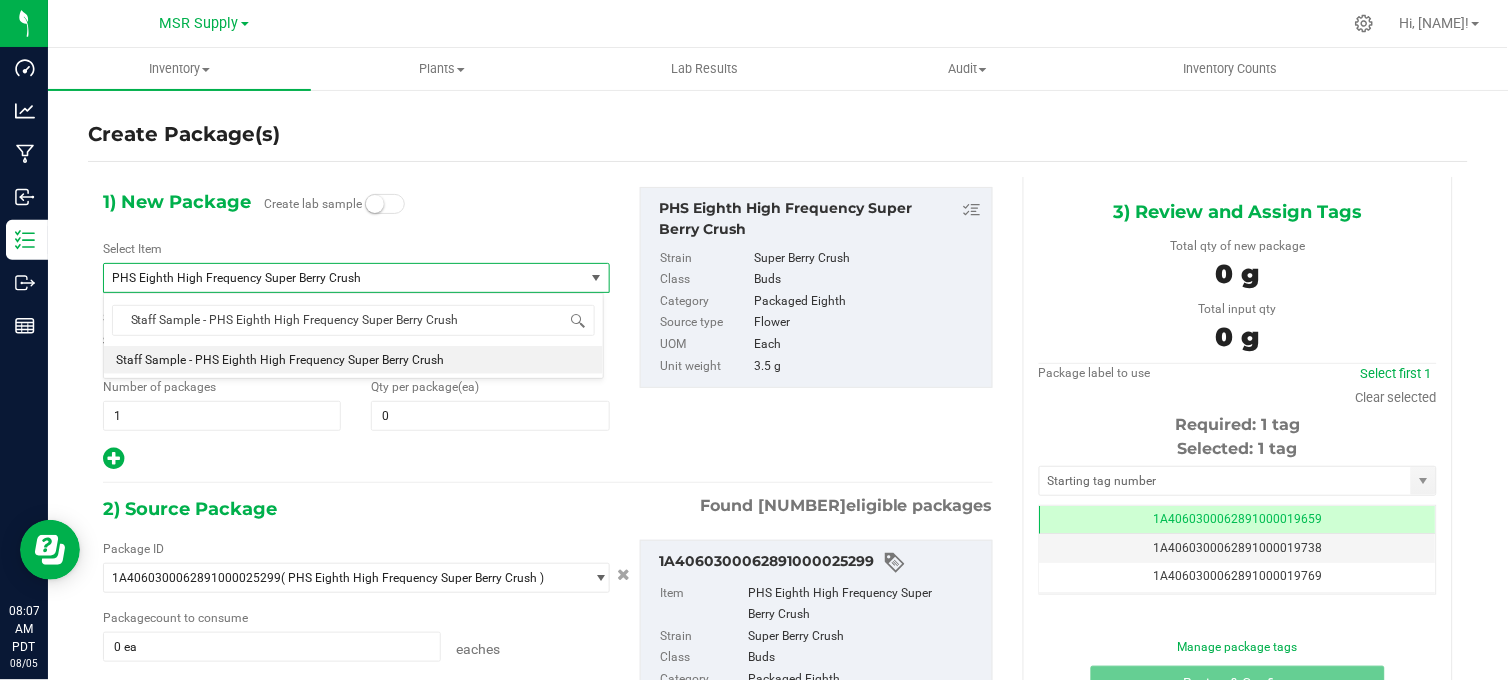 type 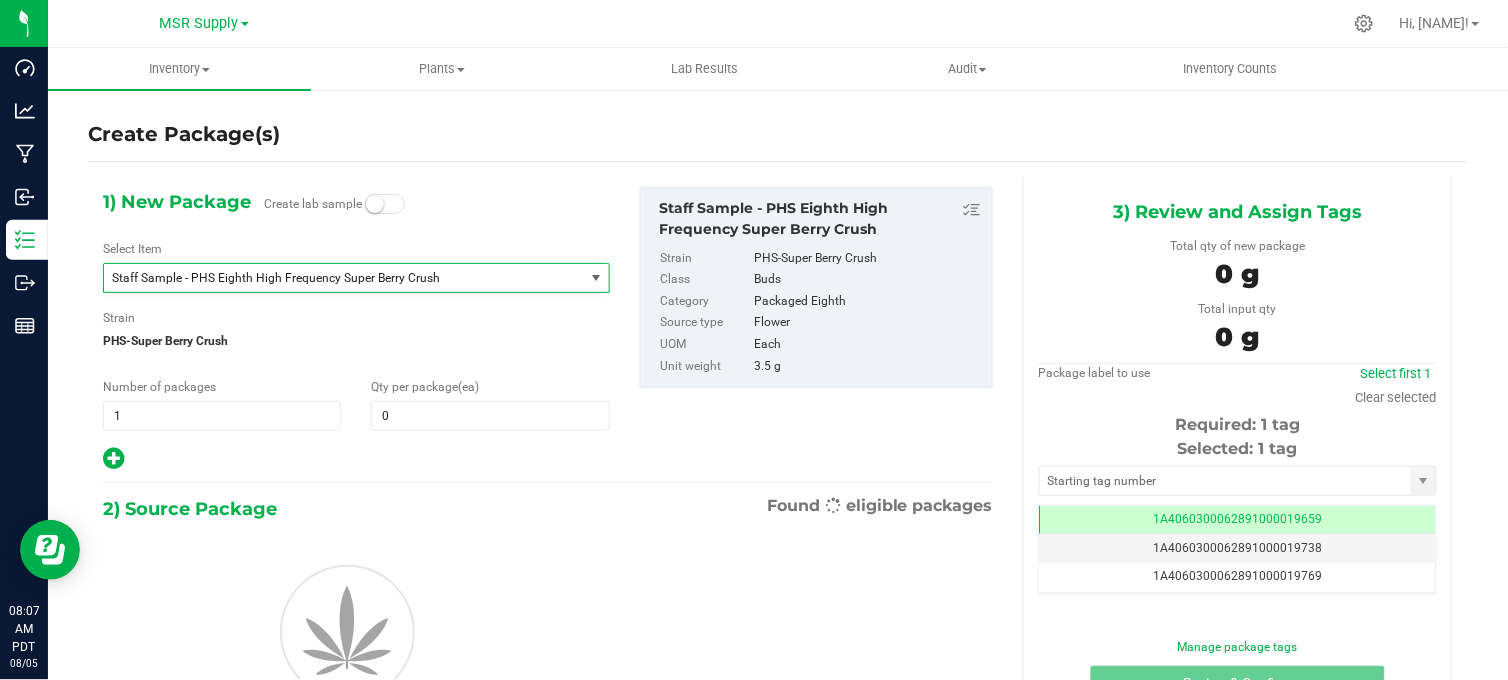 type on "0" 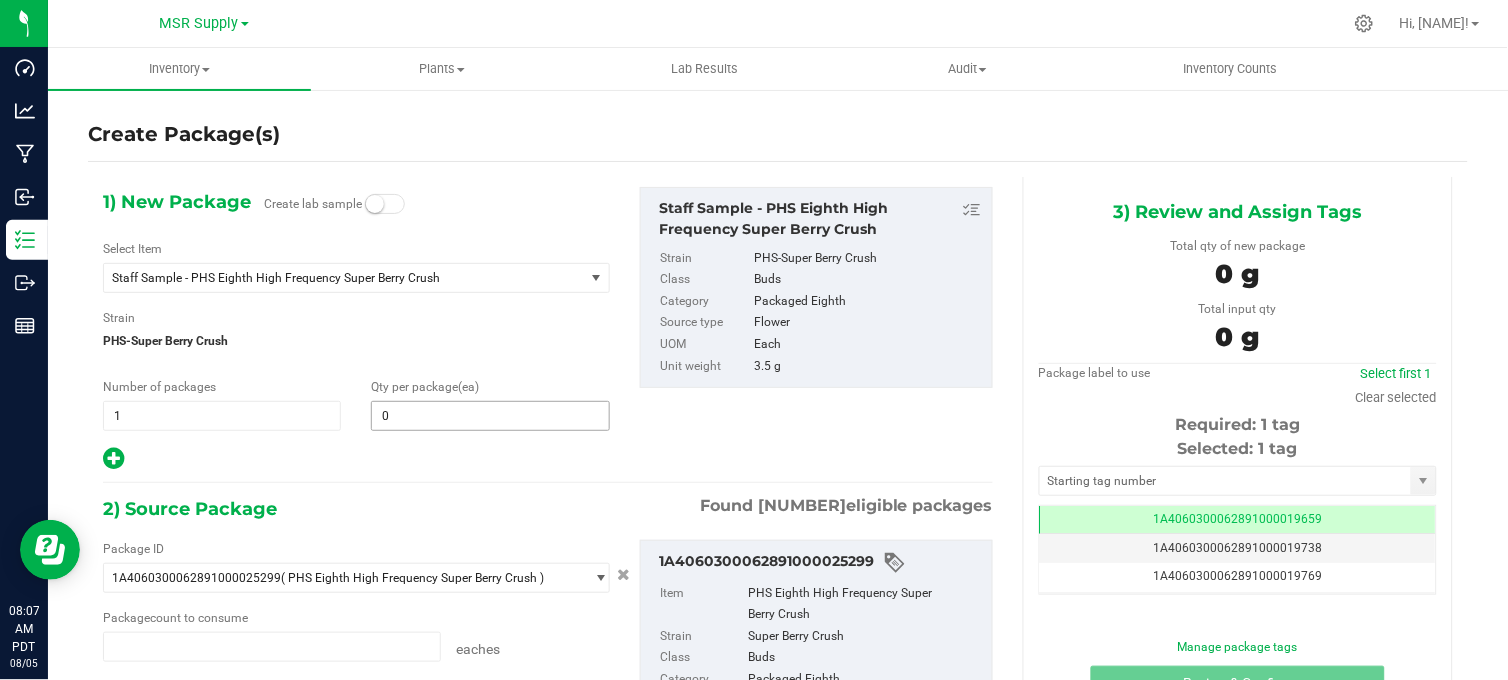 click on "0 0" at bounding box center [490, 416] 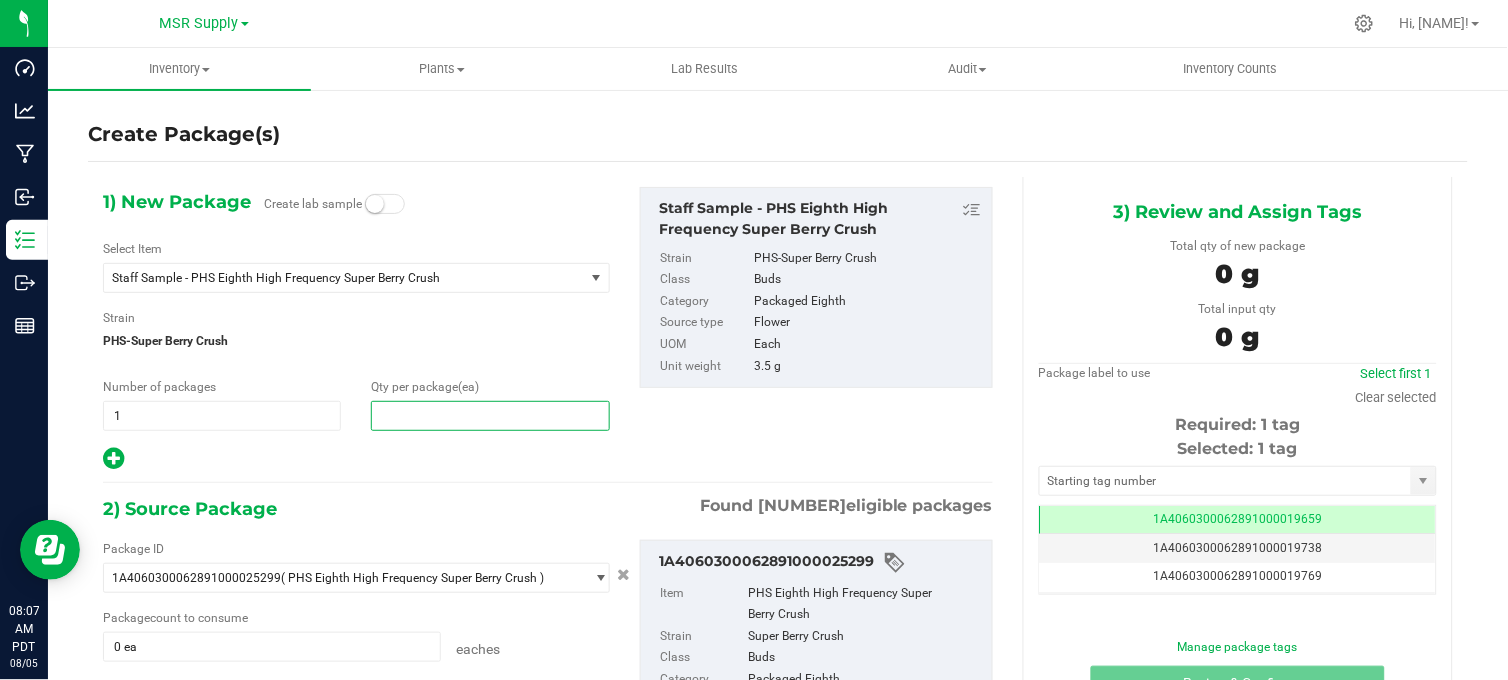 type on "3" 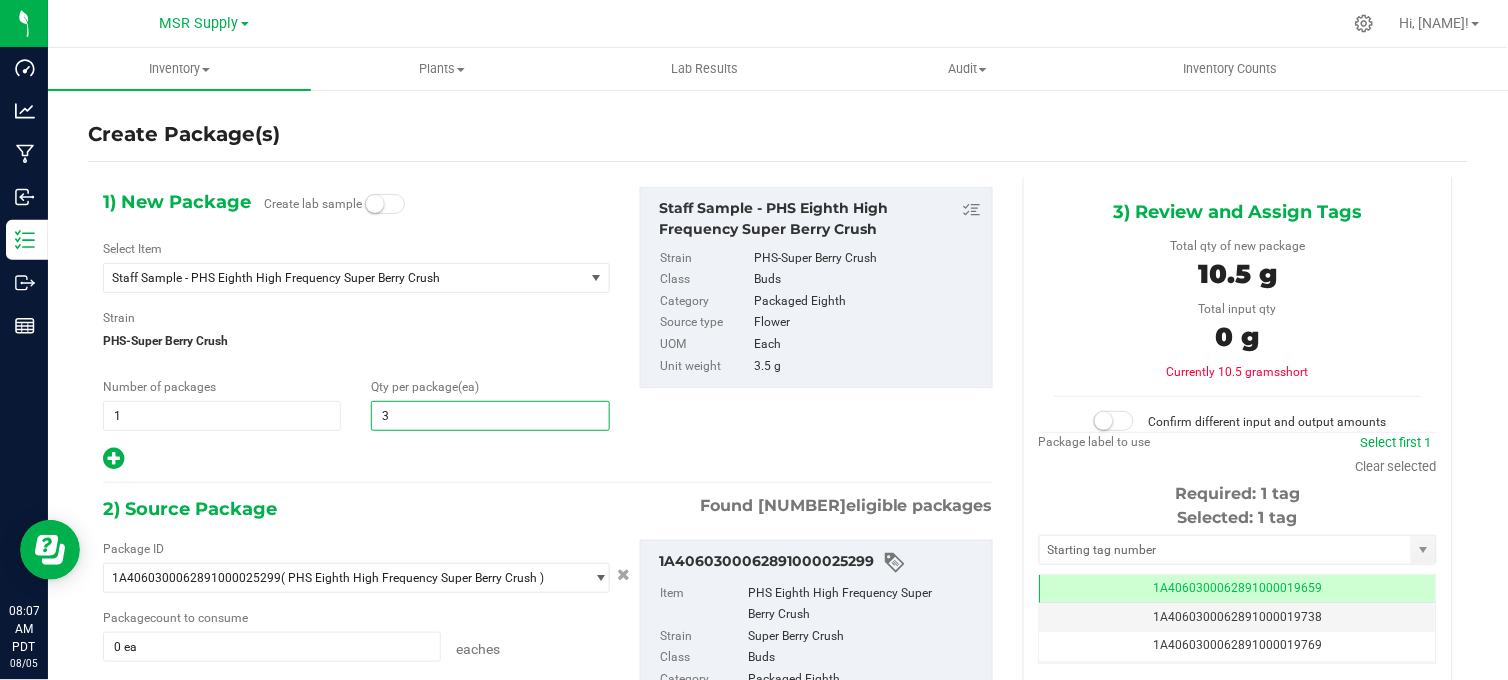 type on "3" 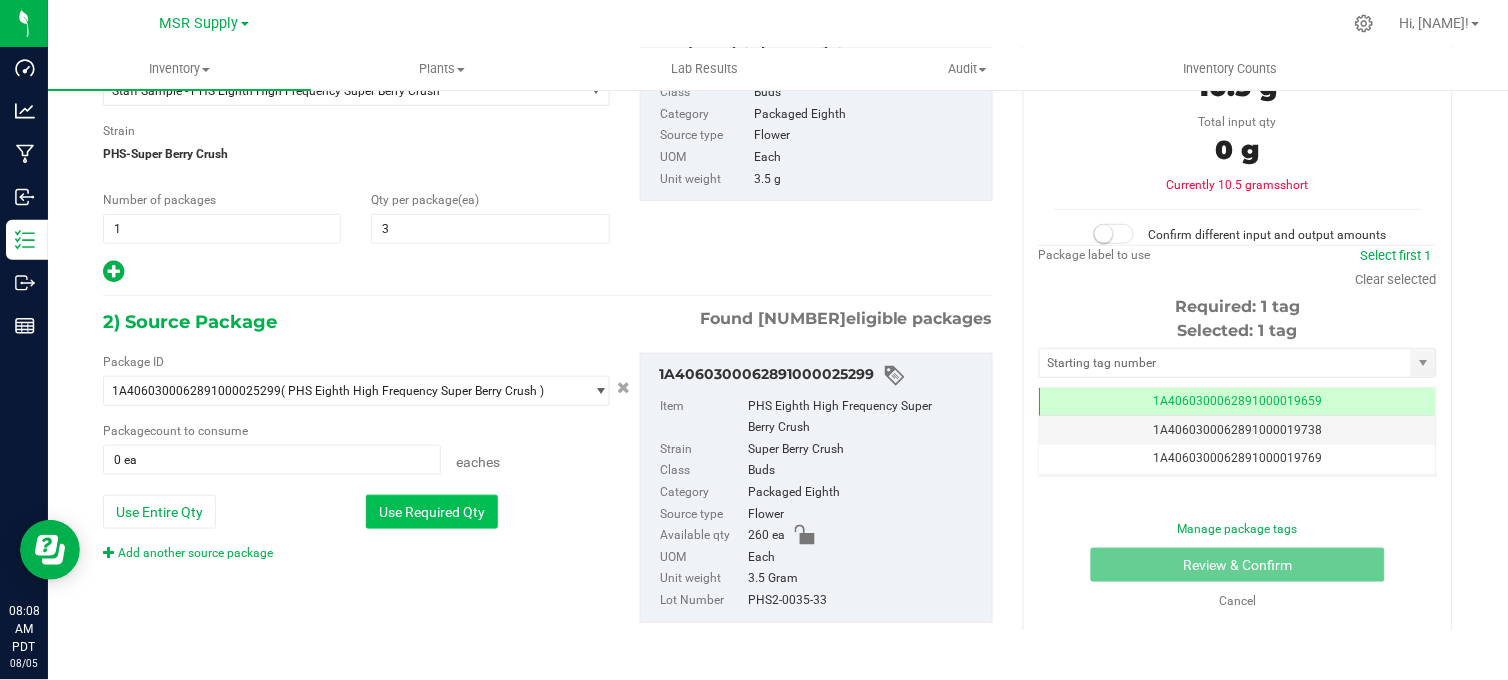click on "Use Required Qty" at bounding box center [432, 512] 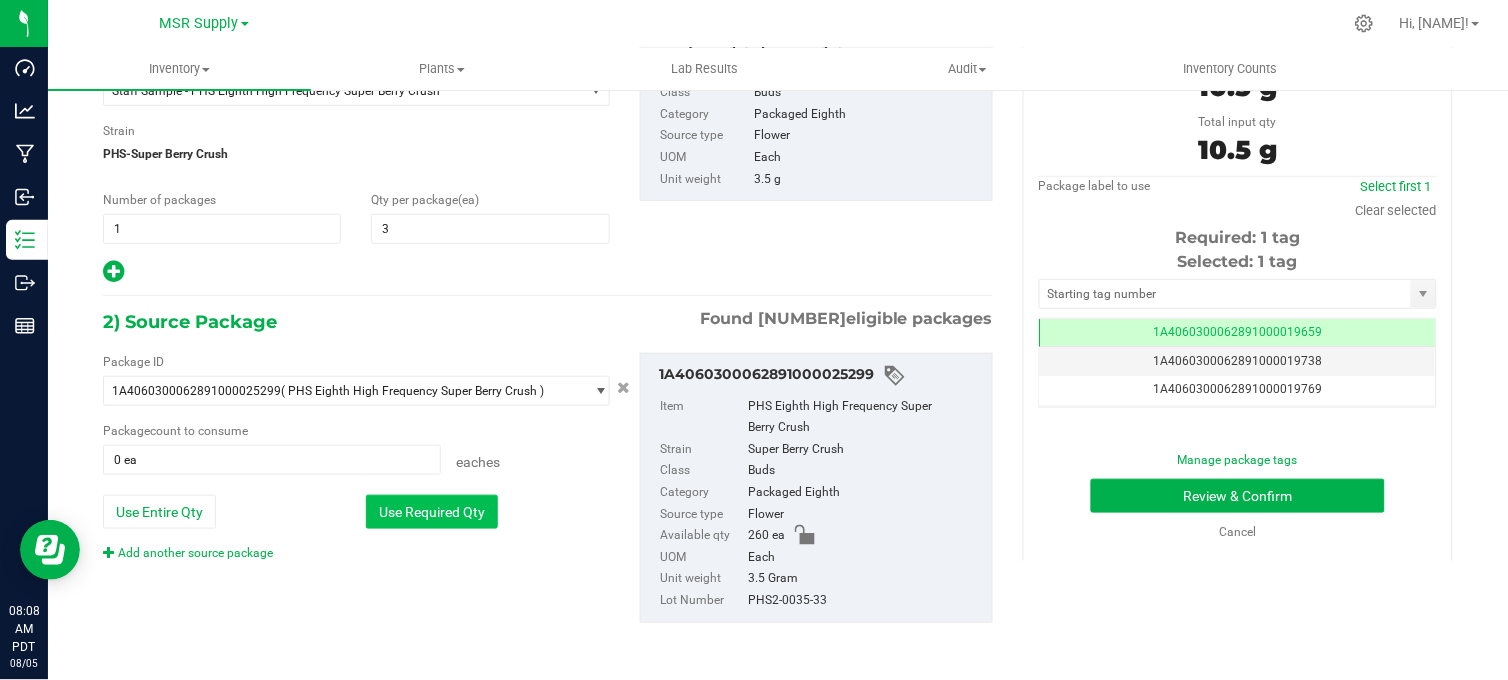 type on "3 ea" 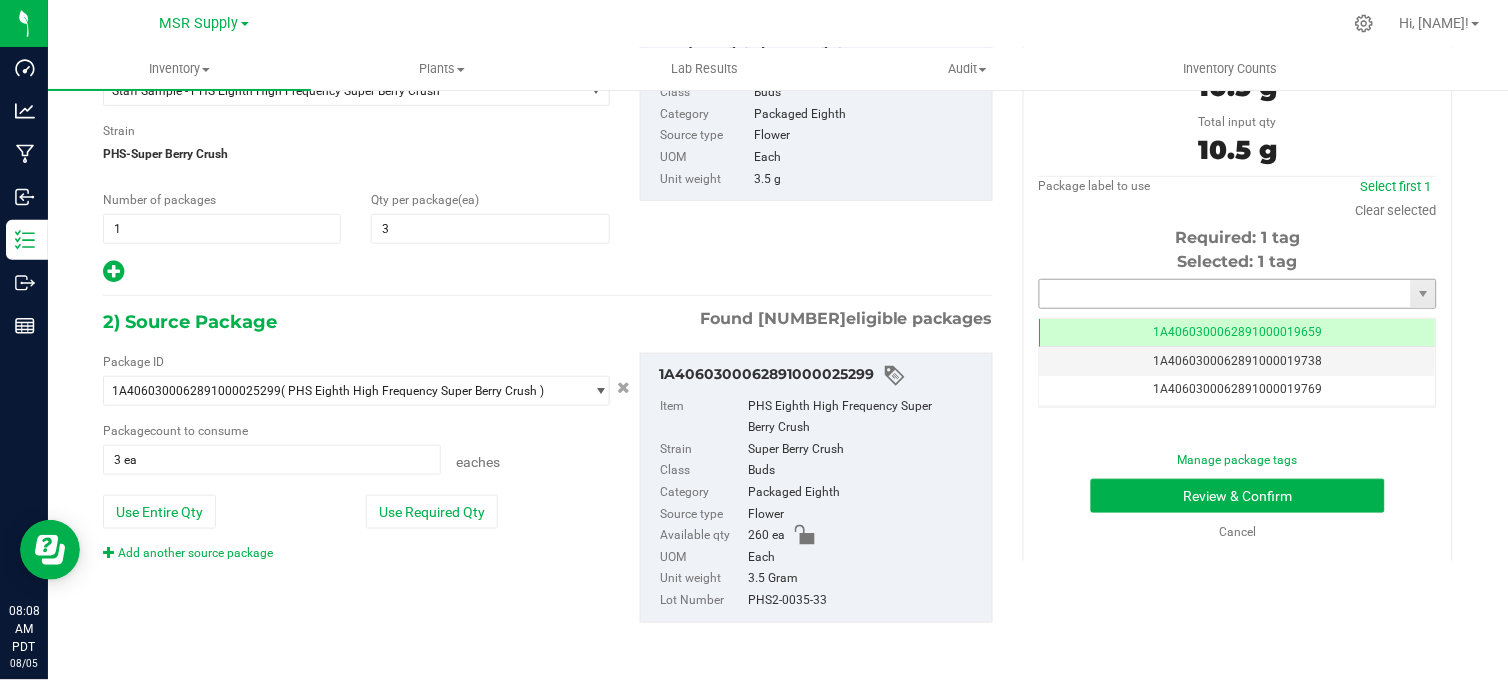 click at bounding box center (1225, 294) 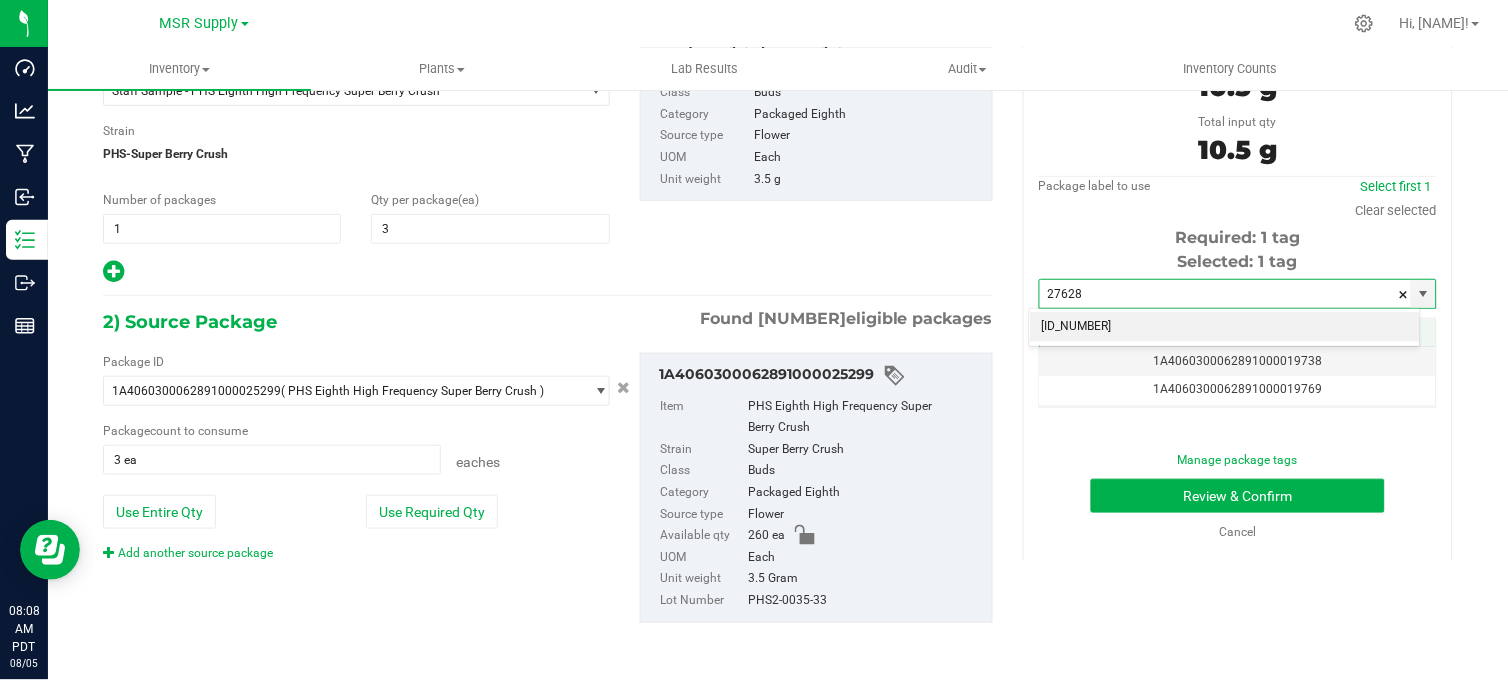 click on "[ID_NUMBER]" at bounding box center [1225, 327] 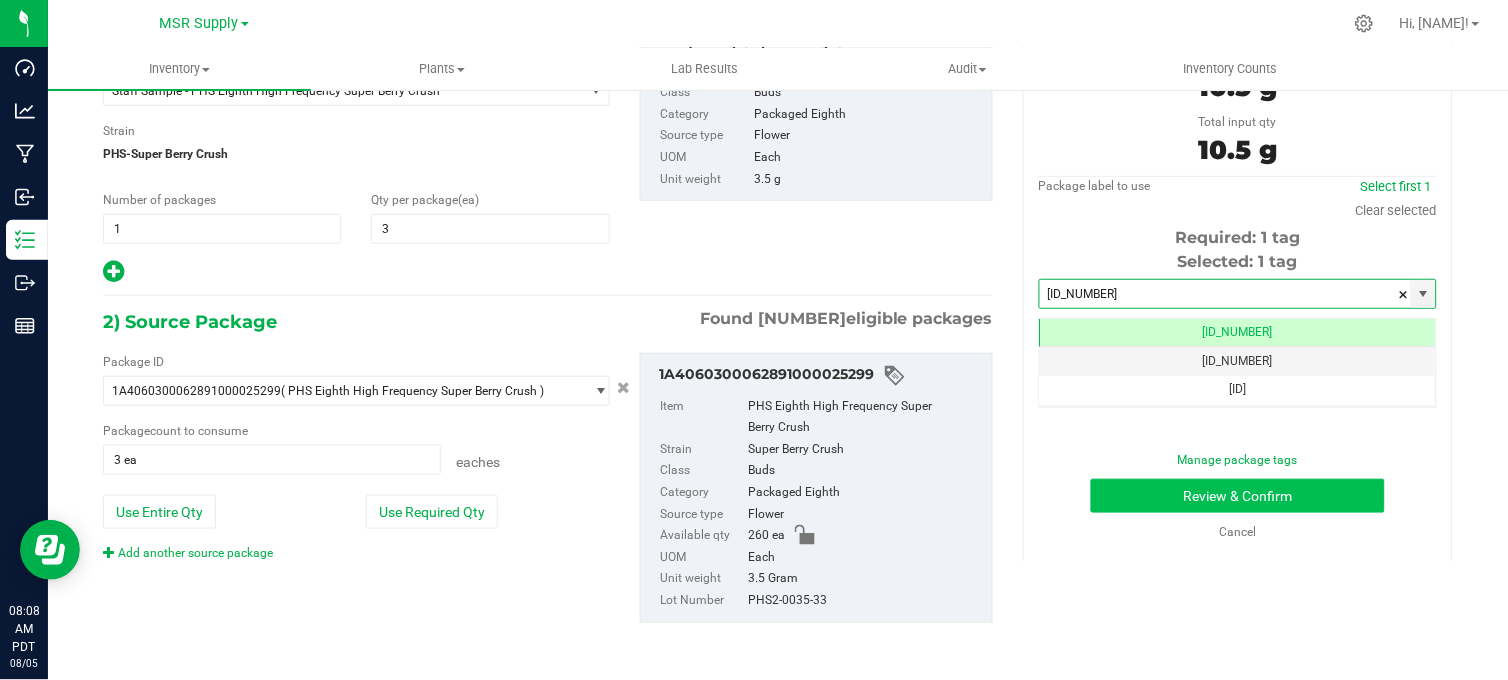 type on "[ID_NUMBER]" 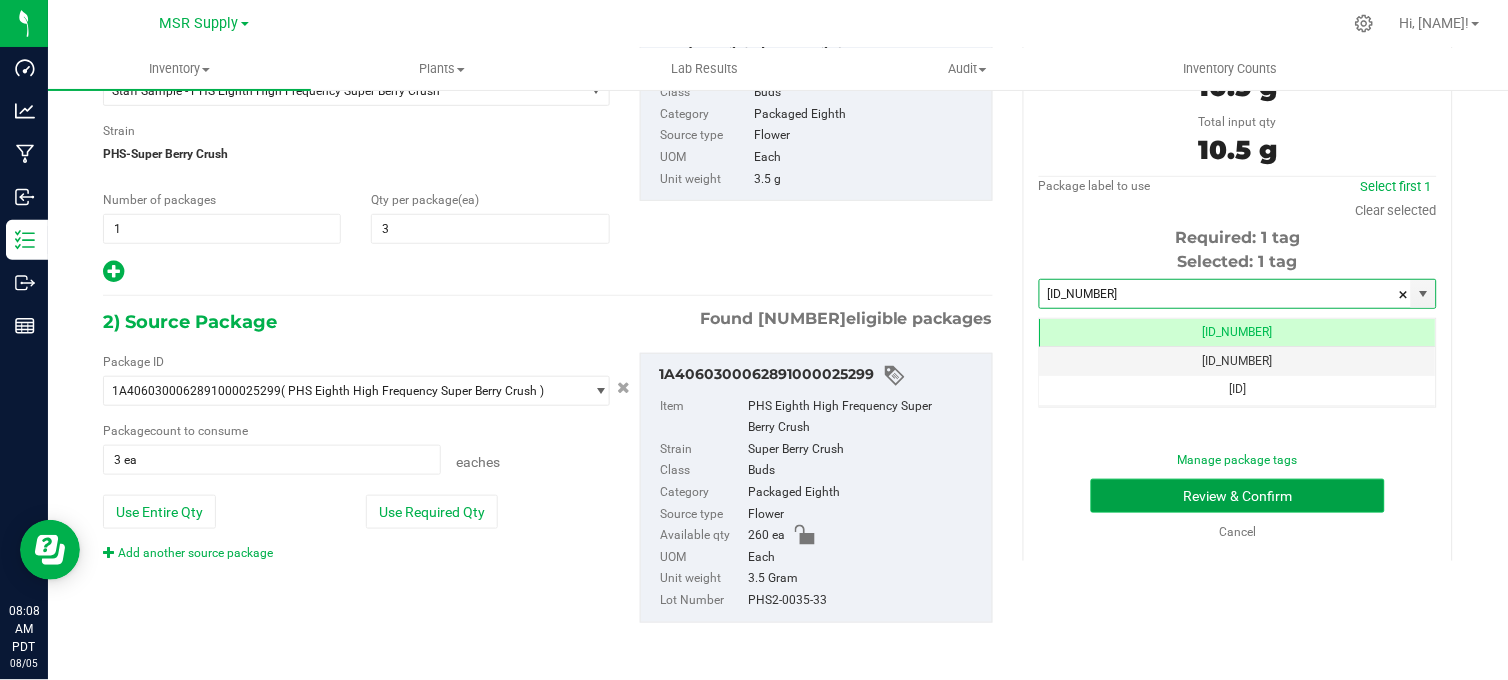 click on "Review & Confirm" at bounding box center [1238, 496] 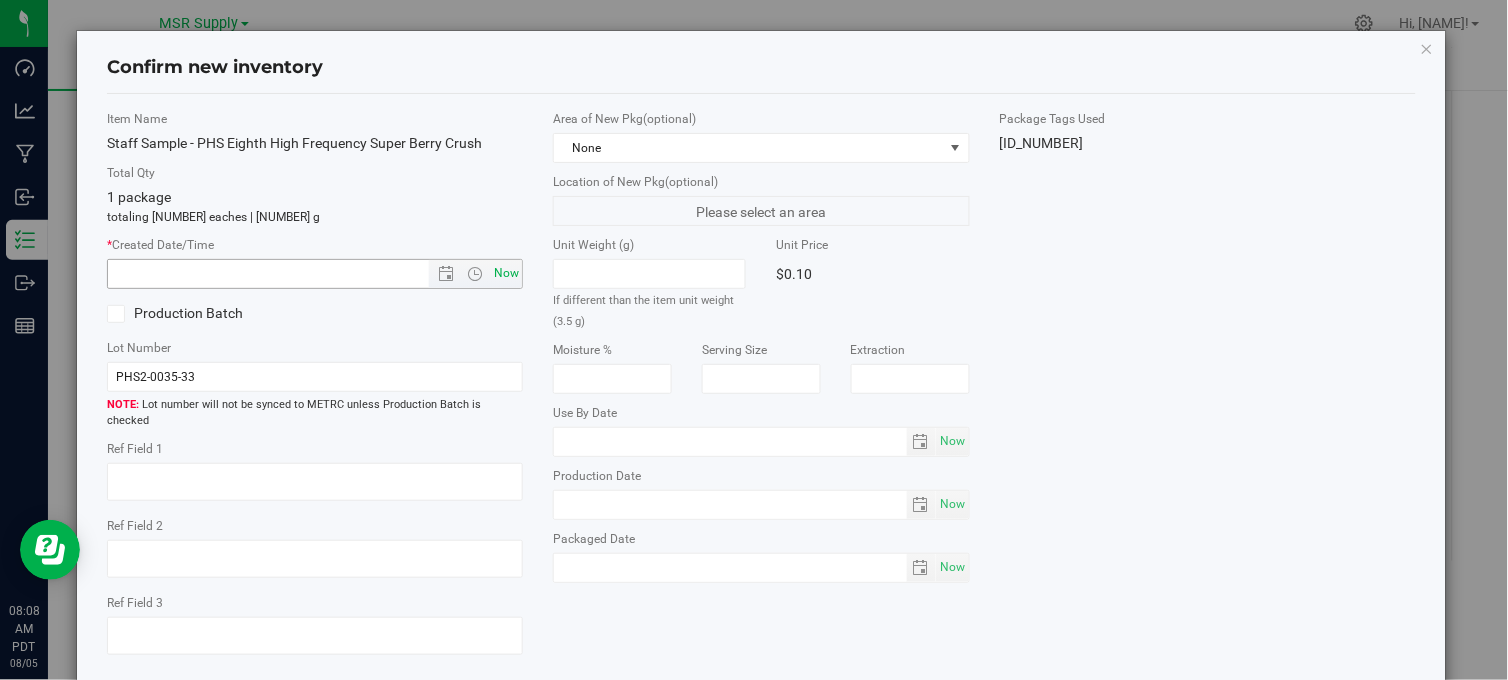 click on "Now" at bounding box center (507, 273) 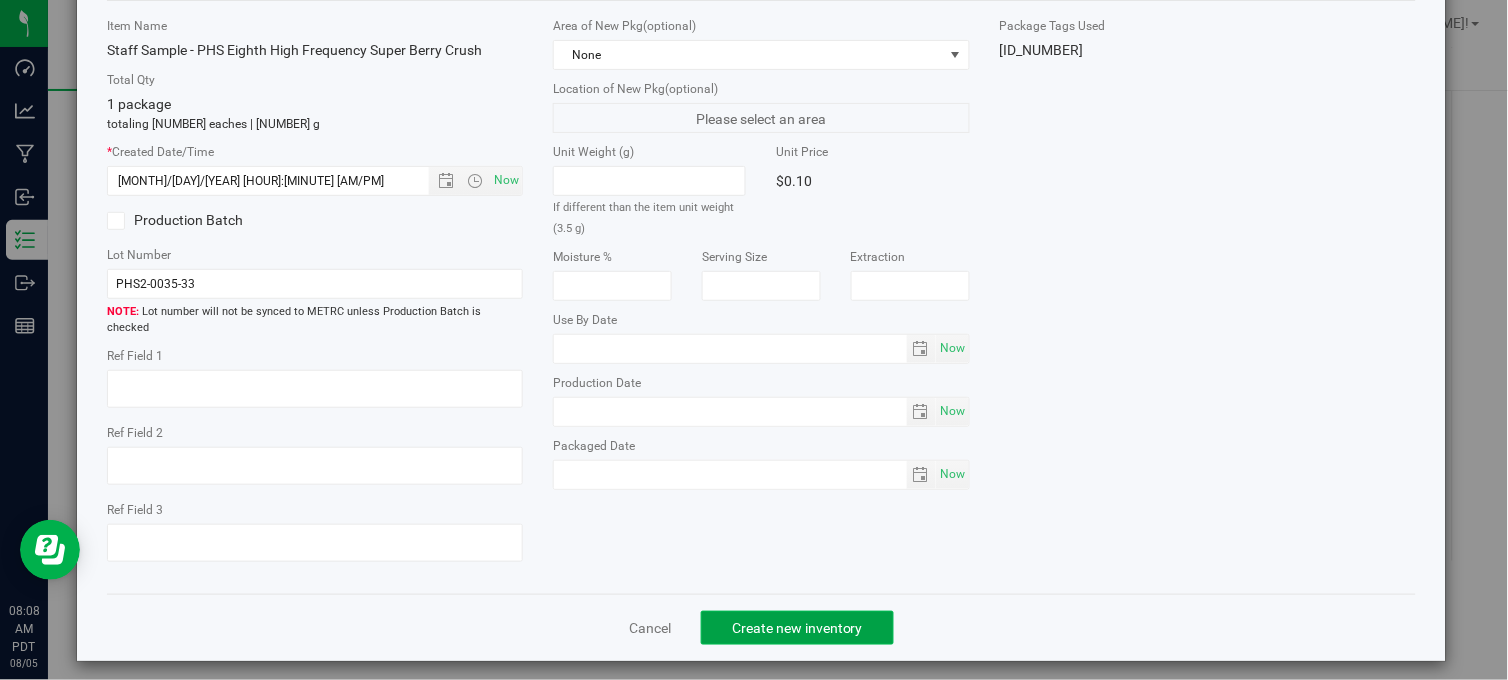 click on "Create new inventory" 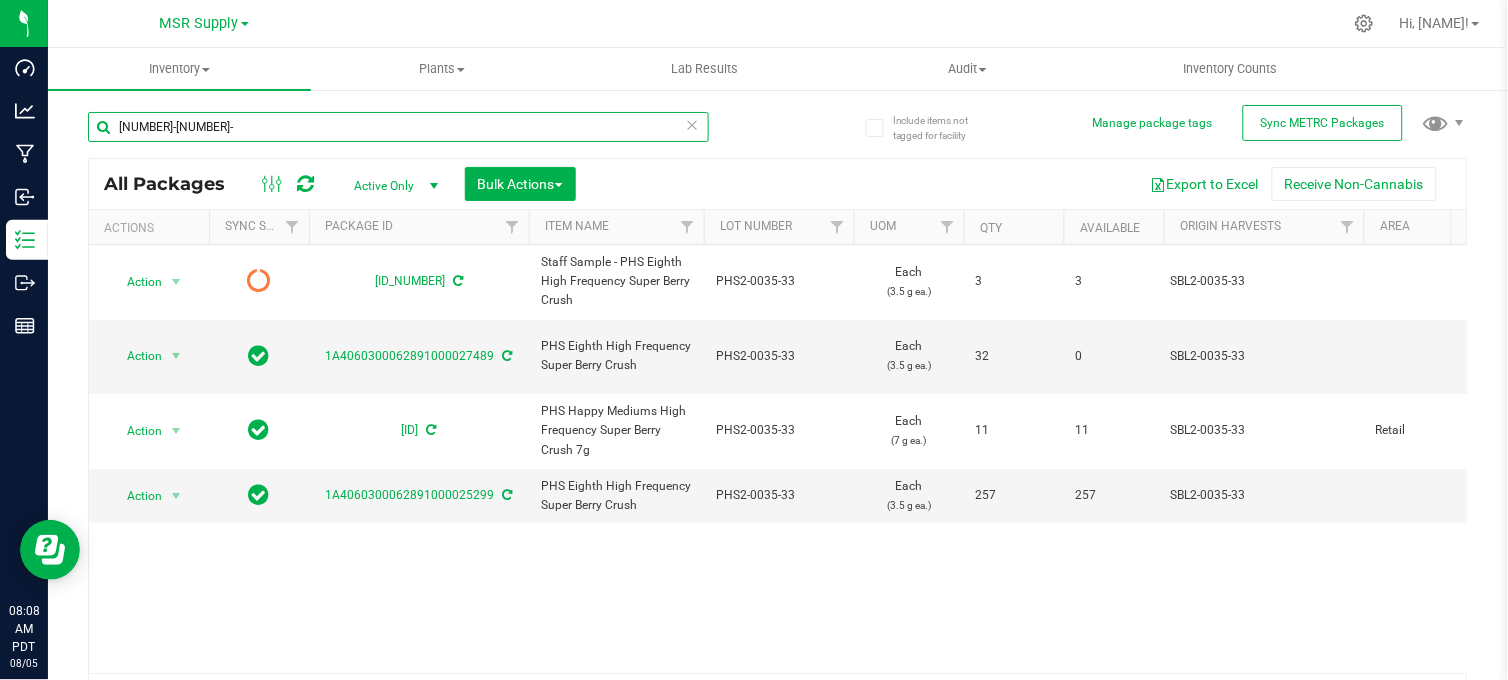 drag, startPoint x: 198, startPoint y: 126, endPoint x: 97, endPoint y: 138, distance: 101.71037 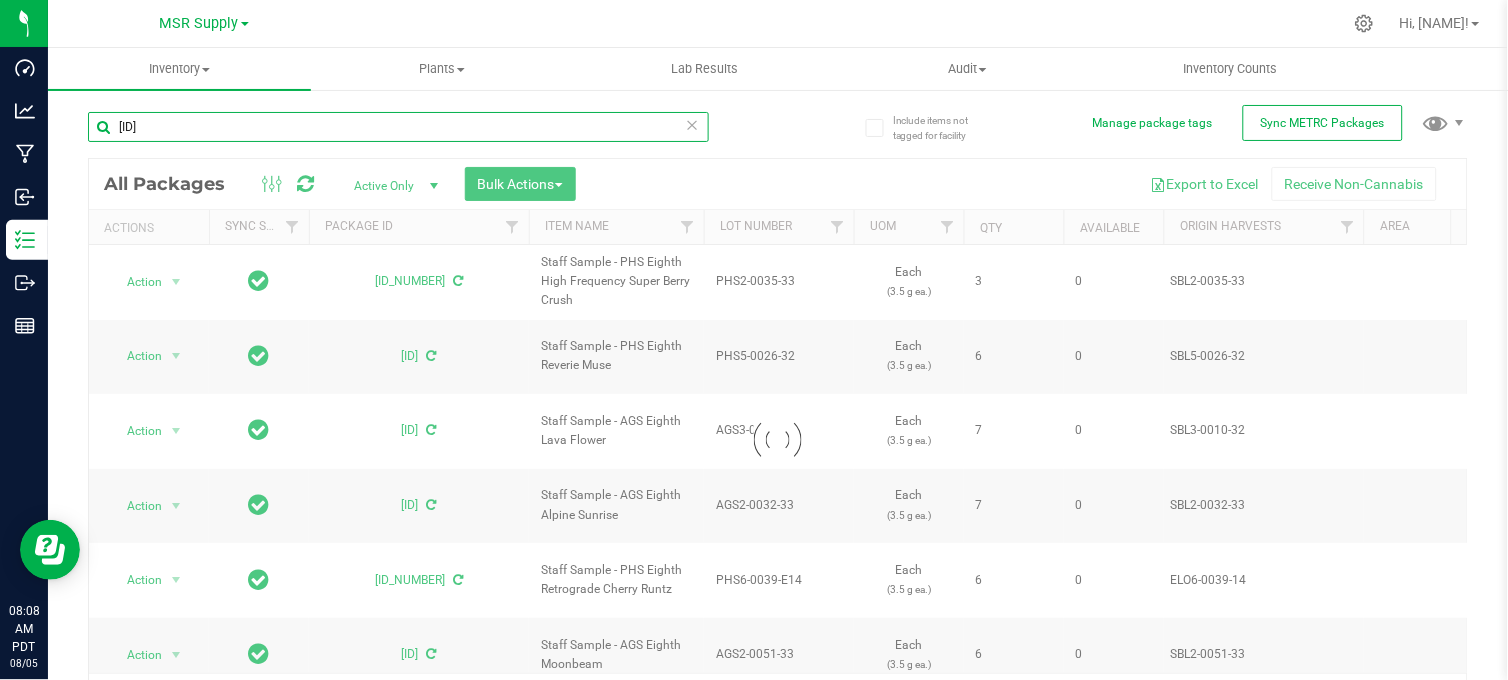 click on "[ID]" at bounding box center [398, 127] 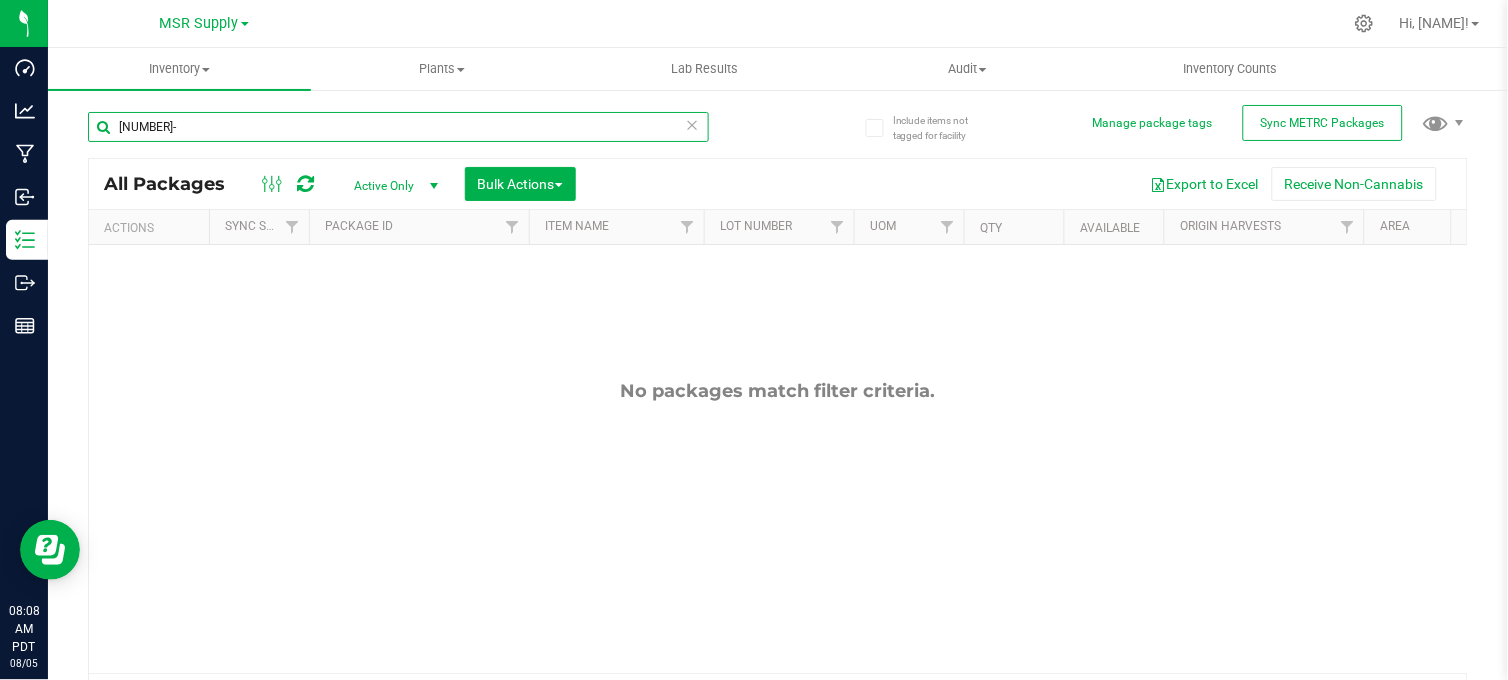 type on "[NUMBER]-" 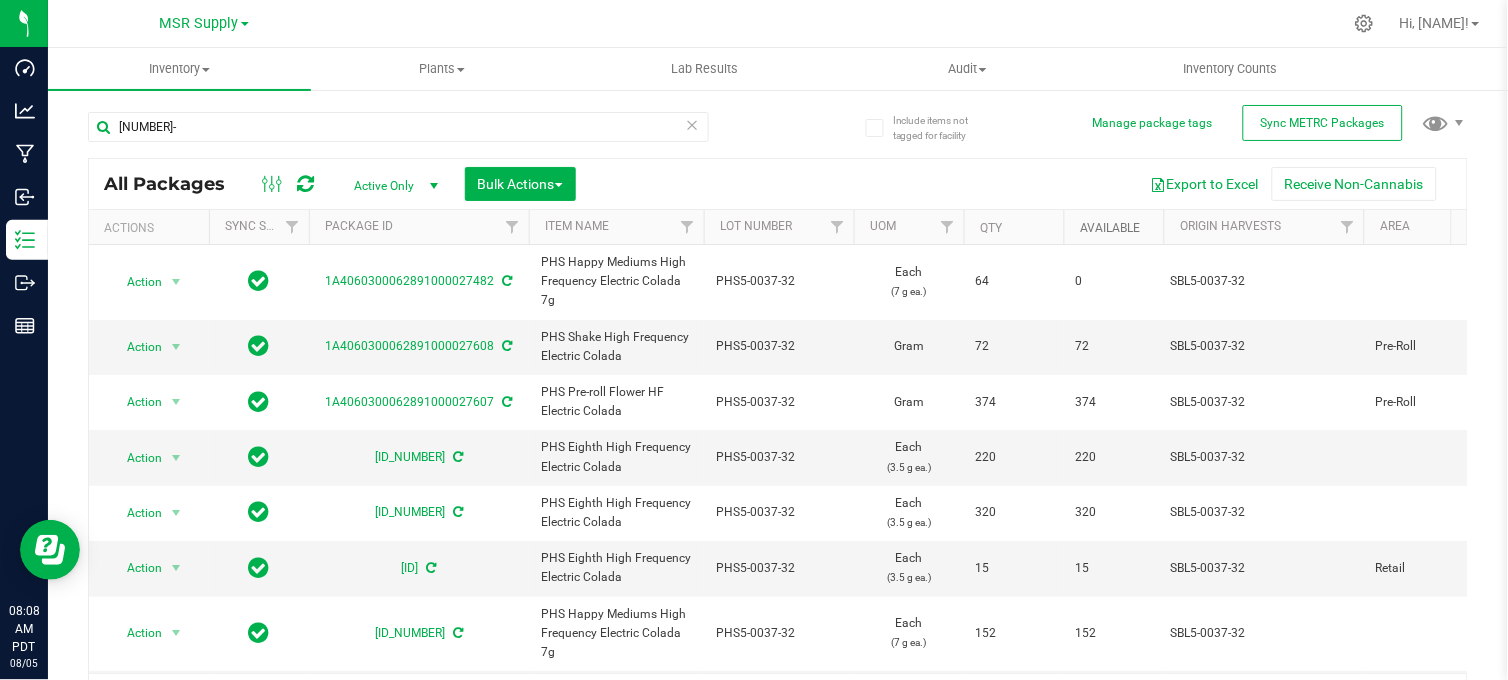 click on "Available" at bounding box center (1110, 228) 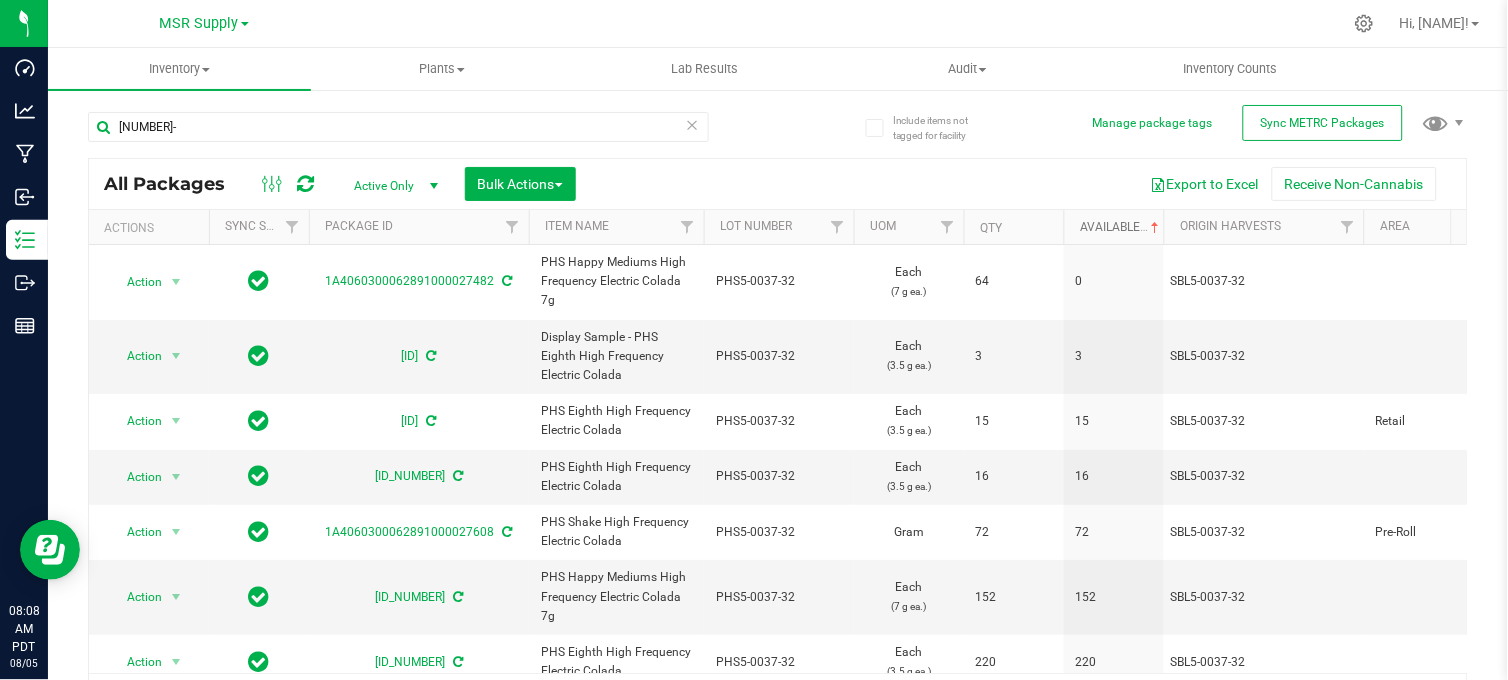 click on "Available" at bounding box center (1121, 227) 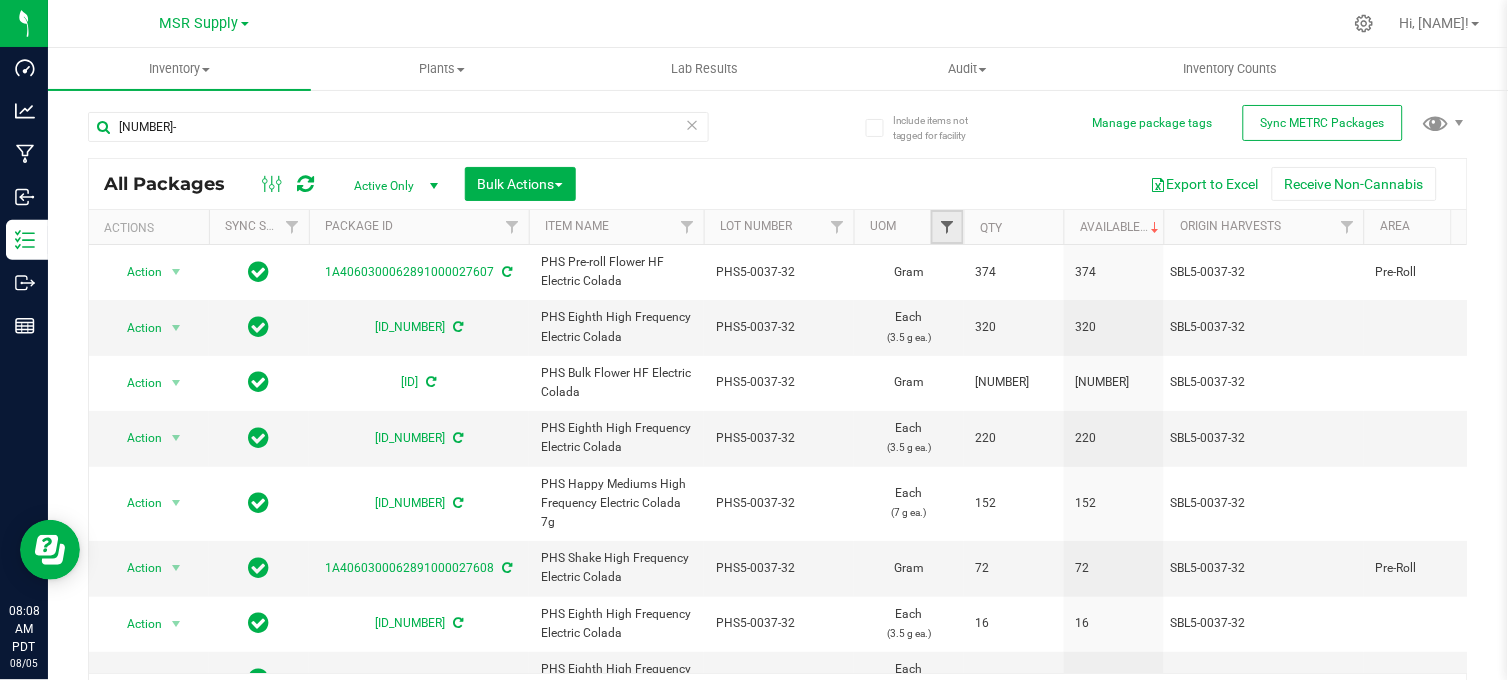 click at bounding box center (947, 227) 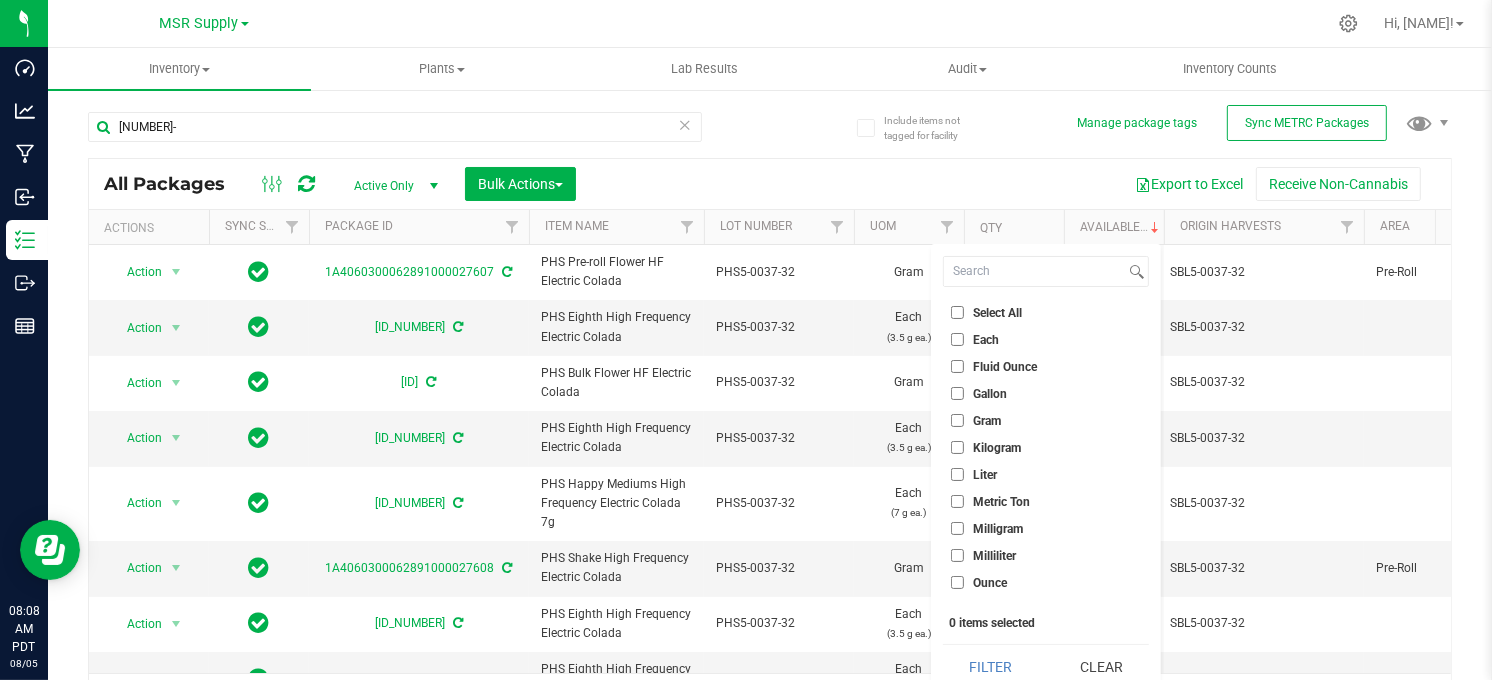 click on "Each" at bounding box center [957, 339] 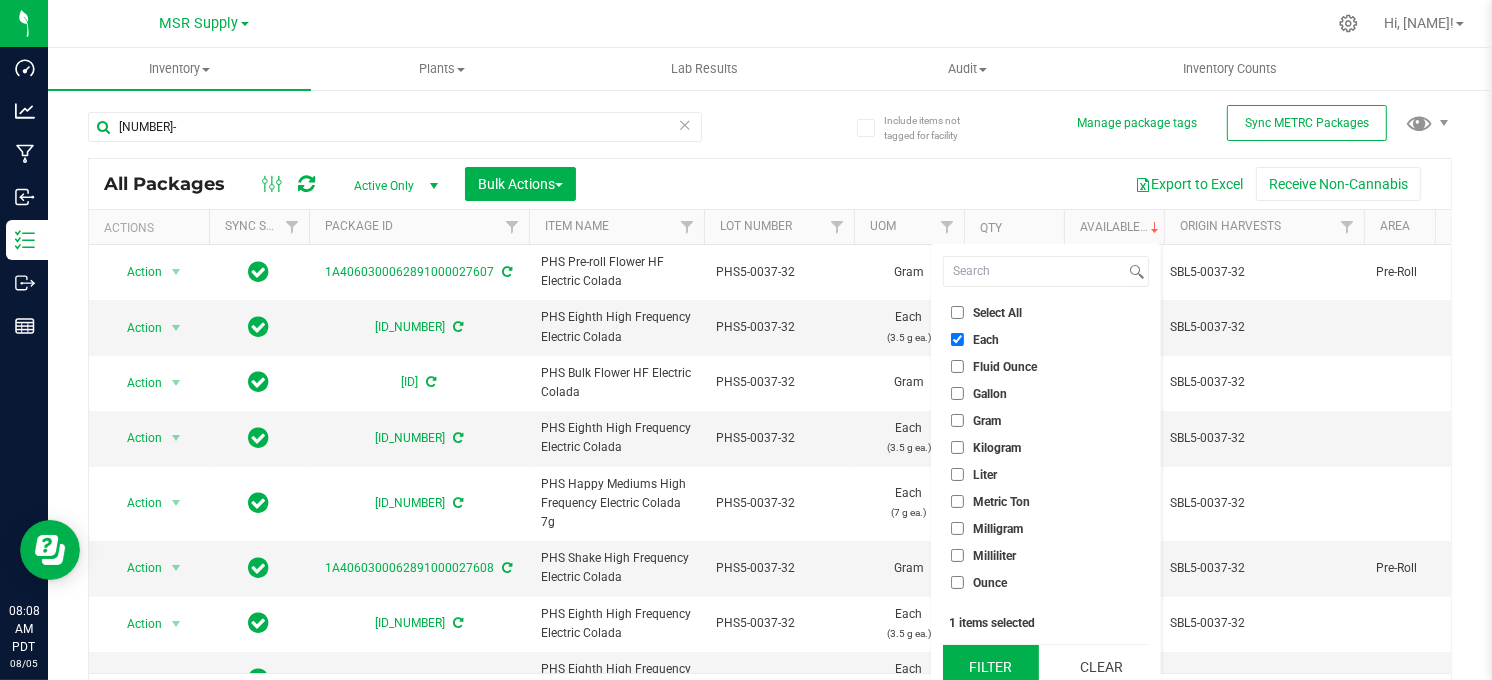 click on "Filter" at bounding box center (991, 667) 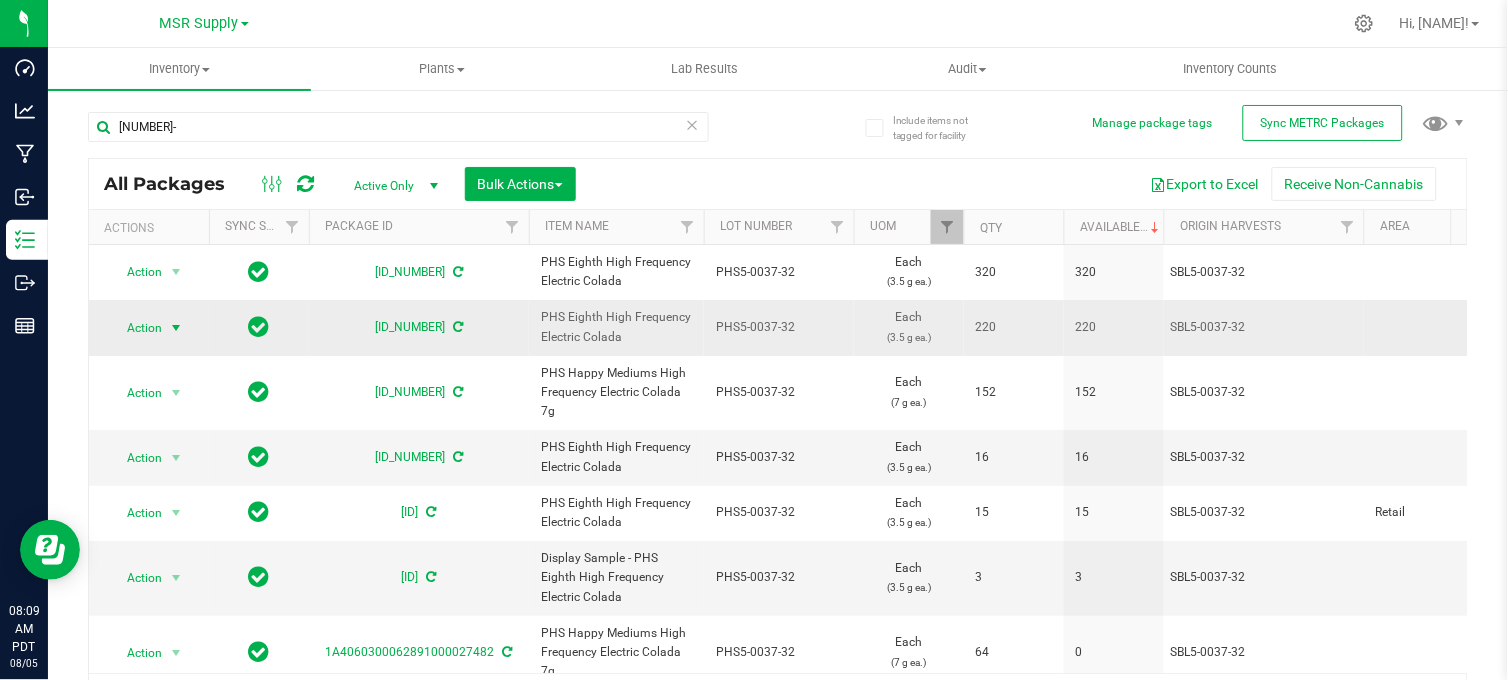 click at bounding box center [176, 328] 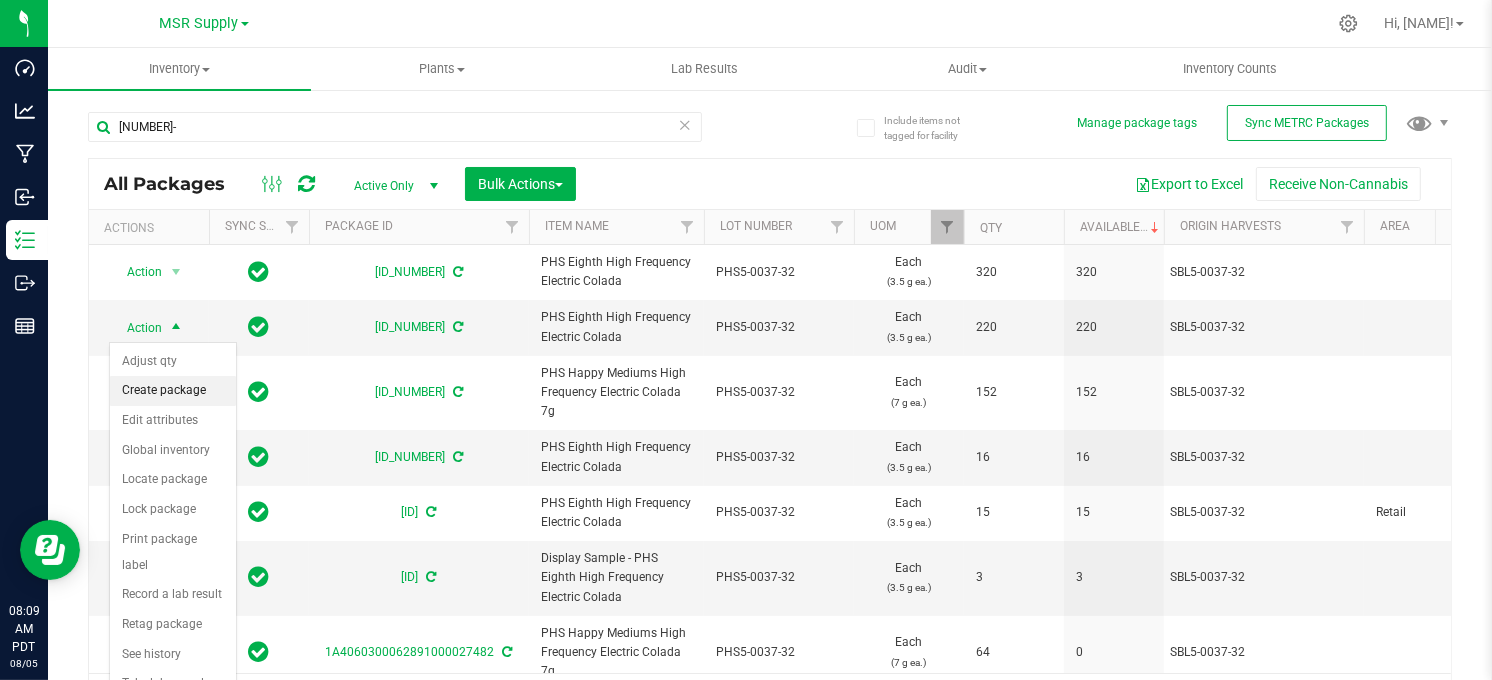 click on "Create package" at bounding box center (173, 391) 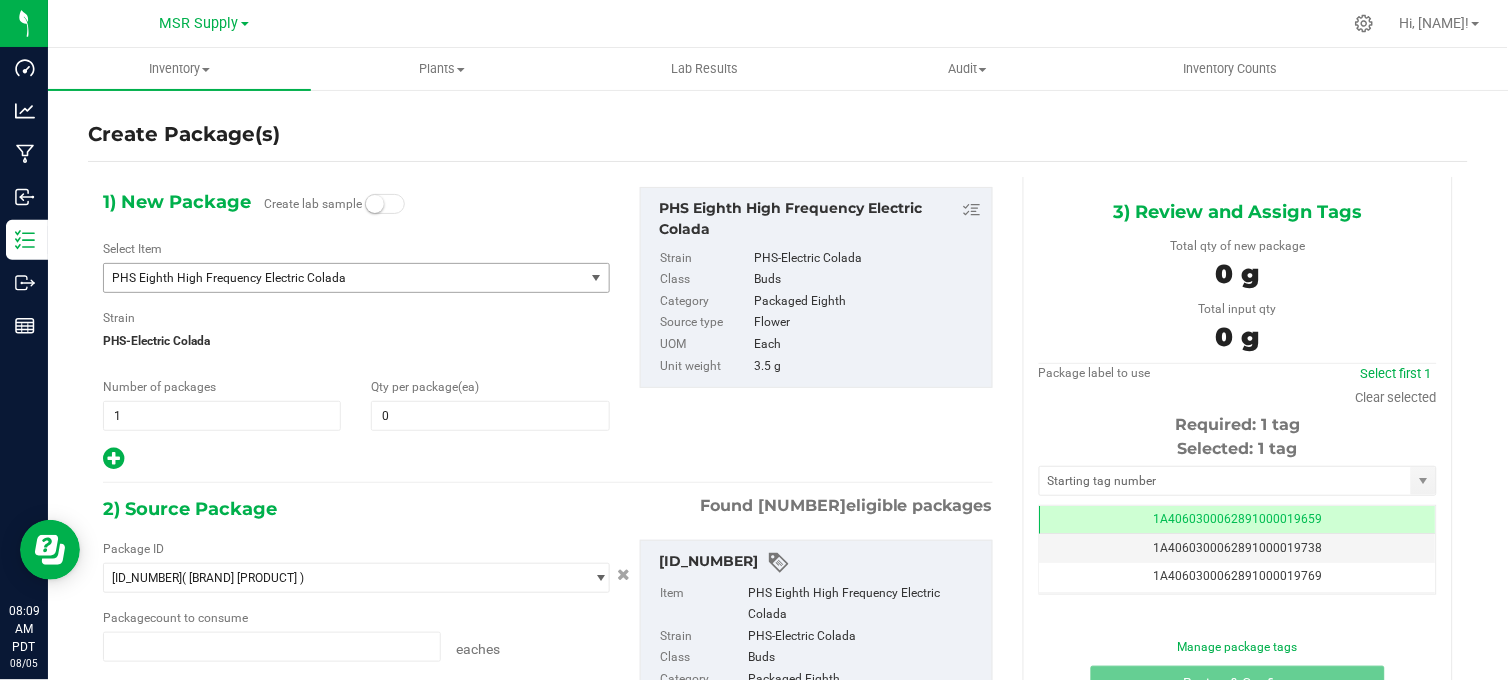 type on "0 ea" 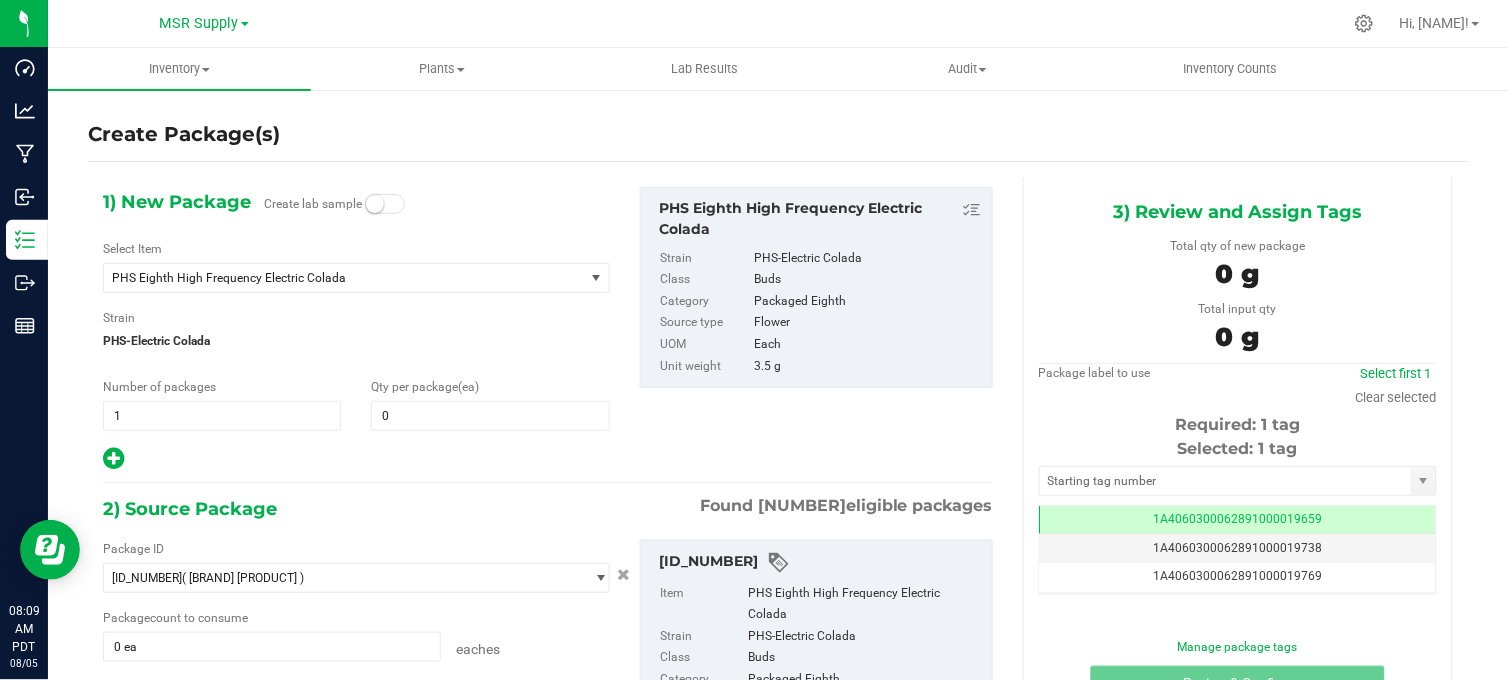 scroll, scrollTop: 0, scrollLeft: -1, axis: horizontal 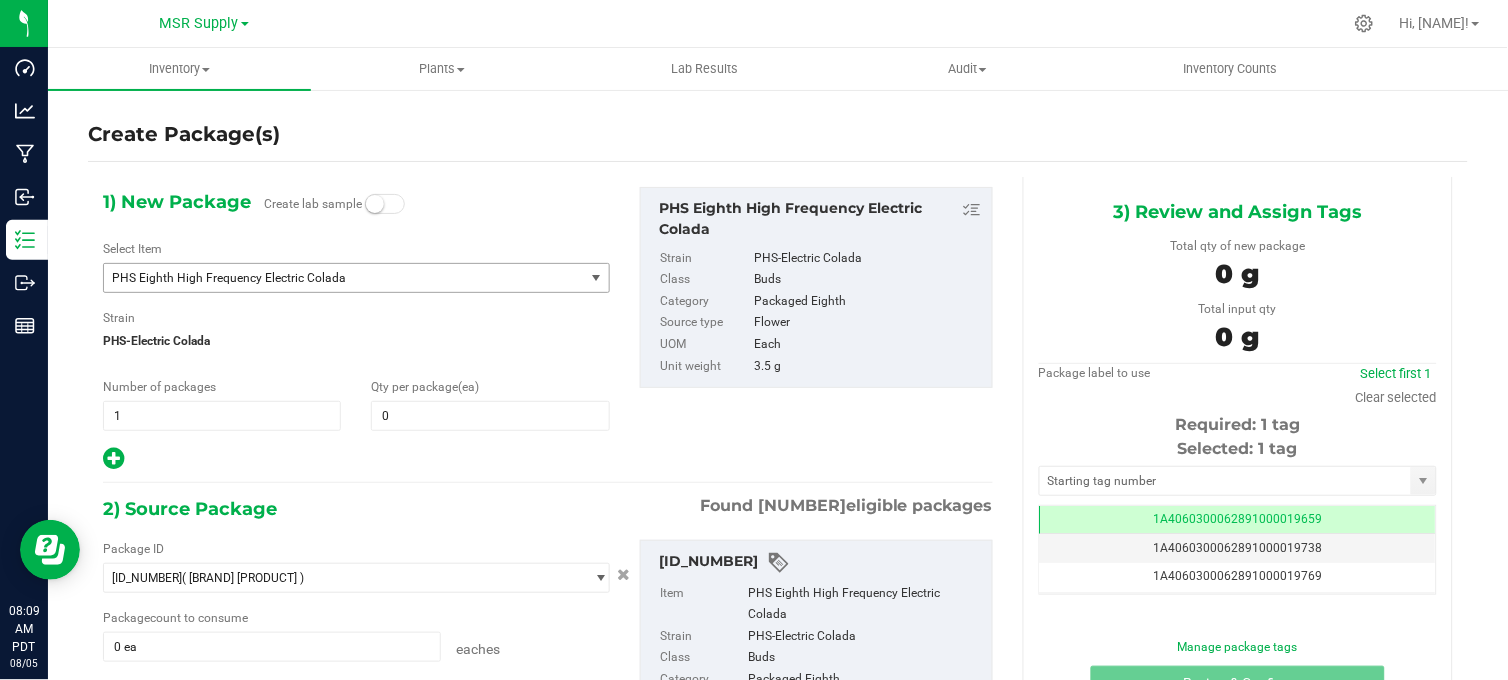 click on "PHS Eighth High Frequency Electric Colada" at bounding box center [334, 278] 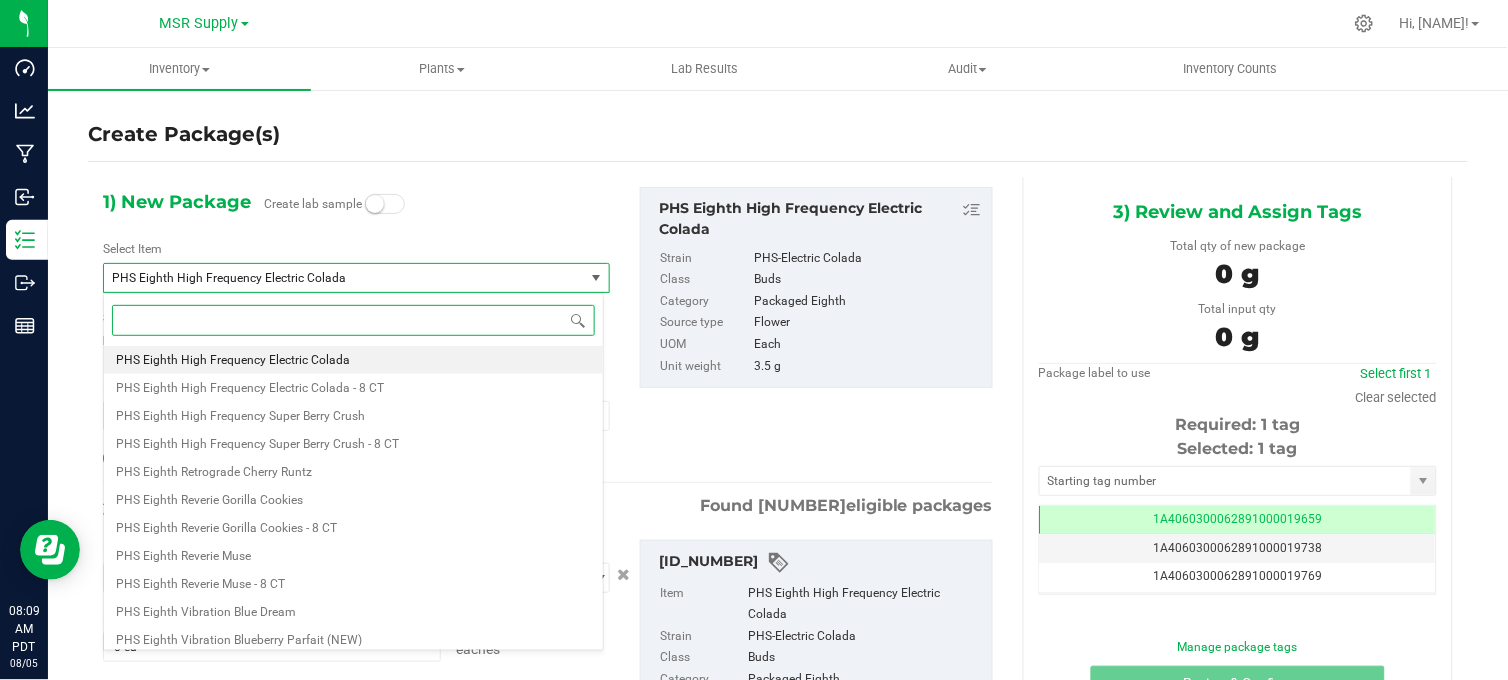 paste on "Staff Sample - PHS Eighth HF Electric Colada" 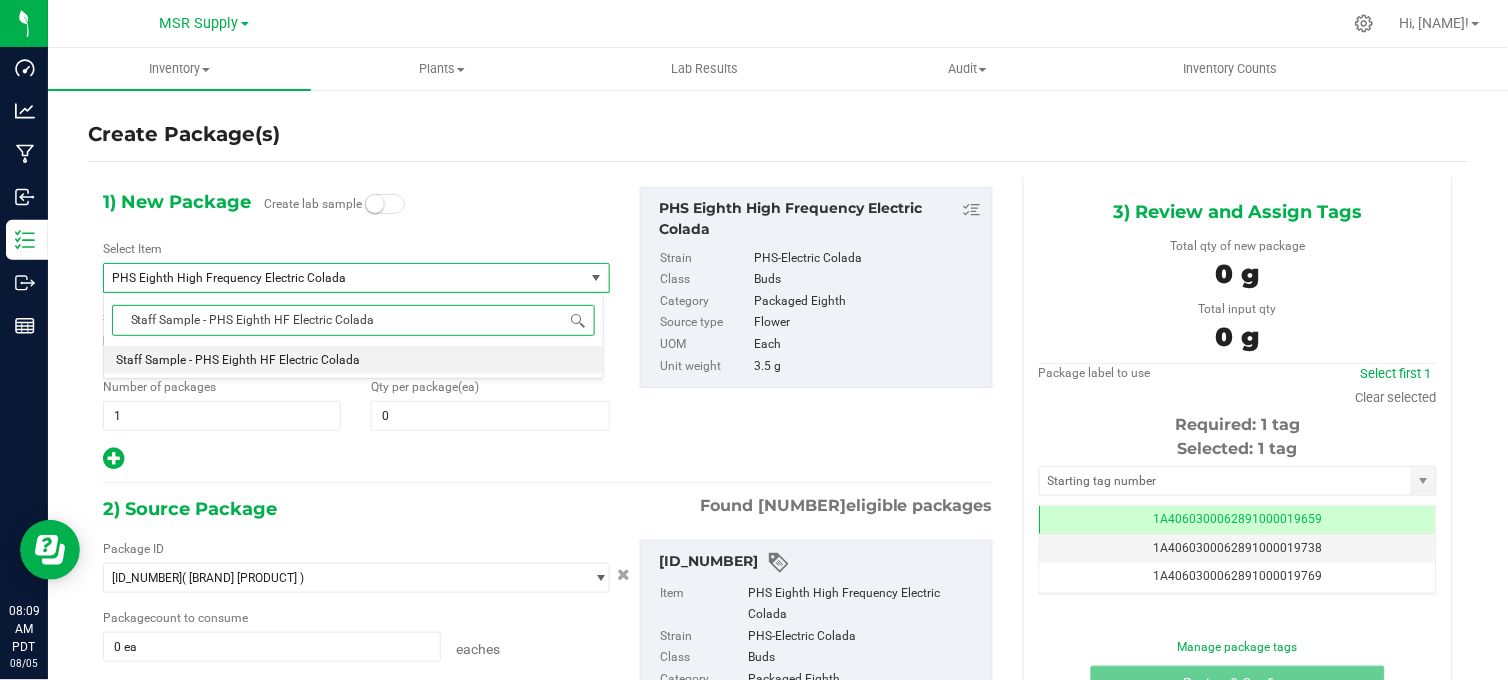 click on "Staff Sample - PHS Eighth HF Electric Colada" at bounding box center [353, 360] 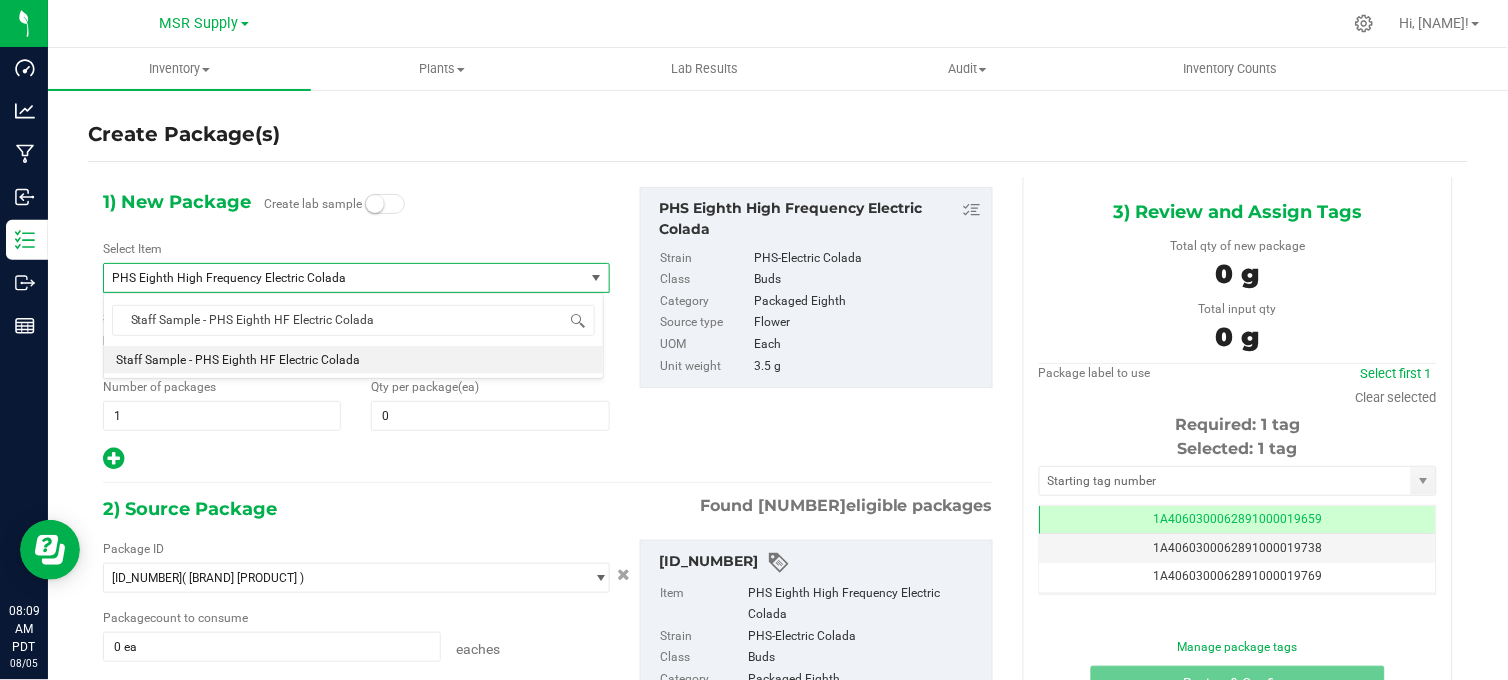 type 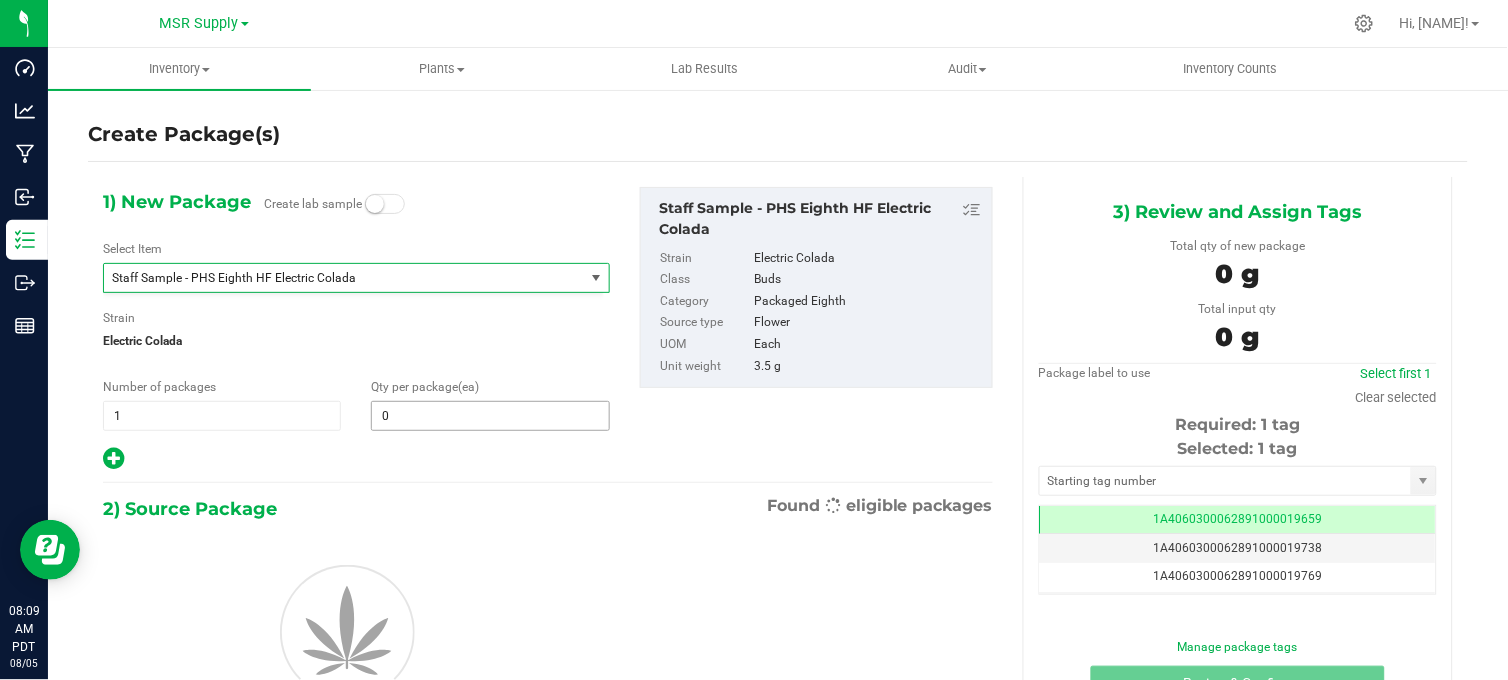 type on "0" 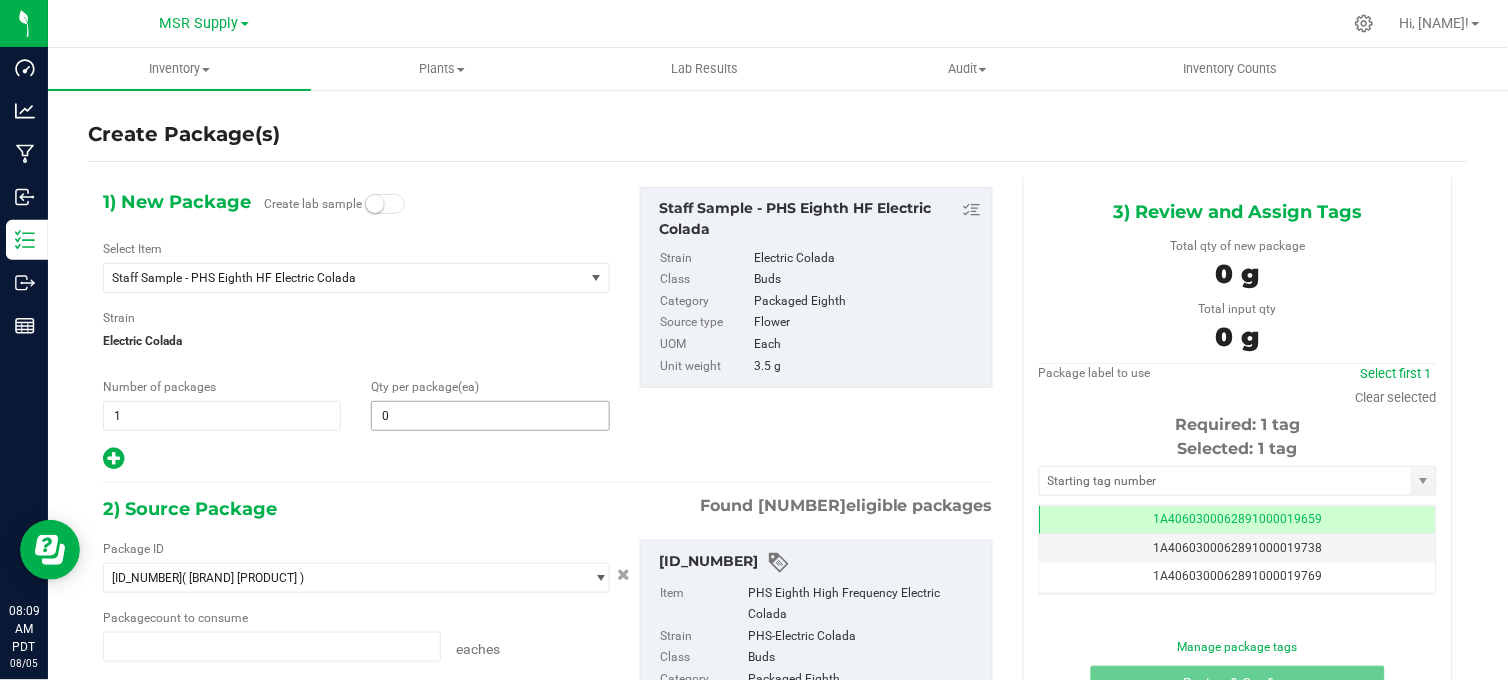 type 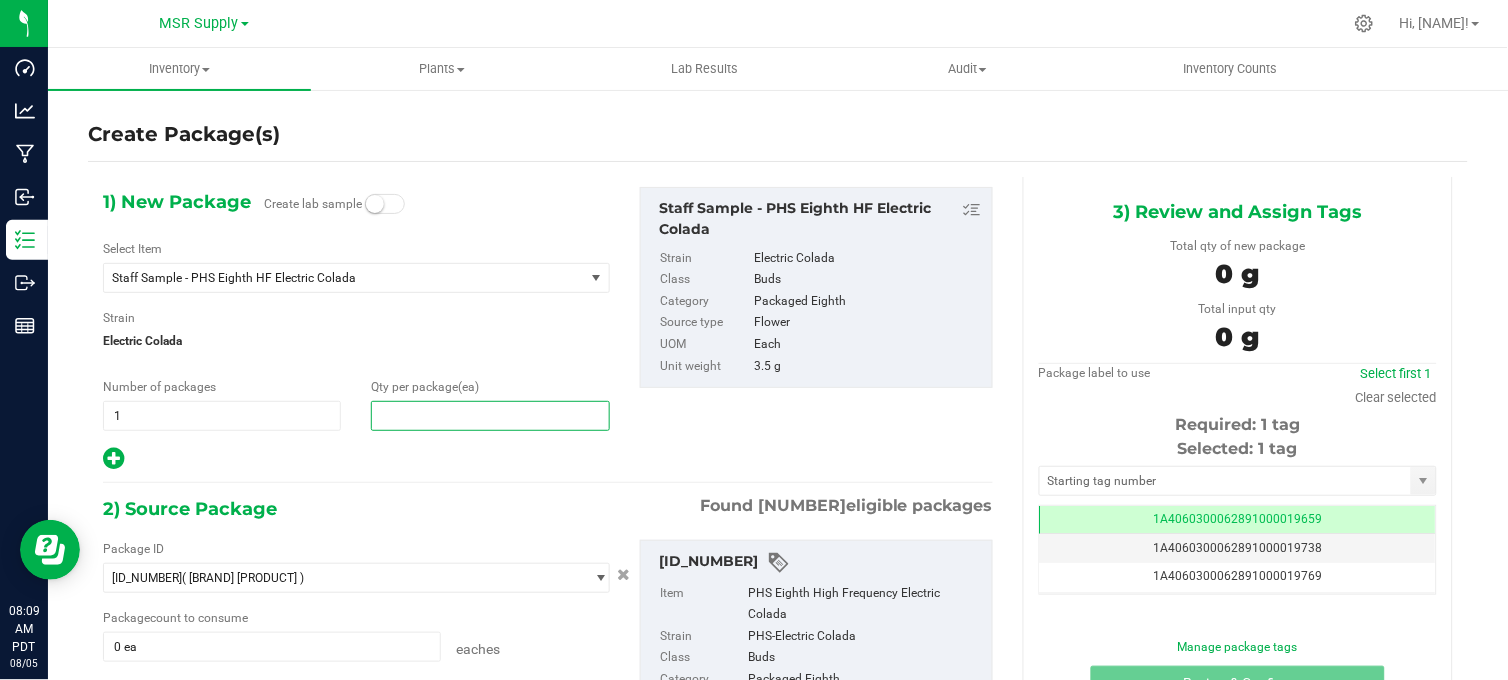 type on "1" 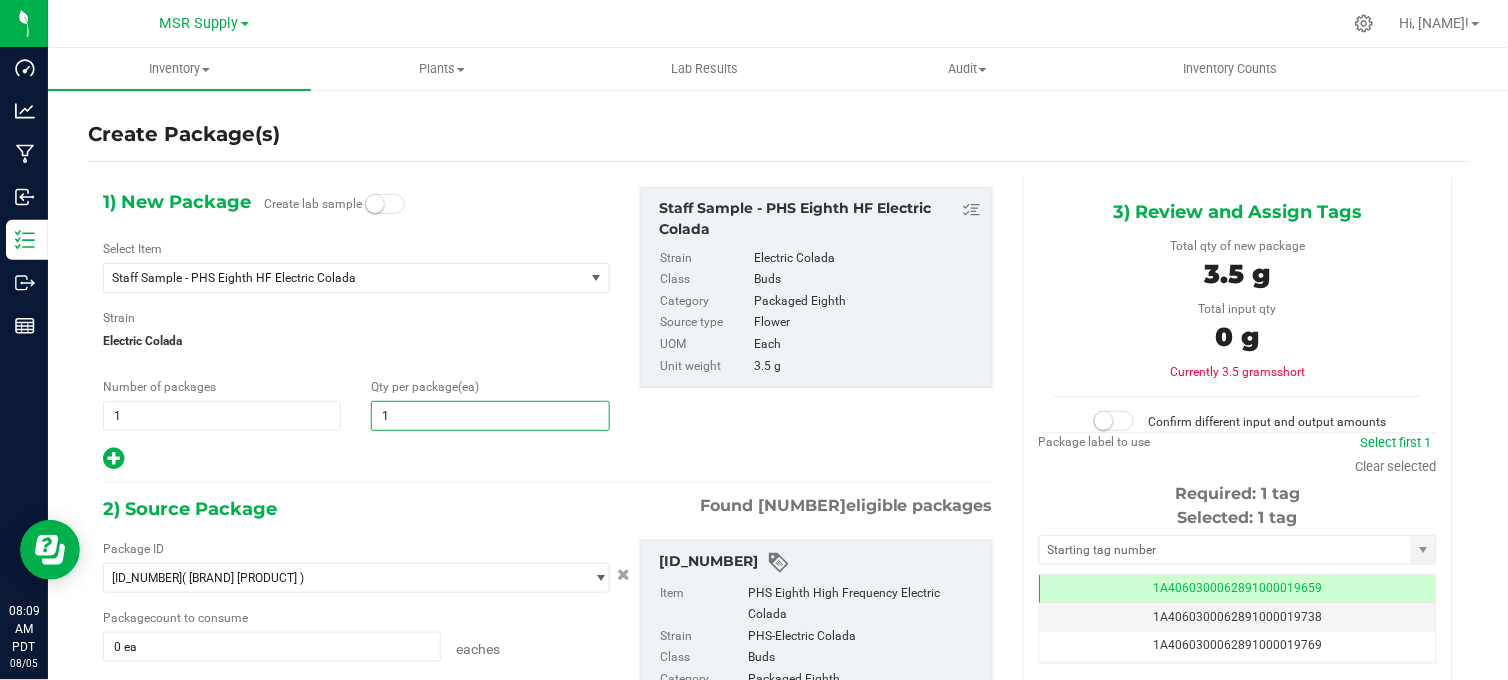 type on "1" 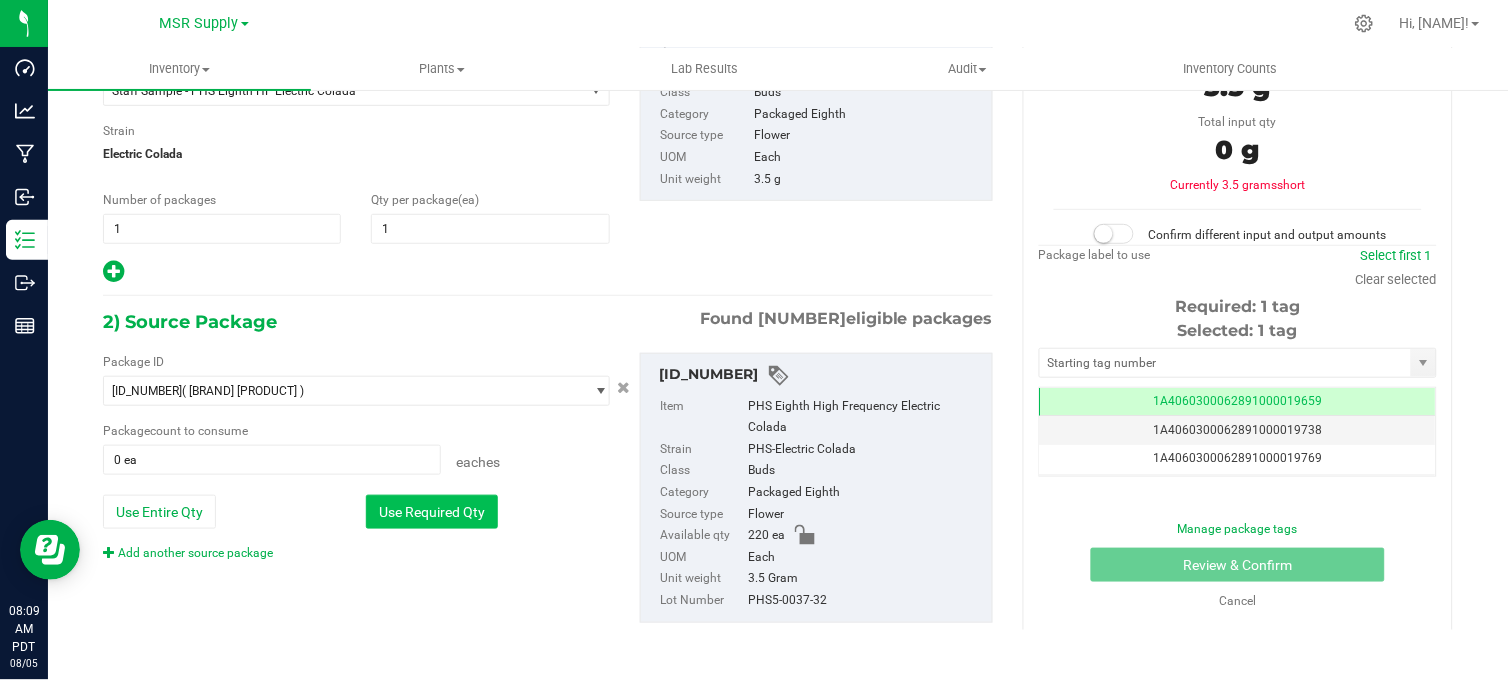 click on "Use Required Qty" at bounding box center (432, 512) 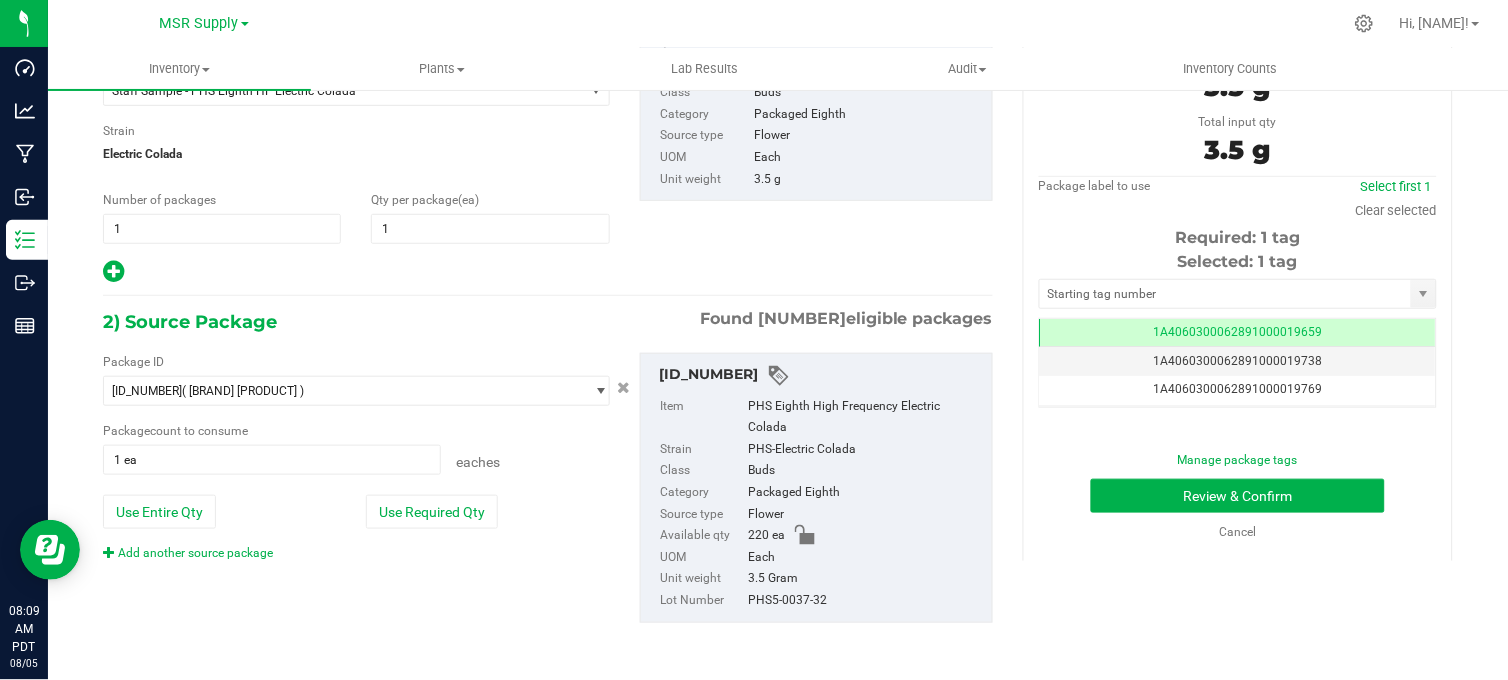 click on "Selected: 1 tag
Tag [ID] [ID] [ID] [ID] [ID] [ID] [ID] [ID] [ID] [ID] [ID] [ID] [ID] [ID] [ID] [ID] [ID] [ID] [ID] [ID] [ID] [ID] [ID] [ID] [ID] Page of 1 NaN - NaN of 26 items" at bounding box center [1238, 329] 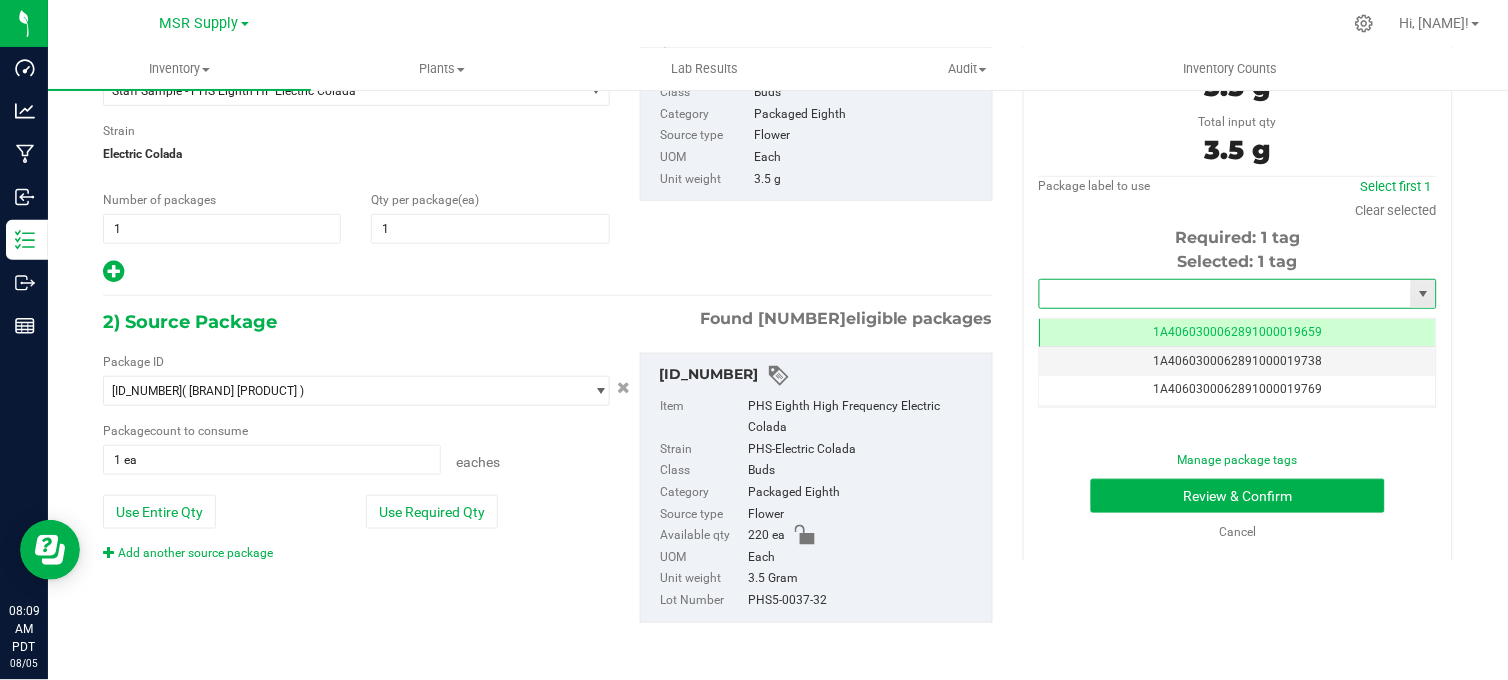 click at bounding box center [1225, 294] 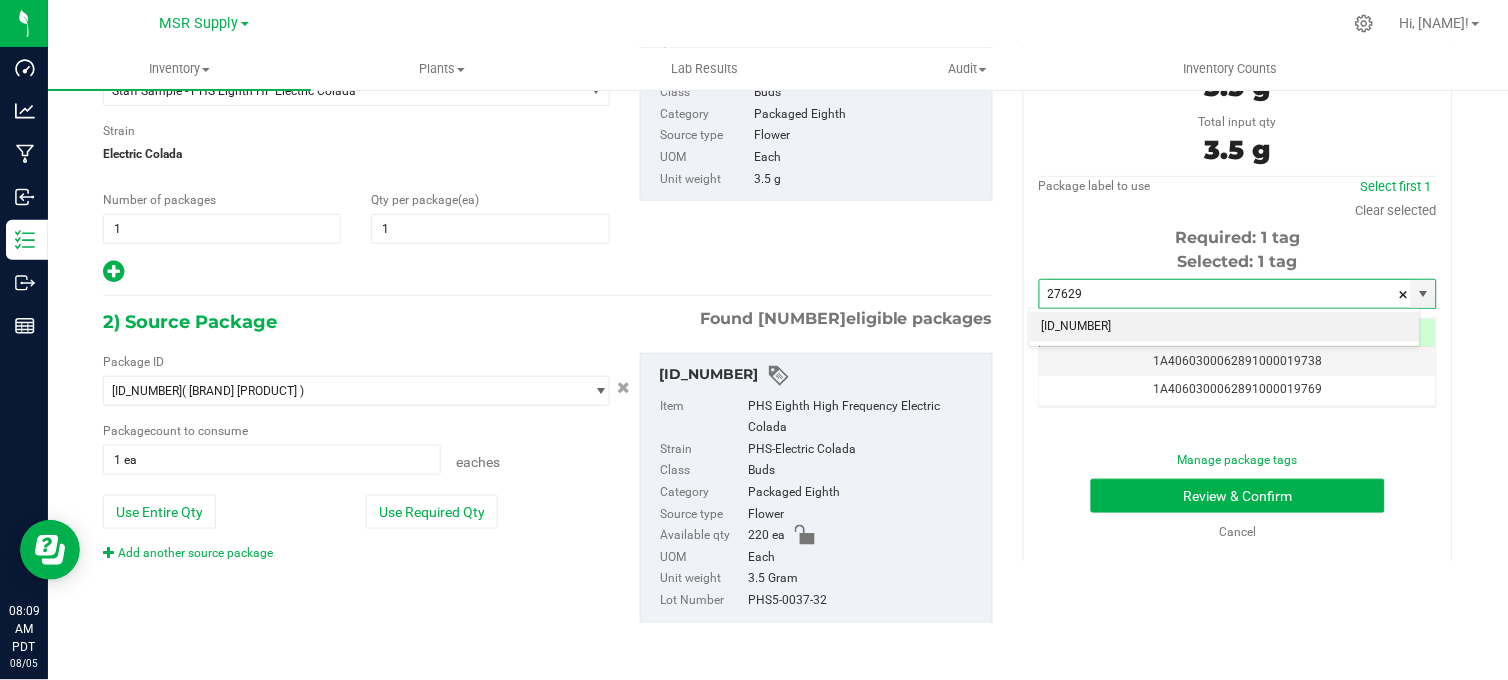 click on "[ID_NUMBER]" at bounding box center (1225, 327) 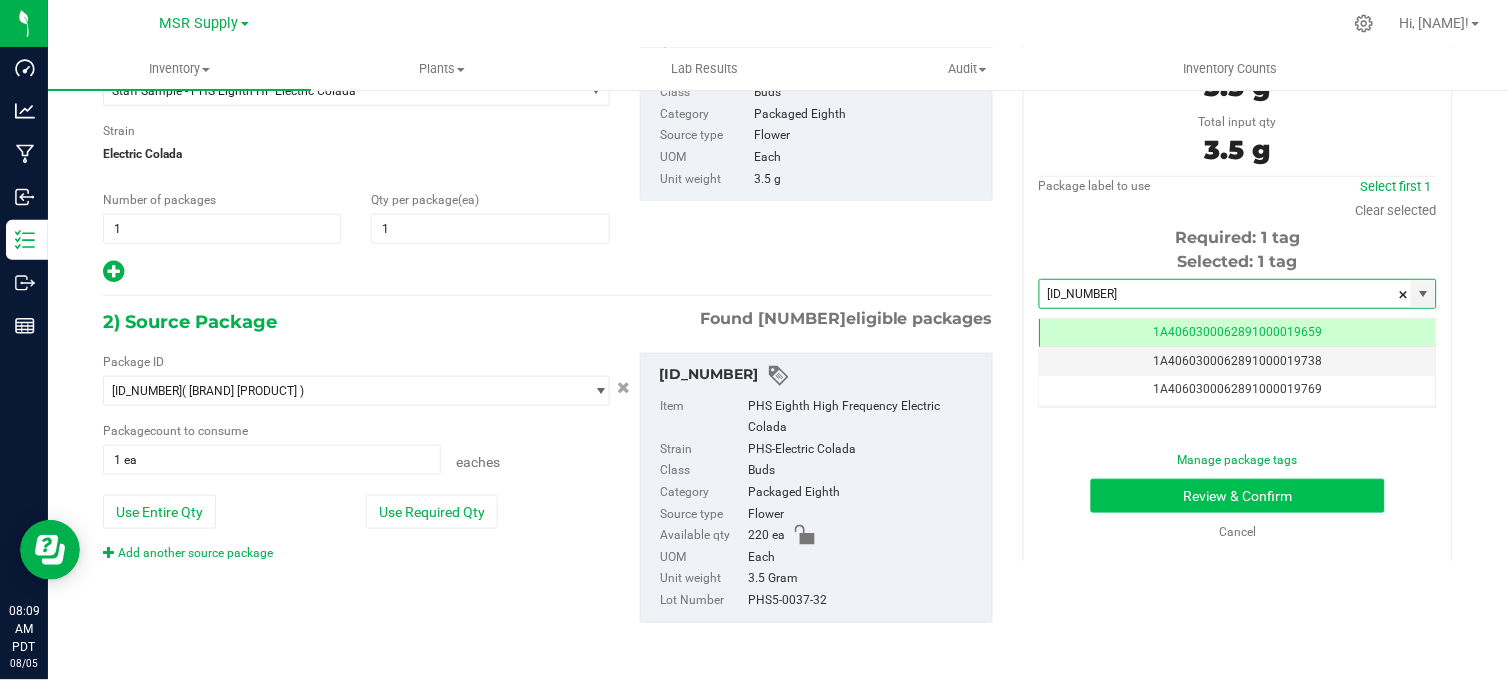 type on "[ID_NUMBER]" 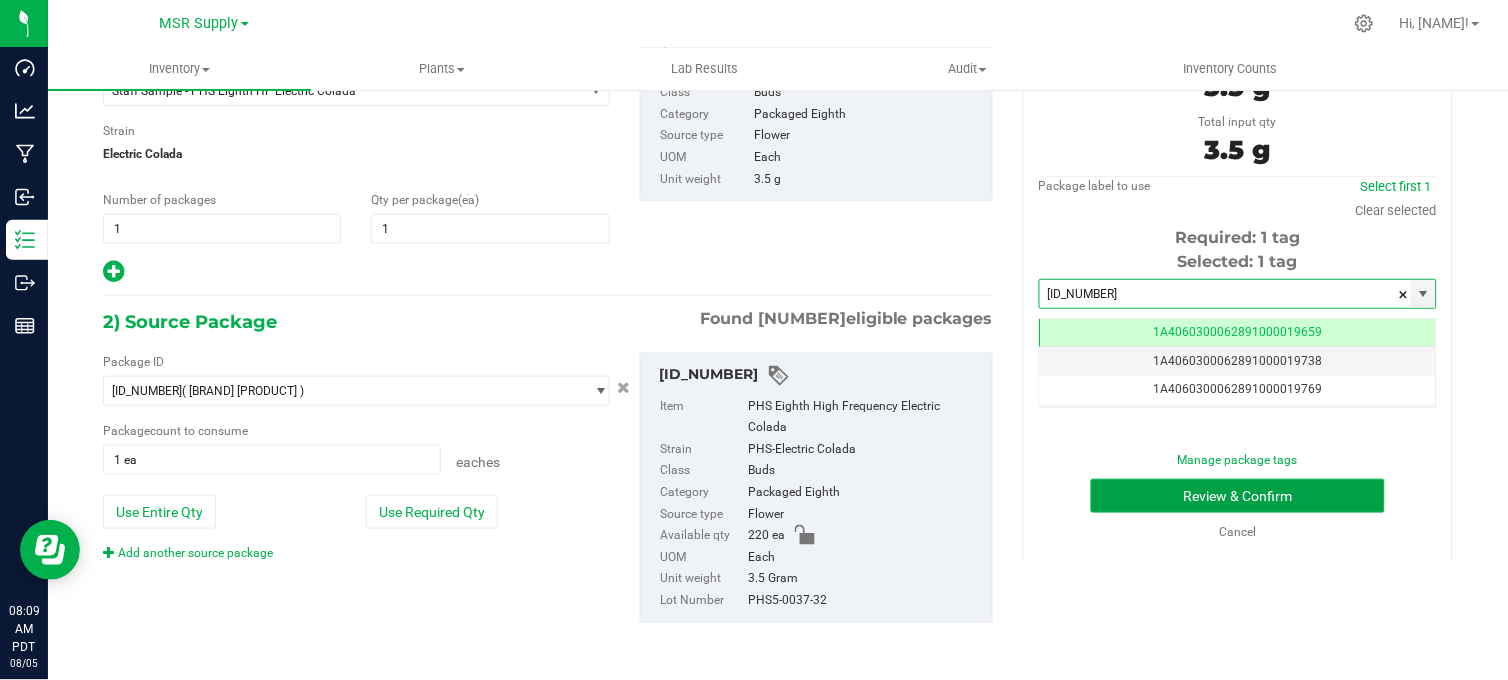 click on "Review & Confirm" at bounding box center [1238, 496] 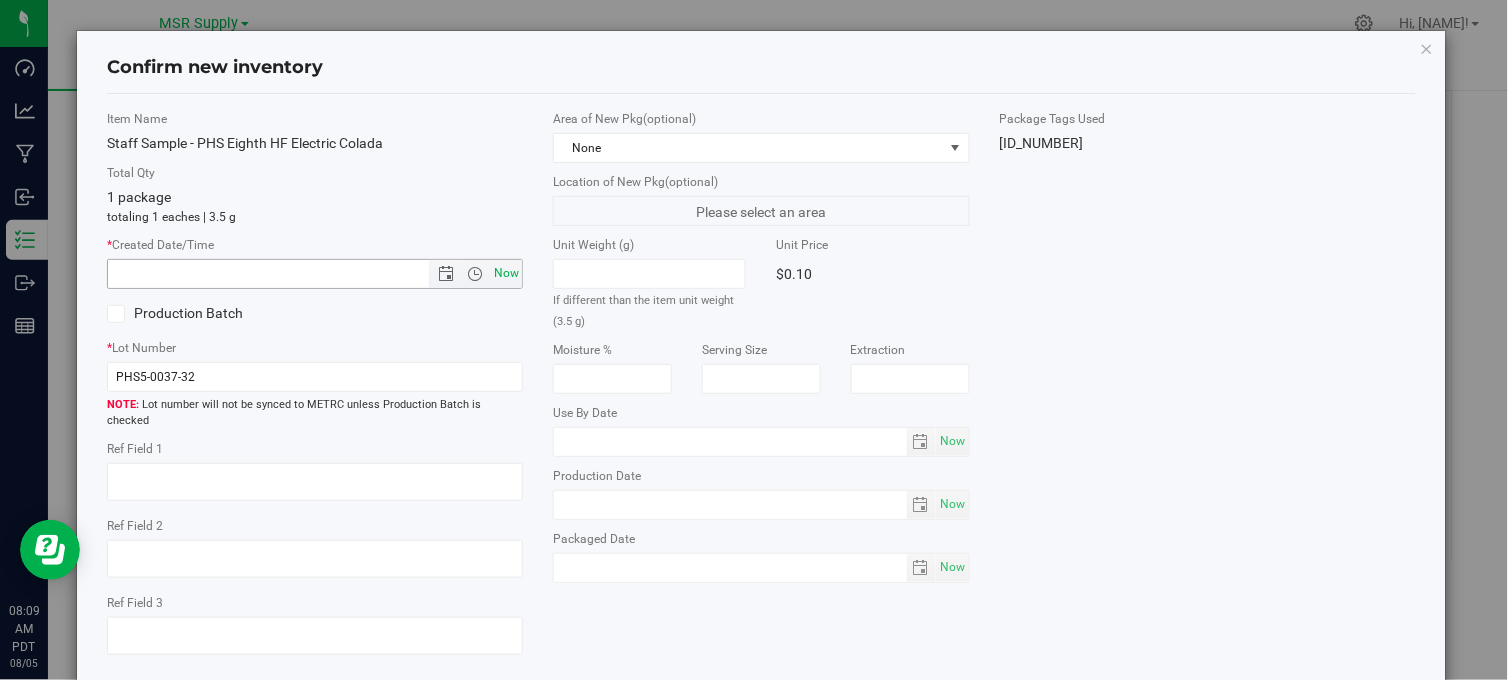 click on "Now" at bounding box center (507, 273) 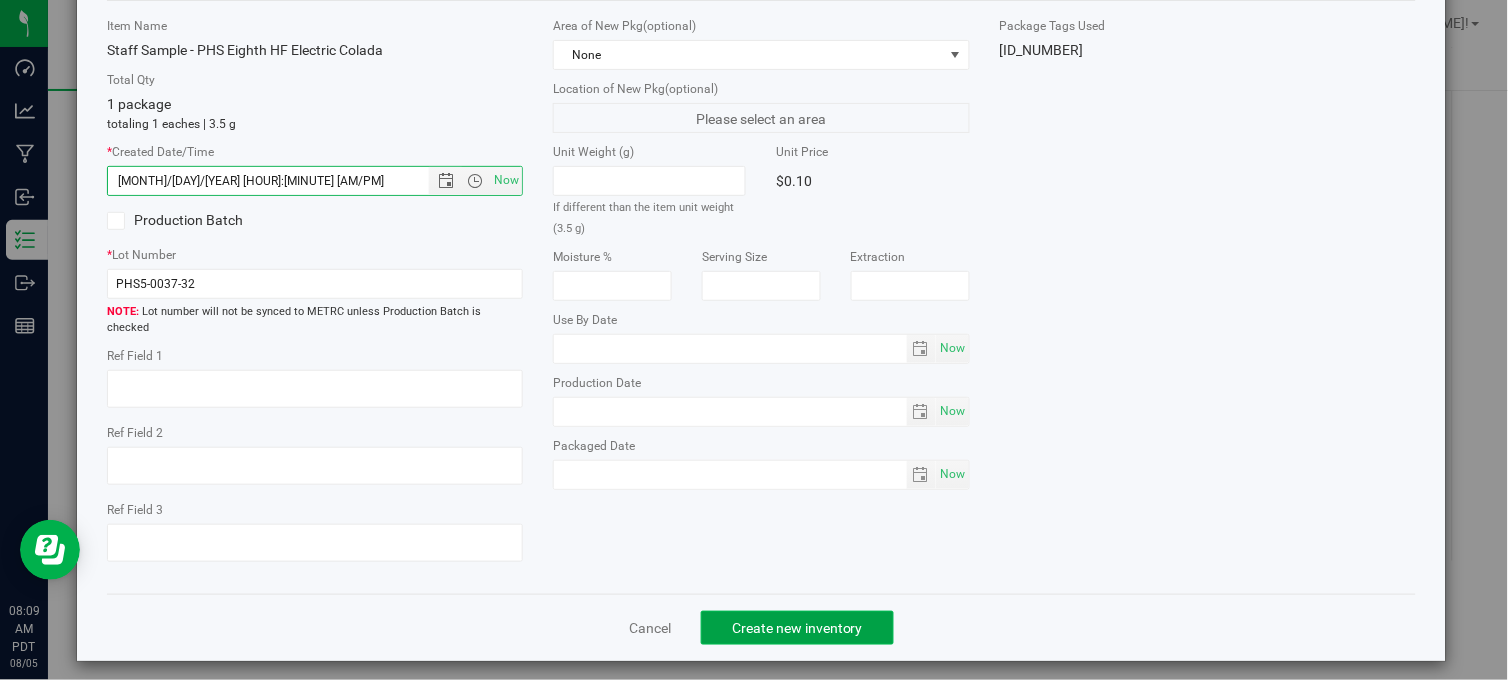 click on "Create new inventory" 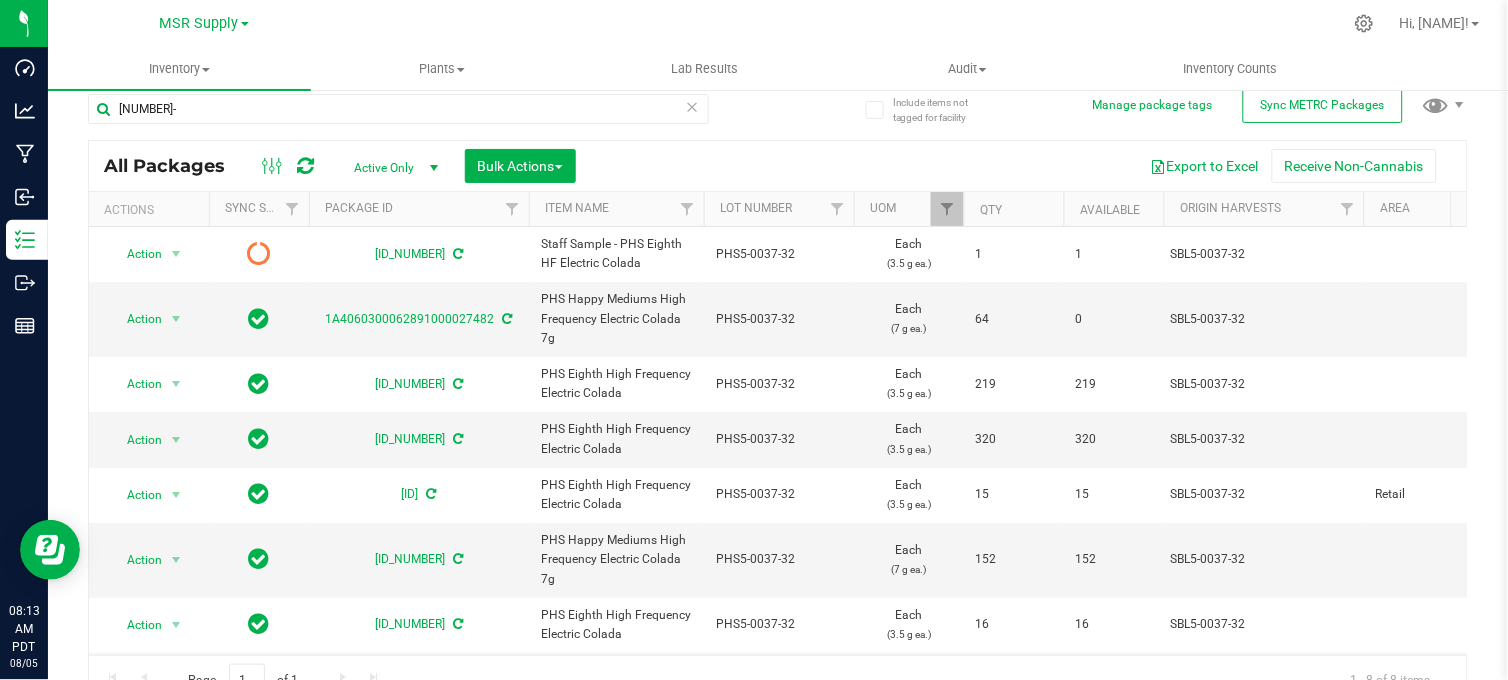 scroll, scrollTop: 0, scrollLeft: 0, axis: both 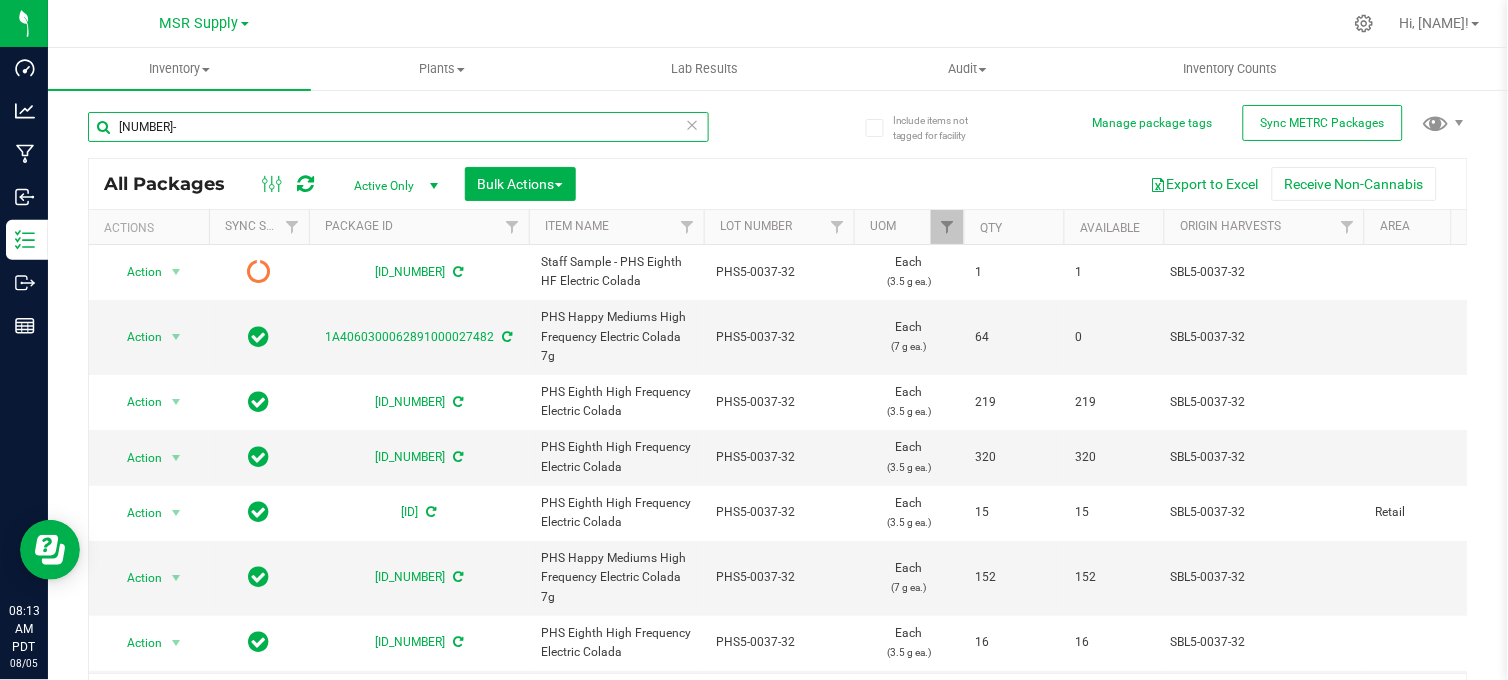 drag, startPoint x: 253, startPoint y: 135, endPoint x: 111, endPoint y: 135, distance: 142 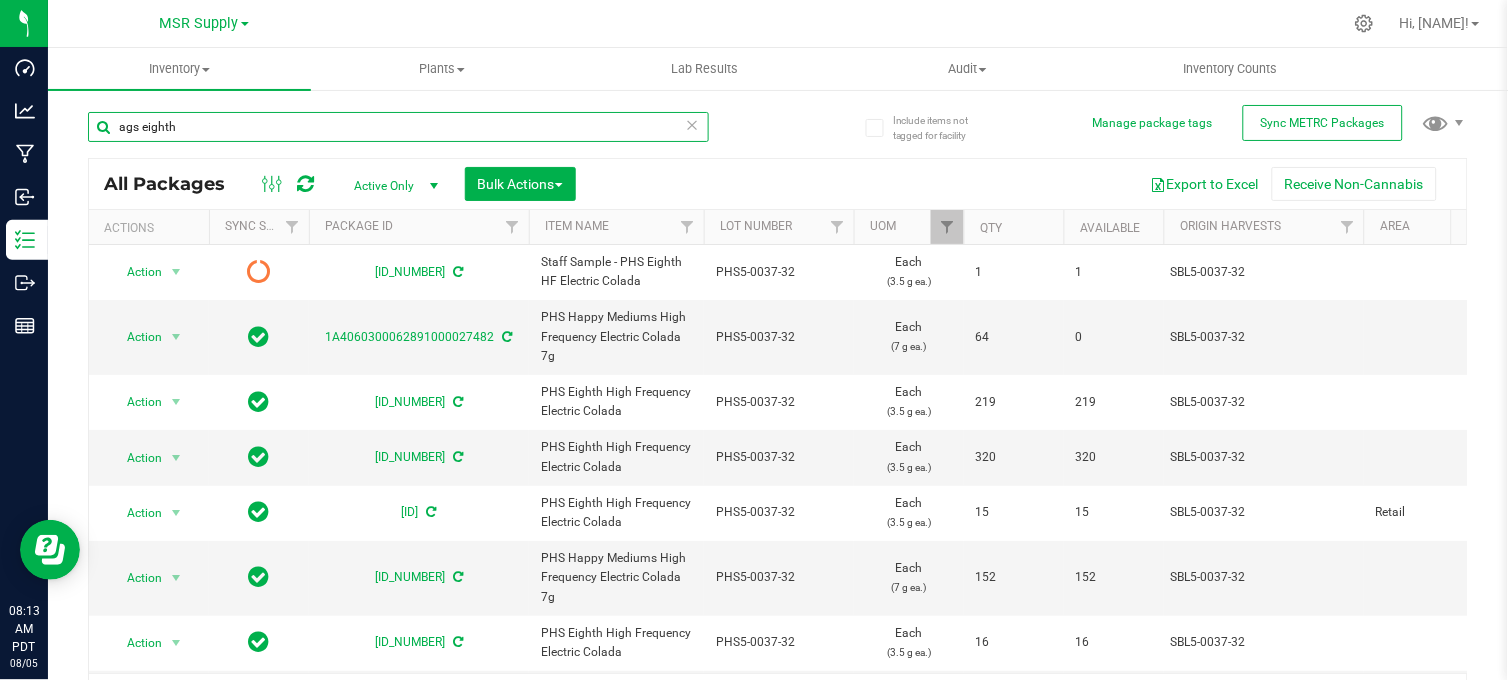 type on "ags eighth" 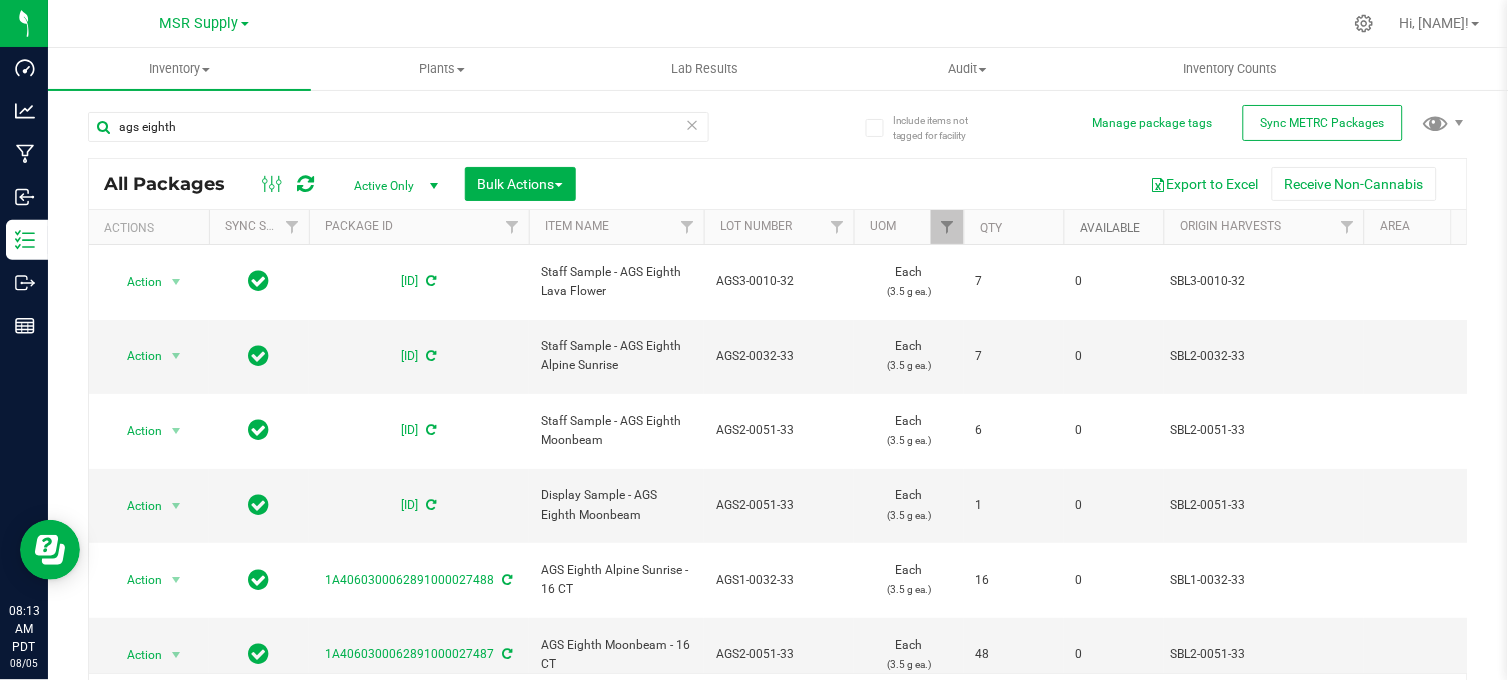 click on "Available" at bounding box center [1110, 228] 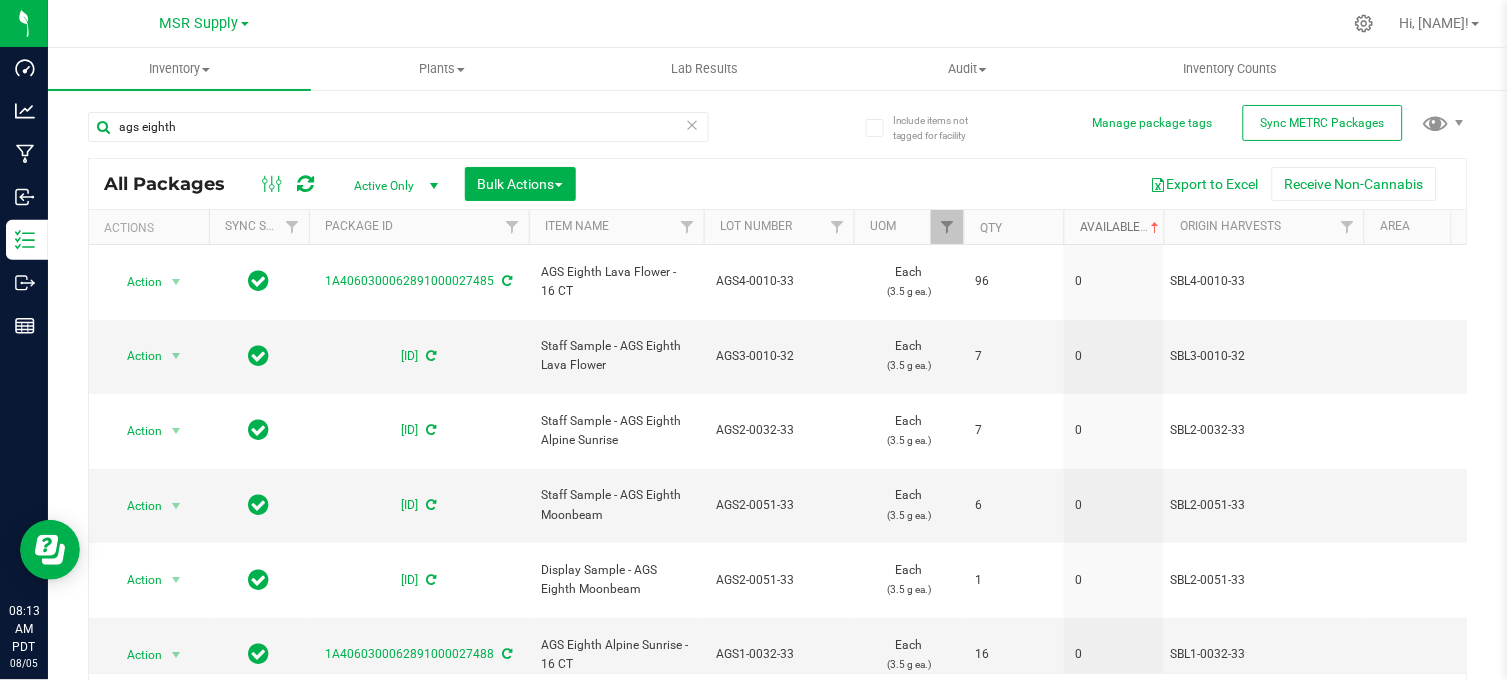 click on "Available" at bounding box center [1121, 227] 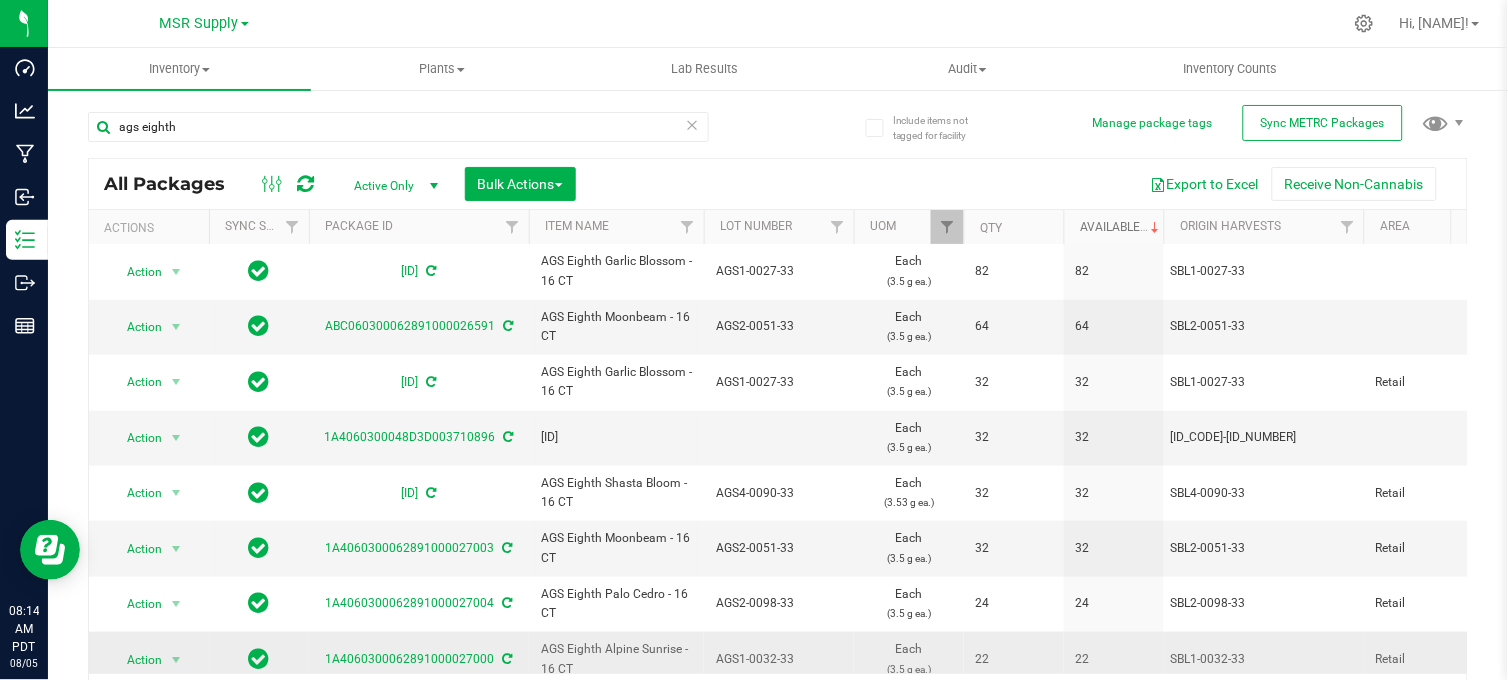 scroll, scrollTop: 444, scrollLeft: 0, axis: vertical 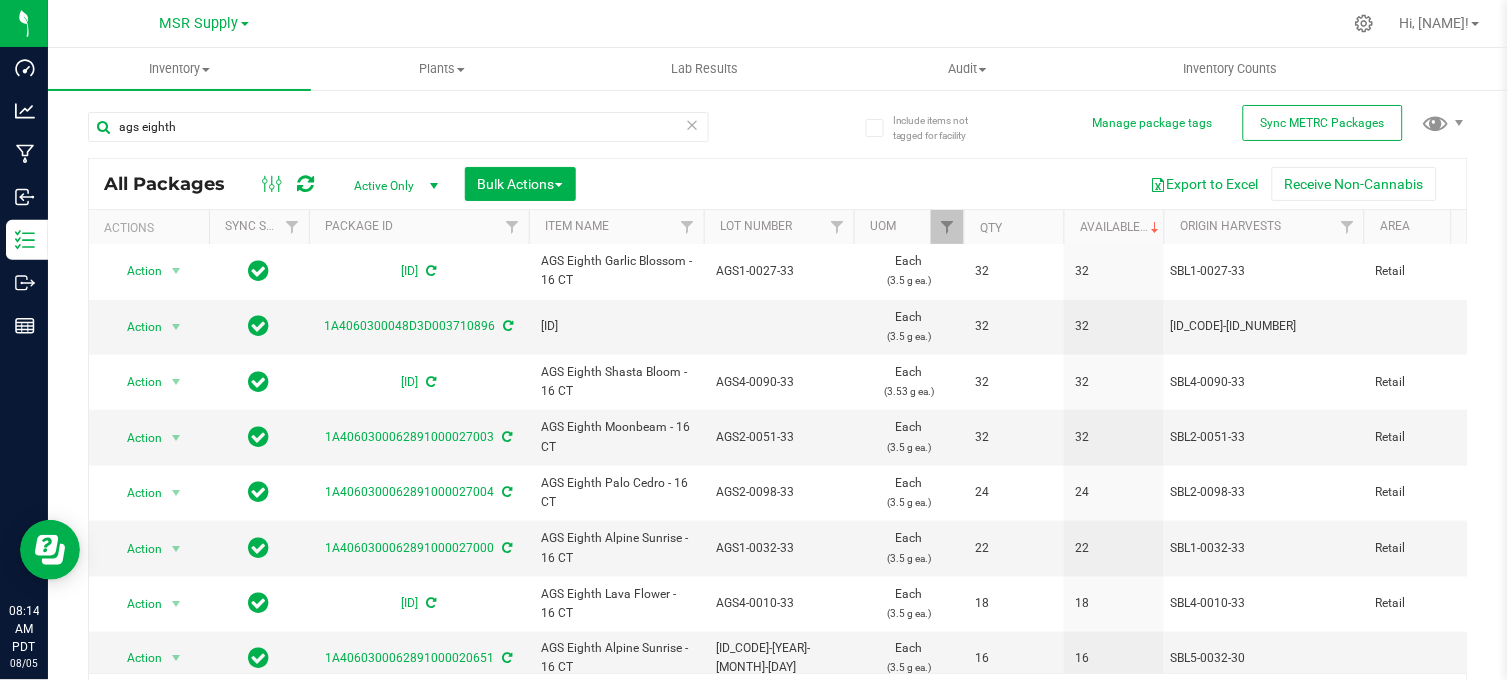 click at bounding box center (850, 23) 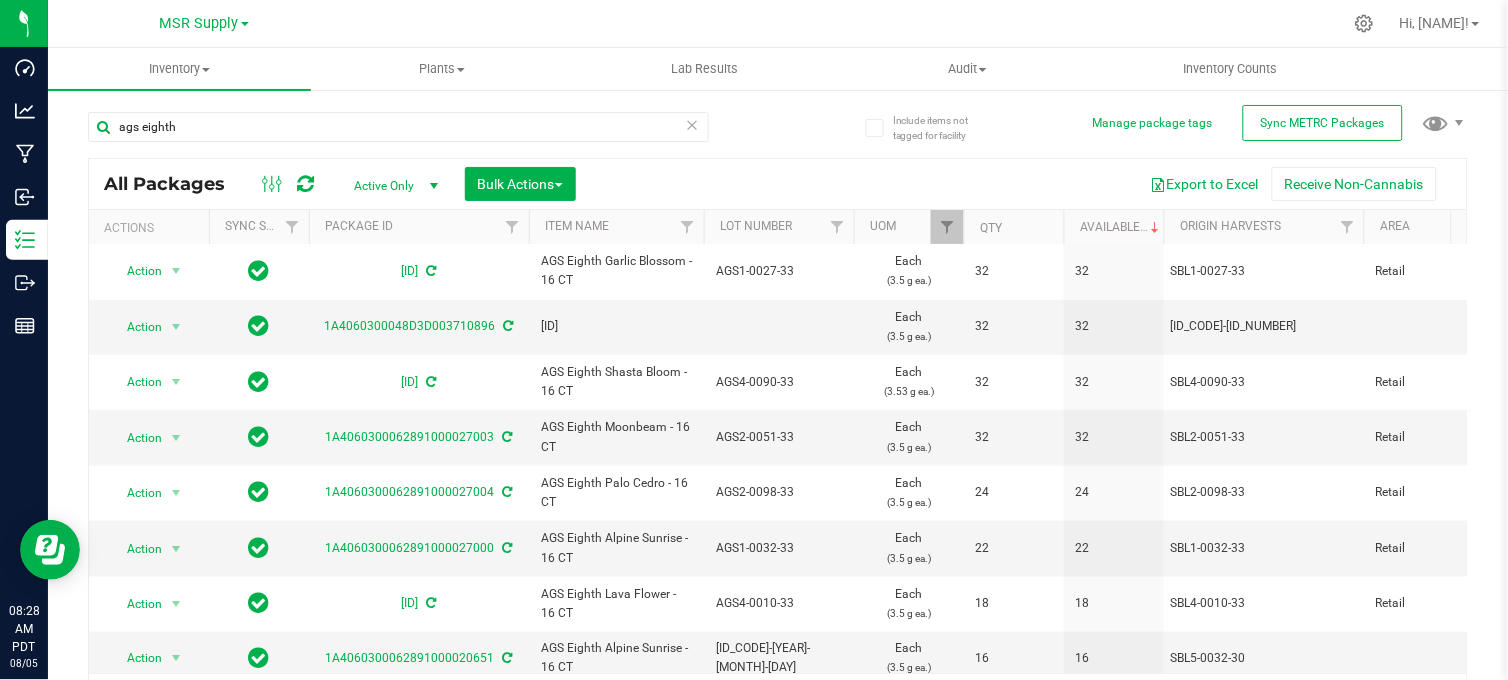 click on "ags eighth" at bounding box center (433, 126) 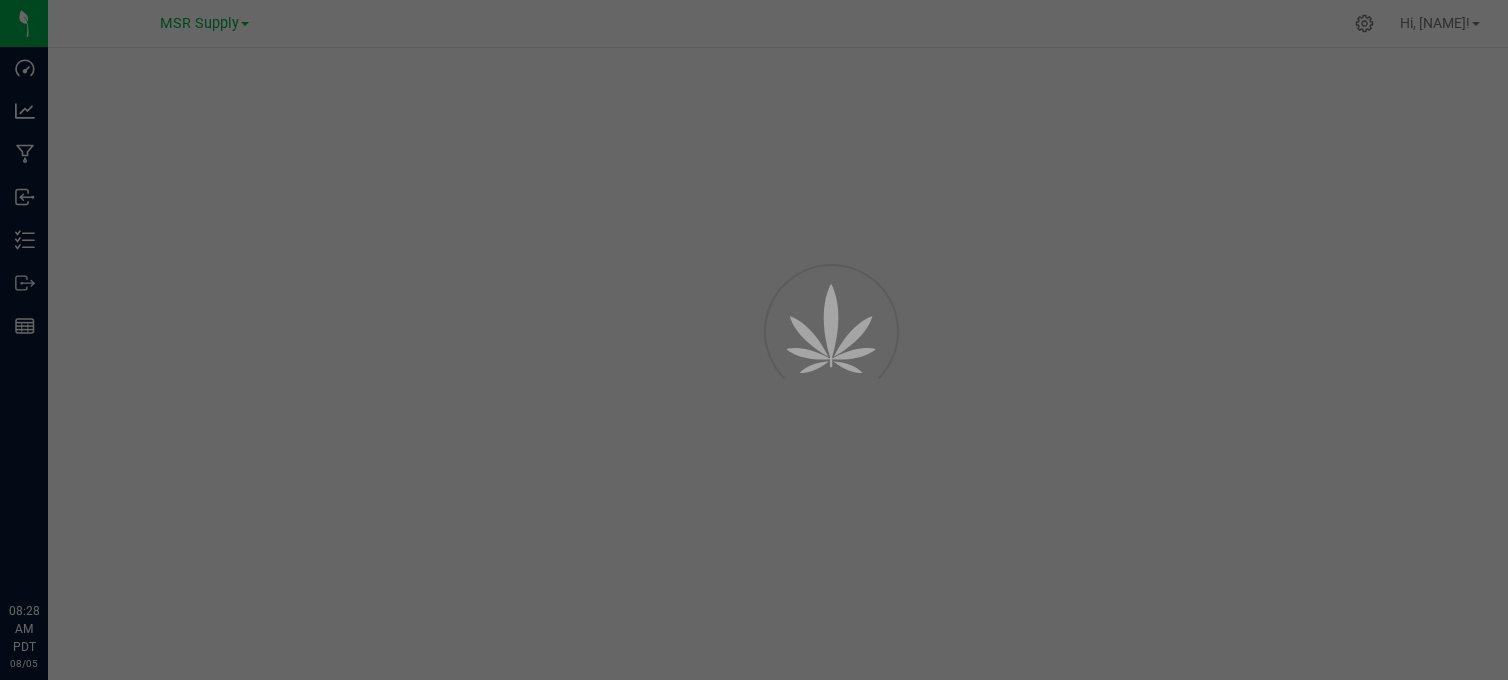 scroll, scrollTop: 0, scrollLeft: 0, axis: both 